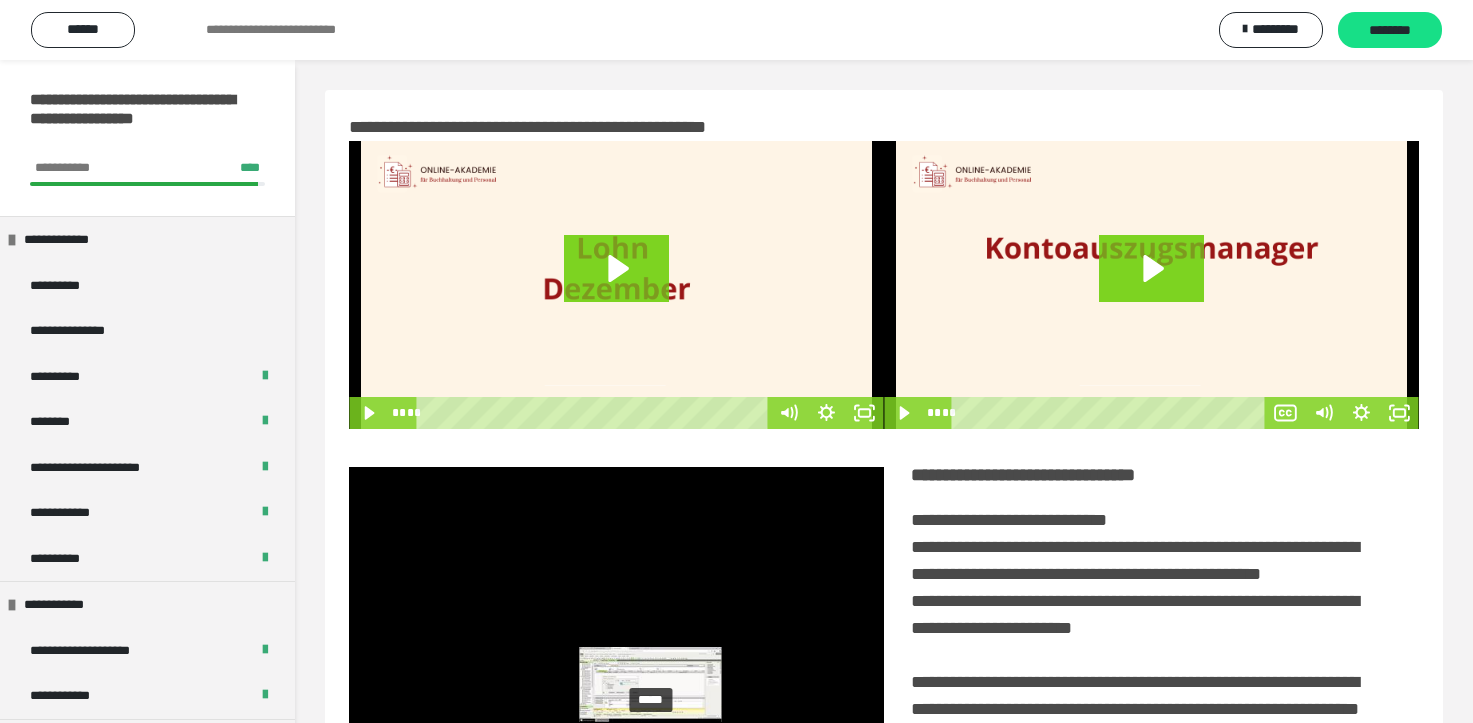 scroll, scrollTop: 336, scrollLeft: 0, axis: vertical 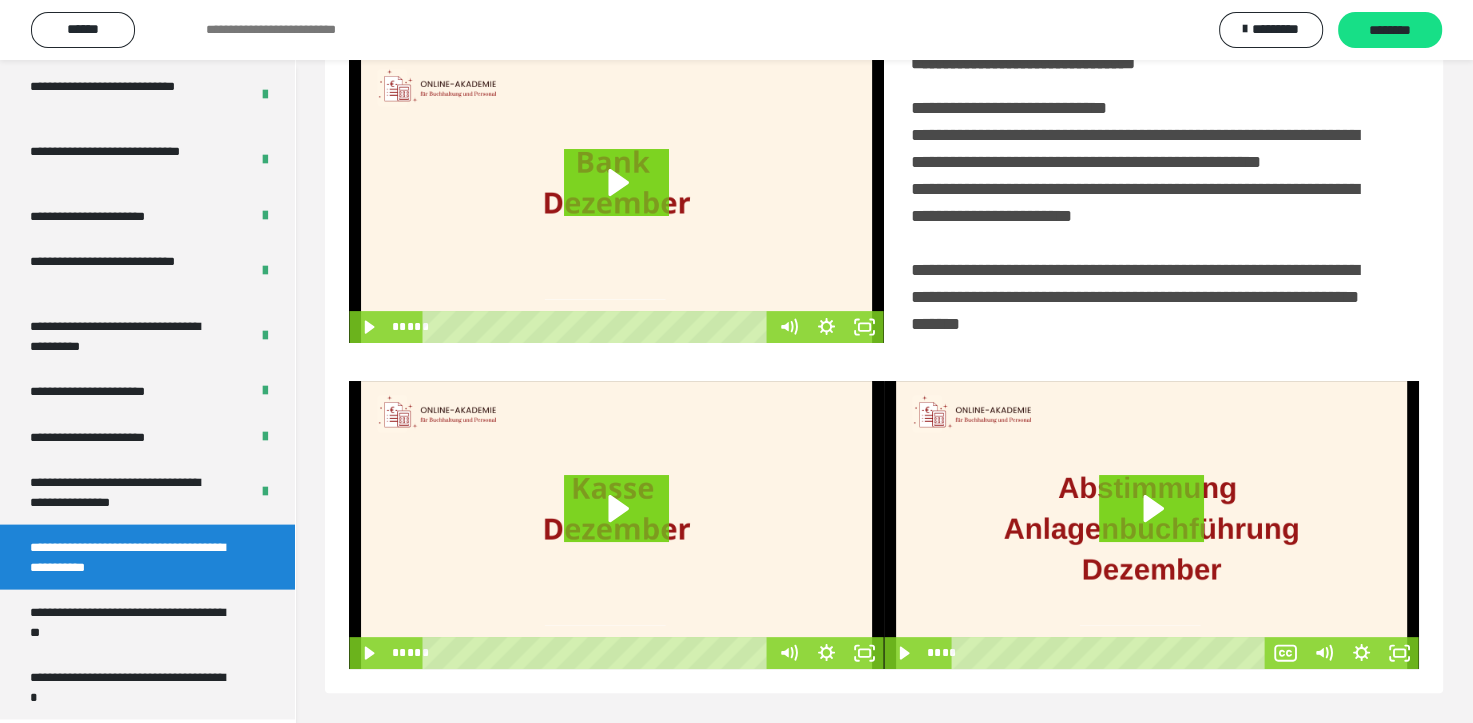 click on "**********" at bounding box center [132, 557] 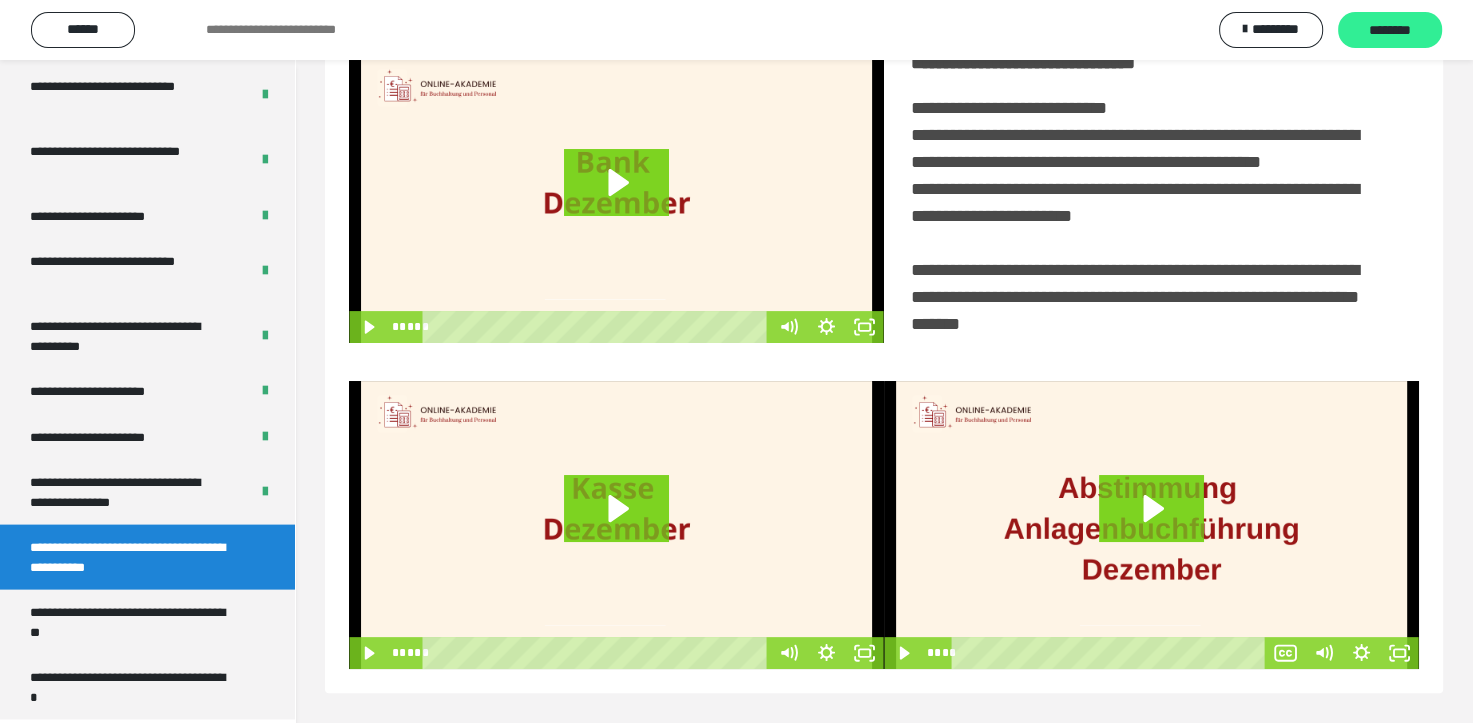 click on "********" at bounding box center (1390, 31) 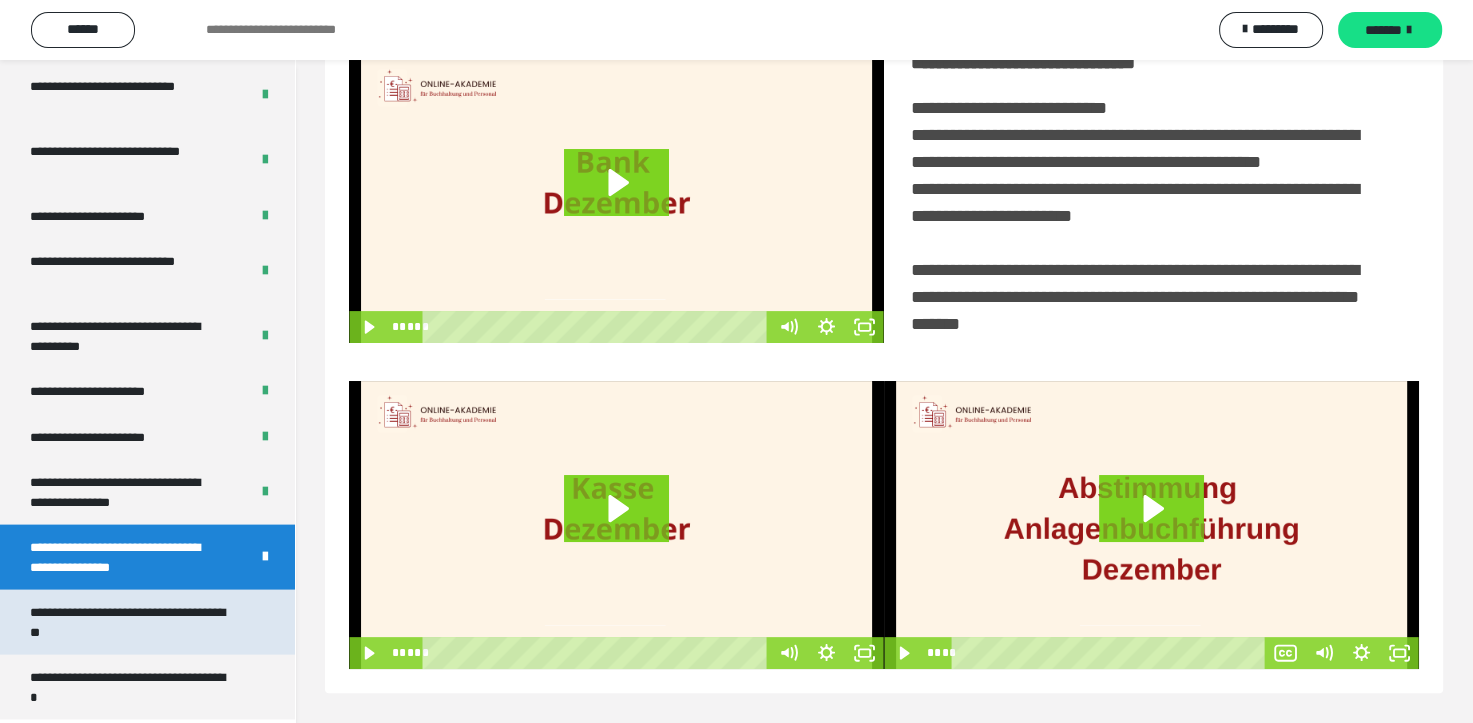 click on "**********" at bounding box center [132, 622] 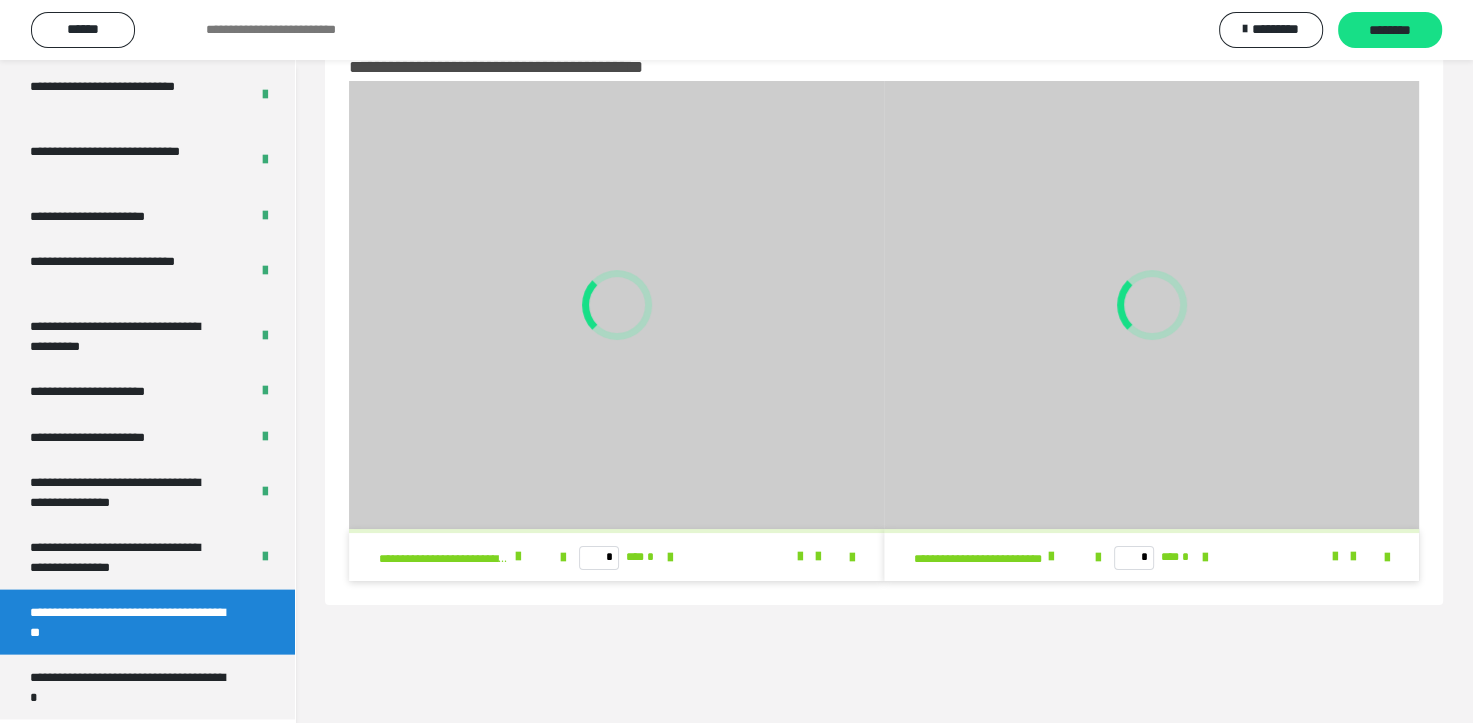 scroll, scrollTop: 60, scrollLeft: 0, axis: vertical 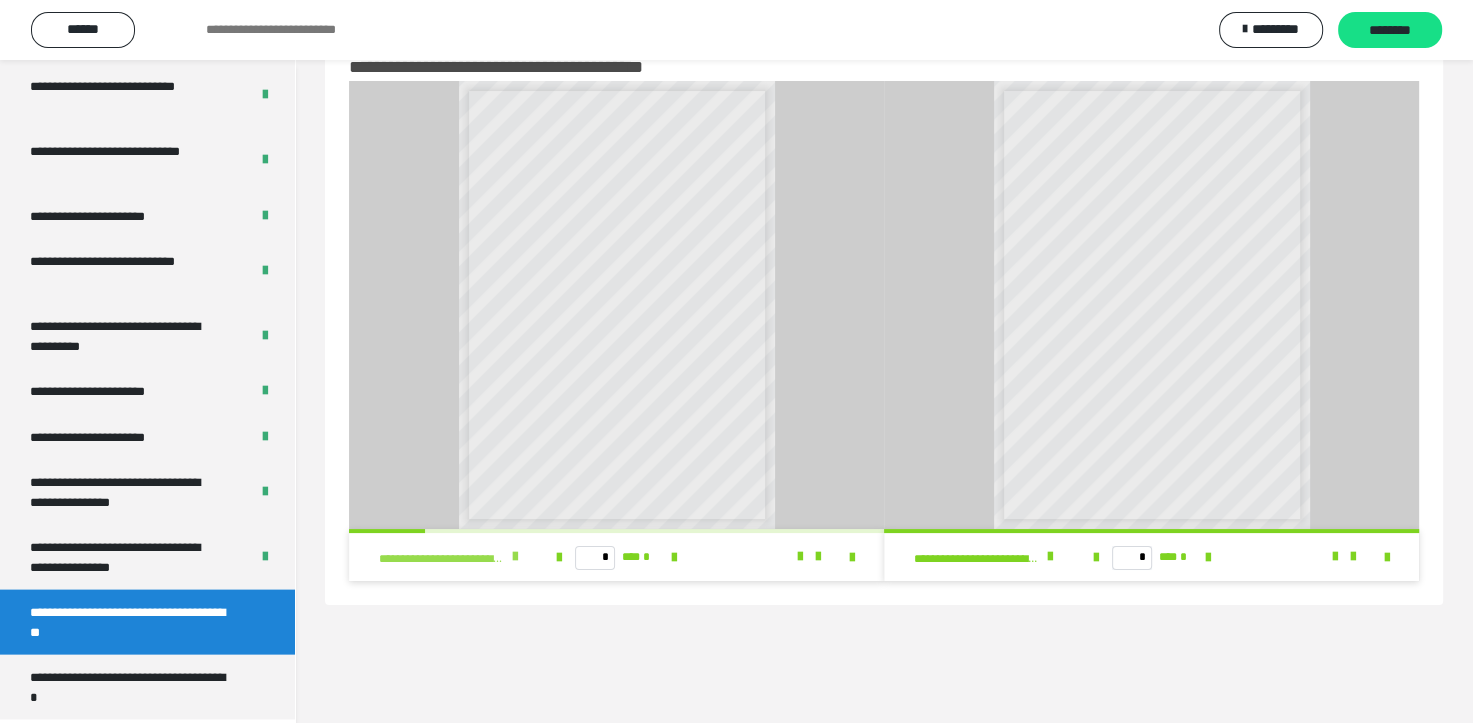 click on "**********" at bounding box center [442, 559] 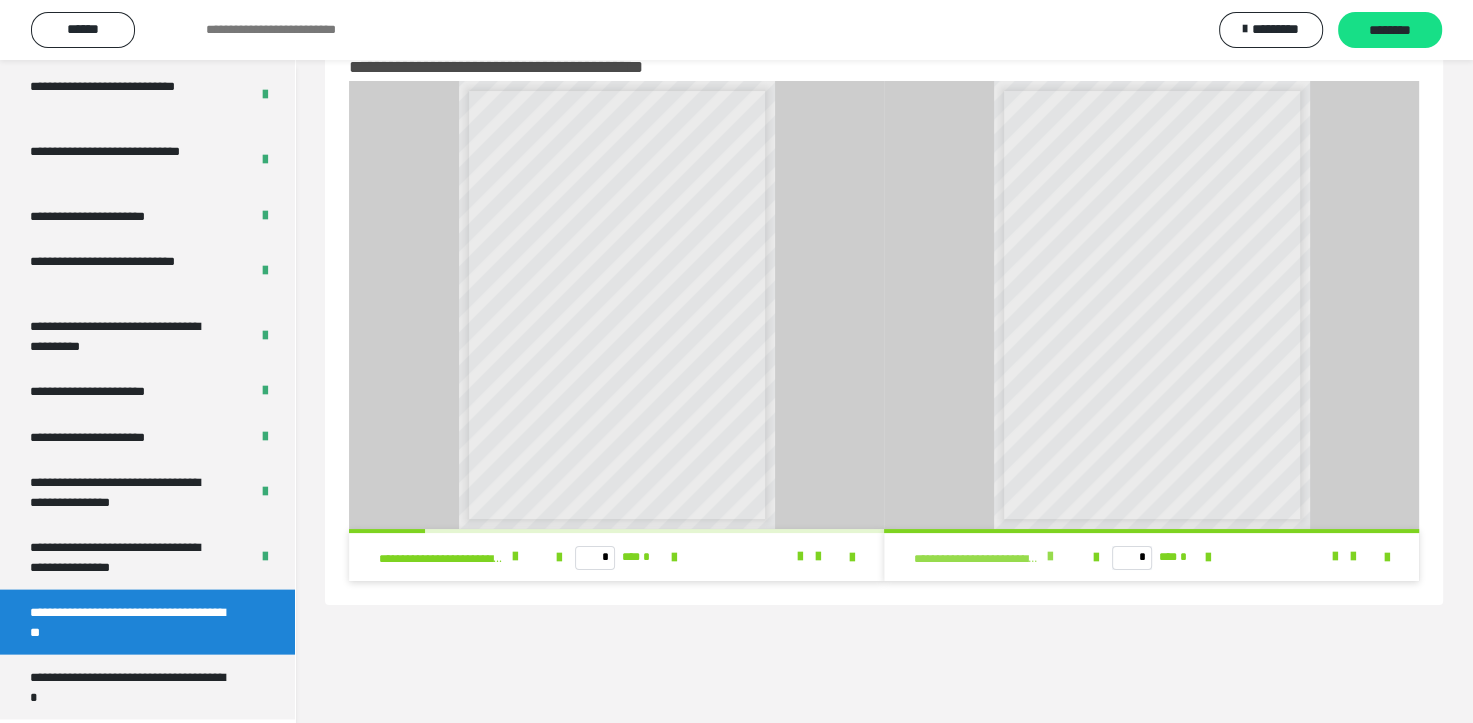 click on "**********" at bounding box center (977, 559) 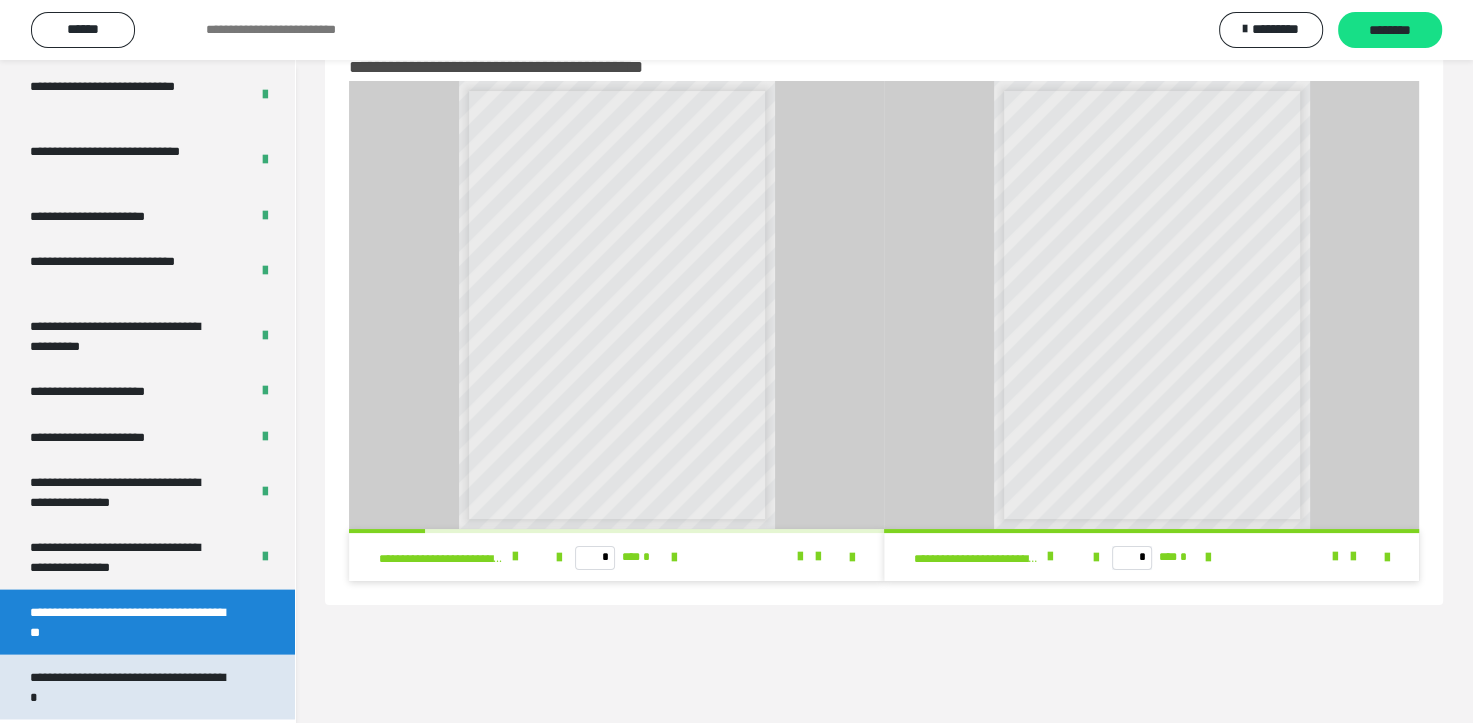 click on "**********" at bounding box center (132, 687) 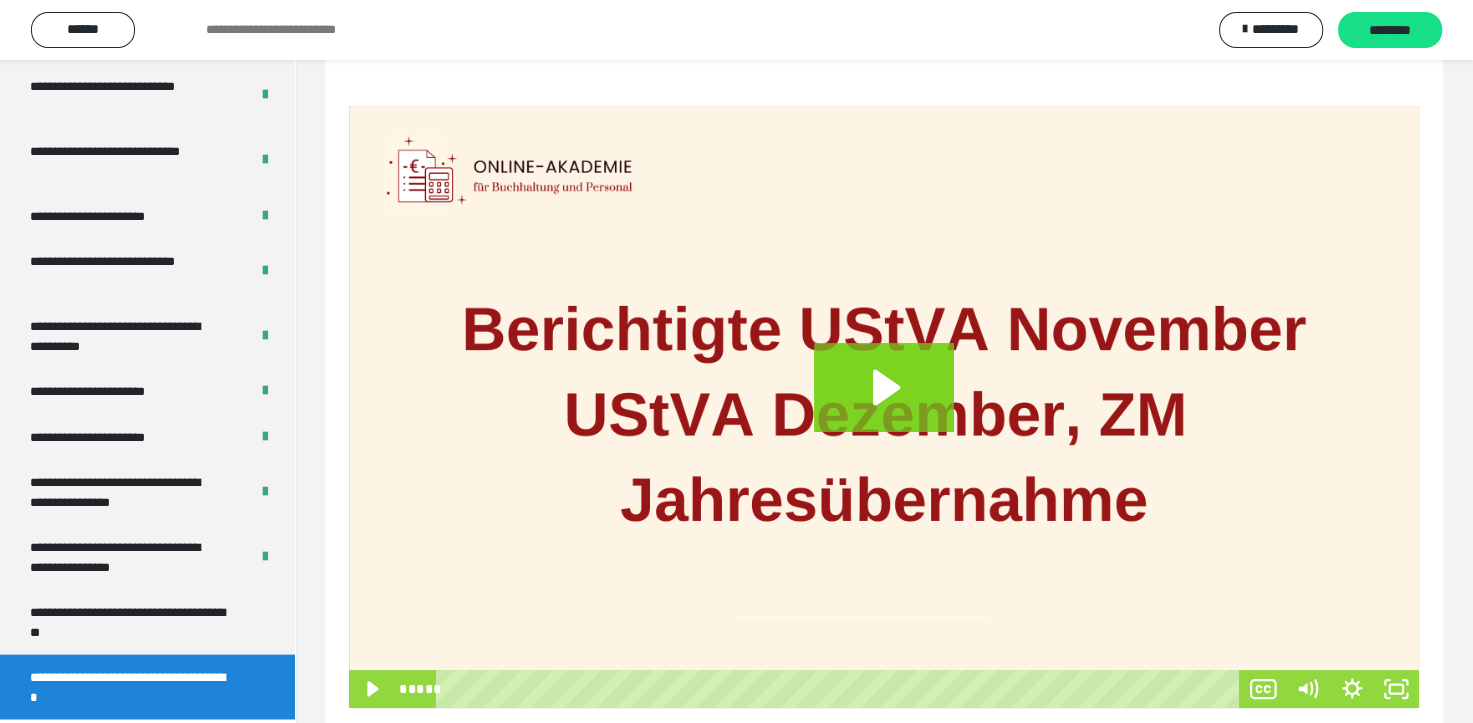 scroll, scrollTop: 286, scrollLeft: 0, axis: vertical 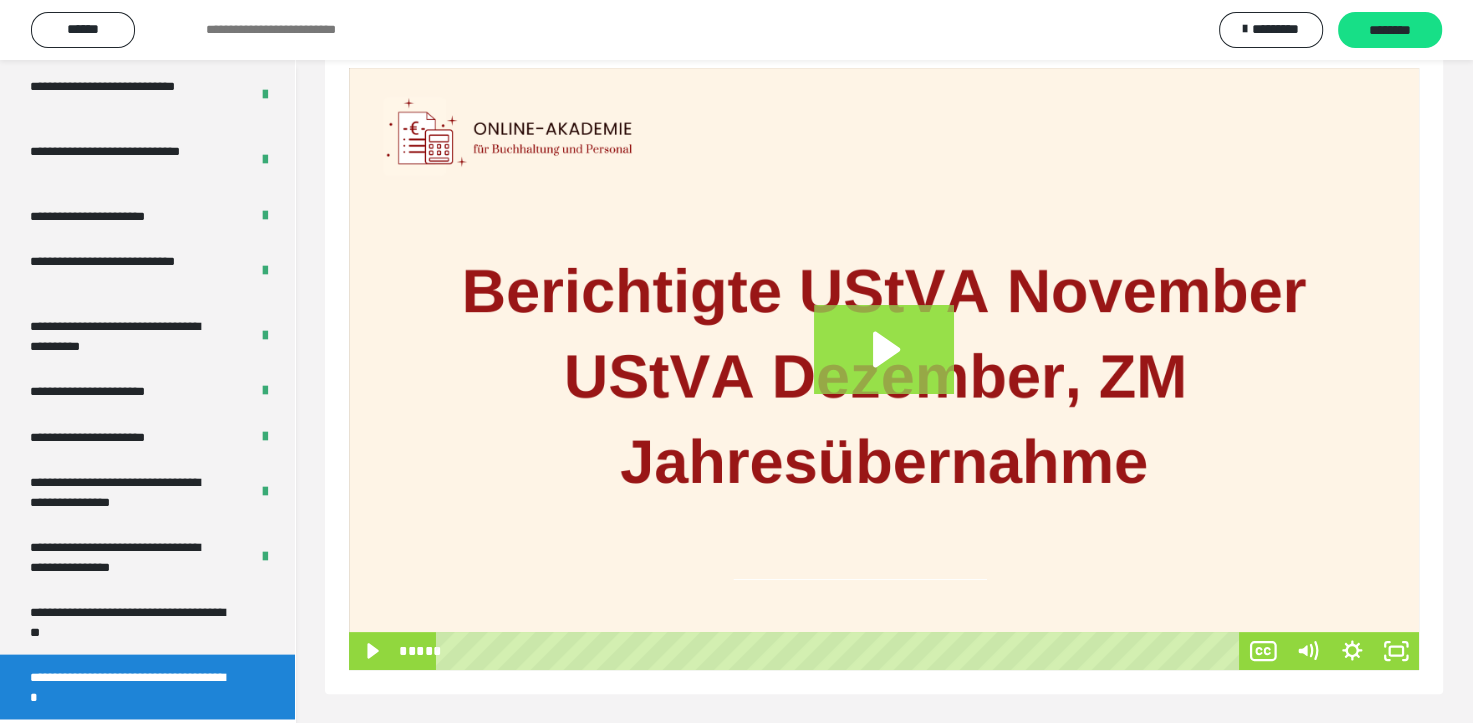 click 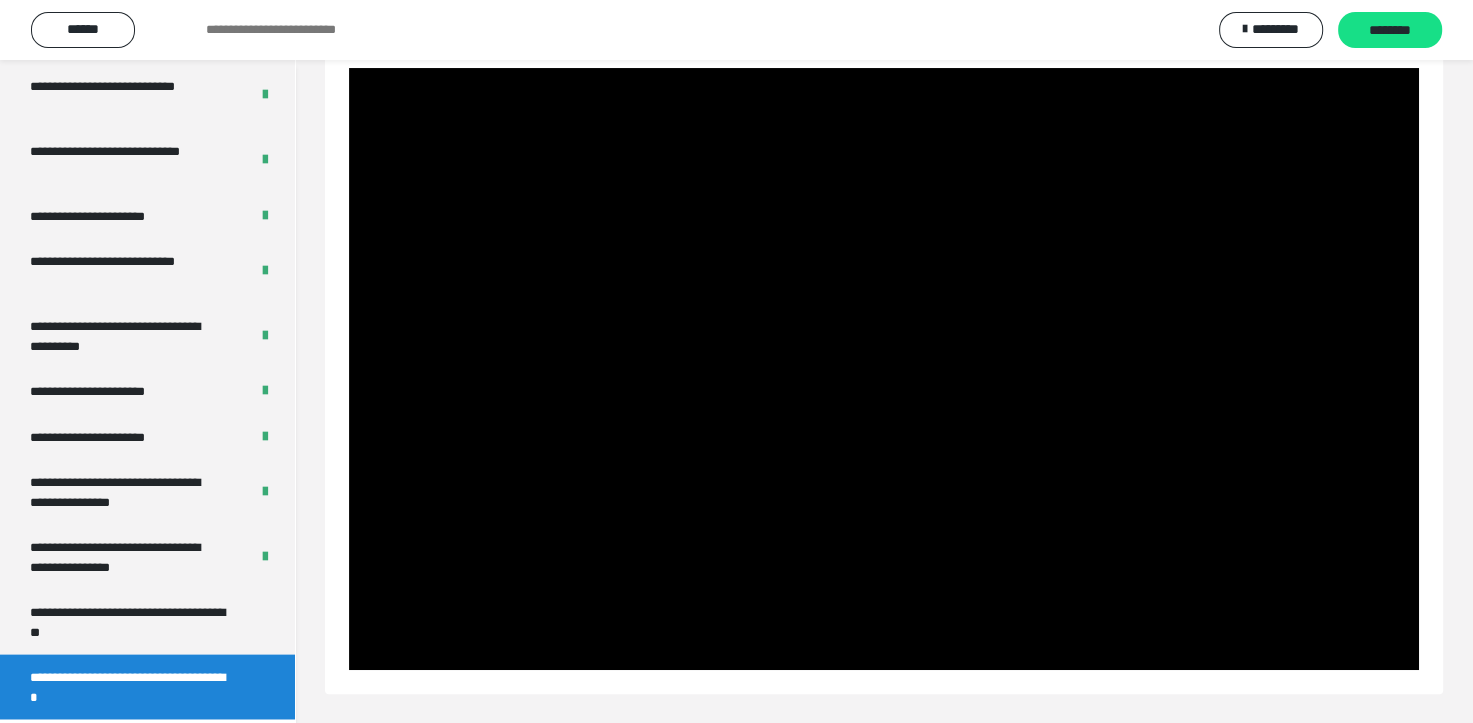 click at bounding box center (884, 369) 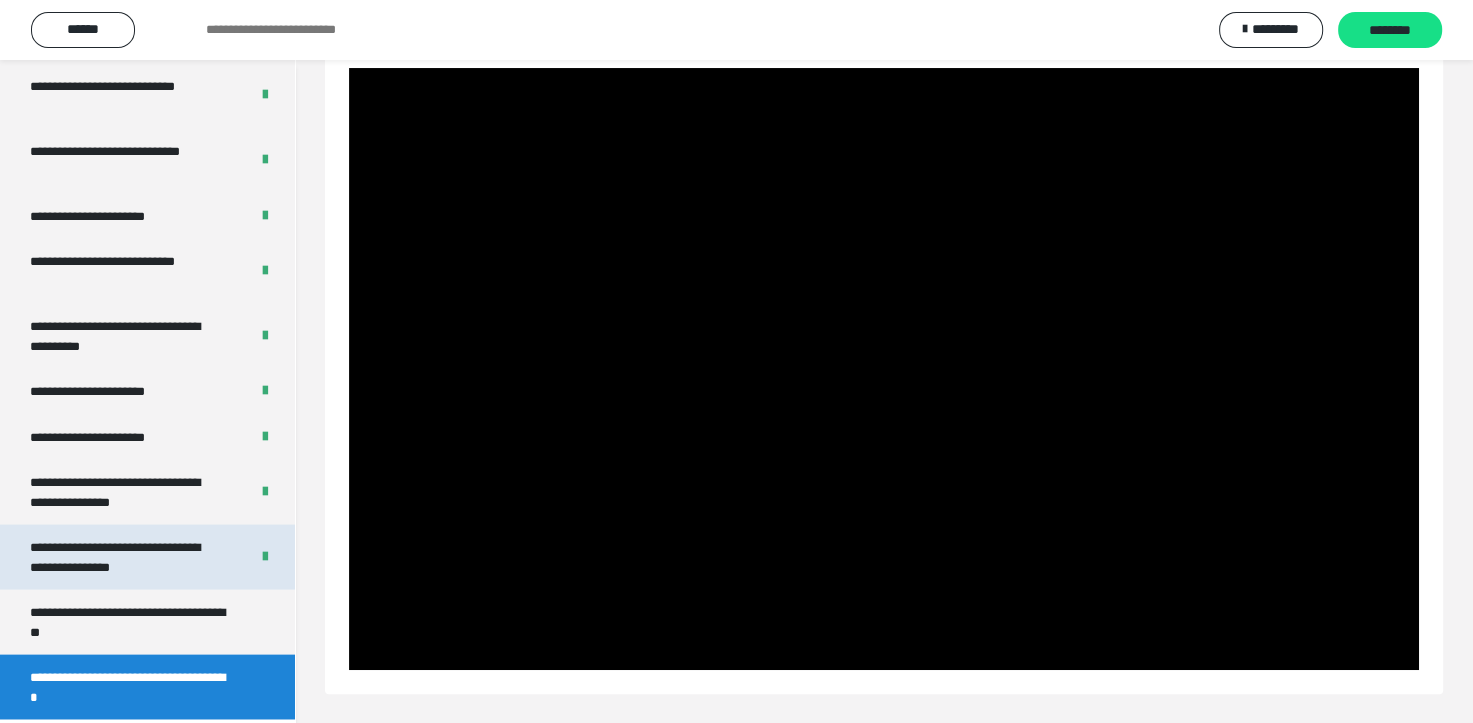 click on "**********" at bounding box center (124, 557) 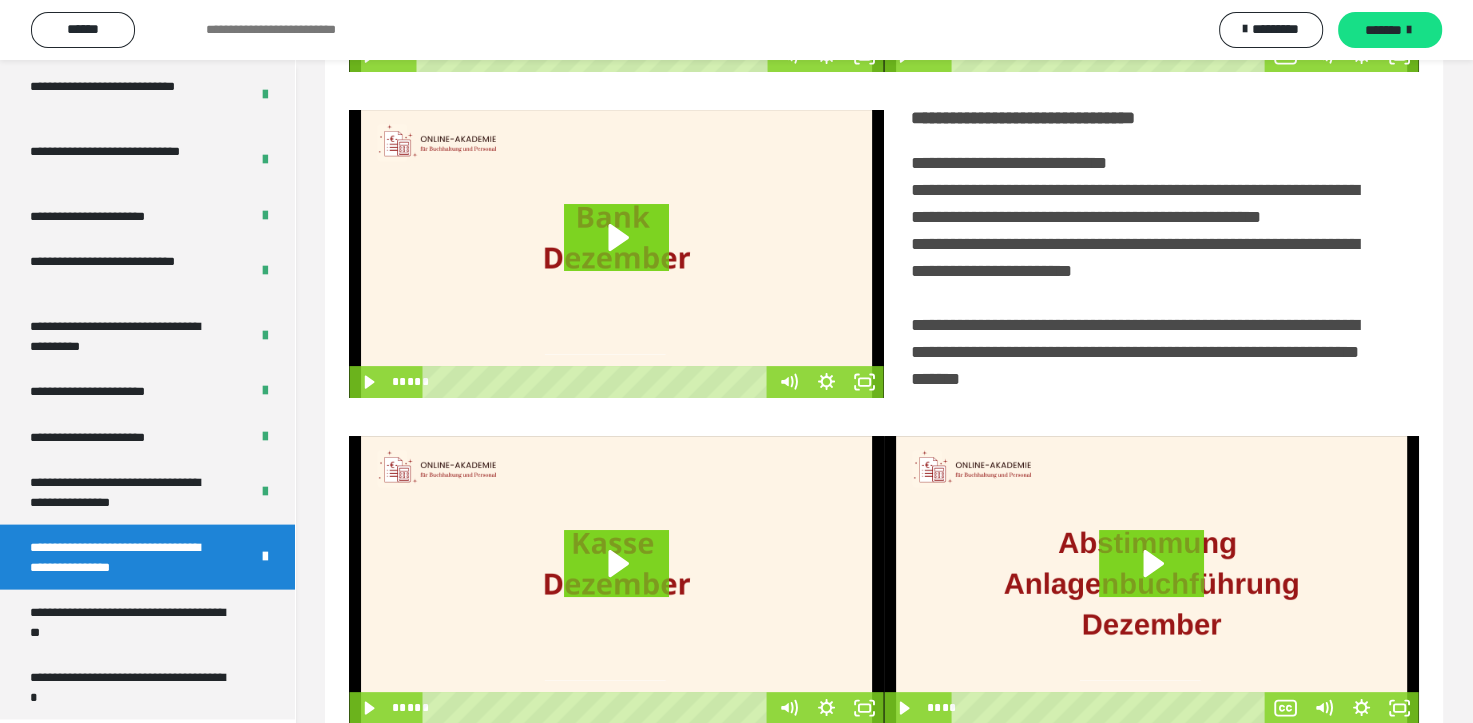scroll, scrollTop: 438, scrollLeft: 0, axis: vertical 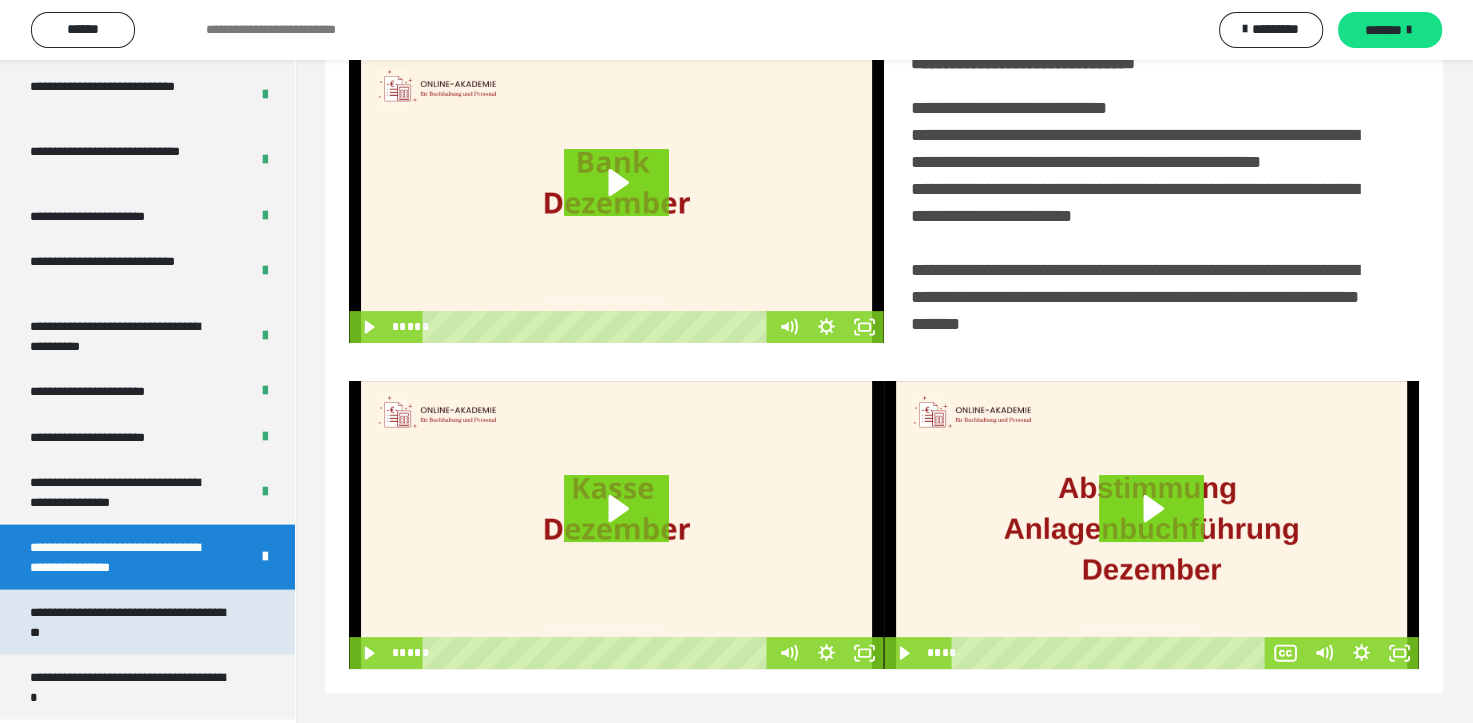 click on "**********" at bounding box center [132, 622] 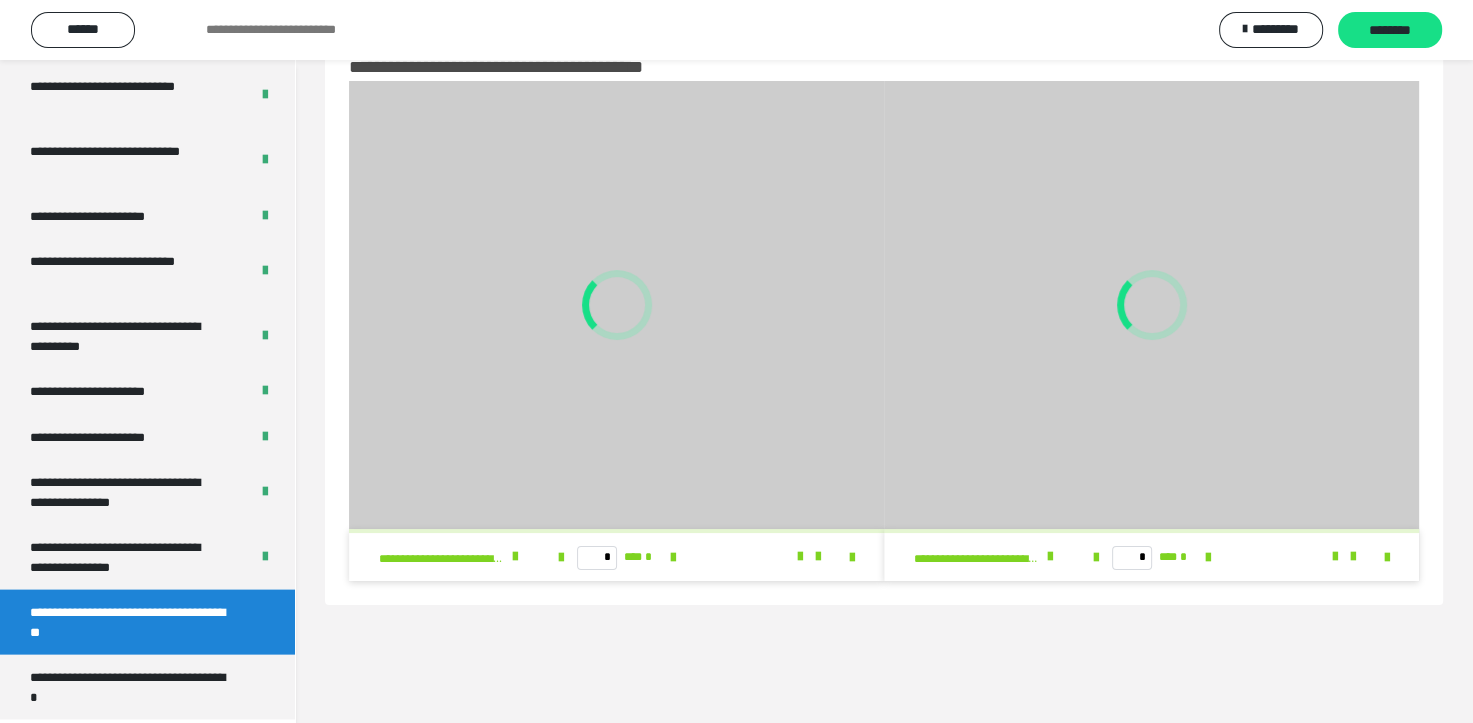 scroll, scrollTop: 60, scrollLeft: 0, axis: vertical 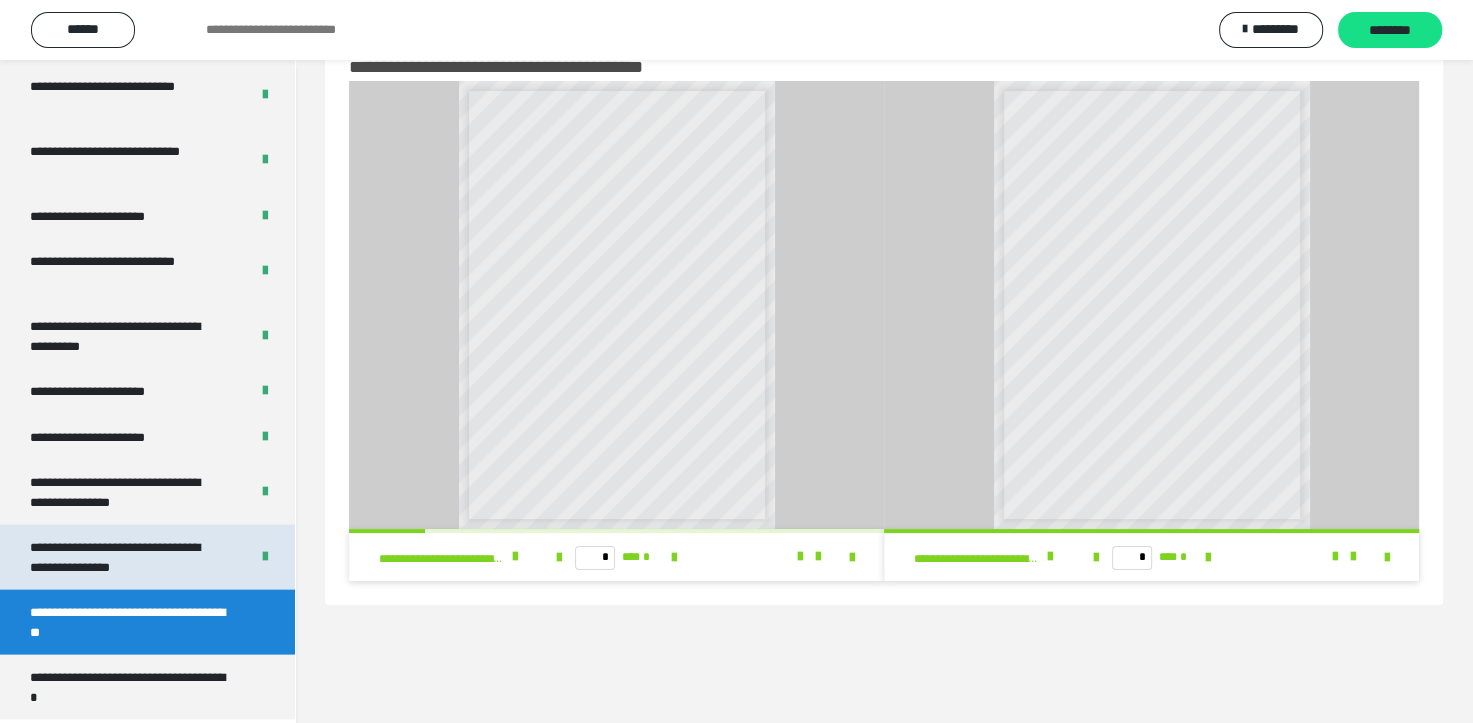 click on "**********" at bounding box center (124, 557) 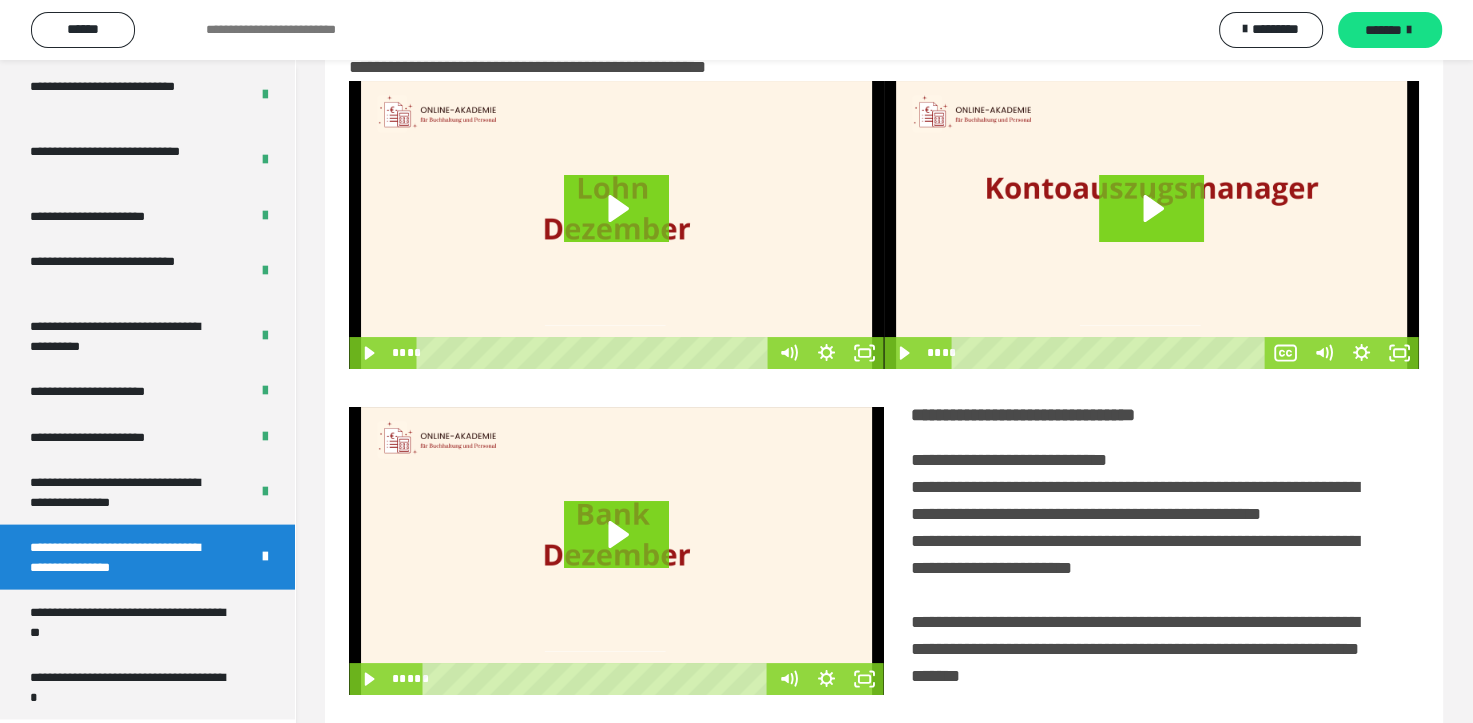 scroll, scrollTop: 438, scrollLeft: 0, axis: vertical 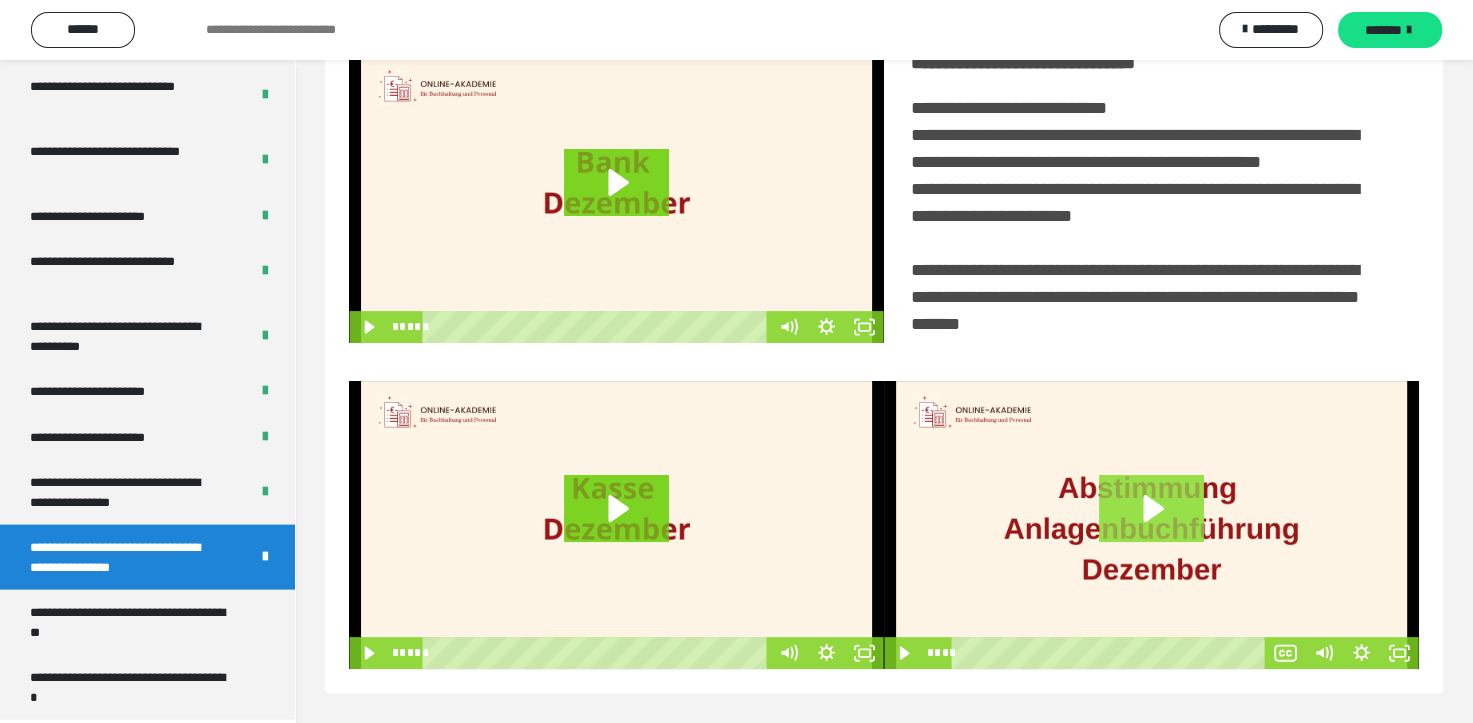 click 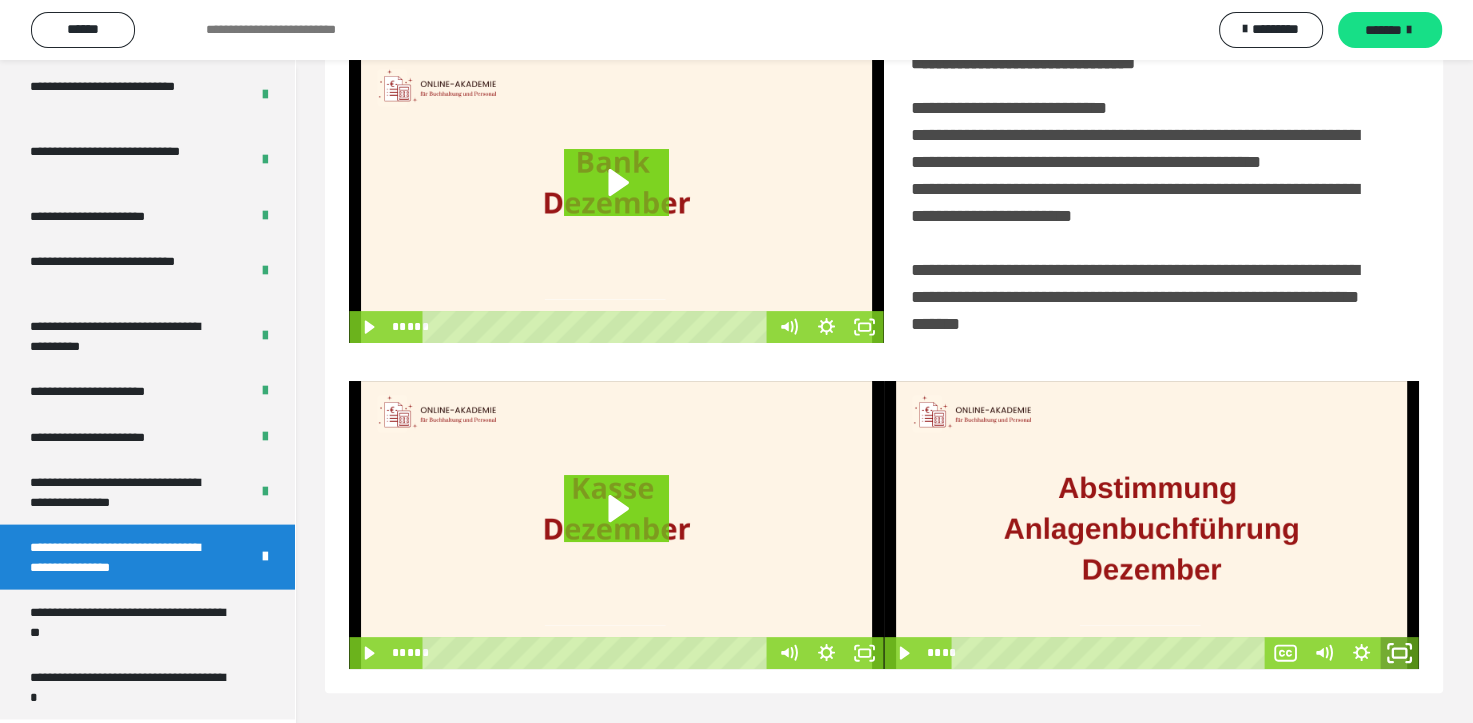 click 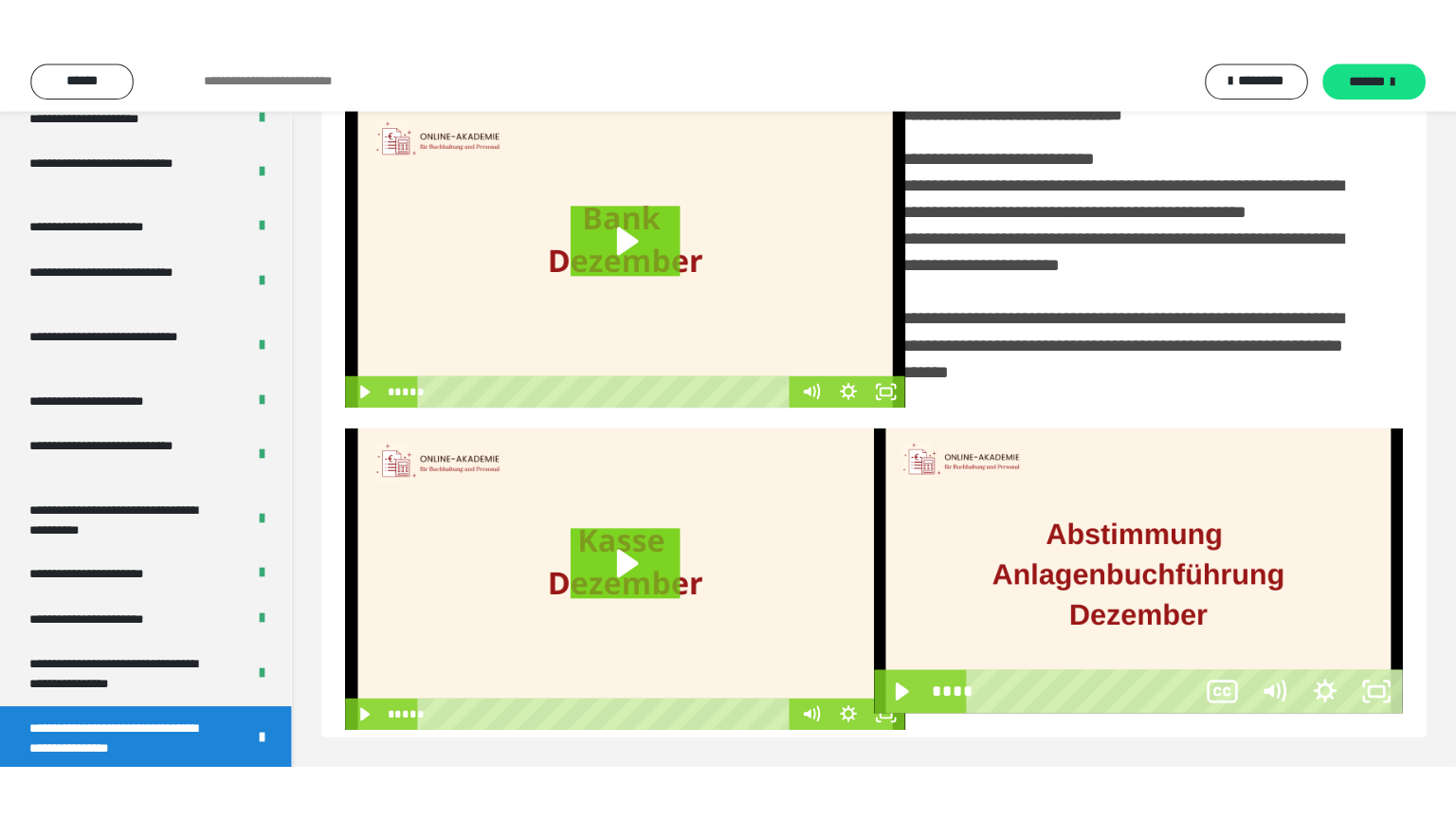 scroll, scrollTop: 317, scrollLeft: 0, axis: vertical 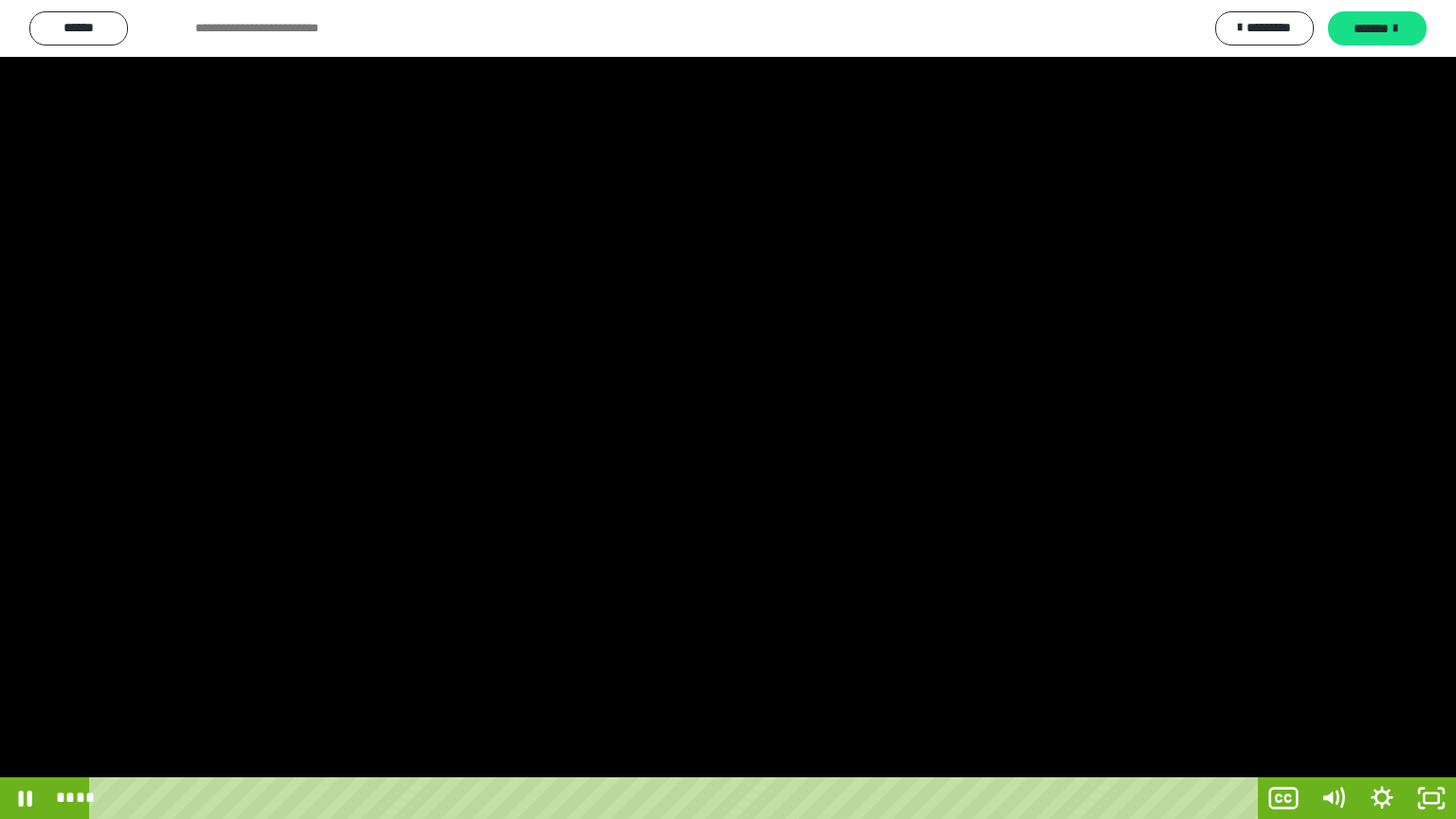click at bounding box center [728, 410] 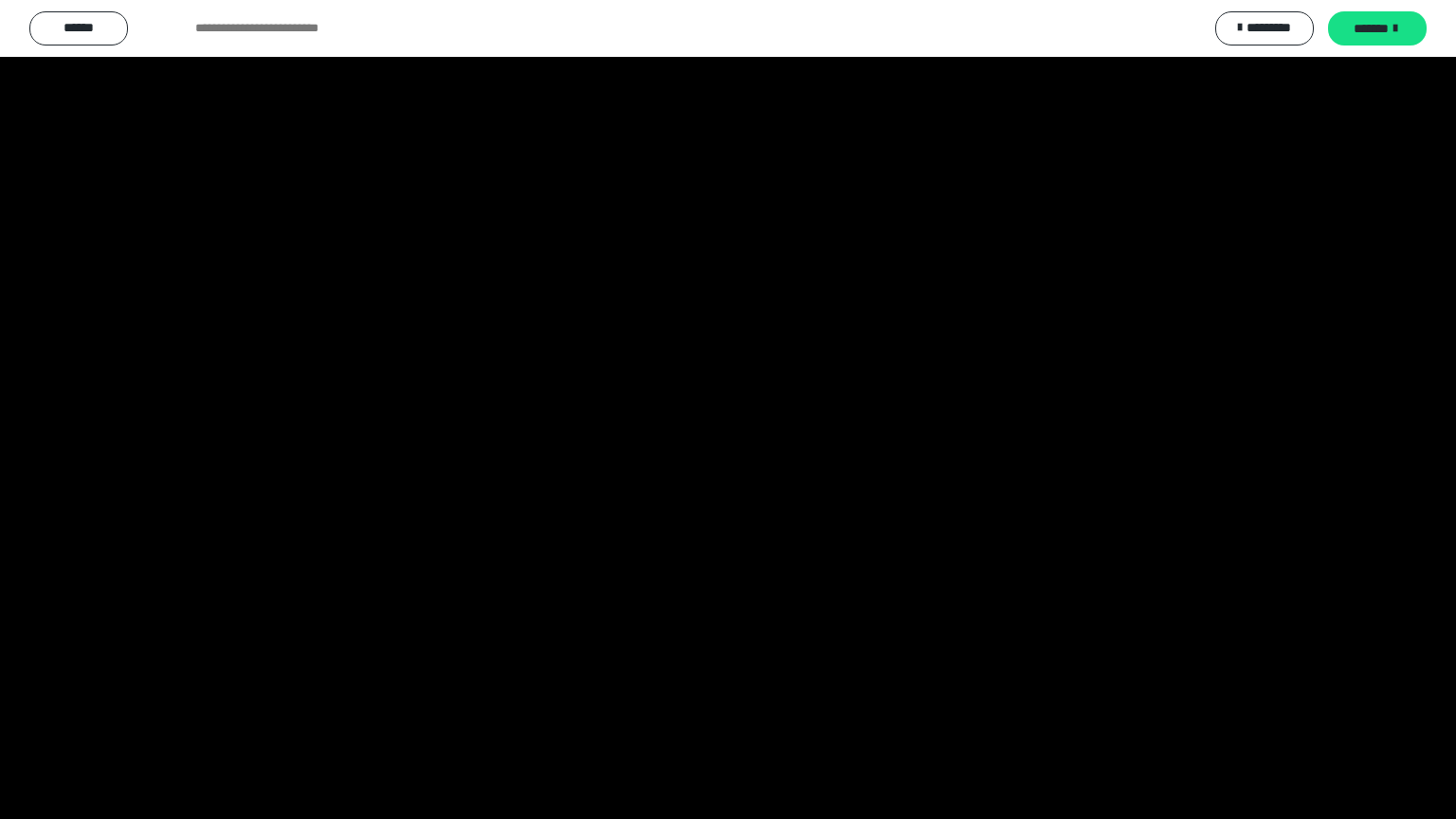 click at bounding box center [728, 410] 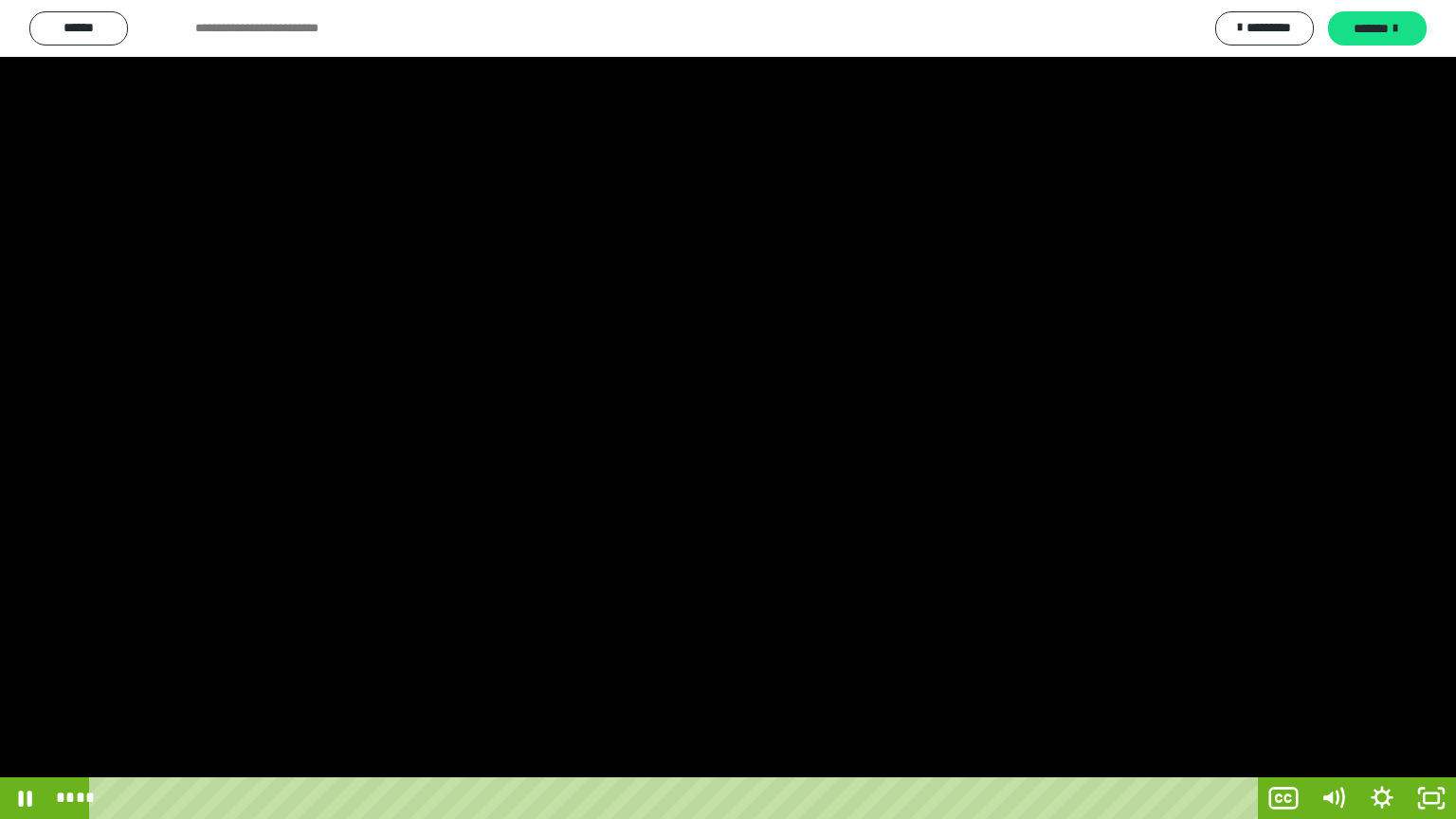 click at bounding box center [728, 410] 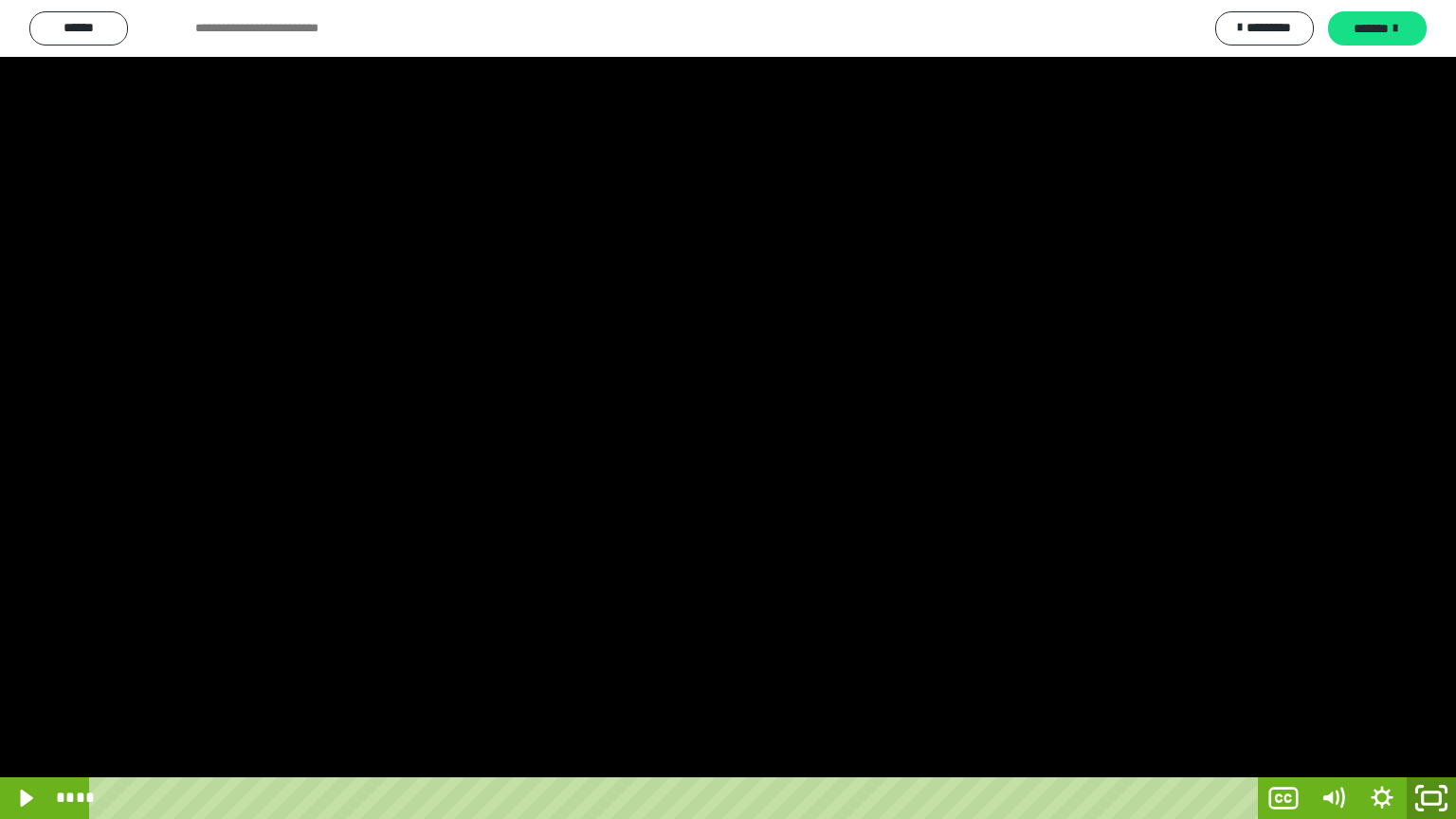click 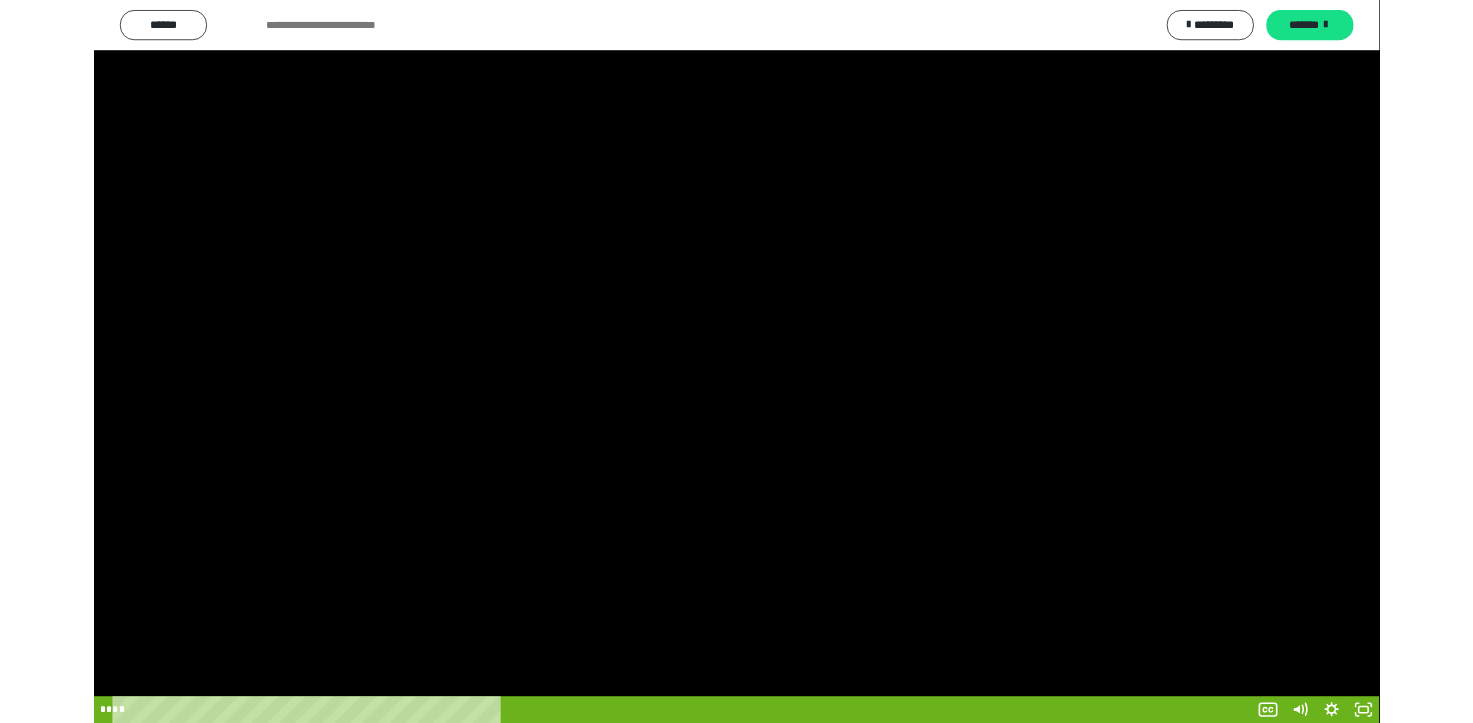 scroll, scrollTop: 3964, scrollLeft: 0, axis: vertical 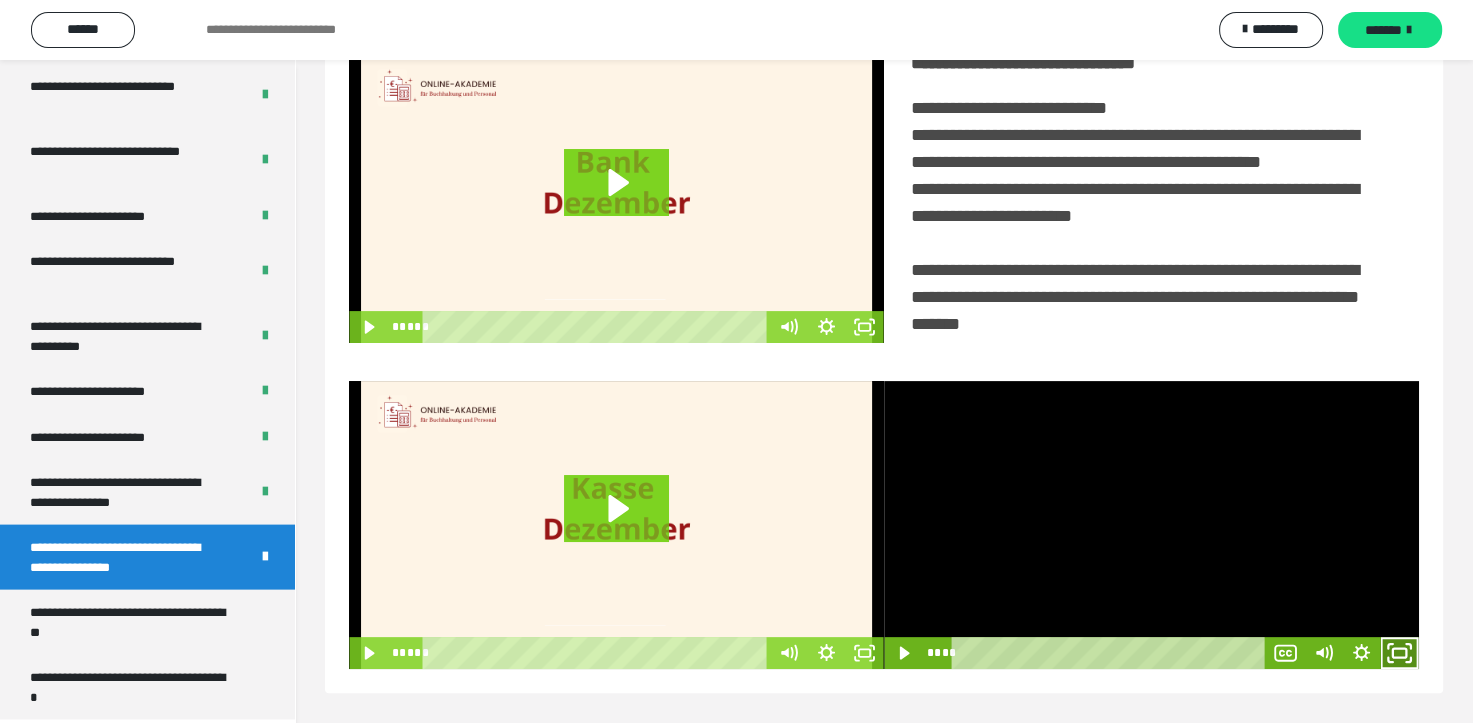 click 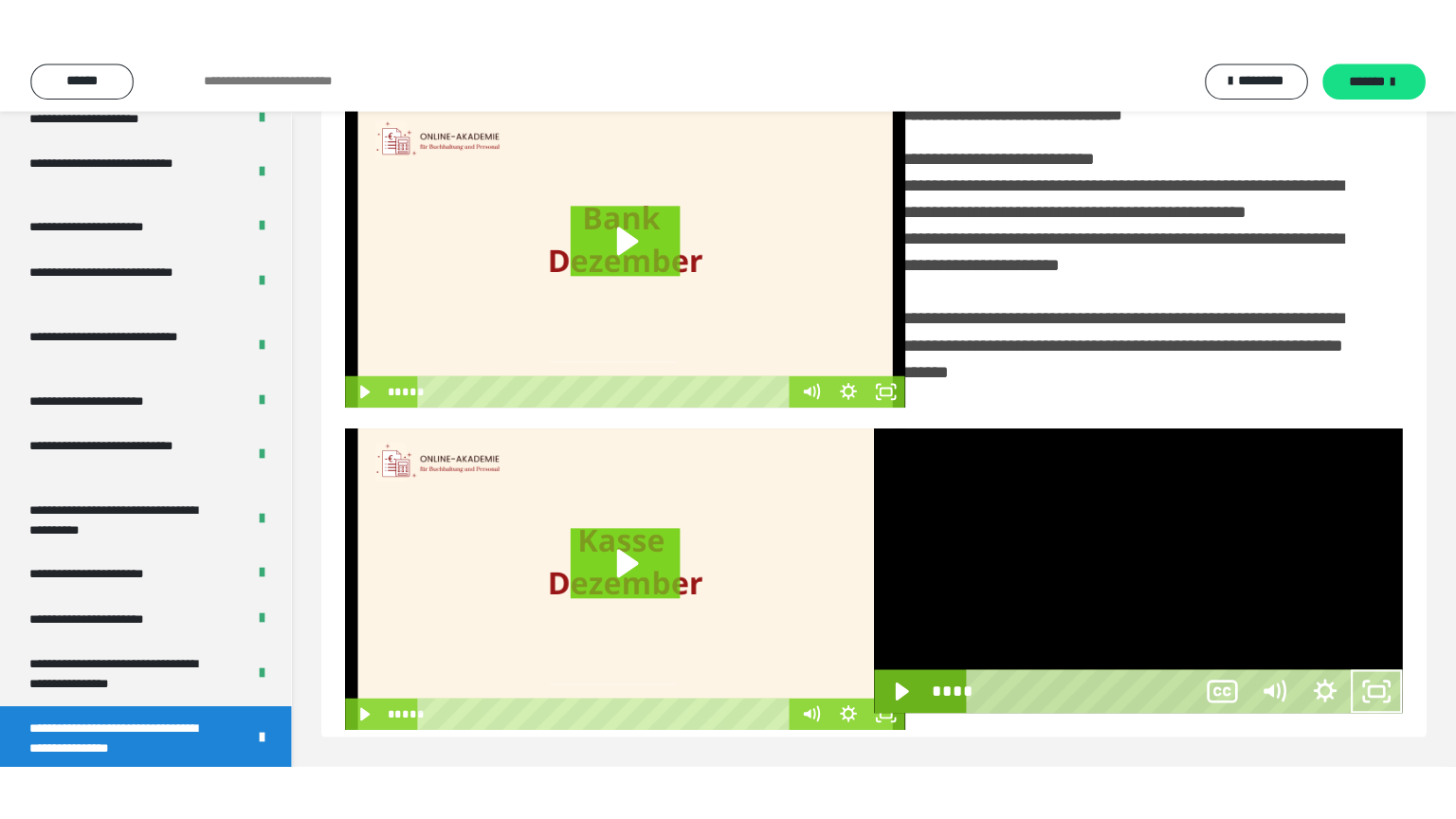 scroll, scrollTop: 317, scrollLeft: 0, axis: vertical 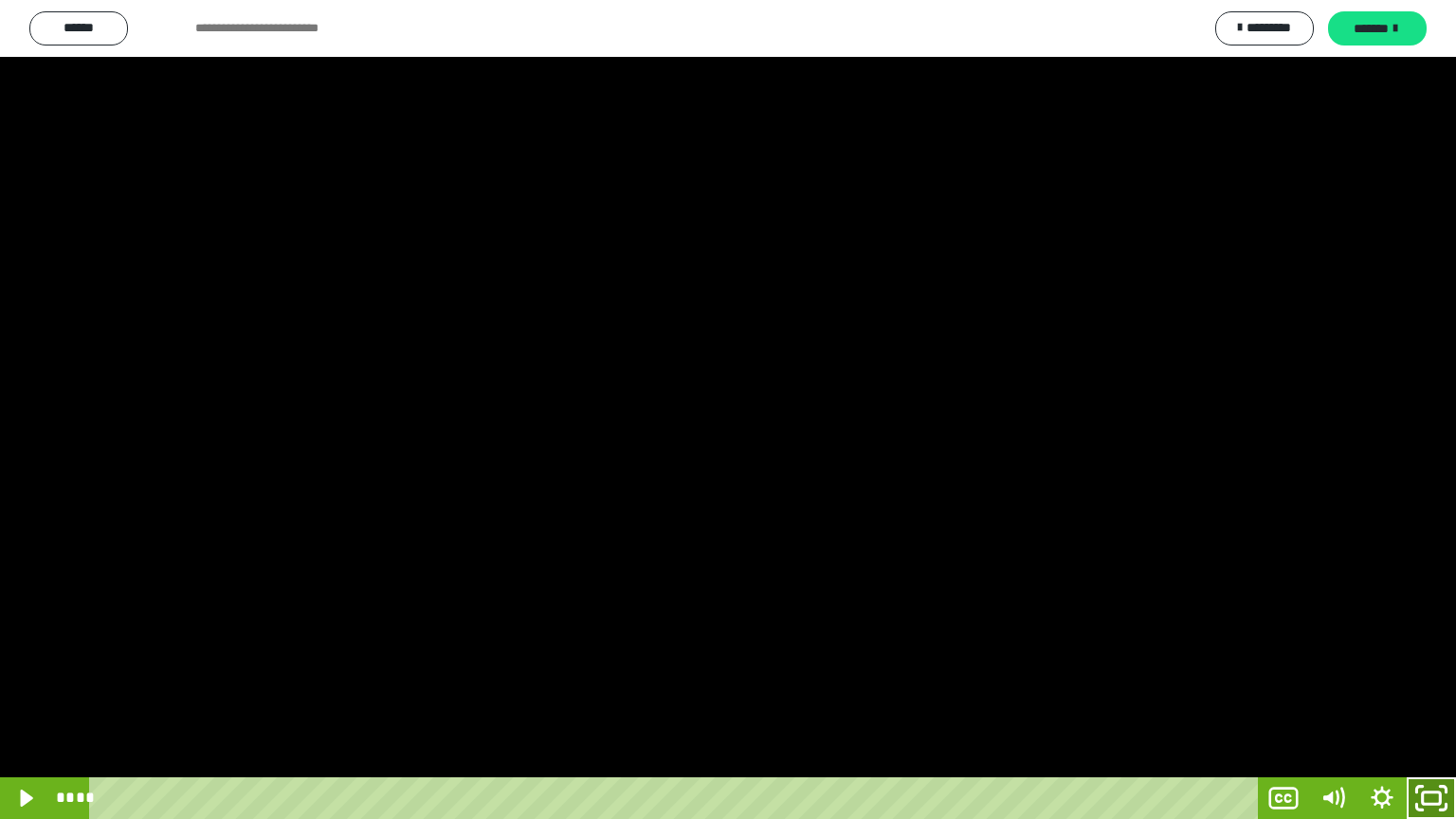 click 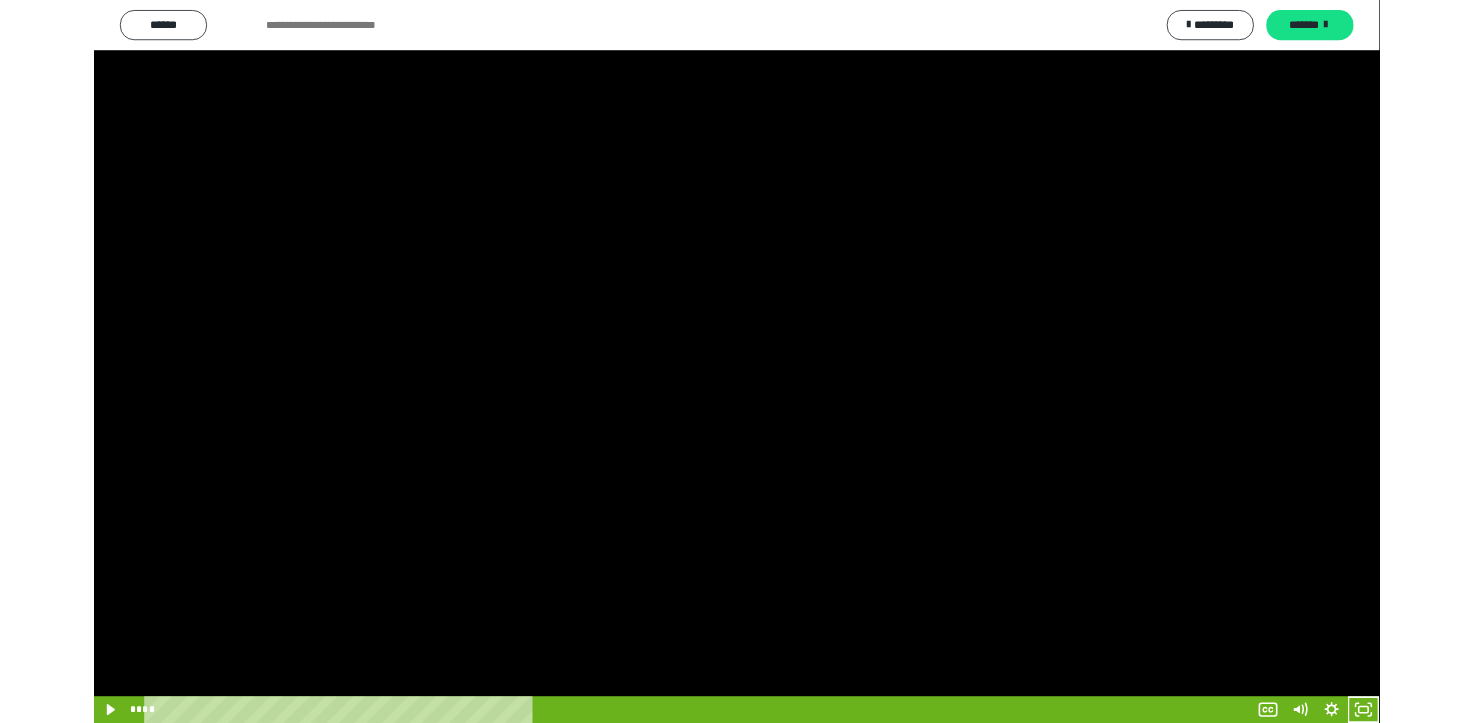 scroll, scrollTop: 3964, scrollLeft: 0, axis: vertical 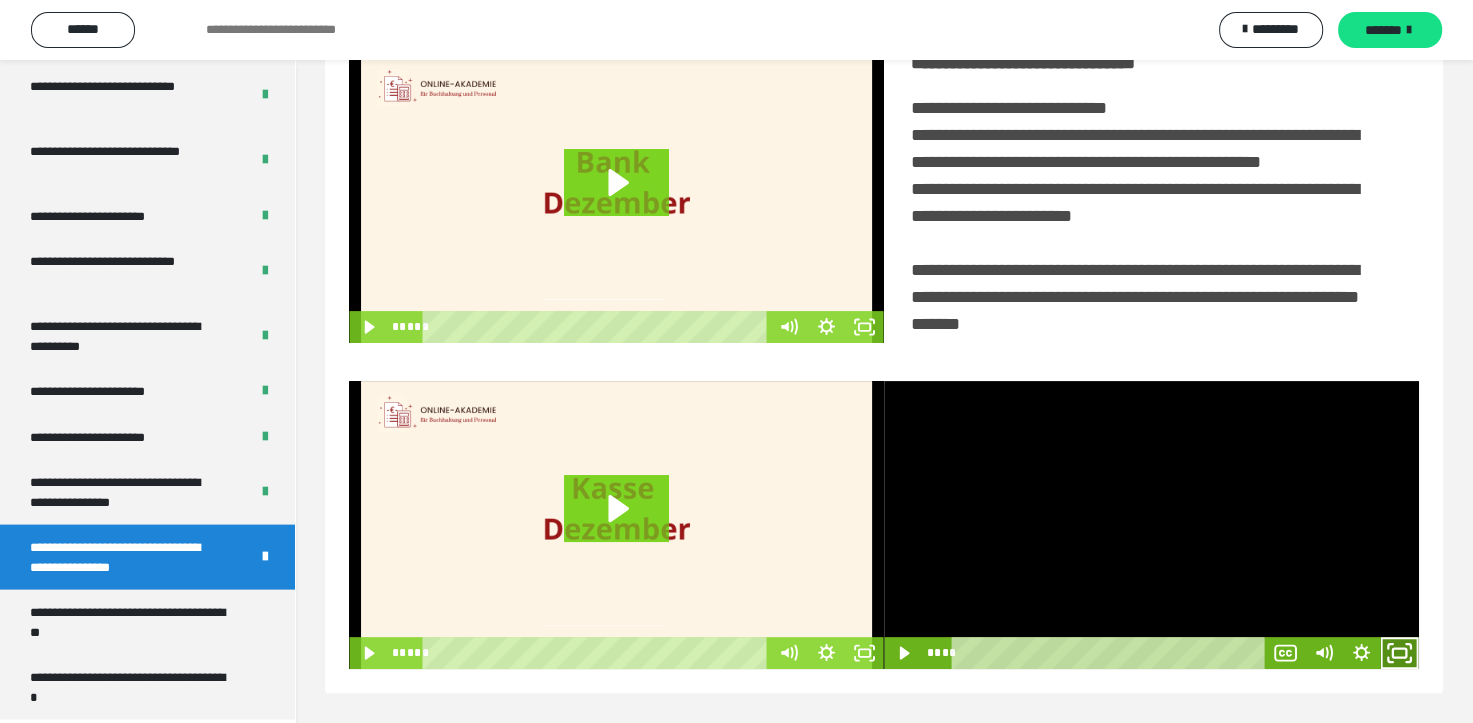 click 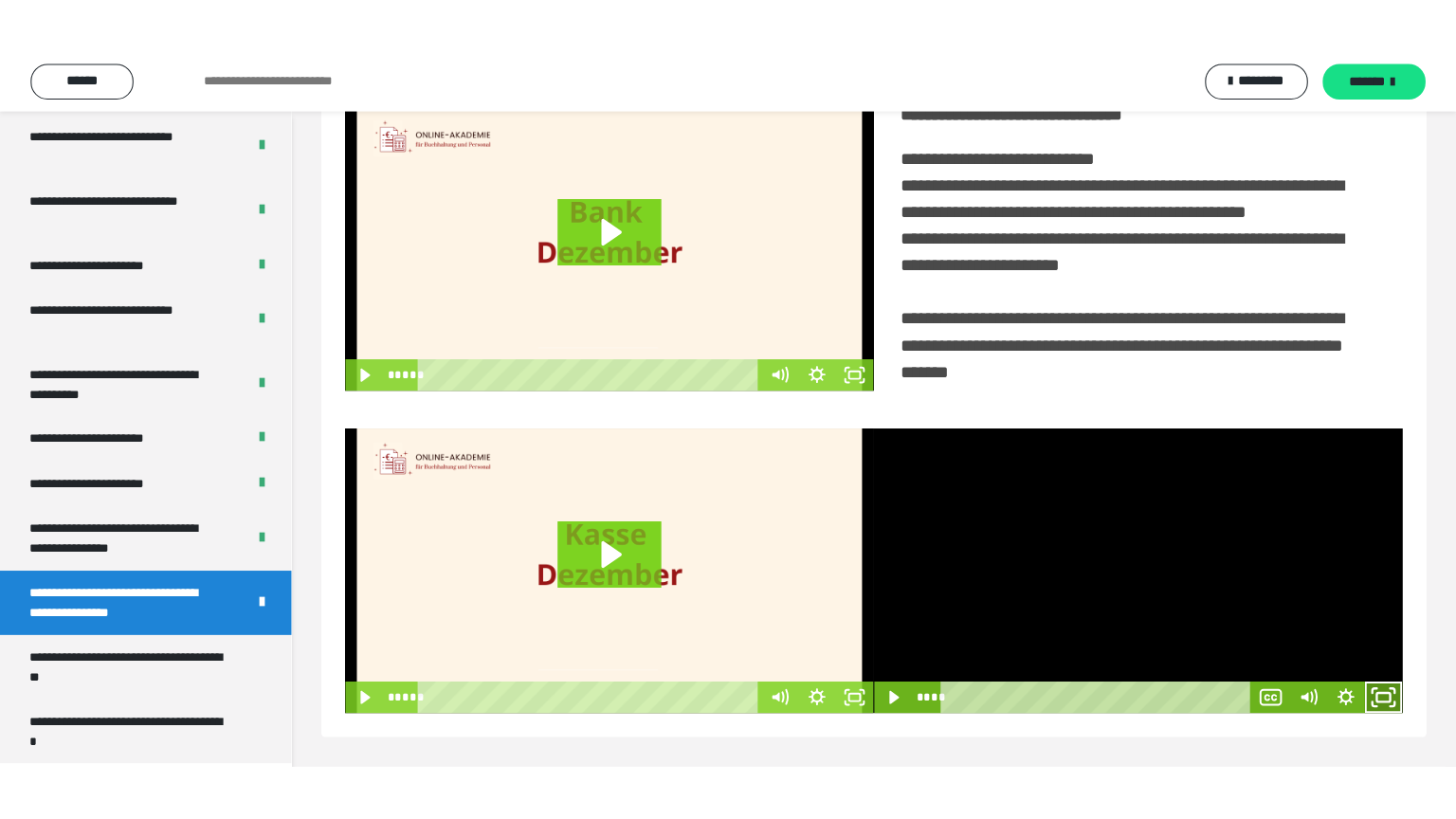 scroll, scrollTop: 317, scrollLeft: 0, axis: vertical 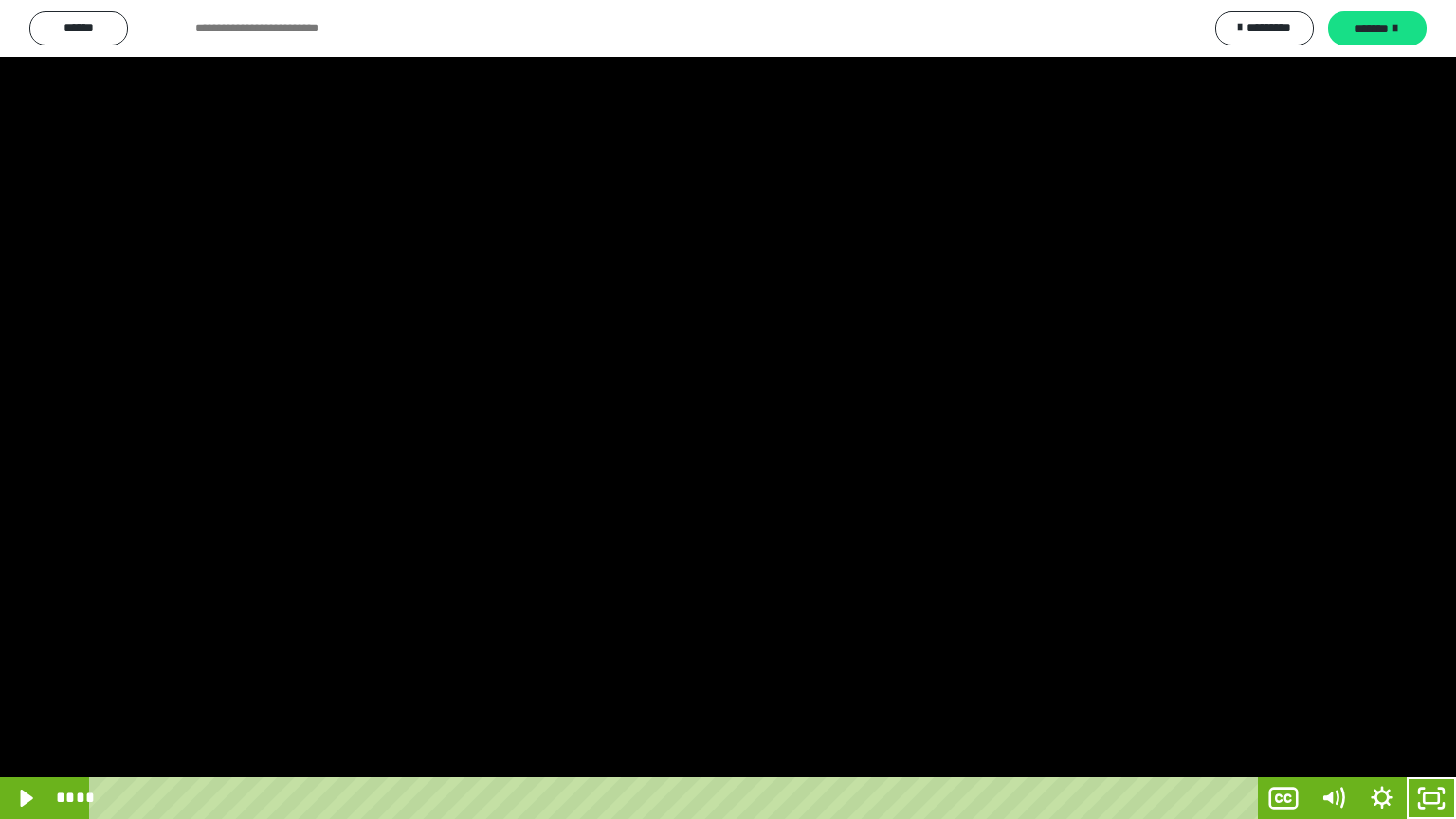 click at bounding box center [728, 410] 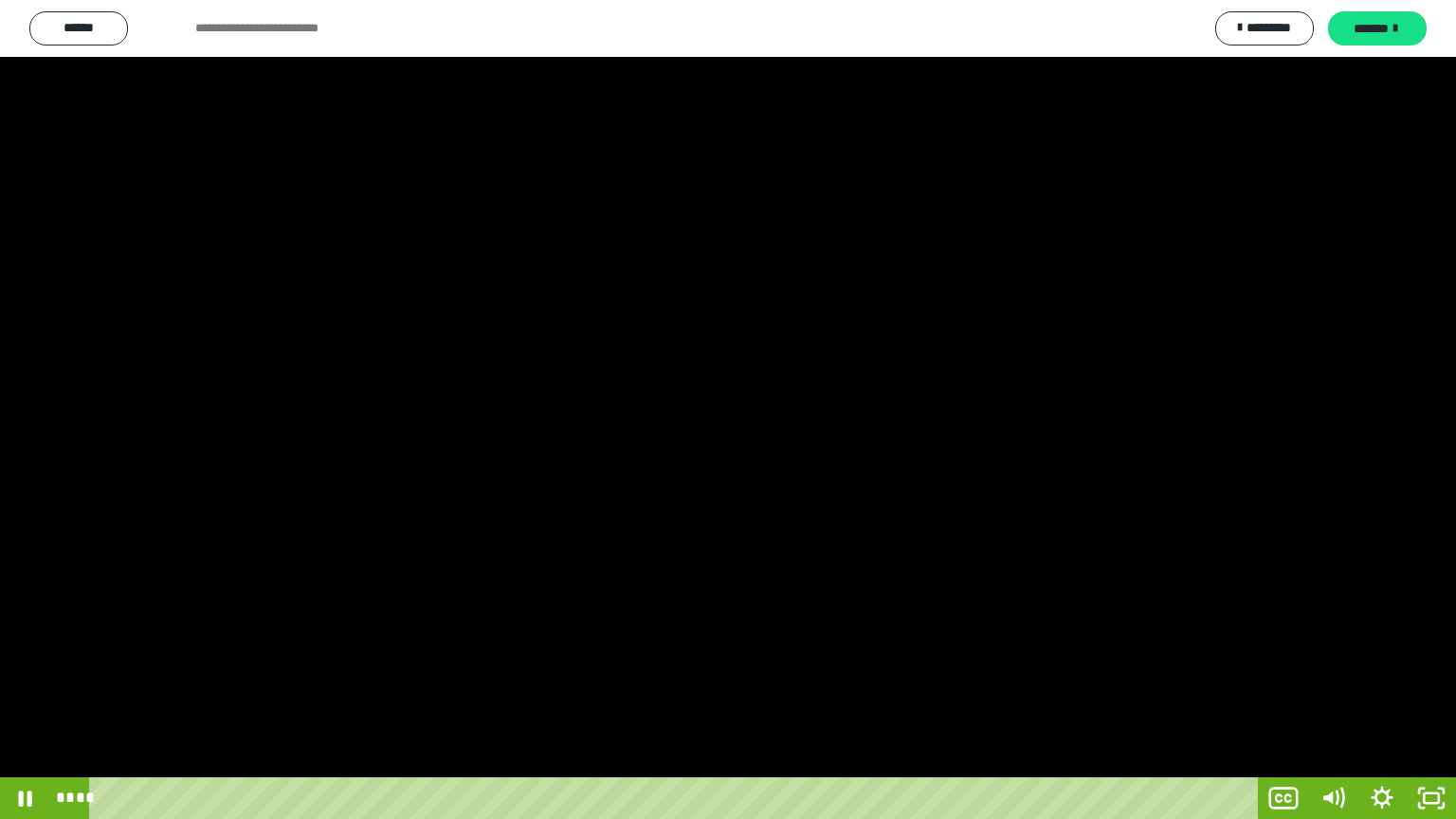 click at bounding box center (728, 410) 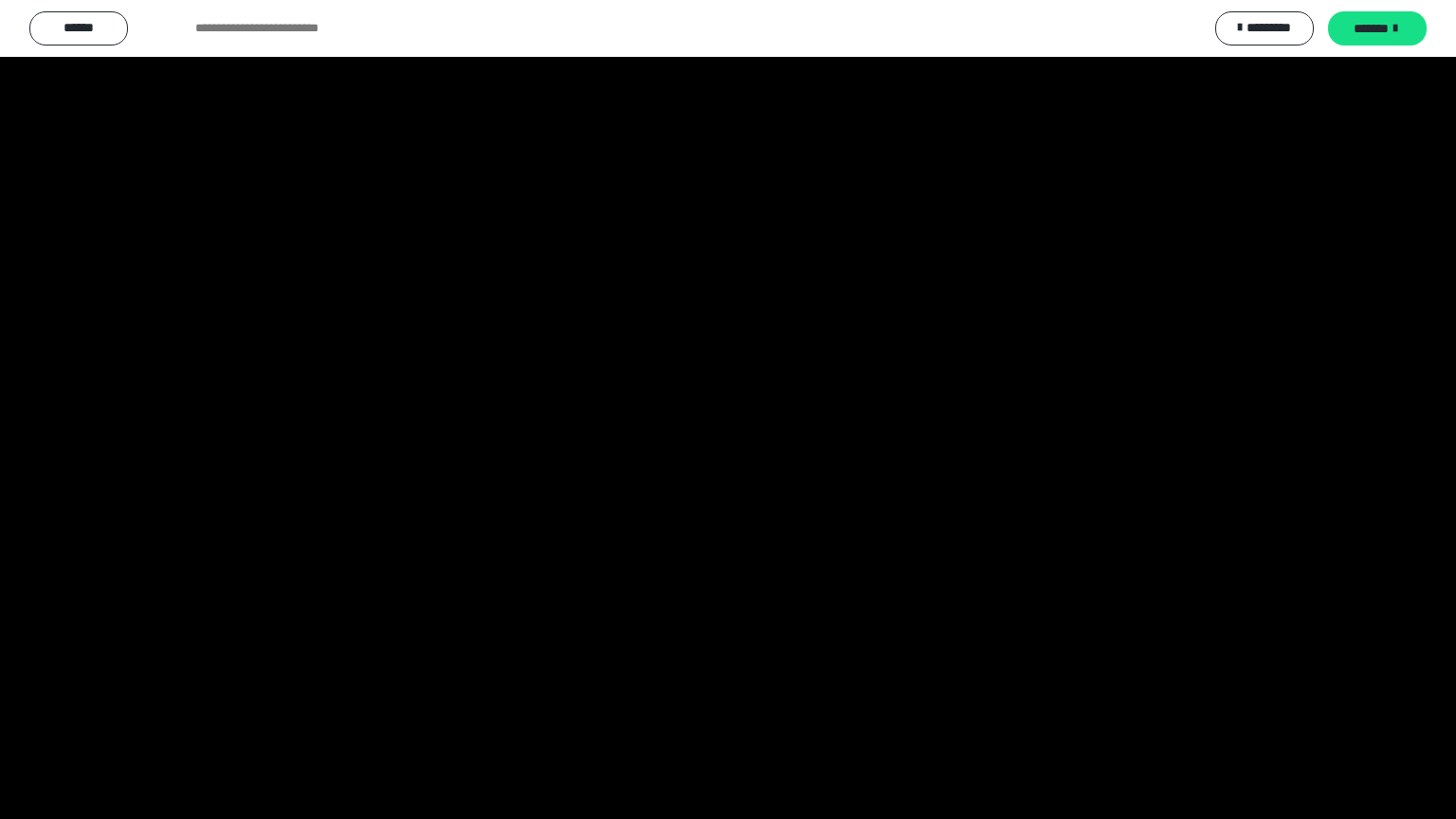 click at bounding box center [728, 410] 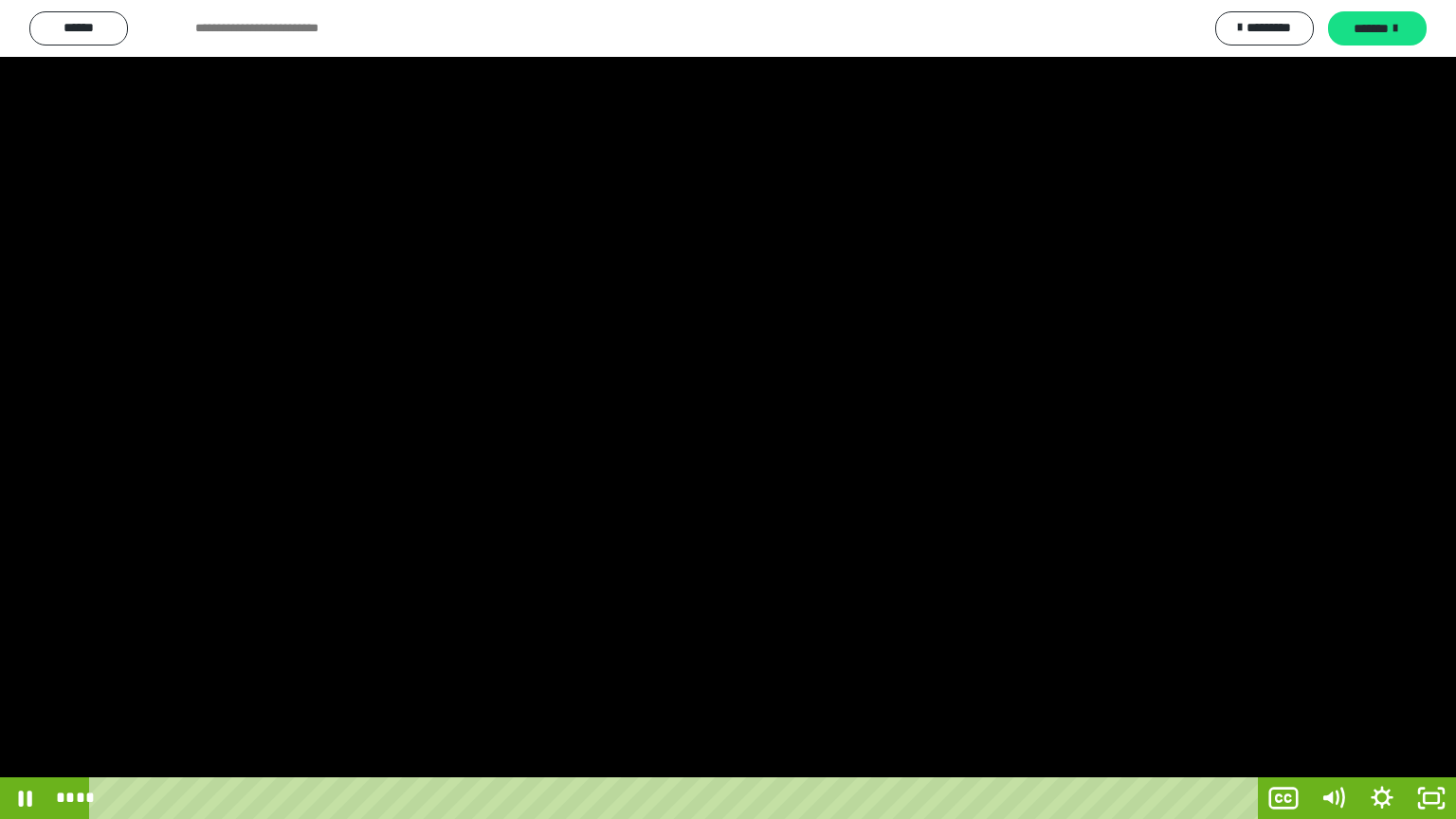 click at bounding box center [728, 410] 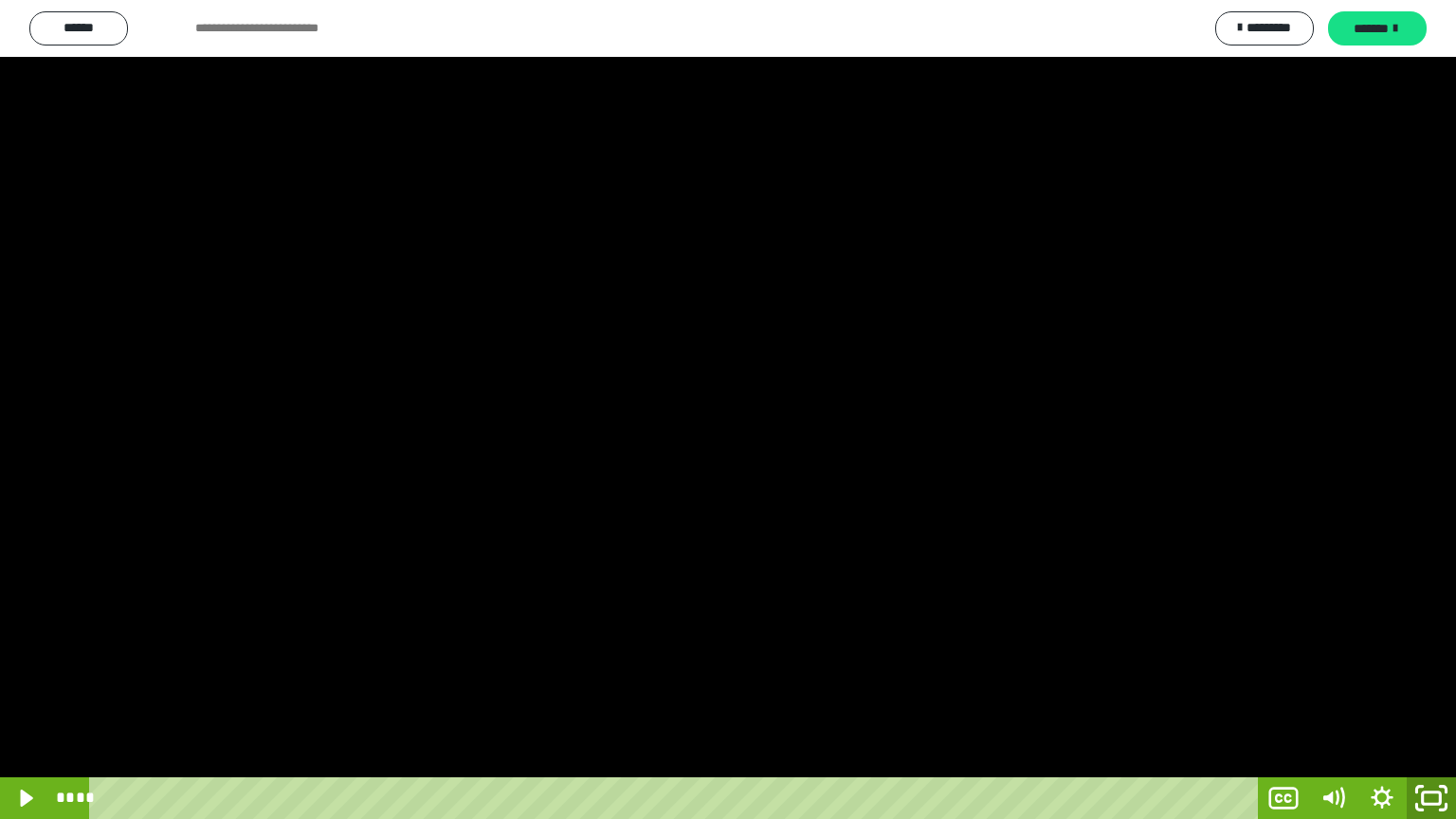 click 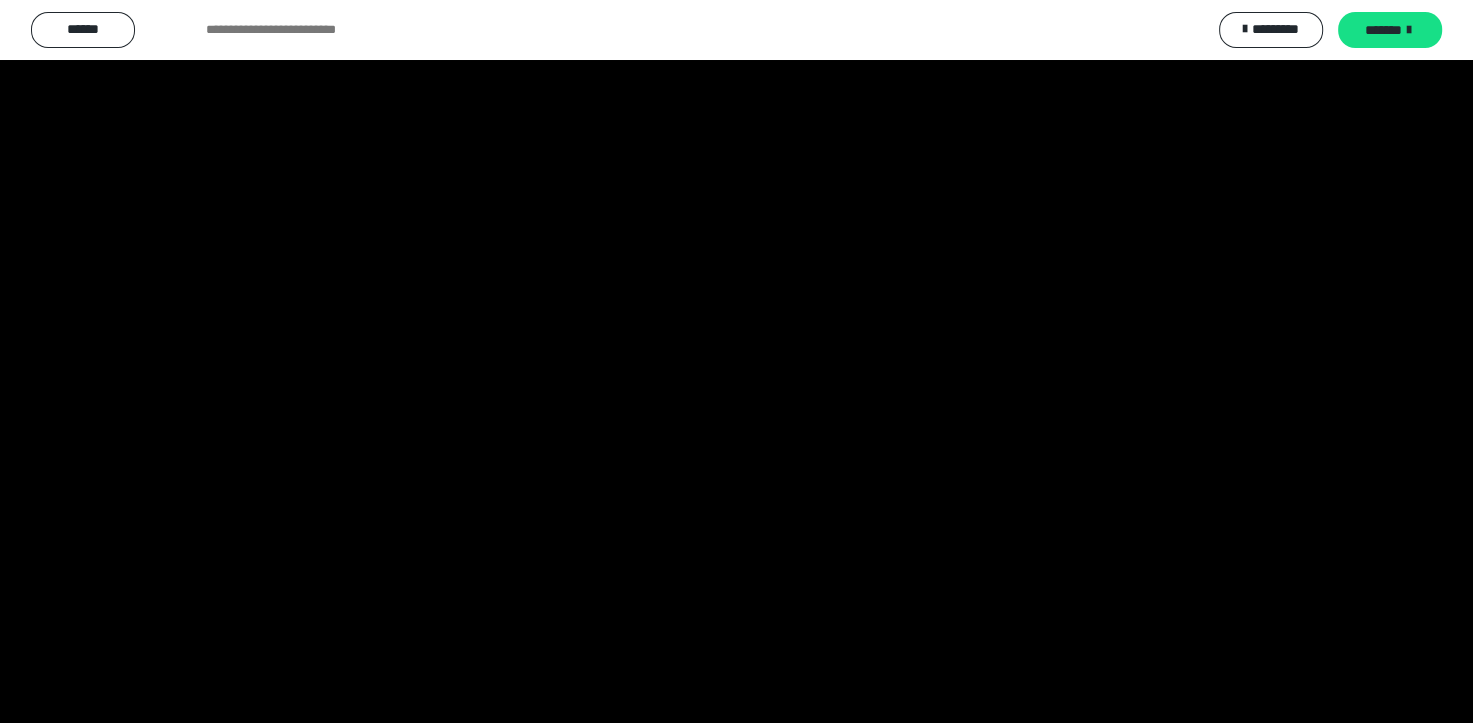scroll, scrollTop: 3964, scrollLeft: 0, axis: vertical 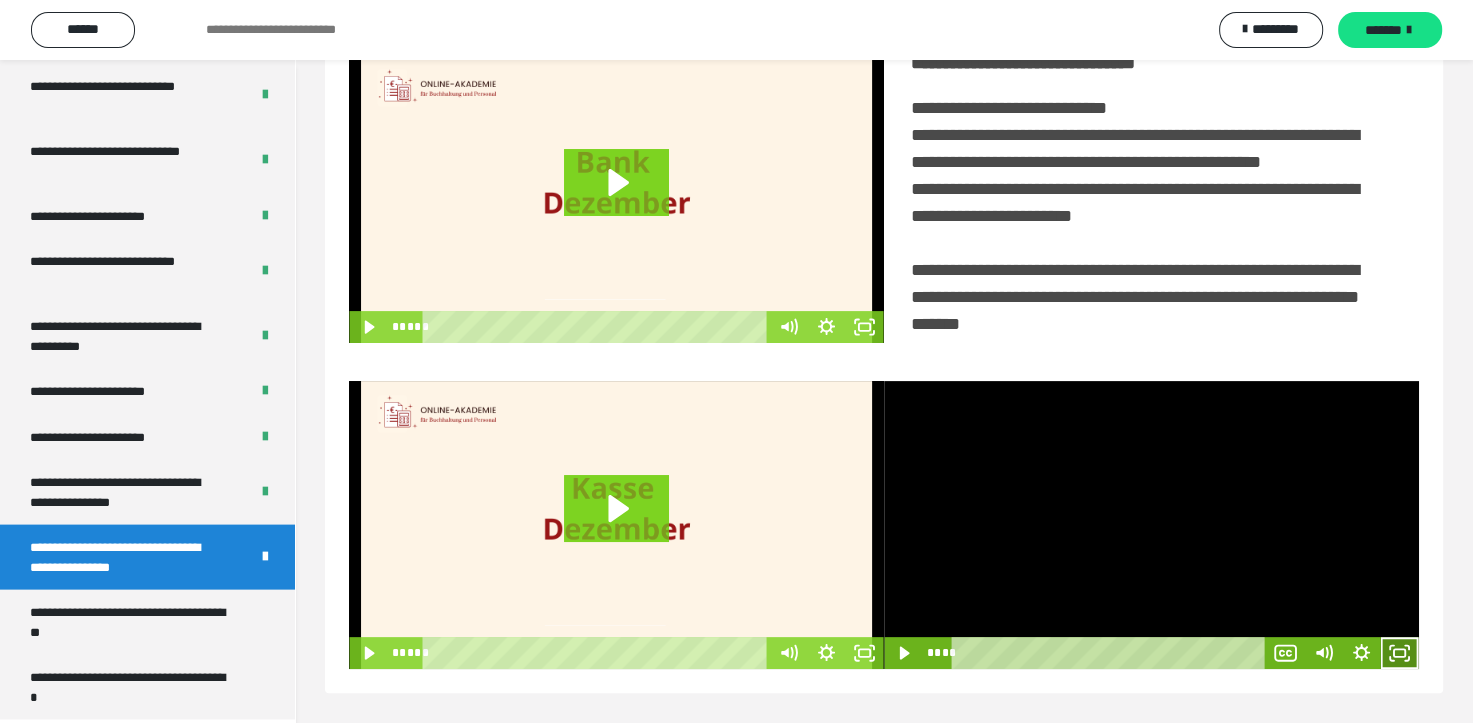 click 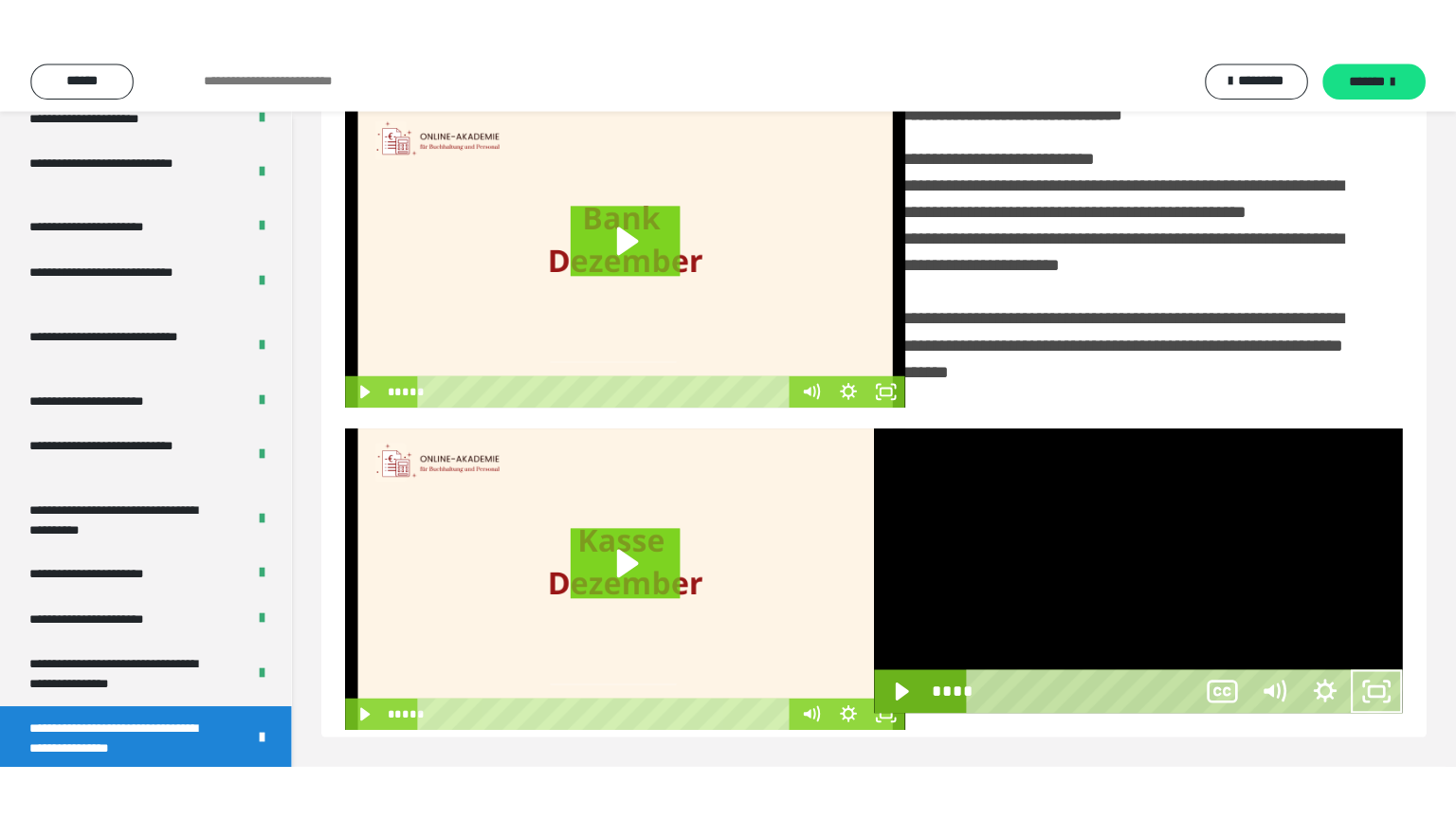 scroll, scrollTop: 317, scrollLeft: 0, axis: vertical 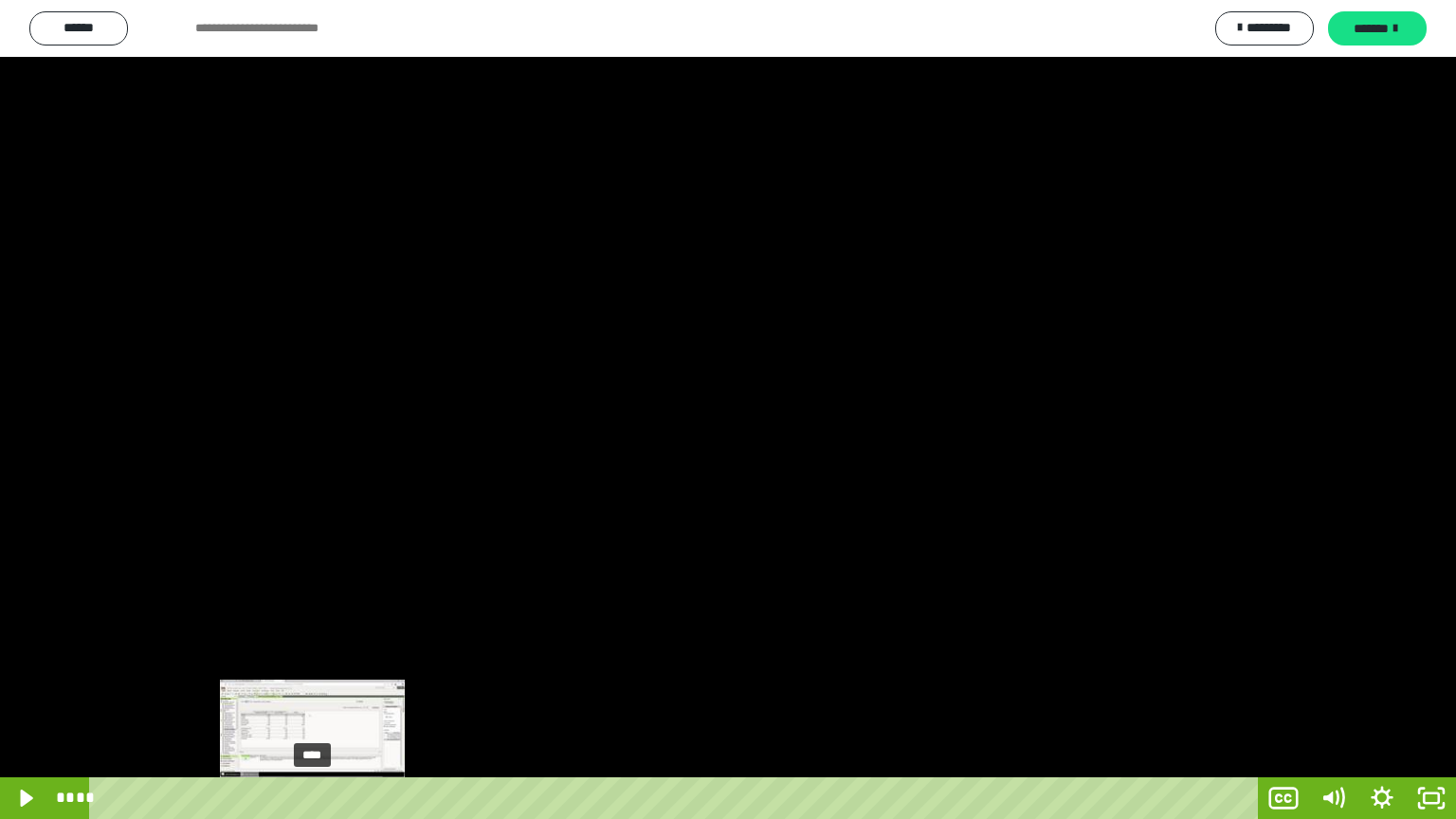 click on "****" at bounding box center (677, 798) 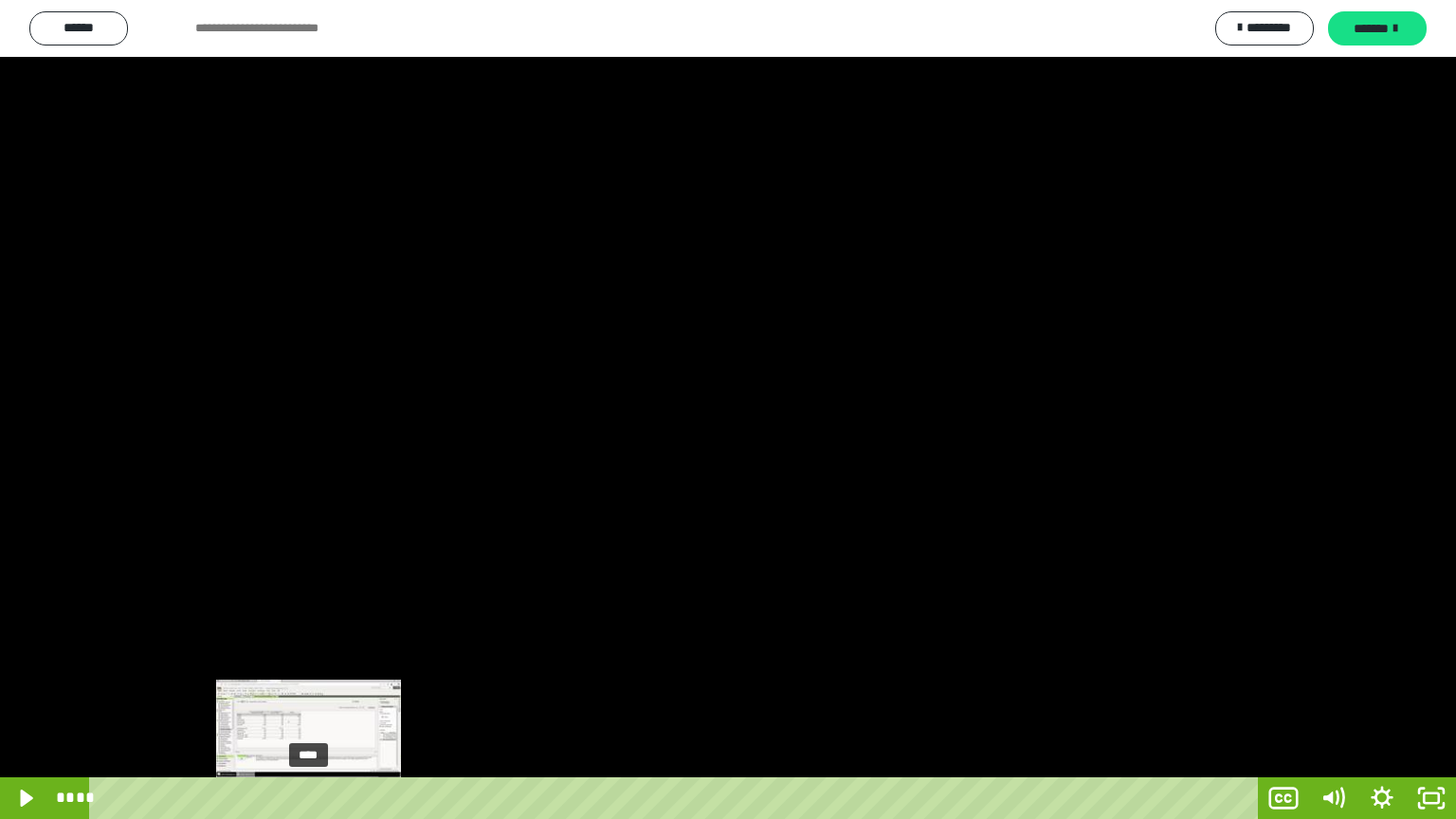 click at bounding box center [309, 798] 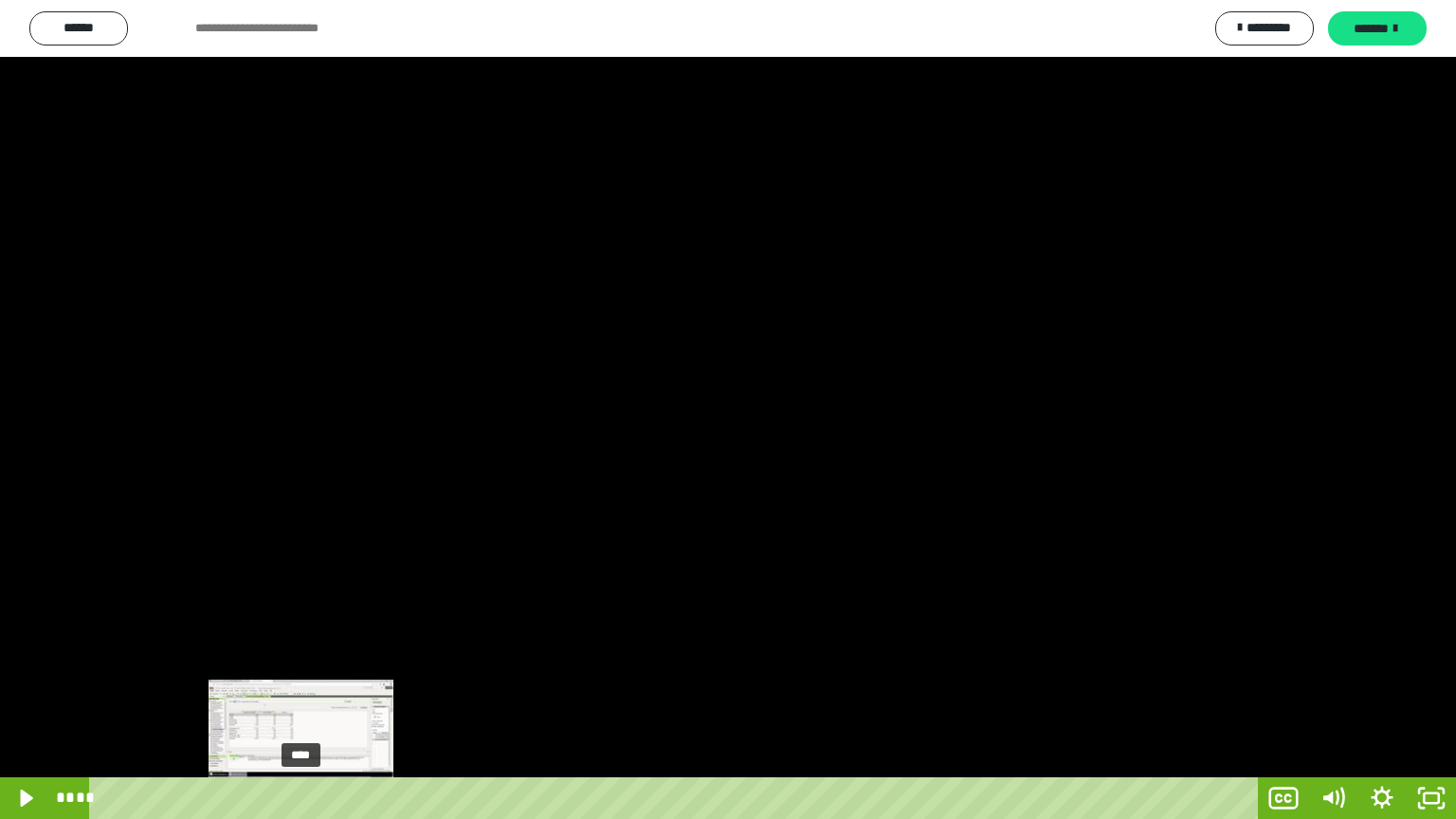 click at bounding box center (309, 798) 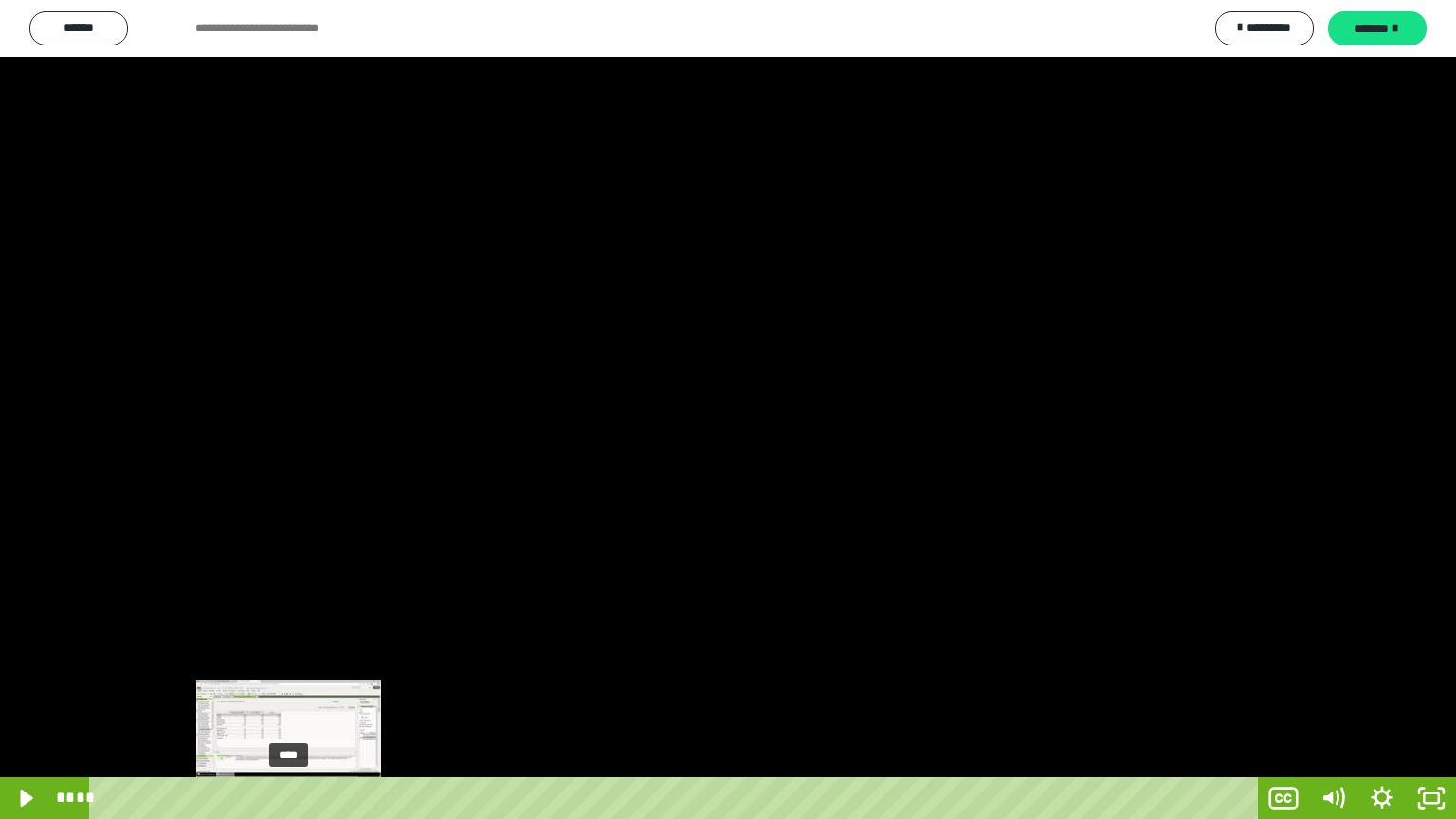 click on "****" at bounding box center [677, 798] 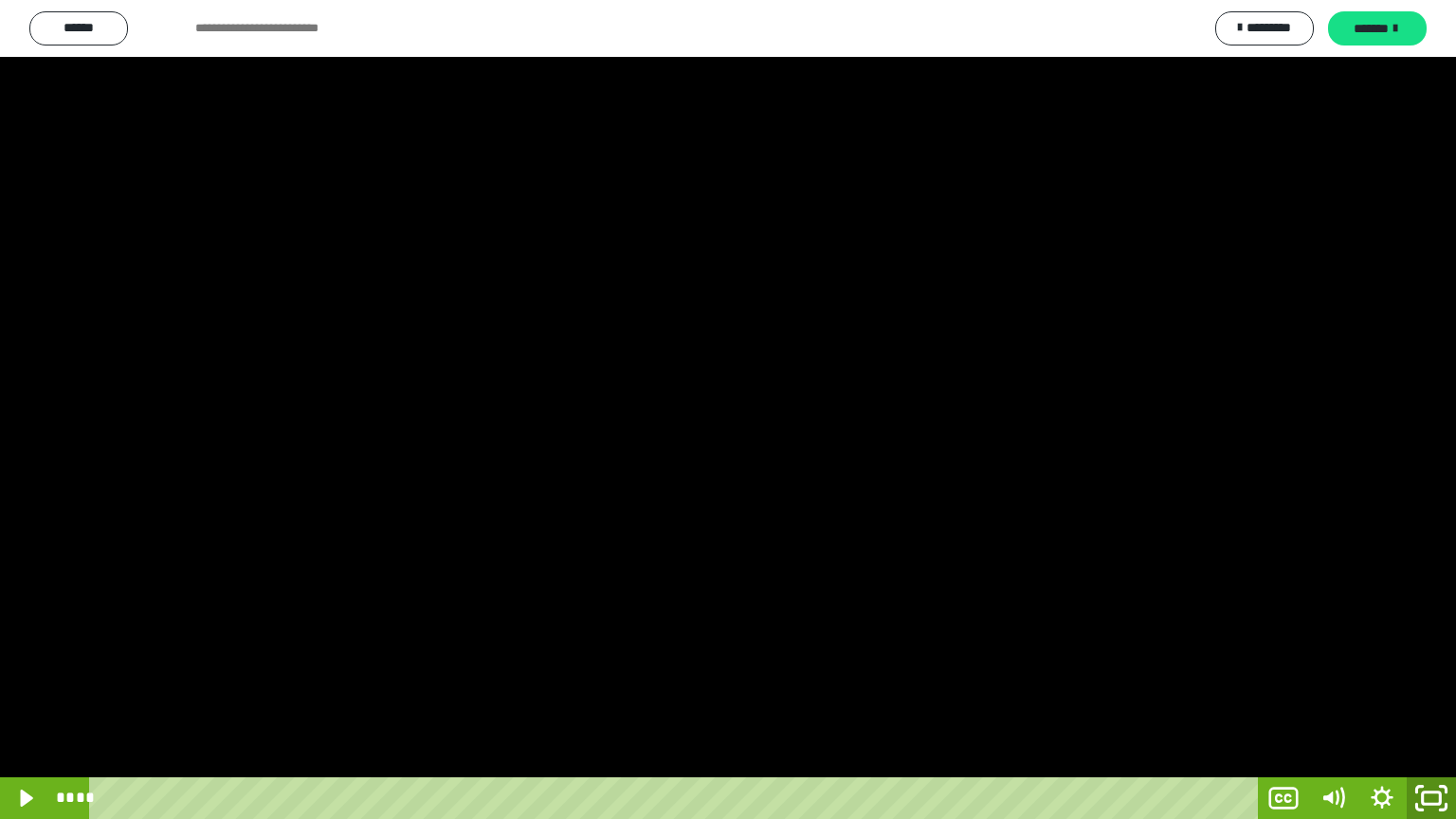 click 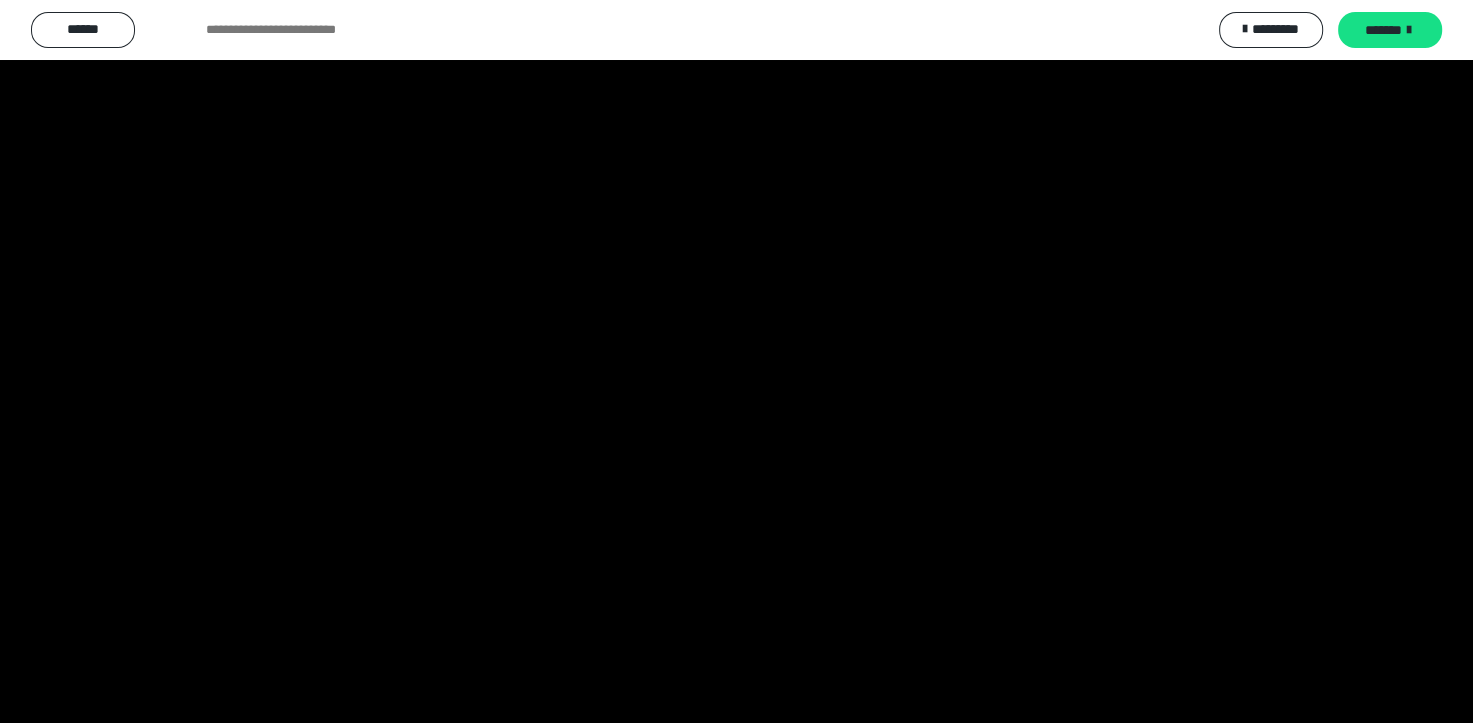 scroll, scrollTop: 3964, scrollLeft: 0, axis: vertical 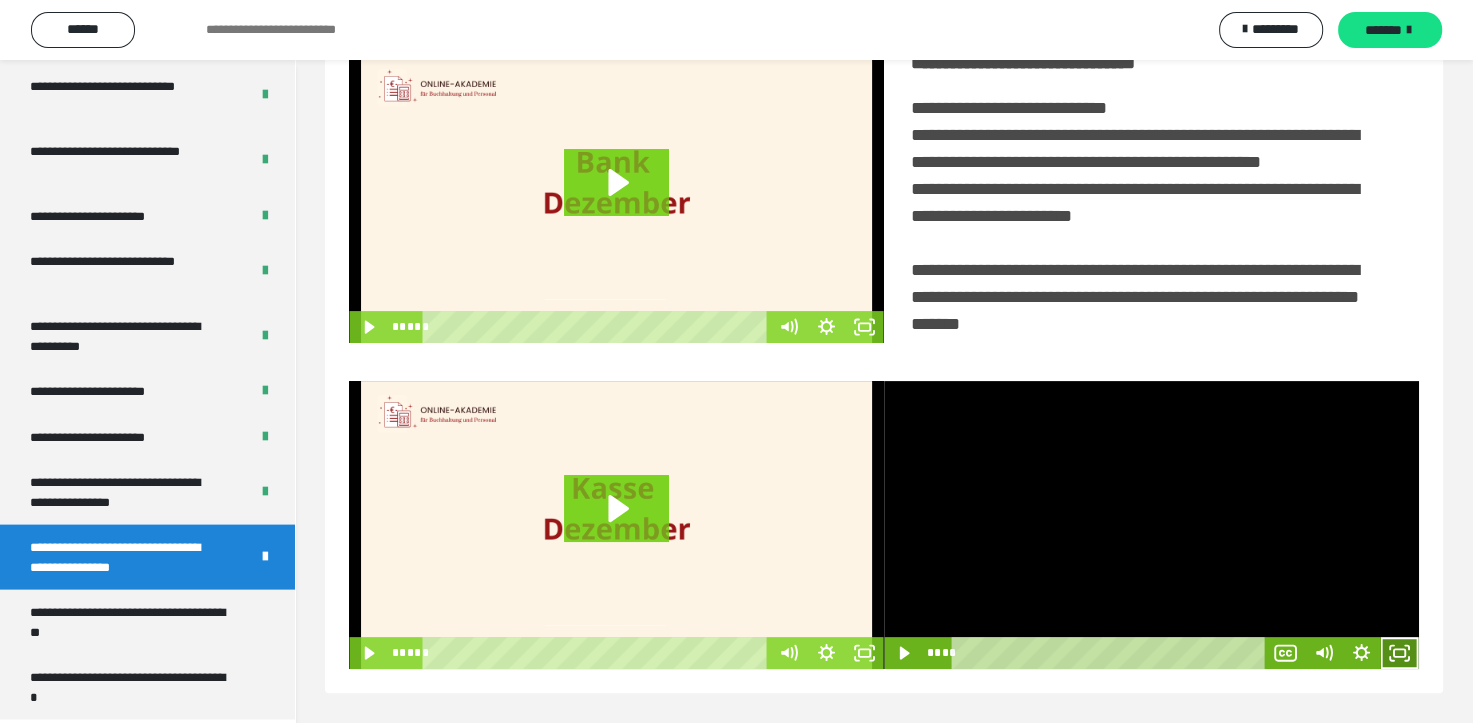 click 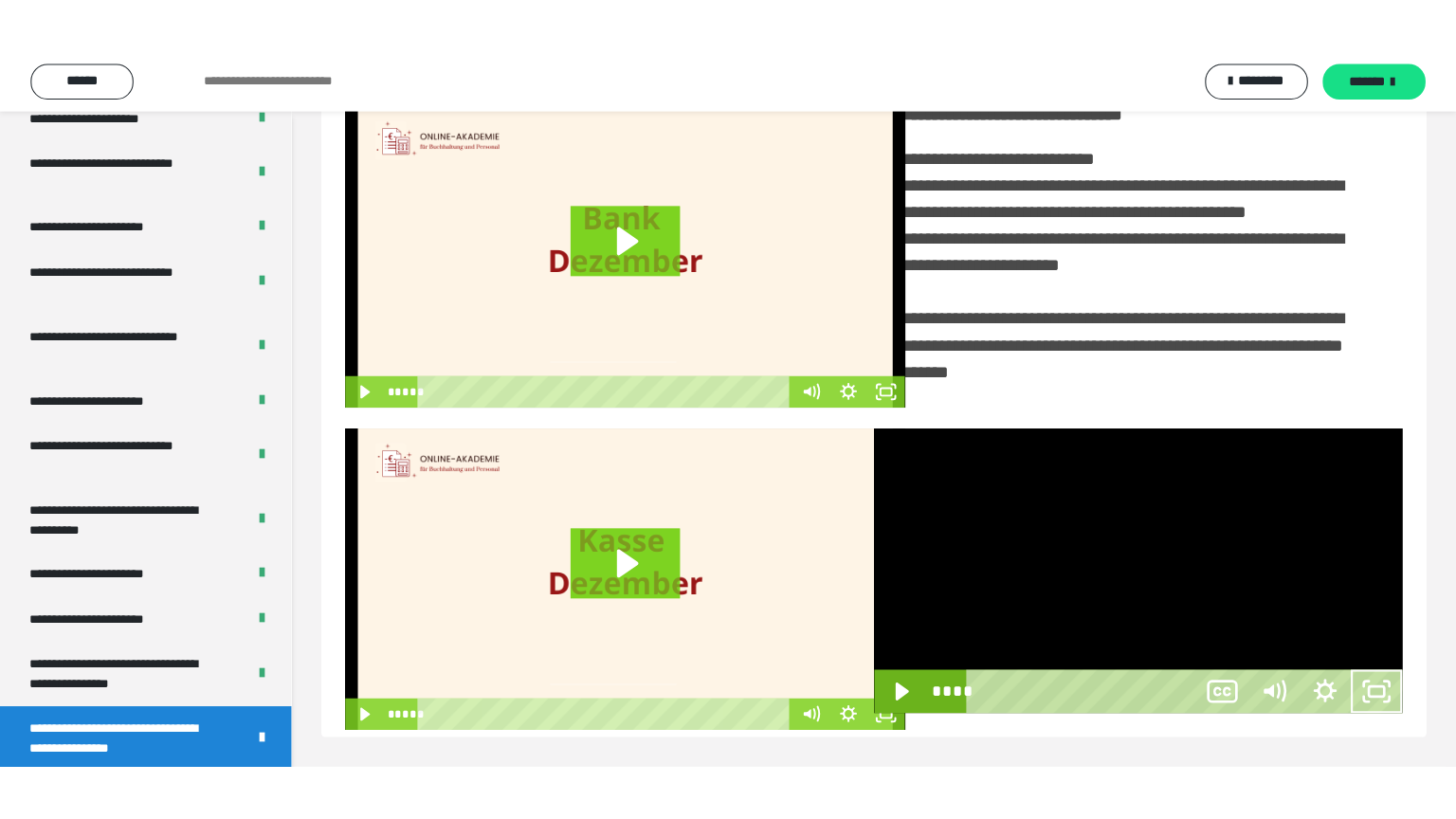 scroll, scrollTop: 317, scrollLeft: 0, axis: vertical 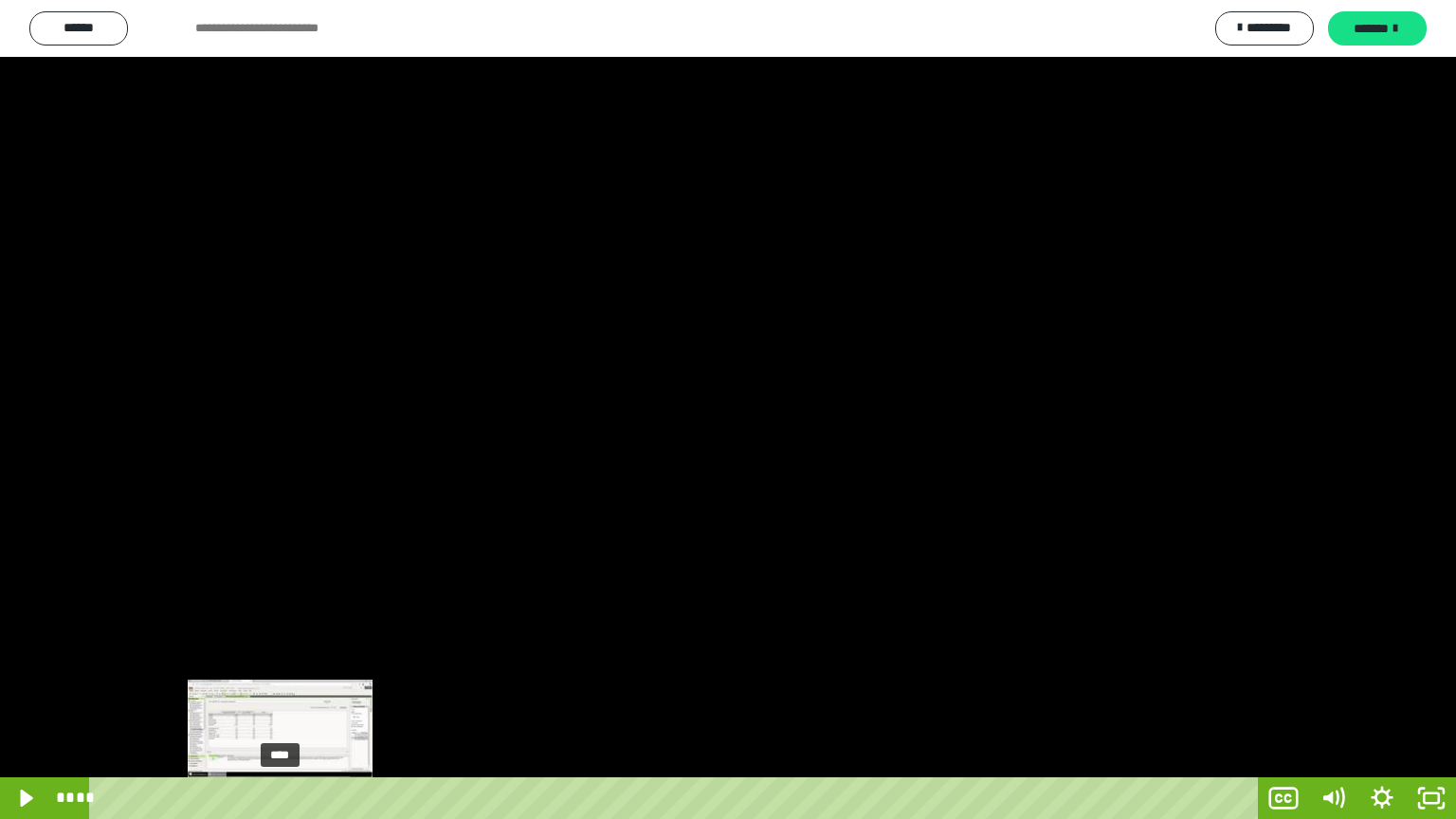 click at bounding box center (281, 798) 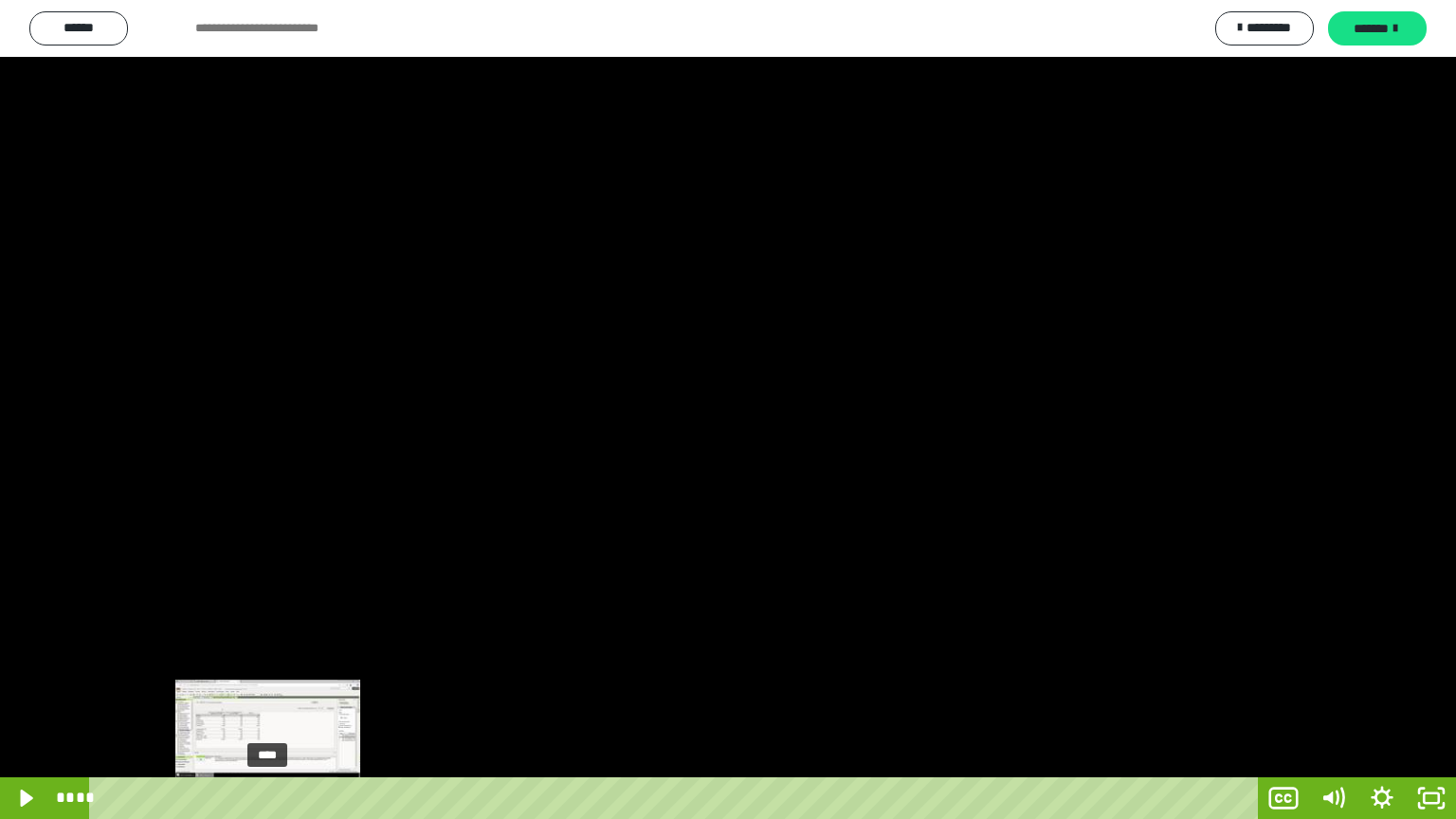 click on "****" at bounding box center (677, 798) 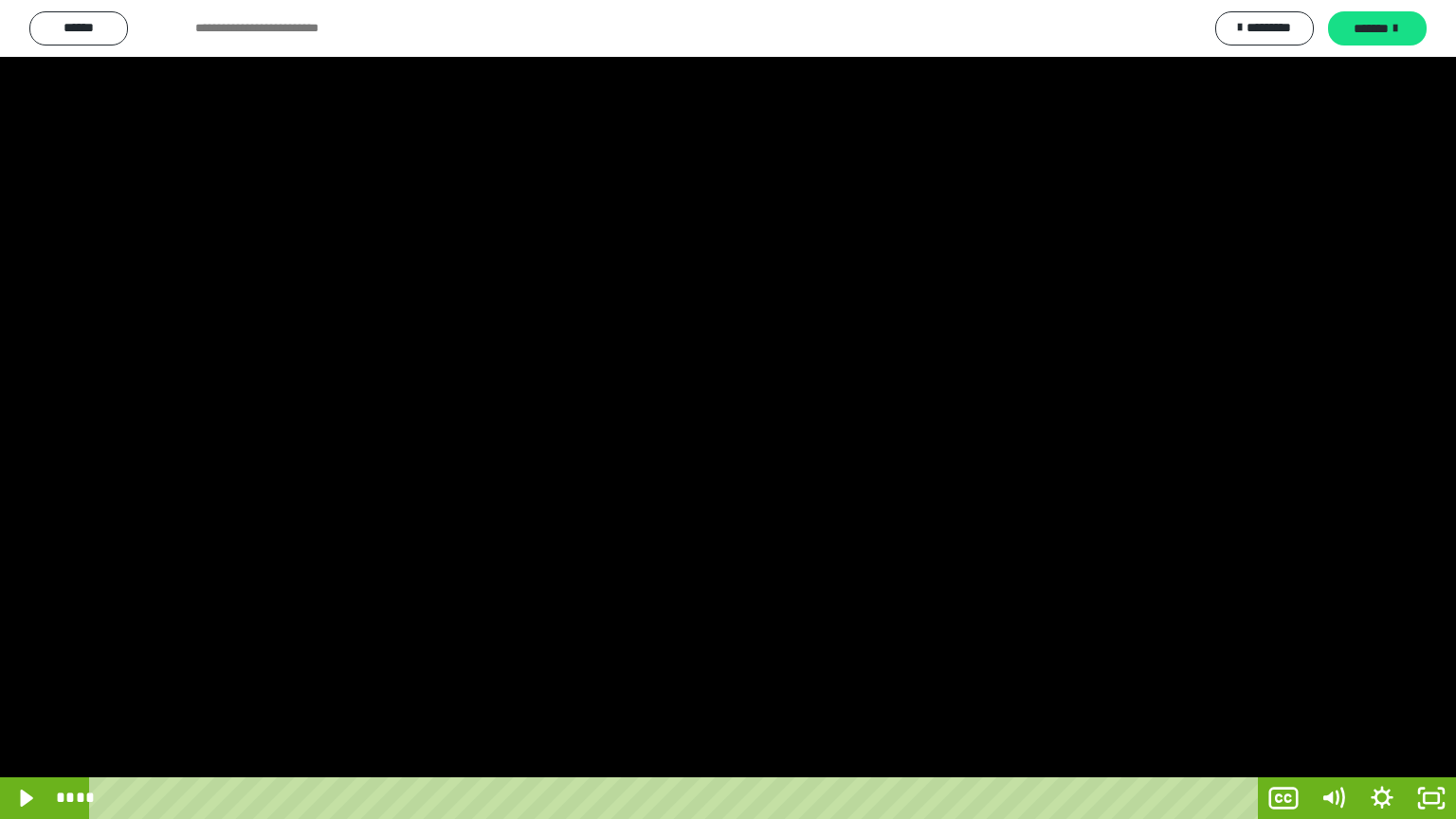 click at bounding box center [728, 410] 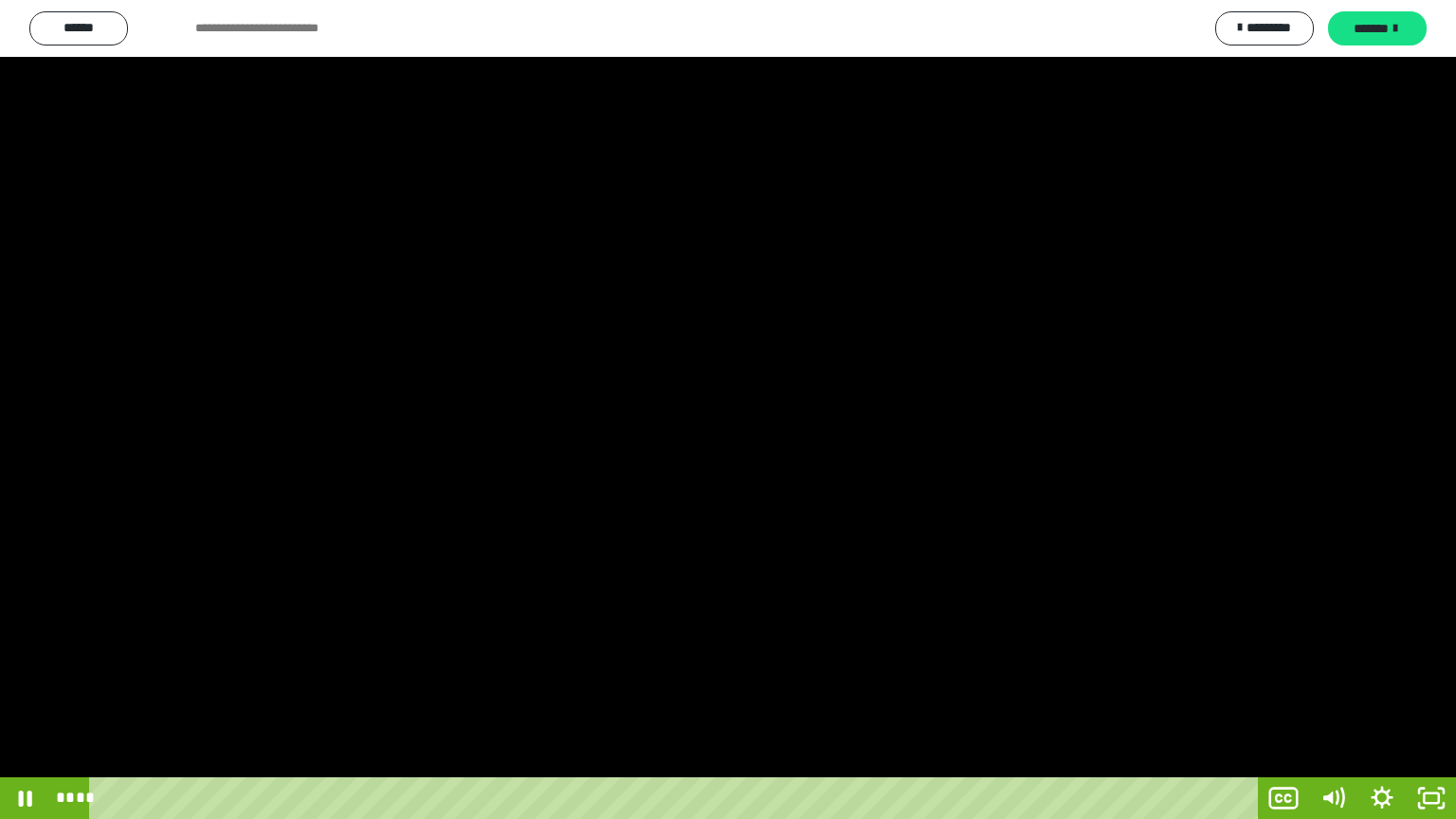 click at bounding box center [728, 410] 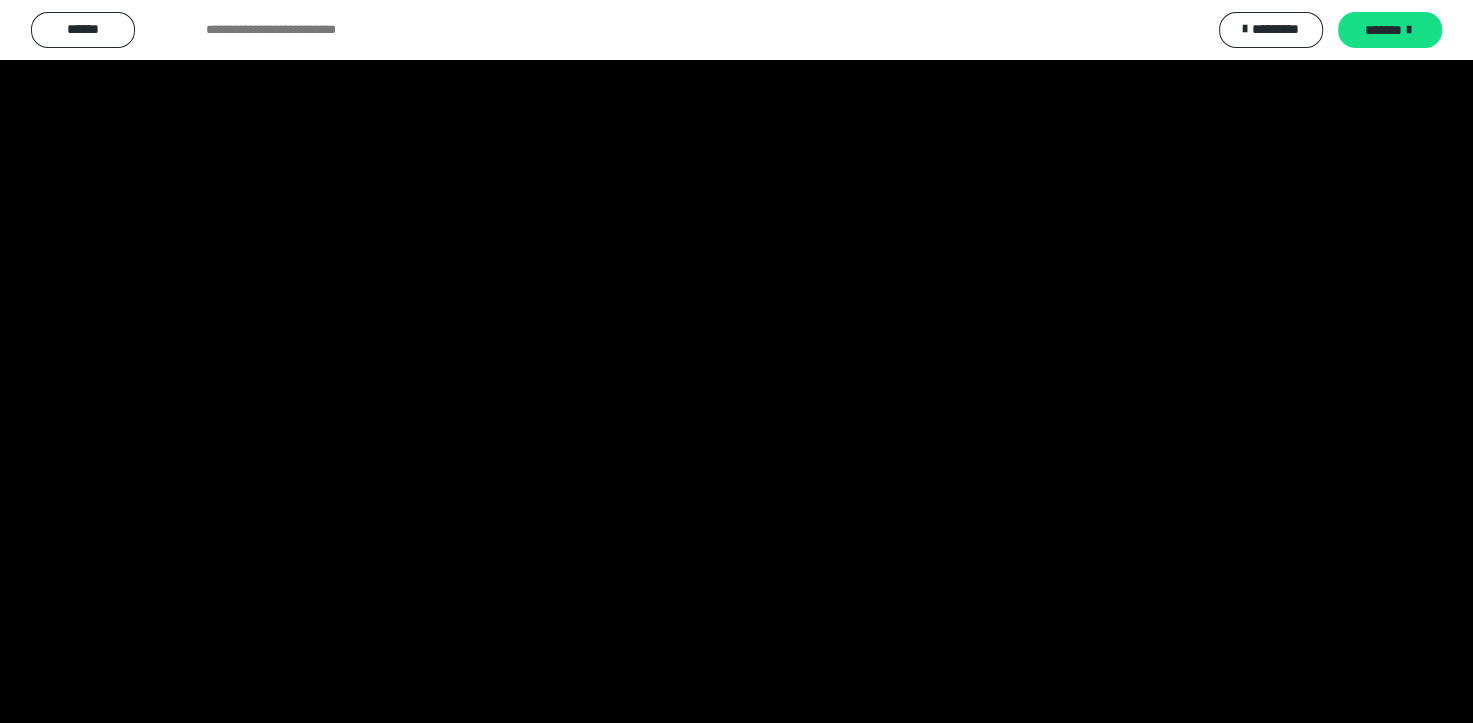 scroll, scrollTop: 3964, scrollLeft: 0, axis: vertical 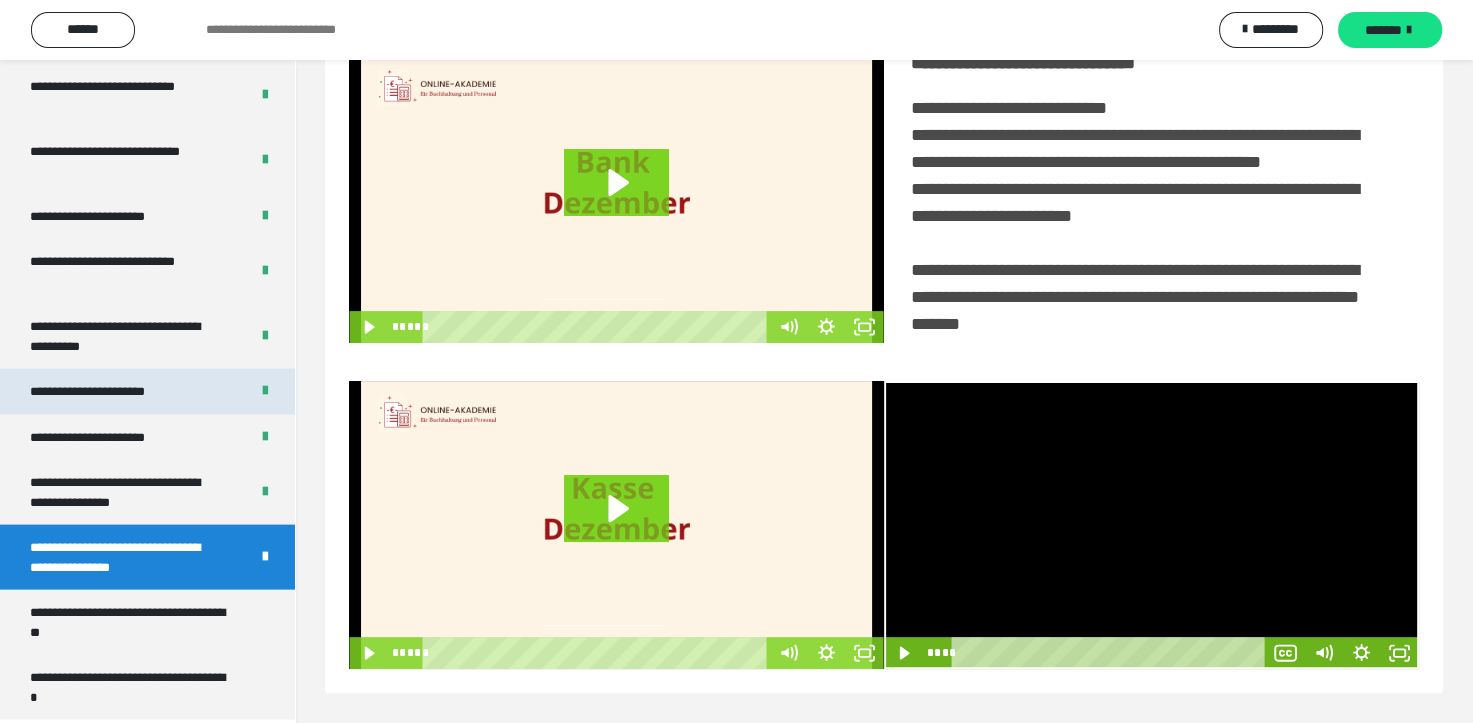 click on "**********" at bounding box center (147, 392) 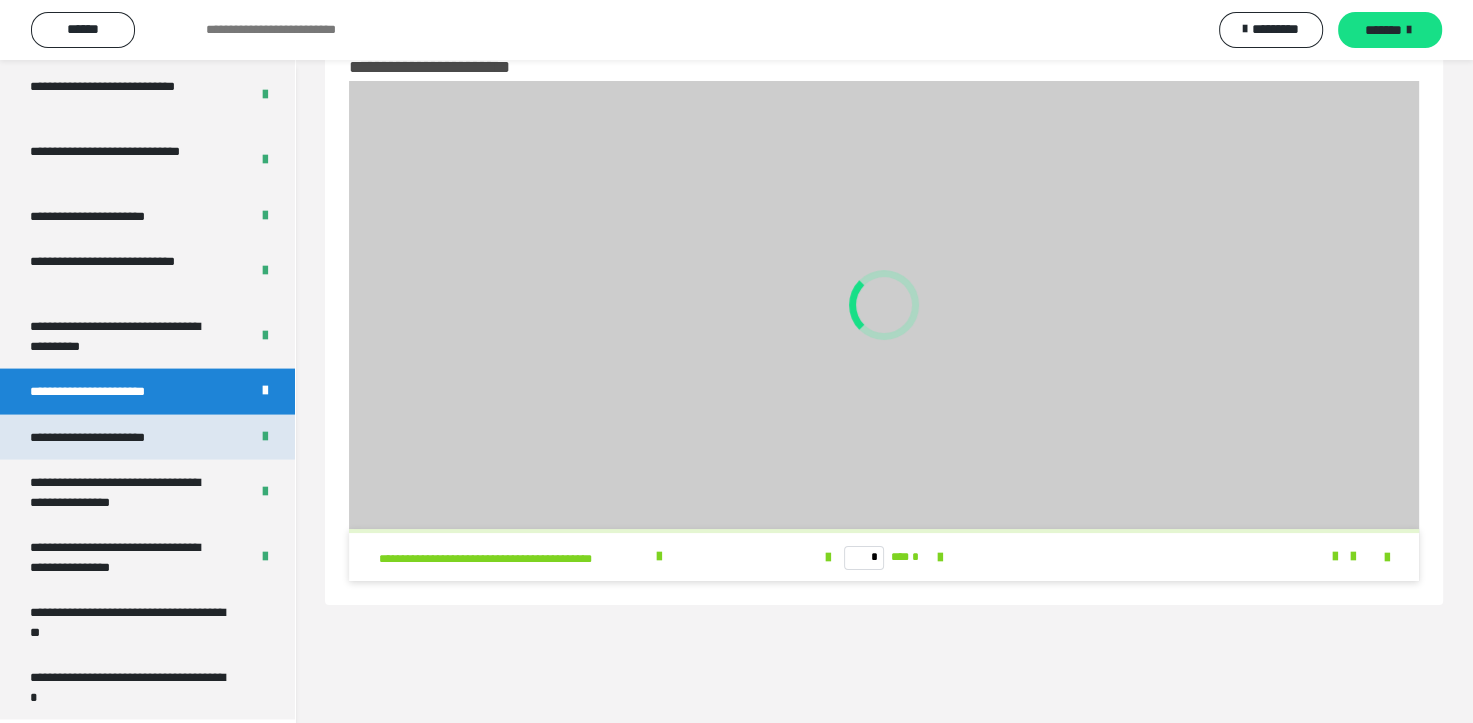 scroll, scrollTop: 60, scrollLeft: 0, axis: vertical 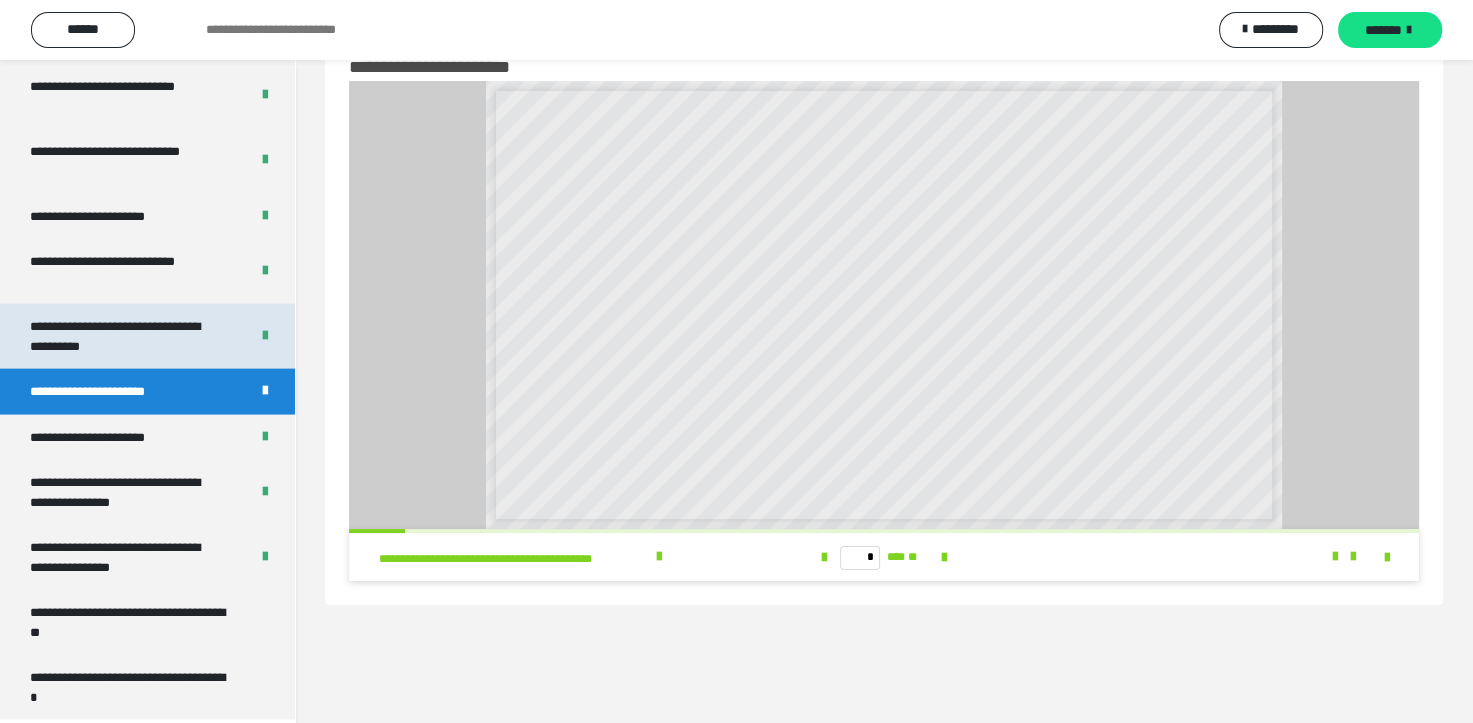 click on "**********" at bounding box center (124, 336) 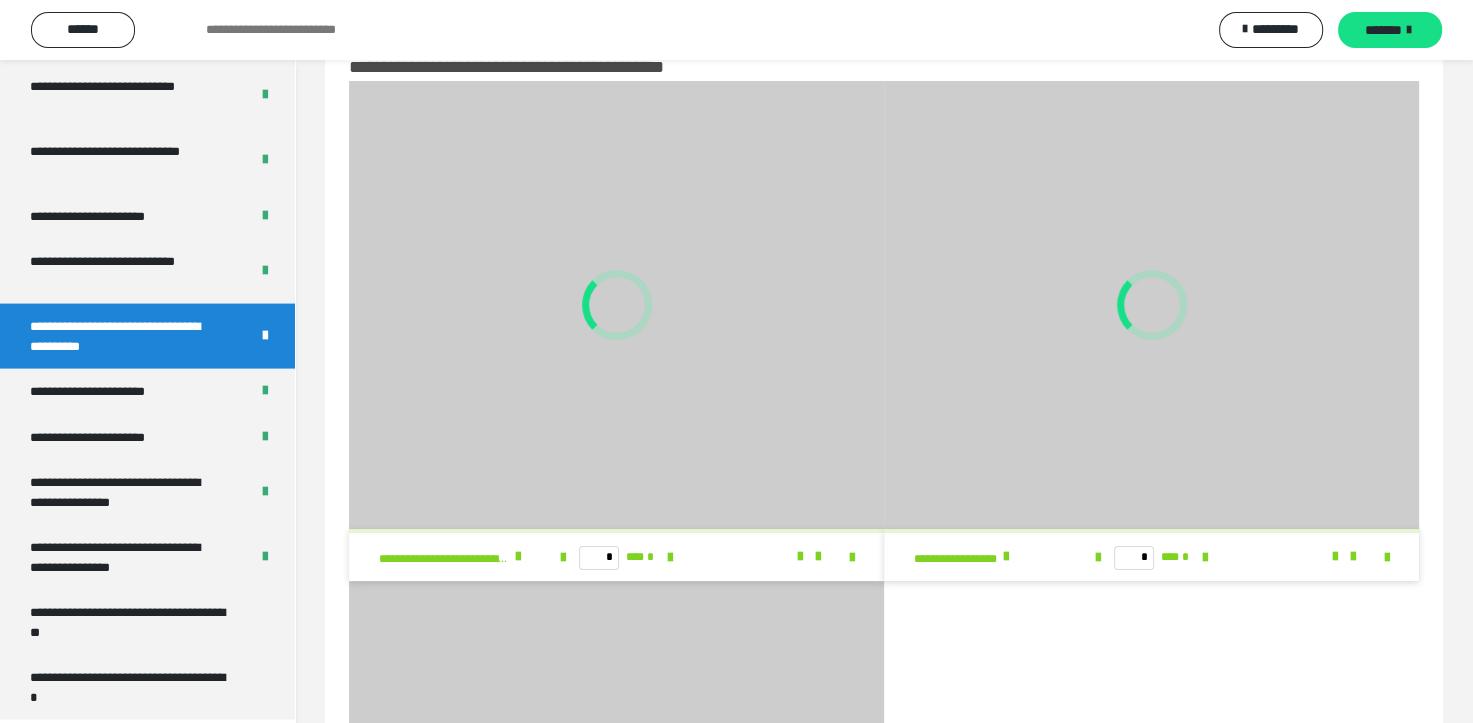 scroll, scrollTop: 438, scrollLeft: 0, axis: vertical 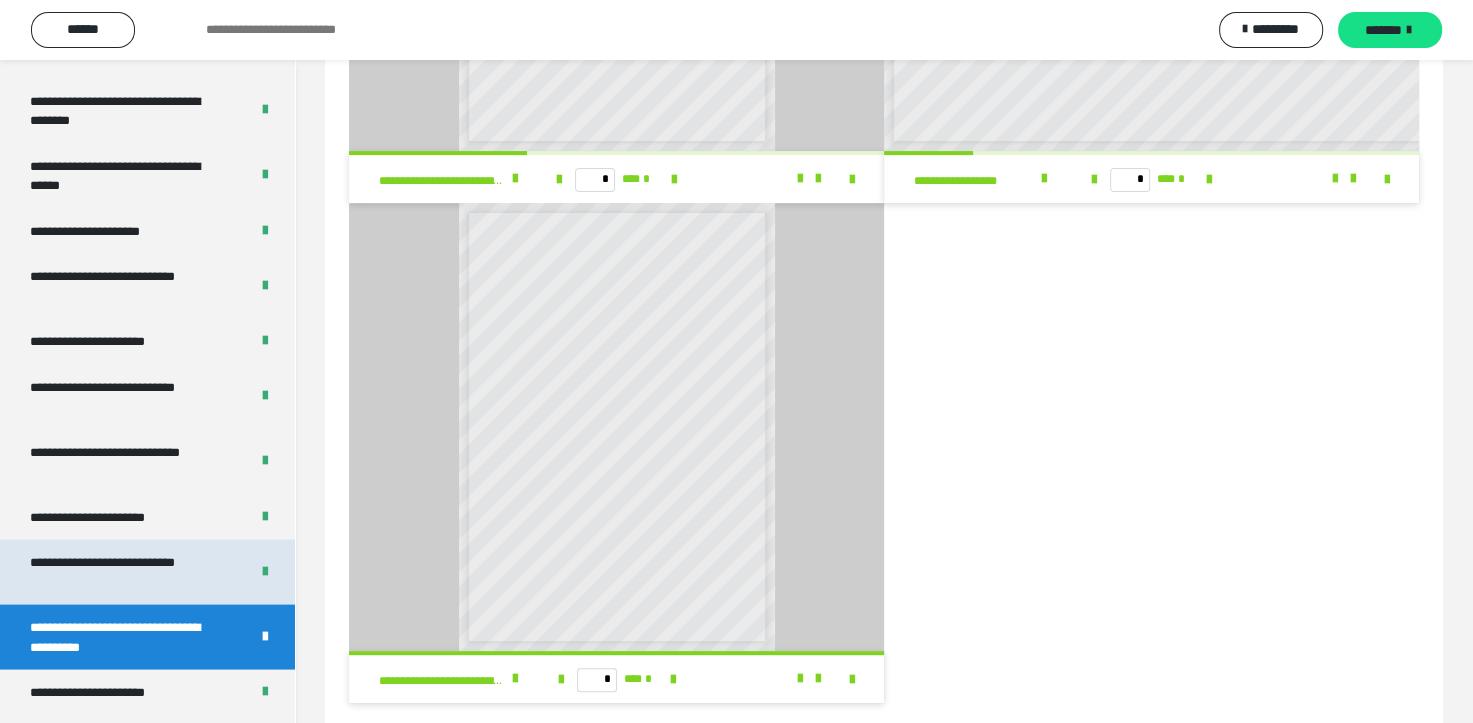 click on "**********" at bounding box center (124, 571) 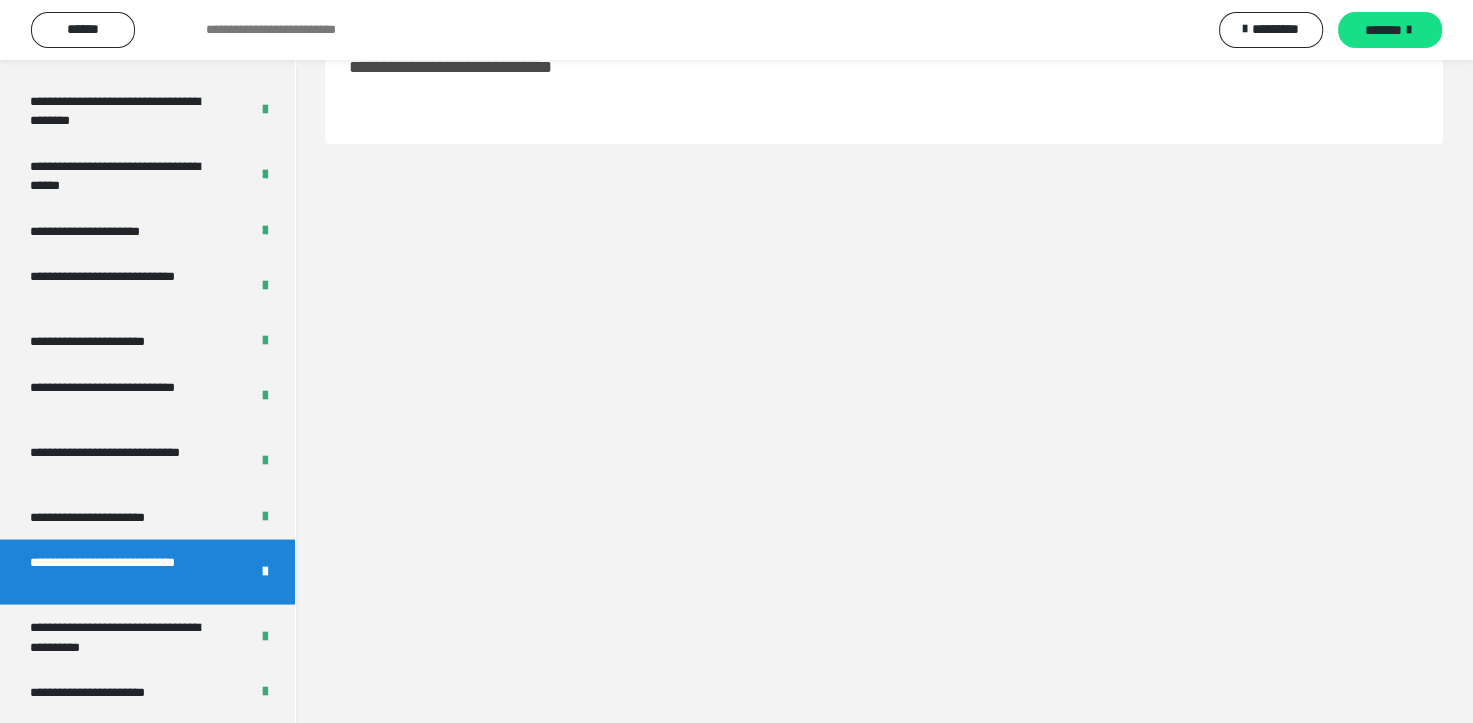scroll, scrollTop: 60, scrollLeft: 0, axis: vertical 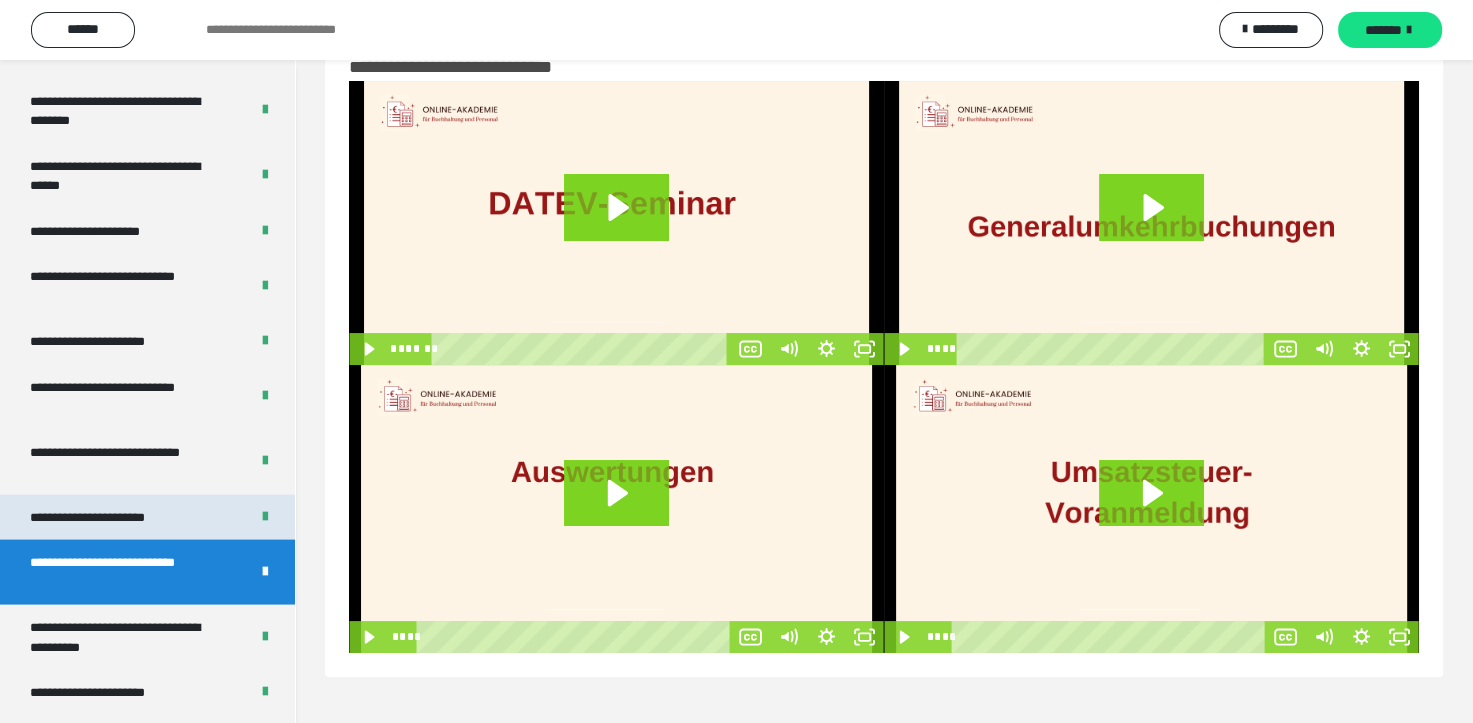 click on "**********" at bounding box center [109, 517] 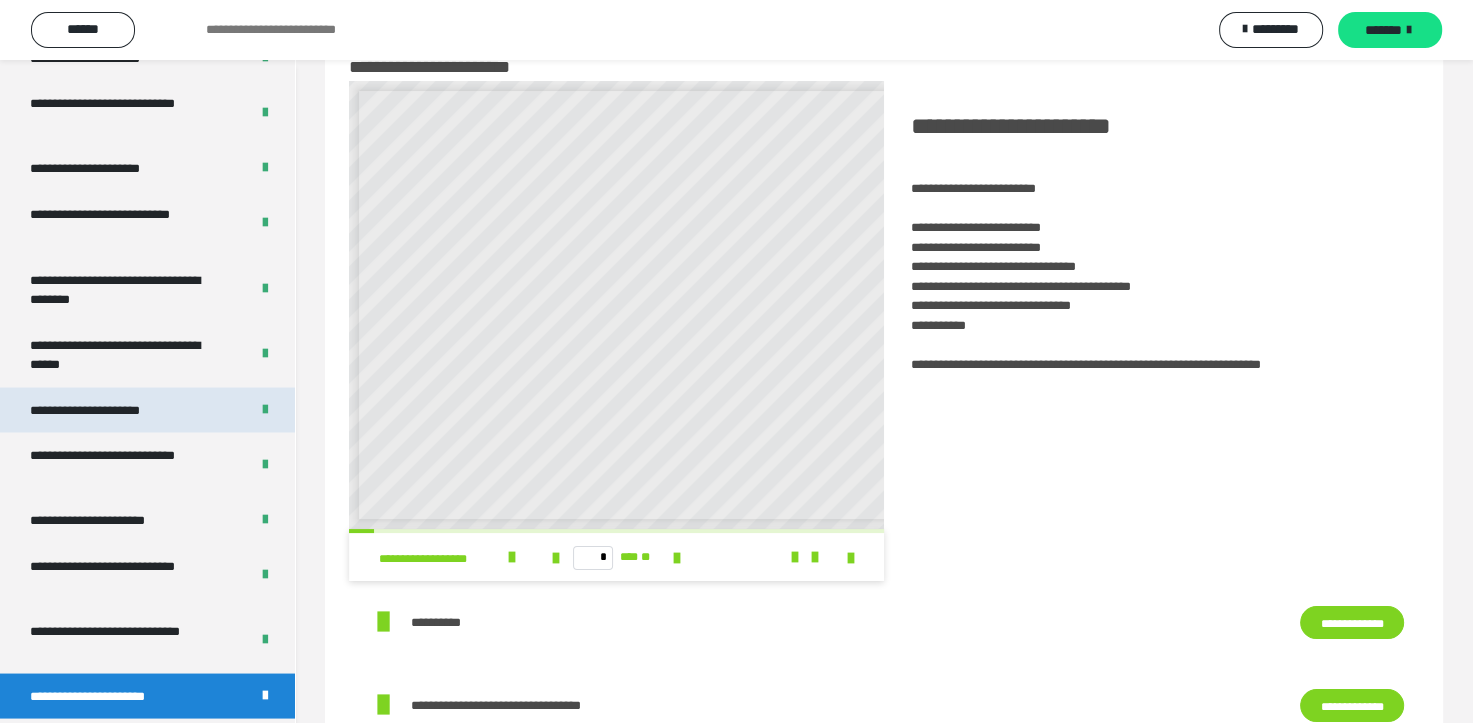 scroll, scrollTop: 3764, scrollLeft: 0, axis: vertical 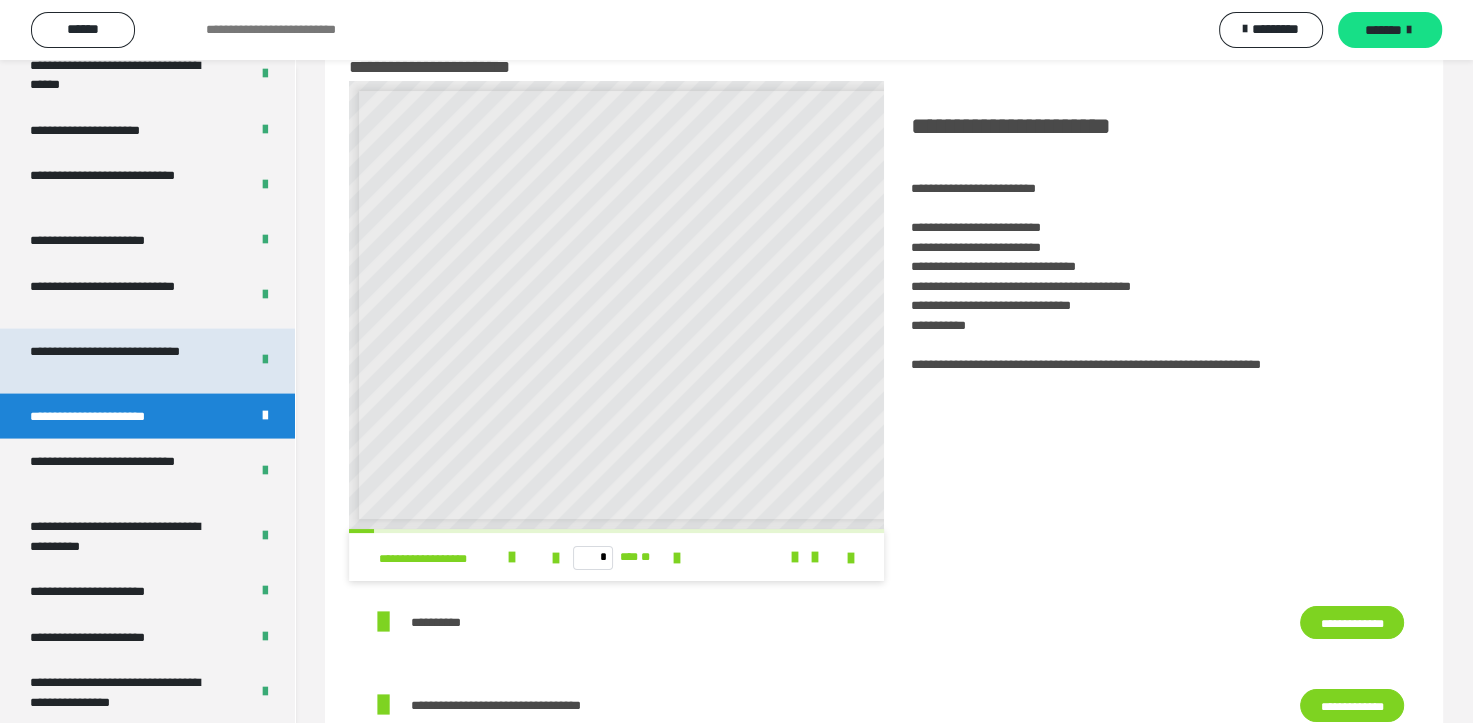 click on "**********" at bounding box center (124, 361) 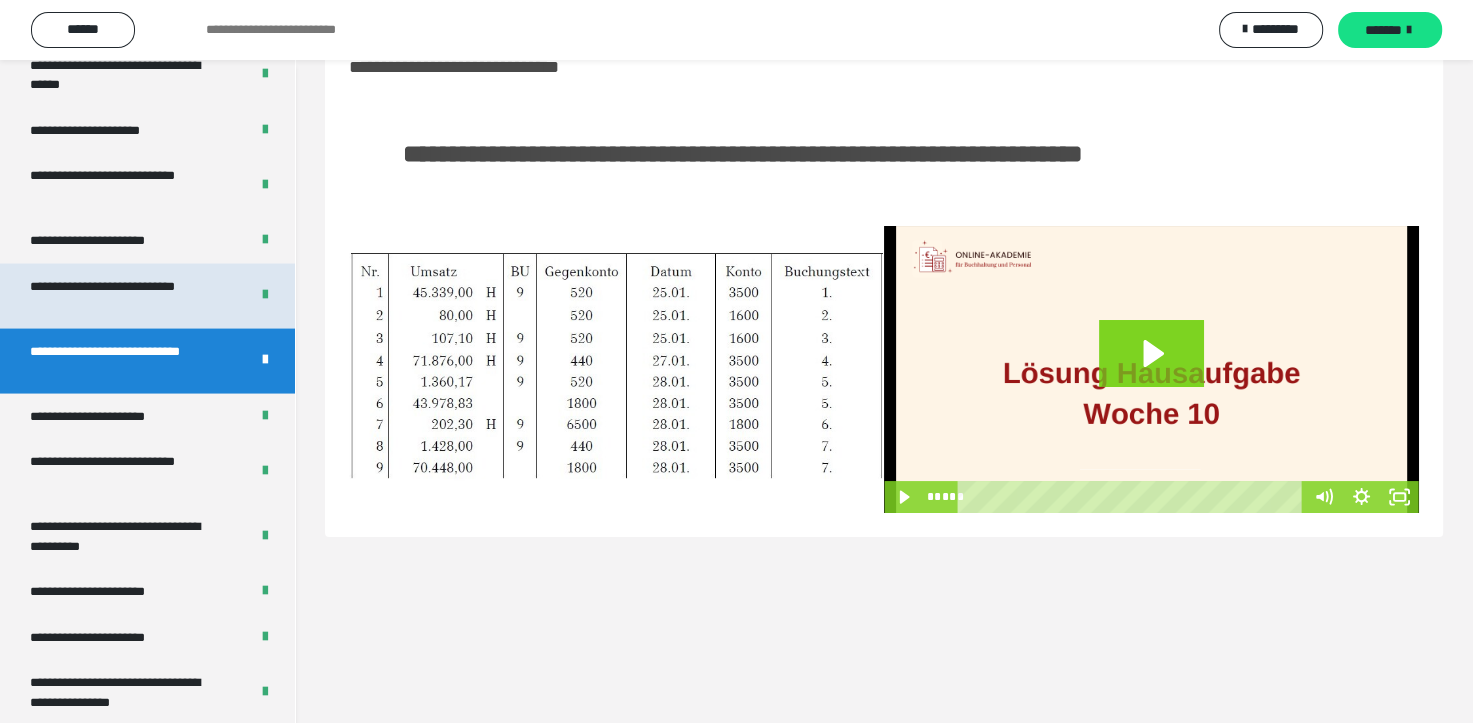 click on "**********" at bounding box center [124, 296] 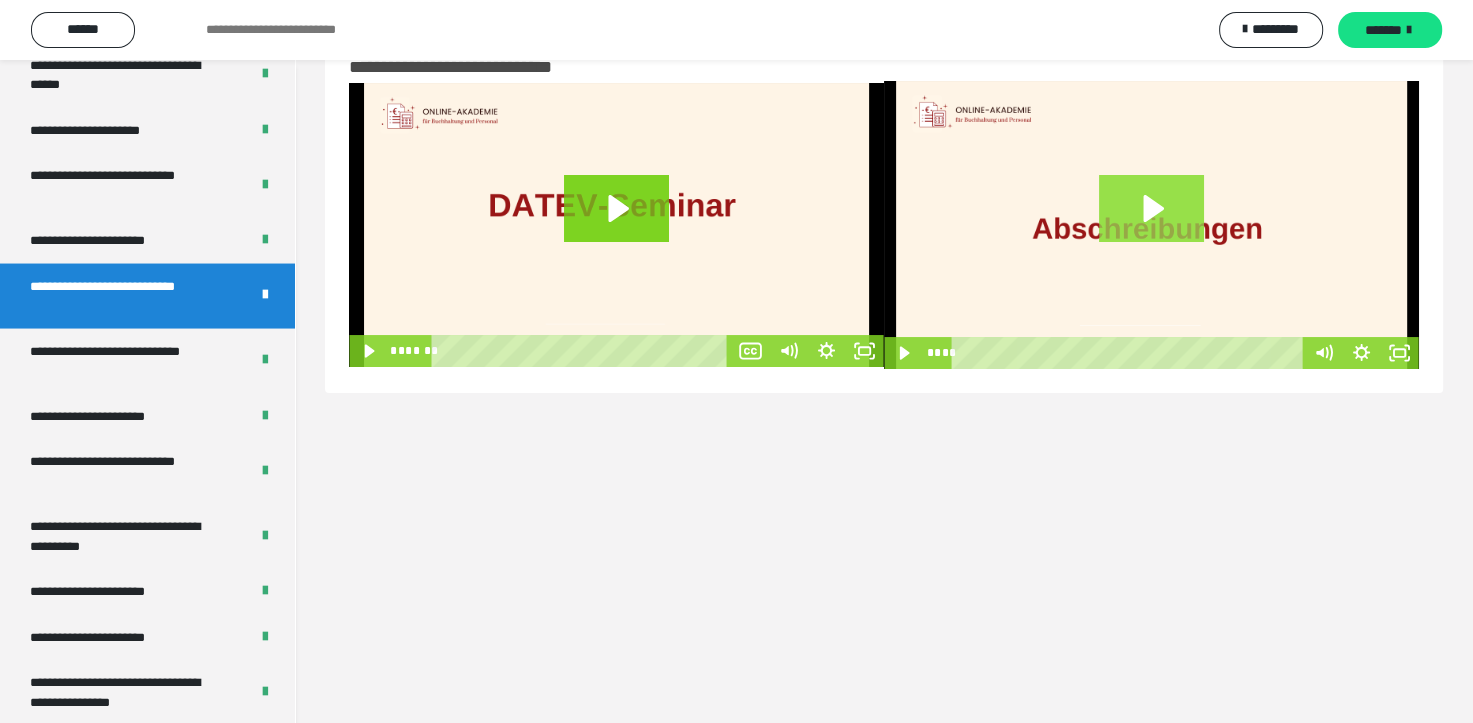 click 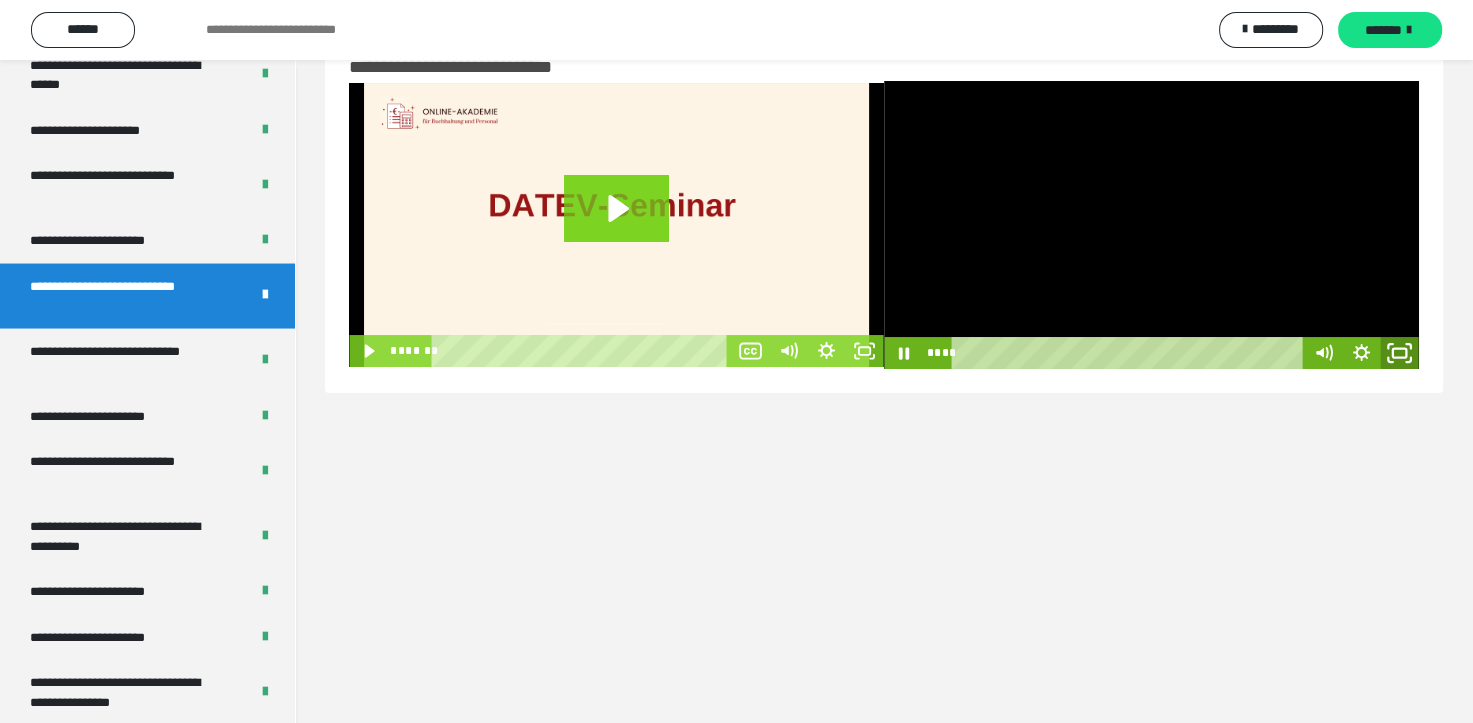 click 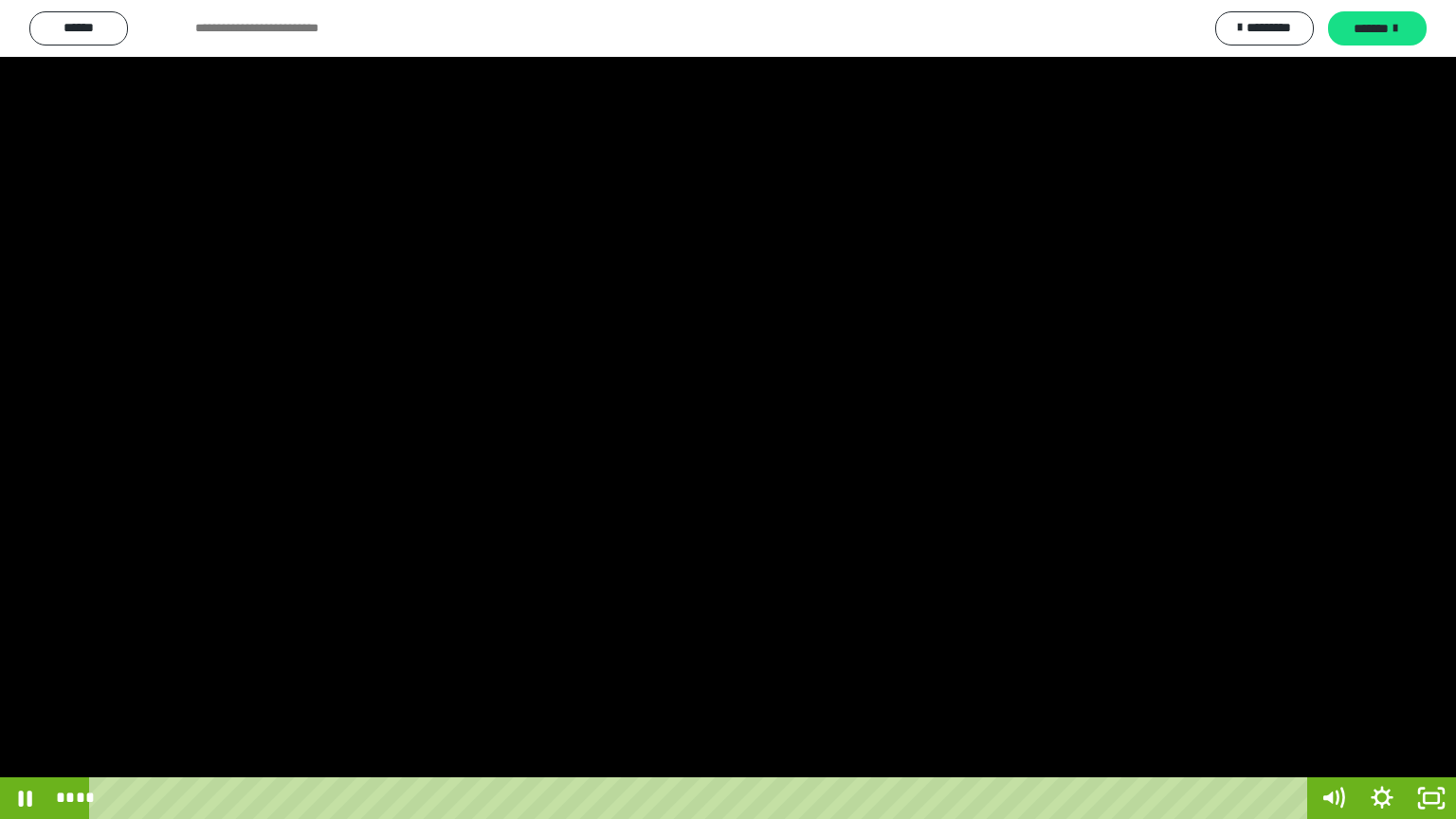 click at bounding box center [728, 410] 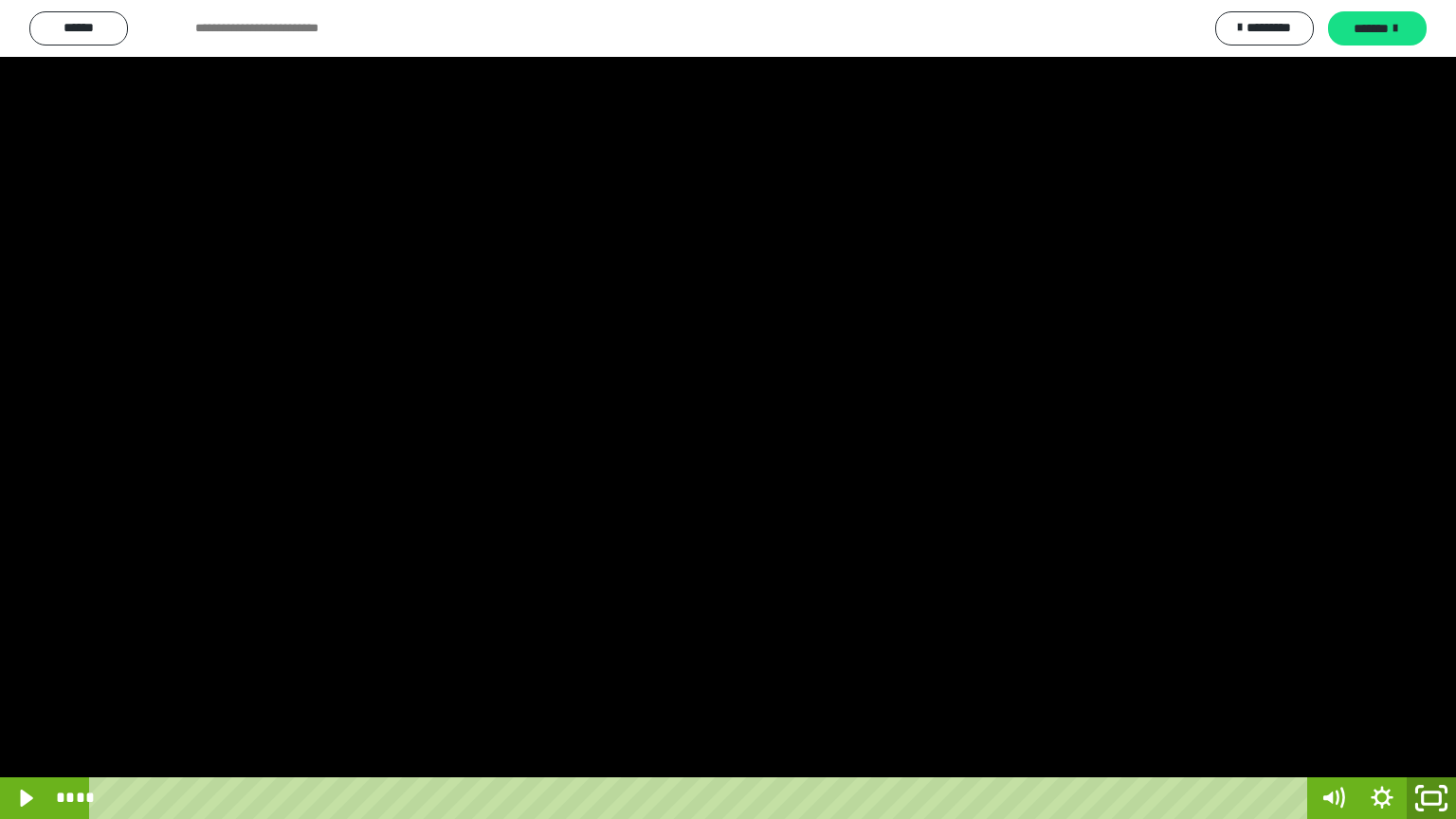 click 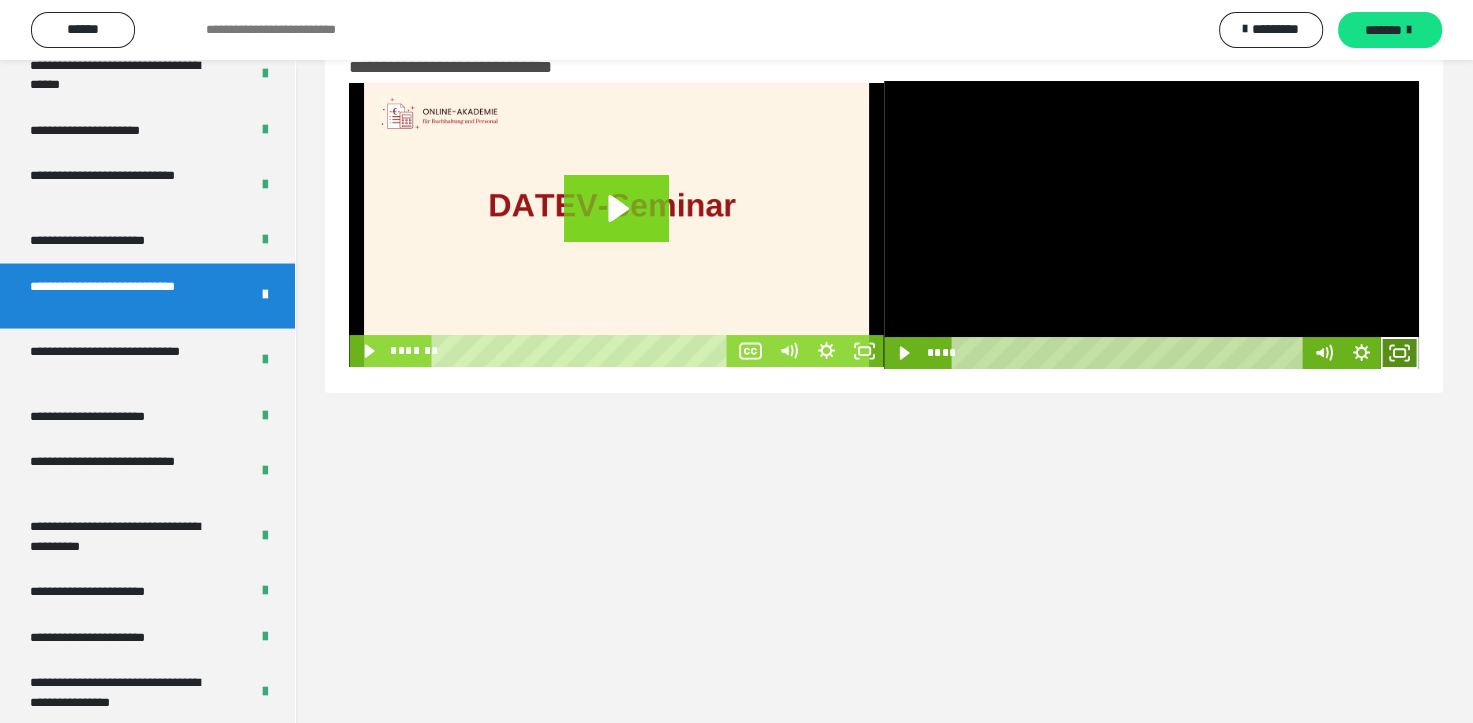 click 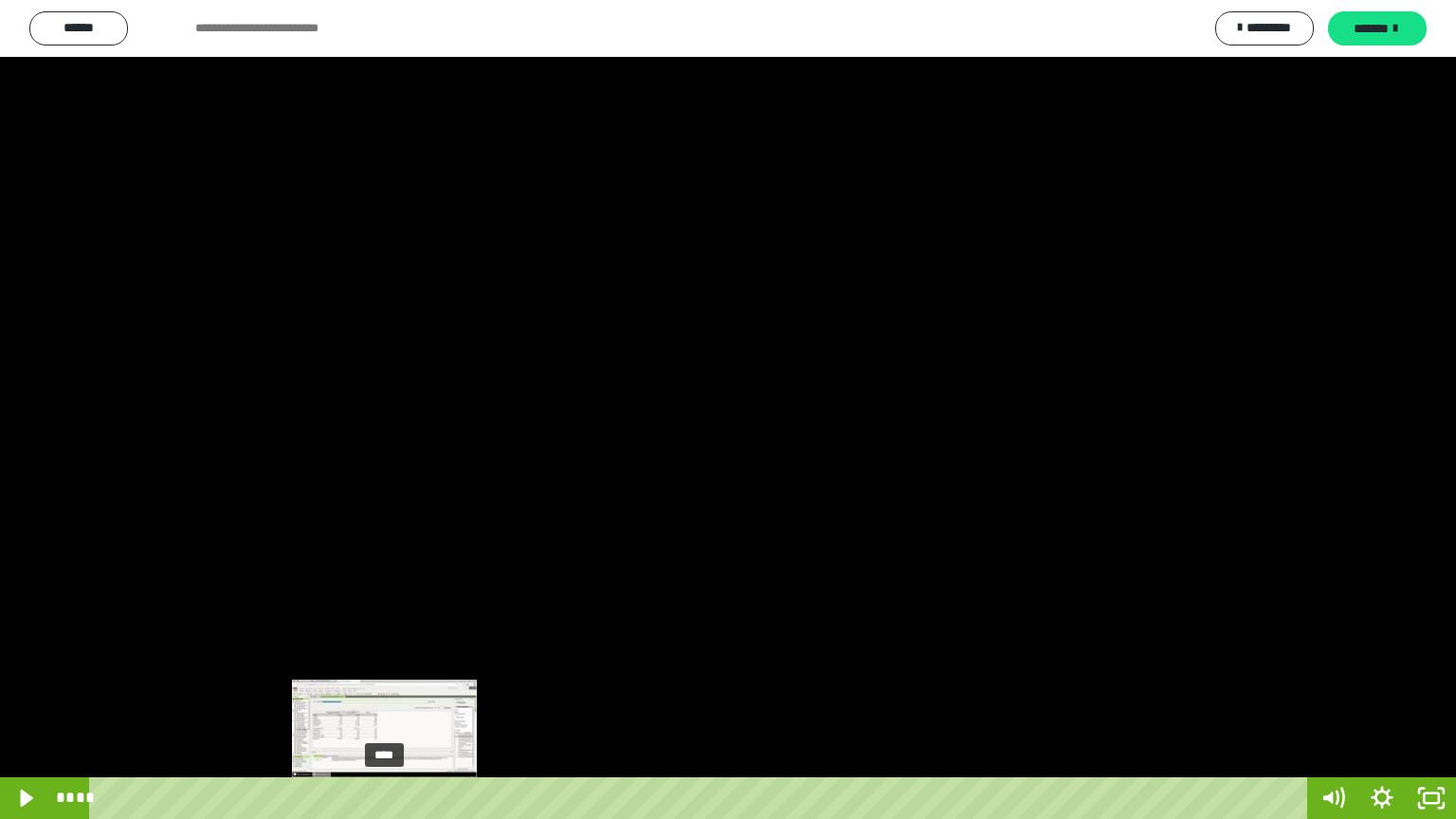 click on "****" at bounding box center (701, 798) 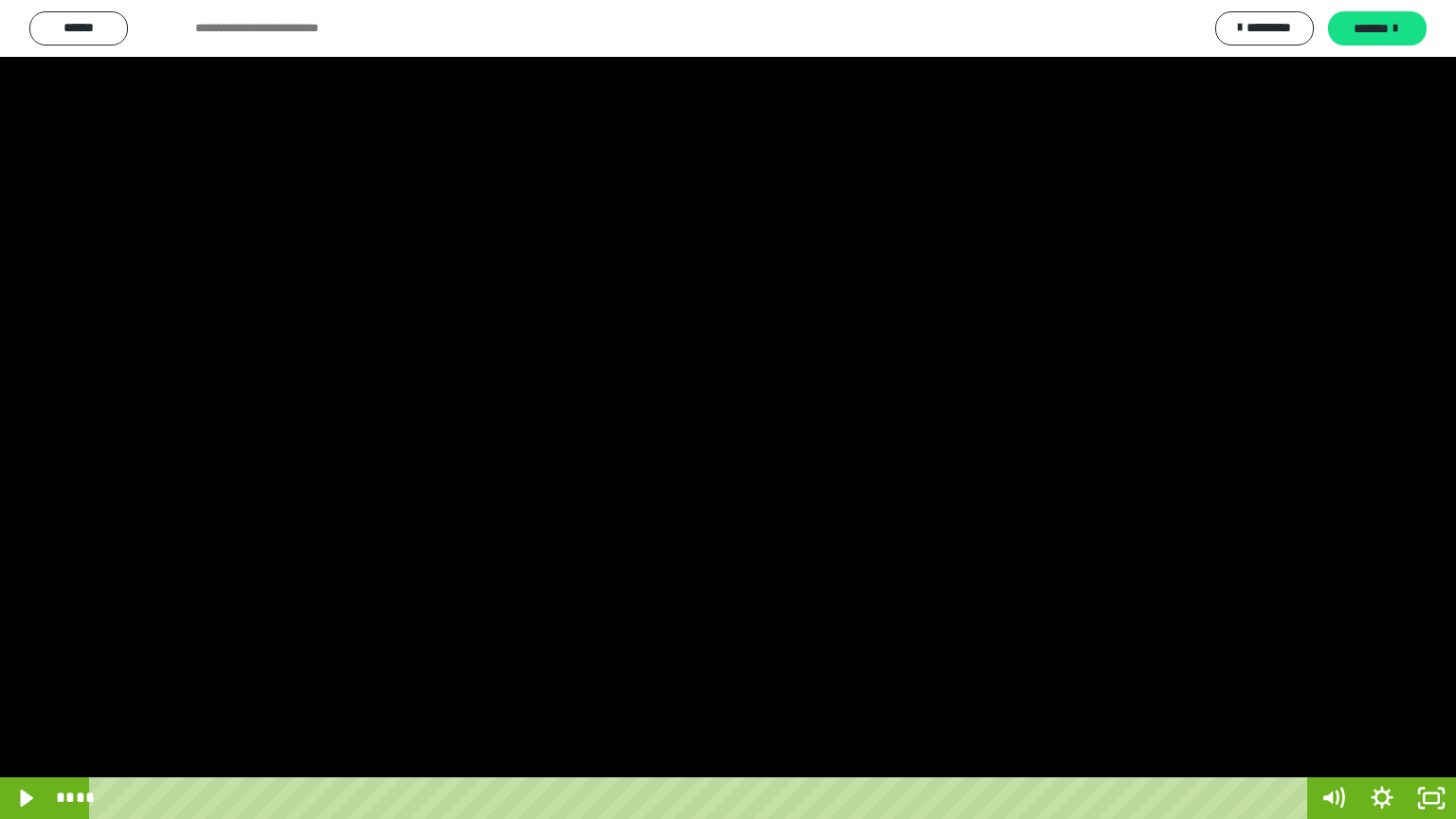 click at bounding box center [728, 410] 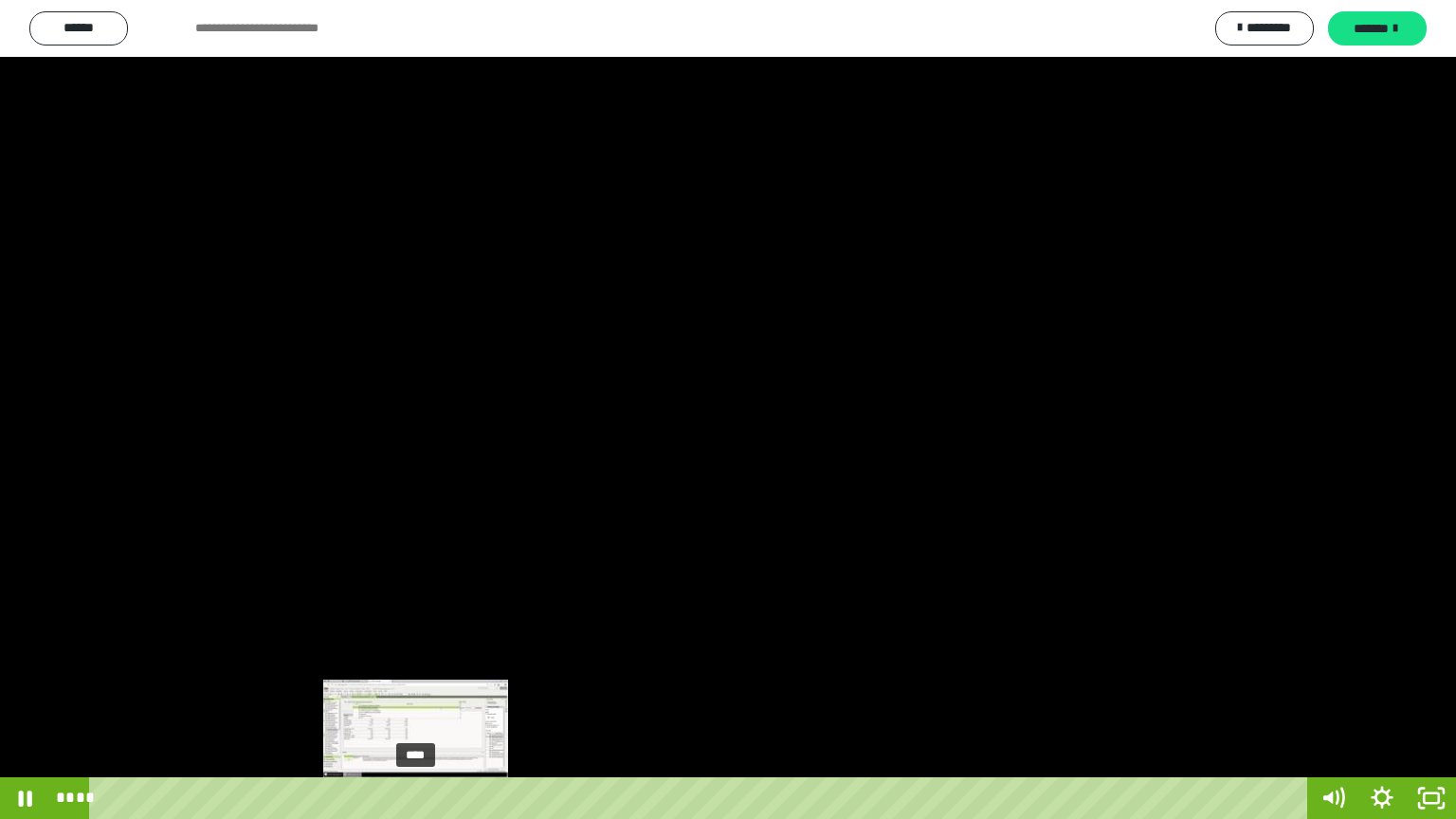 click on "****" at bounding box center (701, 798) 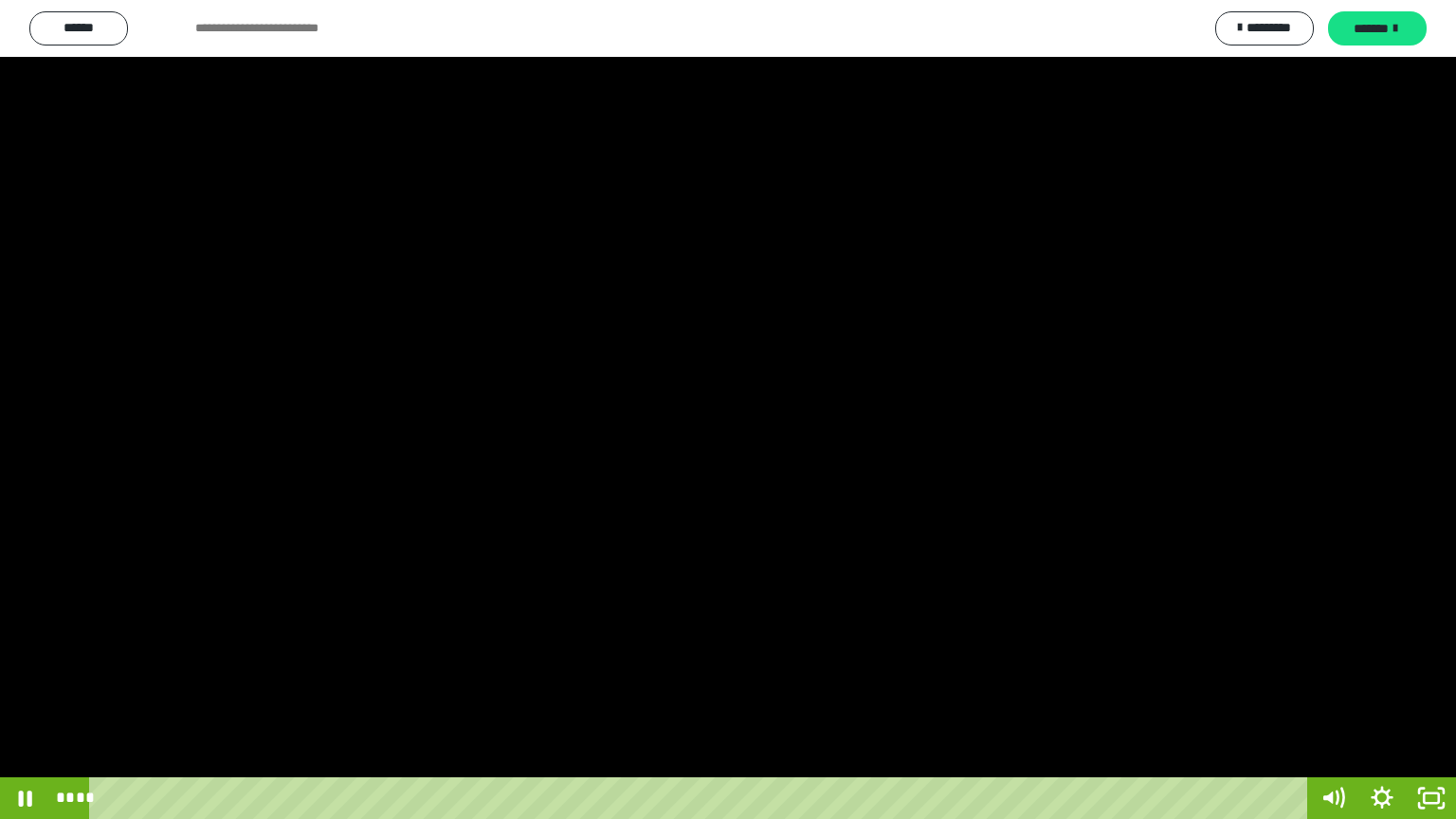 click at bounding box center (728, 410) 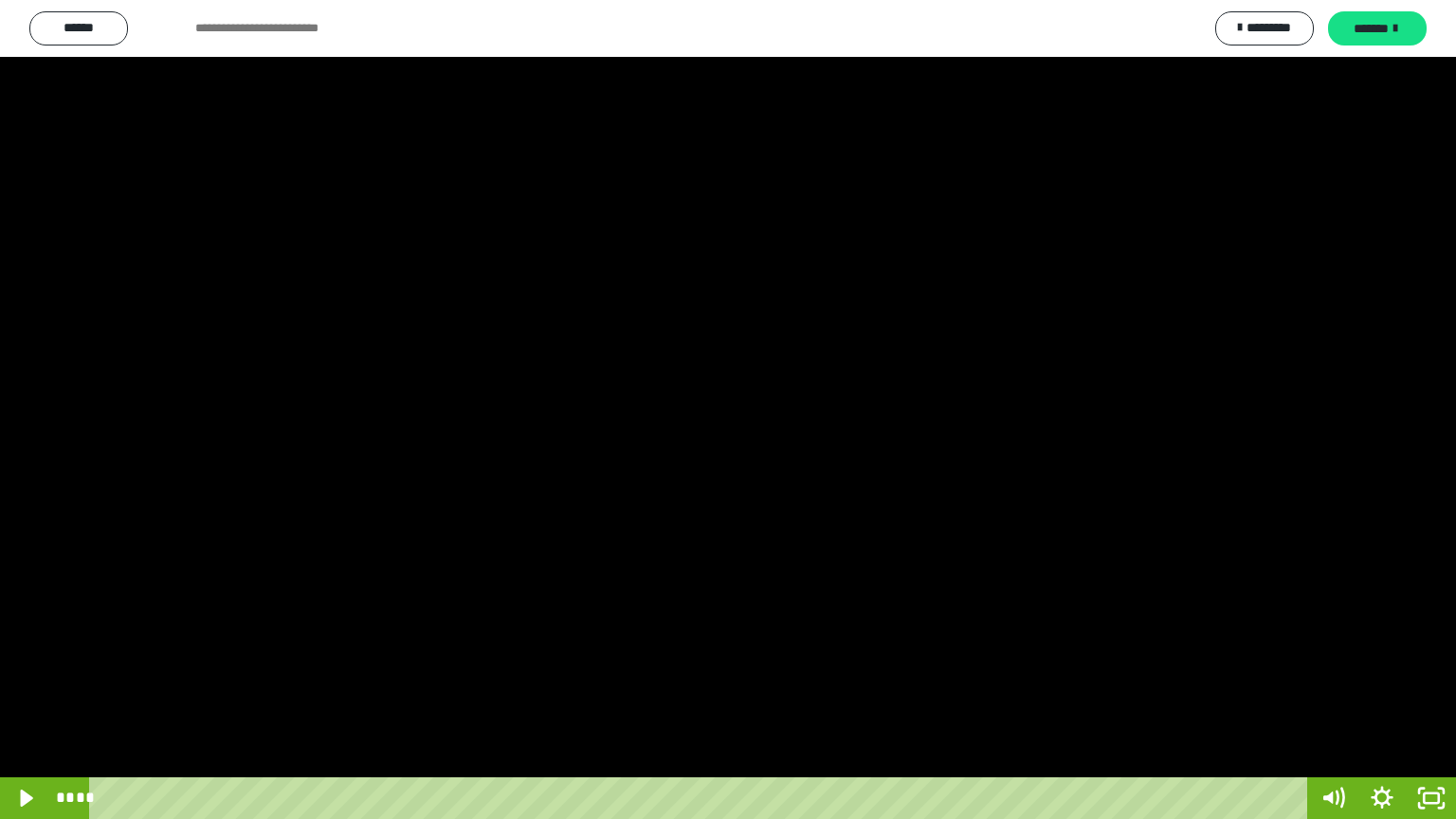 click at bounding box center (728, 410) 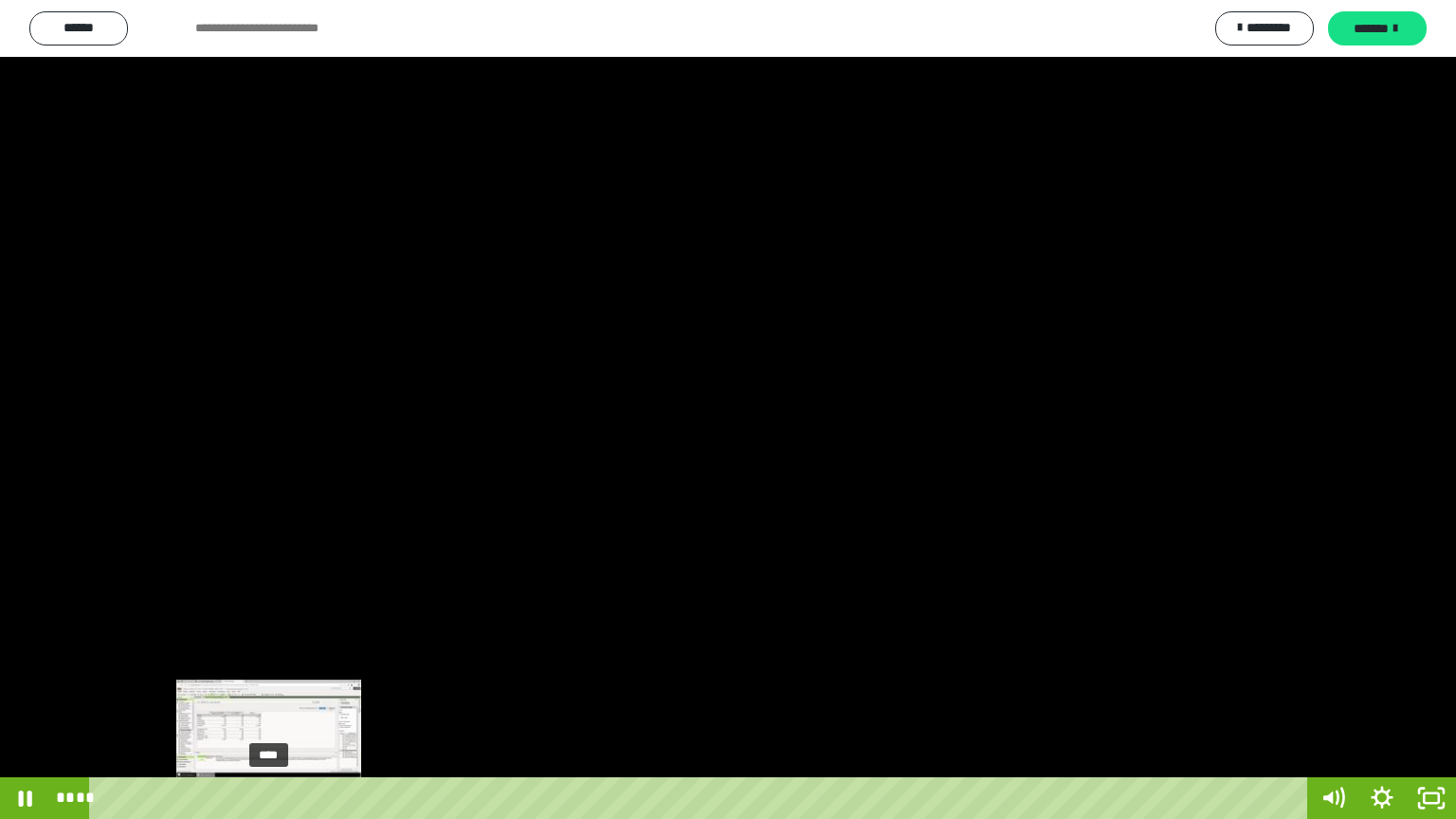 click on "****" at bounding box center (701, 798) 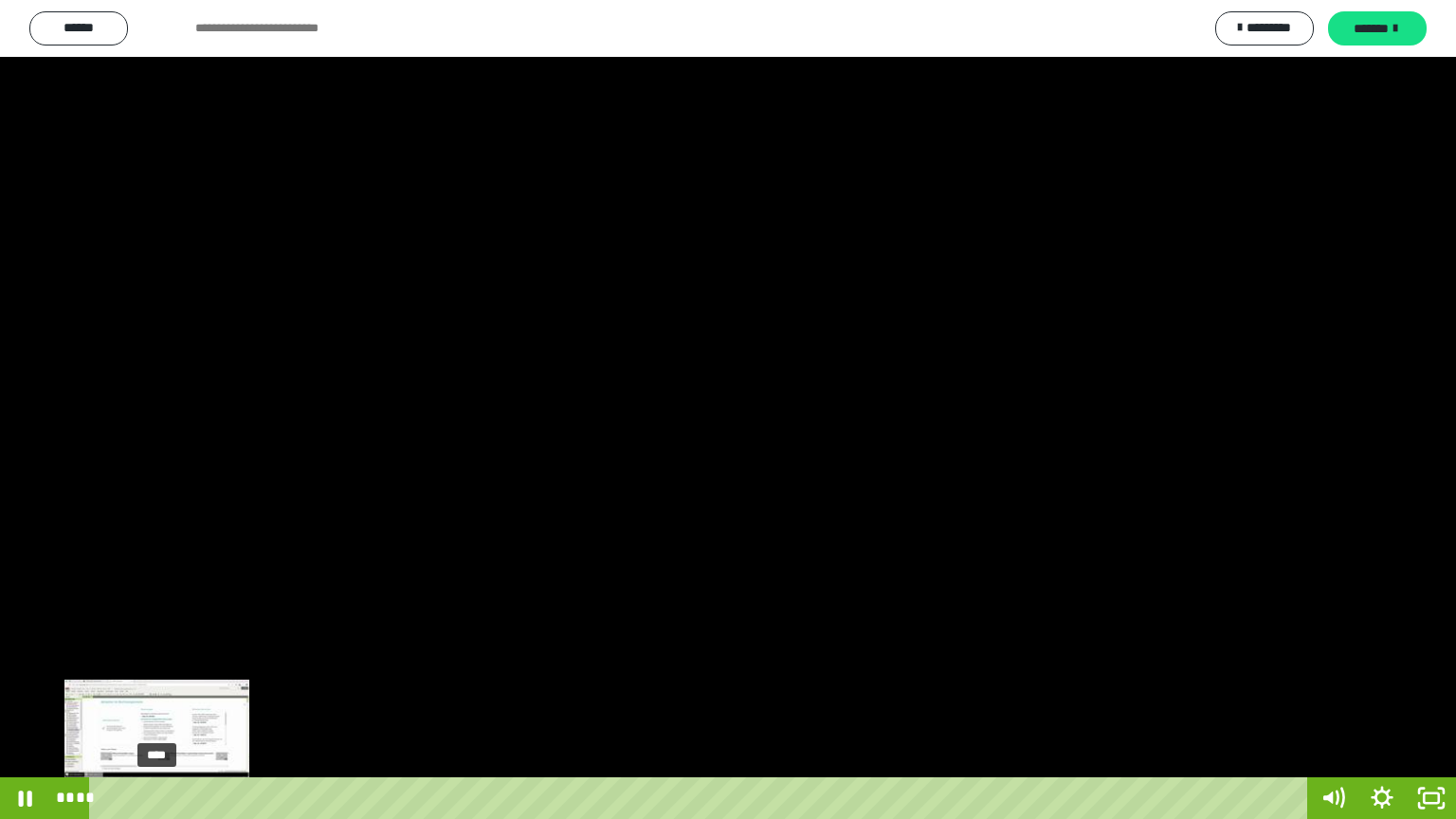 click on "****" at bounding box center (701, 798) 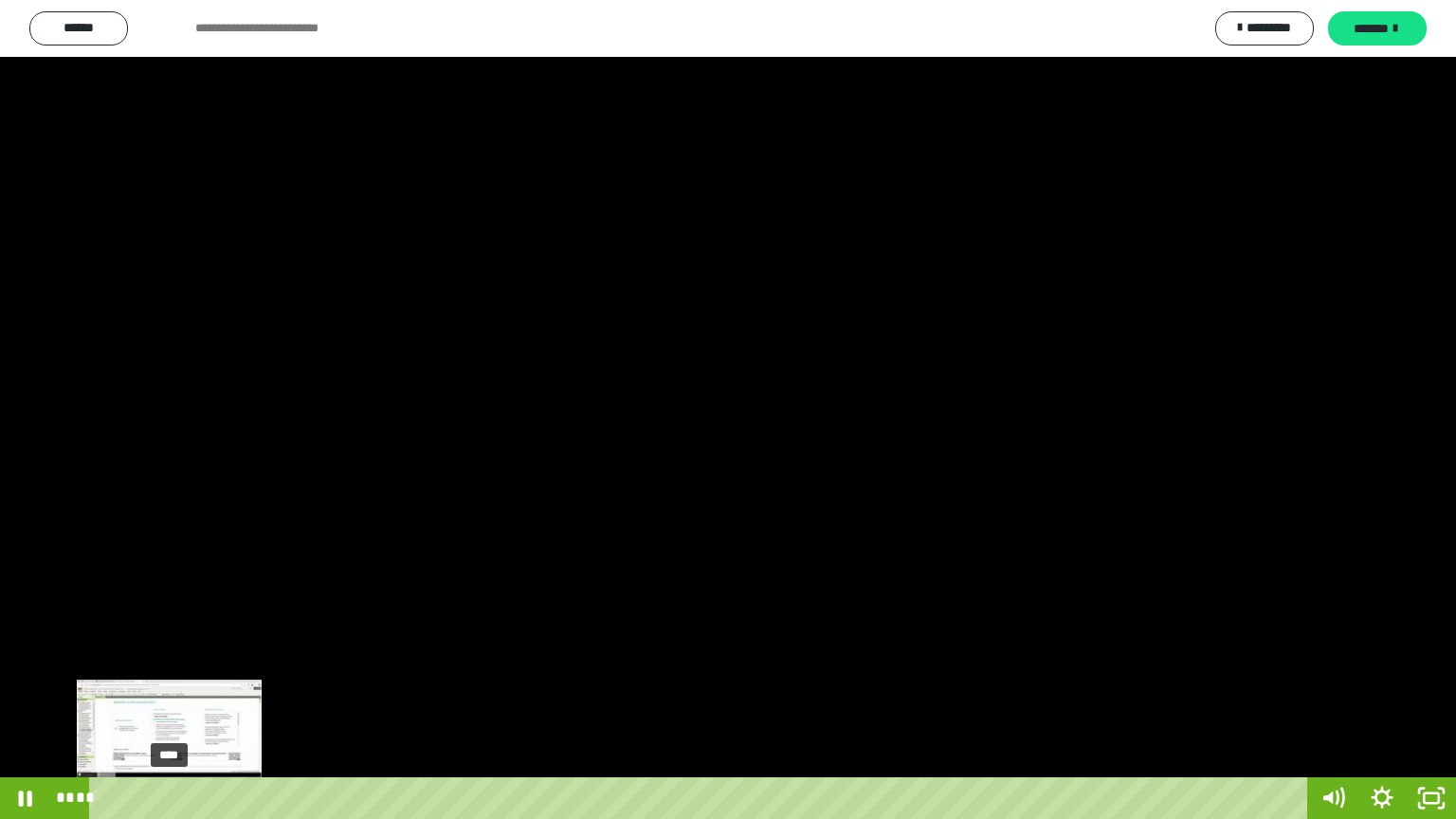 click on "****" at bounding box center (701, 798) 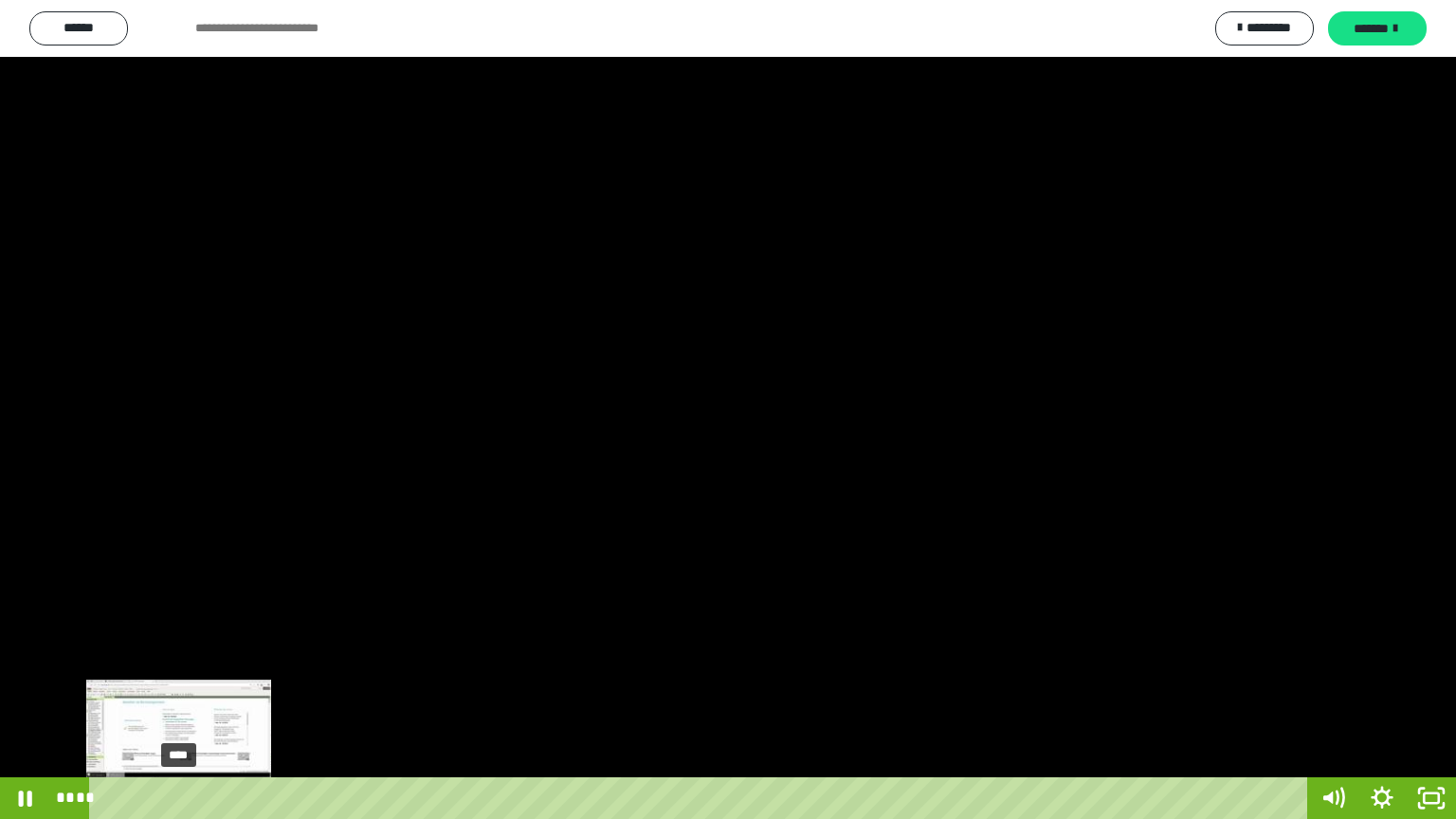 click at bounding box center [172, 798] 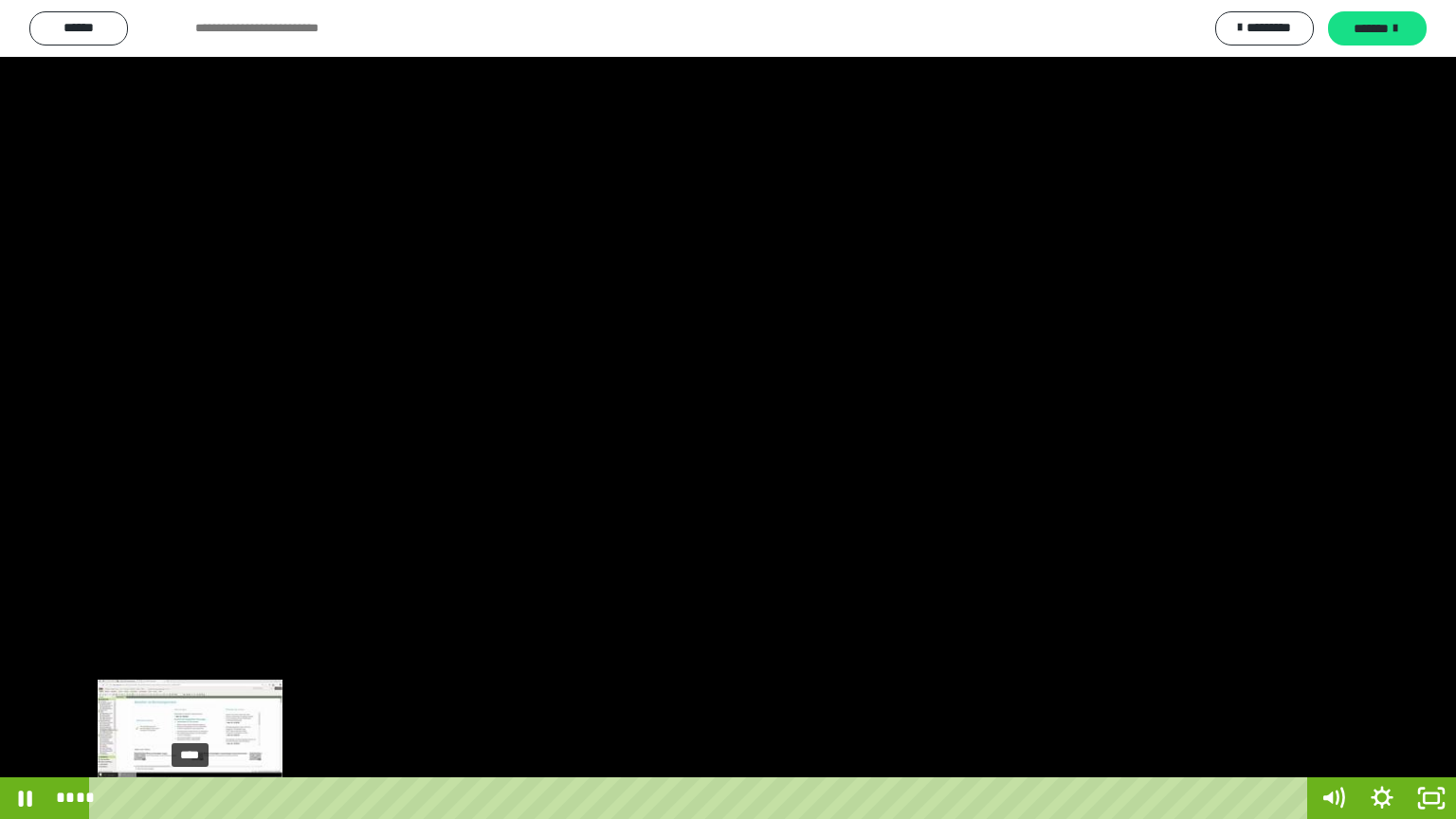 click at bounding box center [183, 798] 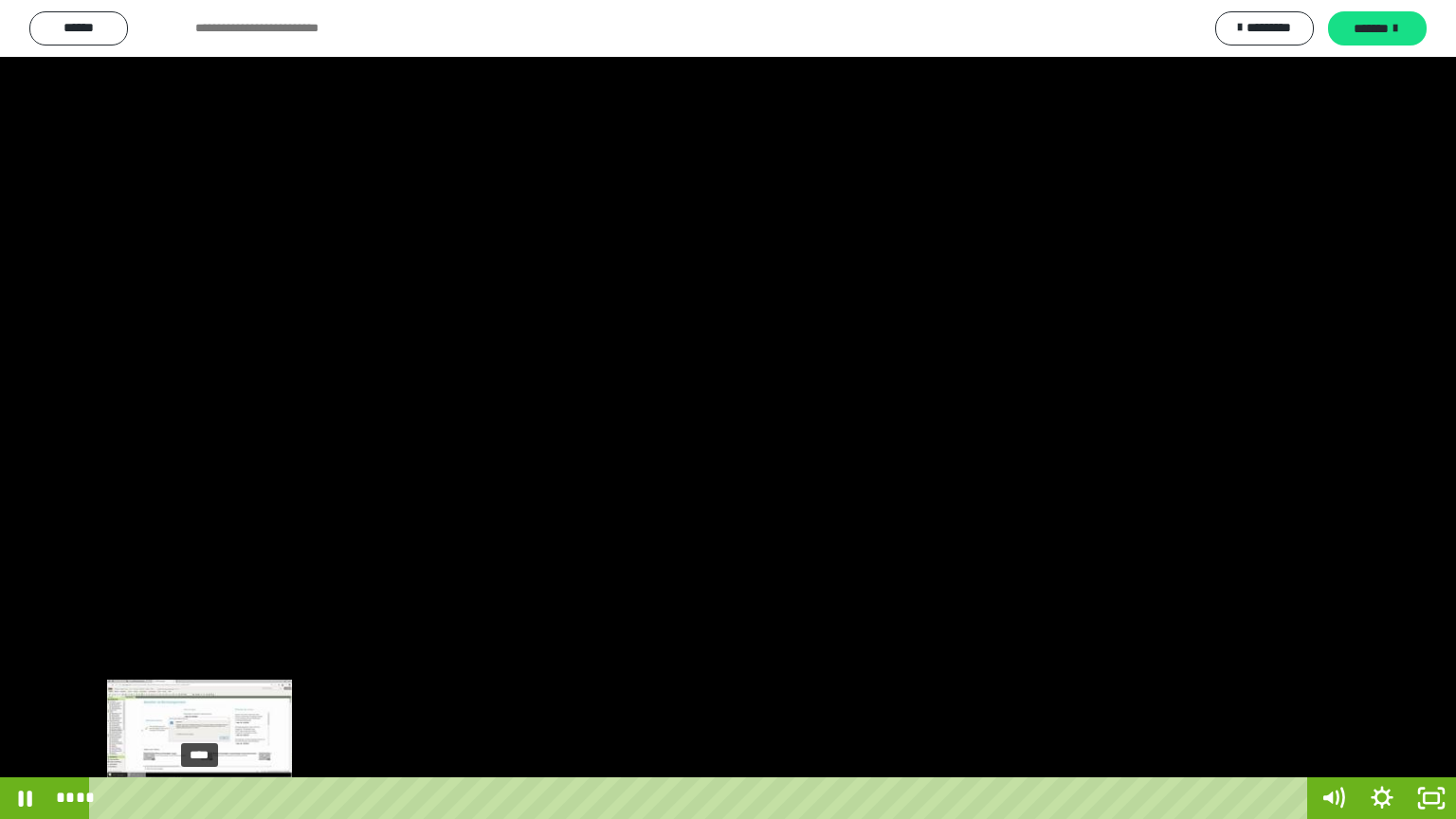 click at bounding box center (199, 798) 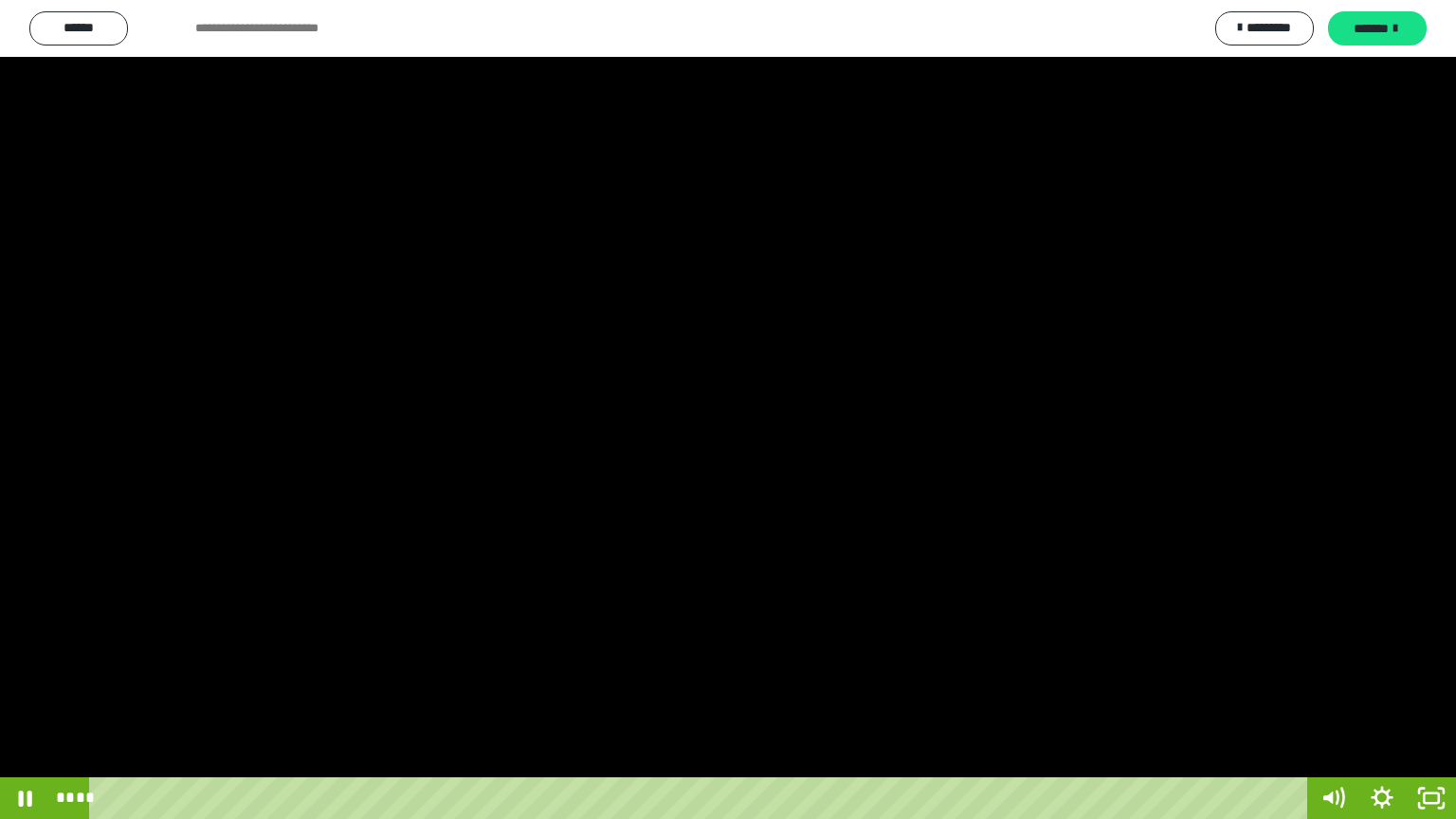 click at bounding box center [728, 410] 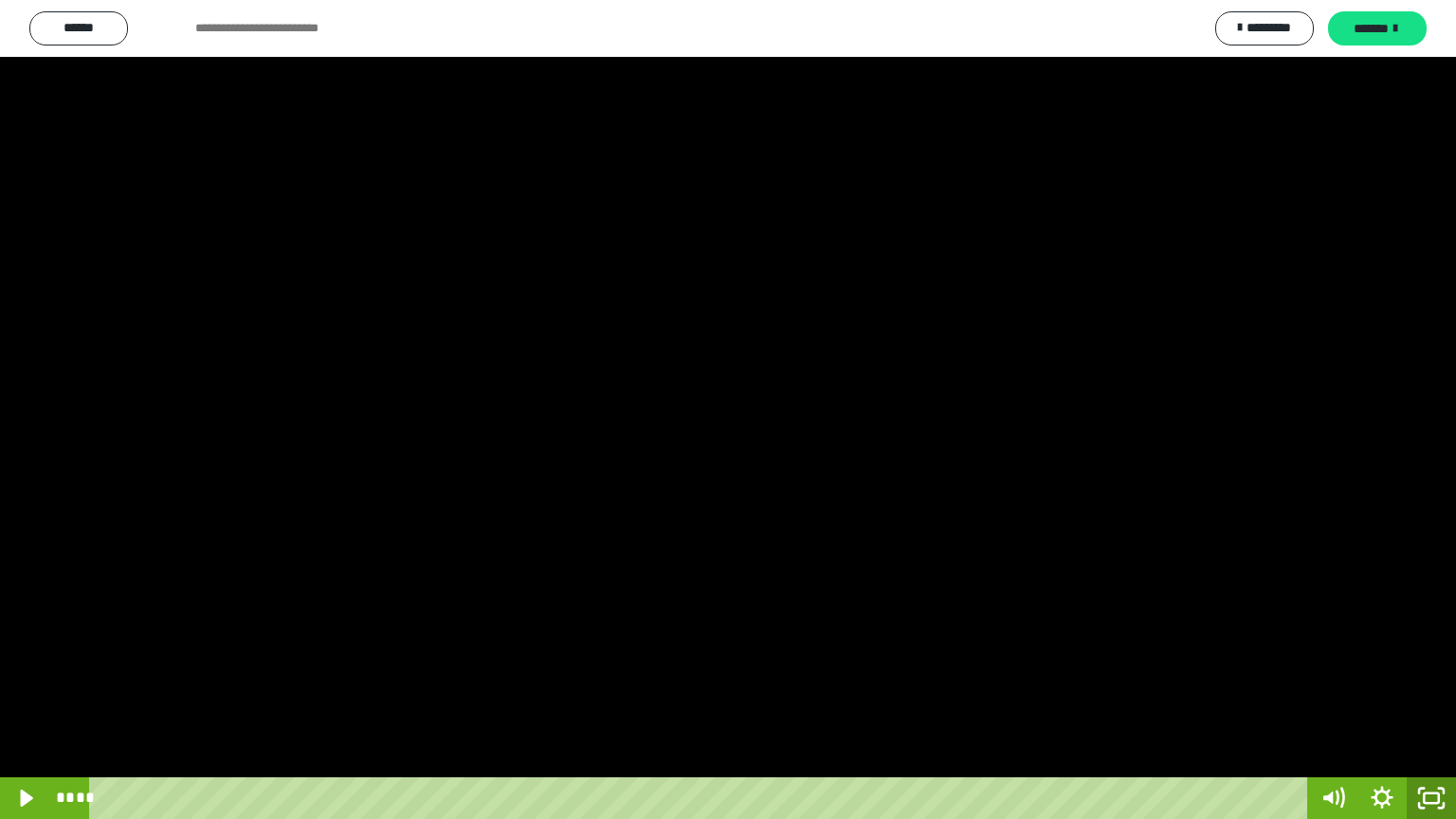 click 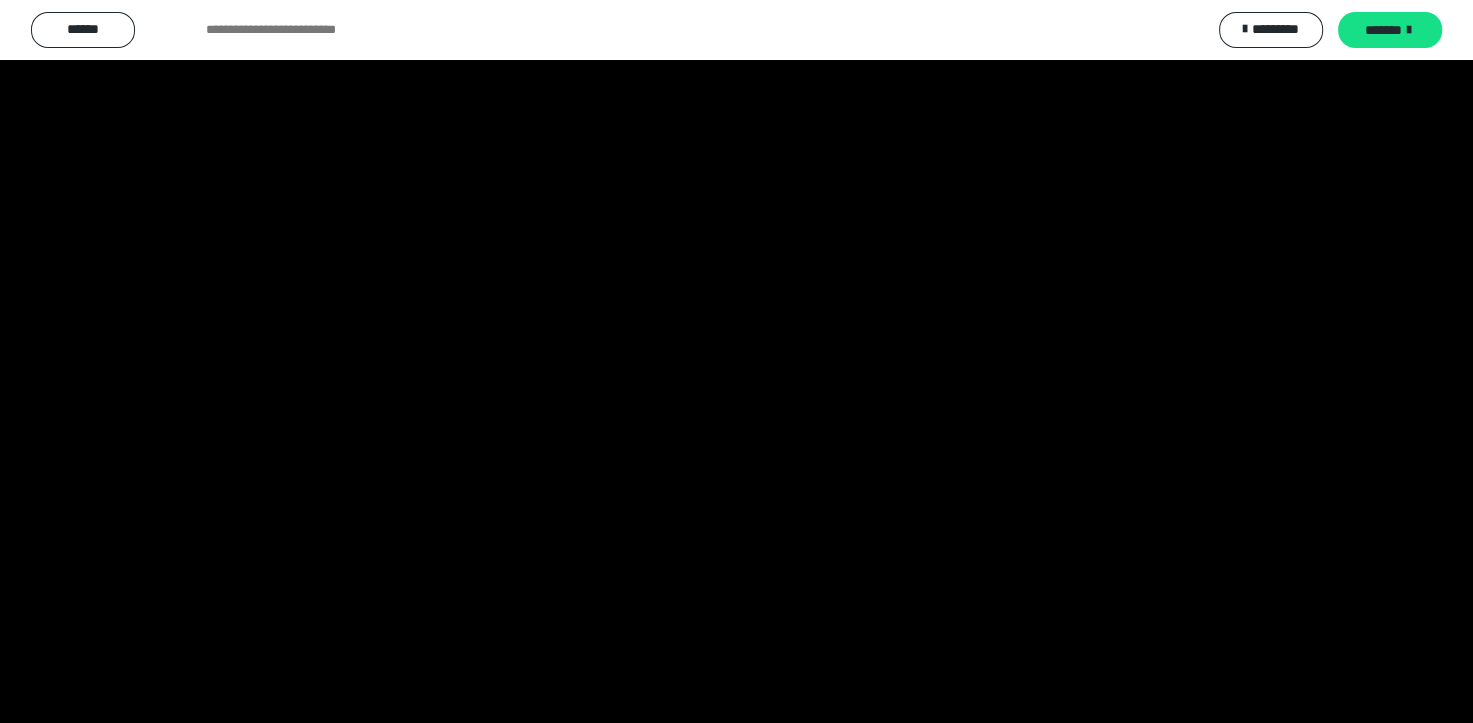 scroll, scrollTop: 3964, scrollLeft: 0, axis: vertical 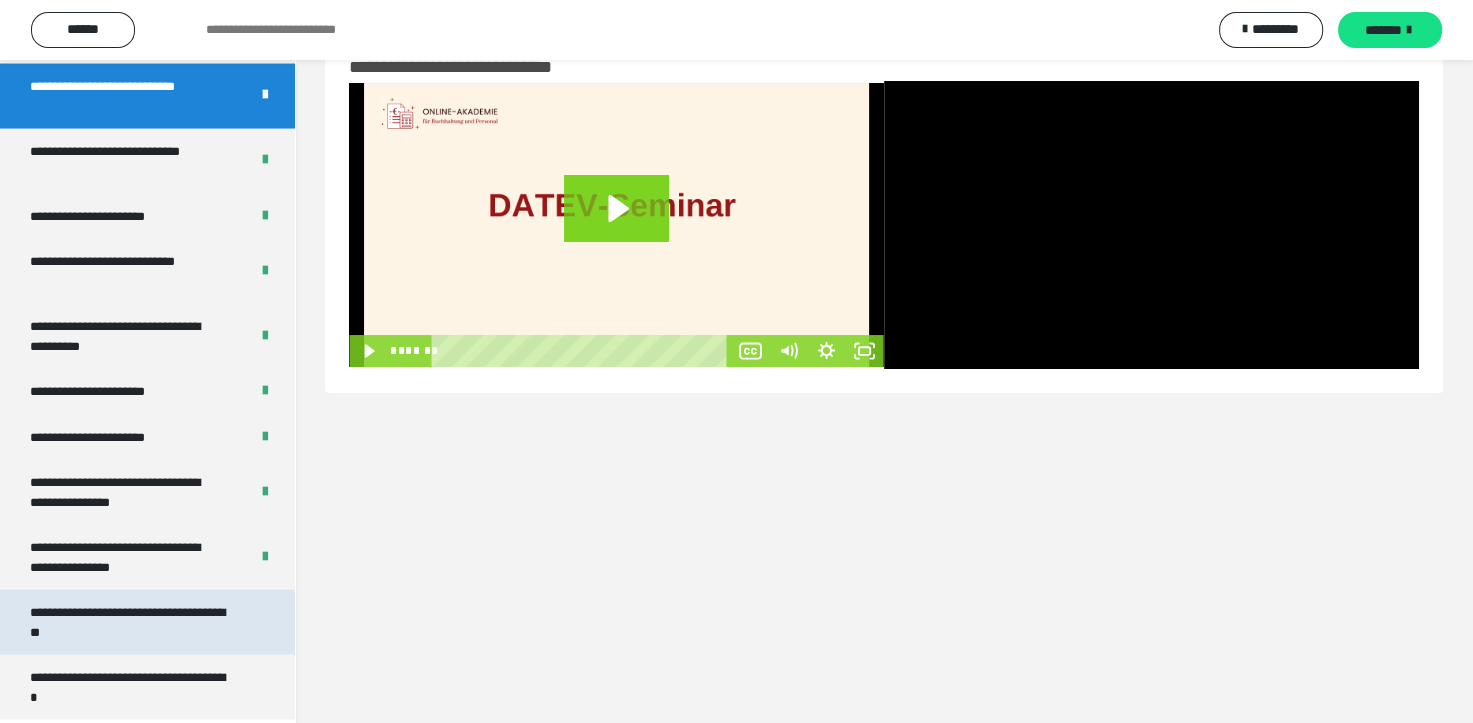 click on "**********" at bounding box center [132, 622] 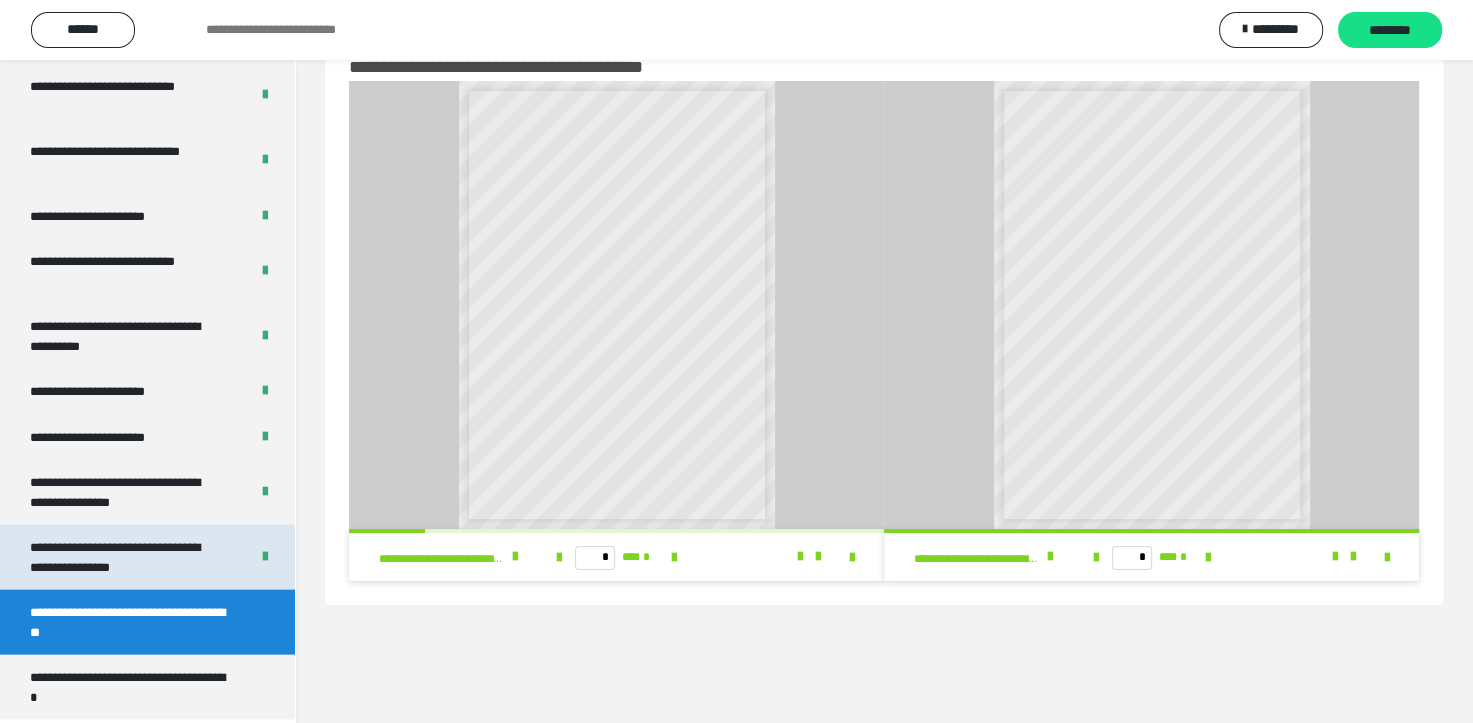 click on "**********" at bounding box center (124, 557) 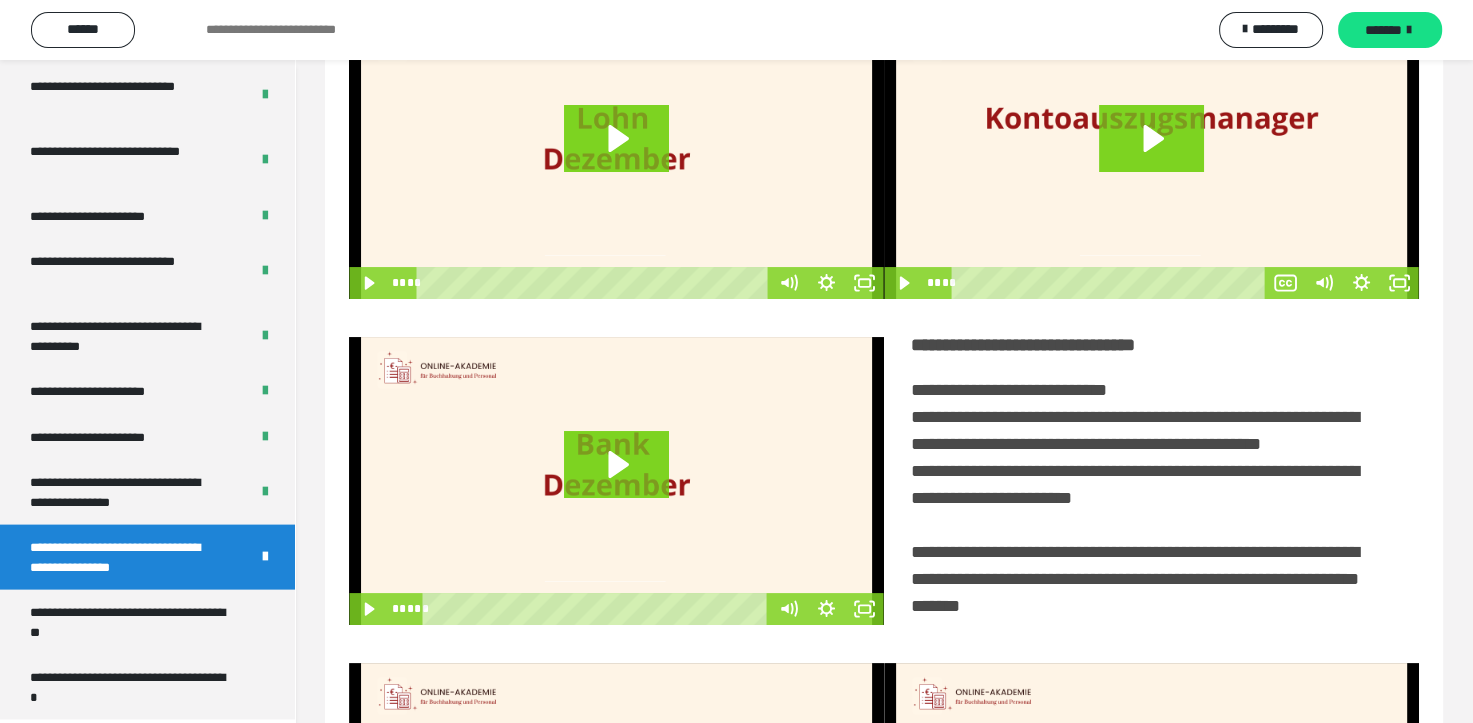 scroll, scrollTop: 438, scrollLeft: 0, axis: vertical 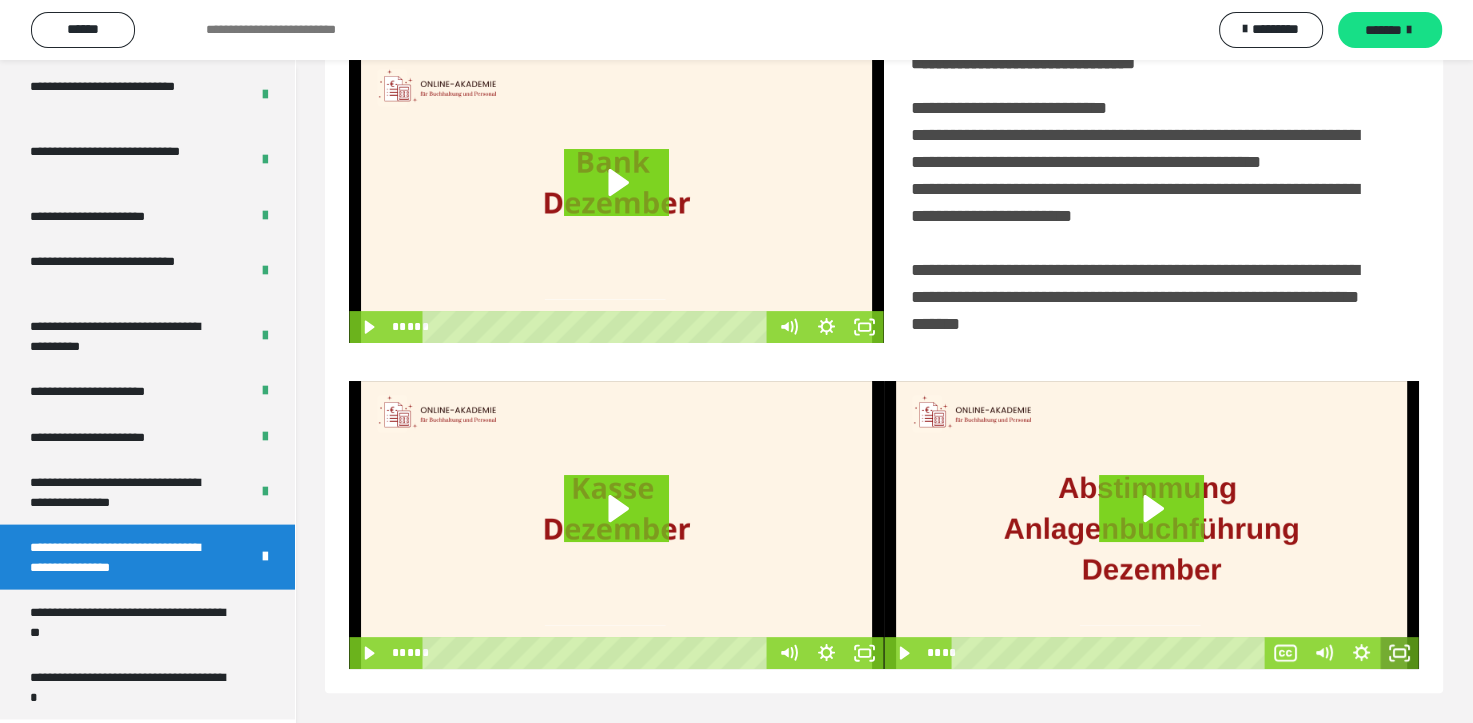 click 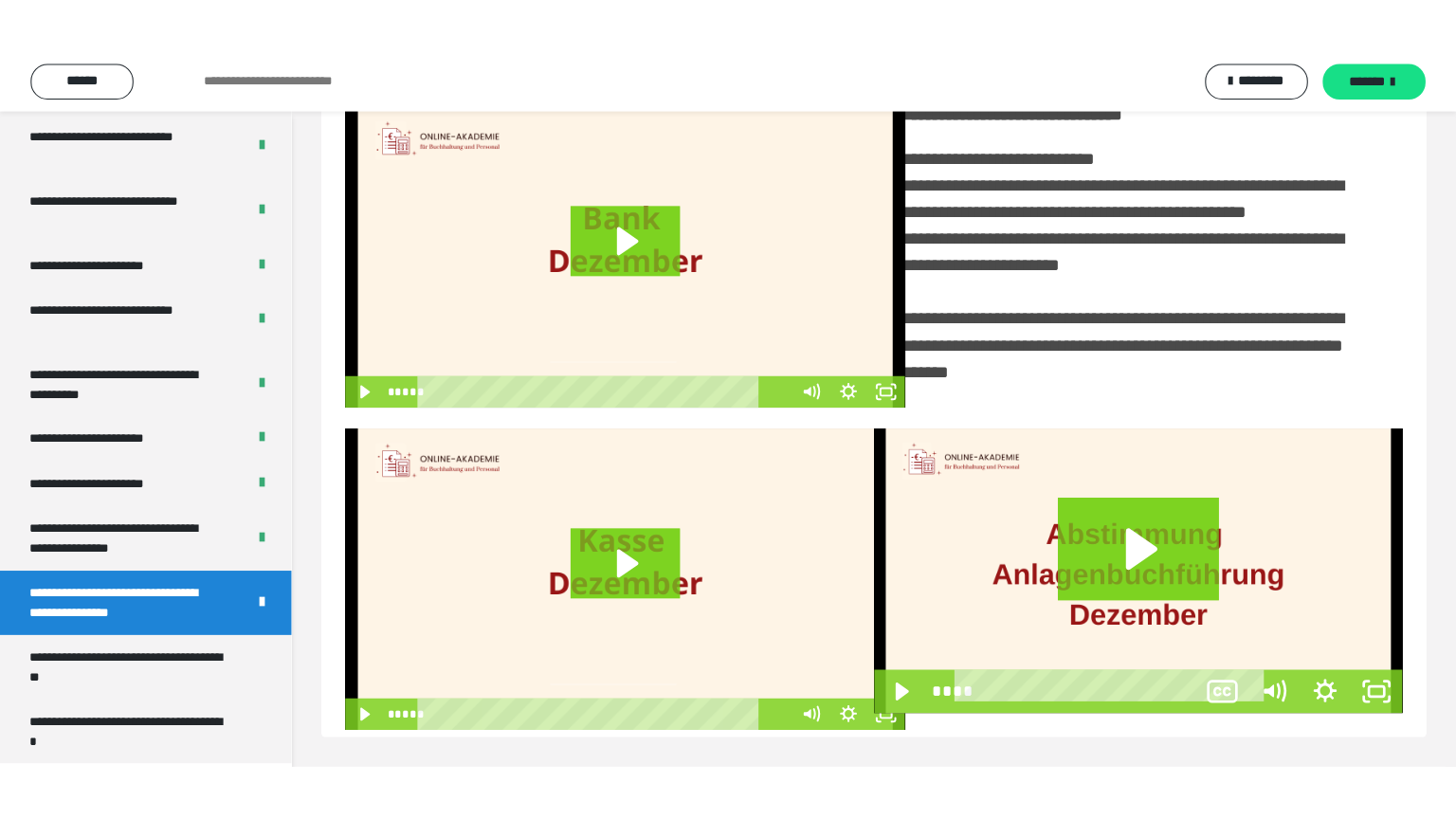 scroll, scrollTop: 317, scrollLeft: 0, axis: vertical 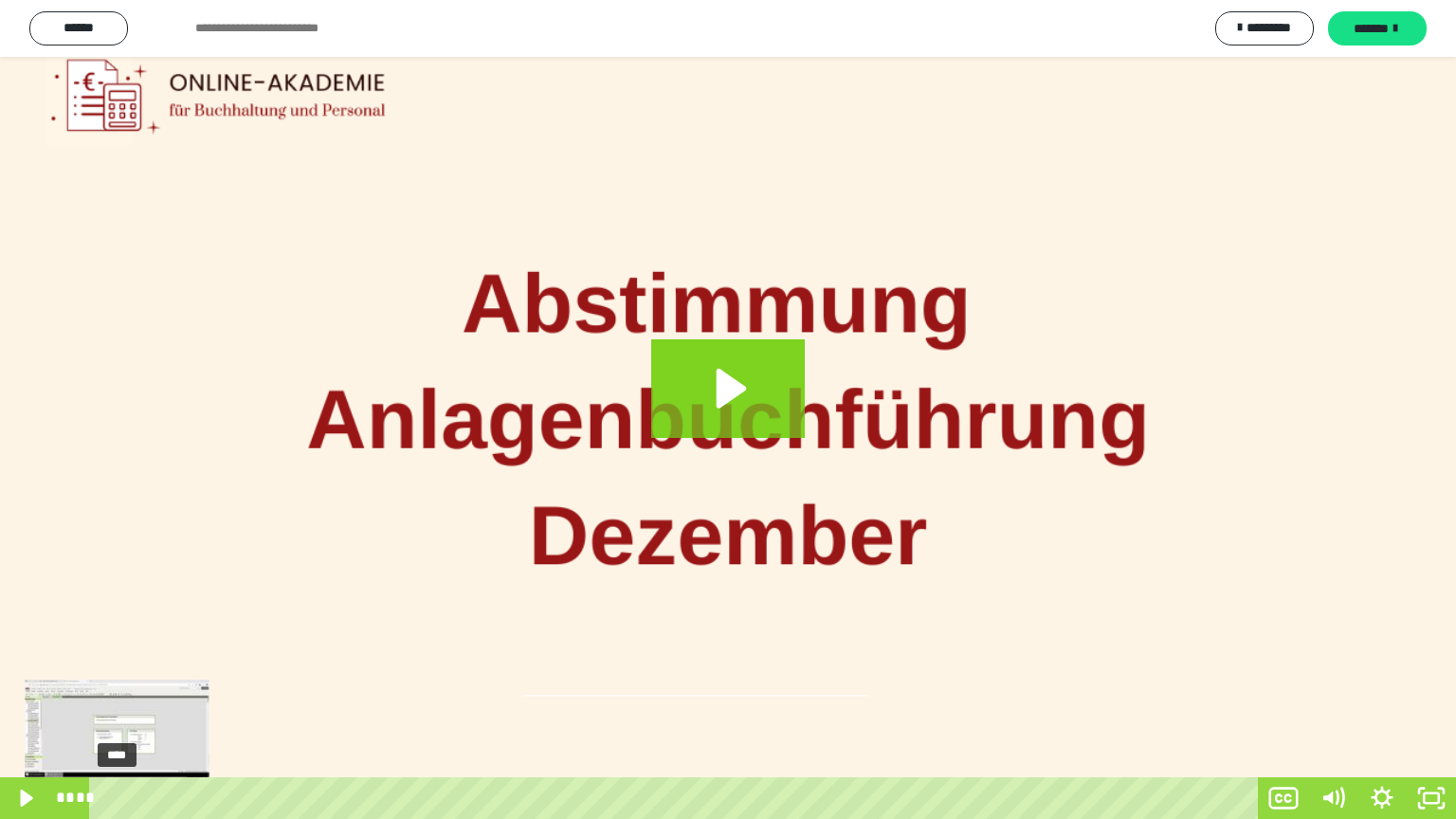 click on "****" at bounding box center (677, 798) 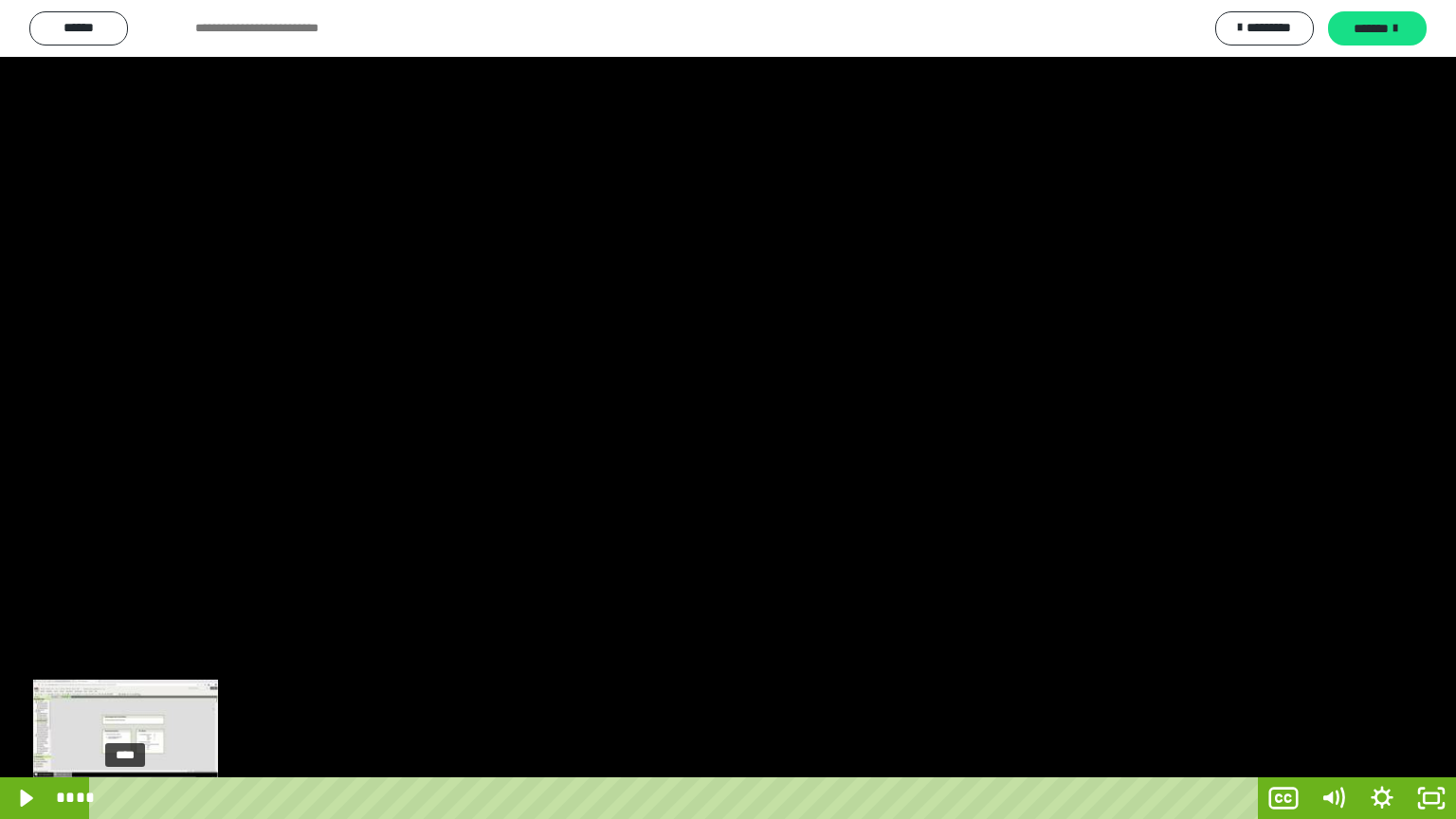 click on "****" at bounding box center [677, 798] 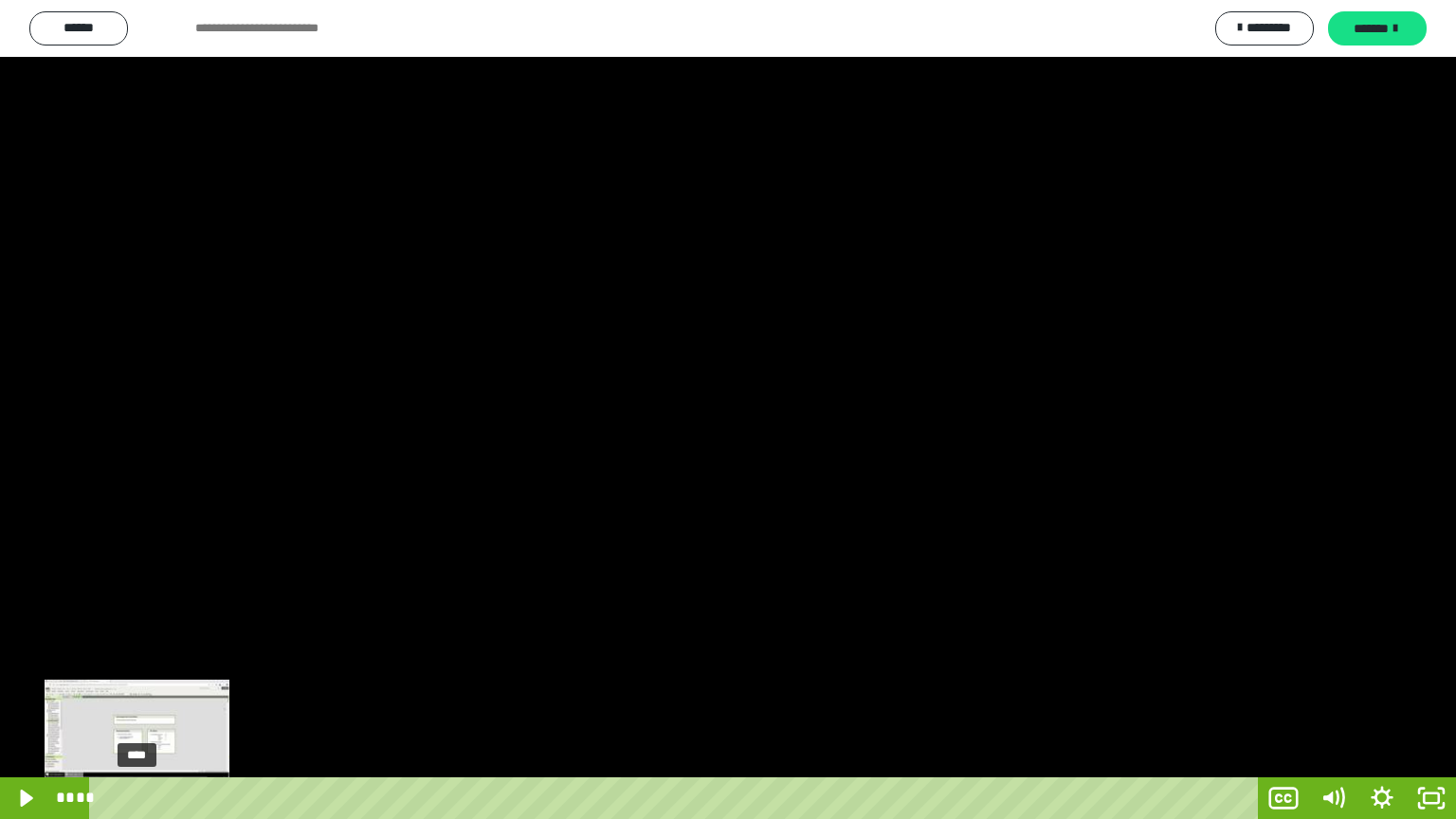 click on "****" at bounding box center [677, 798] 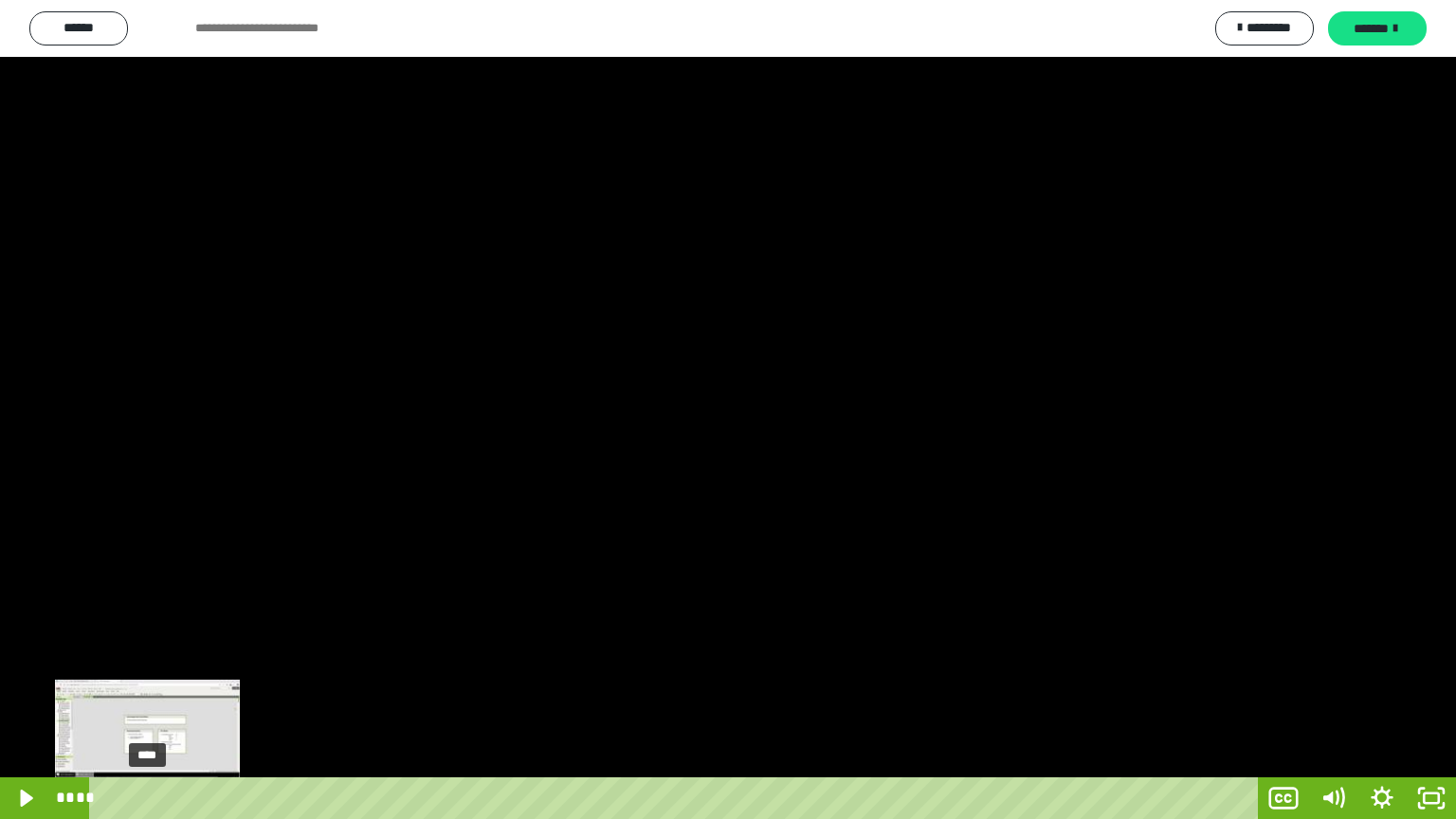 click on "****" at bounding box center [677, 798] 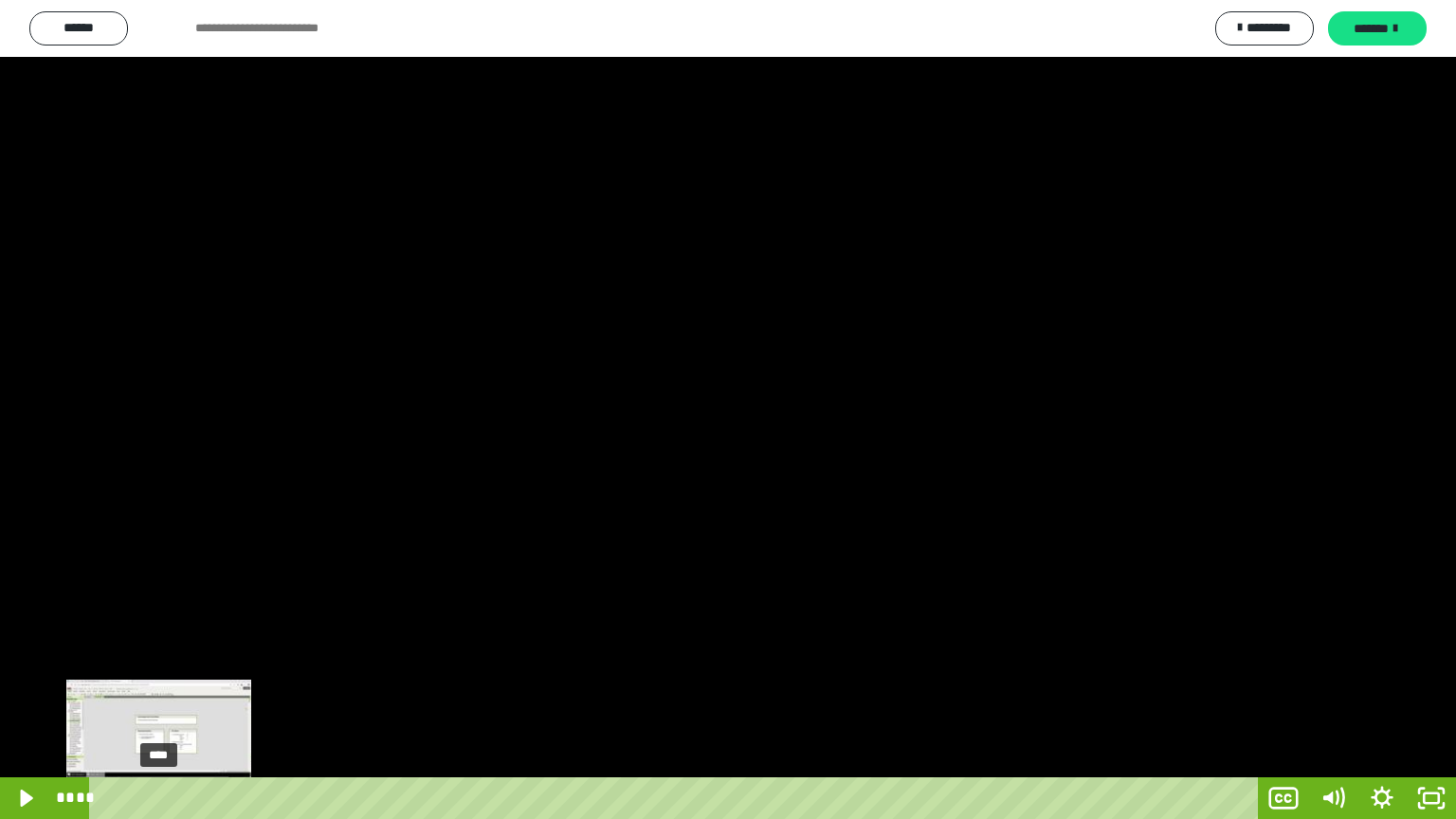 click on "****" at bounding box center [677, 798] 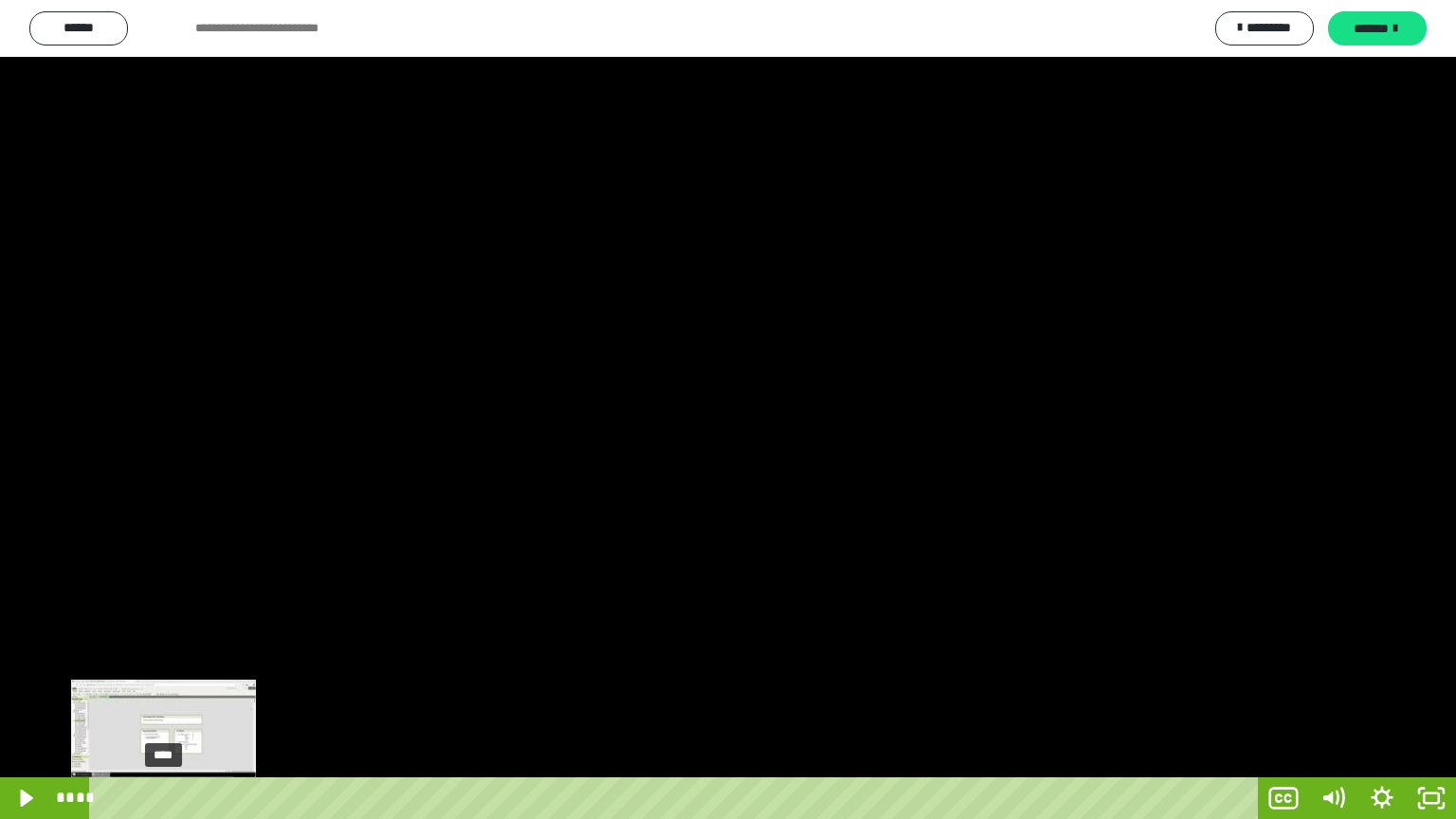 click at bounding box center (158, 798) 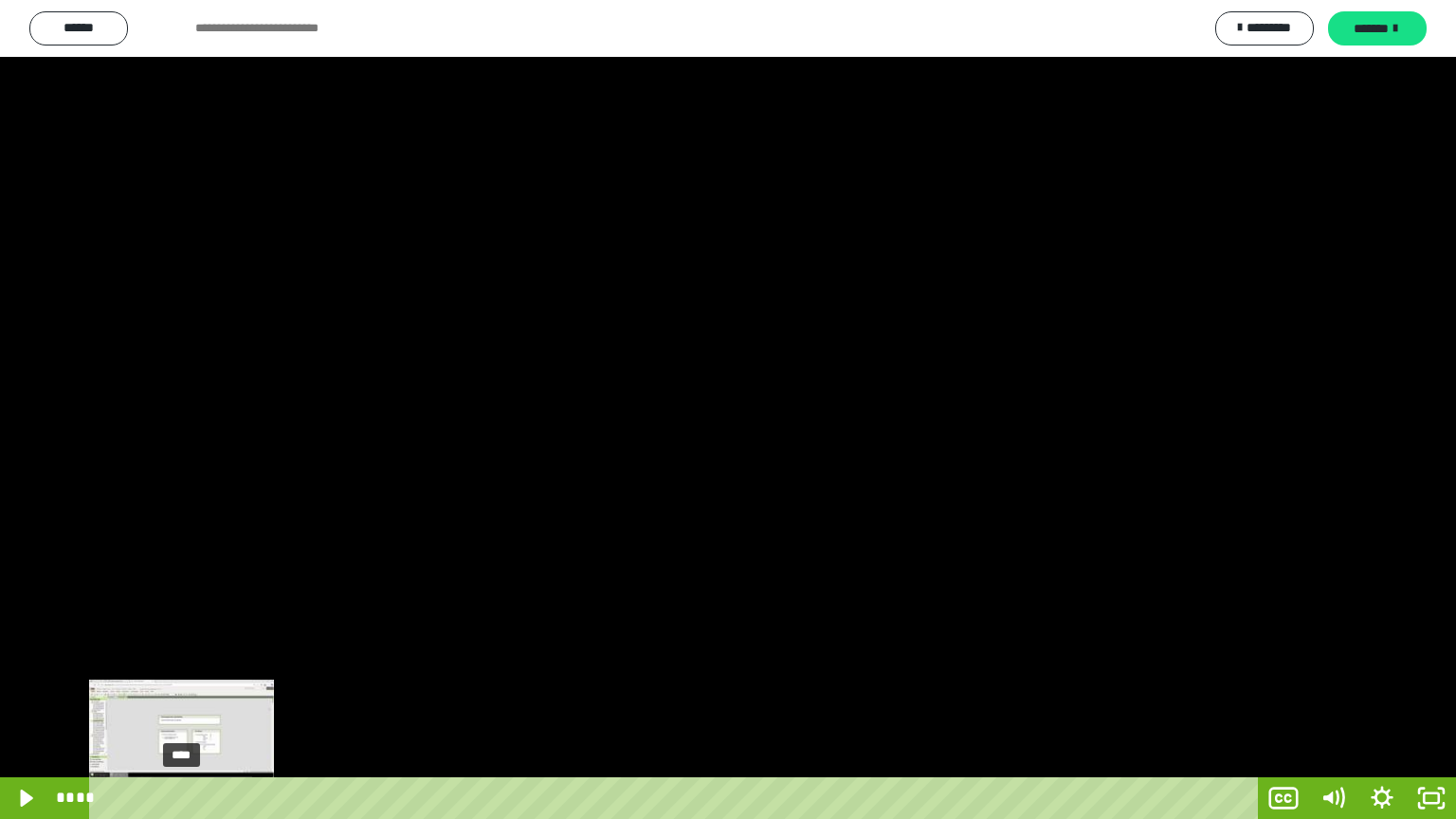 click on "****" at bounding box center (677, 798) 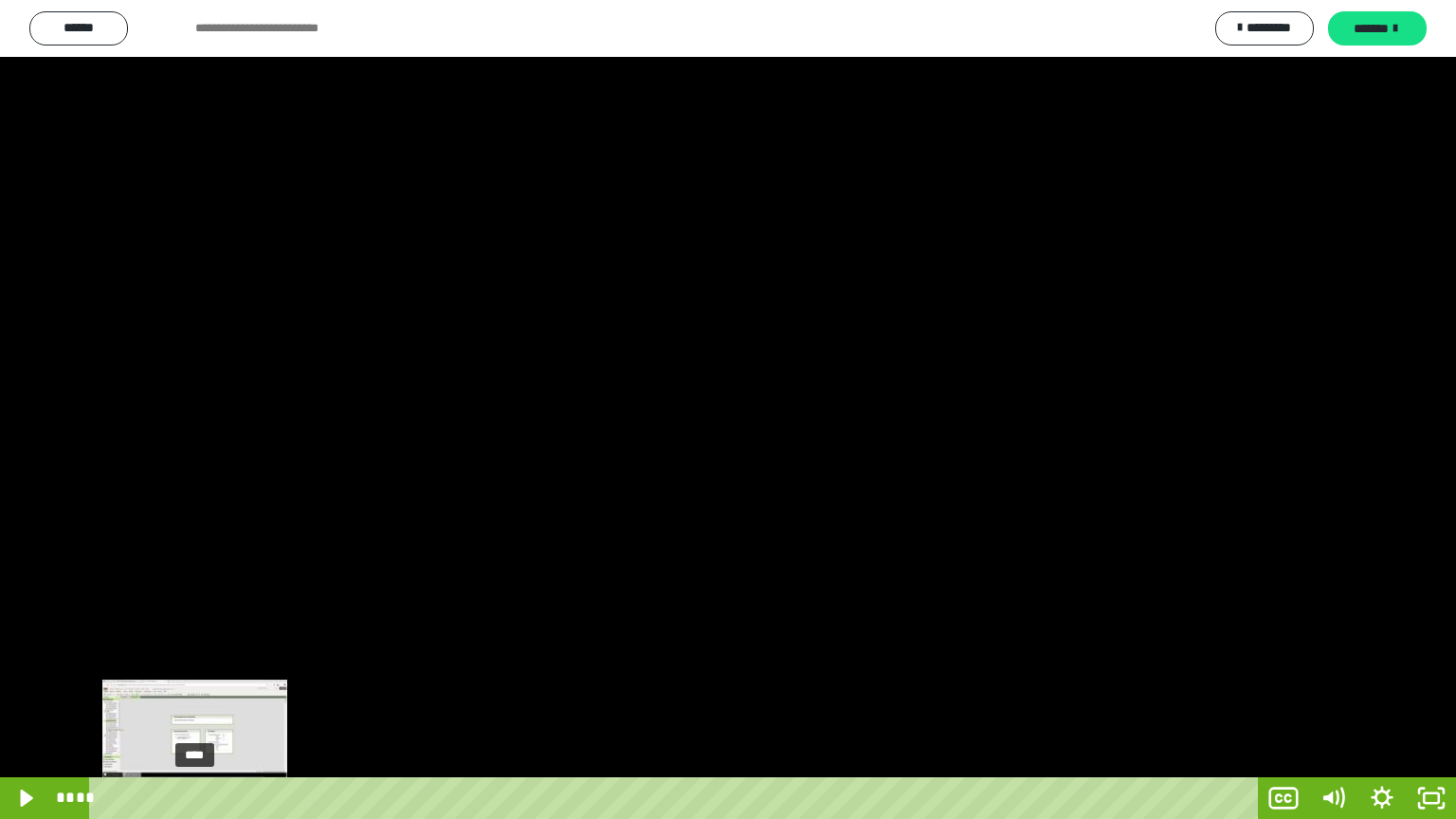 click on "****" at bounding box center (677, 798) 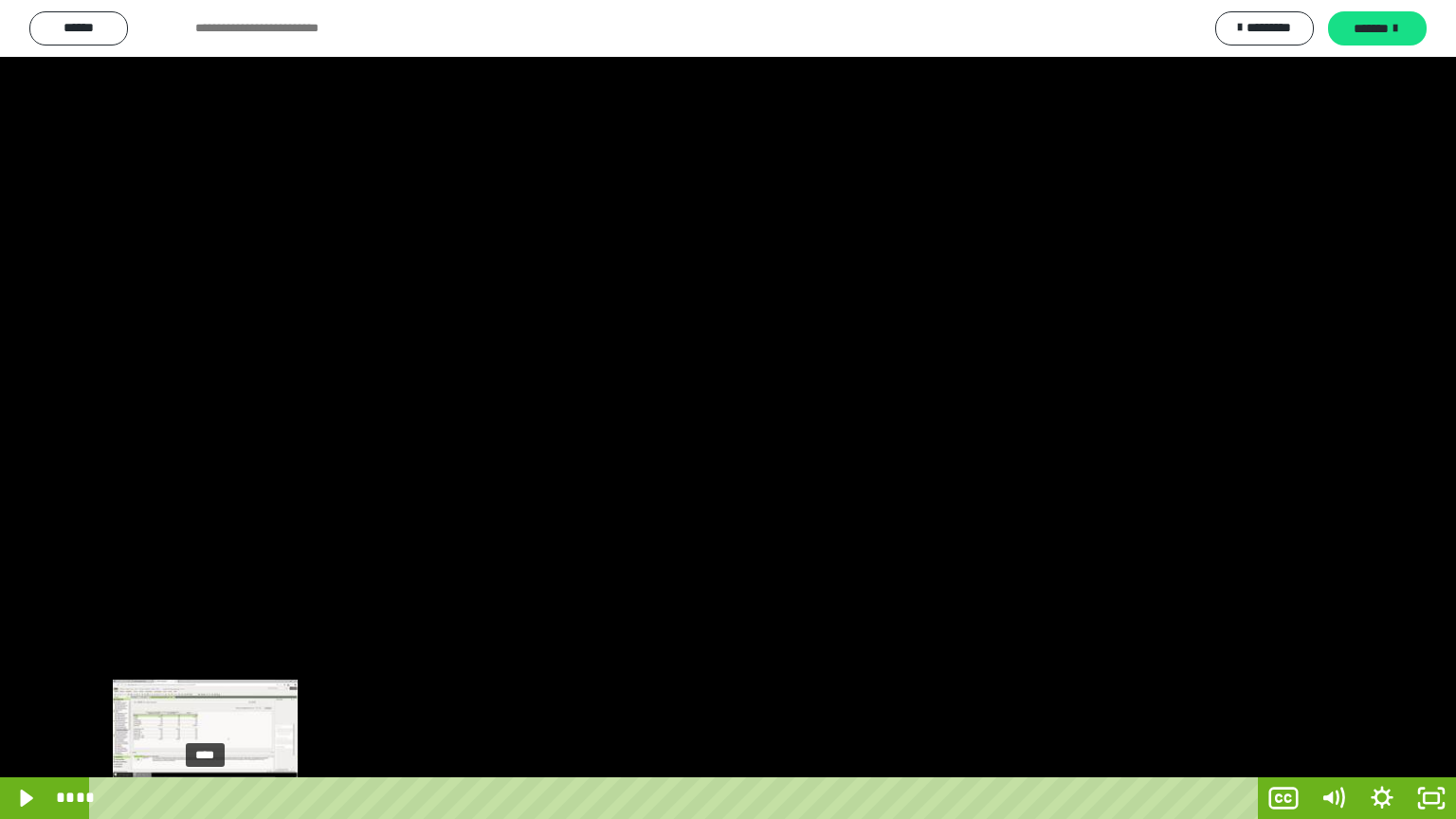 click on "****" at bounding box center [677, 798] 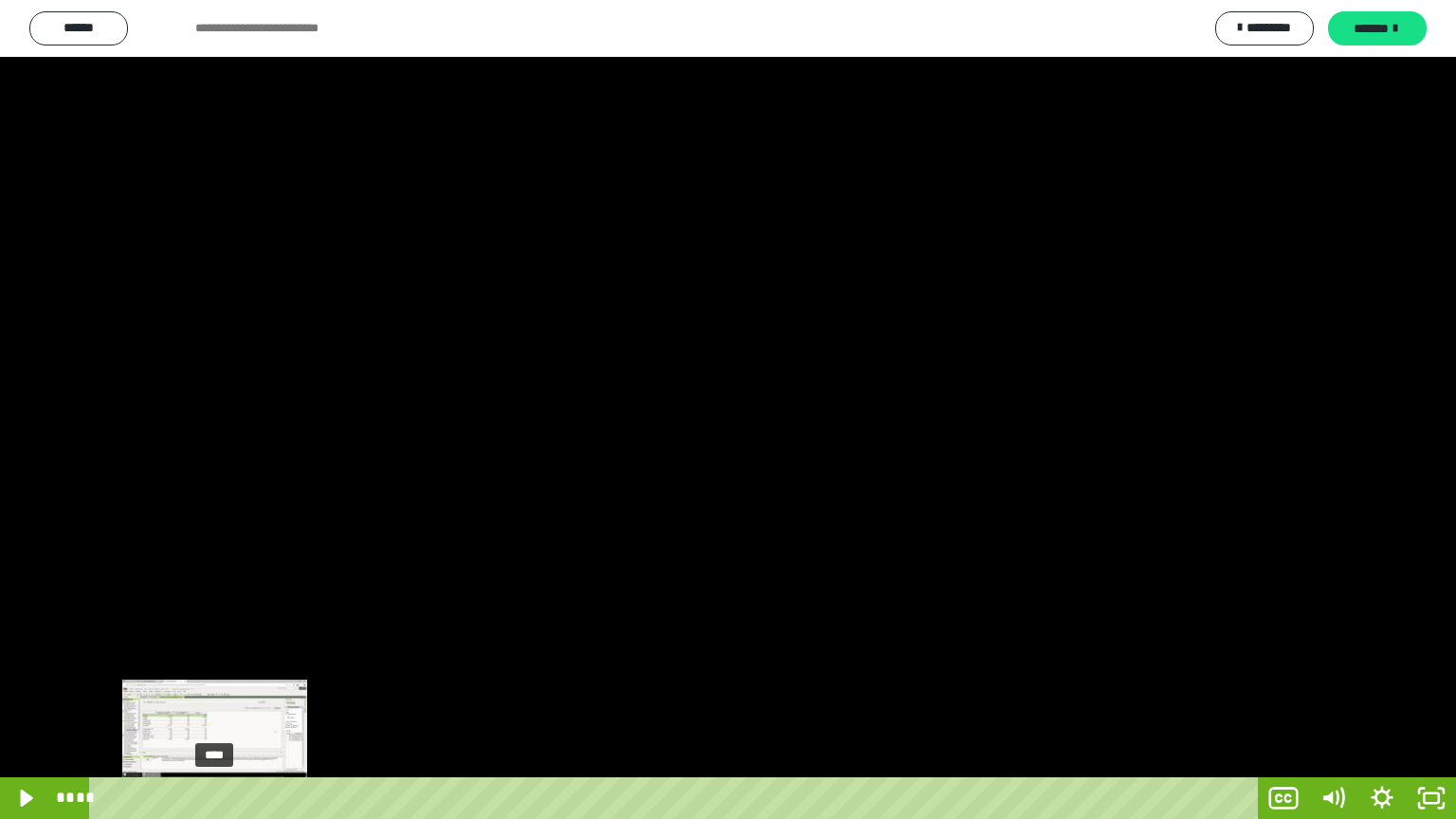 click on "****" at bounding box center [677, 798] 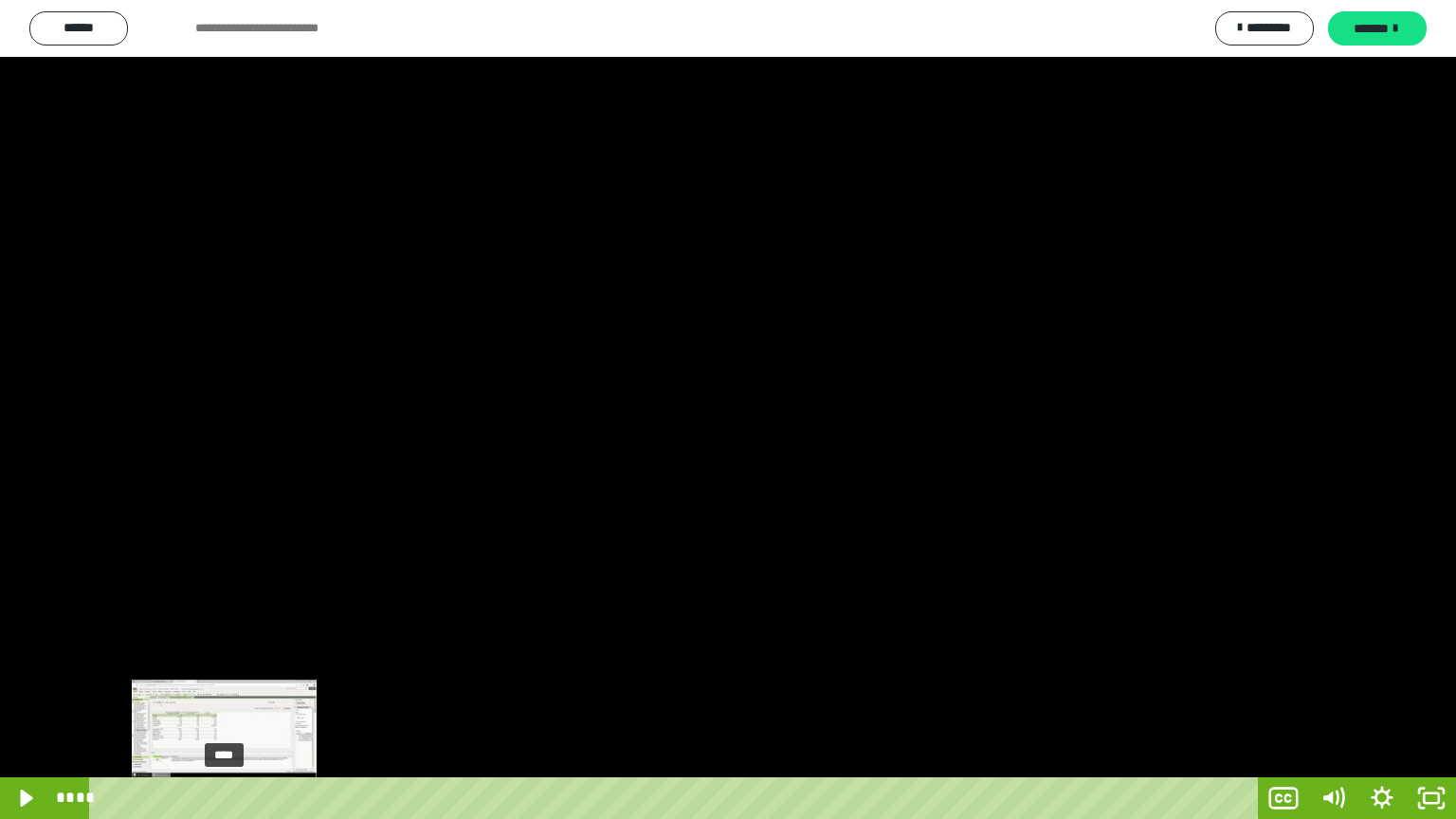 click on "****" at bounding box center [677, 798] 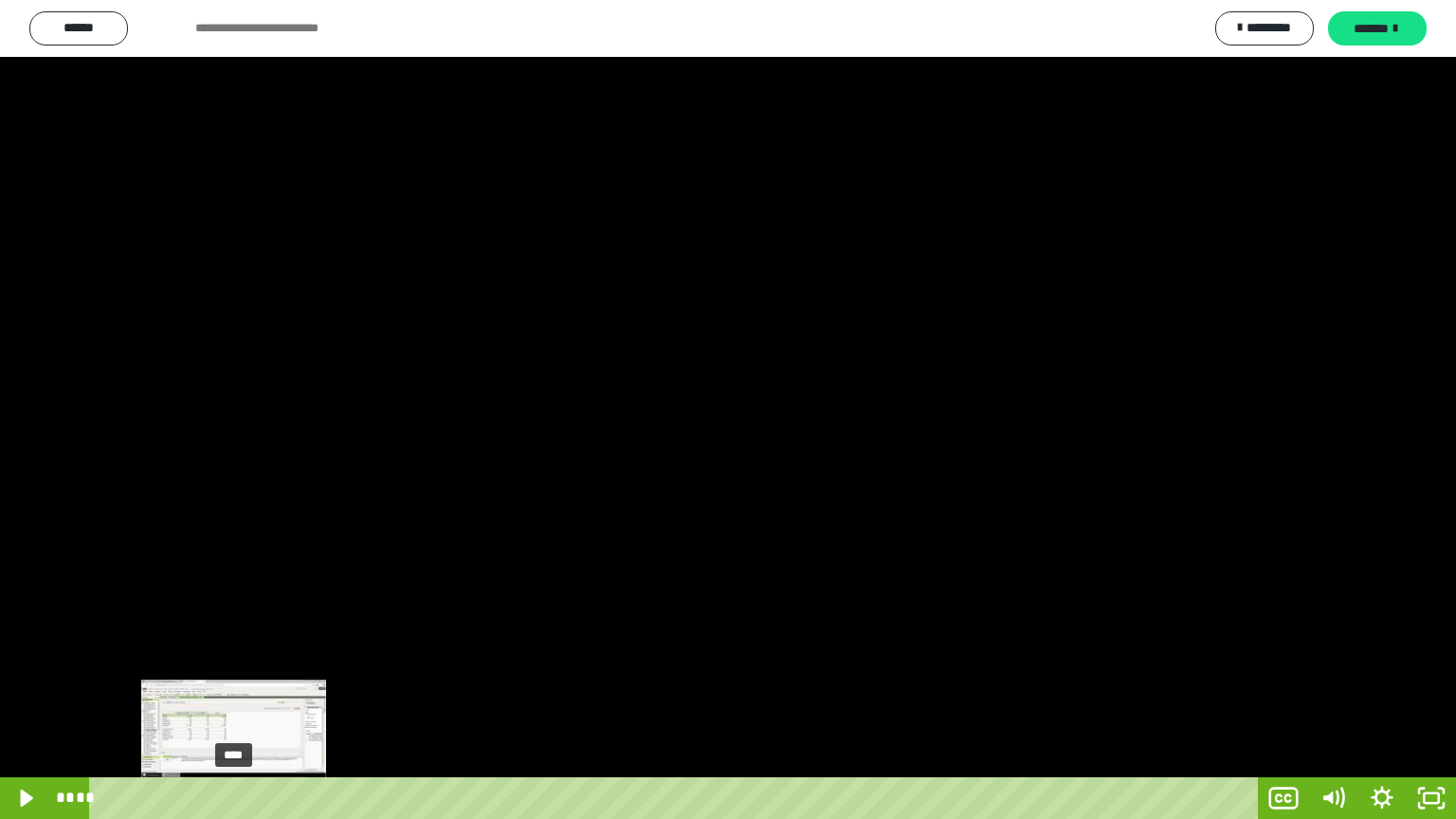 click on "****" at bounding box center [677, 798] 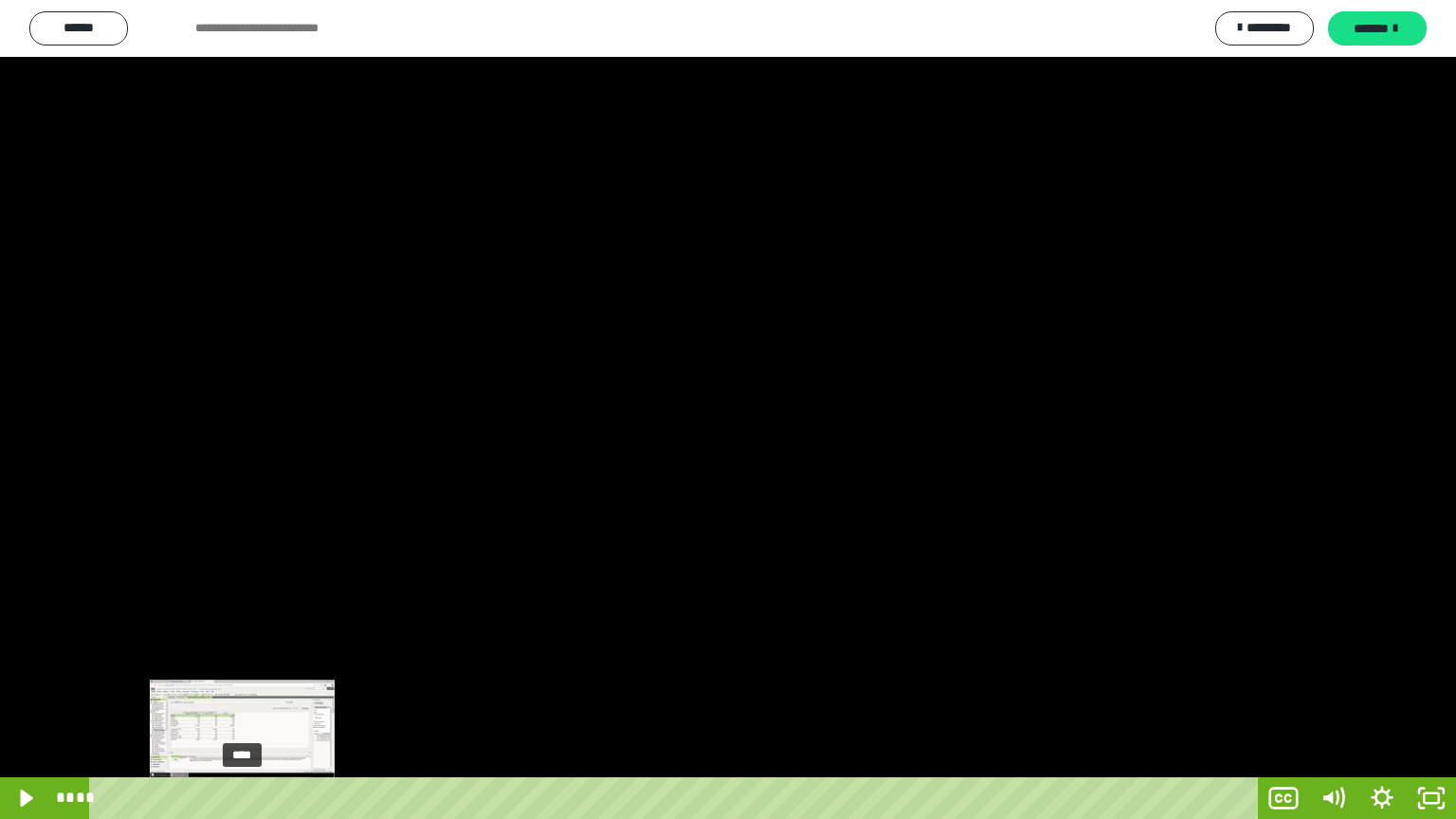 click on "****" at bounding box center [677, 798] 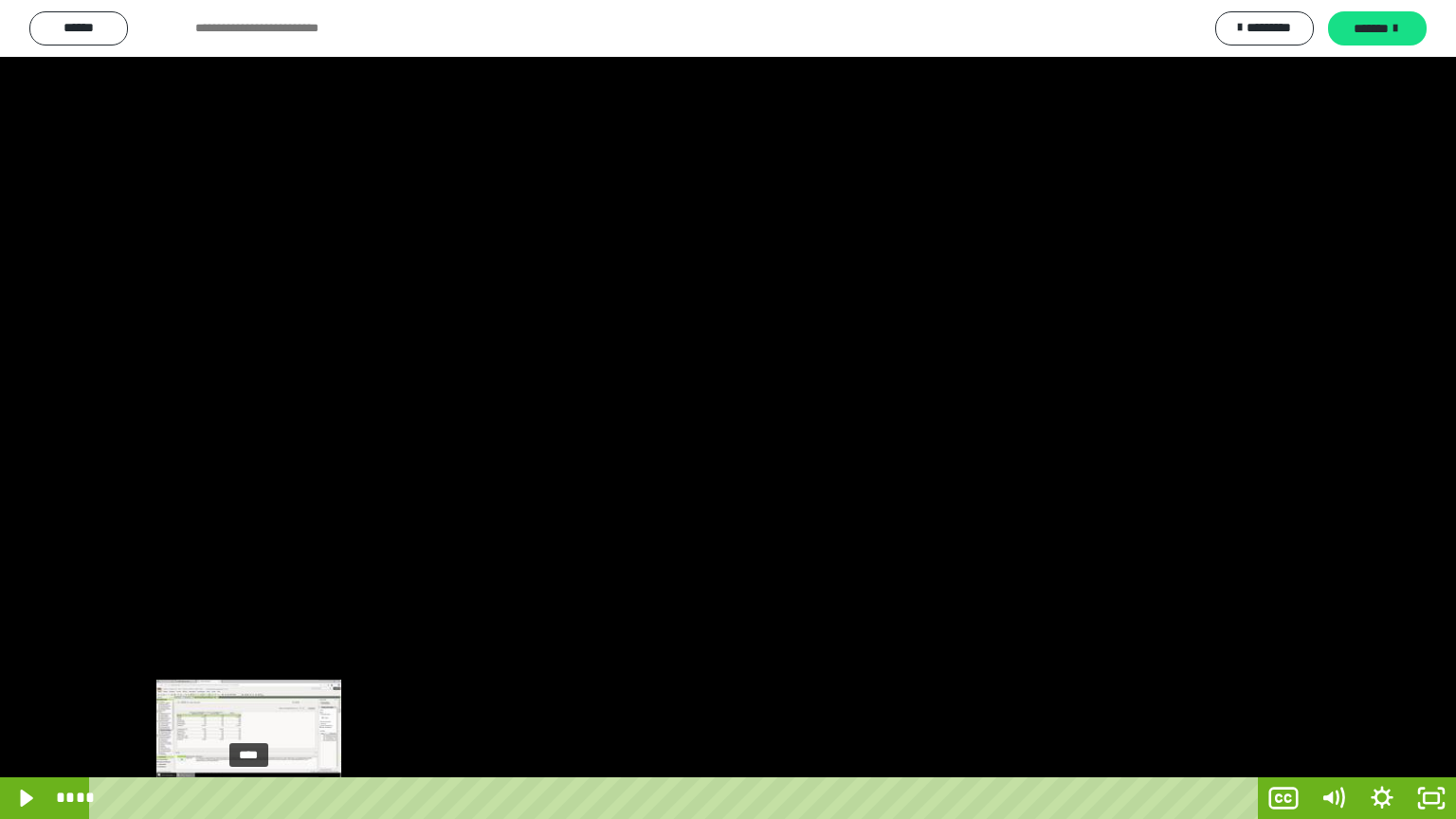 click on "****" at bounding box center [677, 798] 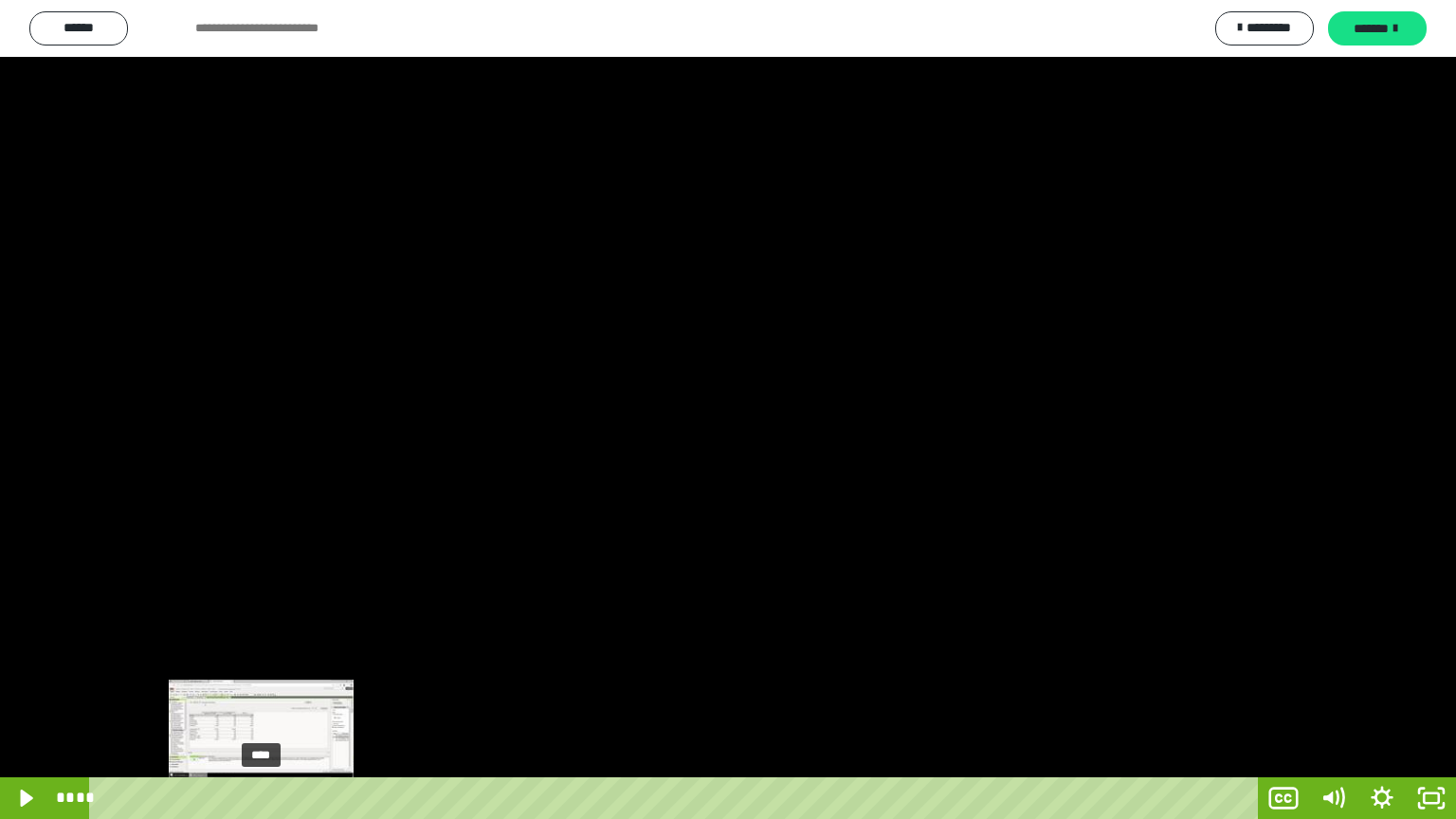 click on "****" at bounding box center (677, 798) 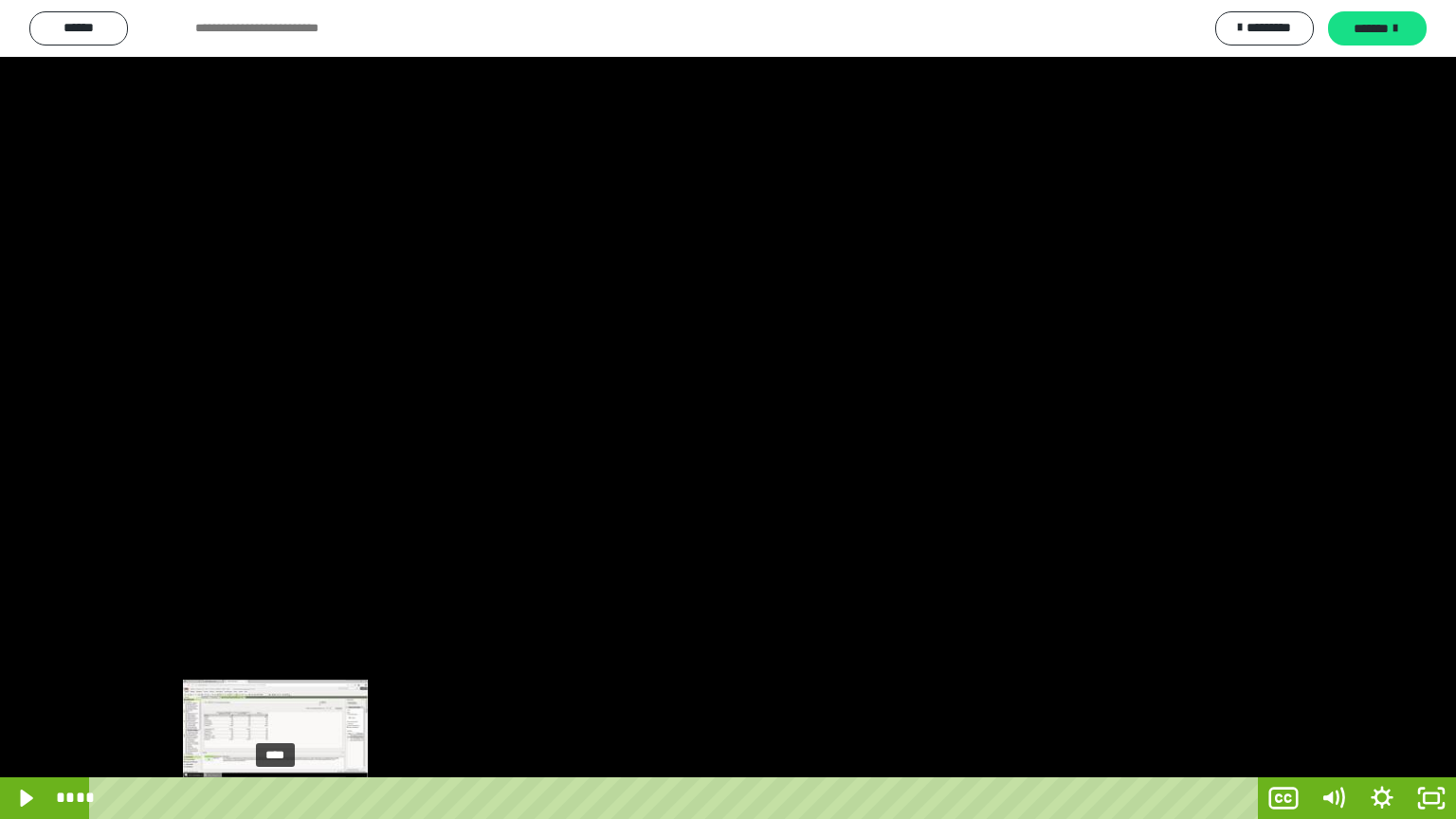 click on "****" at bounding box center (677, 798) 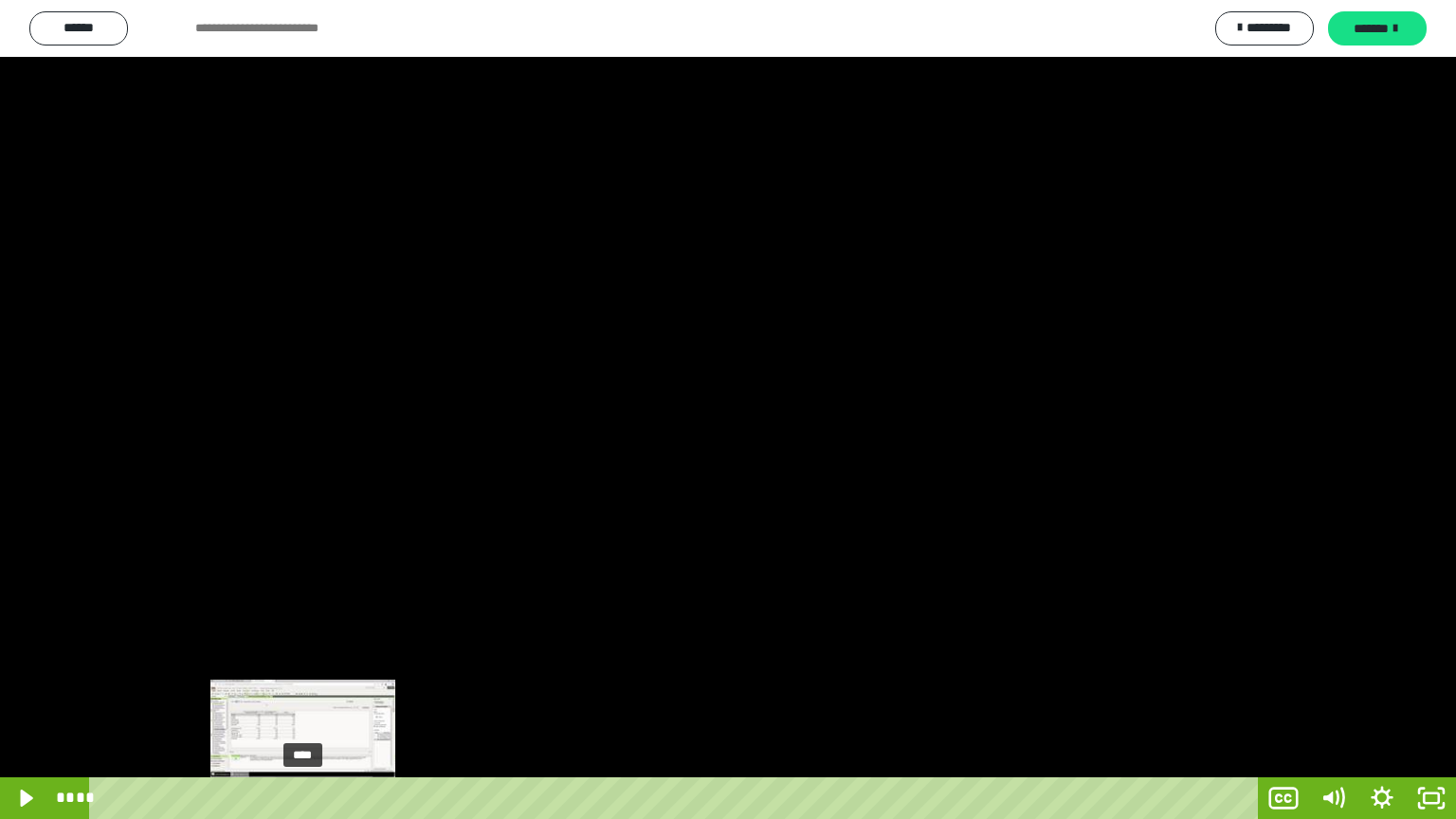 click on "****" at bounding box center (677, 798) 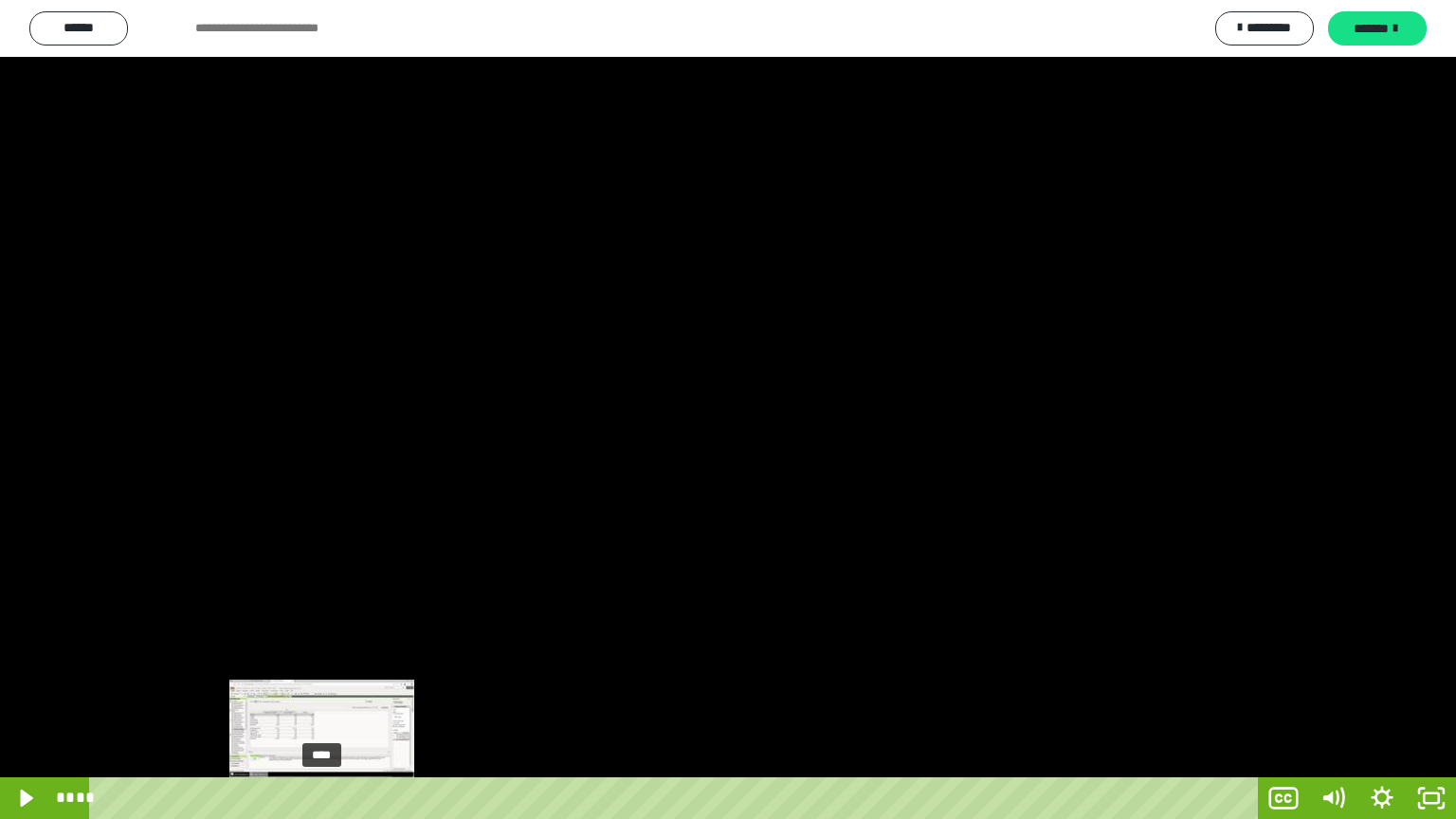 click on "****" at bounding box center [677, 798] 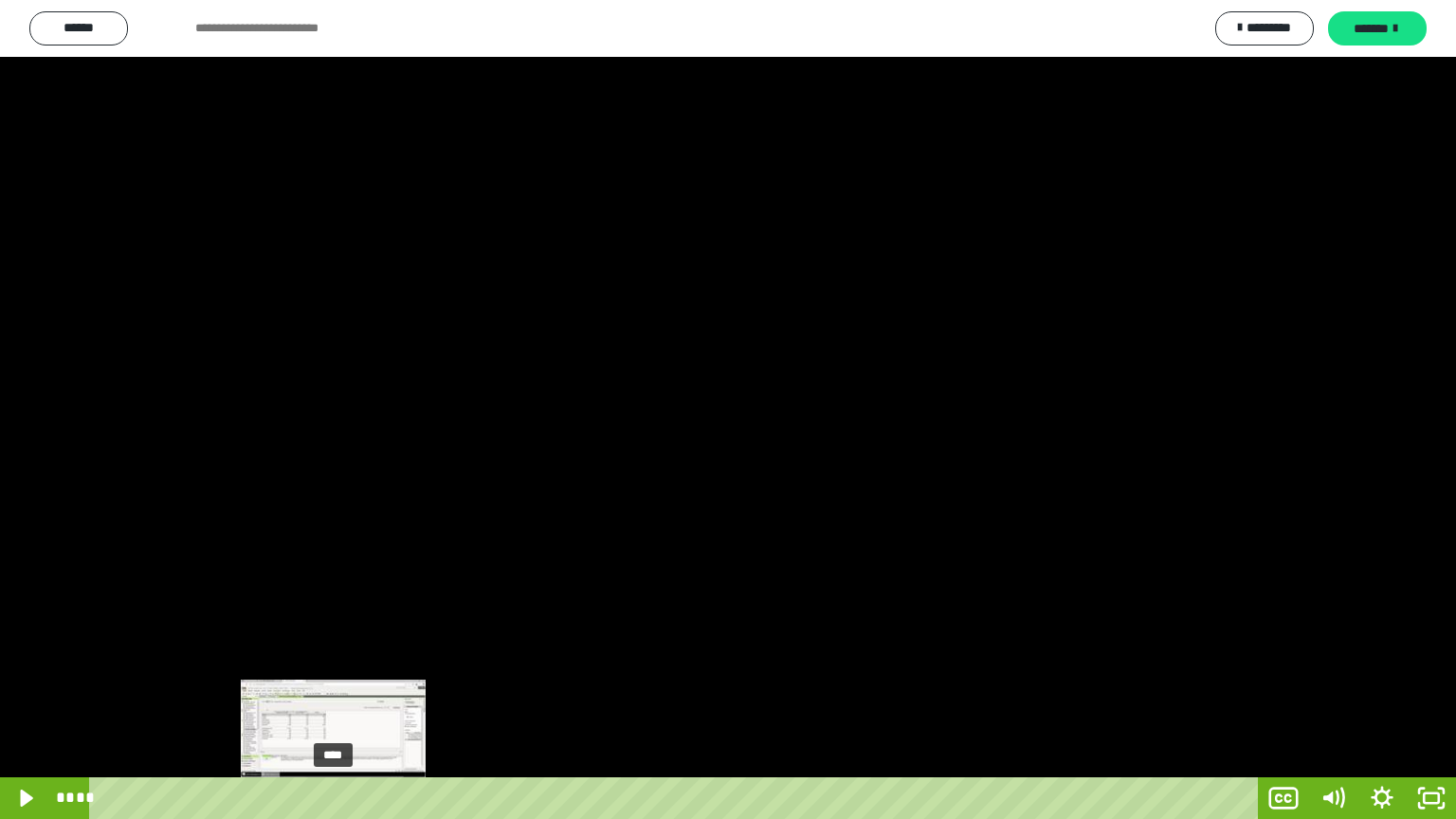 click on "****" at bounding box center [677, 798] 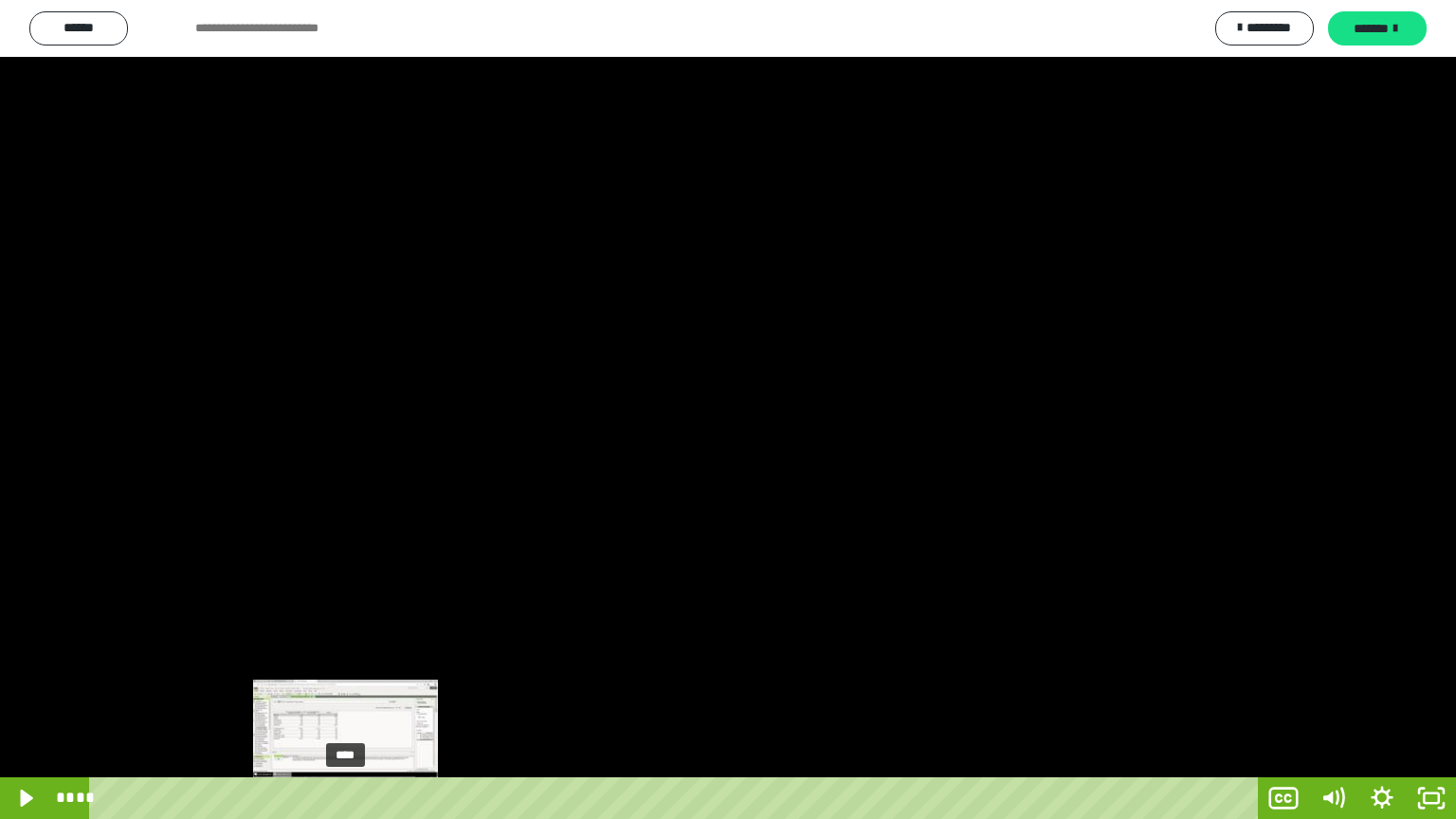 click on "****" at bounding box center [677, 798] 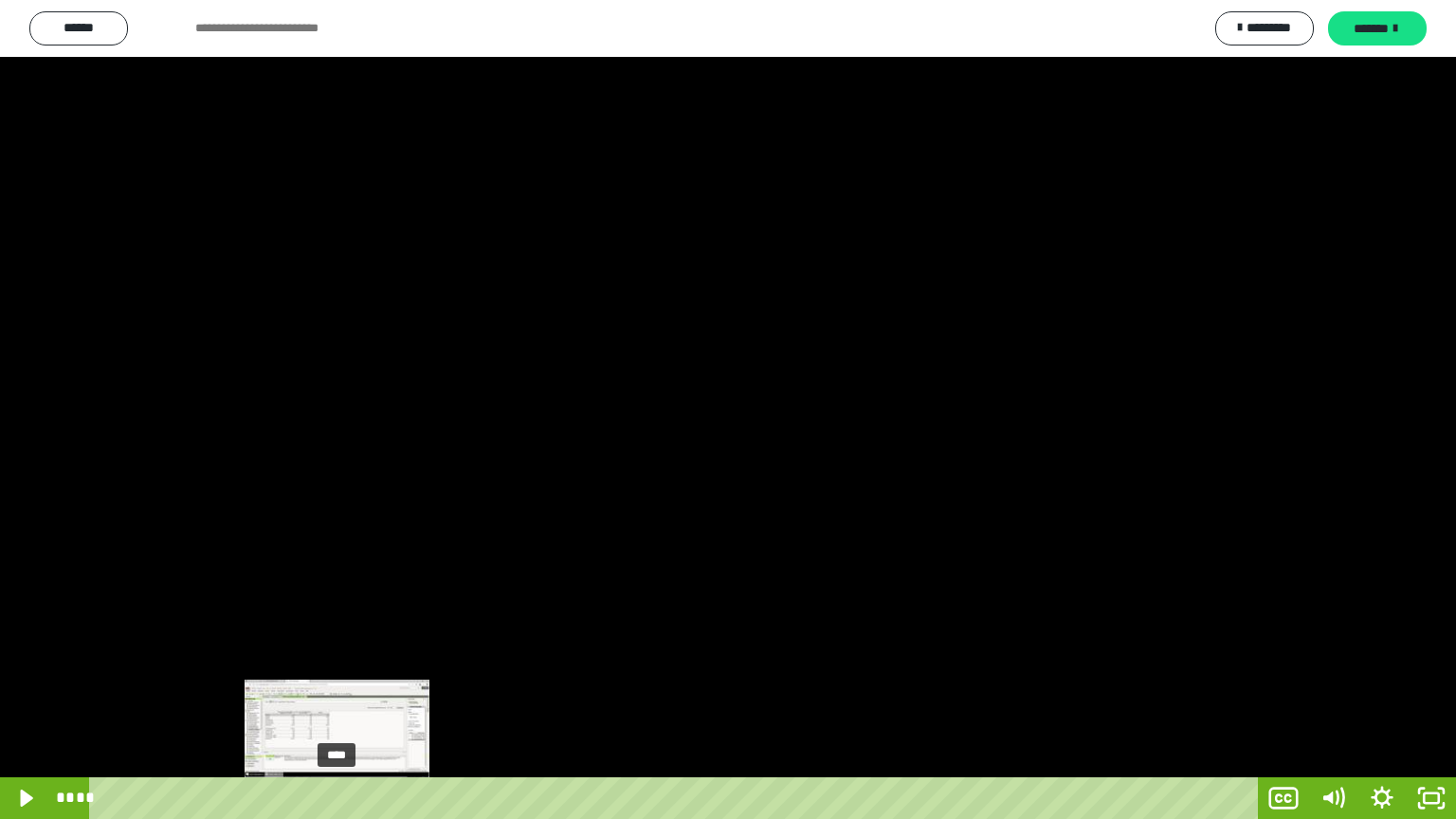 click on "****" at bounding box center (677, 798) 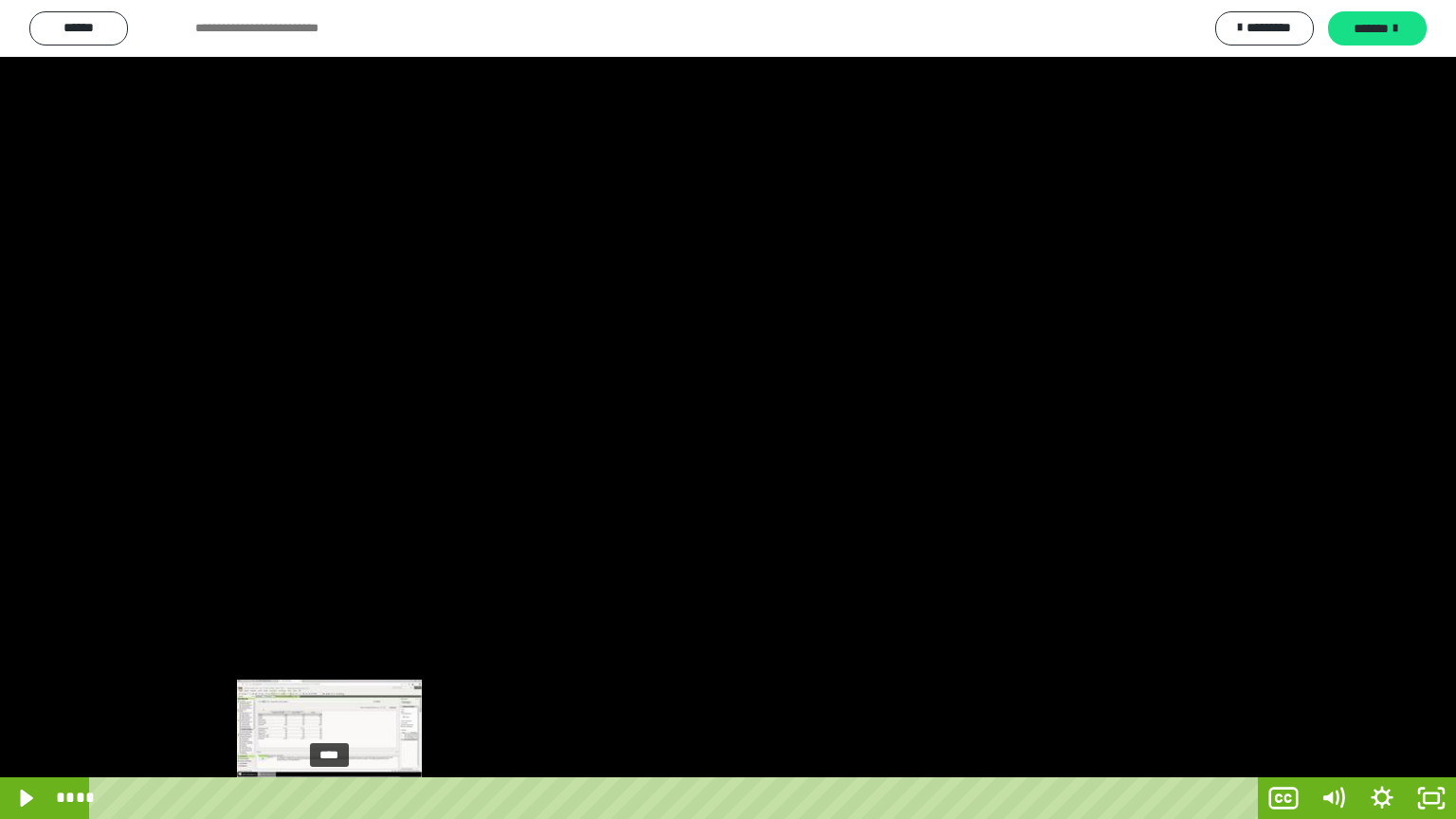 click at bounding box center [329, 798] 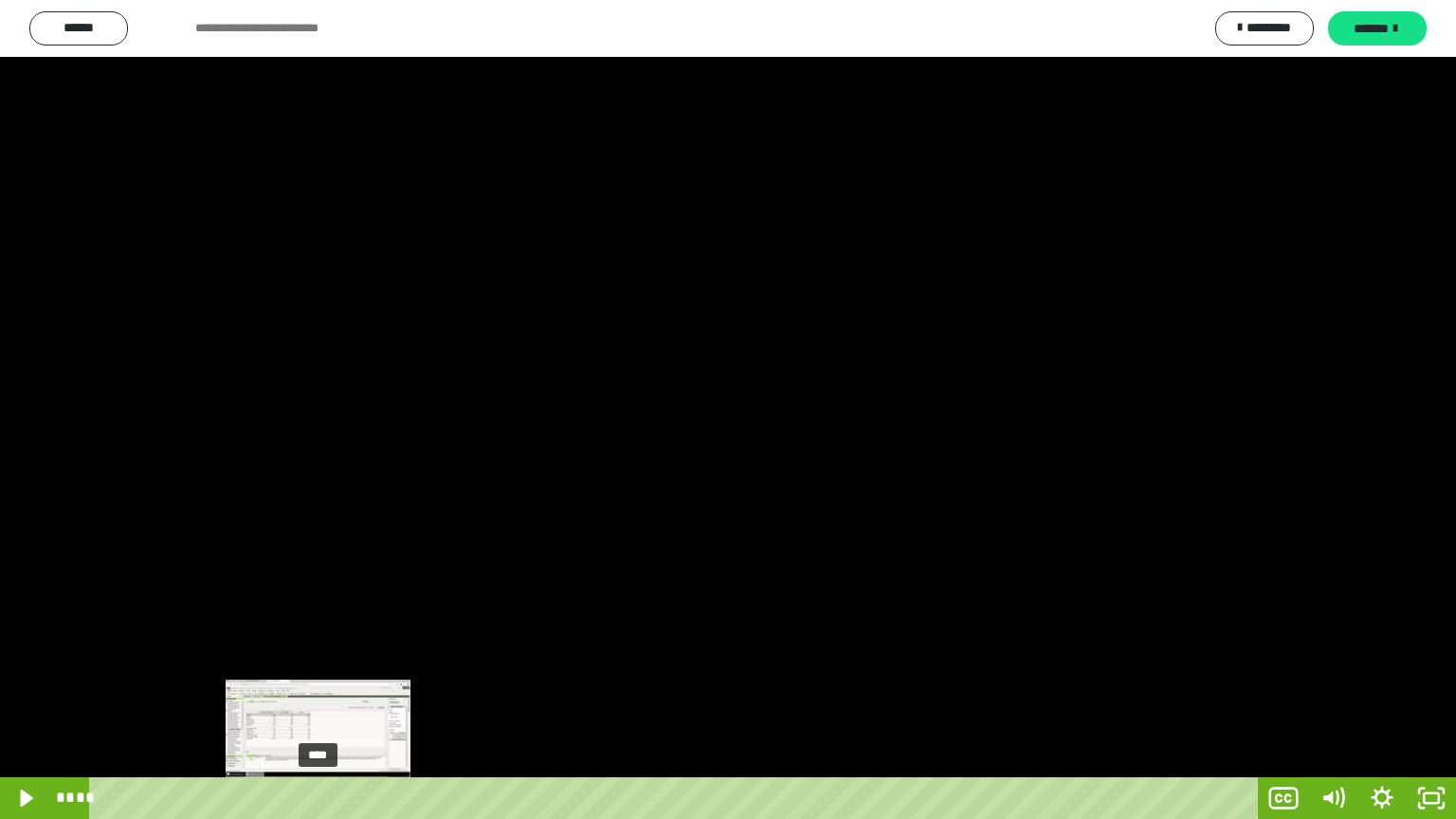 click on "****" at bounding box center (677, 798) 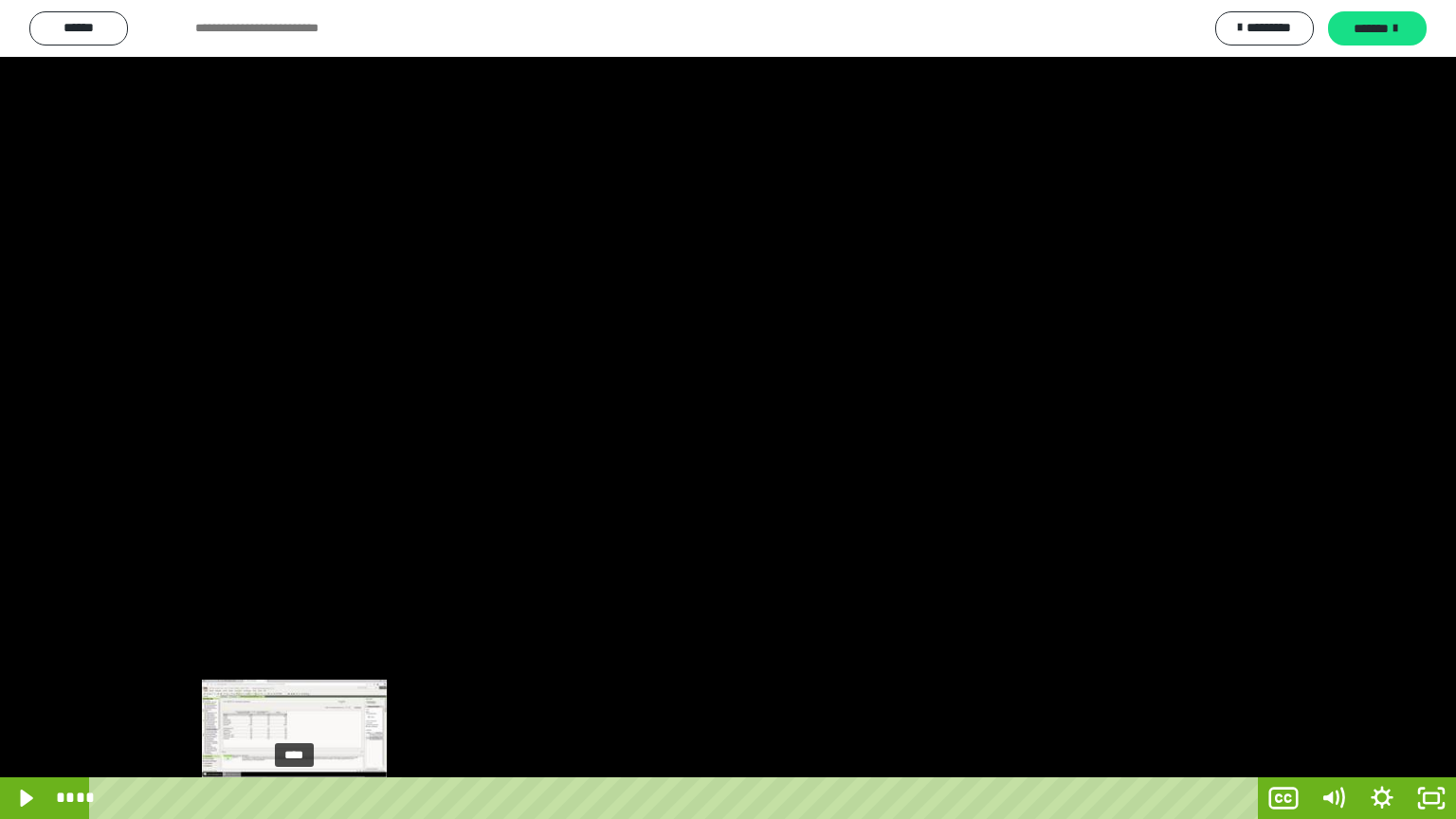 click on "****" at bounding box center (677, 798) 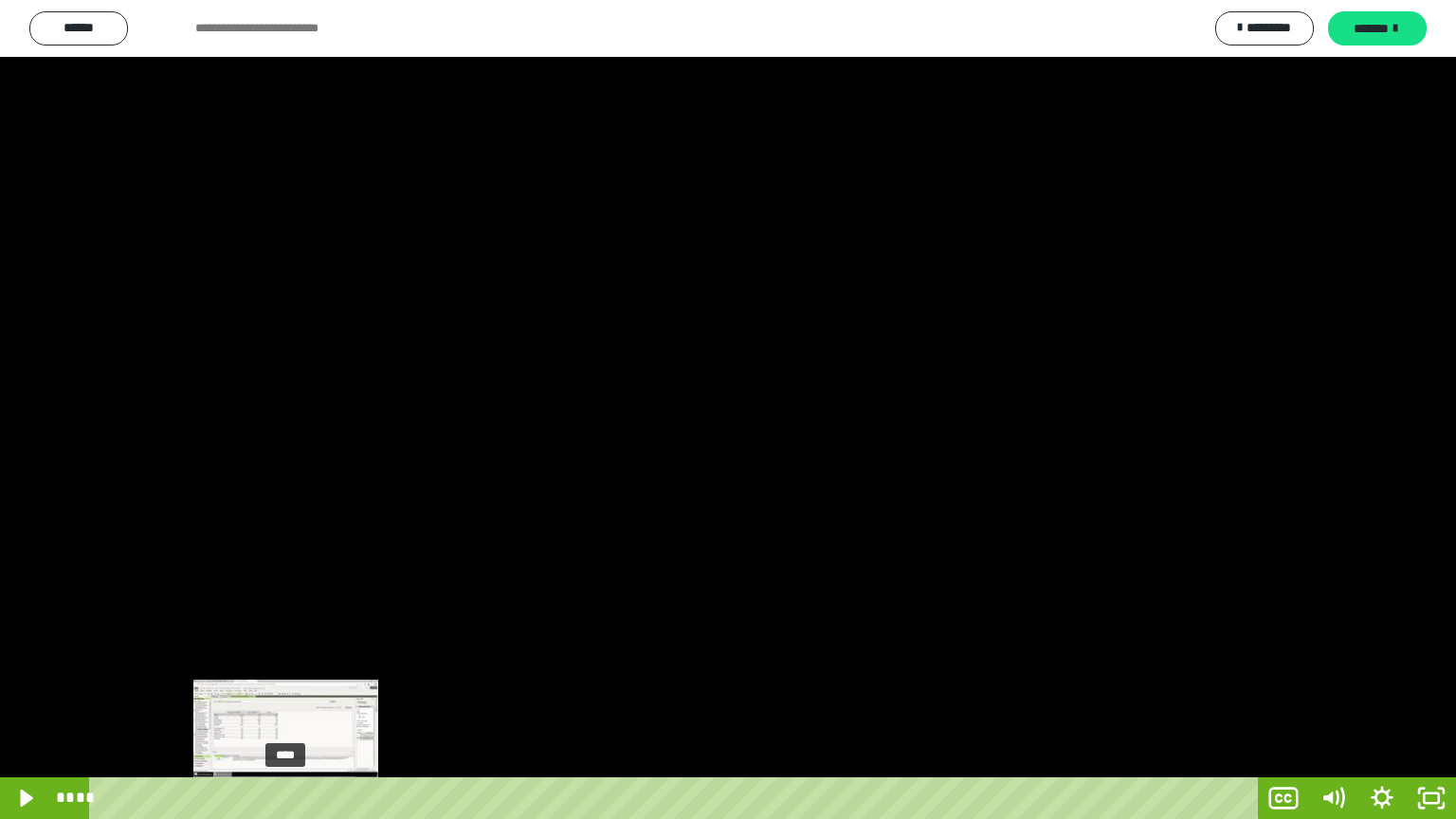 click on "****" at bounding box center (677, 798) 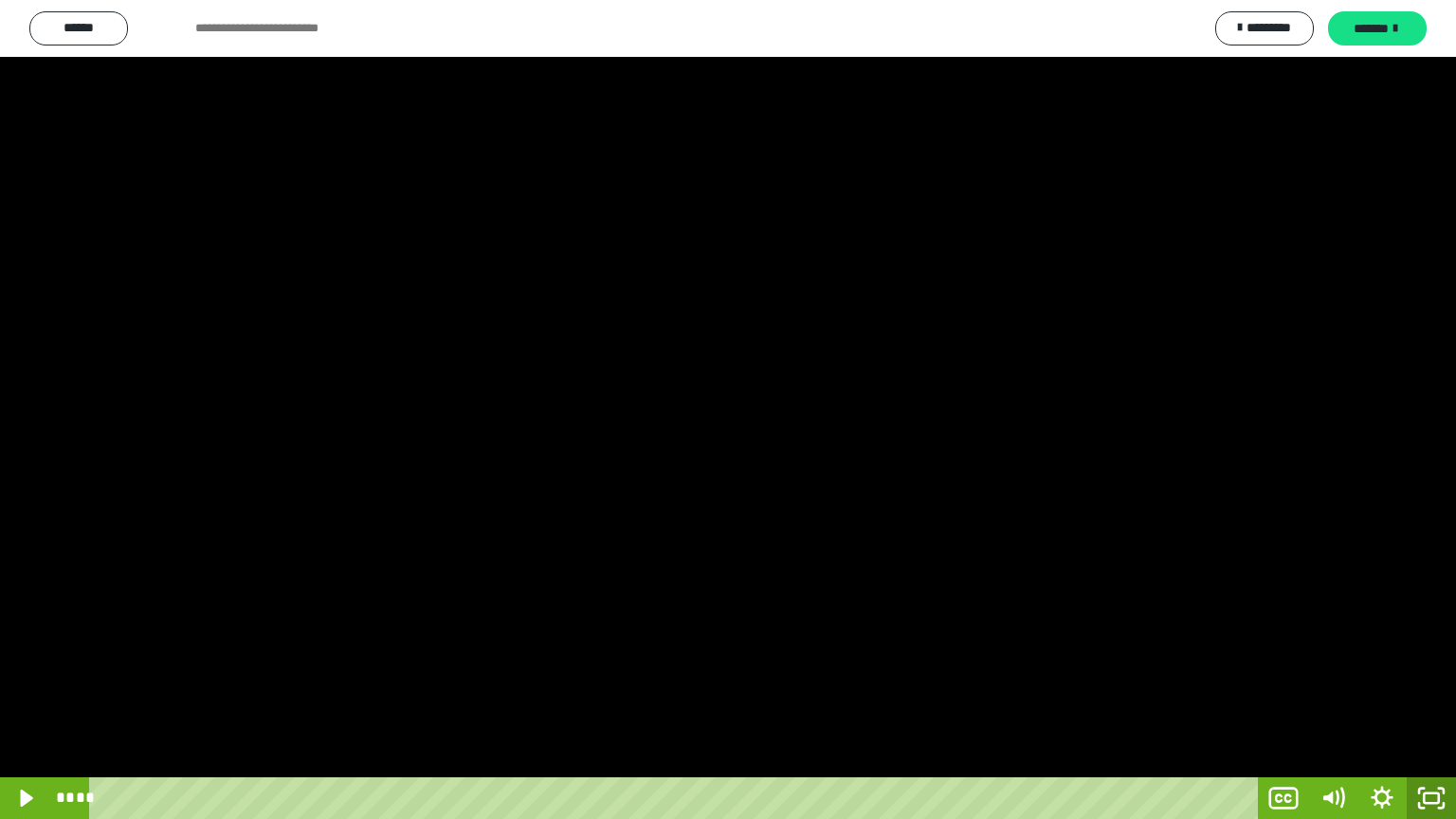 click 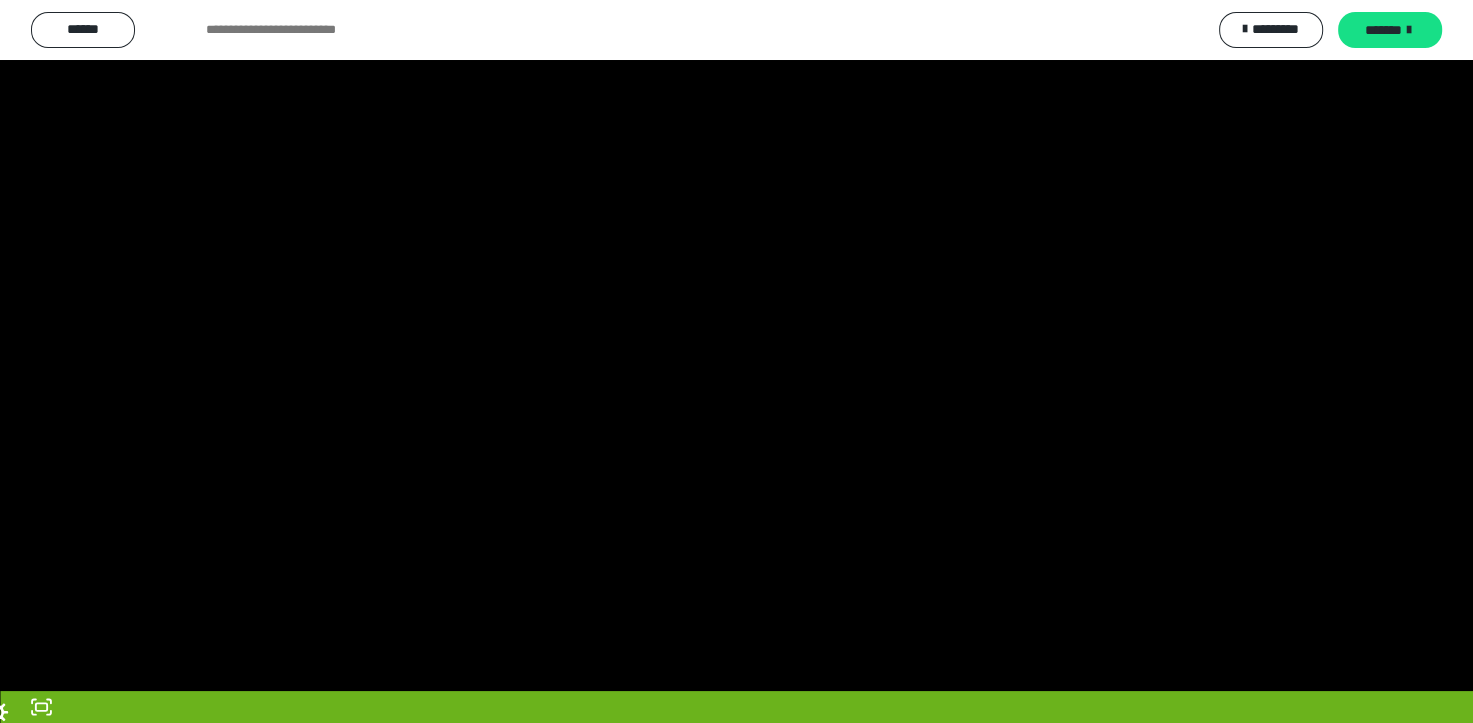 scroll, scrollTop: 3964, scrollLeft: 0, axis: vertical 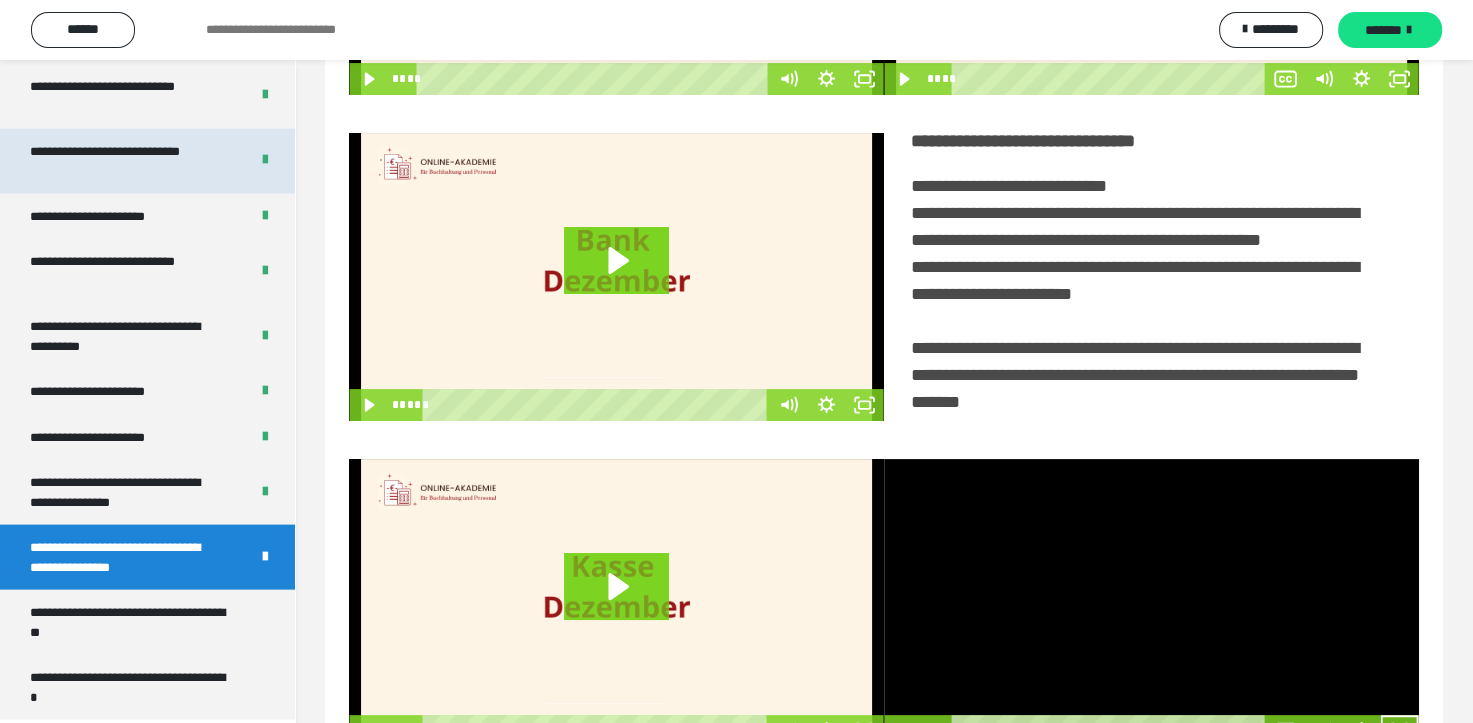 click on "**********" at bounding box center (124, 161) 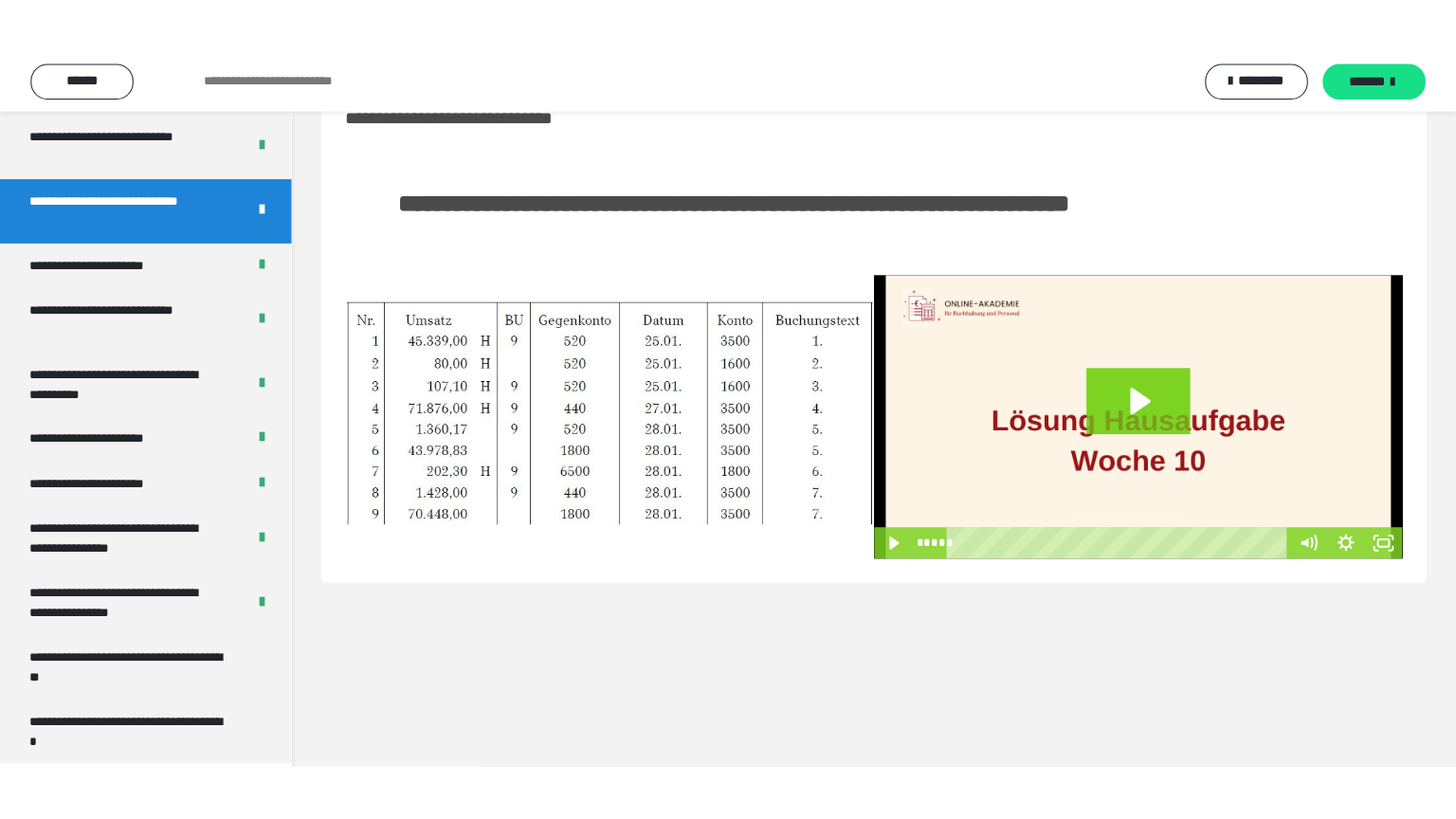 scroll, scrollTop: 0, scrollLeft: 0, axis: both 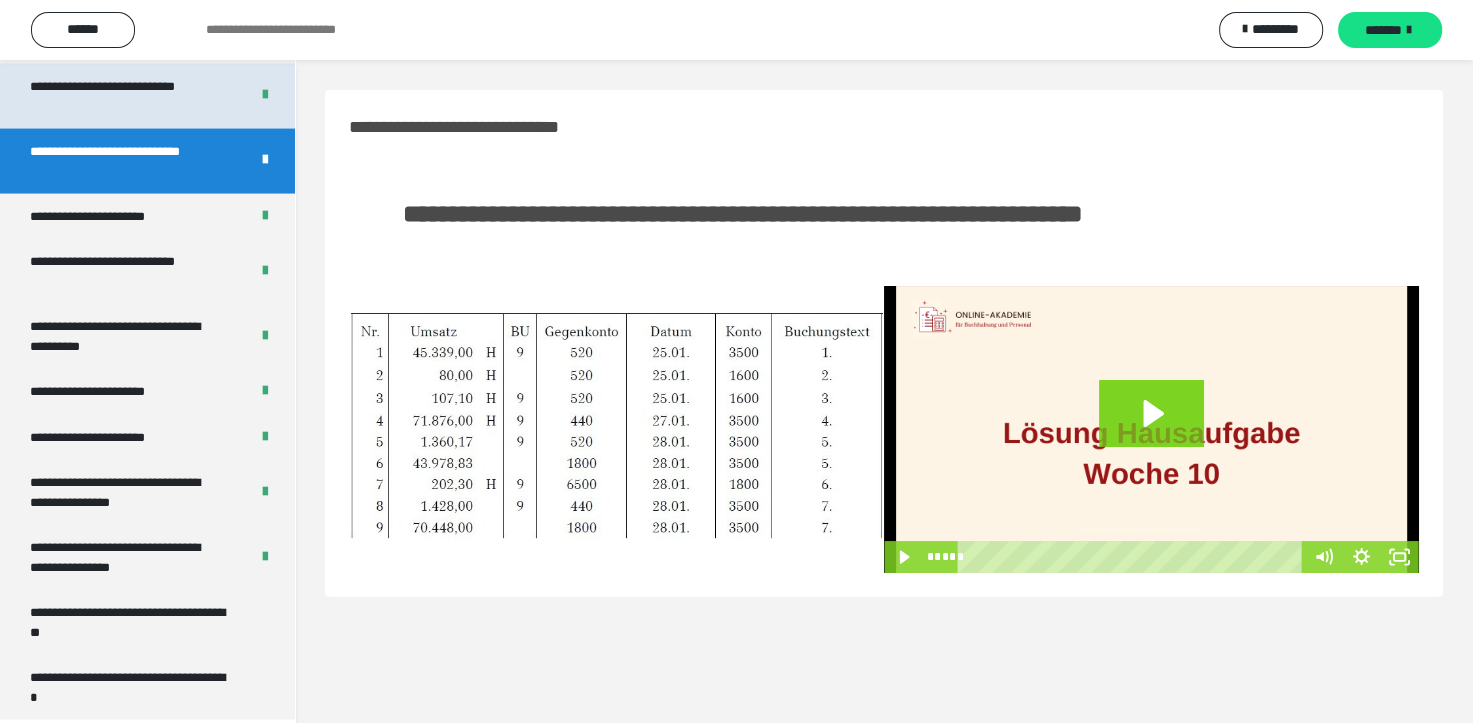 click on "**********" at bounding box center [124, 96] 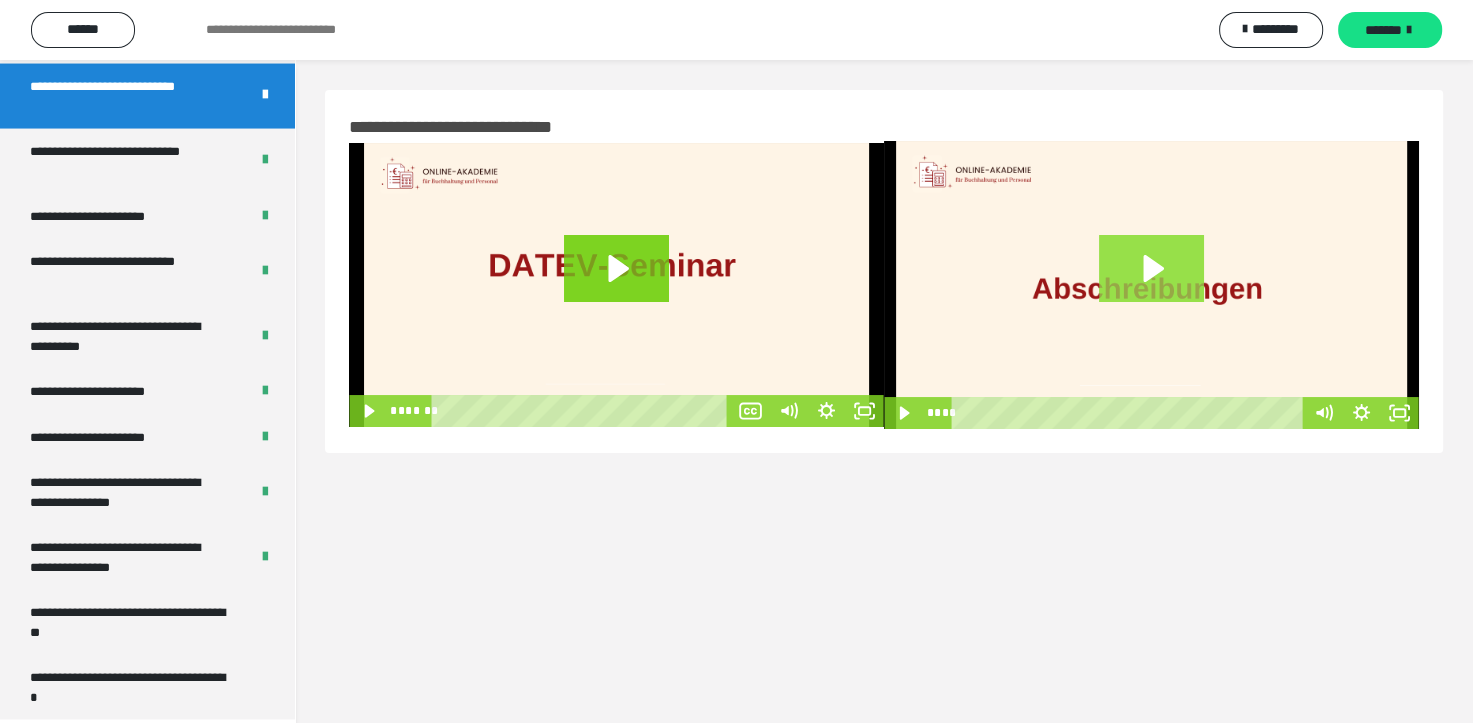 click 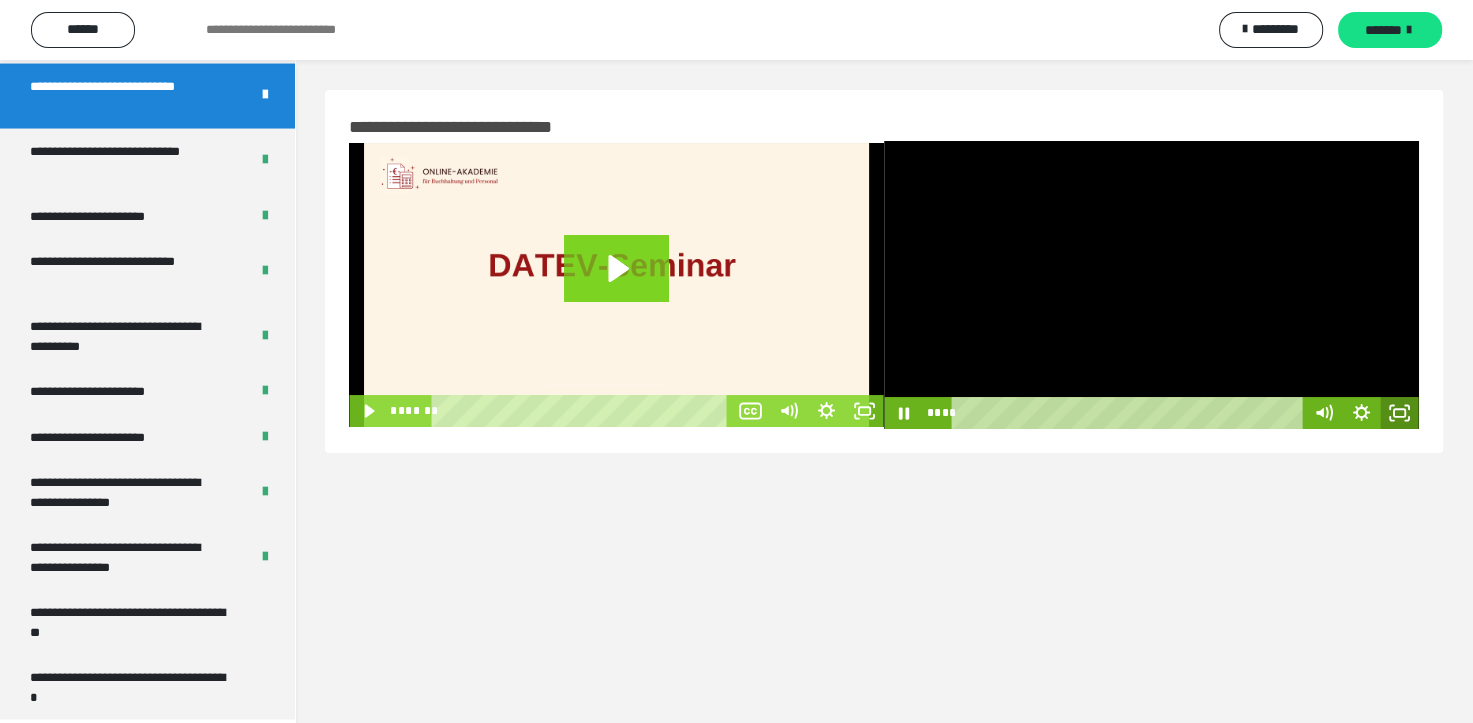 click 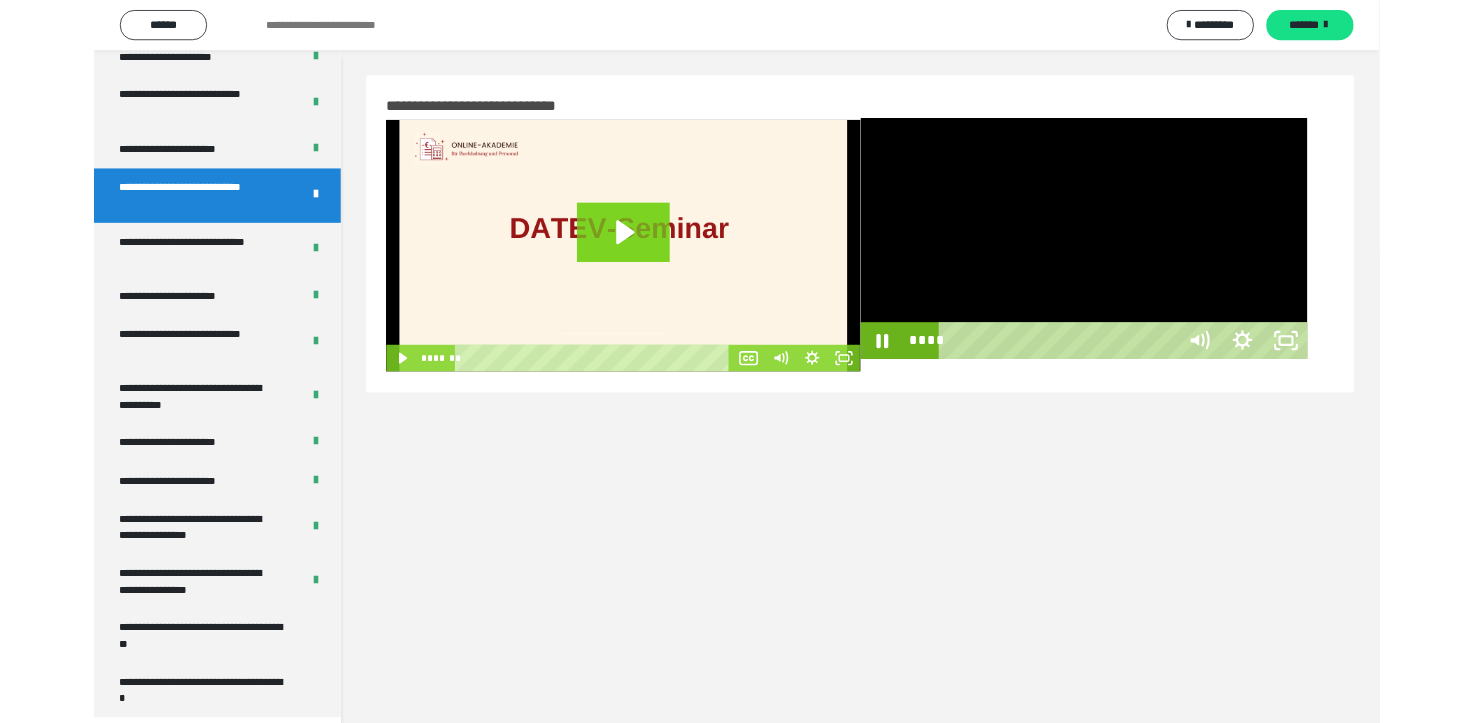 scroll, scrollTop: 3823, scrollLeft: 0, axis: vertical 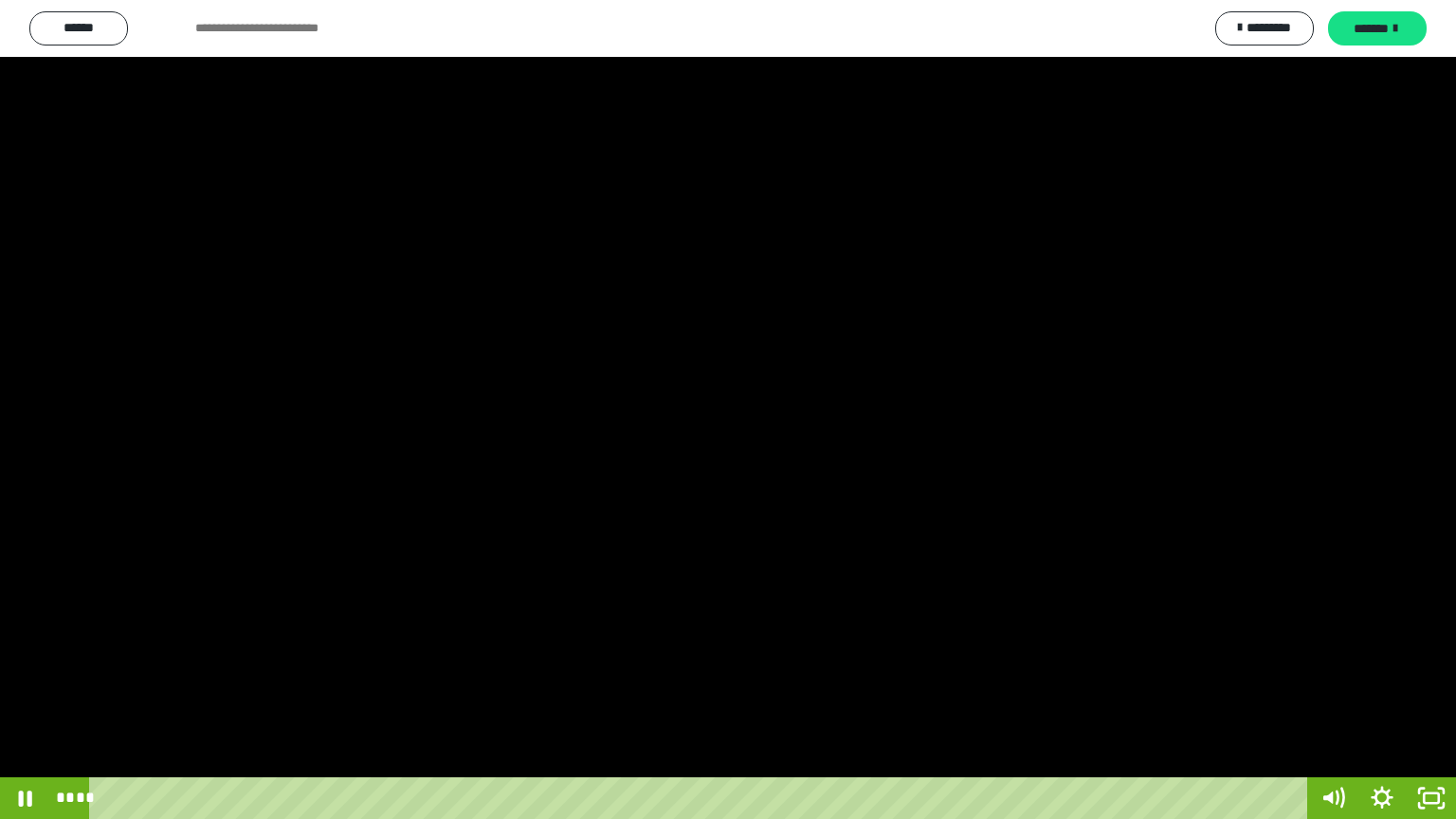 click at bounding box center (728, 410) 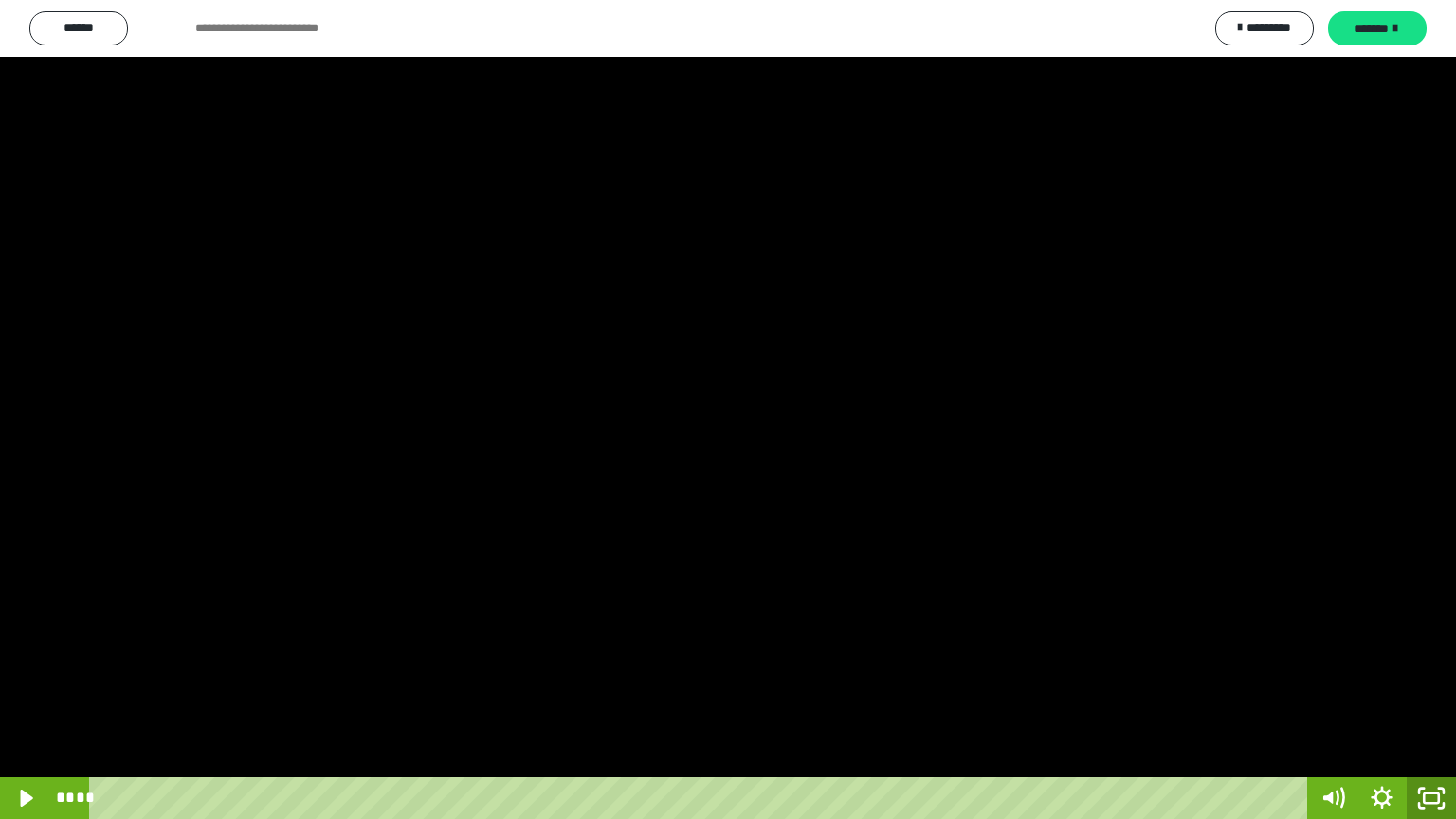 click 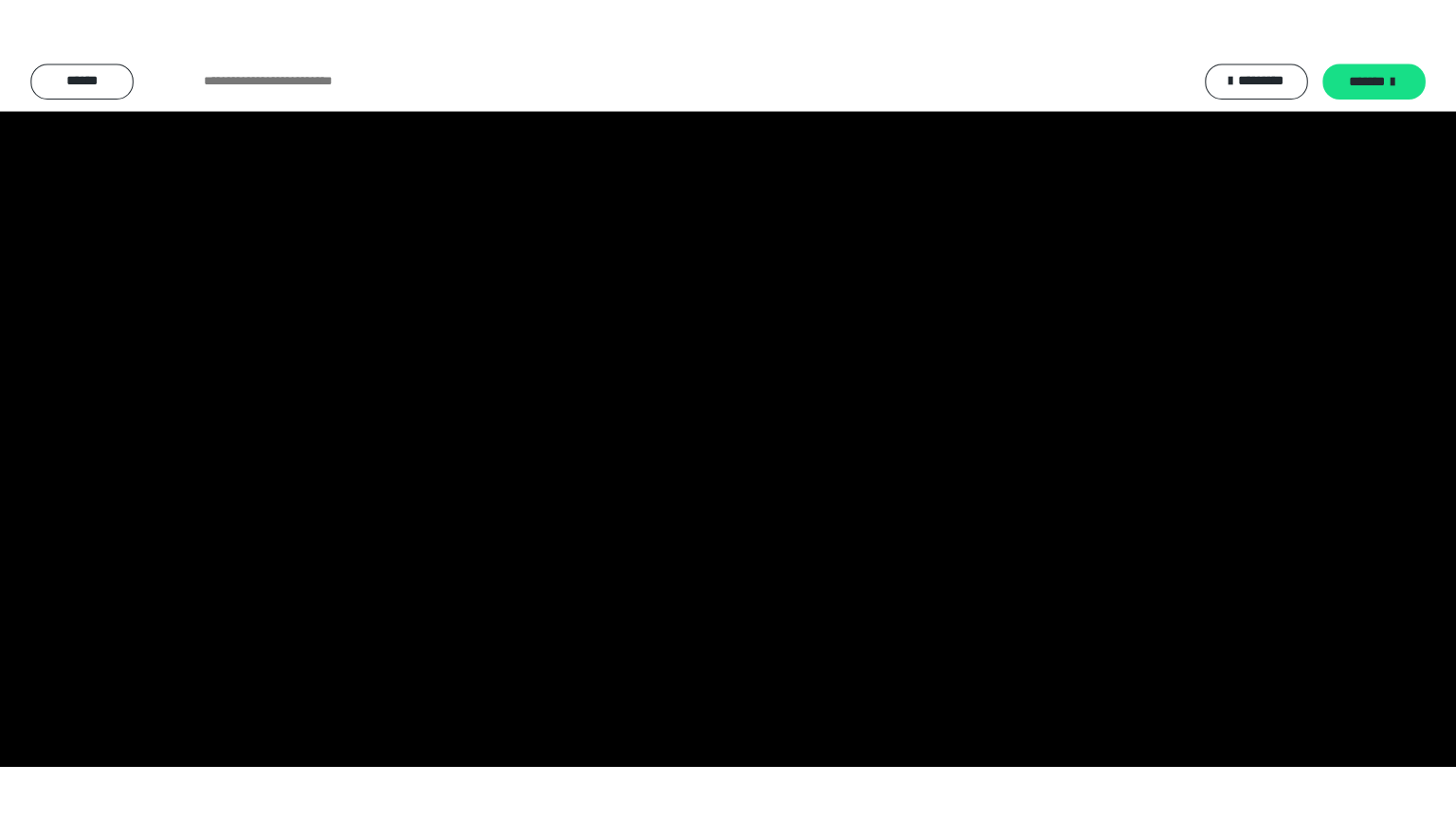 scroll, scrollTop: 3758, scrollLeft: 0, axis: vertical 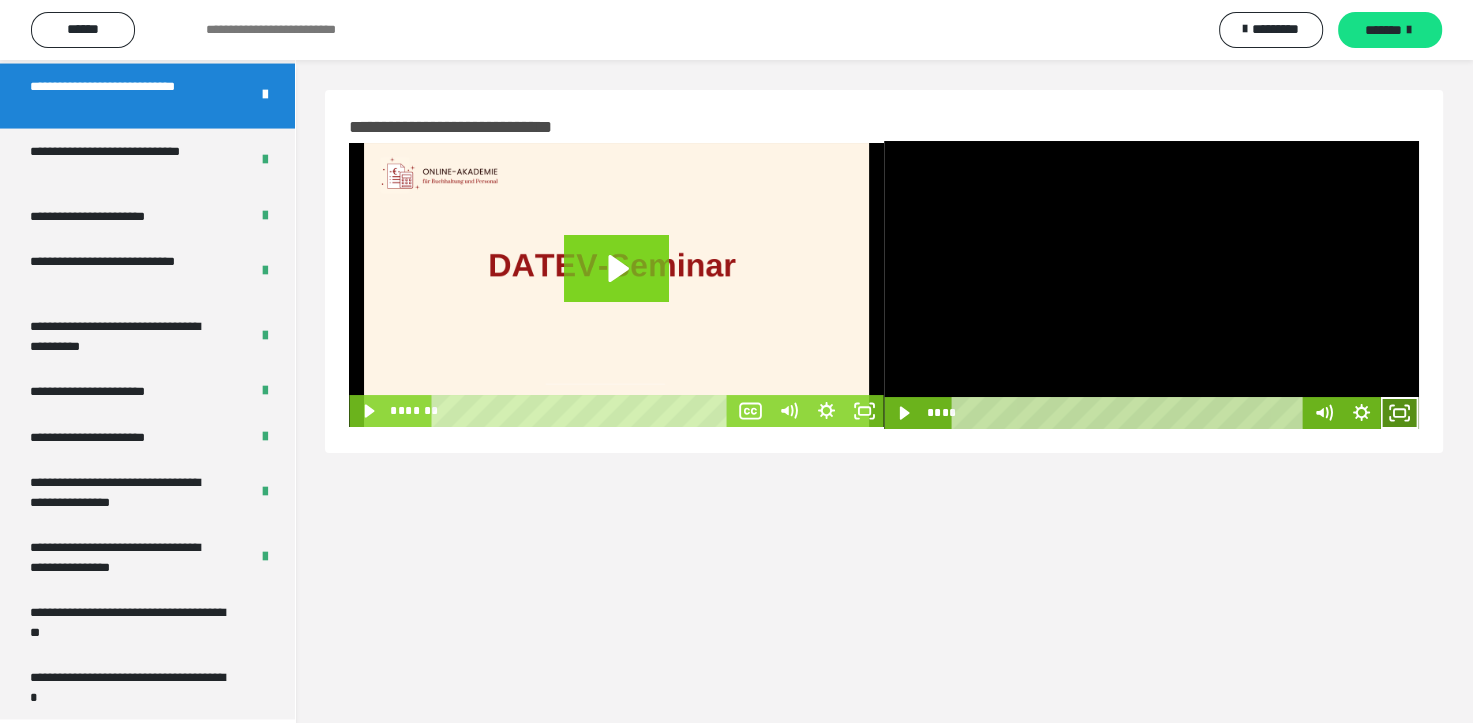 click 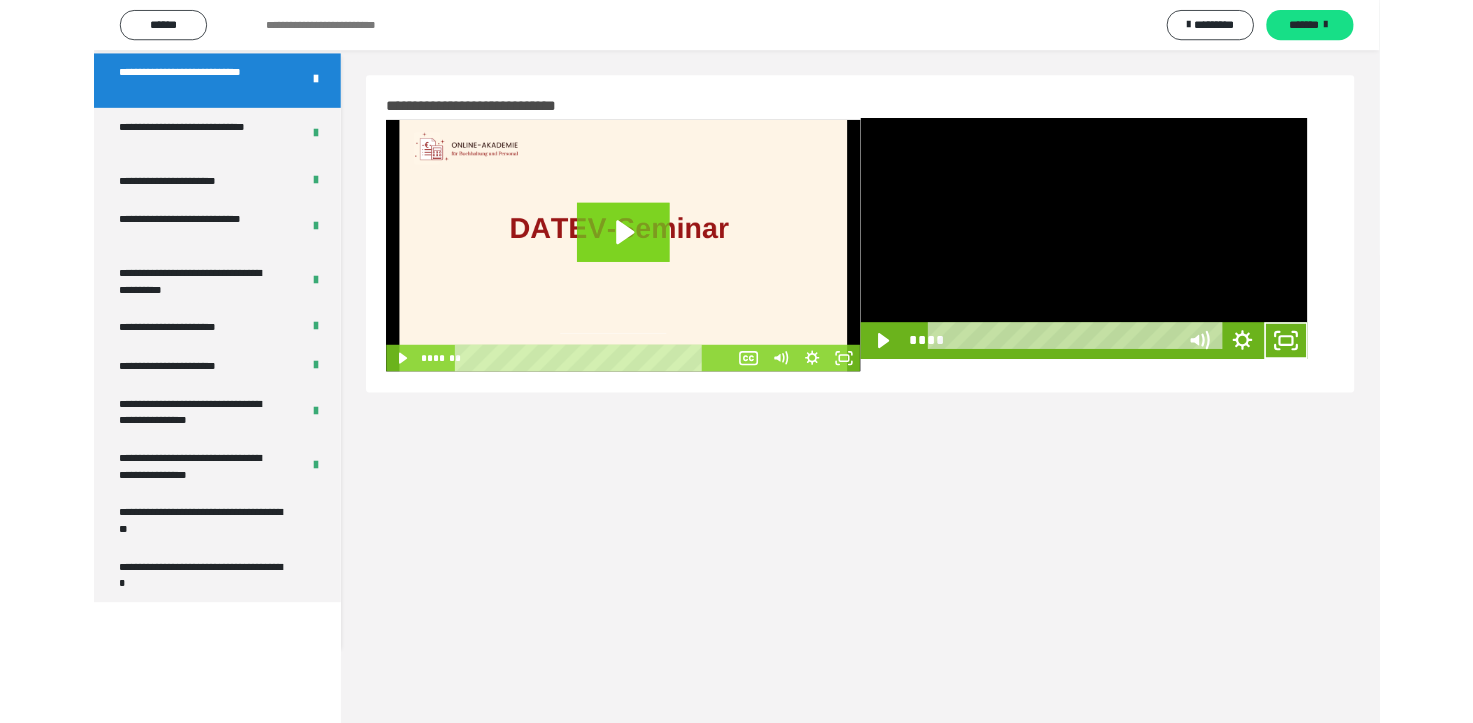 scroll, scrollTop: 3823, scrollLeft: 0, axis: vertical 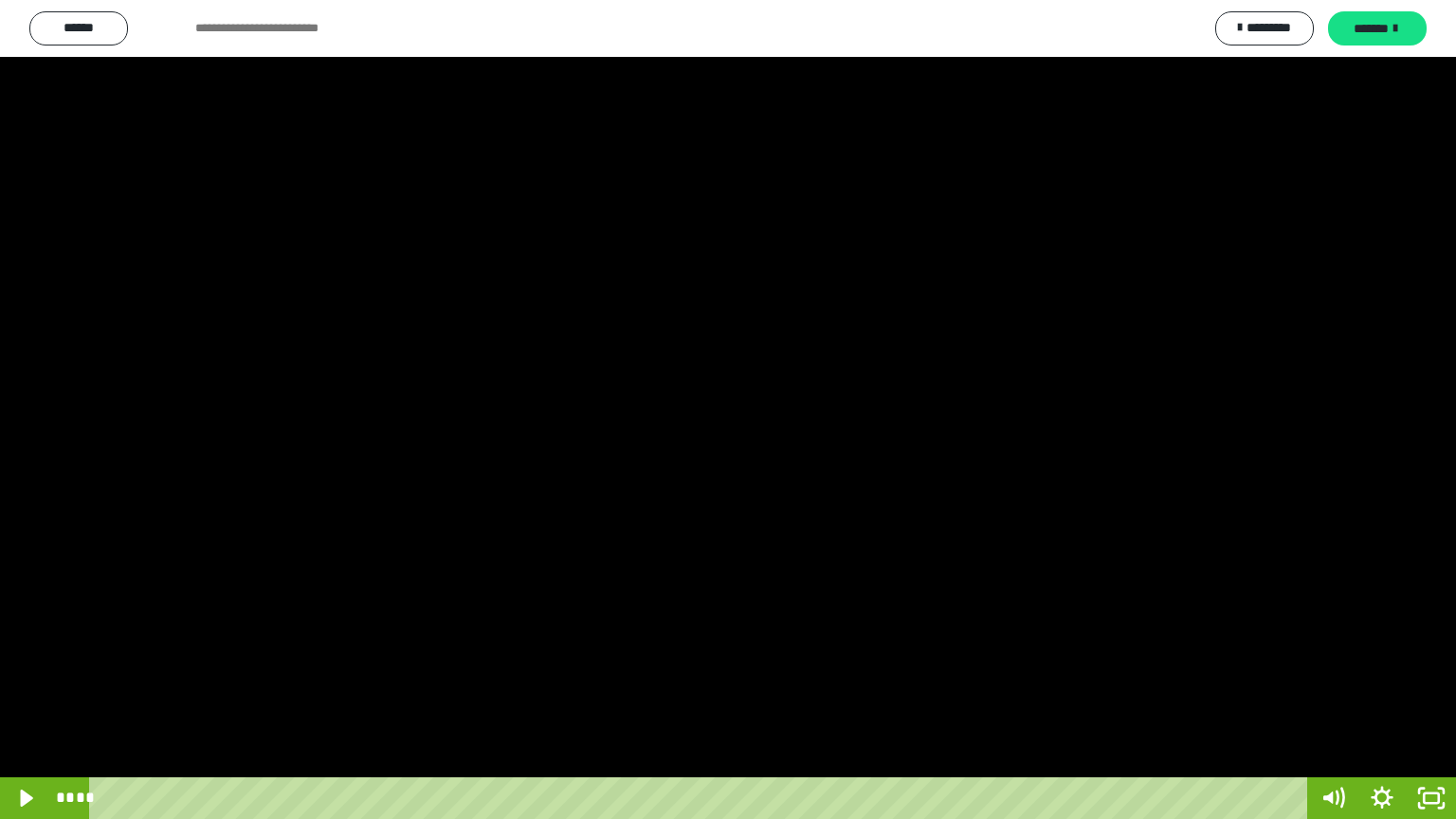 click at bounding box center (728, 410) 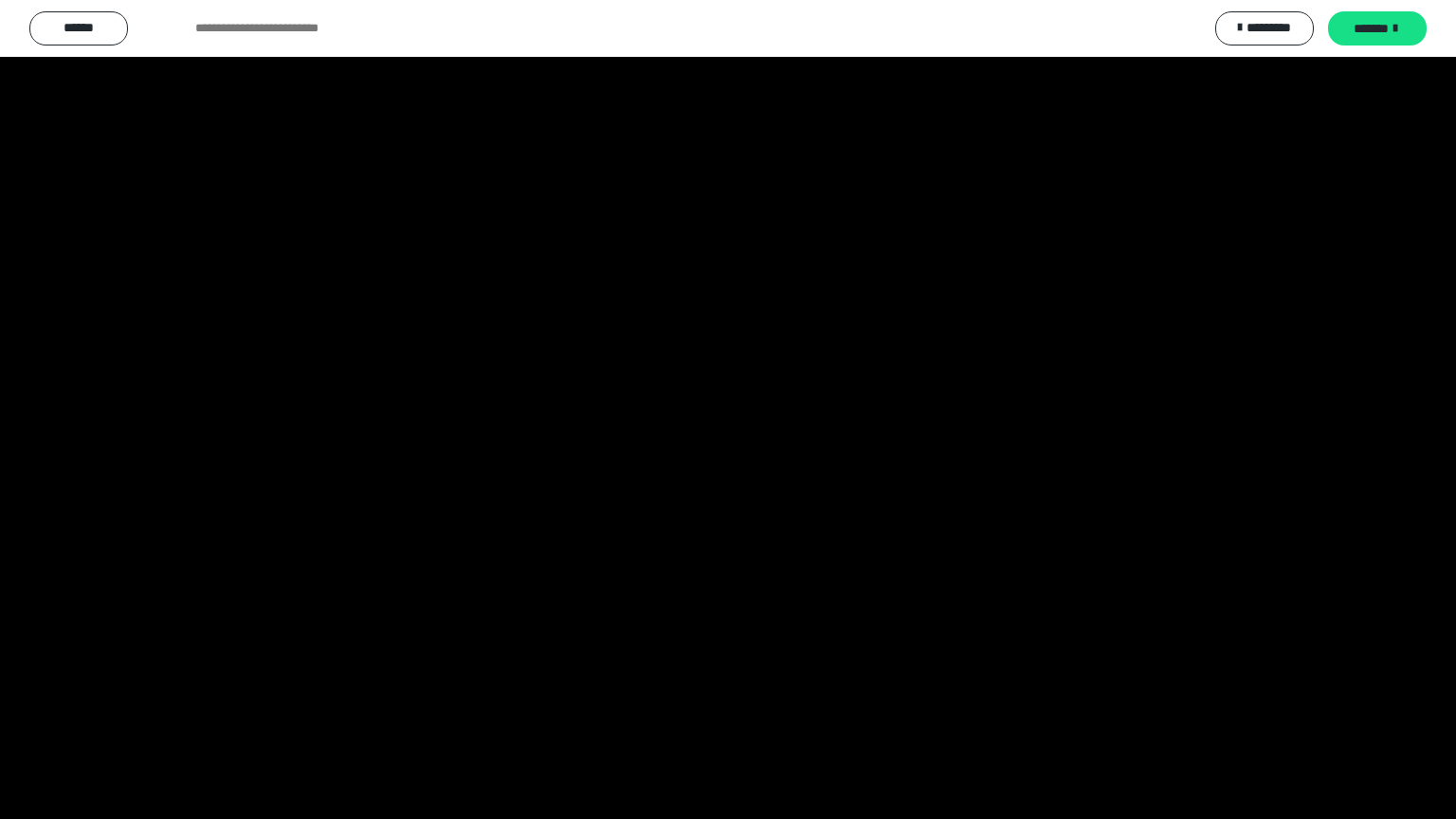 click at bounding box center (728, 410) 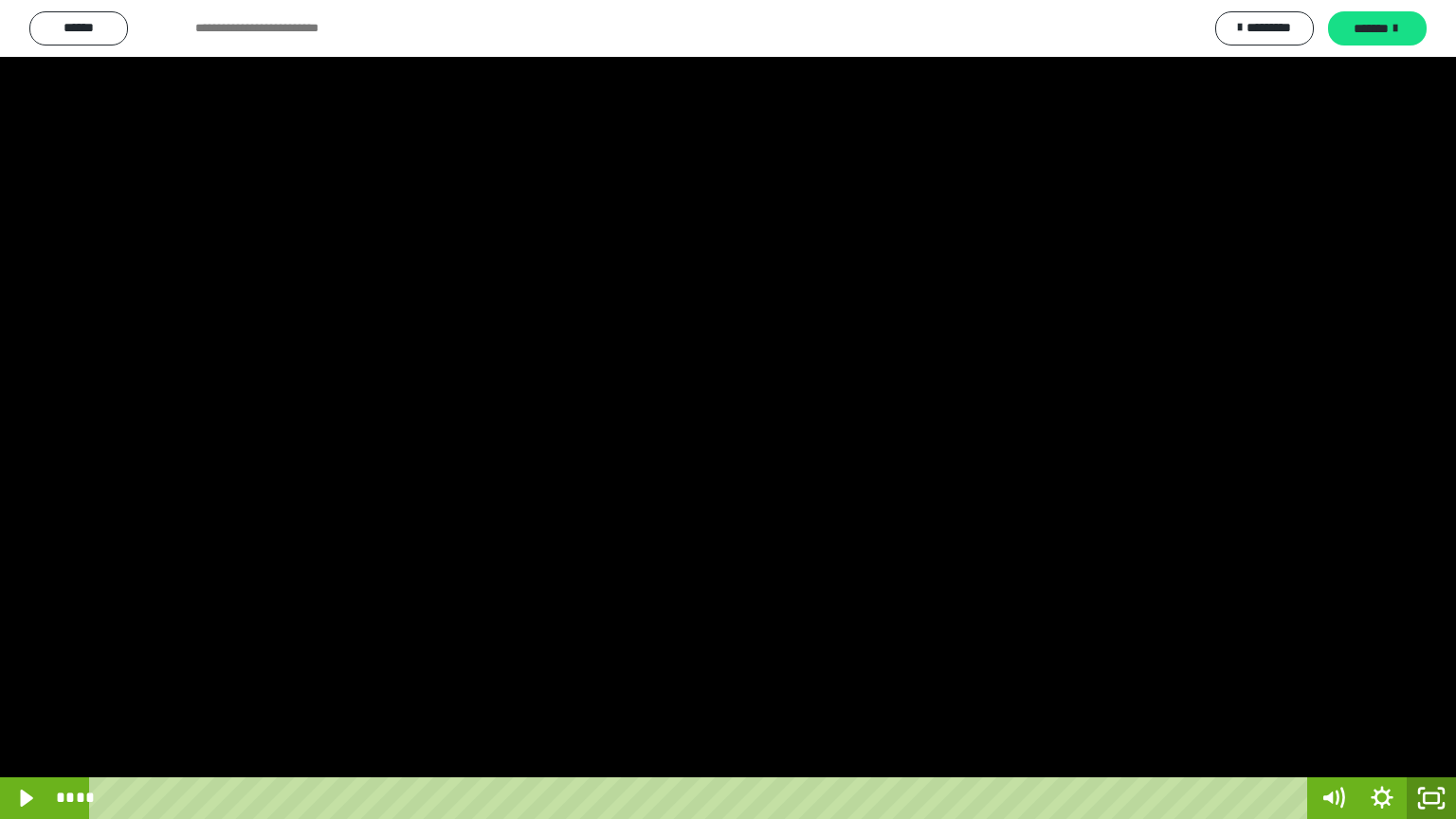 click 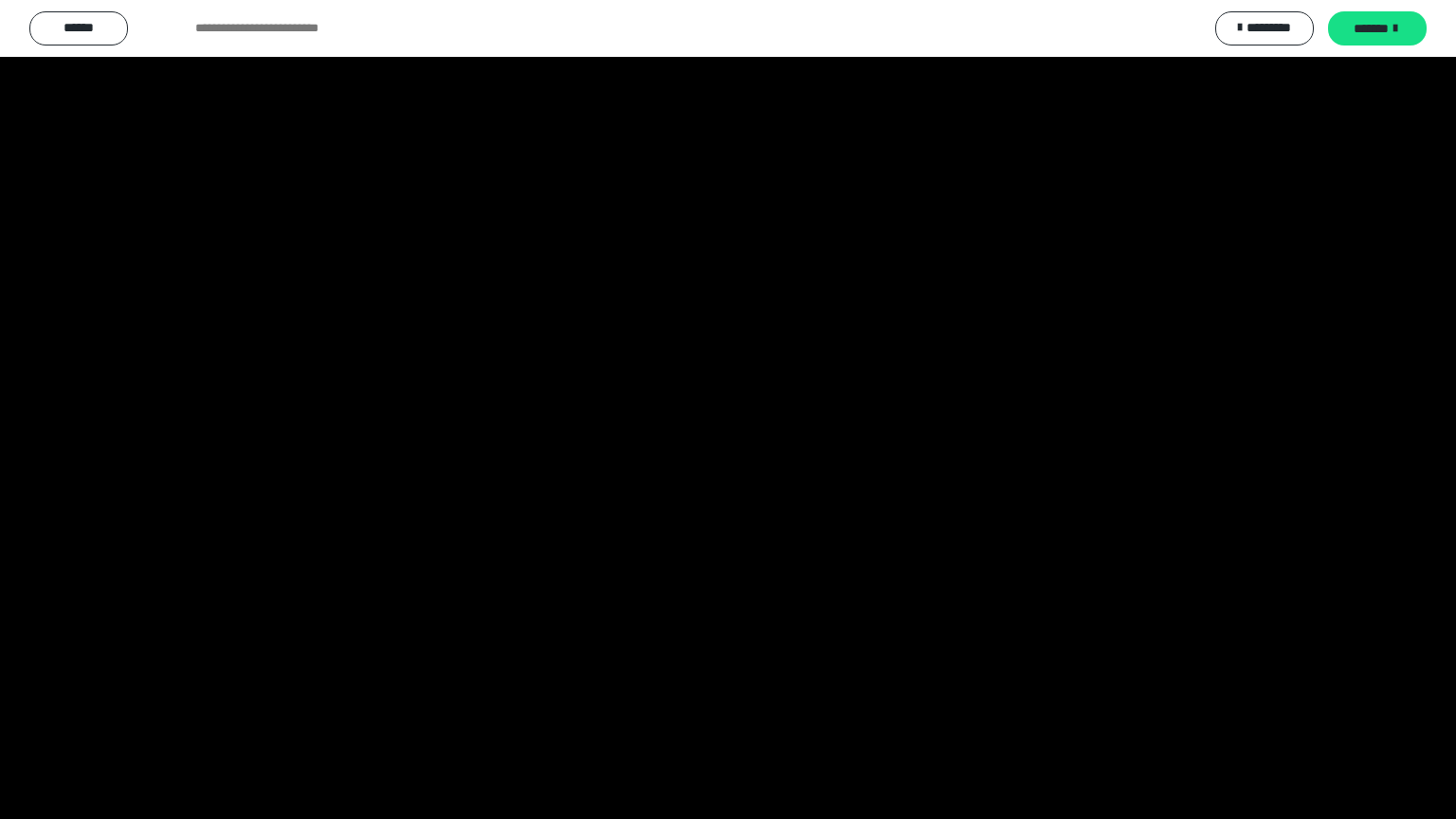 scroll, scrollTop: 3758, scrollLeft: 0, axis: vertical 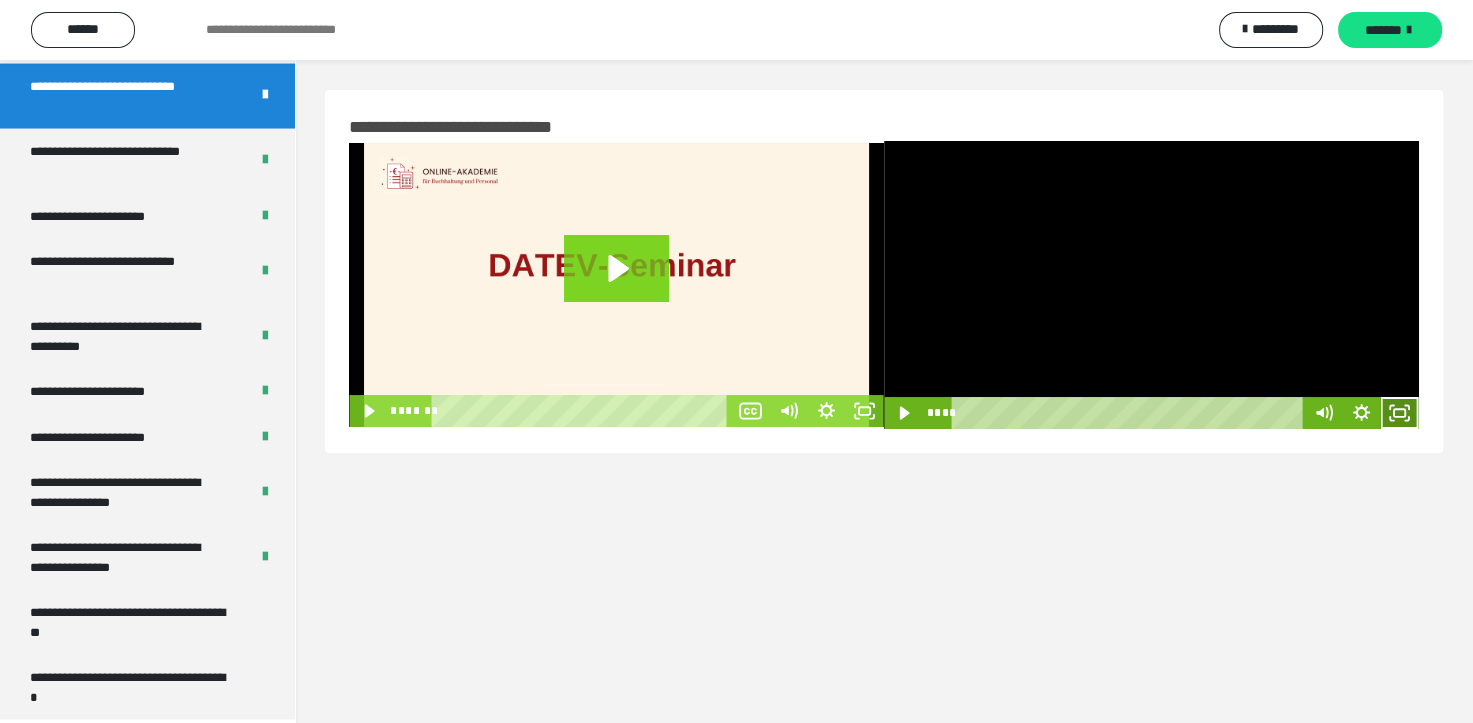 click 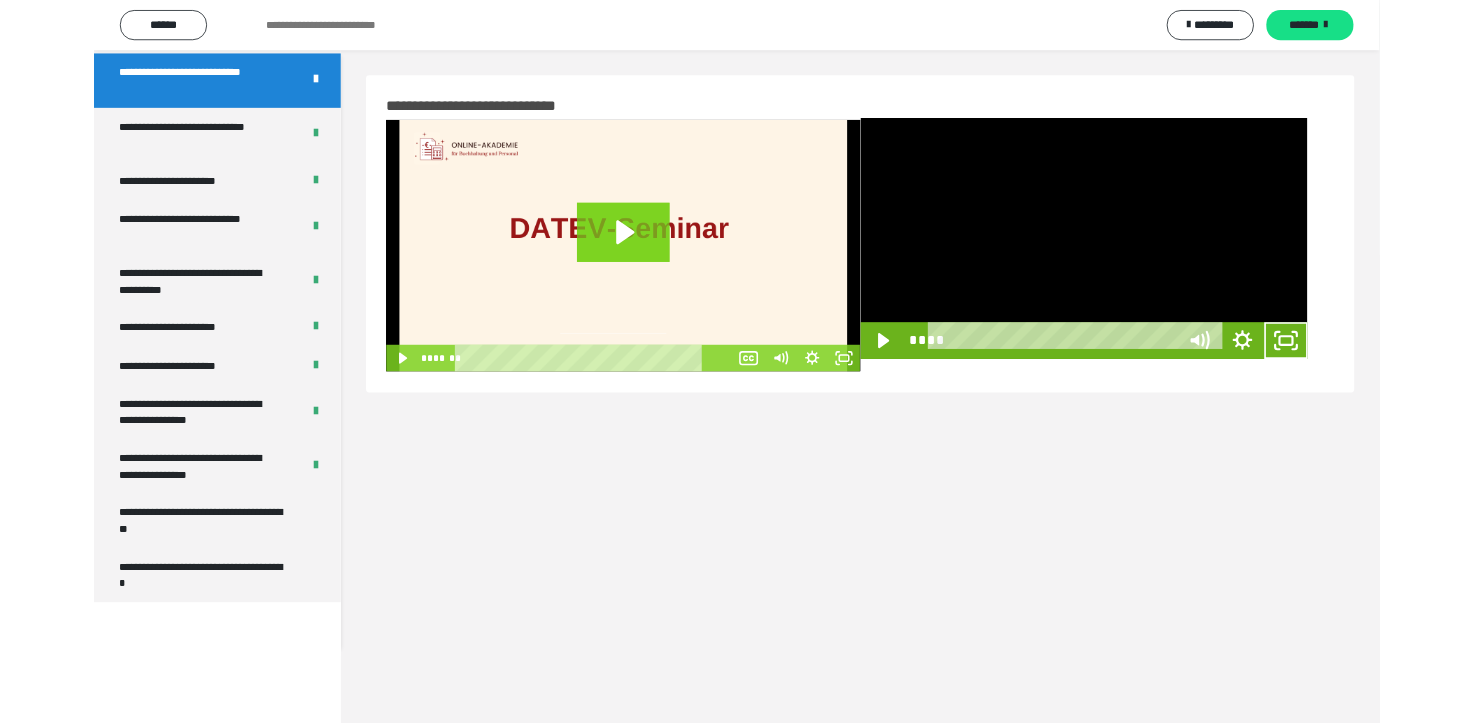 scroll, scrollTop: 3823, scrollLeft: 0, axis: vertical 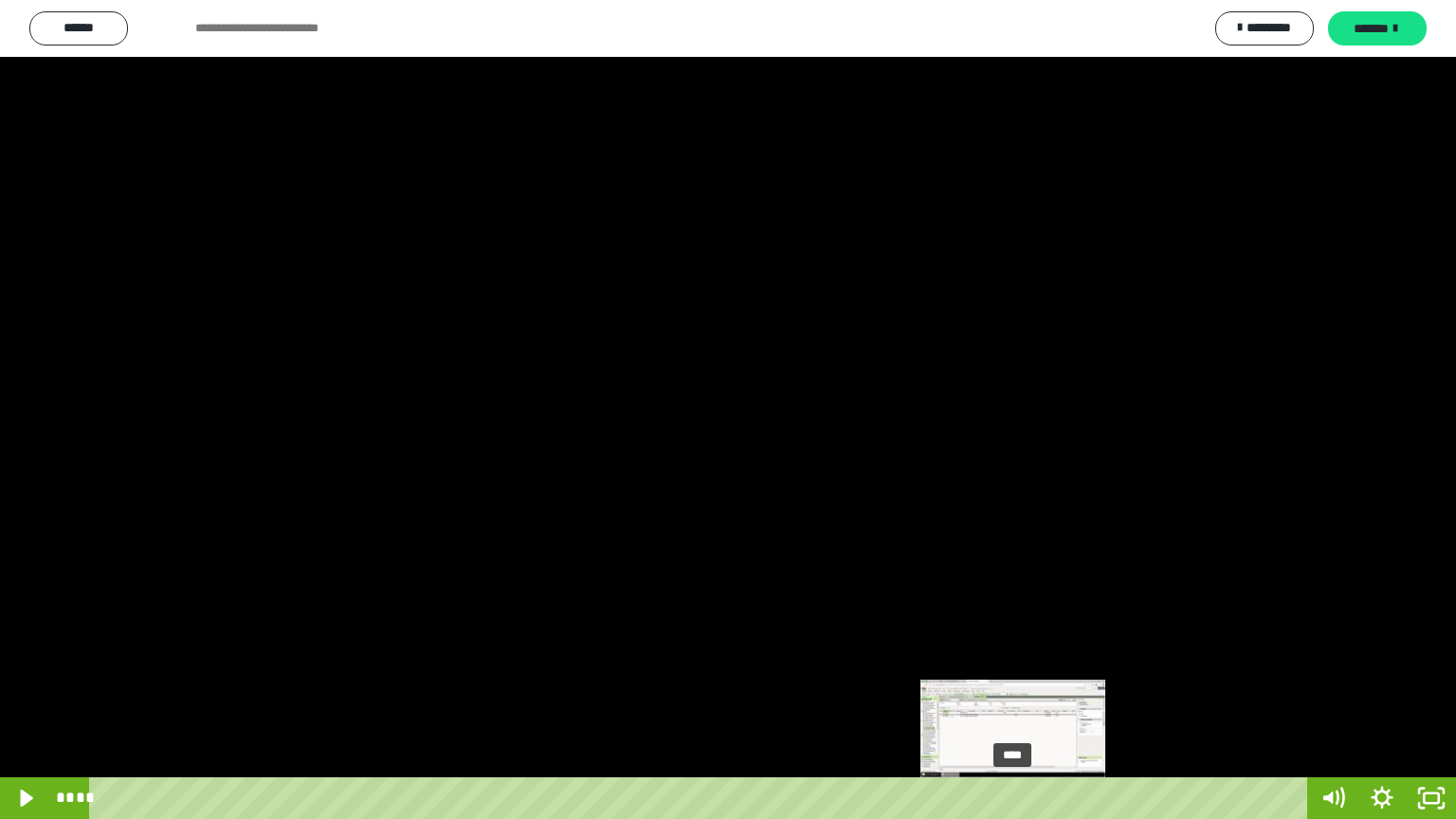 click on "****" at bounding box center (701, 798) 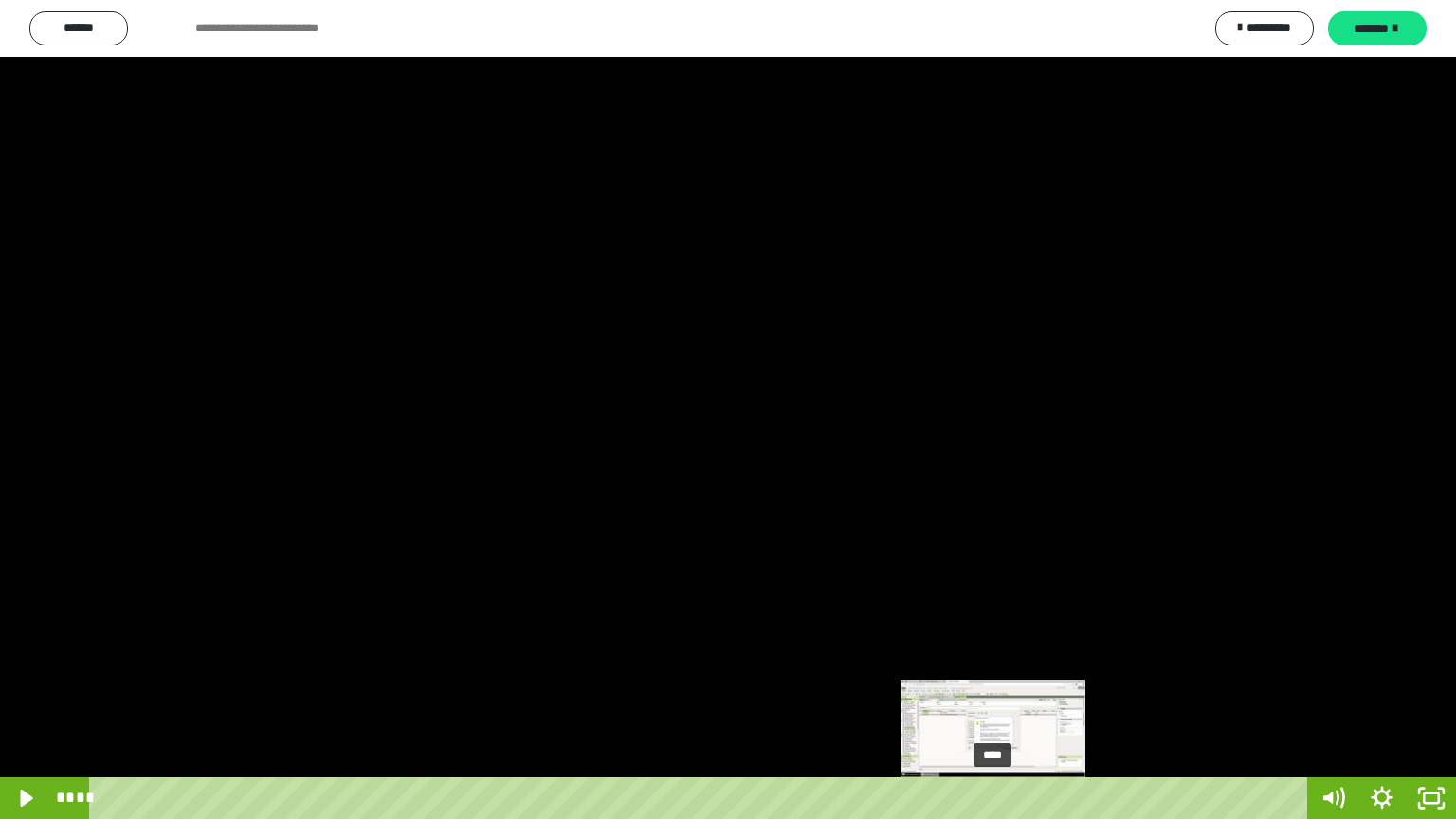 click on "****" at bounding box center [701, 798] 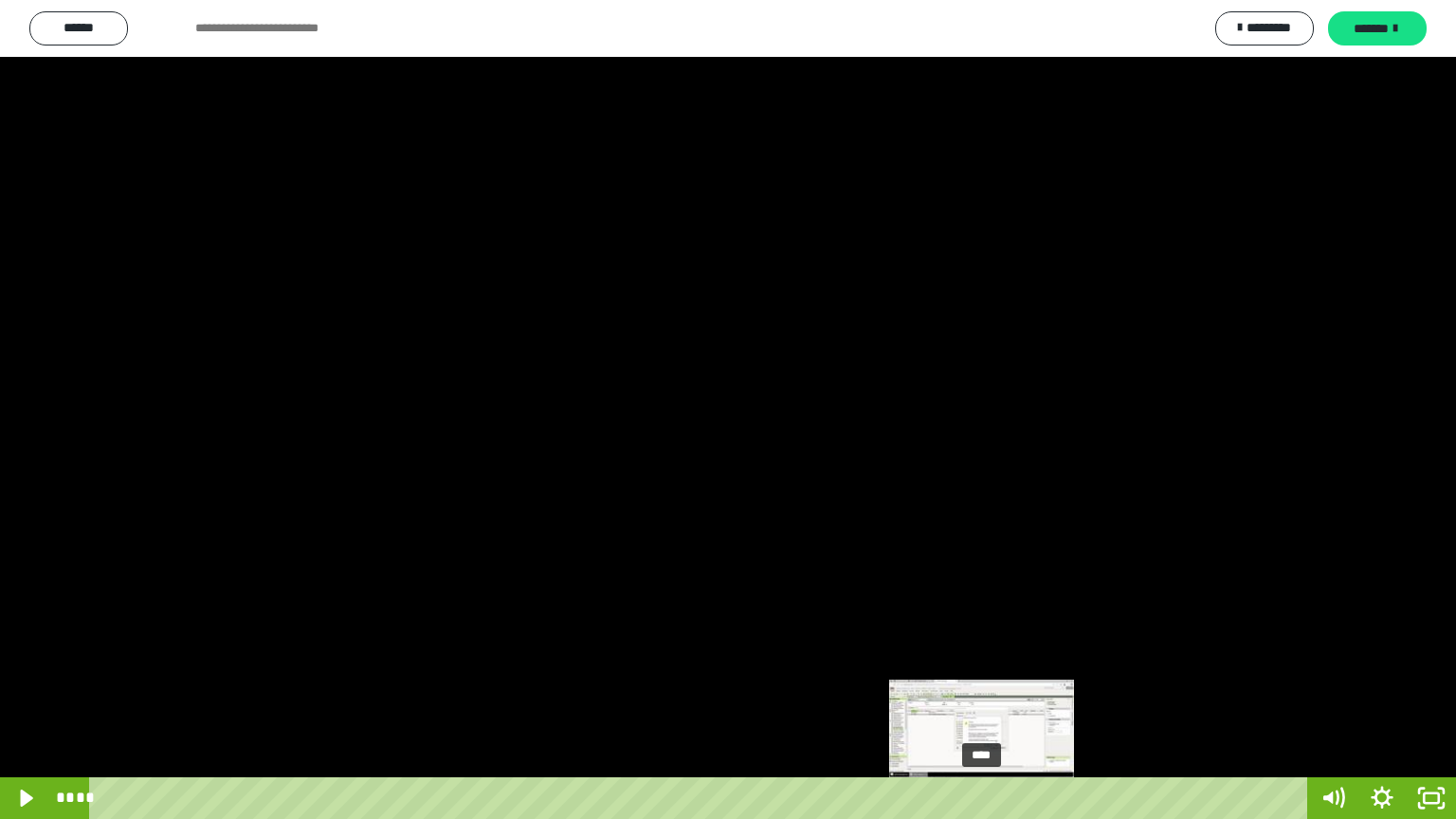 click on "****" at bounding box center (701, 798) 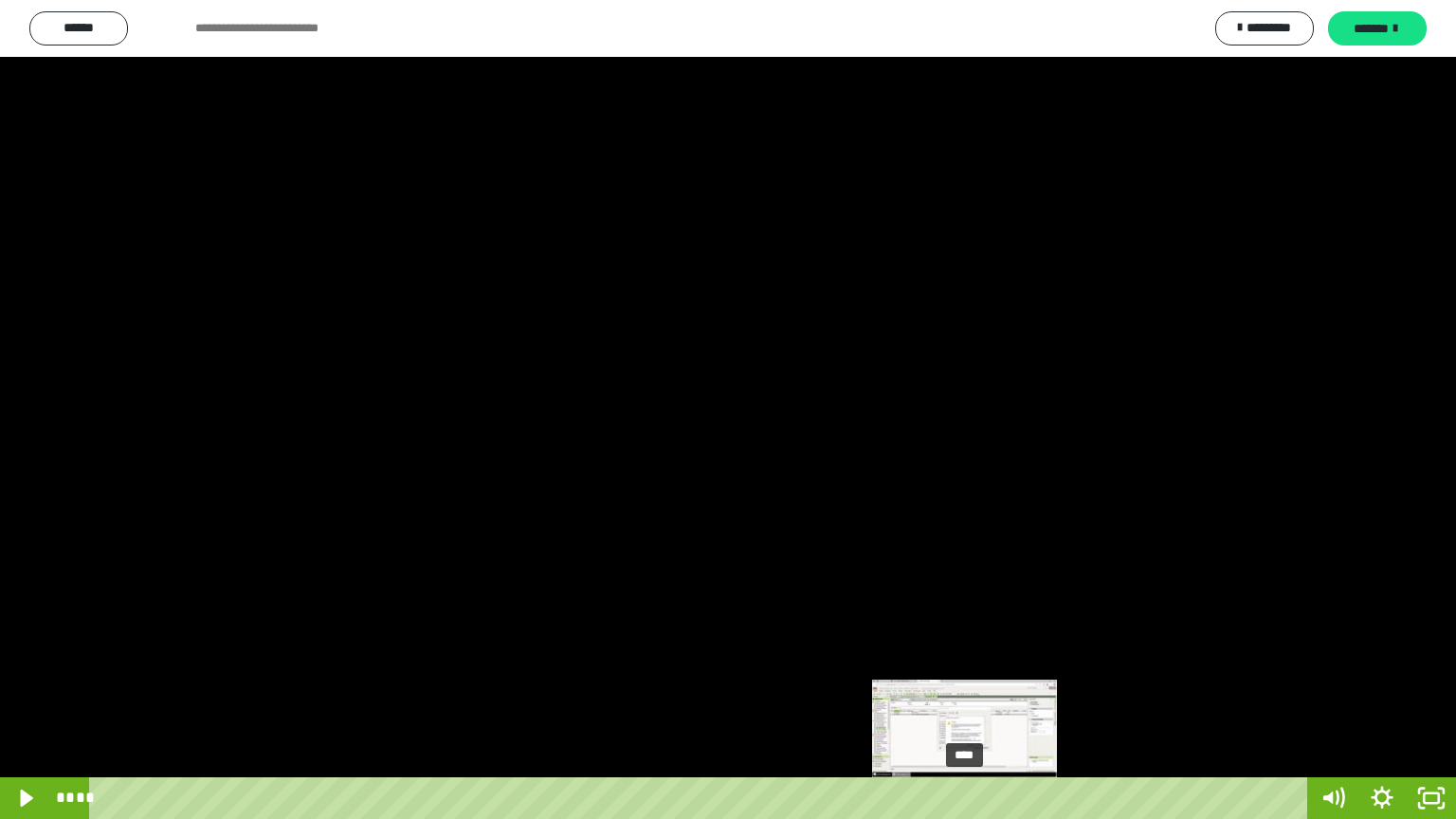 click on "****" at bounding box center [701, 798] 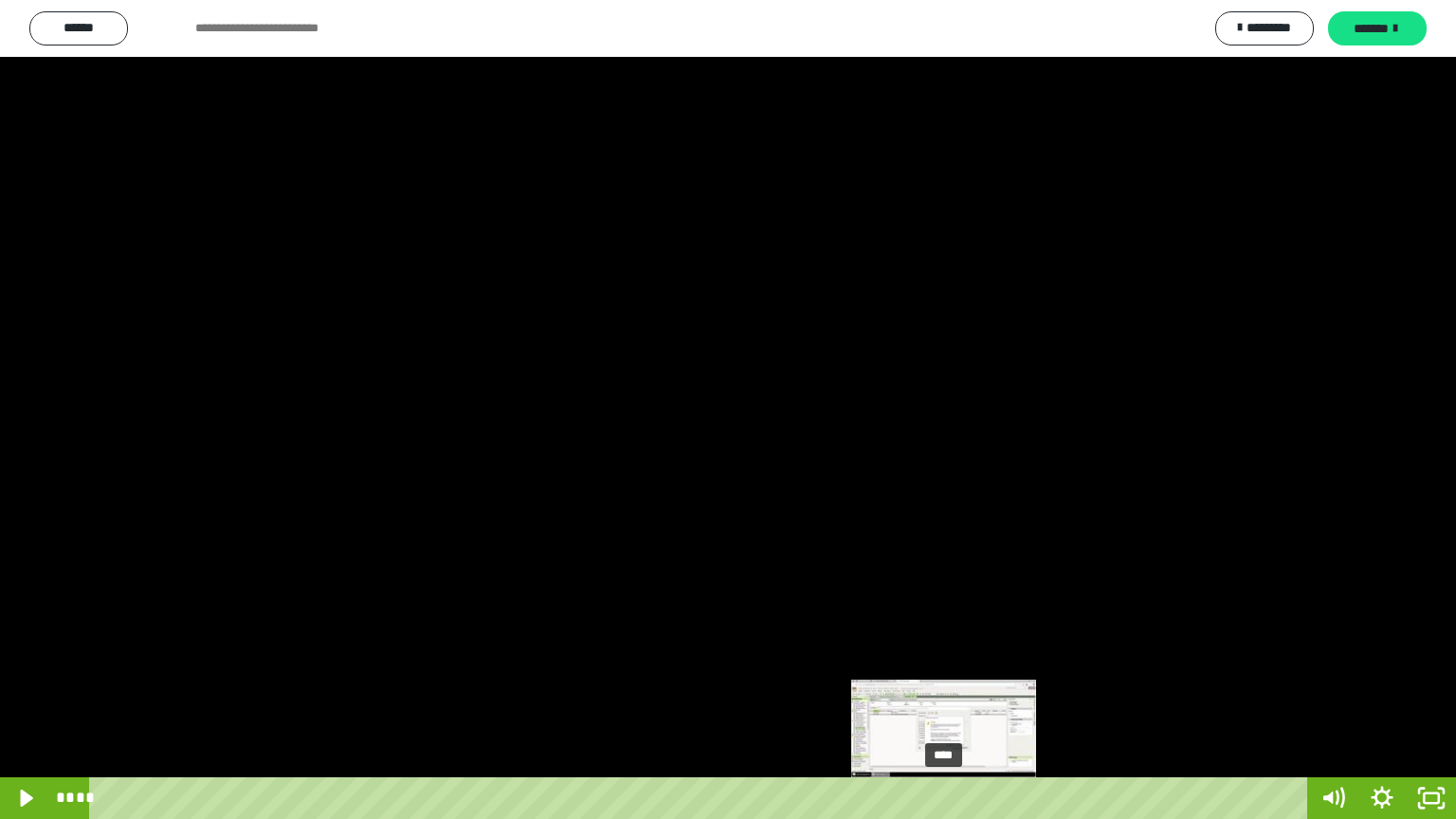 click on "****" at bounding box center (701, 798) 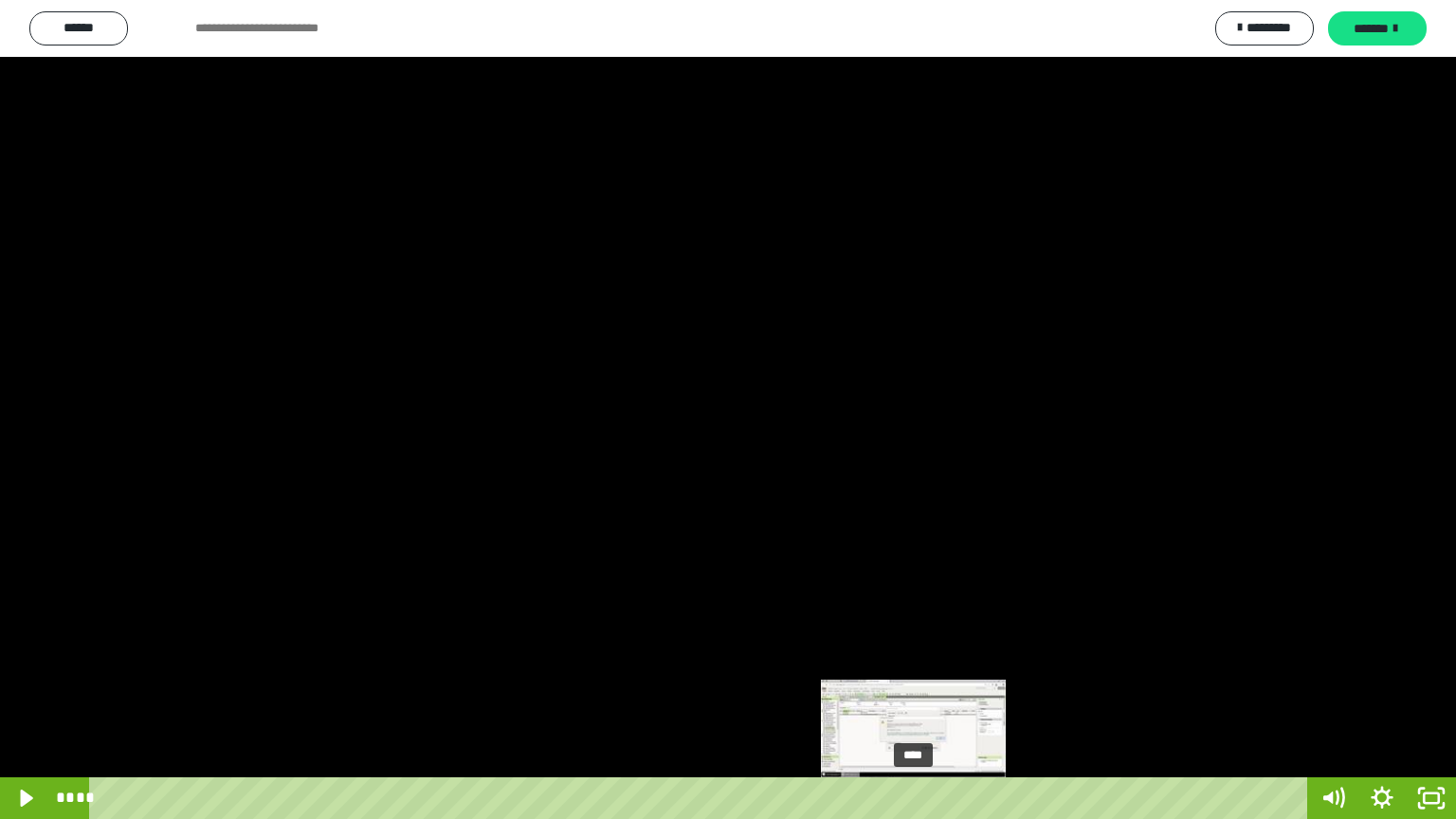 click on "****" at bounding box center (701, 798) 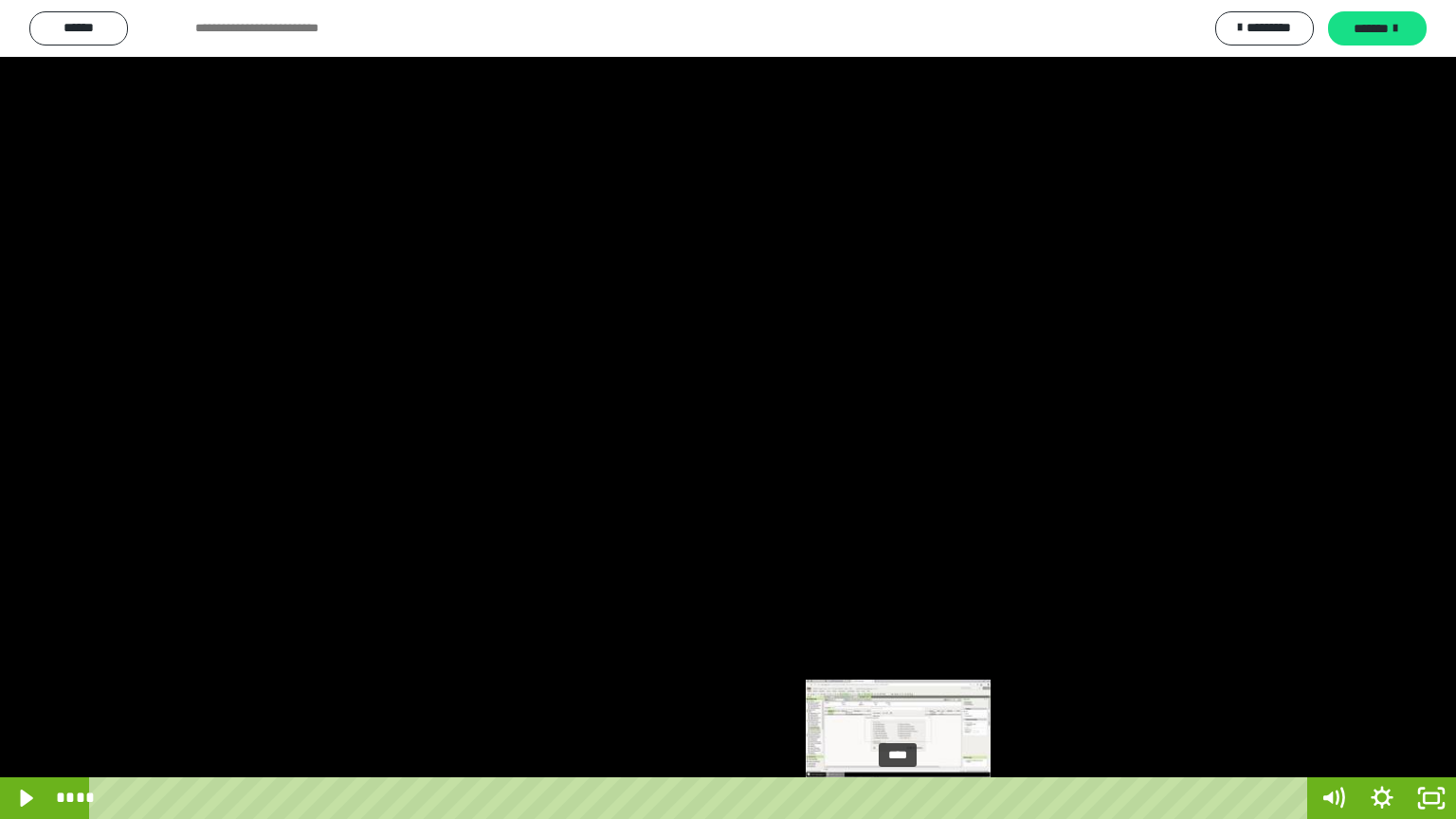click on "****" at bounding box center [701, 798] 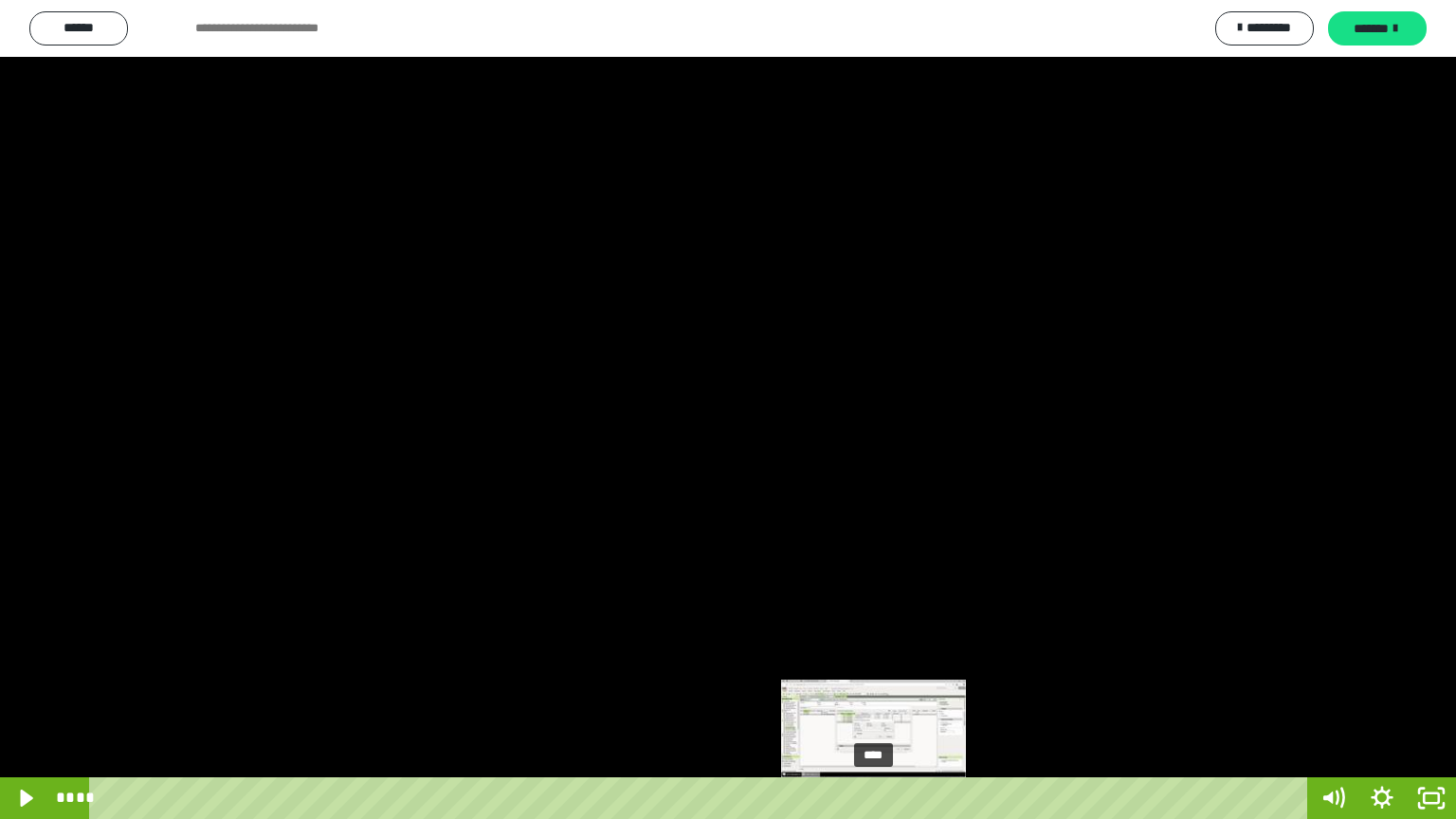 click on "****" at bounding box center [701, 798] 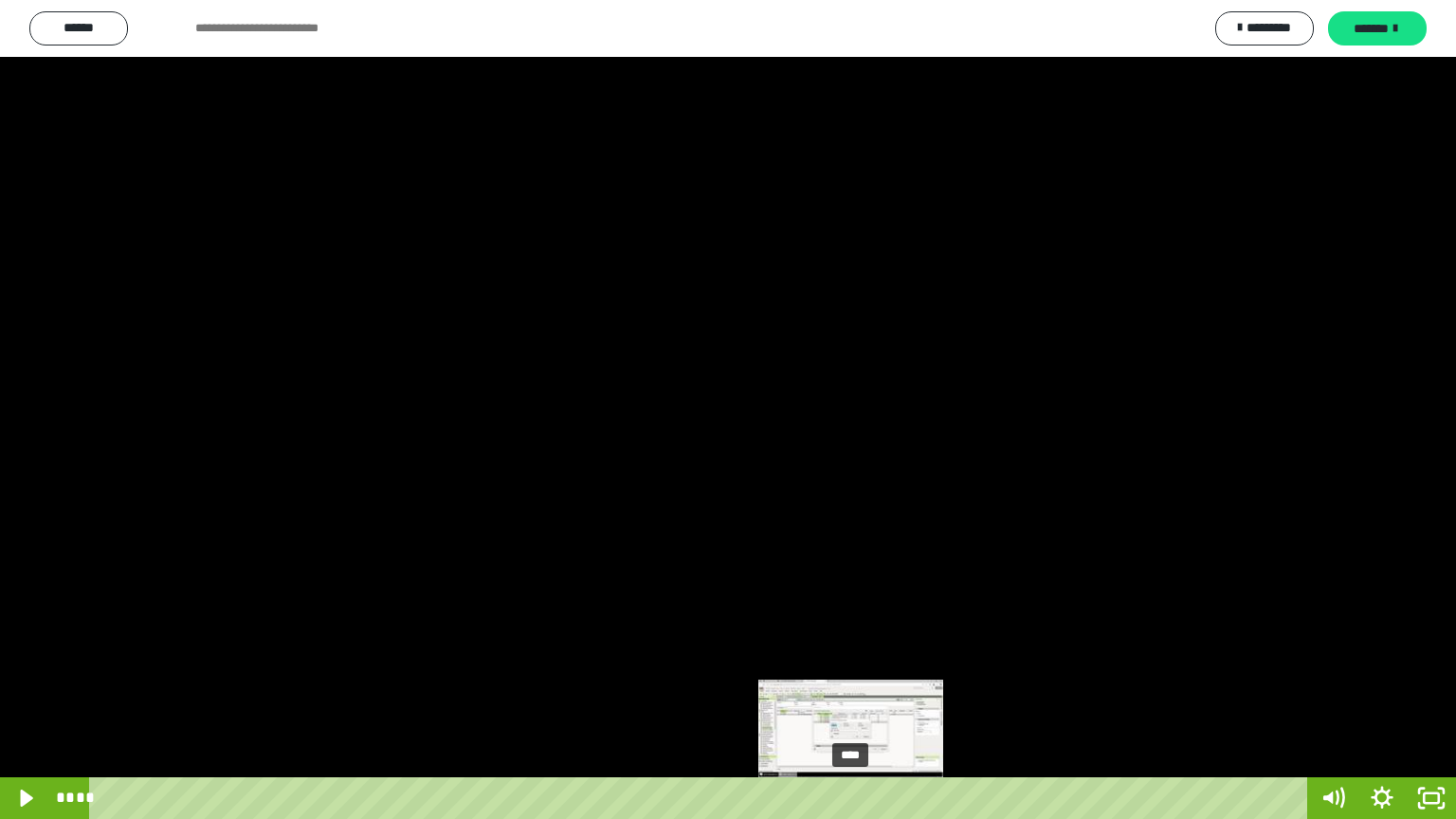 click on "****" at bounding box center [701, 798] 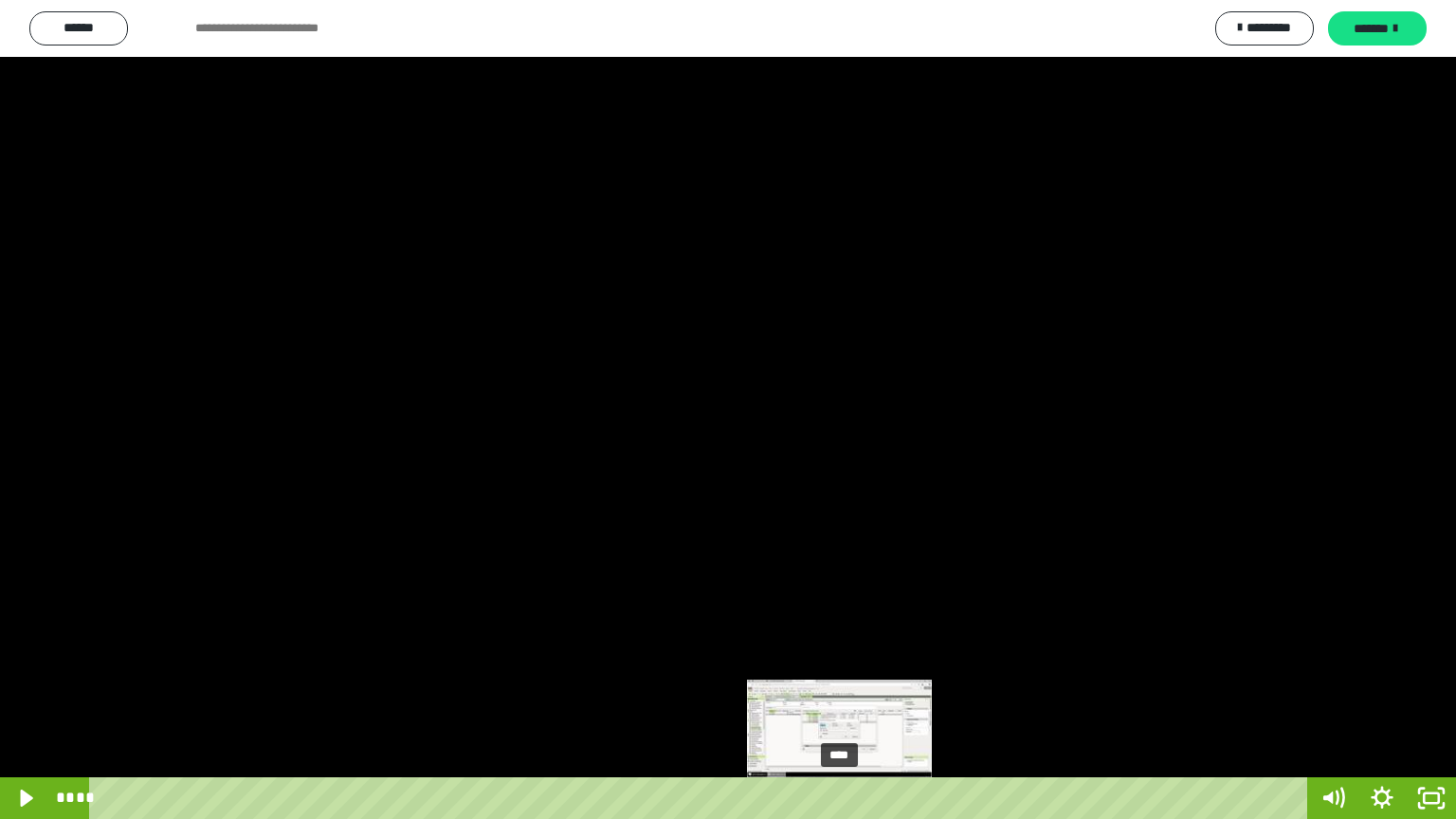 click on "****" at bounding box center [701, 798] 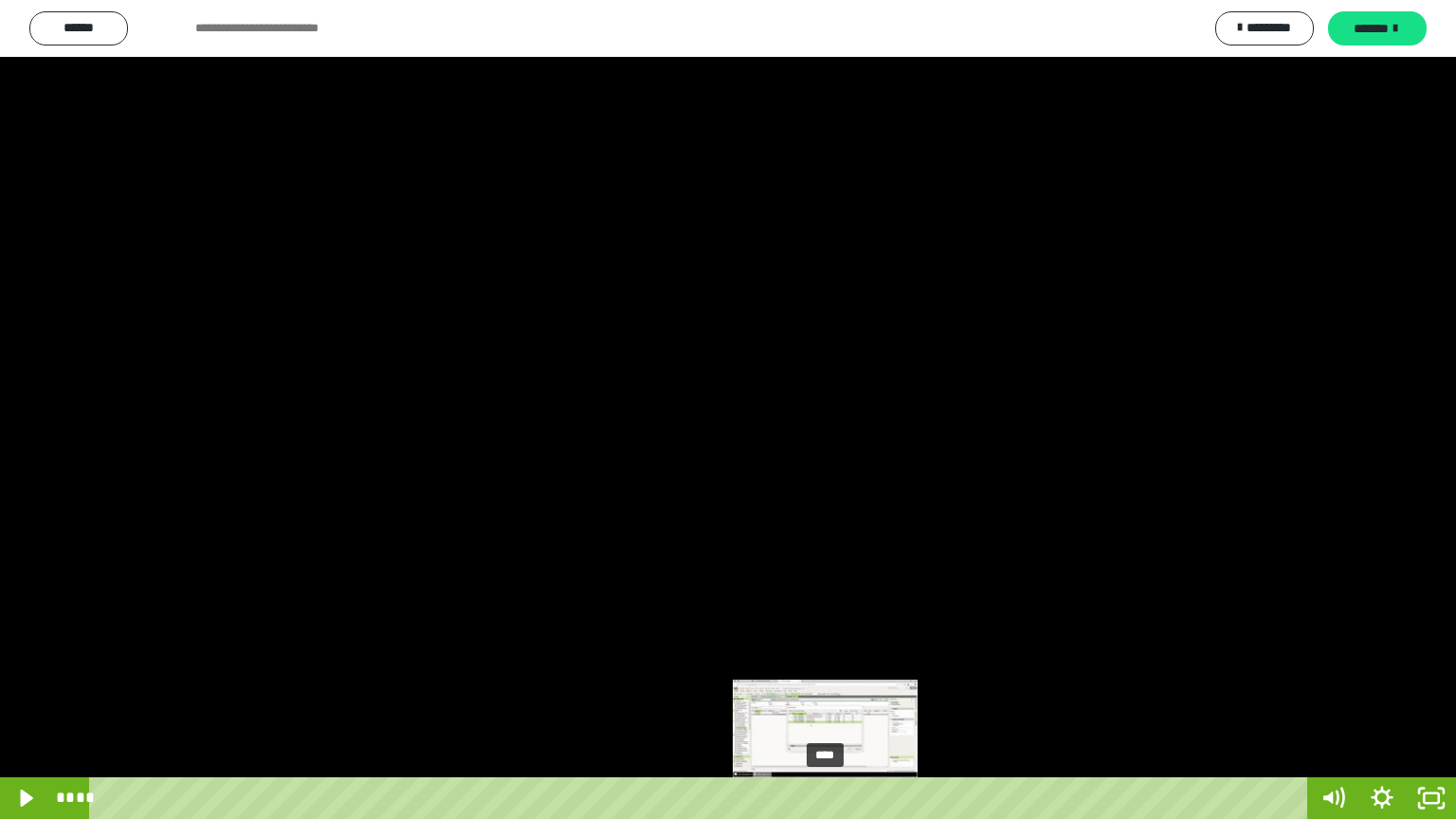 click on "****" at bounding box center (701, 798) 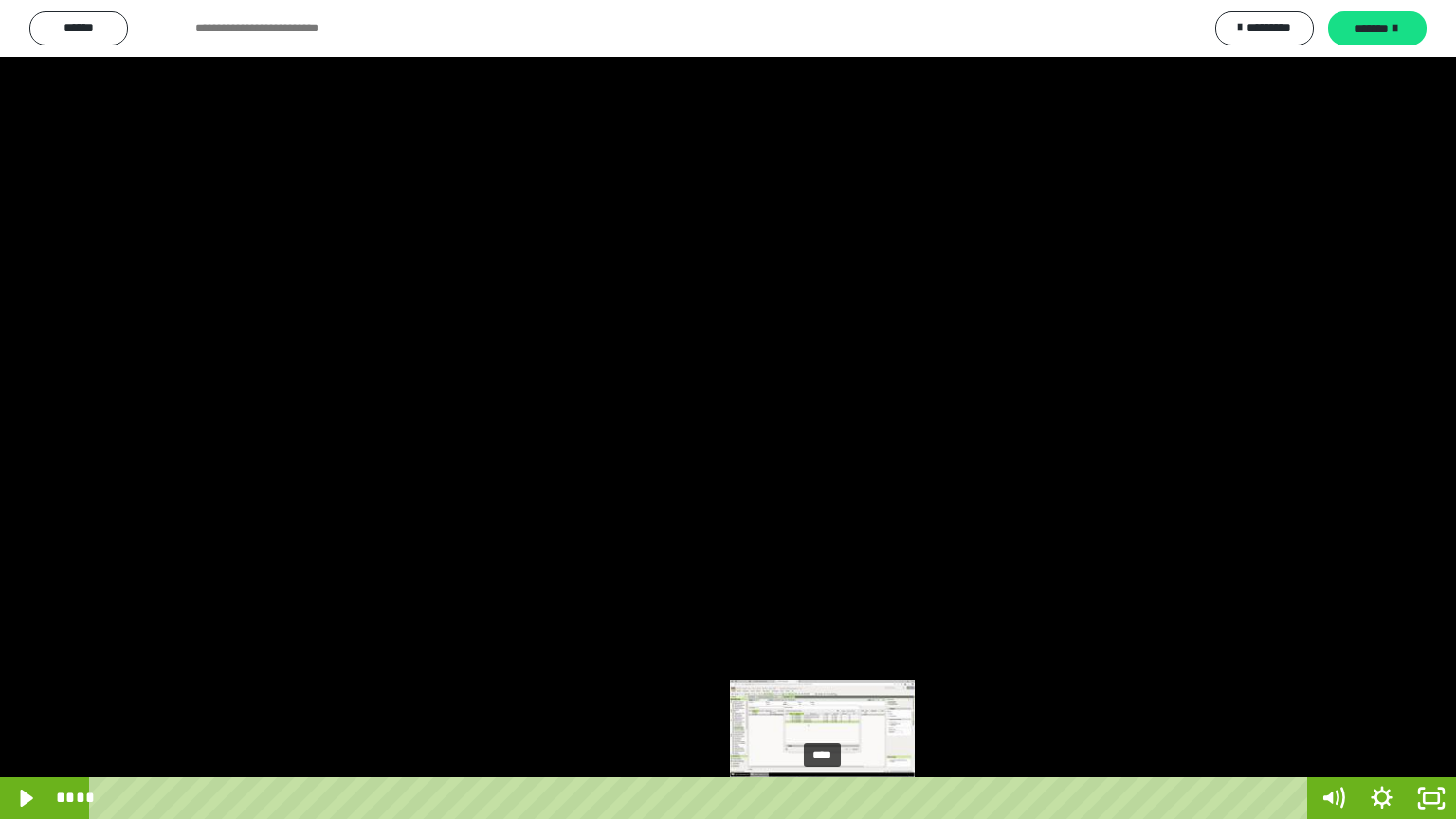 click at bounding box center [822, 798] 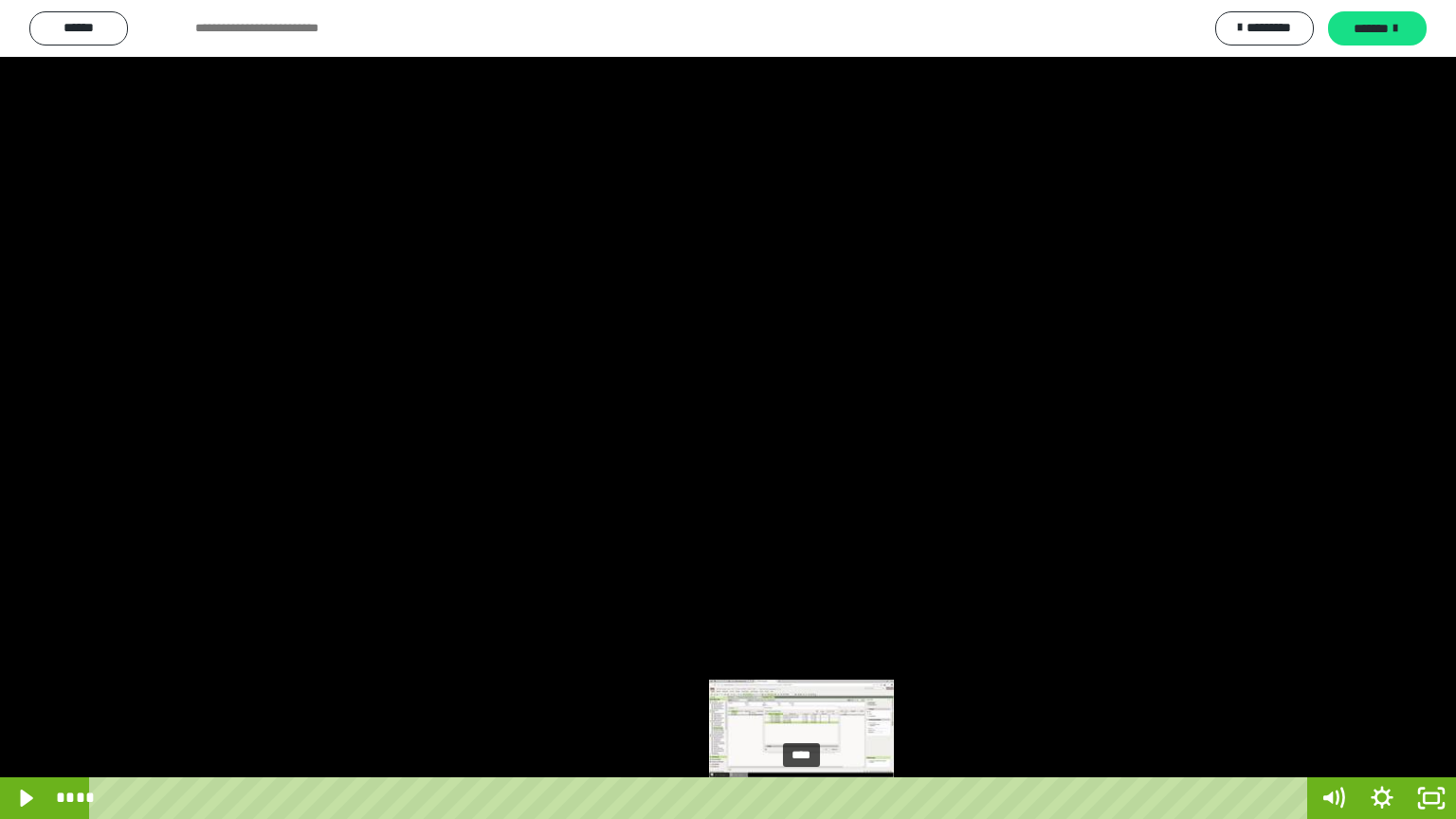 click on "****" at bounding box center (701, 798) 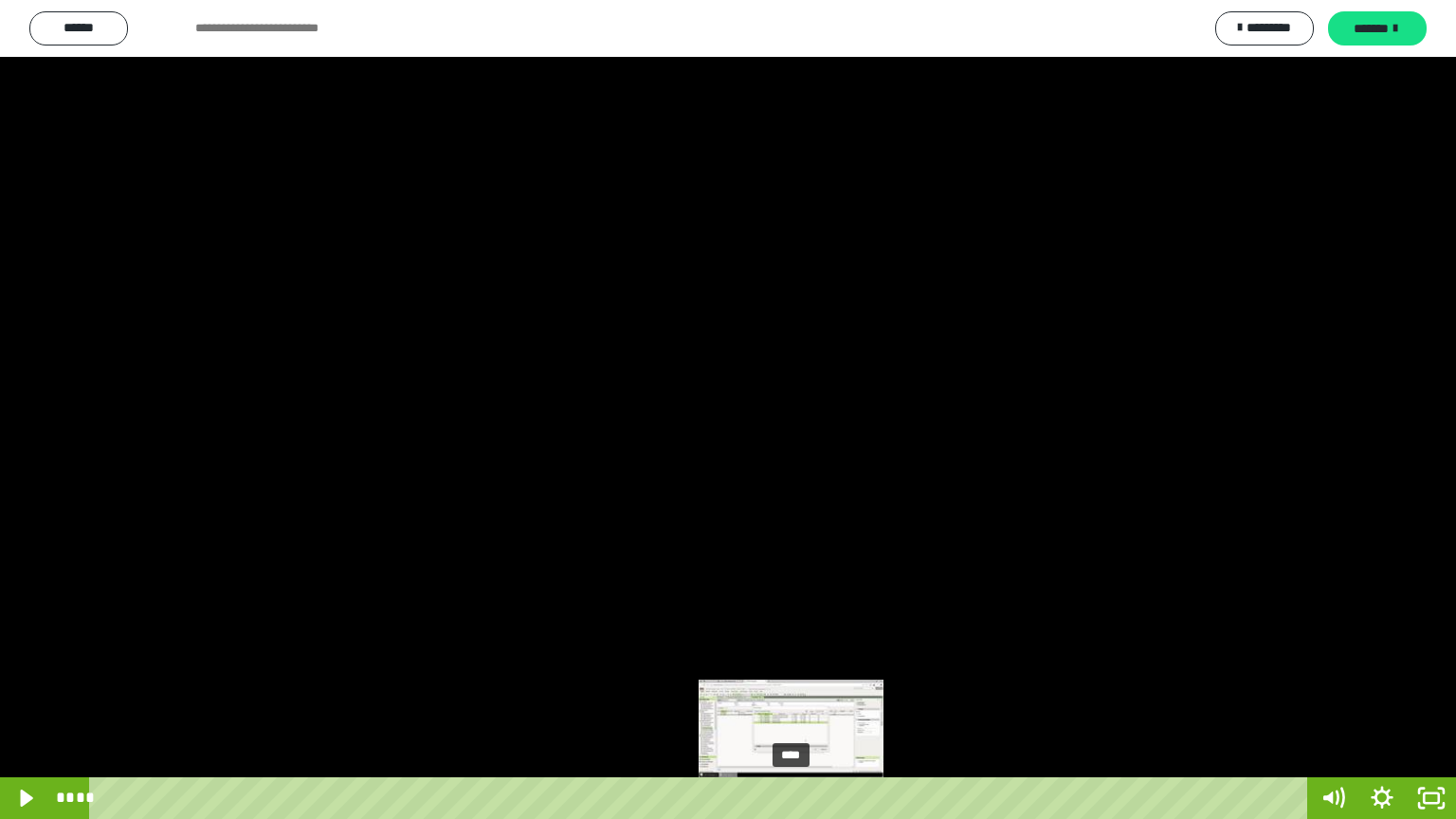 click on "****" at bounding box center (701, 798) 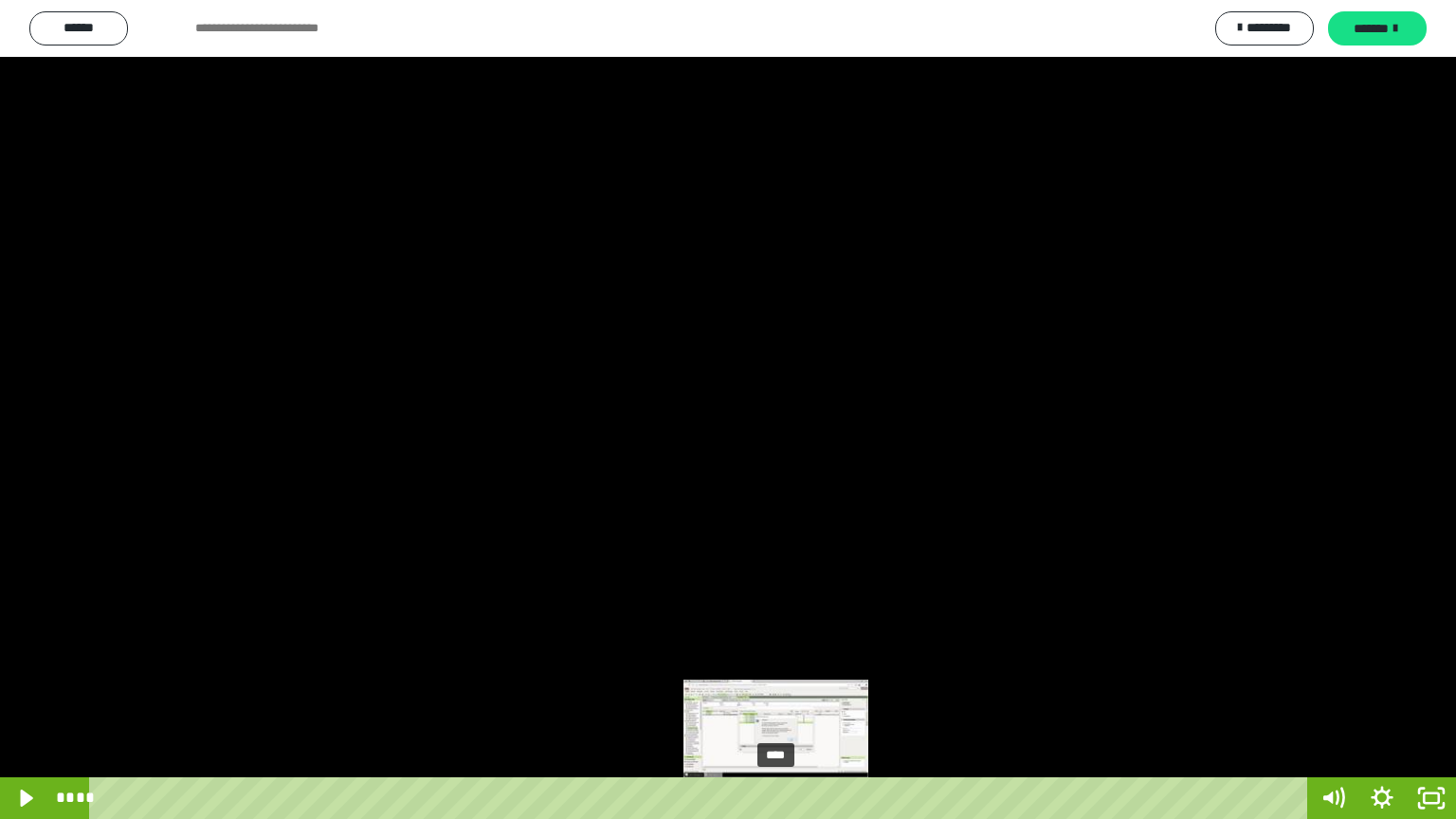 click on "****" at bounding box center (701, 798) 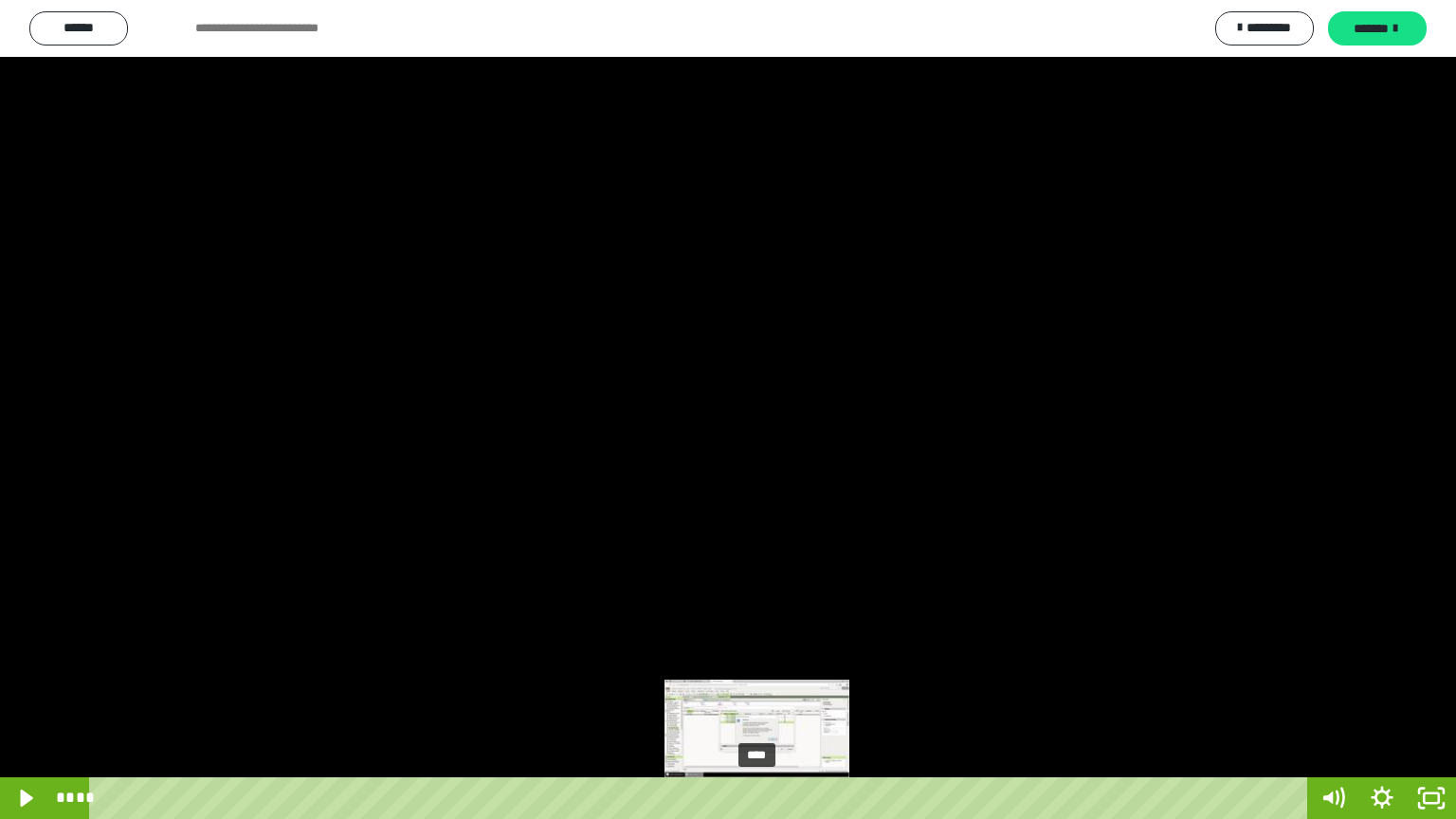 click on "****" at bounding box center (701, 798) 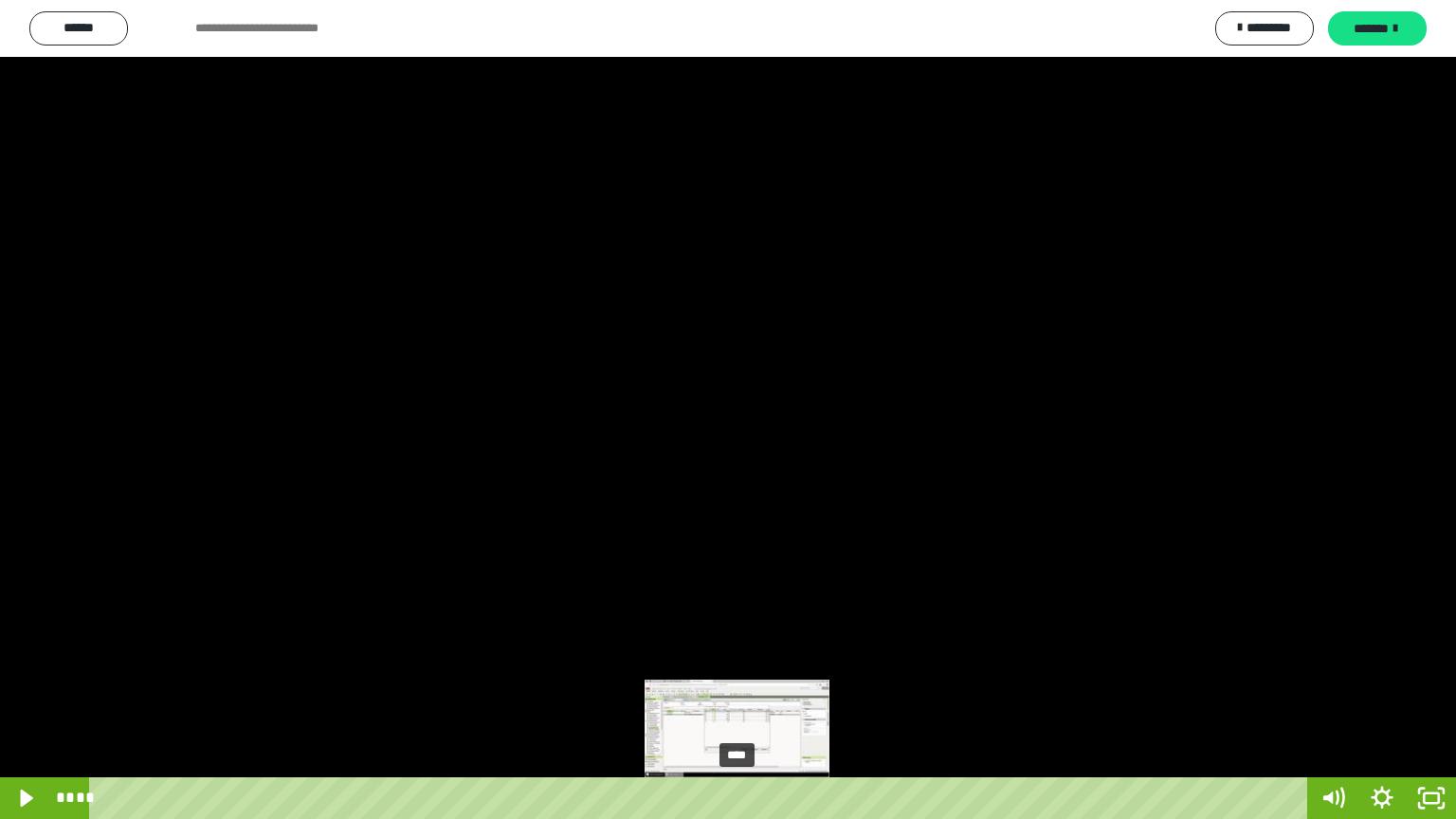 click on "****" at bounding box center [701, 798] 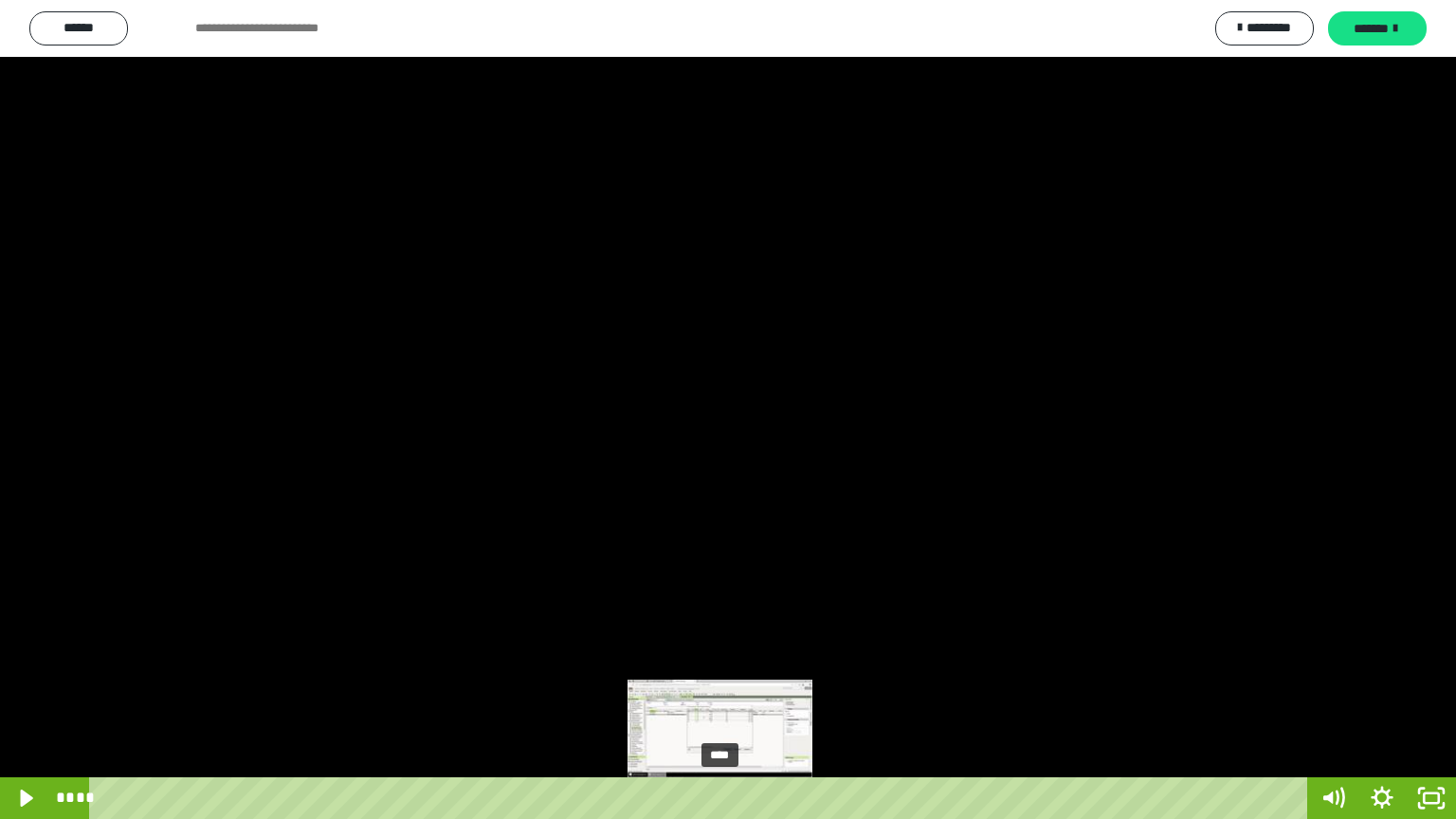 click on "****" at bounding box center [701, 798] 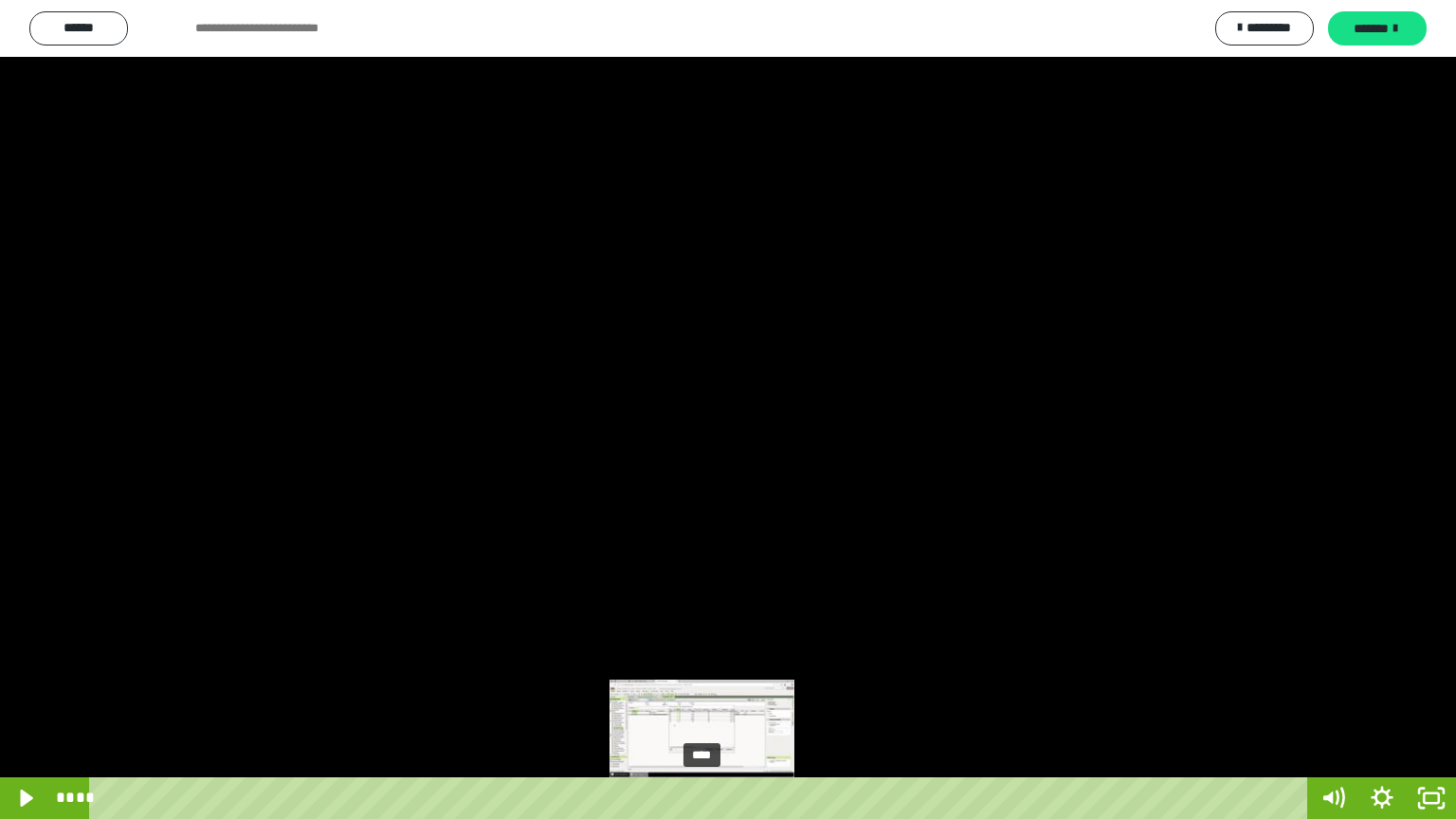 click on "****" at bounding box center [701, 798] 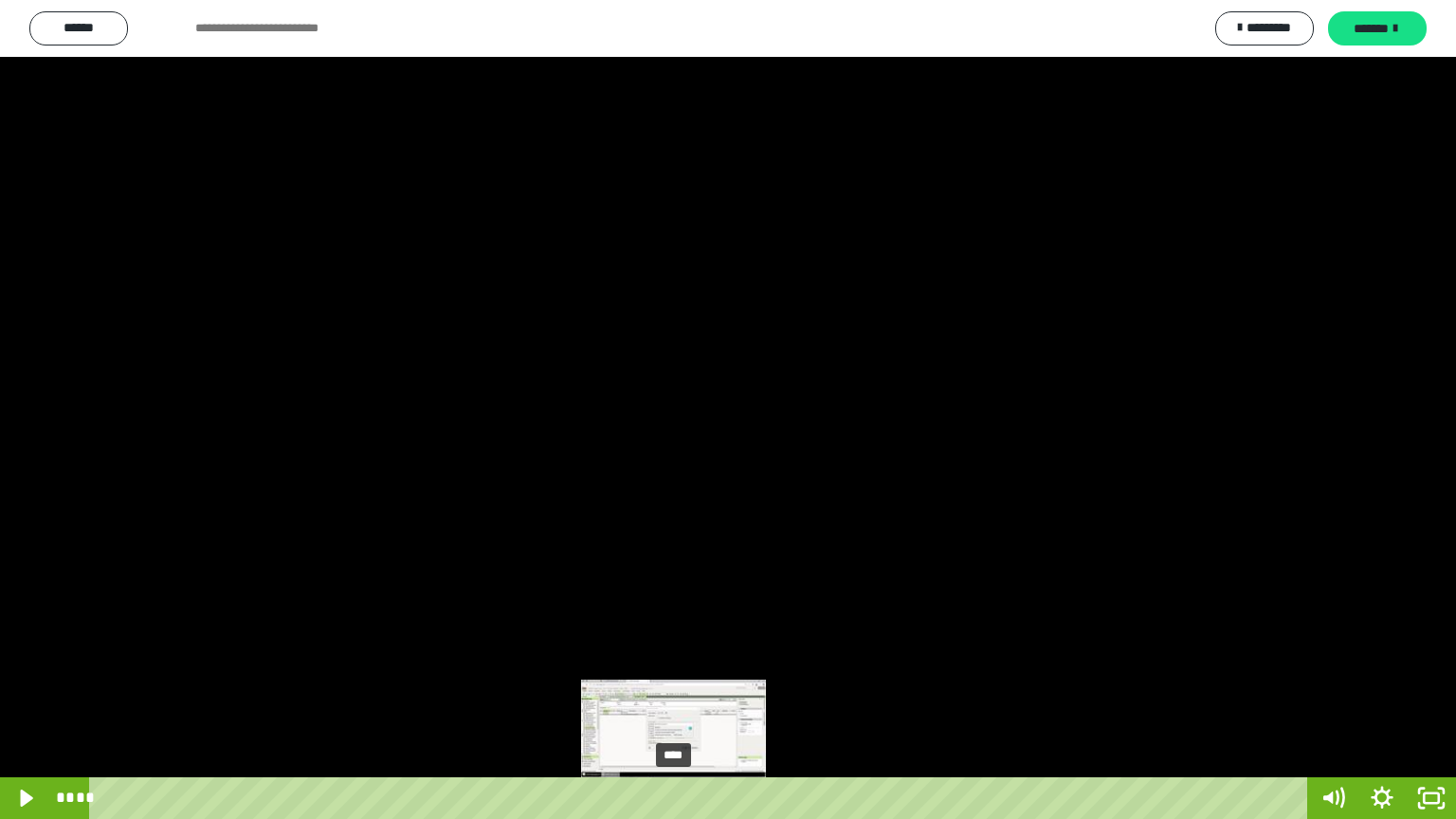 click on "****" at bounding box center (701, 798) 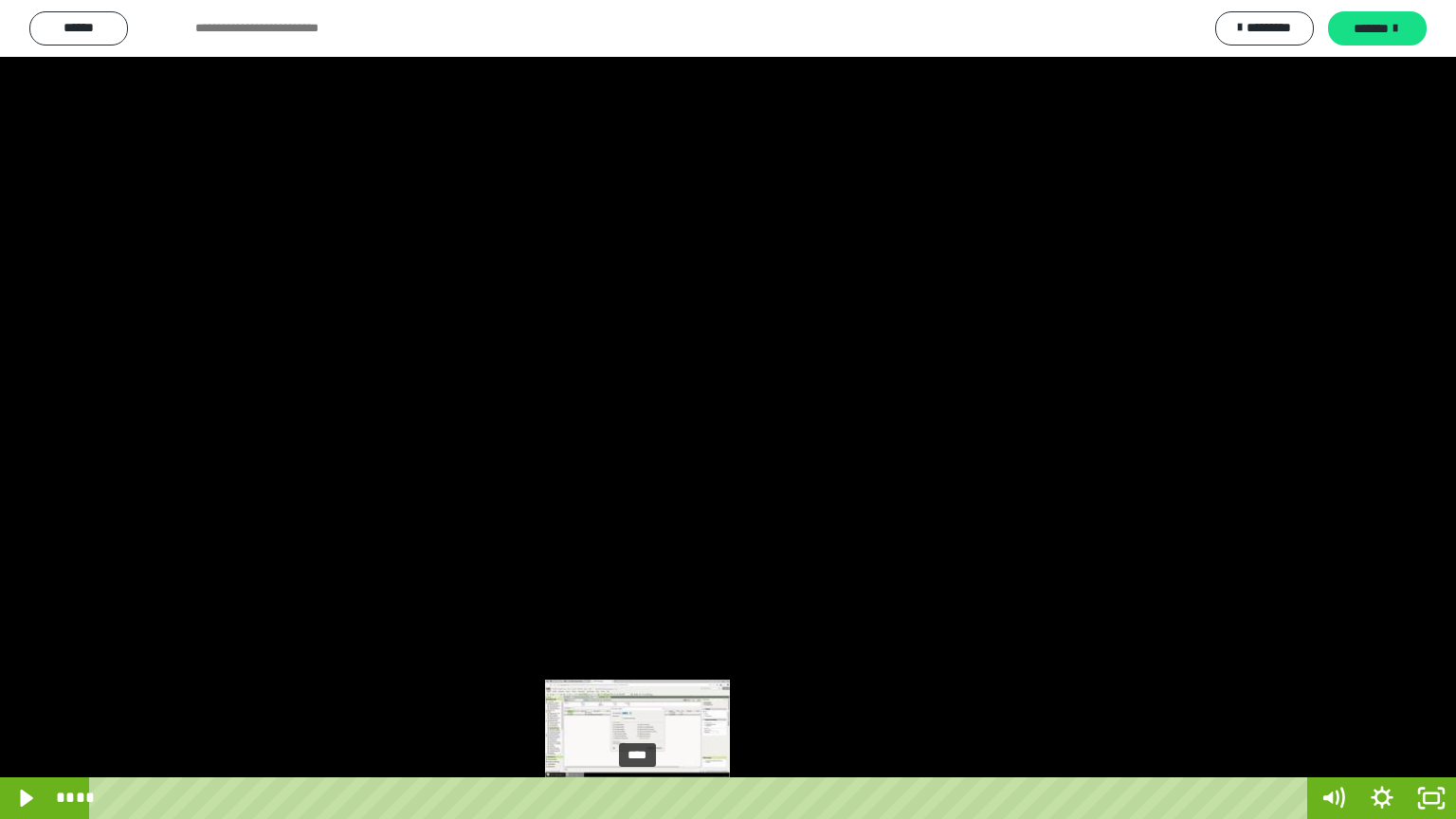 click on "****" at bounding box center (701, 798) 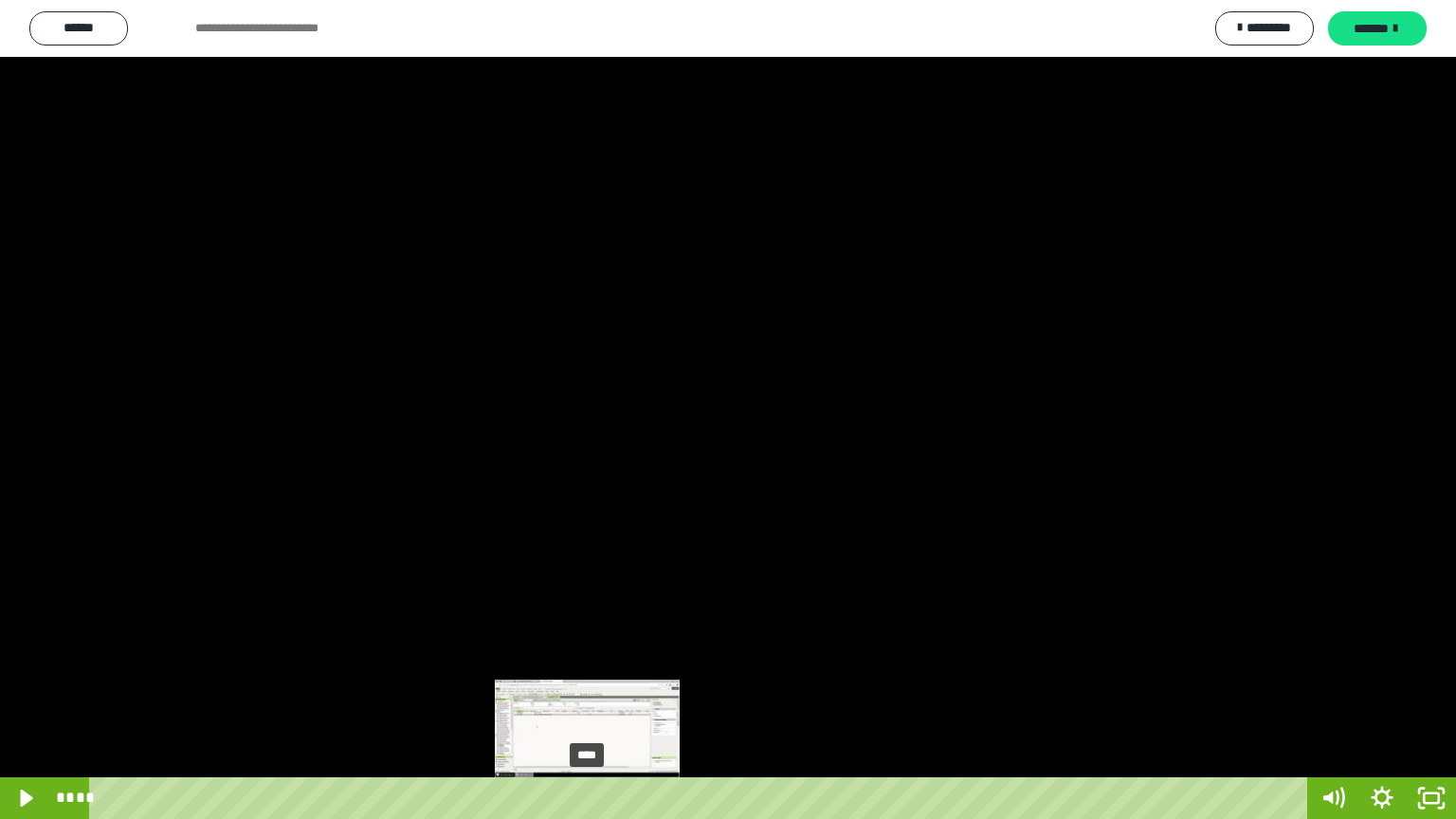 click on "****" at bounding box center [701, 798] 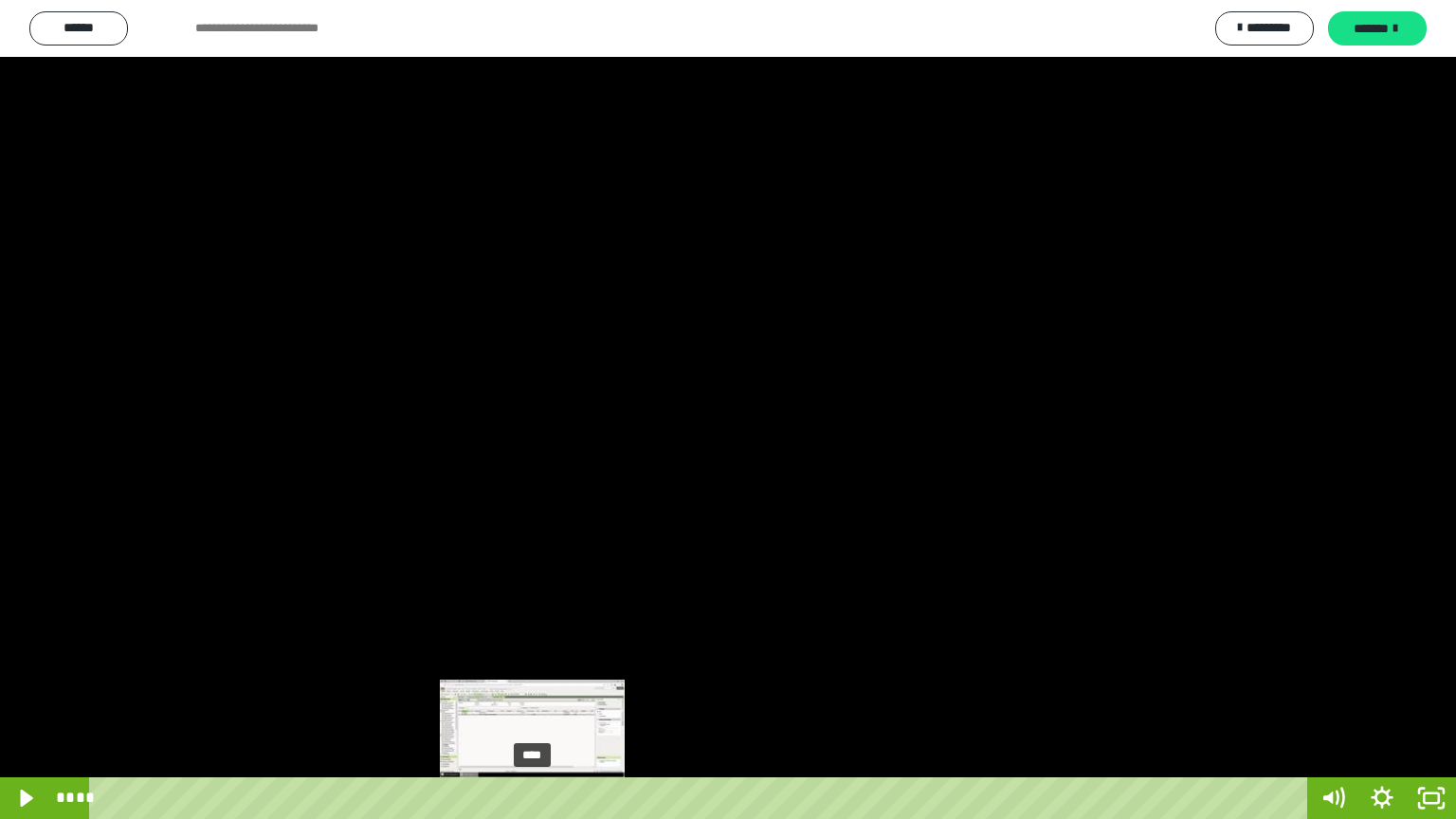 click on "****" at bounding box center (701, 798) 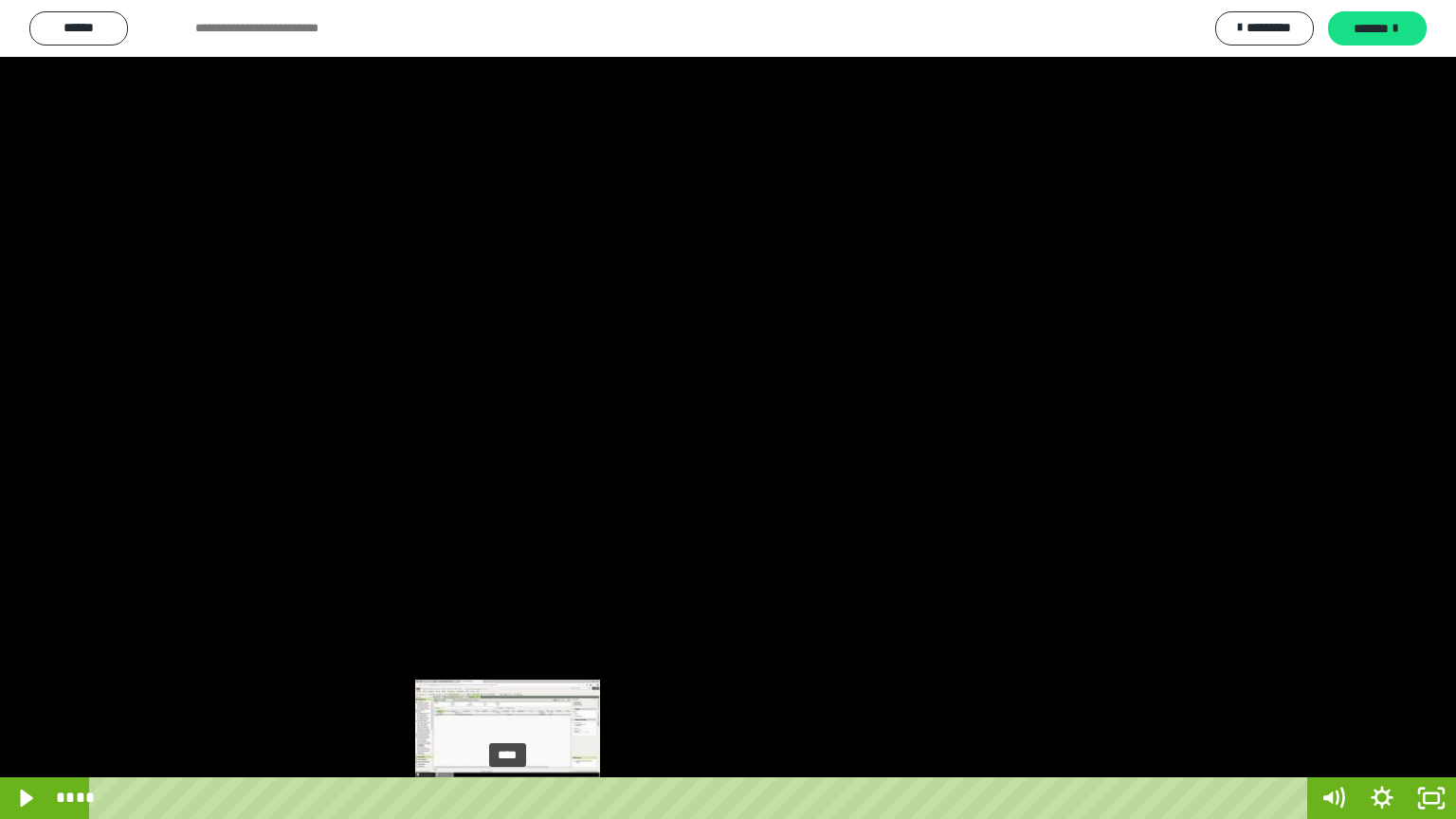 click on "****" at bounding box center (701, 798) 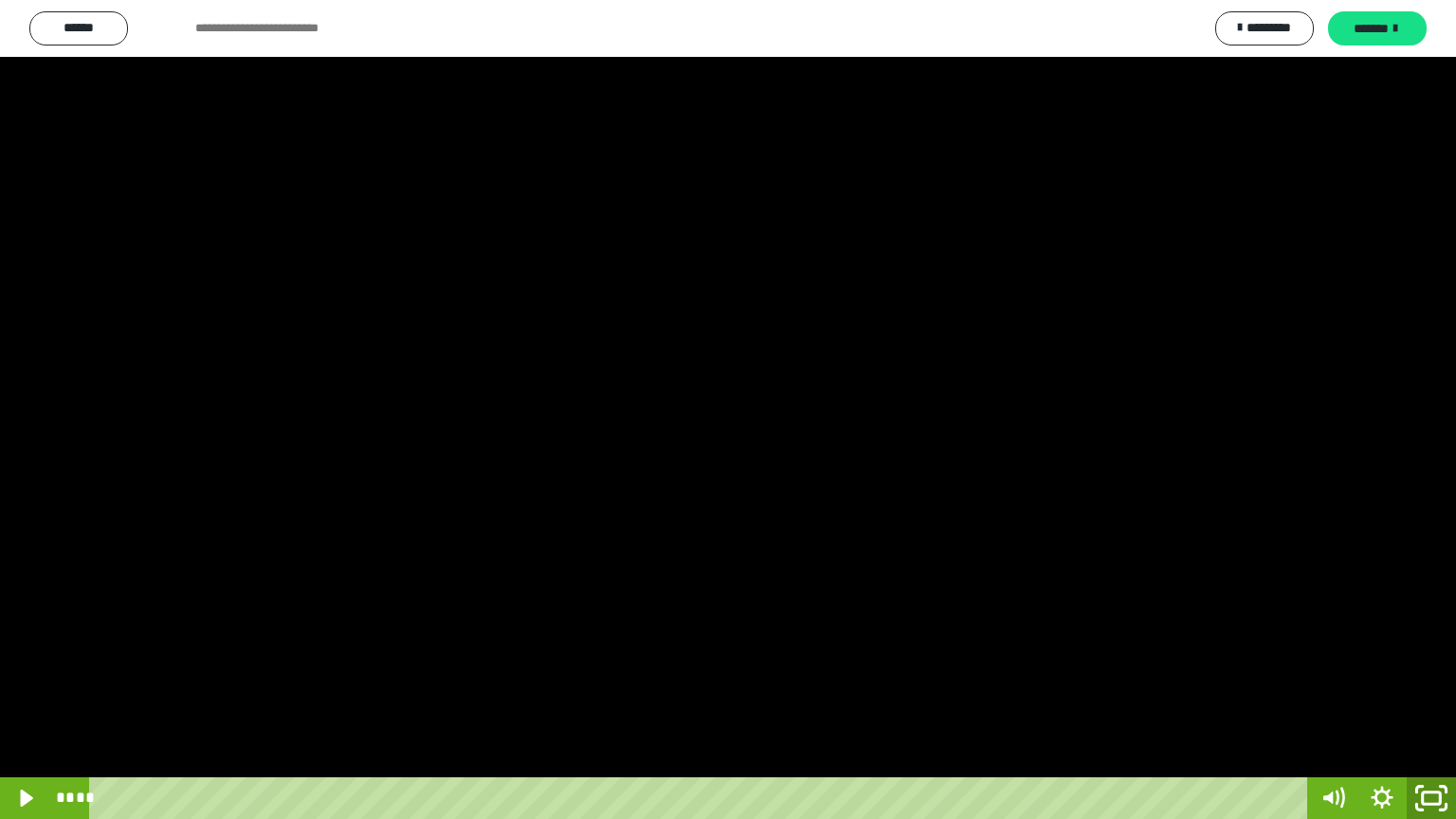 click 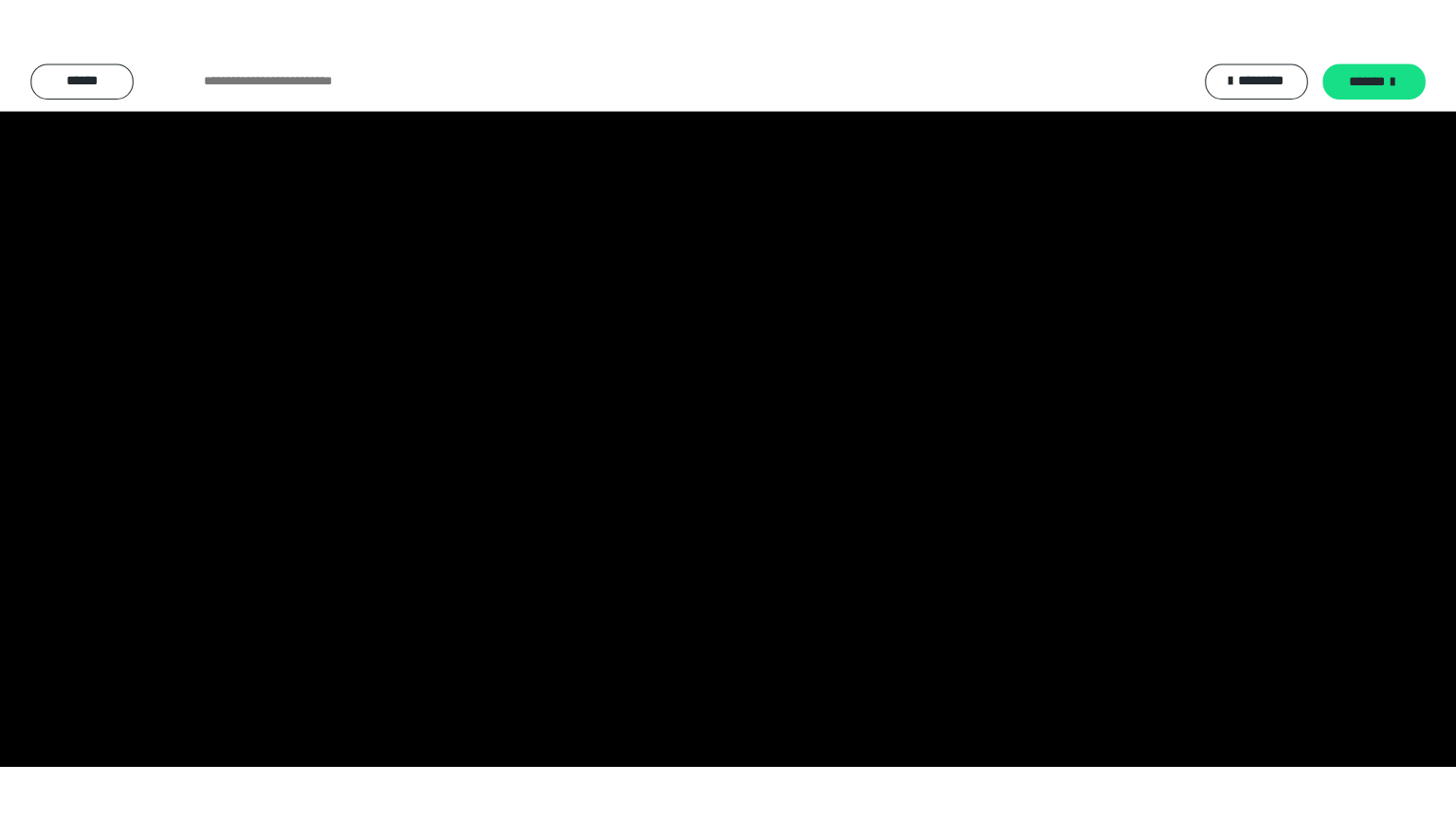scroll, scrollTop: 3758, scrollLeft: 0, axis: vertical 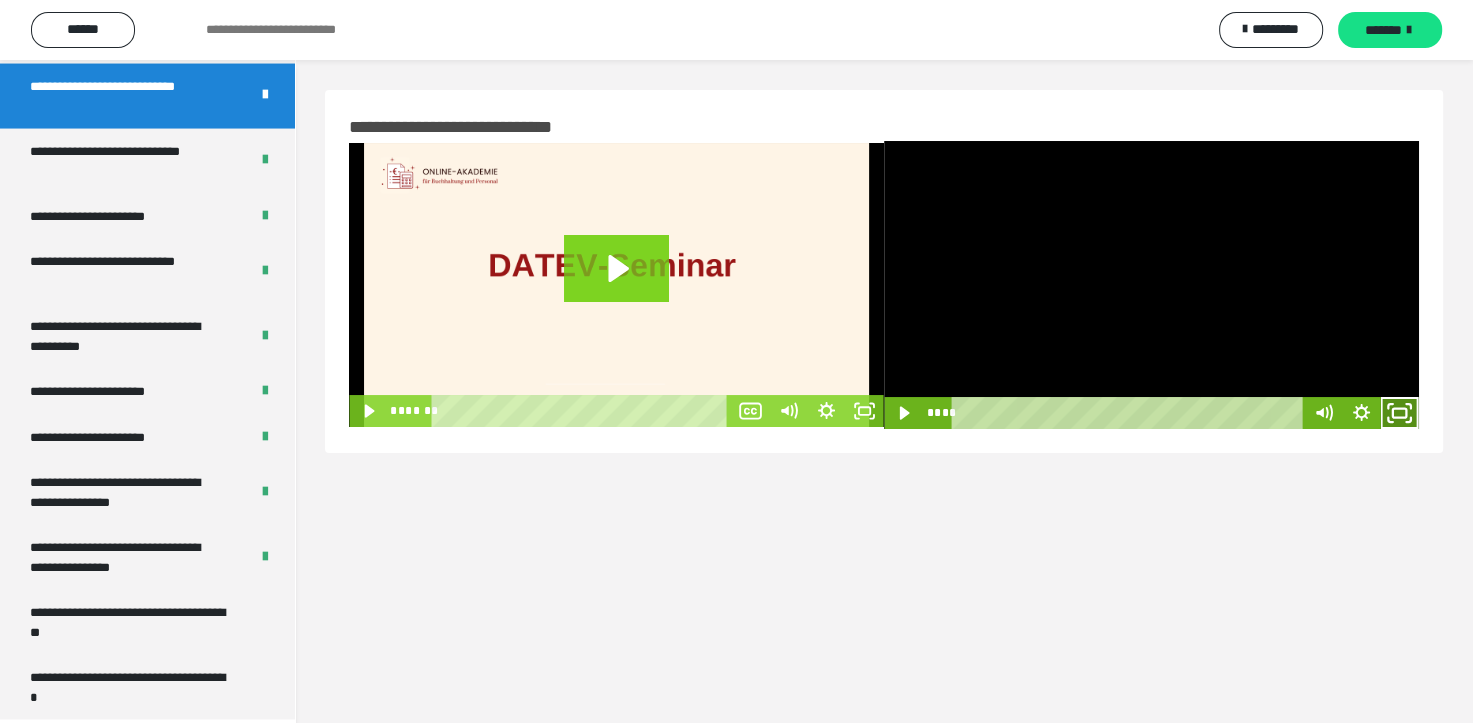 click 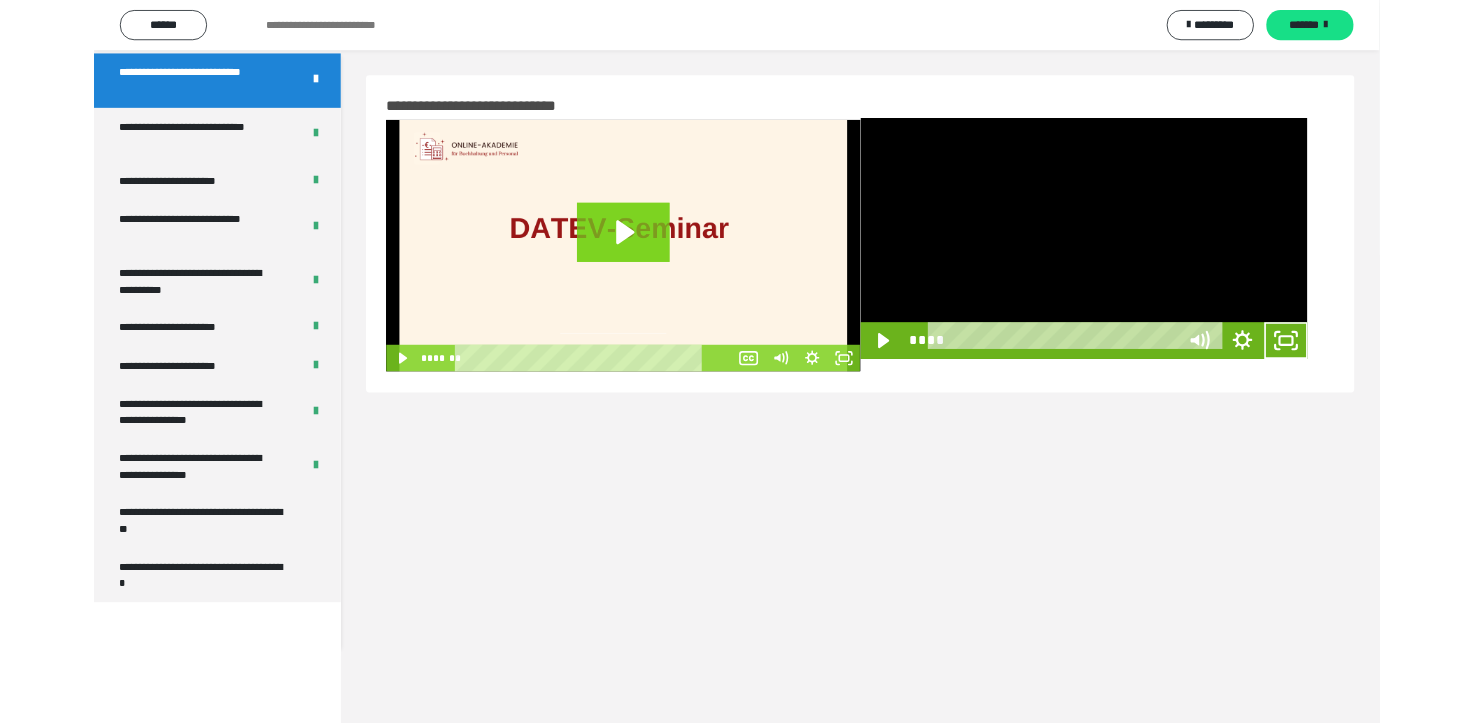 scroll, scrollTop: 3823, scrollLeft: 0, axis: vertical 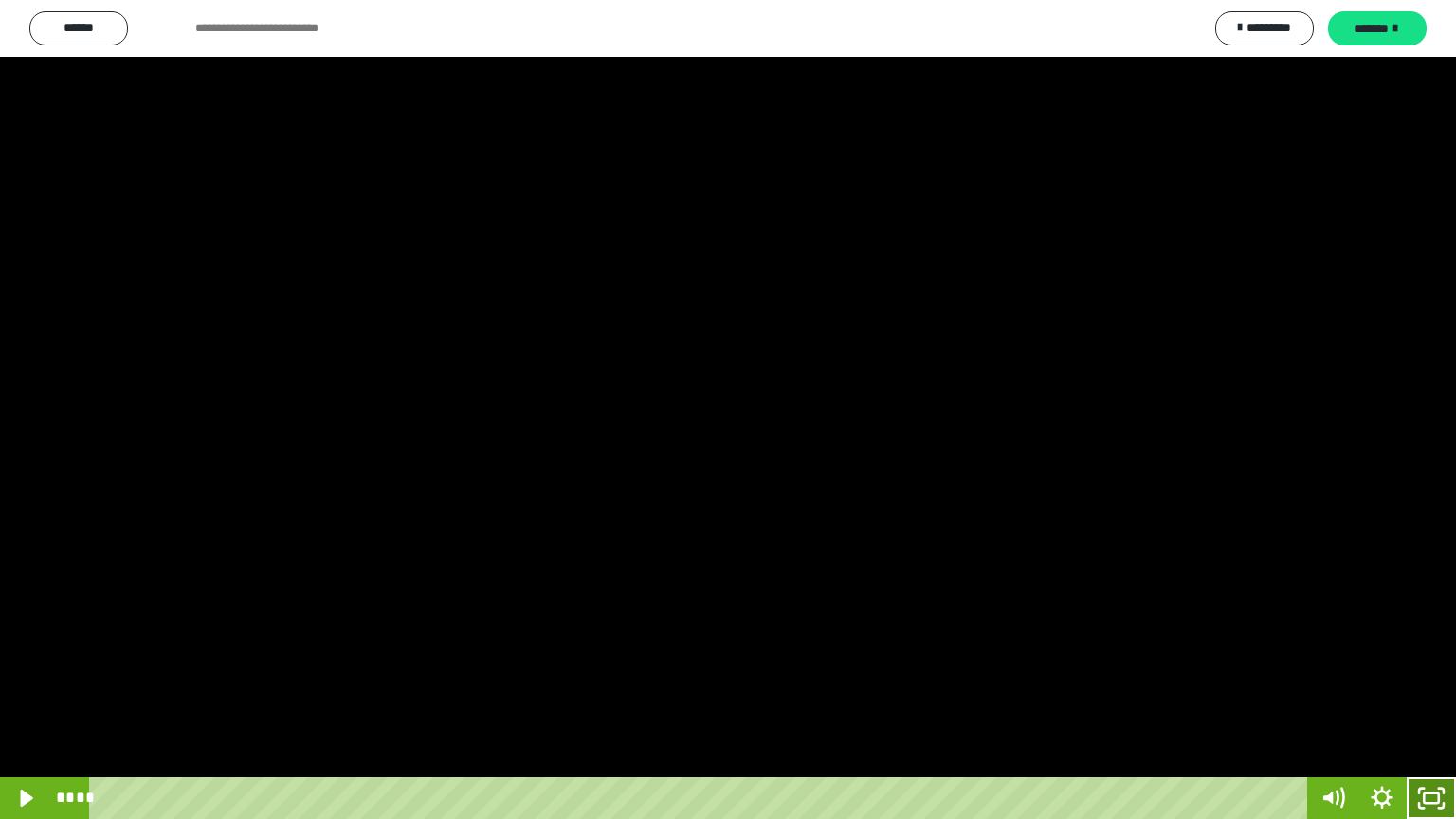 click 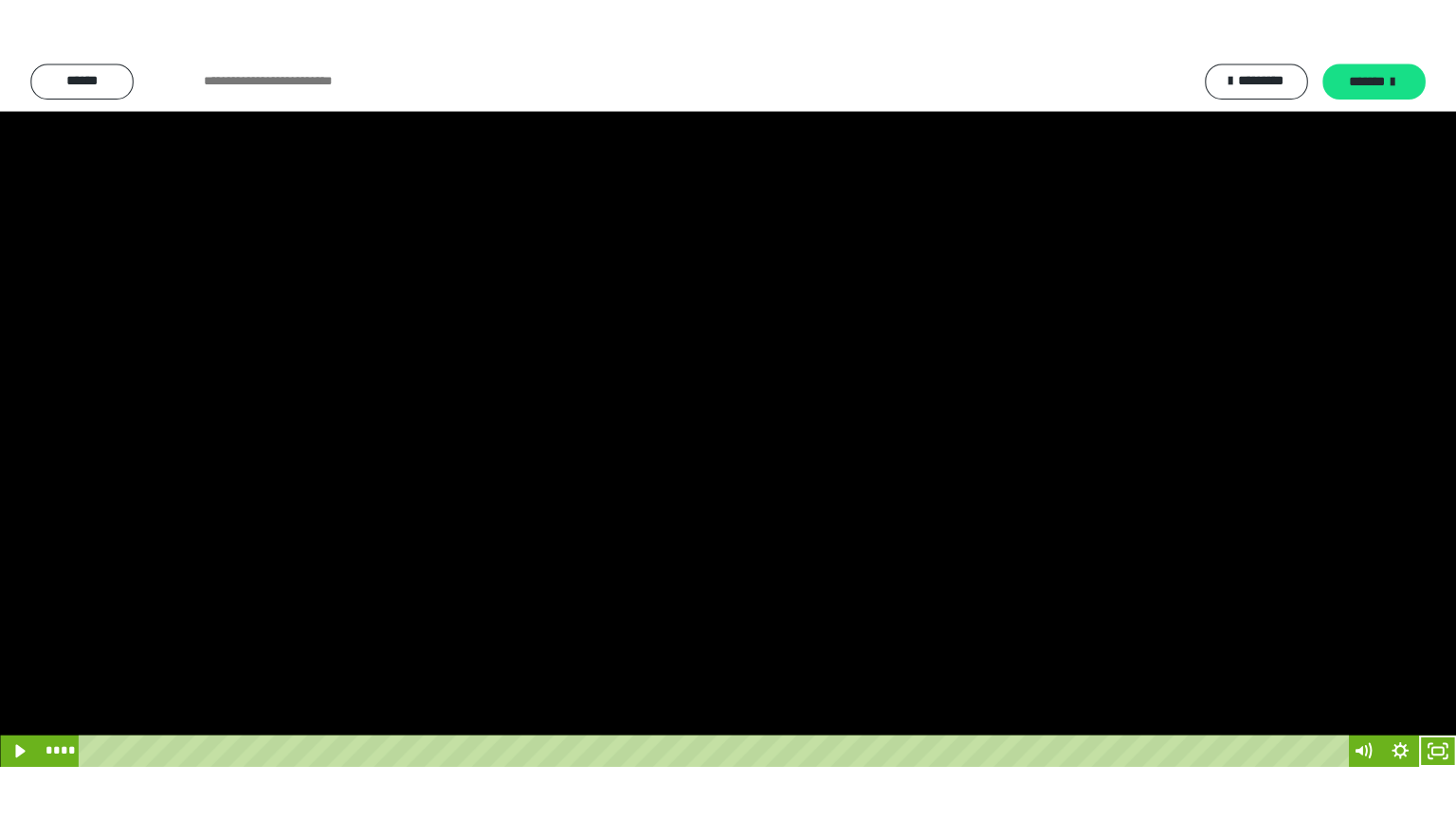 scroll, scrollTop: 3758, scrollLeft: 0, axis: vertical 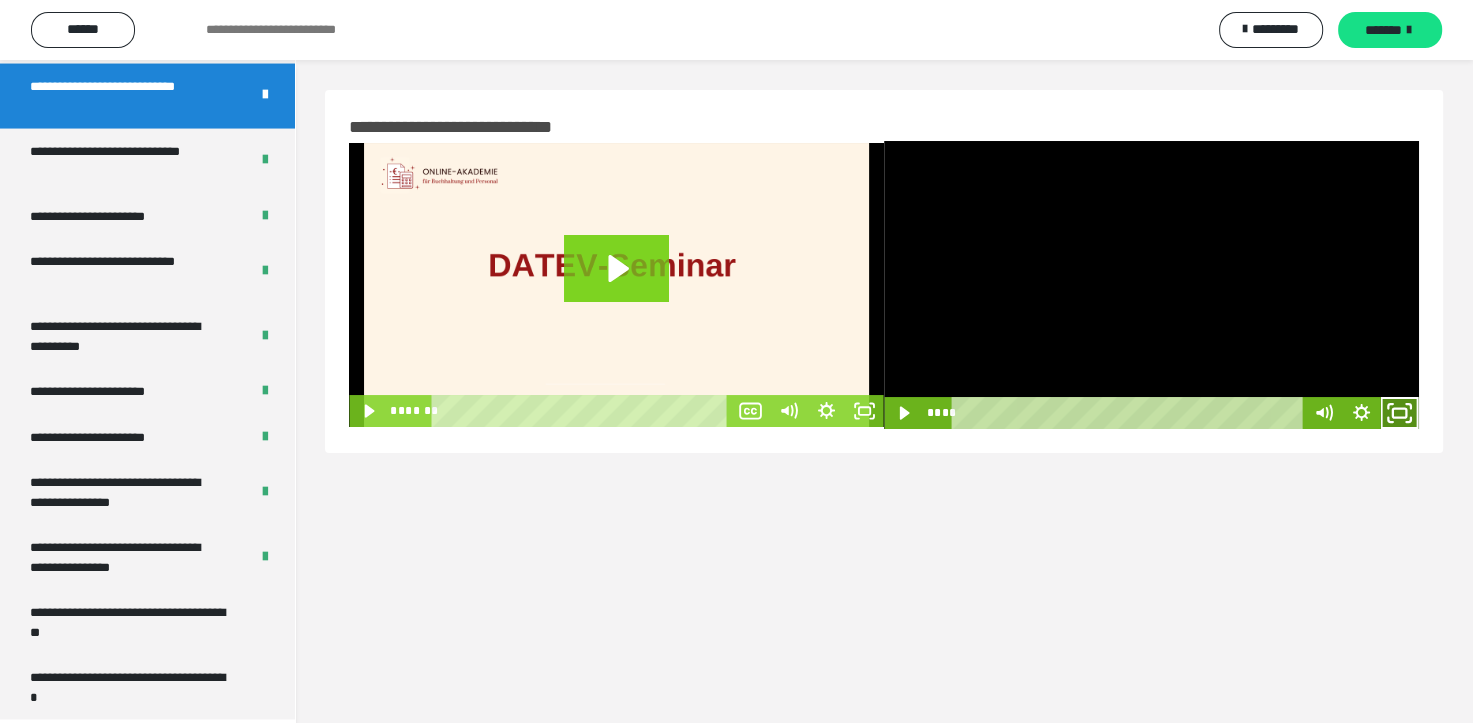 click 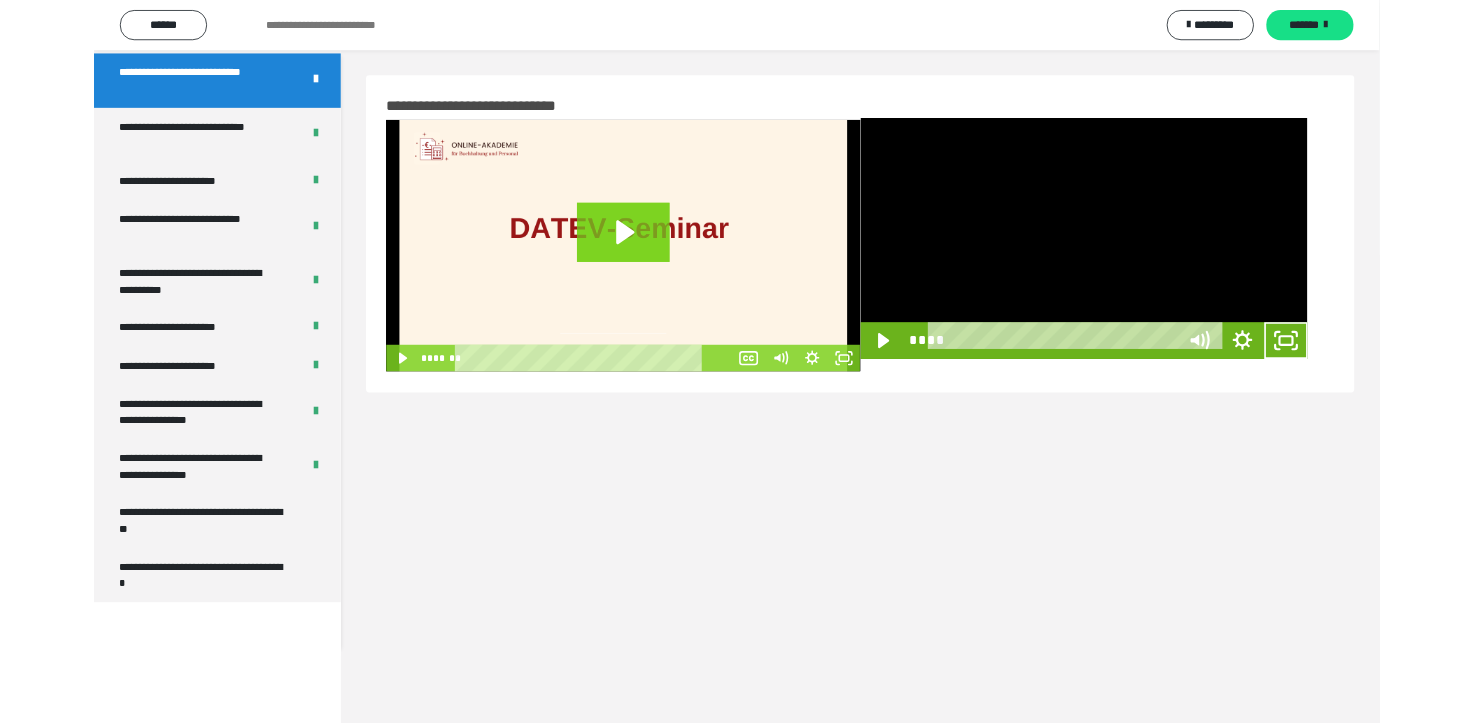 scroll, scrollTop: 3823, scrollLeft: 0, axis: vertical 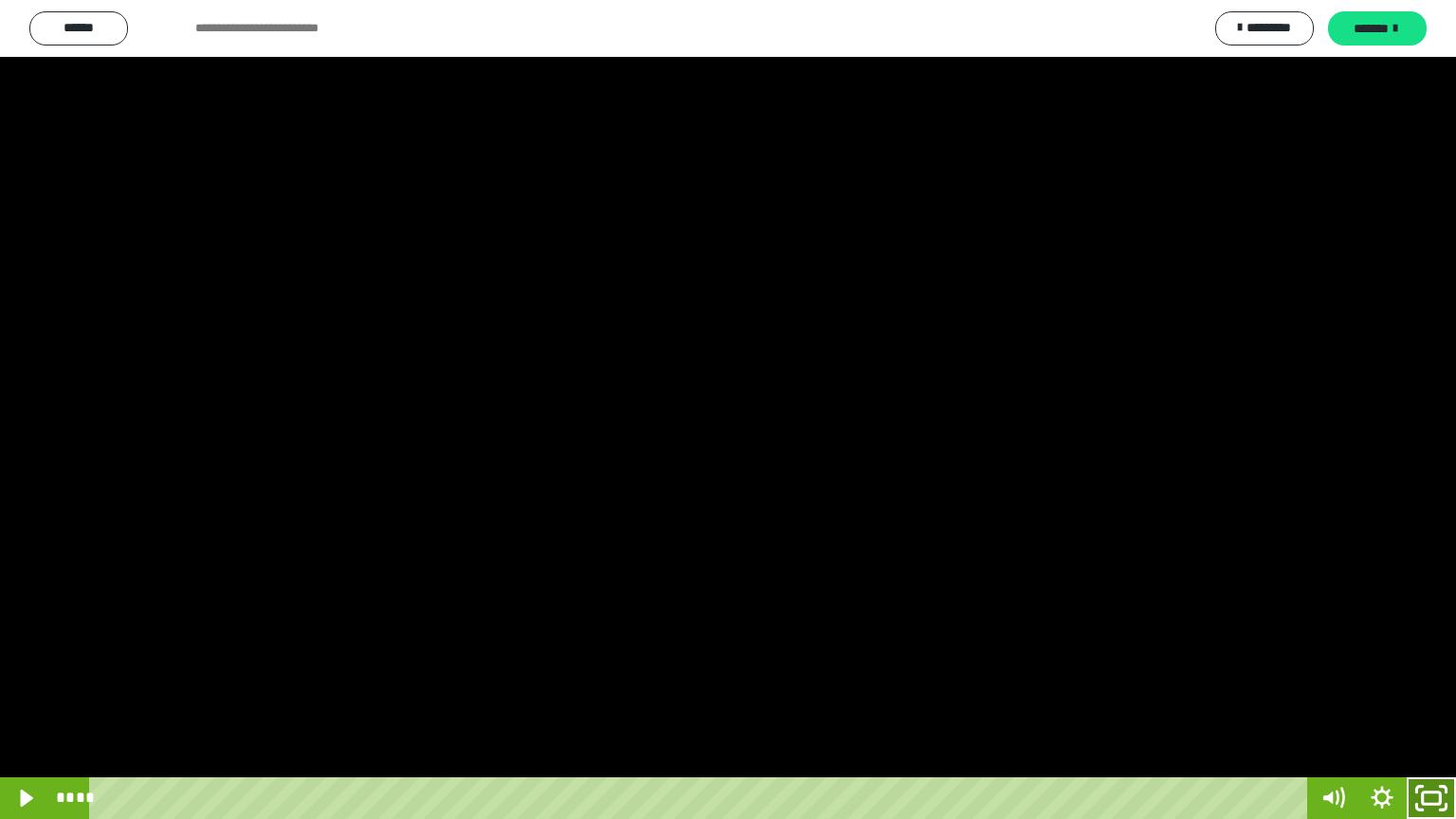 click 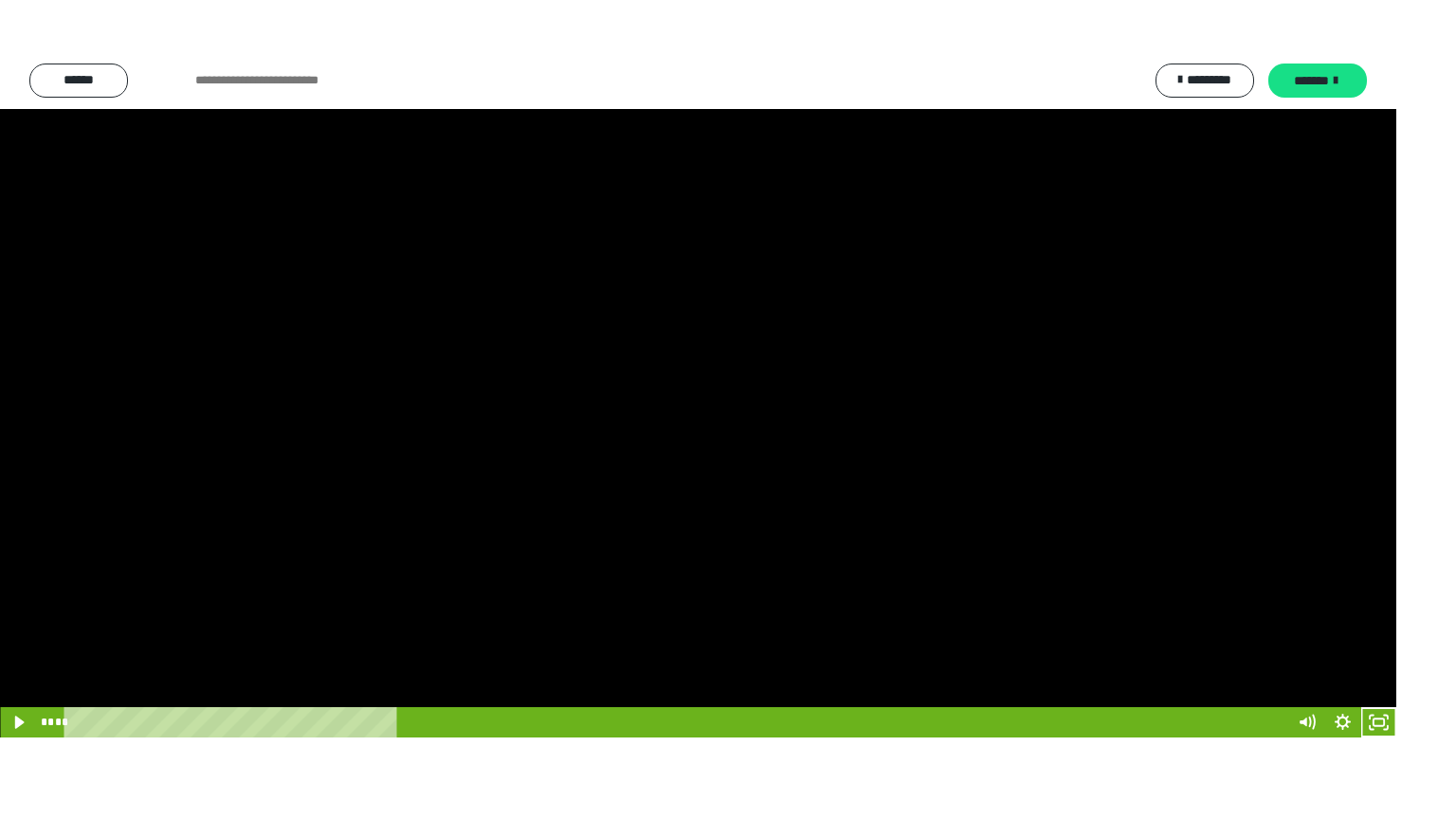scroll, scrollTop: 3758, scrollLeft: 0, axis: vertical 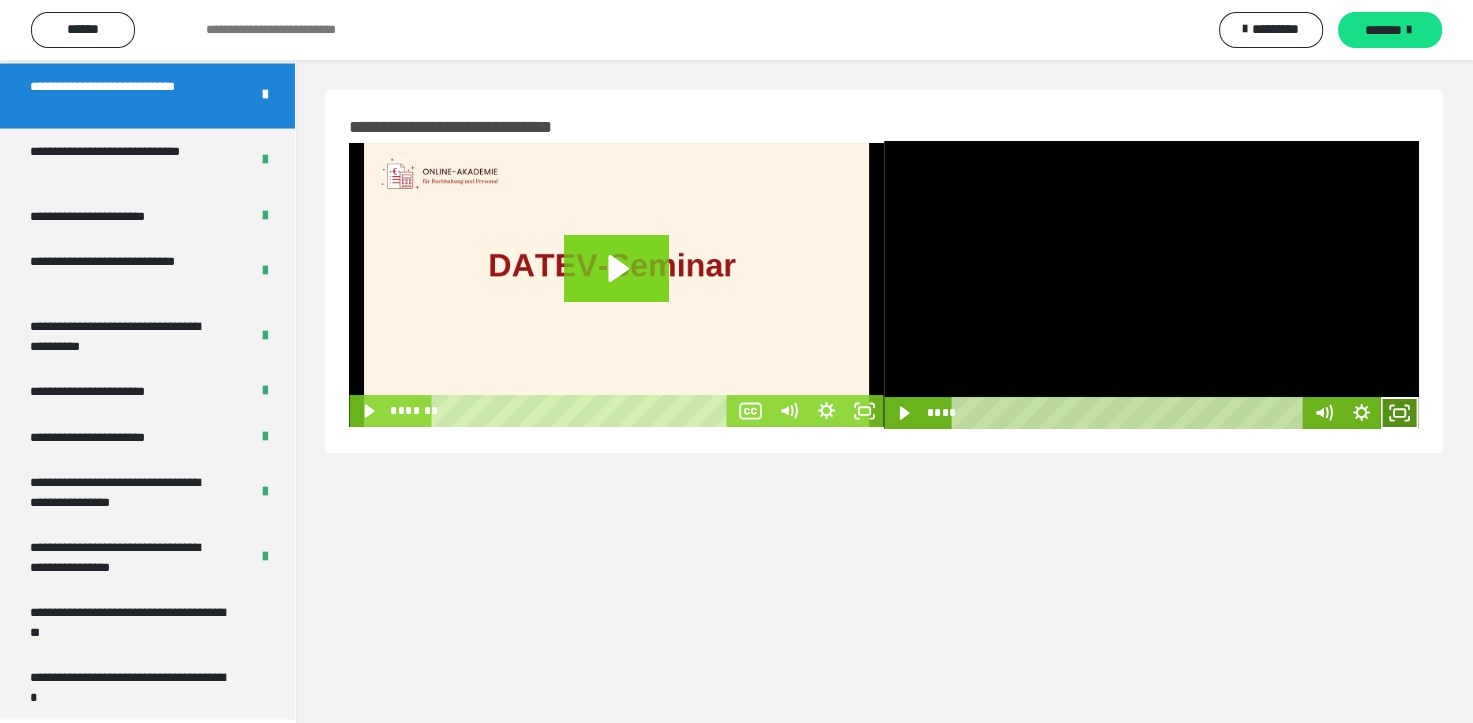 click 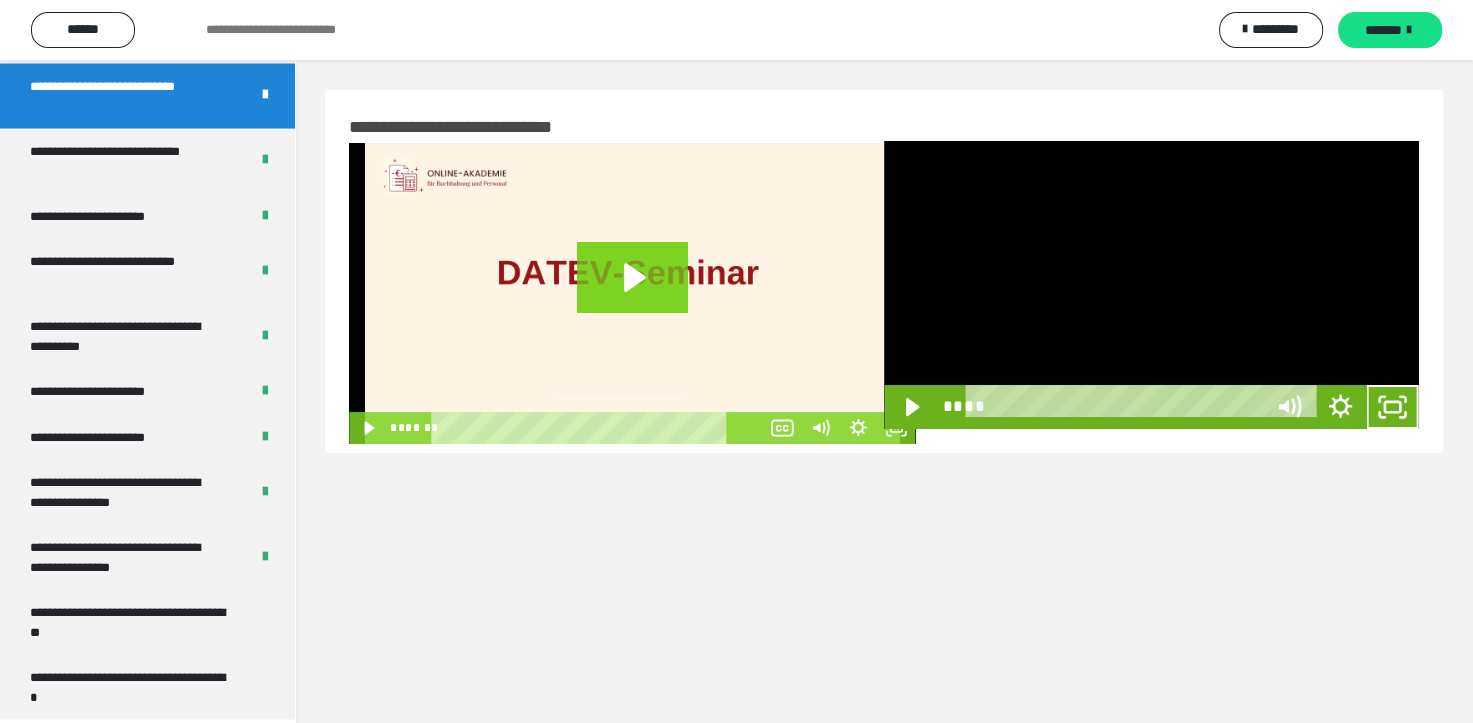 scroll, scrollTop: 3823, scrollLeft: 0, axis: vertical 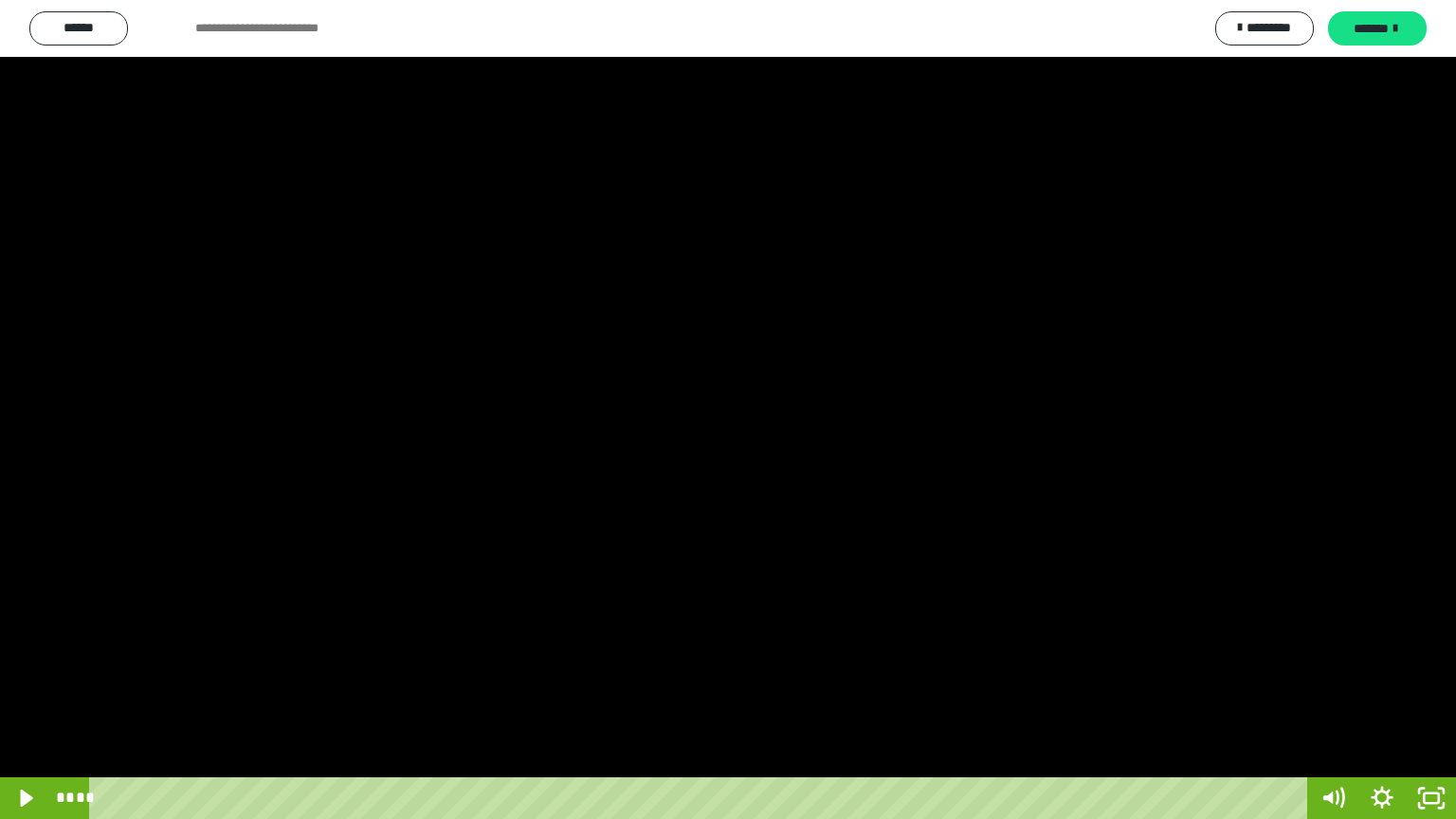 click at bounding box center (728, 410) 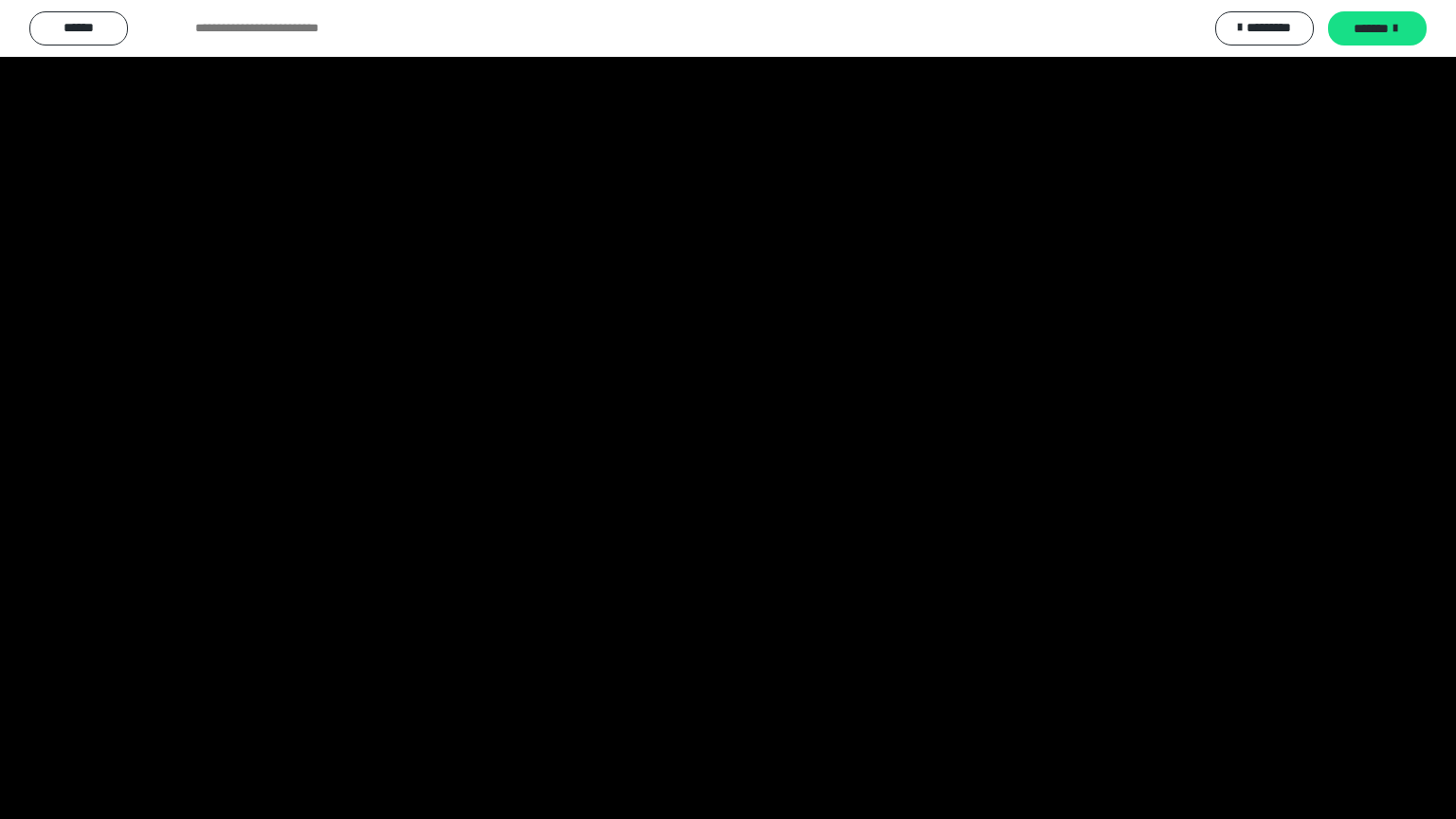 click at bounding box center [728, 410] 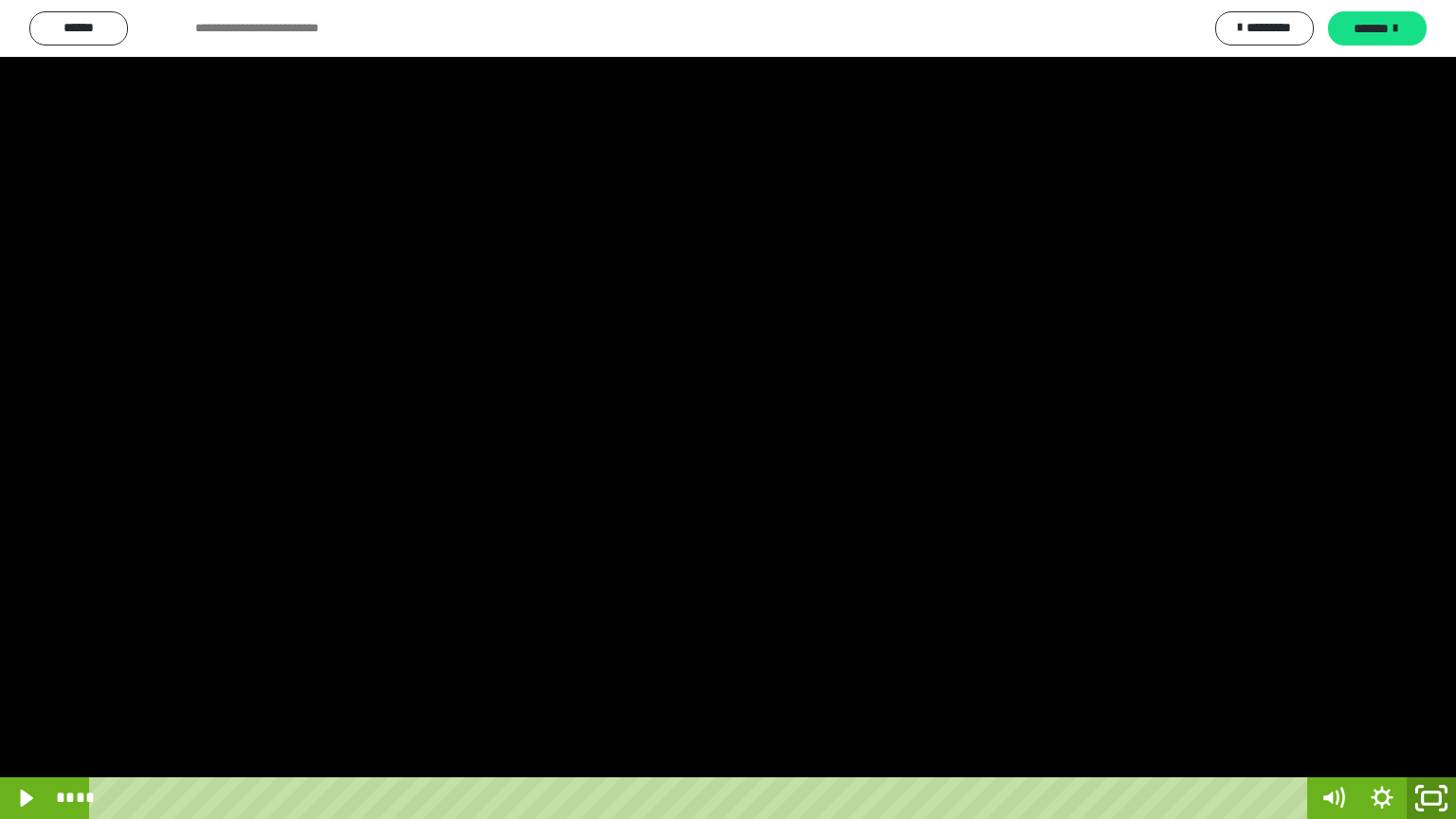 click 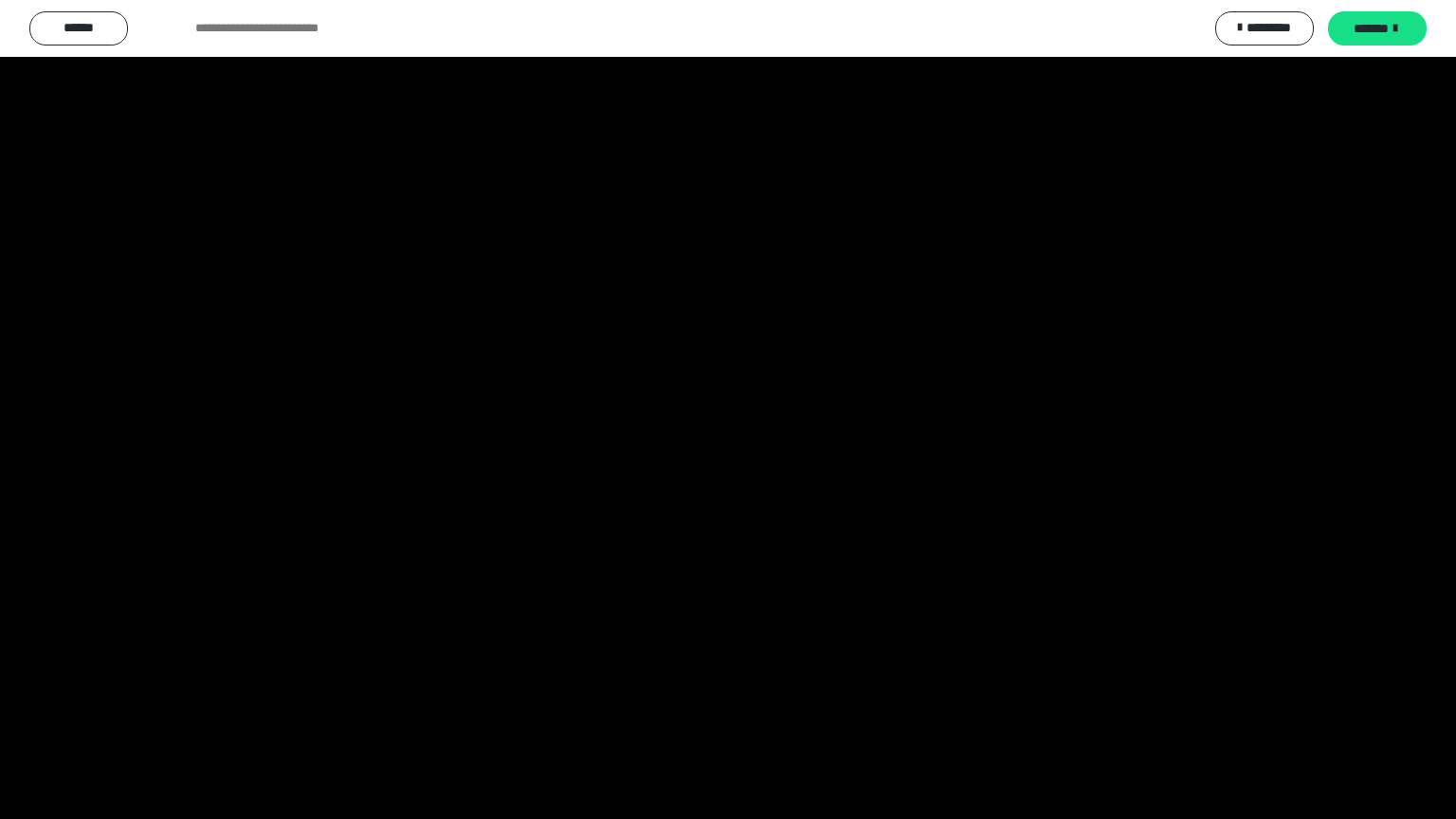 scroll, scrollTop: 3758, scrollLeft: 0, axis: vertical 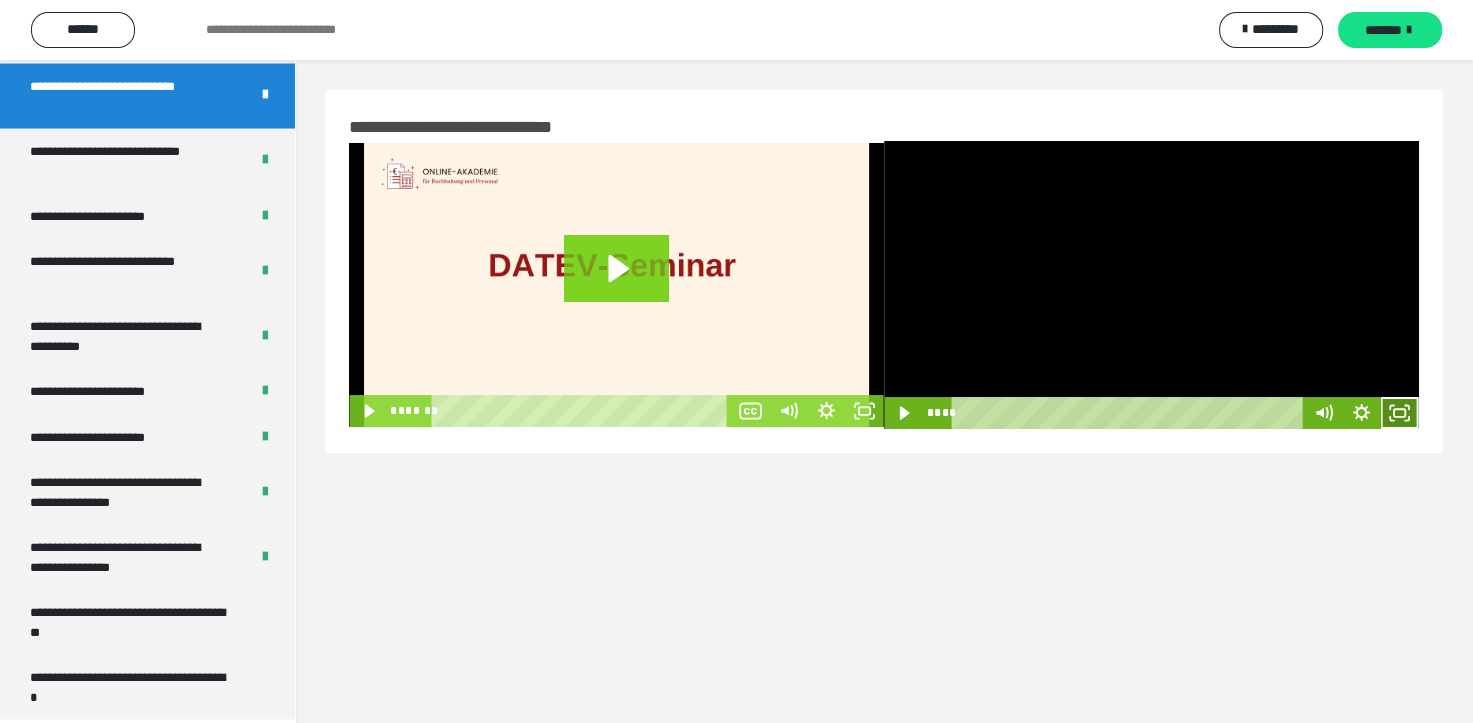 drag, startPoint x: 1408, startPoint y: 411, endPoint x: 1262, endPoint y: 488, distance: 165.0606 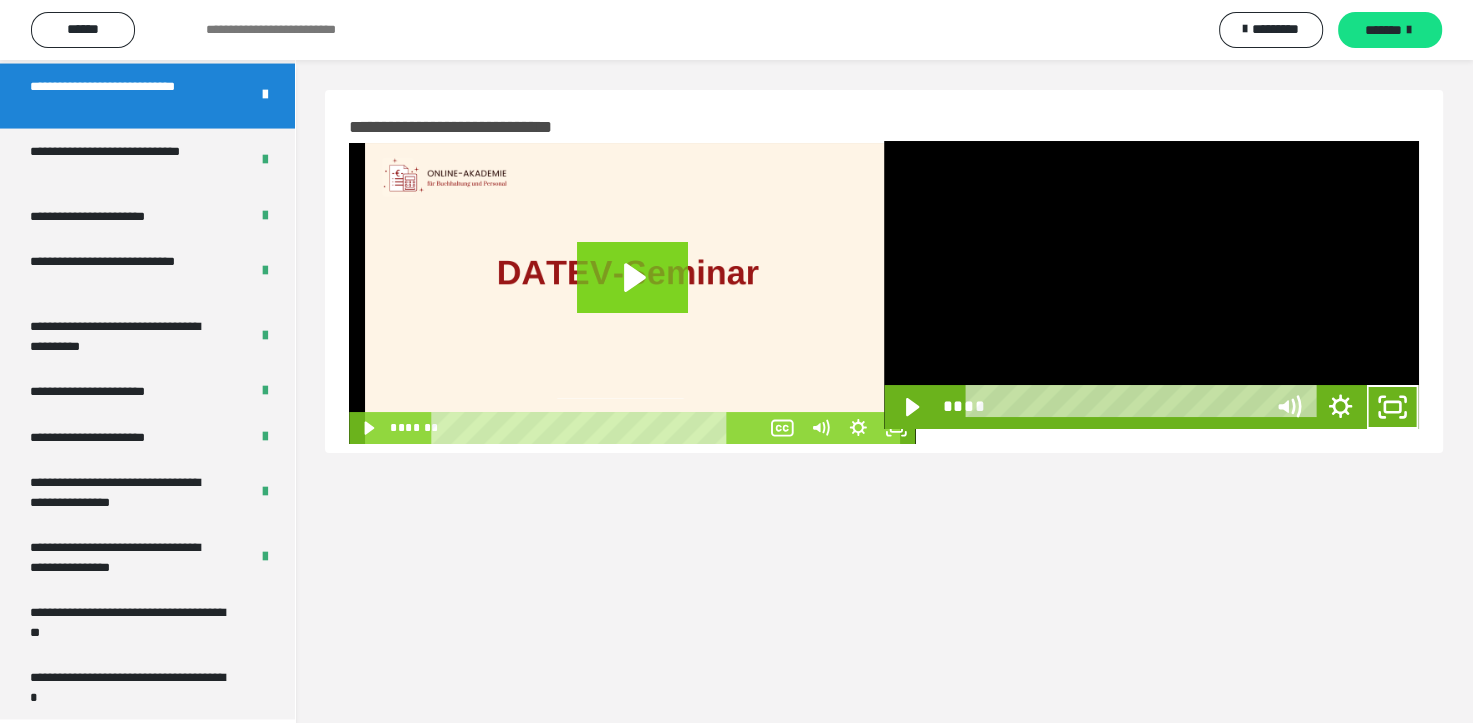 scroll, scrollTop: 3823, scrollLeft: 0, axis: vertical 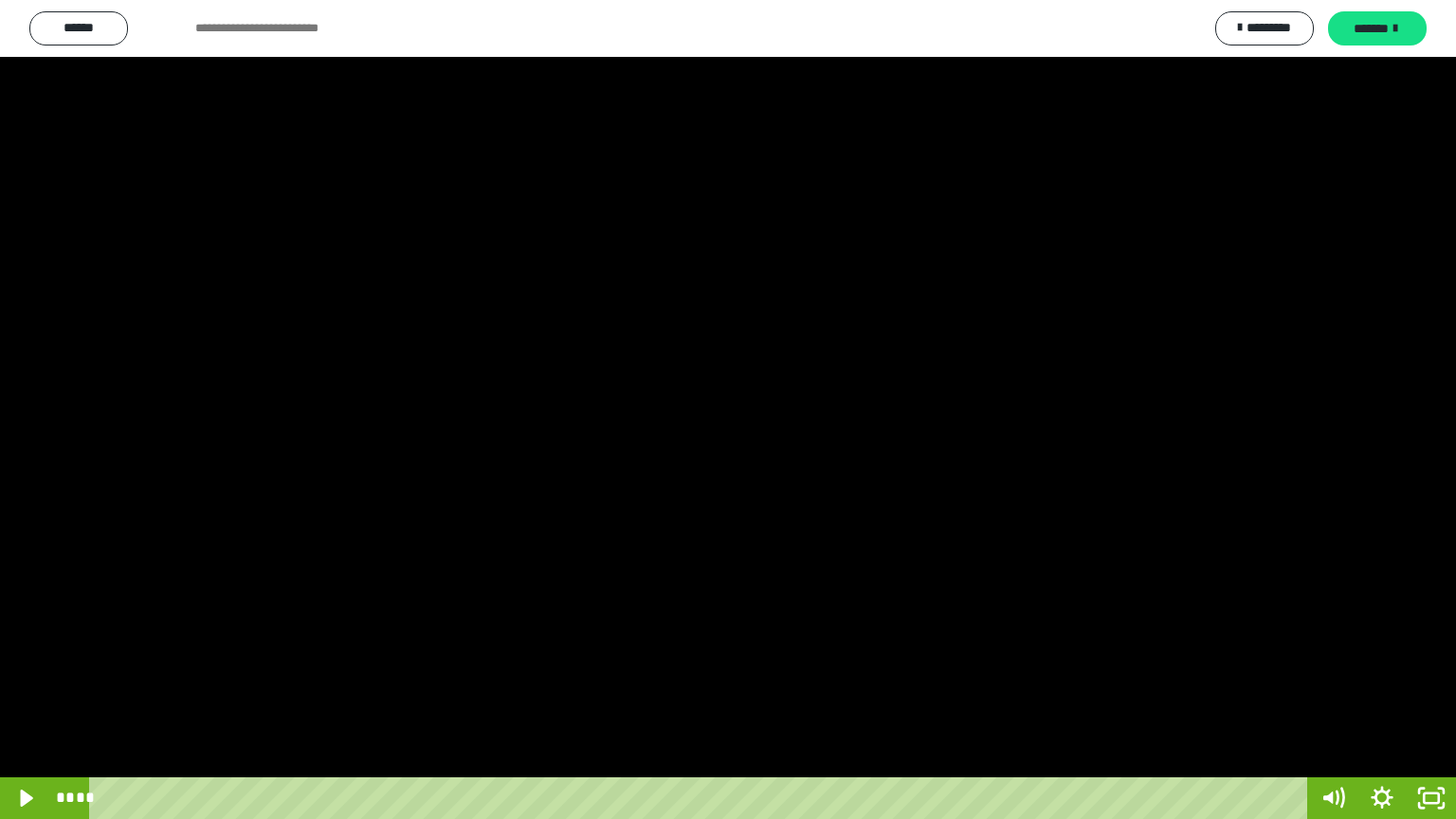 click at bounding box center (728, 410) 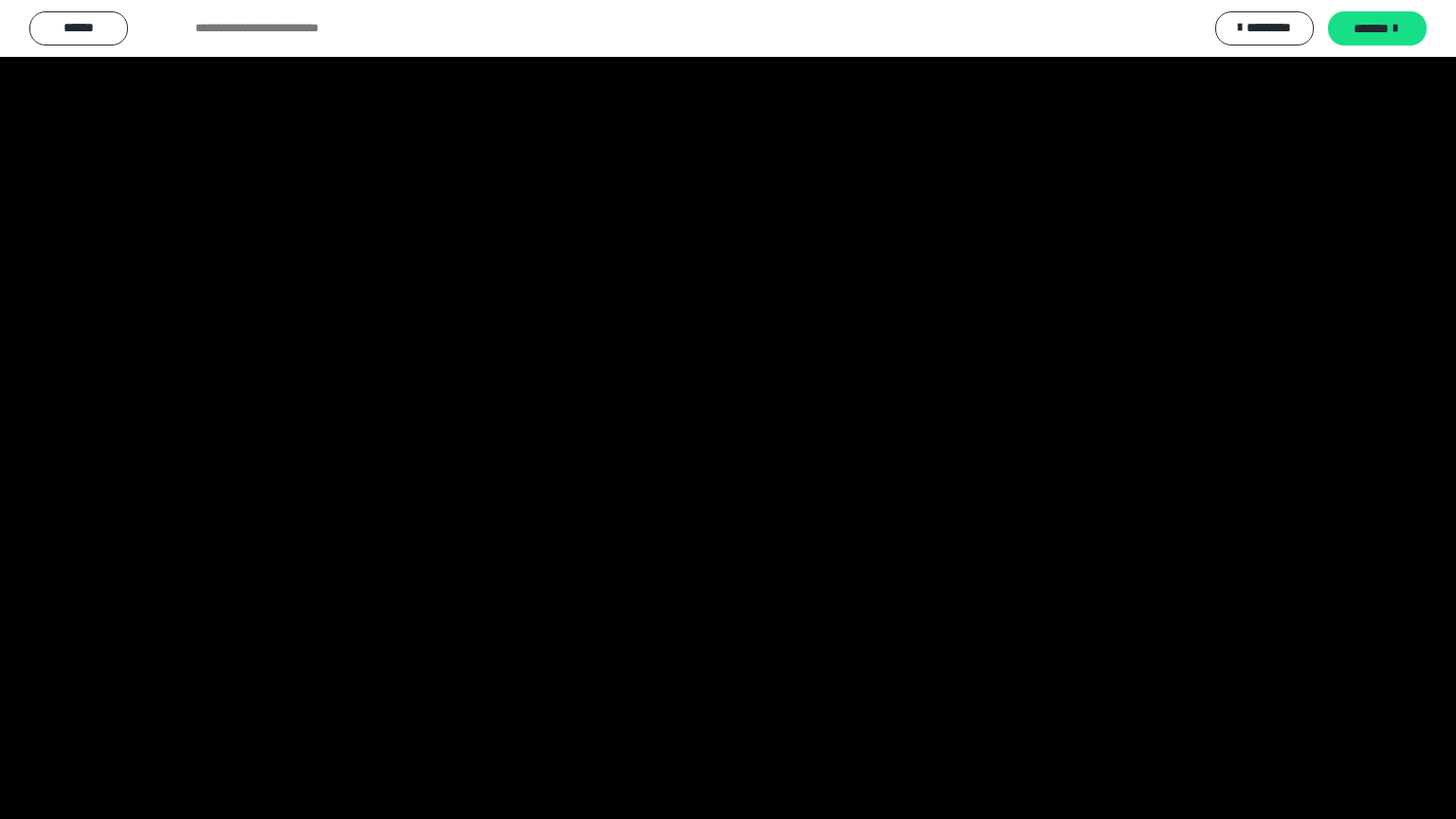 click at bounding box center [728, 410] 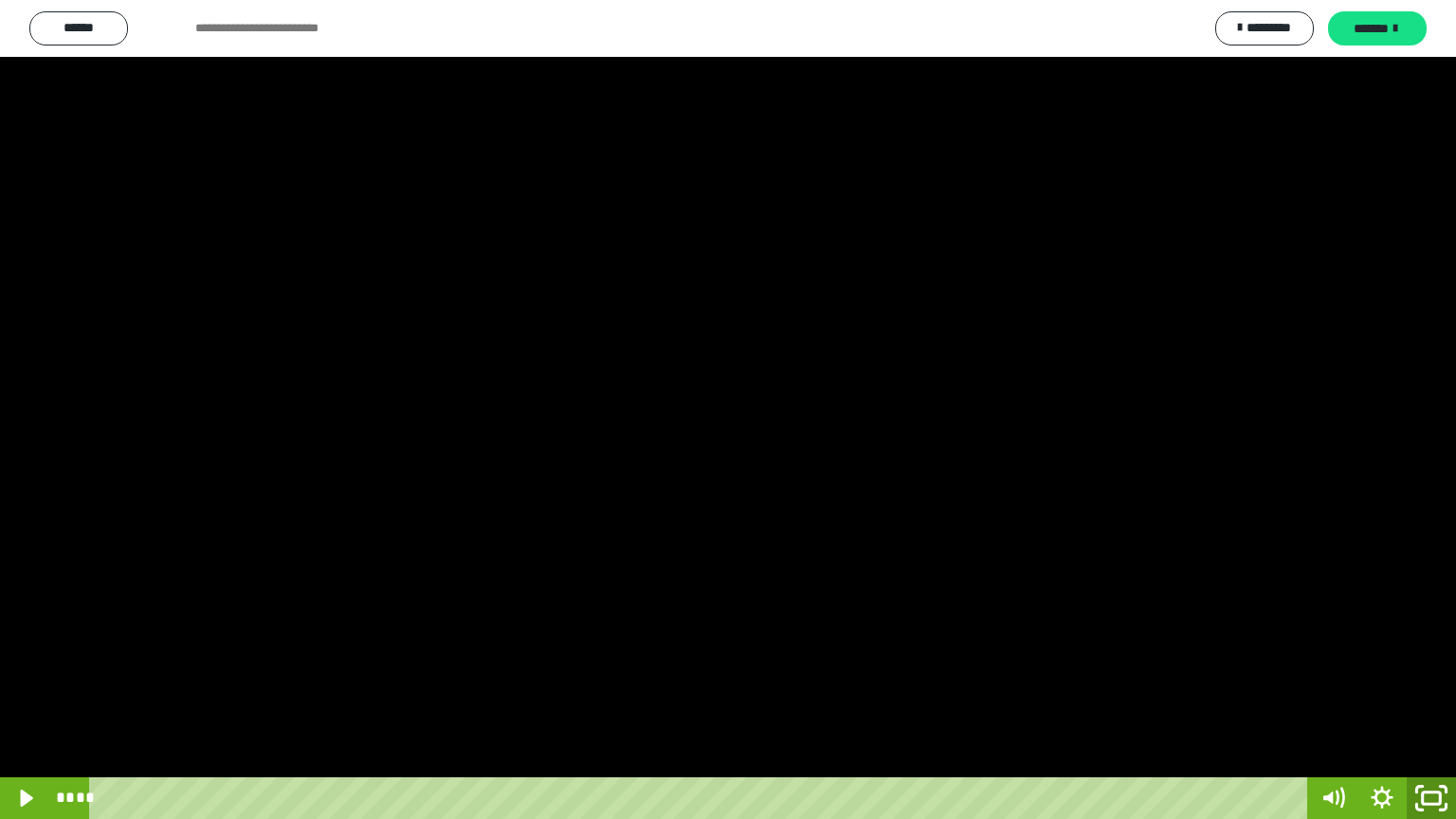 drag, startPoint x: 1434, startPoint y: 799, endPoint x: 1210, endPoint y: 550, distance: 334.92835 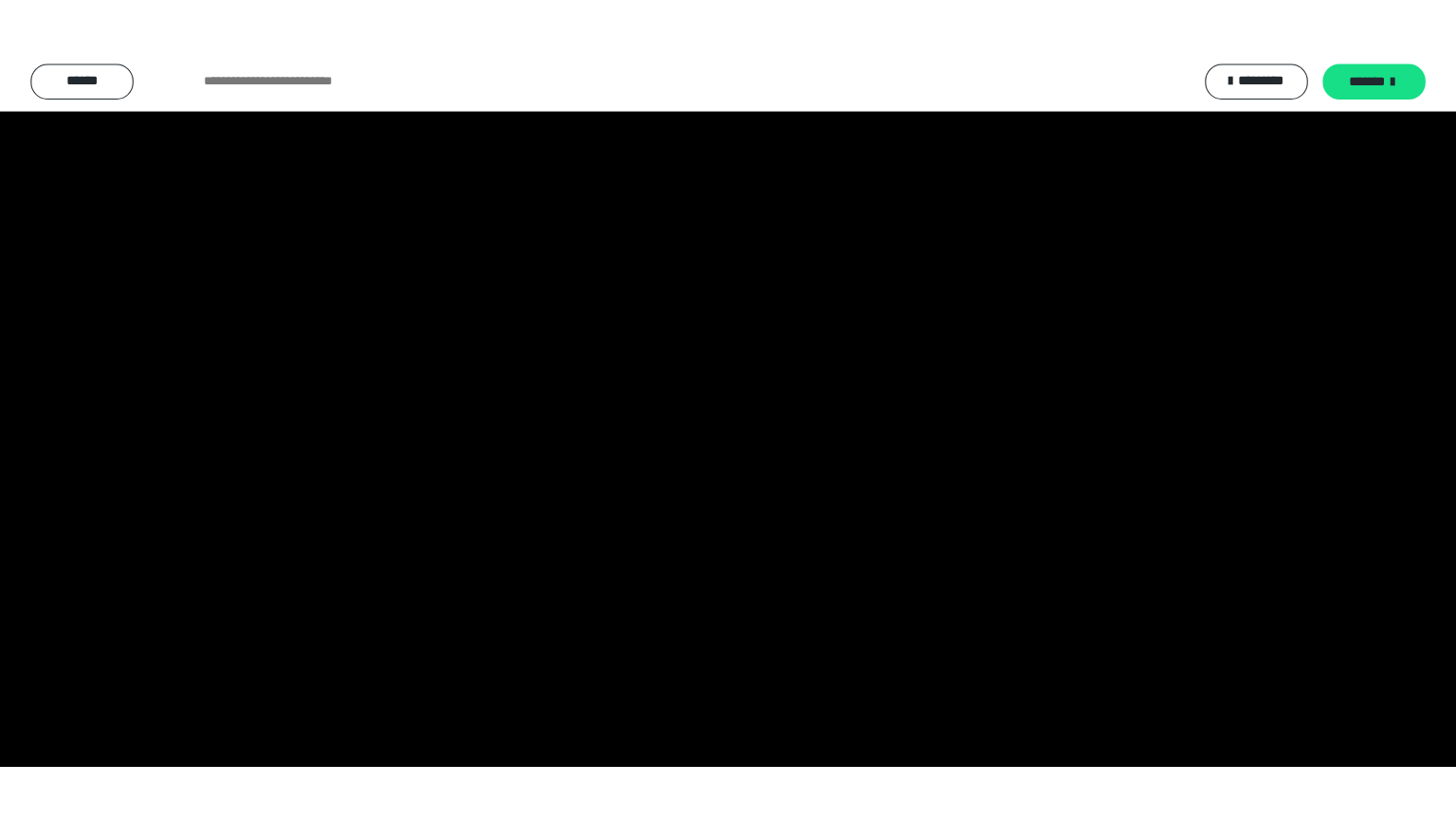 scroll, scrollTop: 3758, scrollLeft: 0, axis: vertical 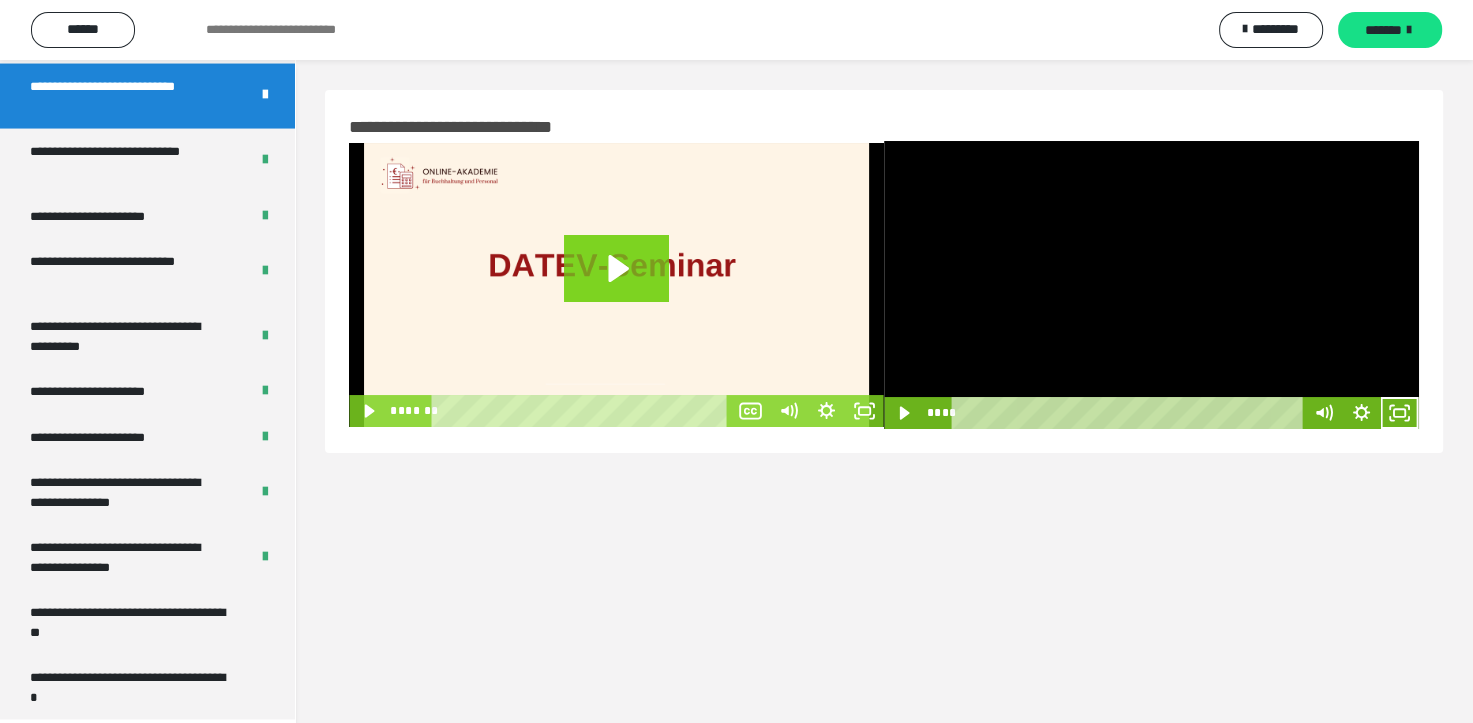 click at bounding box center (1151, 285) 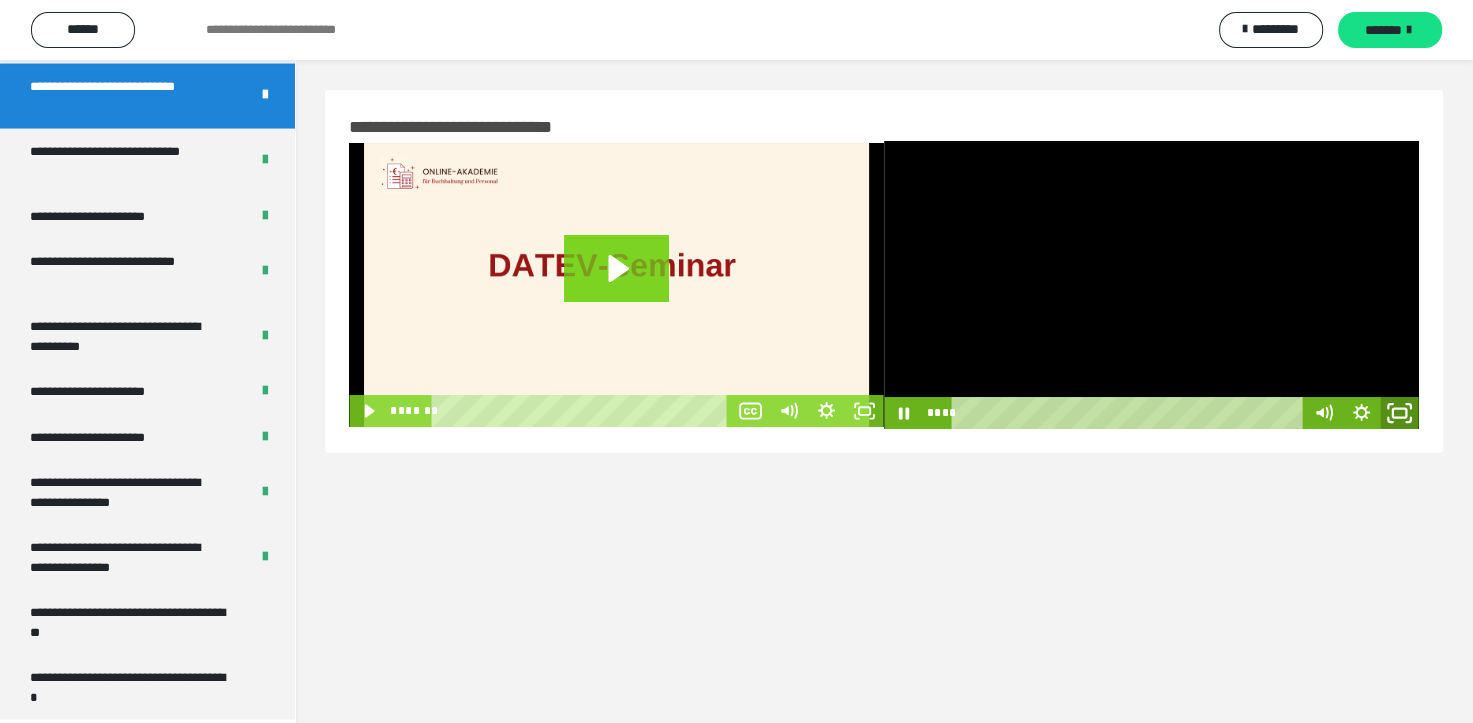 click 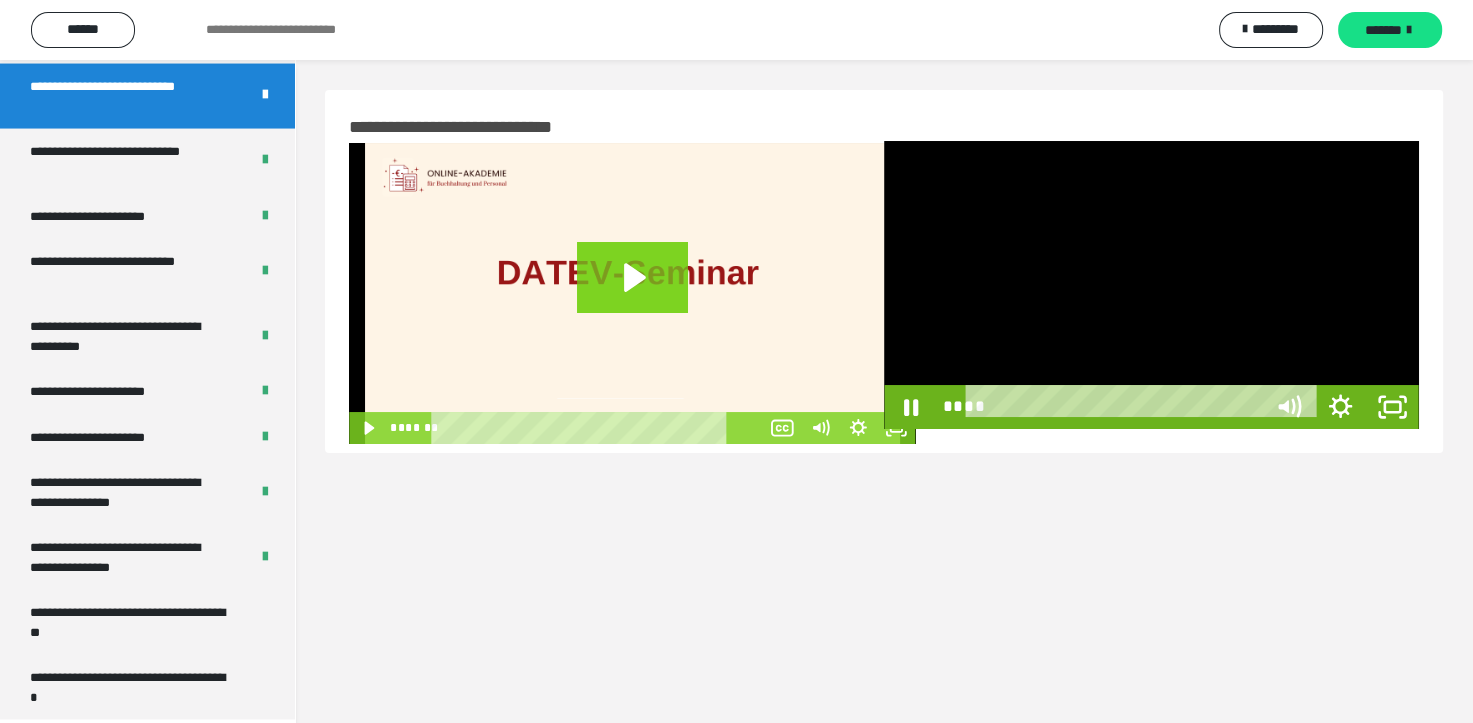 scroll, scrollTop: 3823, scrollLeft: 0, axis: vertical 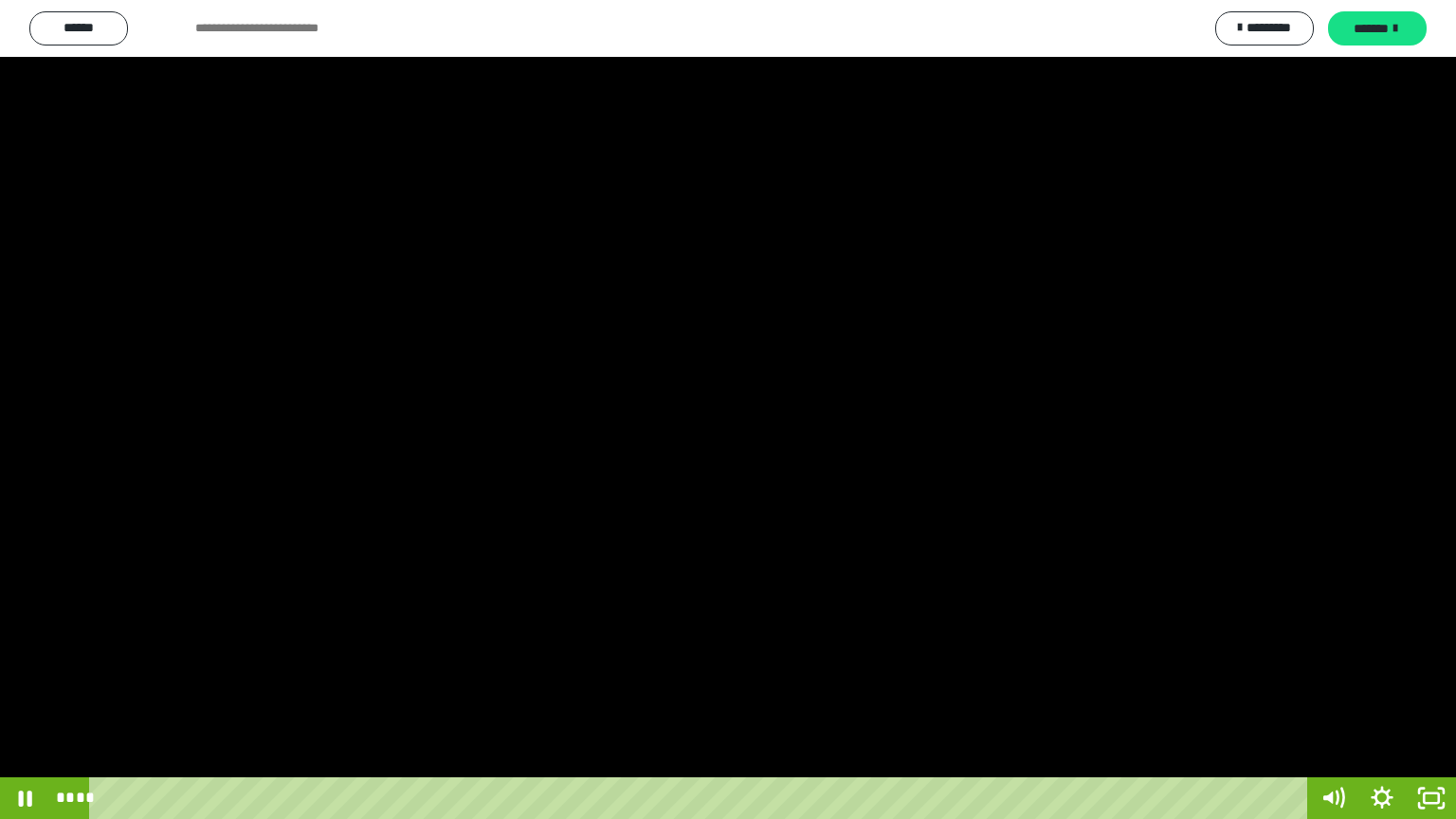 click at bounding box center [728, 410] 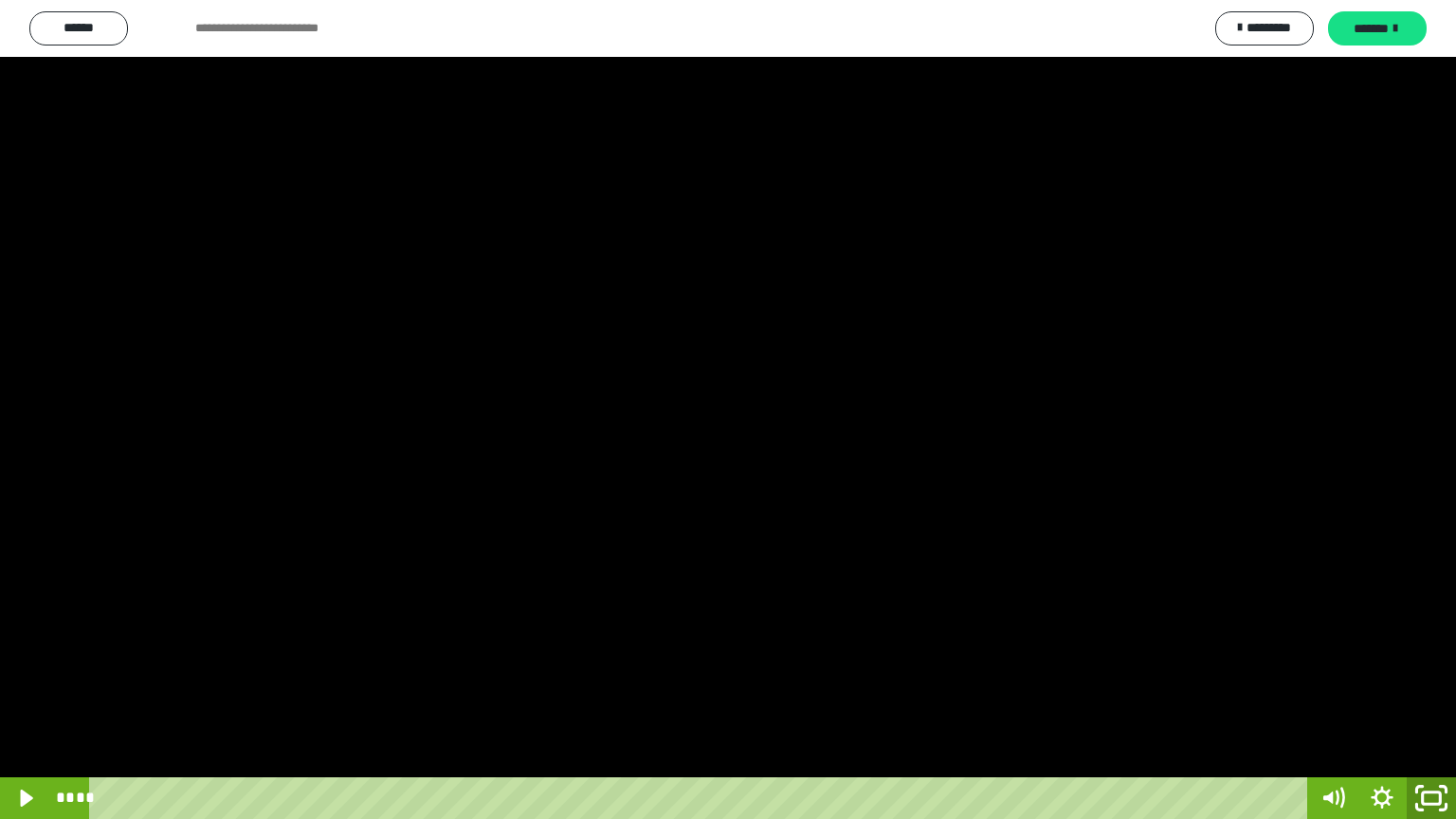 click 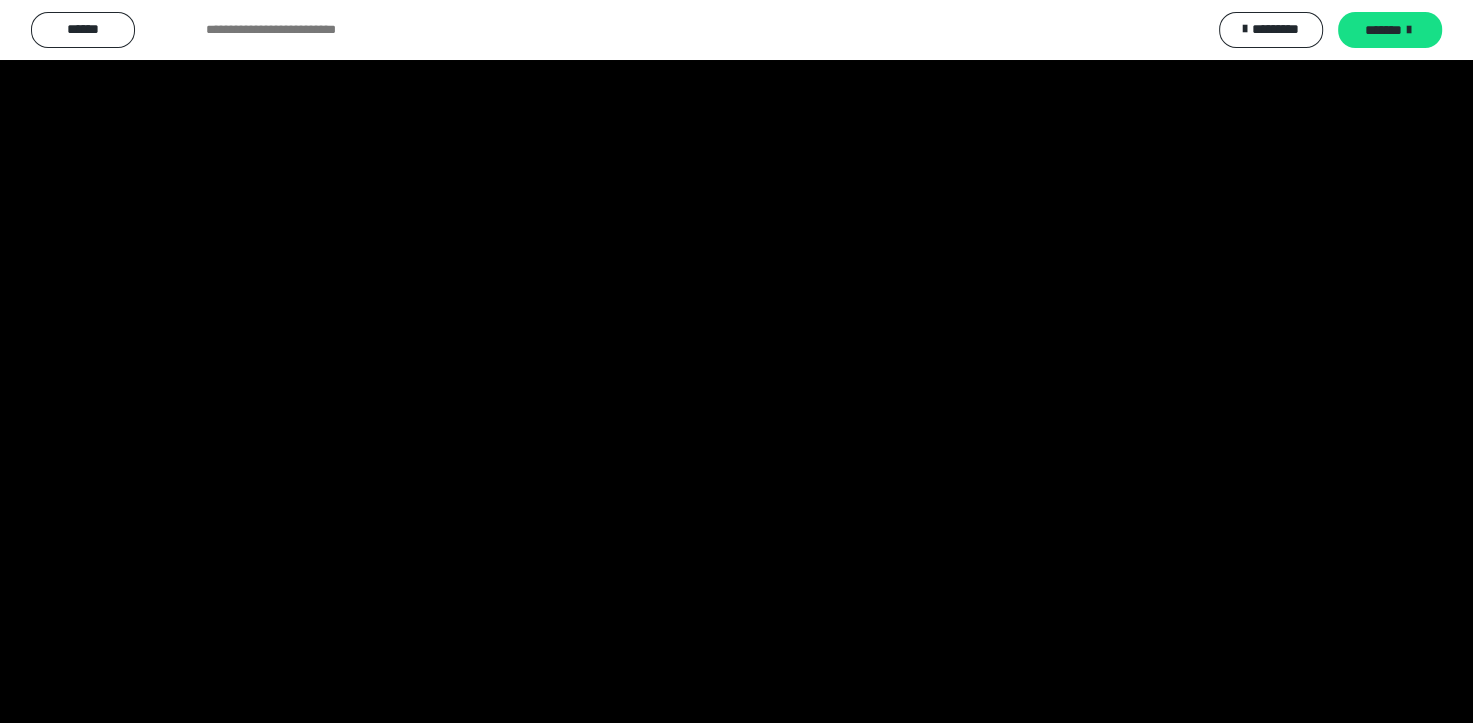 scroll, scrollTop: 3964, scrollLeft: 0, axis: vertical 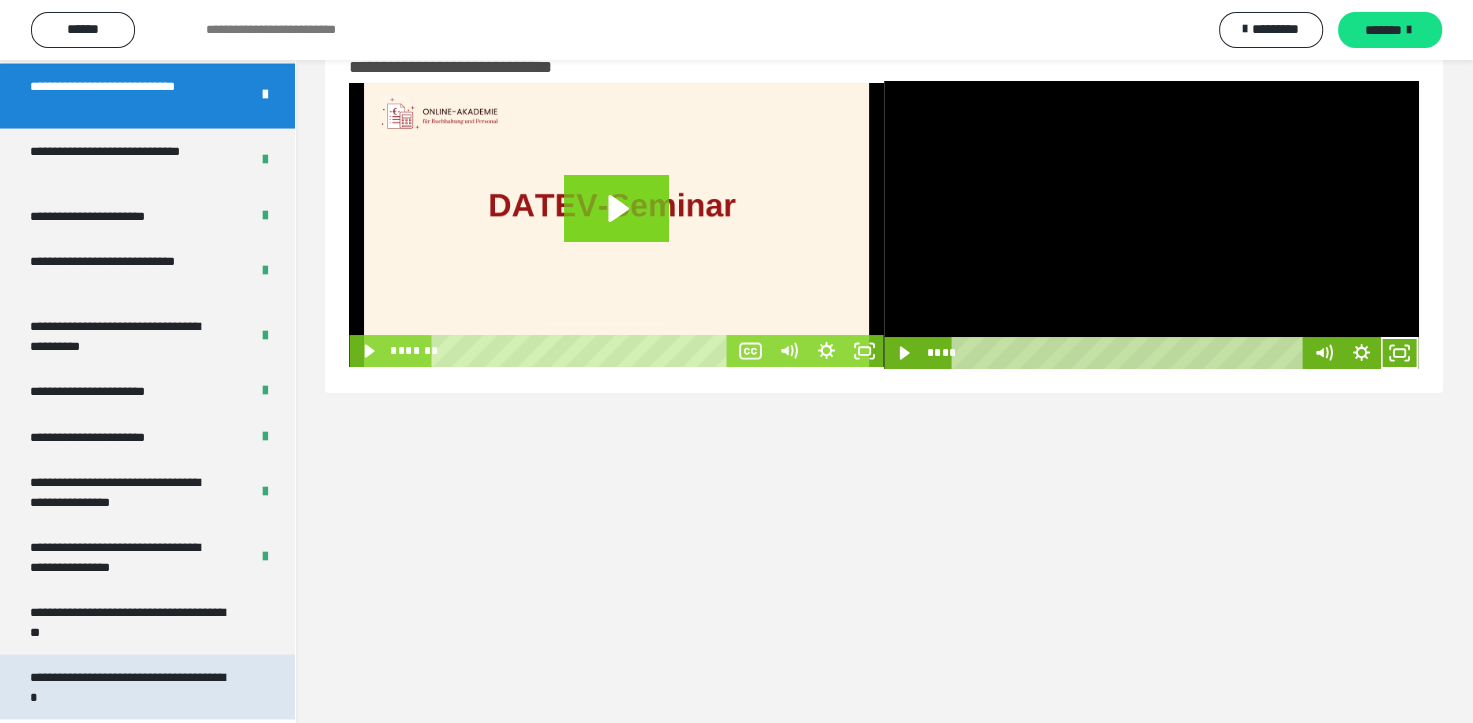 click on "**********" at bounding box center (132, 687) 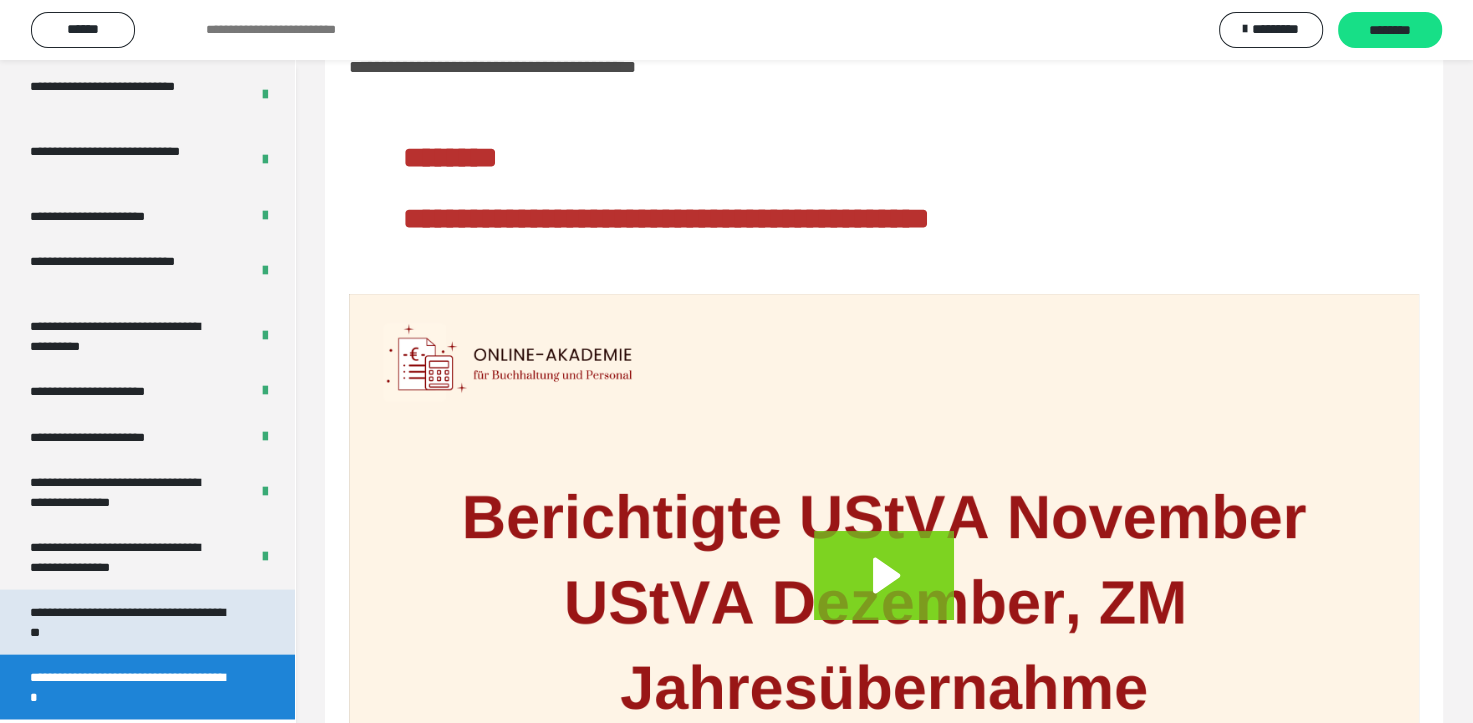 click on "**********" at bounding box center [132, 622] 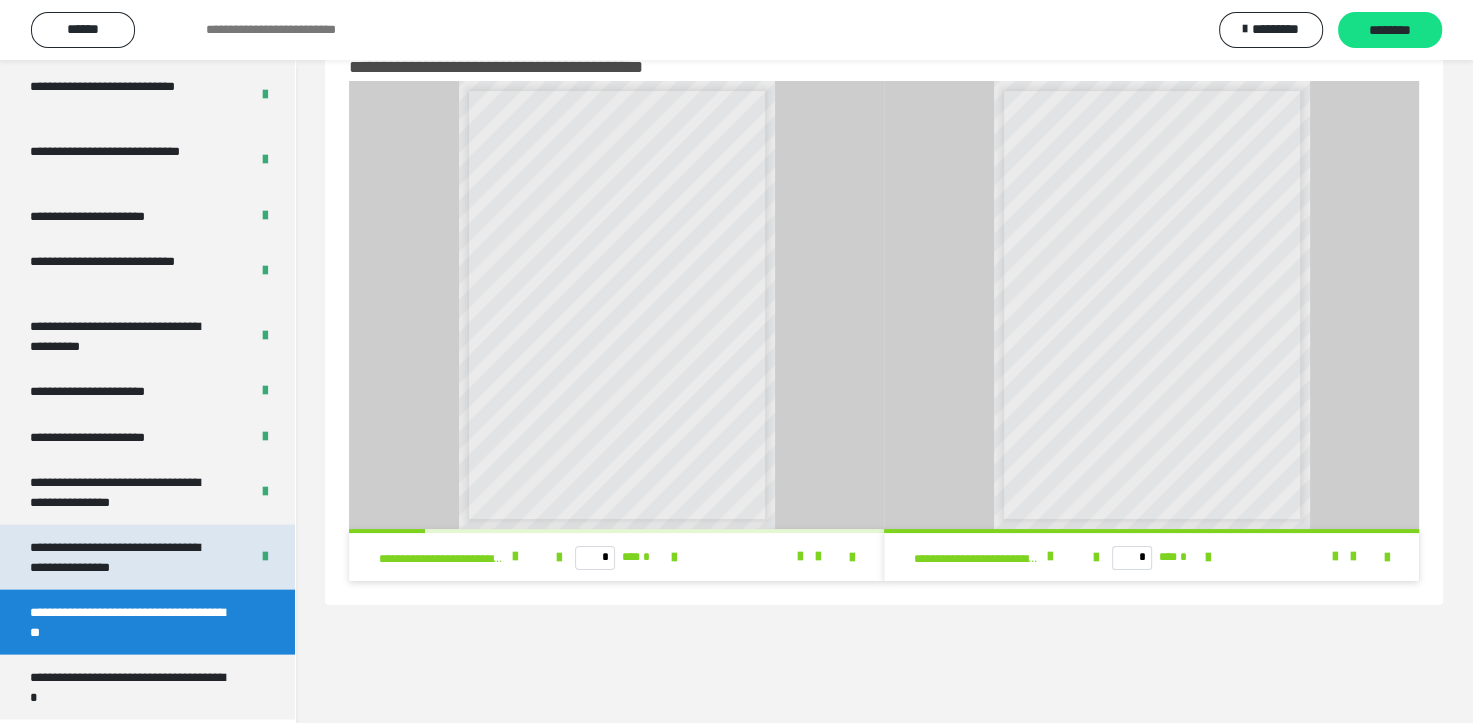 click on "**********" at bounding box center (124, 557) 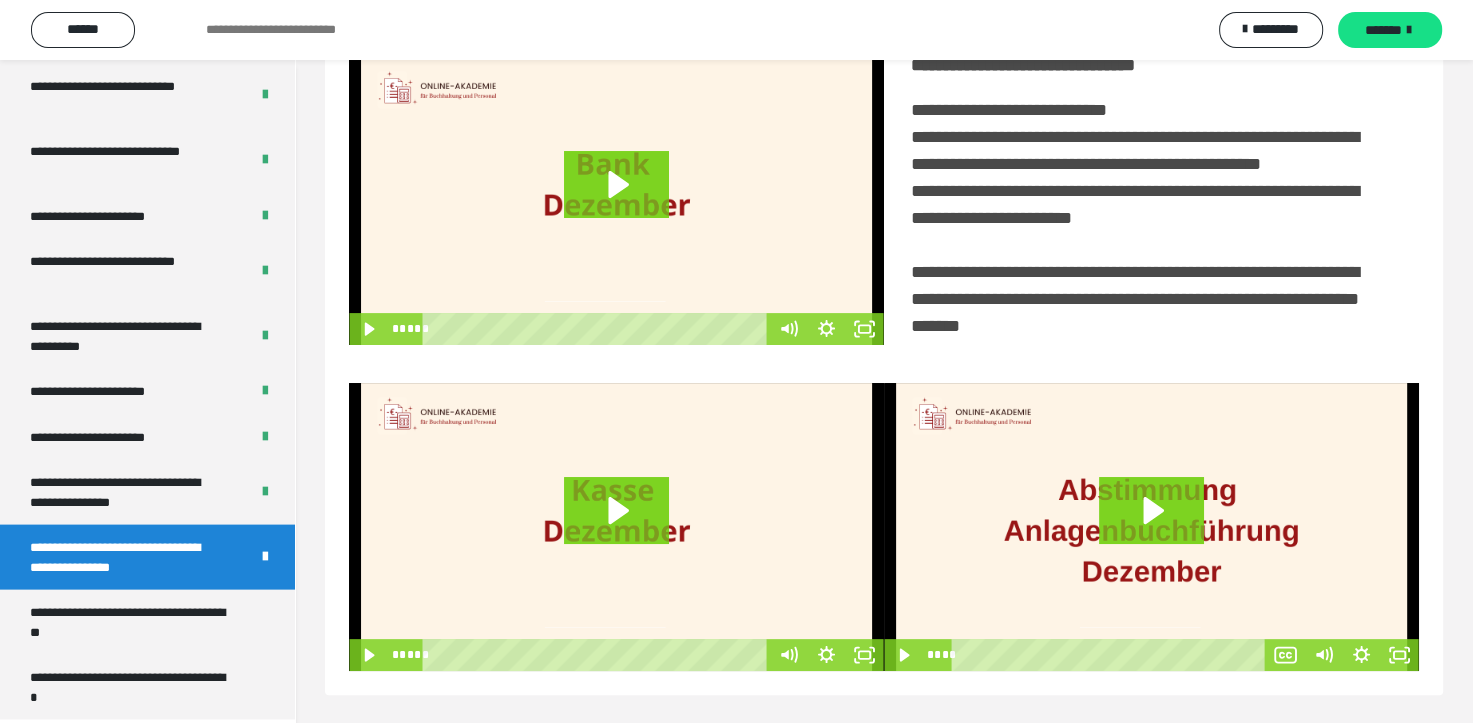 scroll, scrollTop: 438, scrollLeft: 0, axis: vertical 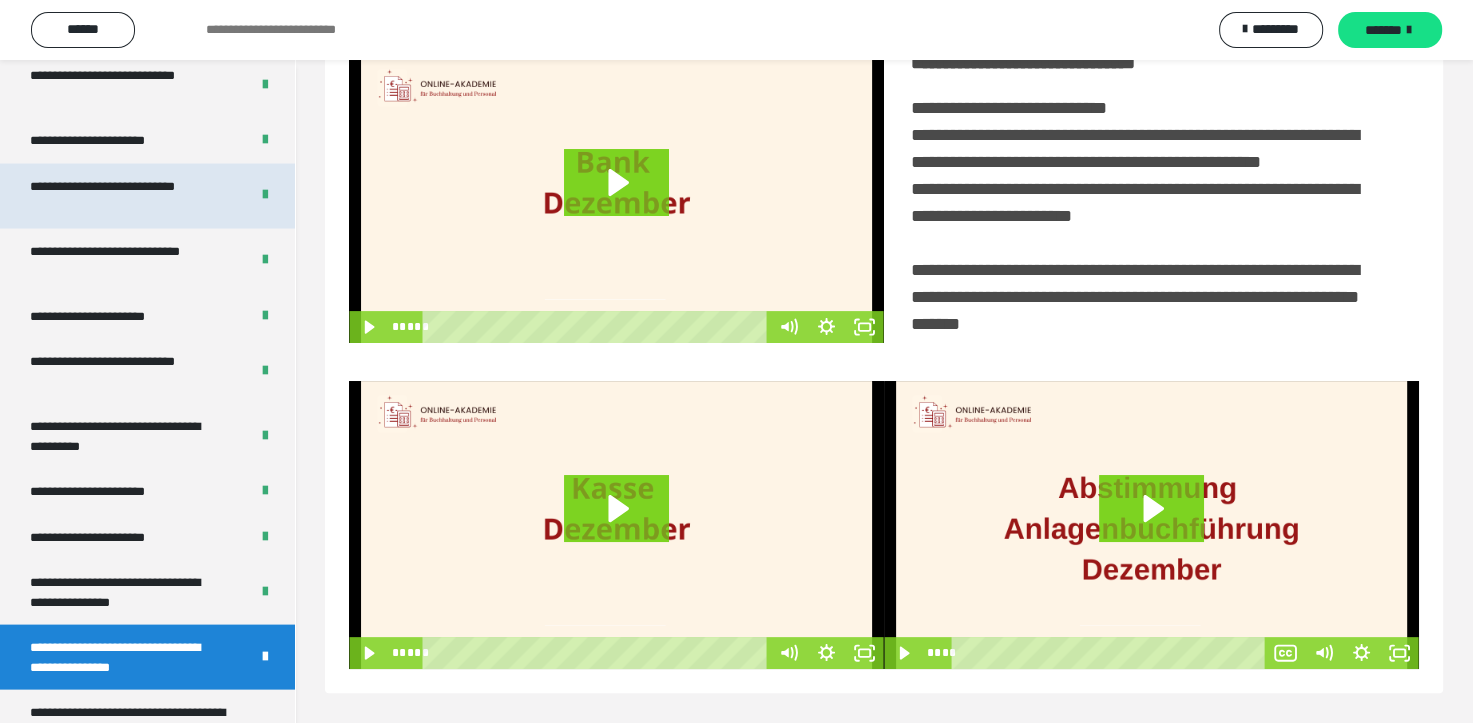 click on "**********" at bounding box center (124, 196) 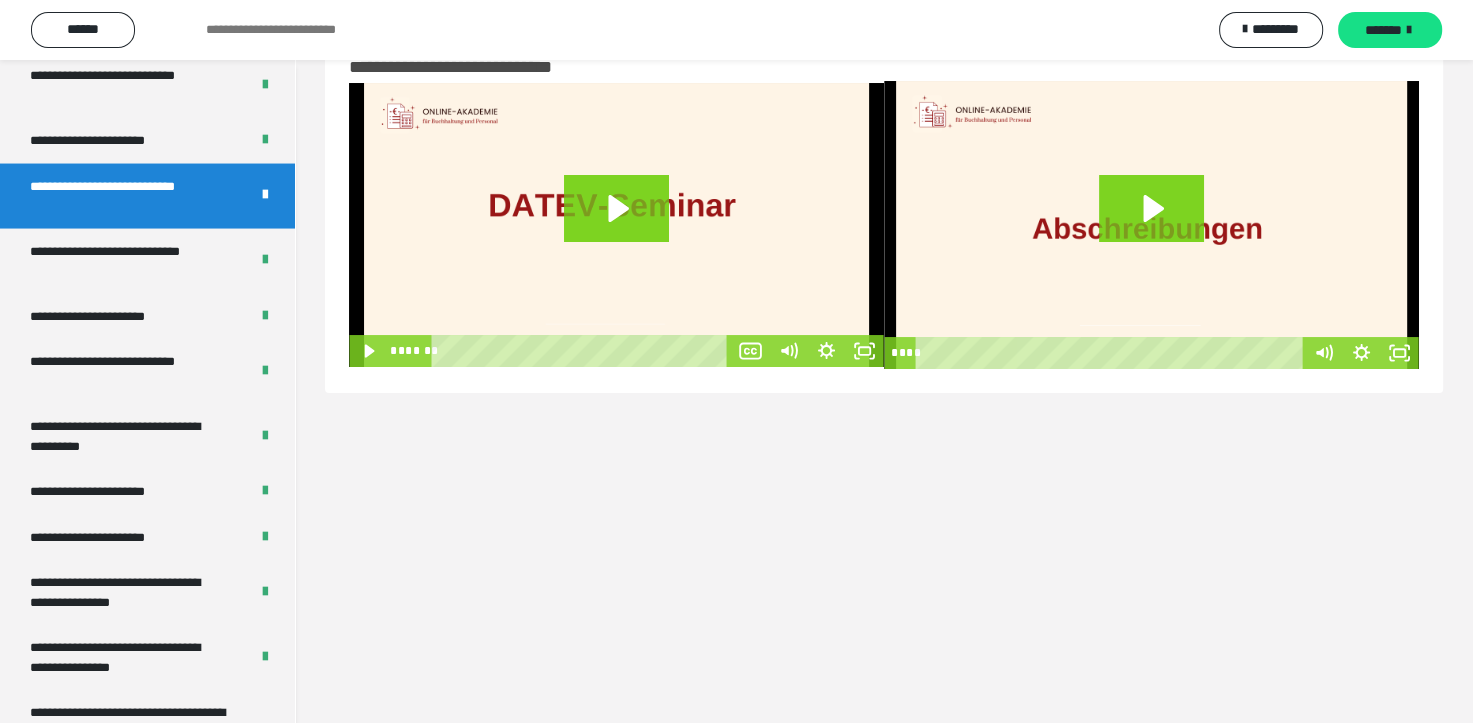 scroll, scrollTop: 60, scrollLeft: 0, axis: vertical 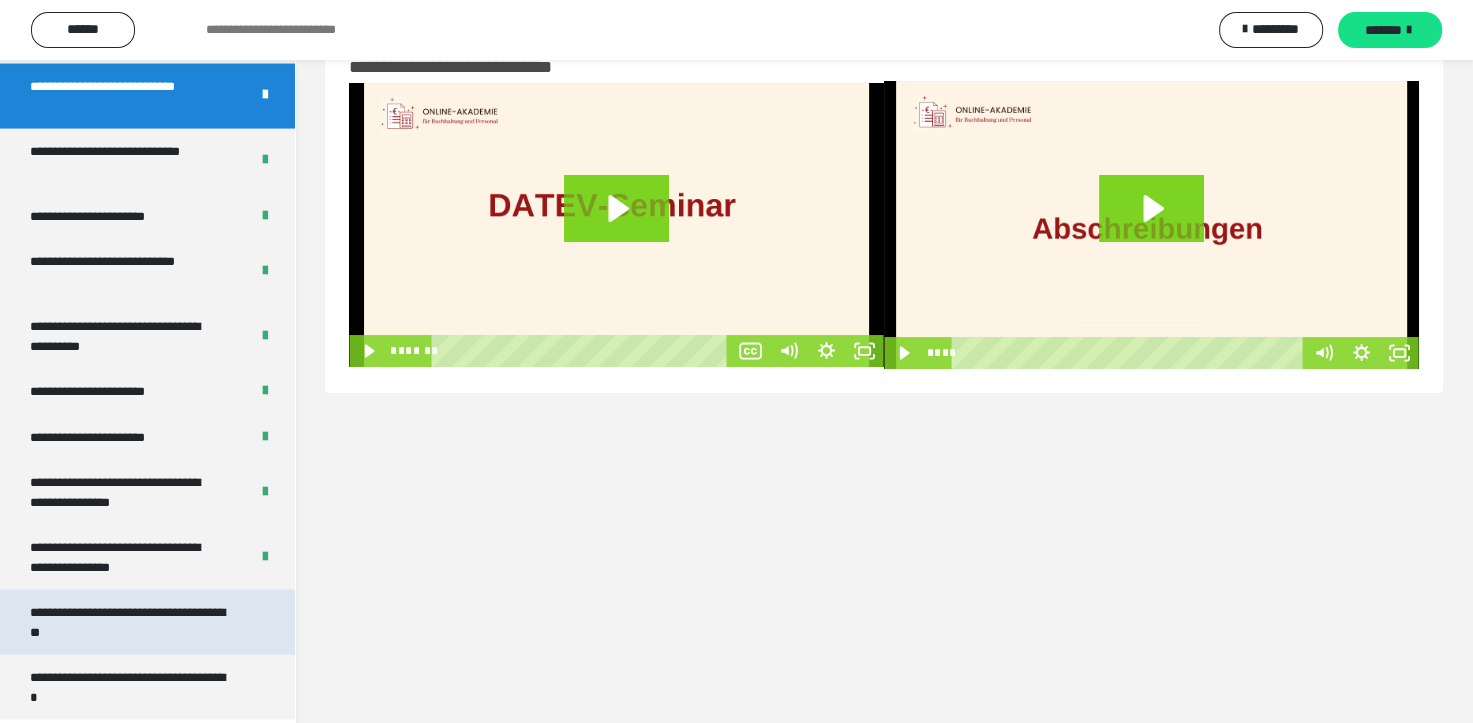 click on "**********" at bounding box center (132, 622) 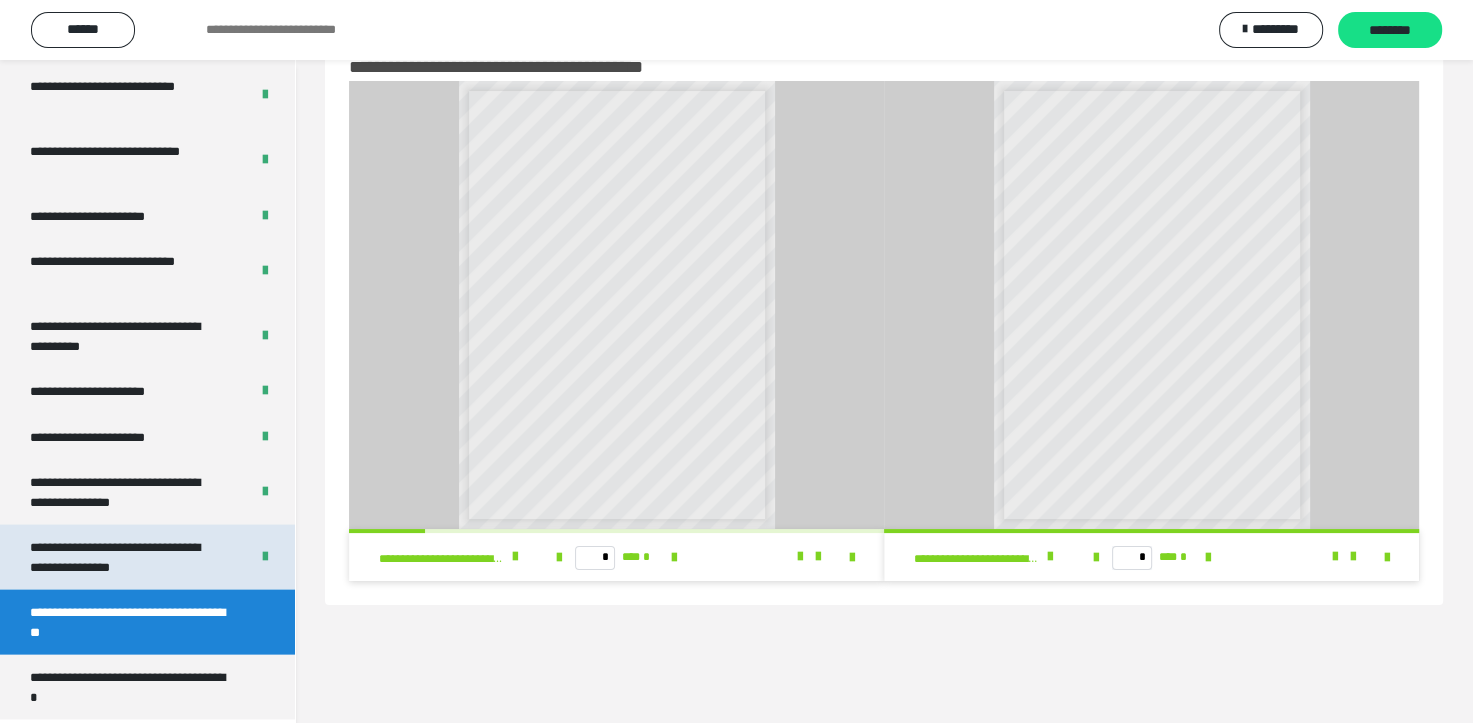 click on "**********" at bounding box center (124, 557) 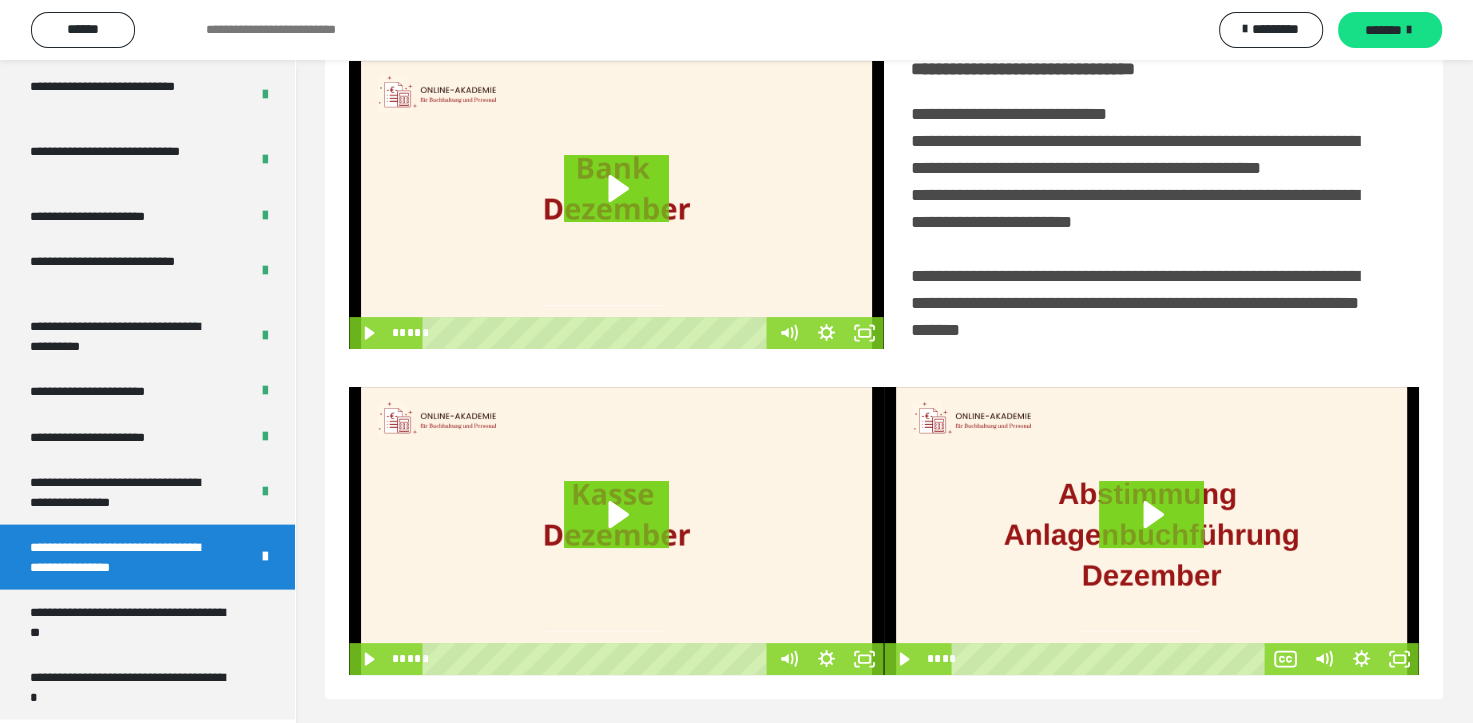 scroll, scrollTop: 438, scrollLeft: 0, axis: vertical 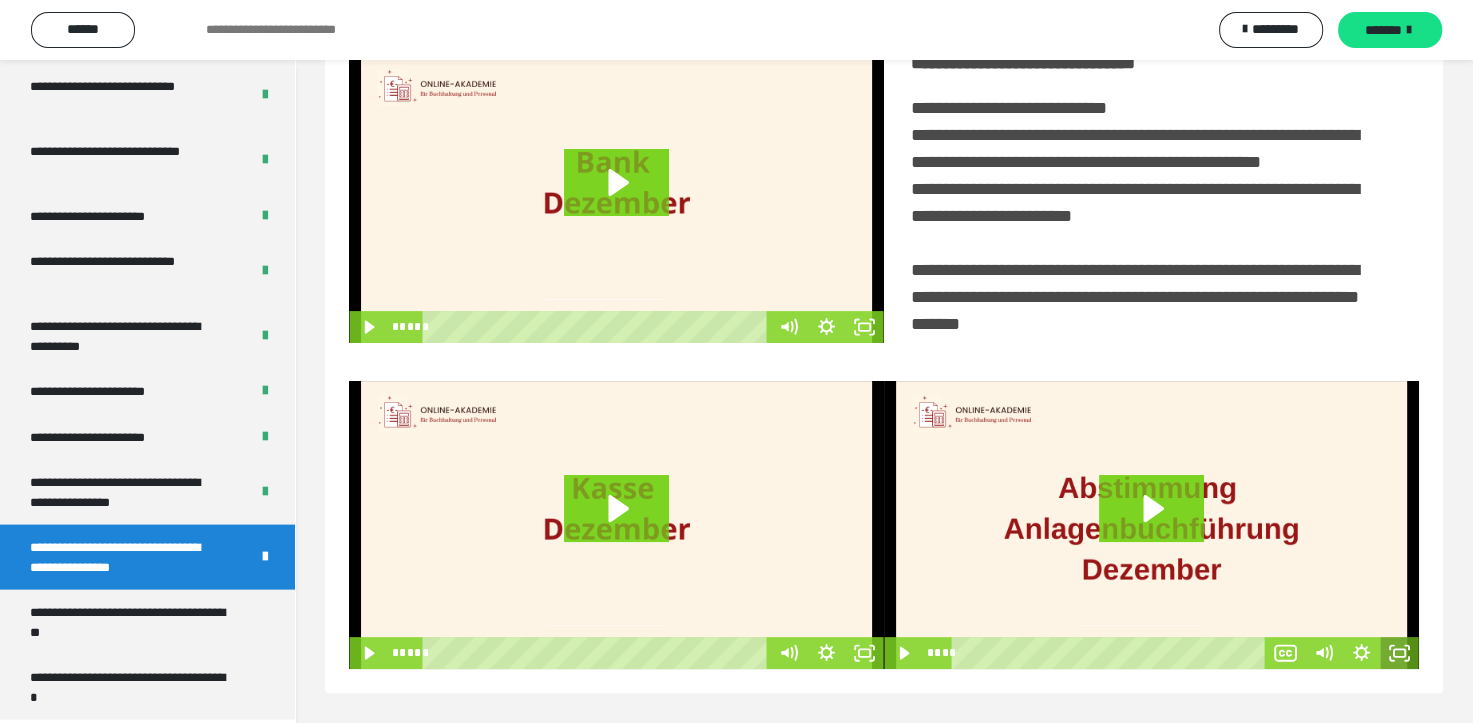 click 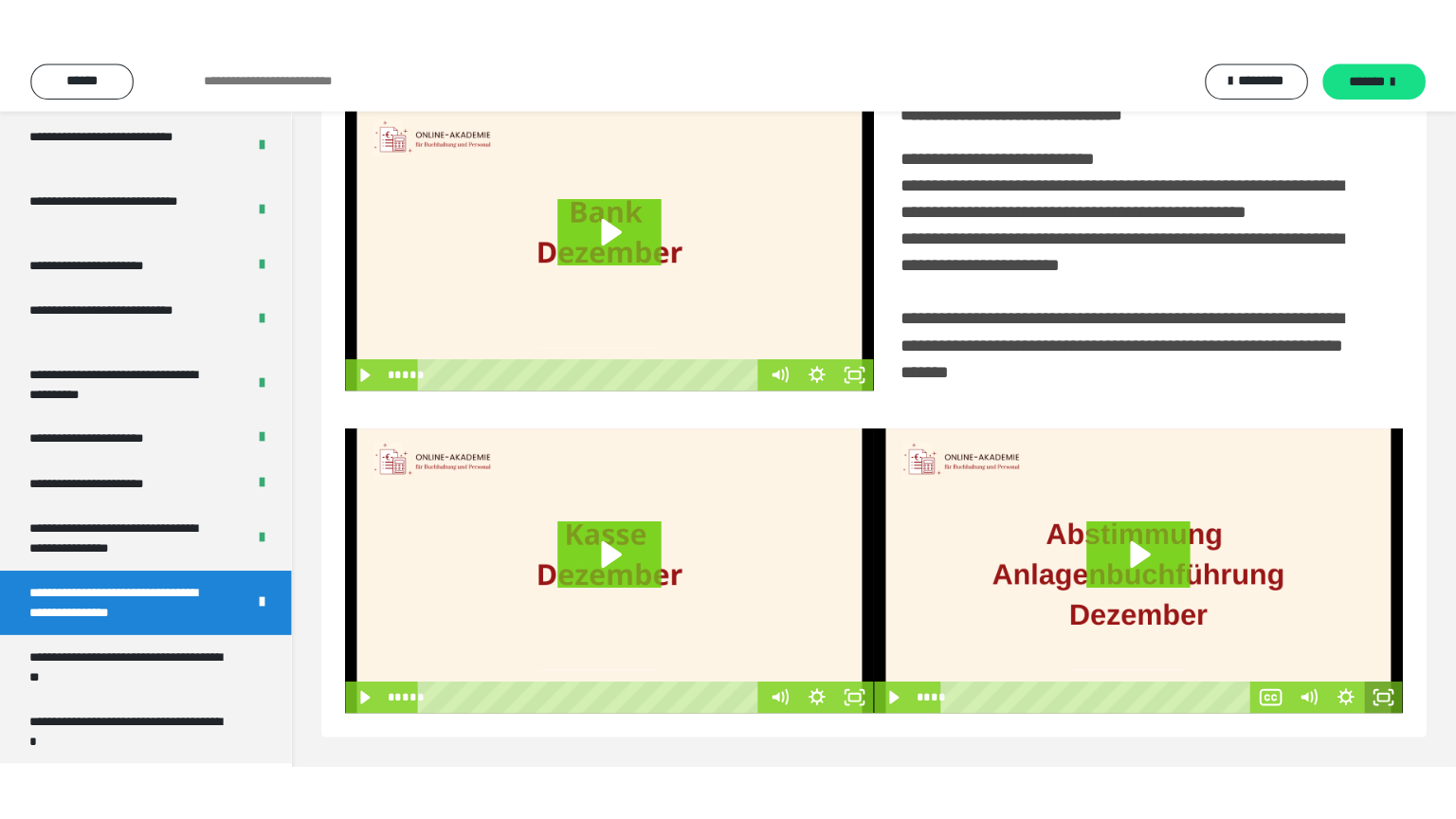 scroll, scrollTop: 317, scrollLeft: 0, axis: vertical 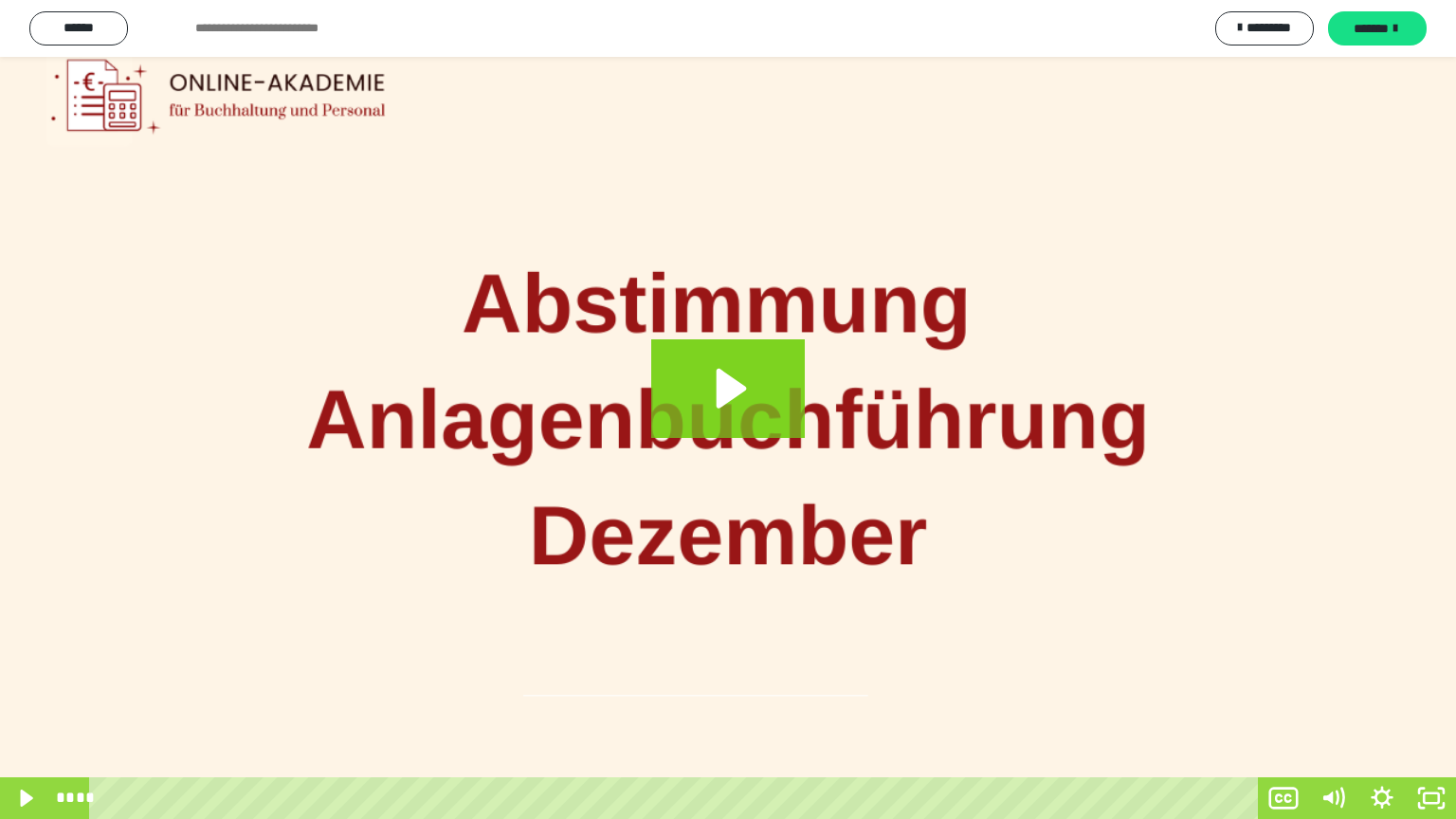 click at bounding box center [728, 410] 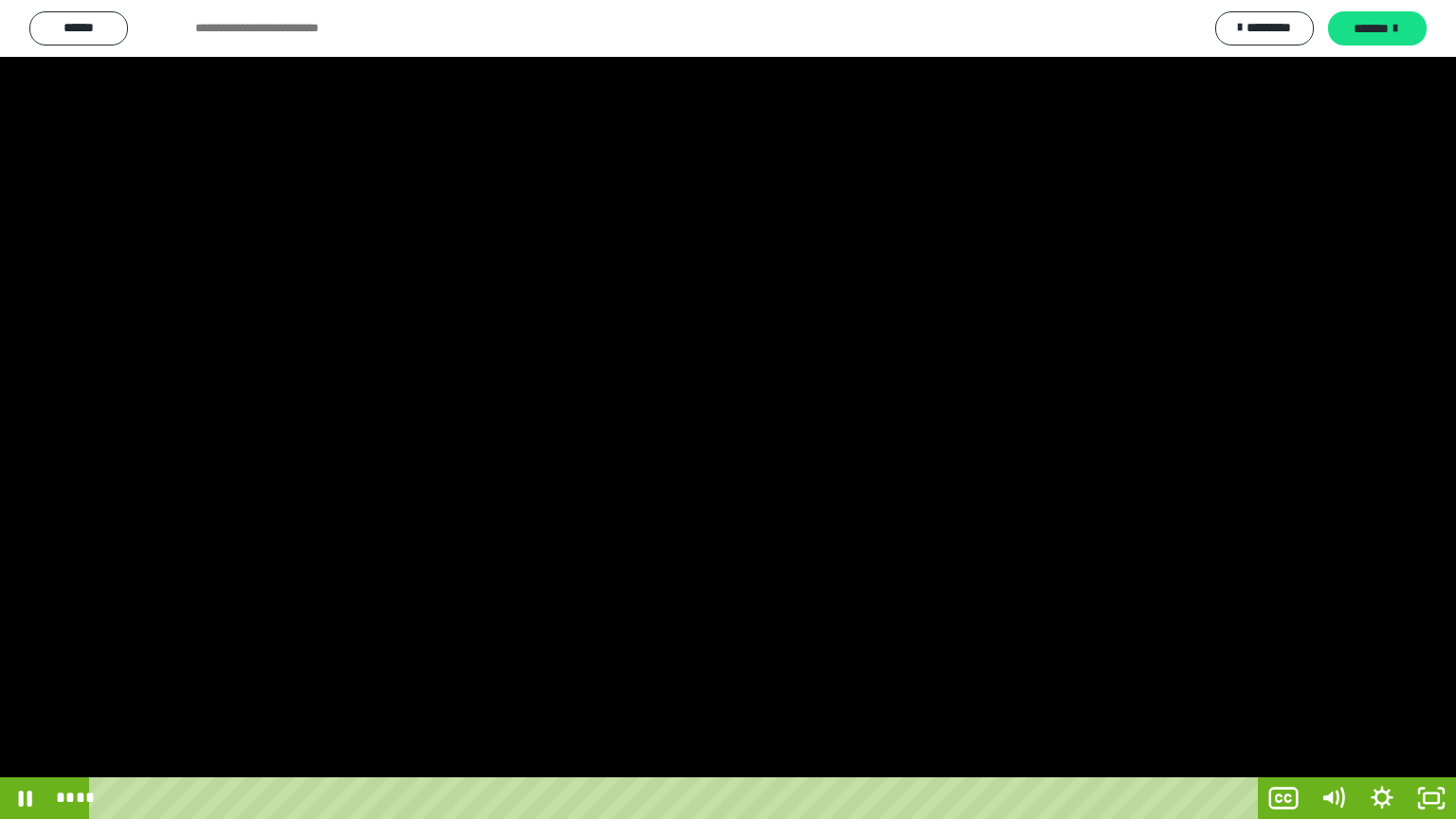 click at bounding box center (728, 410) 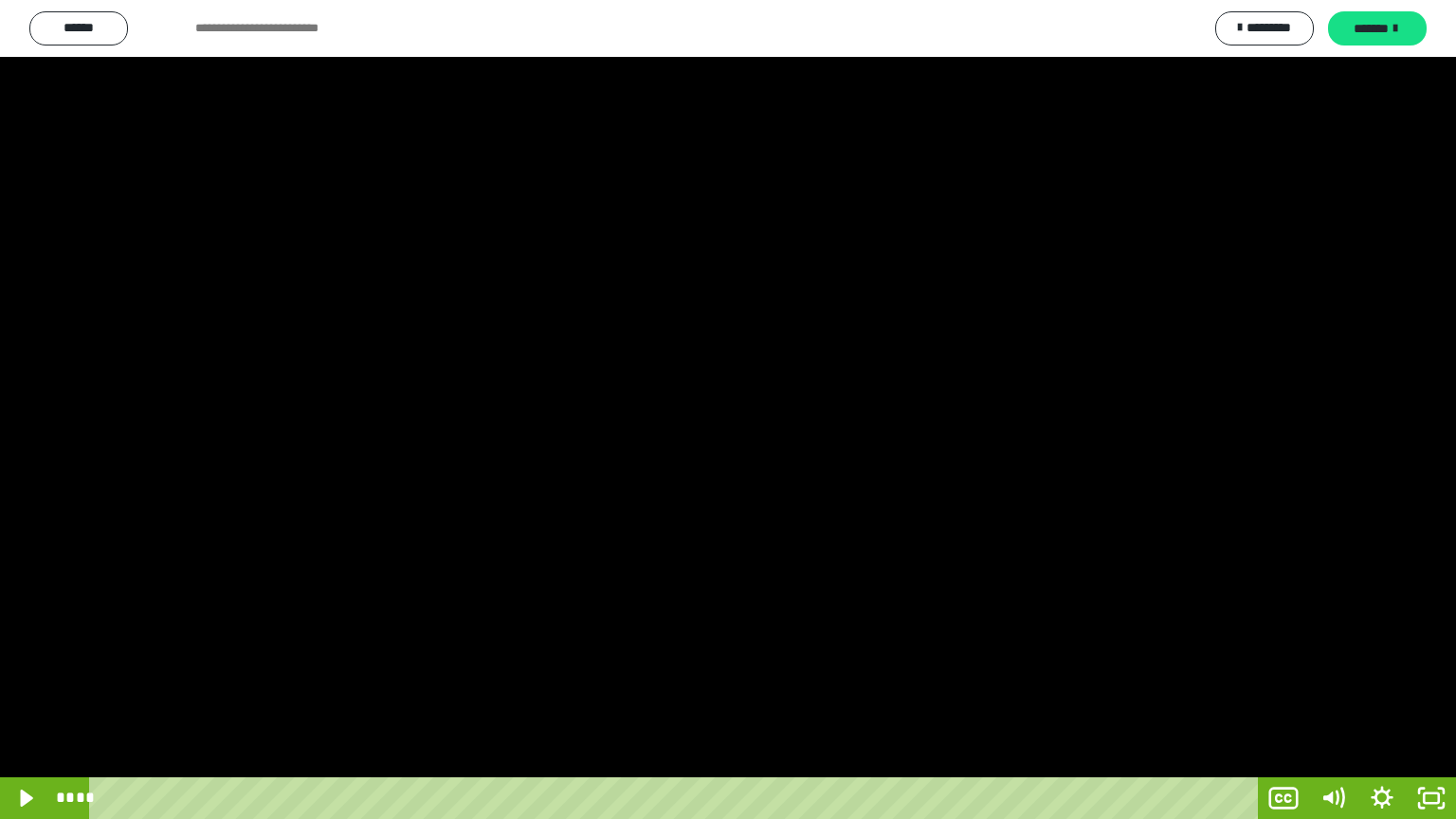 click at bounding box center [728, 410] 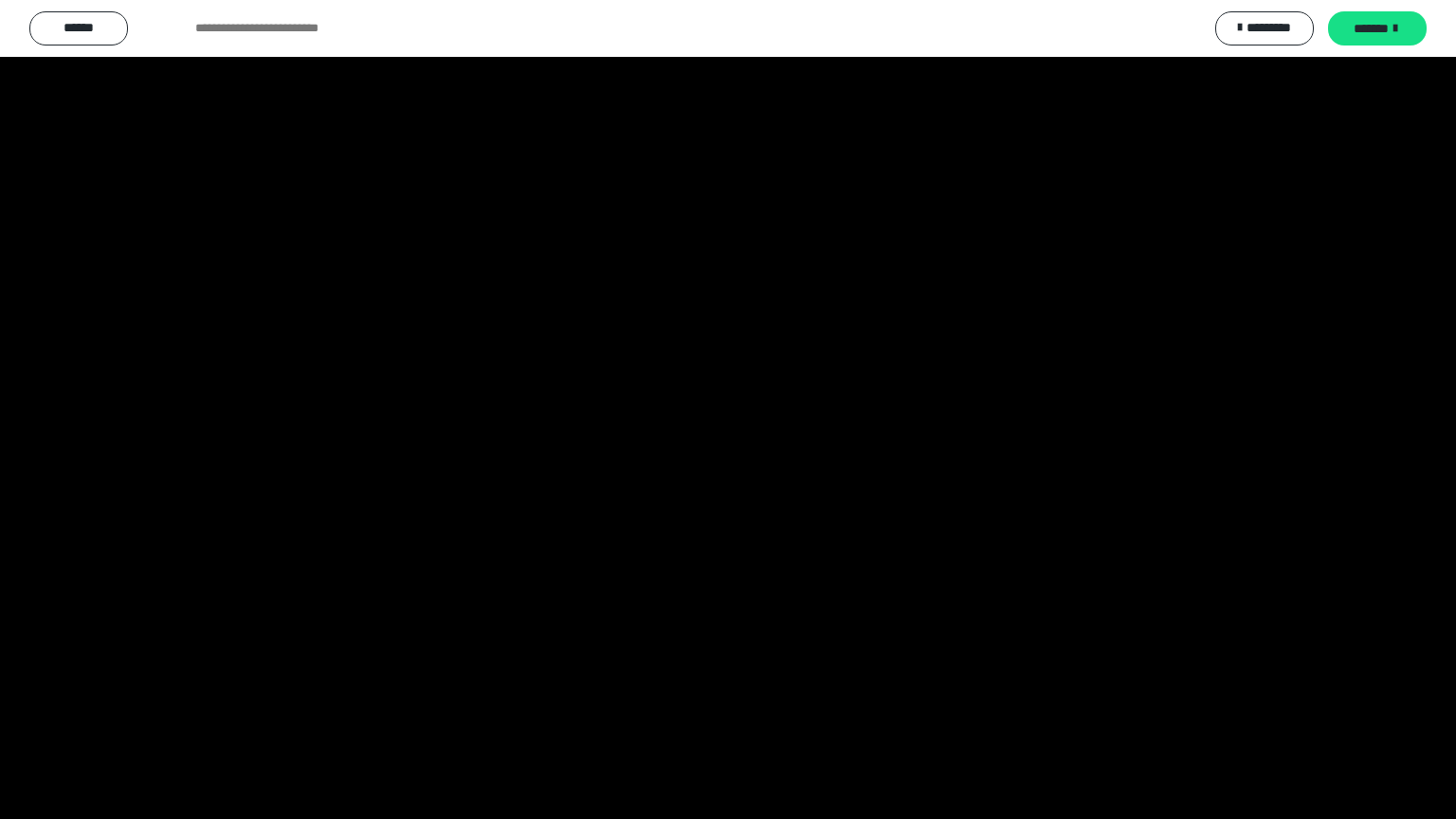 click at bounding box center (728, 410) 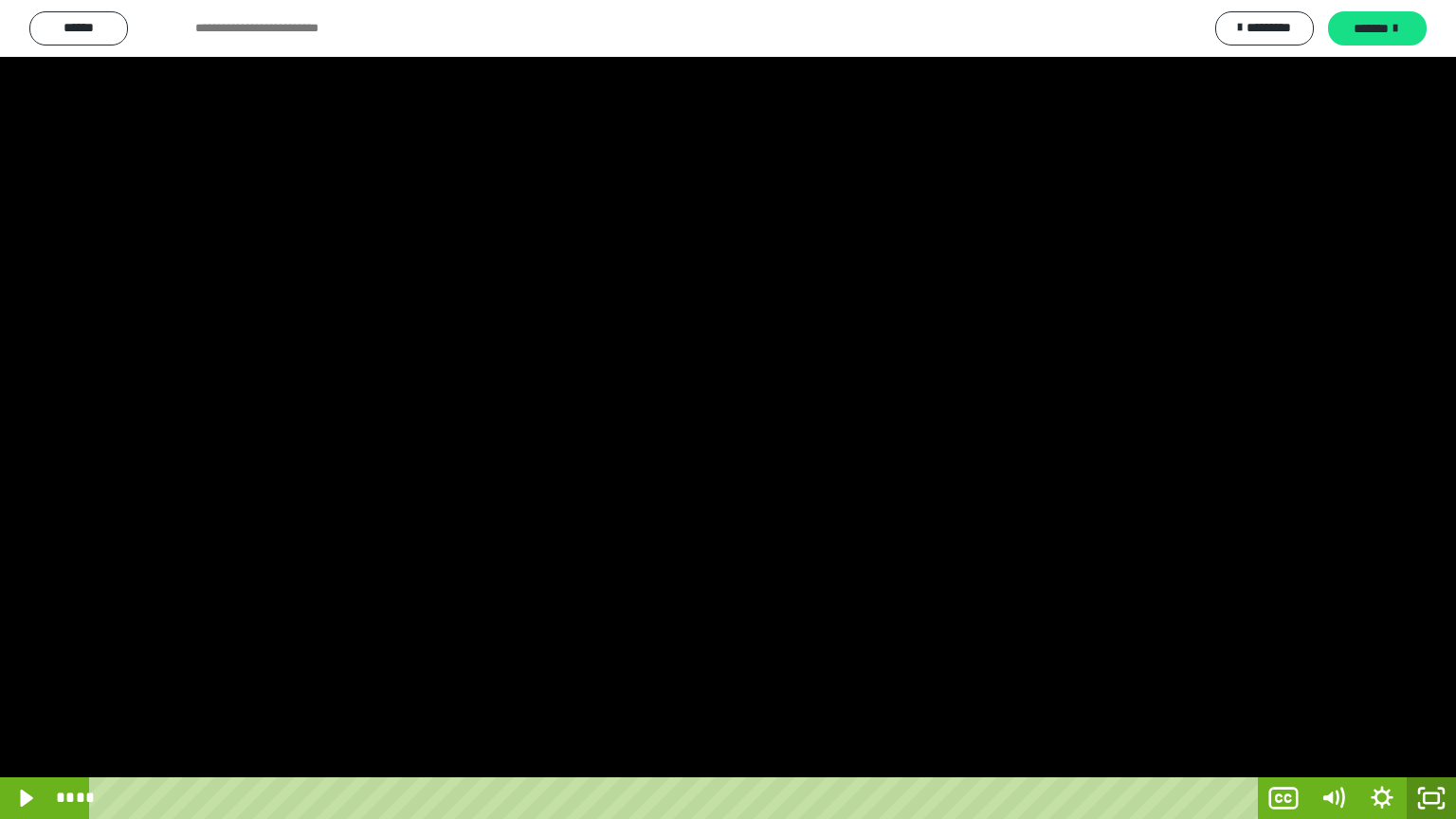 click 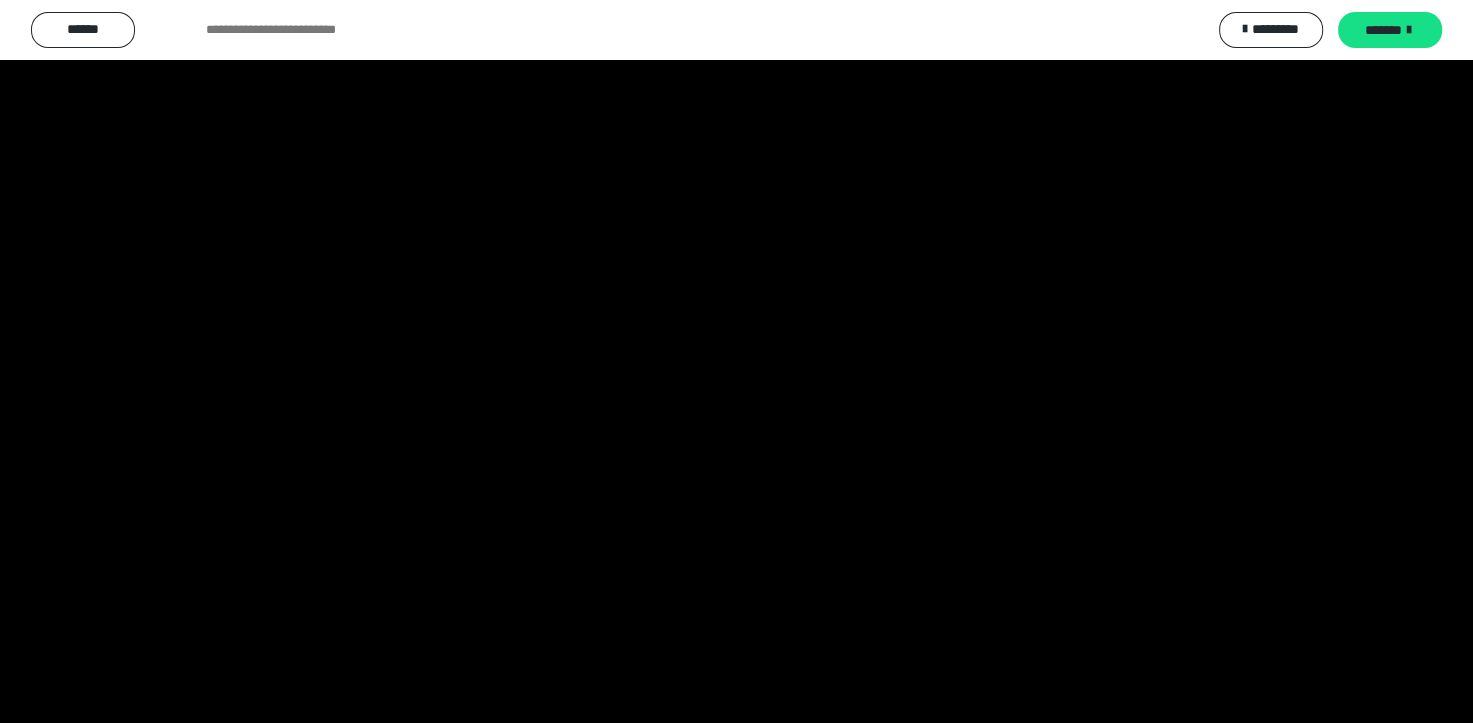 scroll, scrollTop: 3964, scrollLeft: 0, axis: vertical 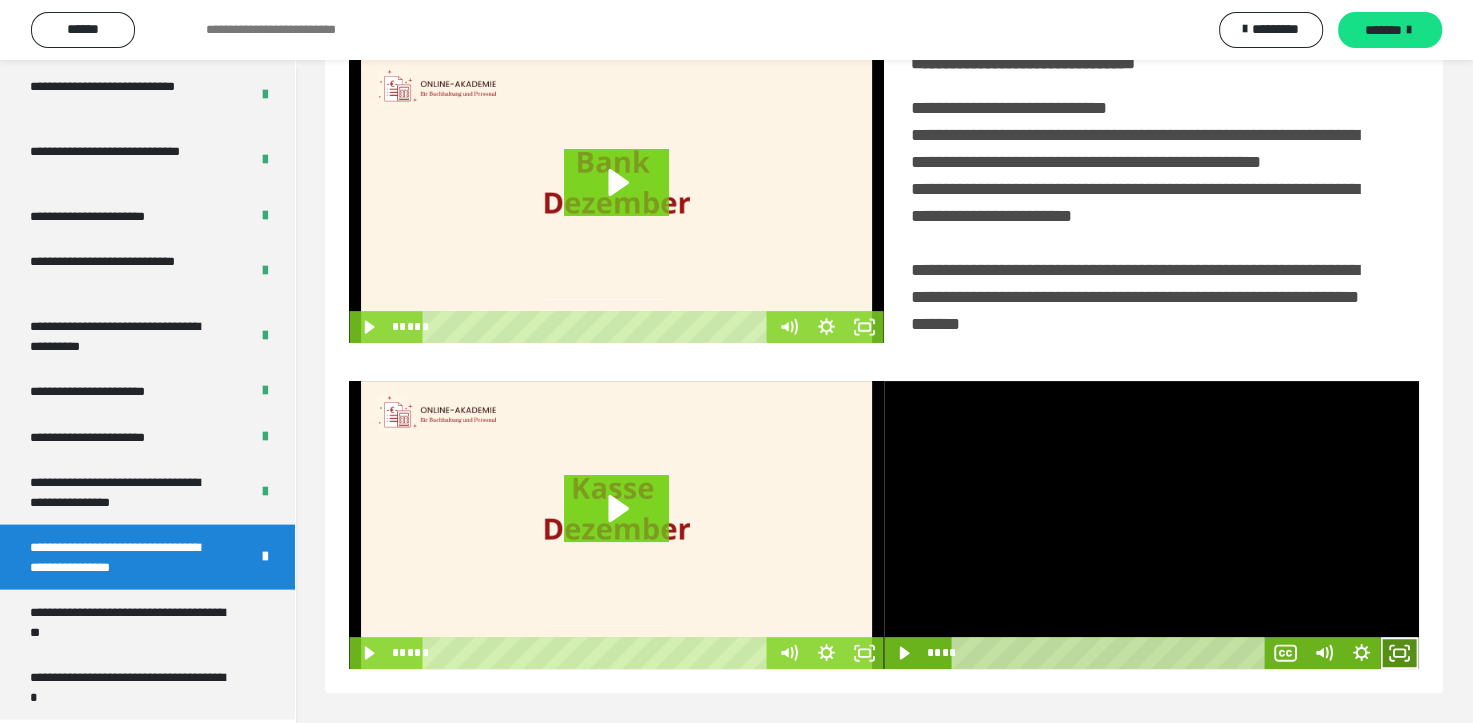 click 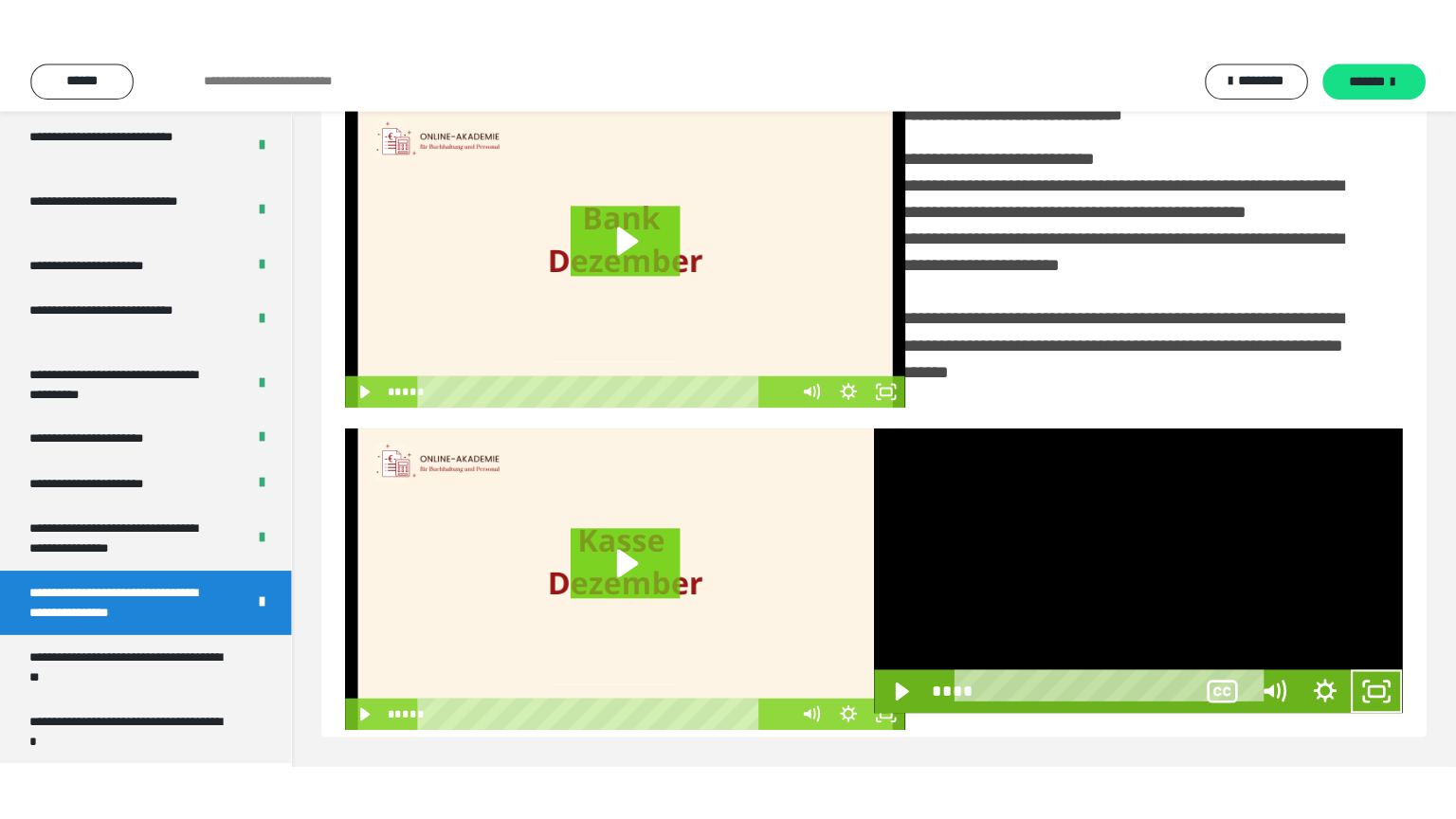 scroll, scrollTop: 317, scrollLeft: 0, axis: vertical 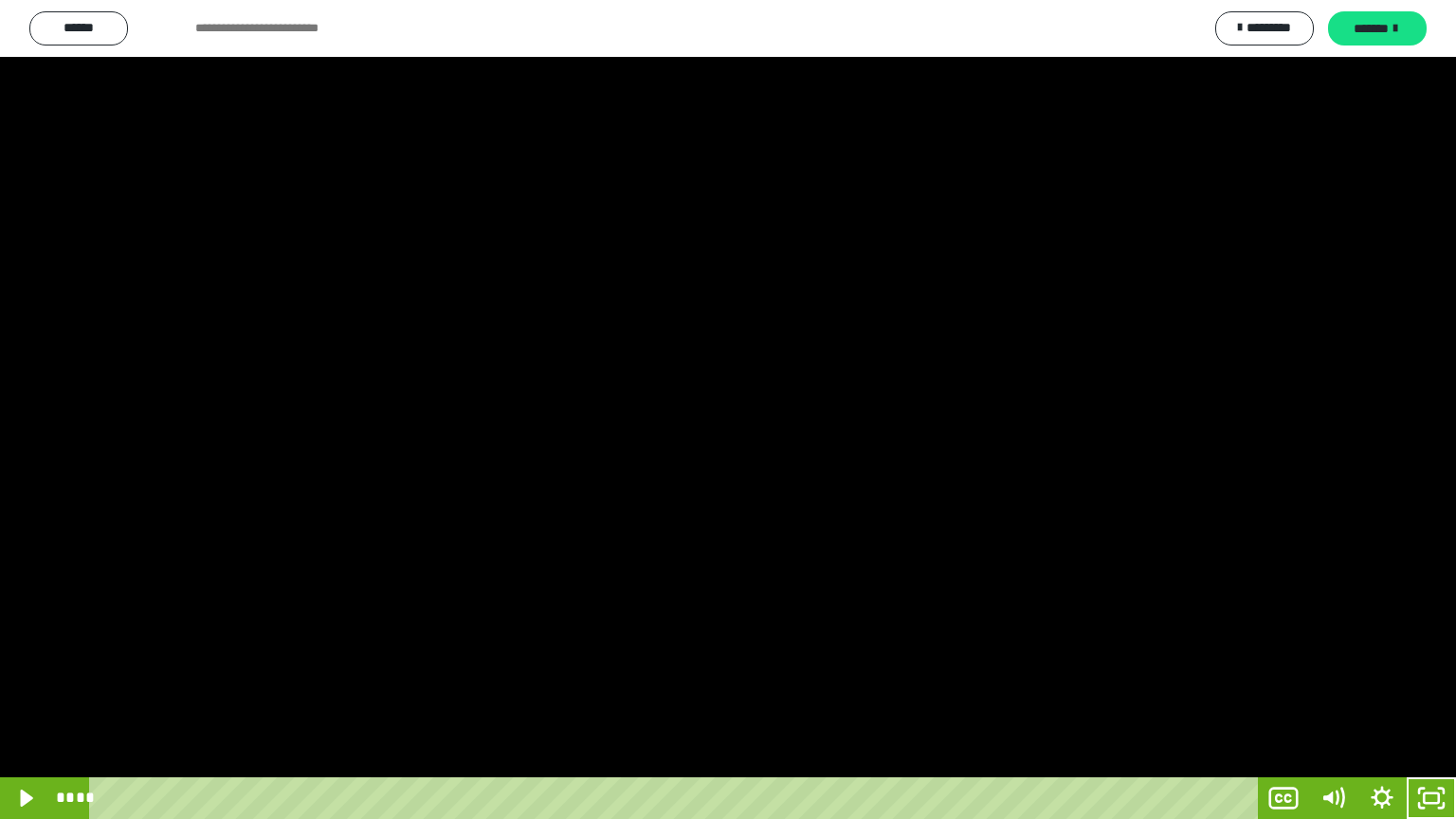click at bounding box center (728, 410) 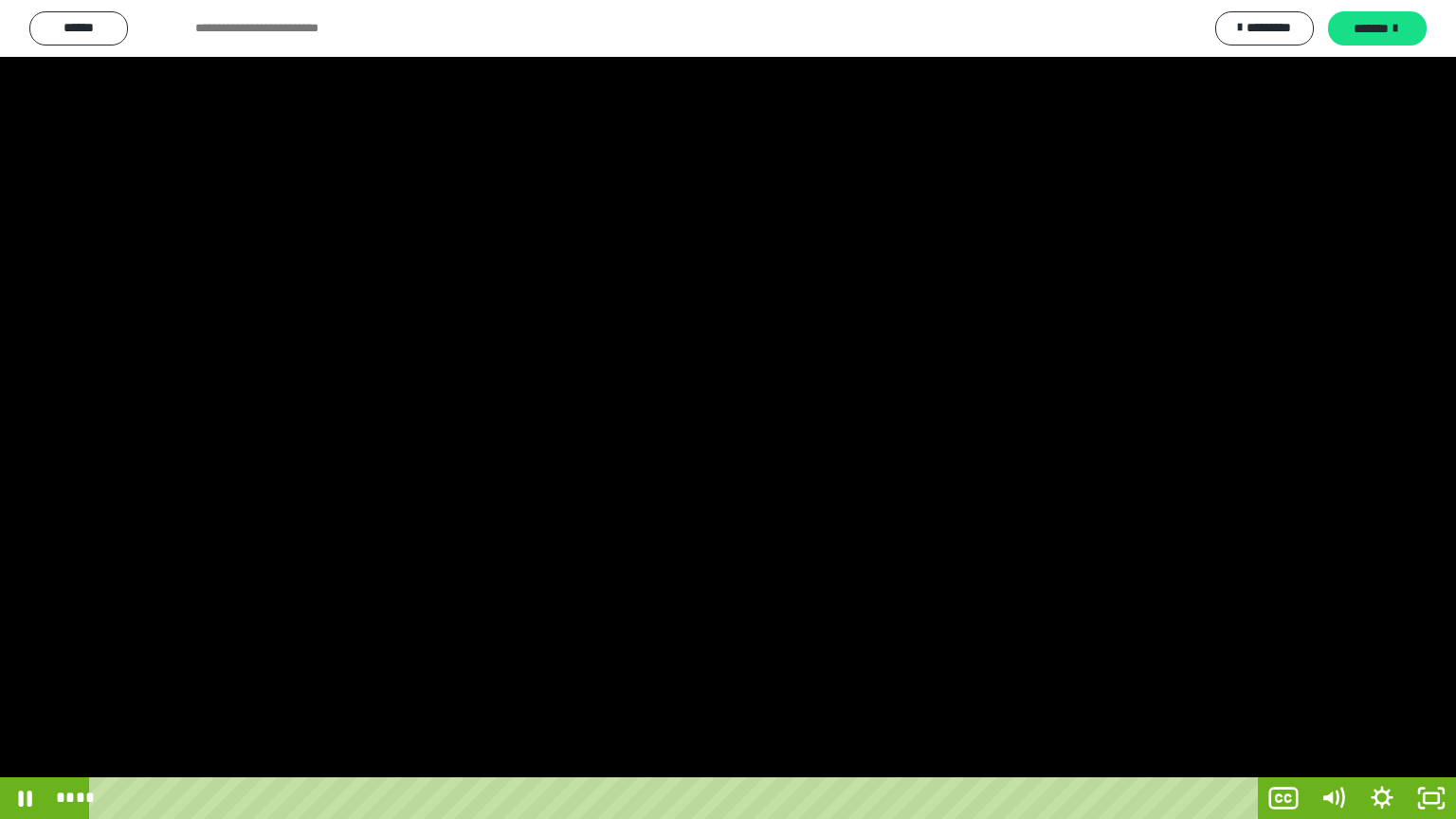 click at bounding box center [728, 410] 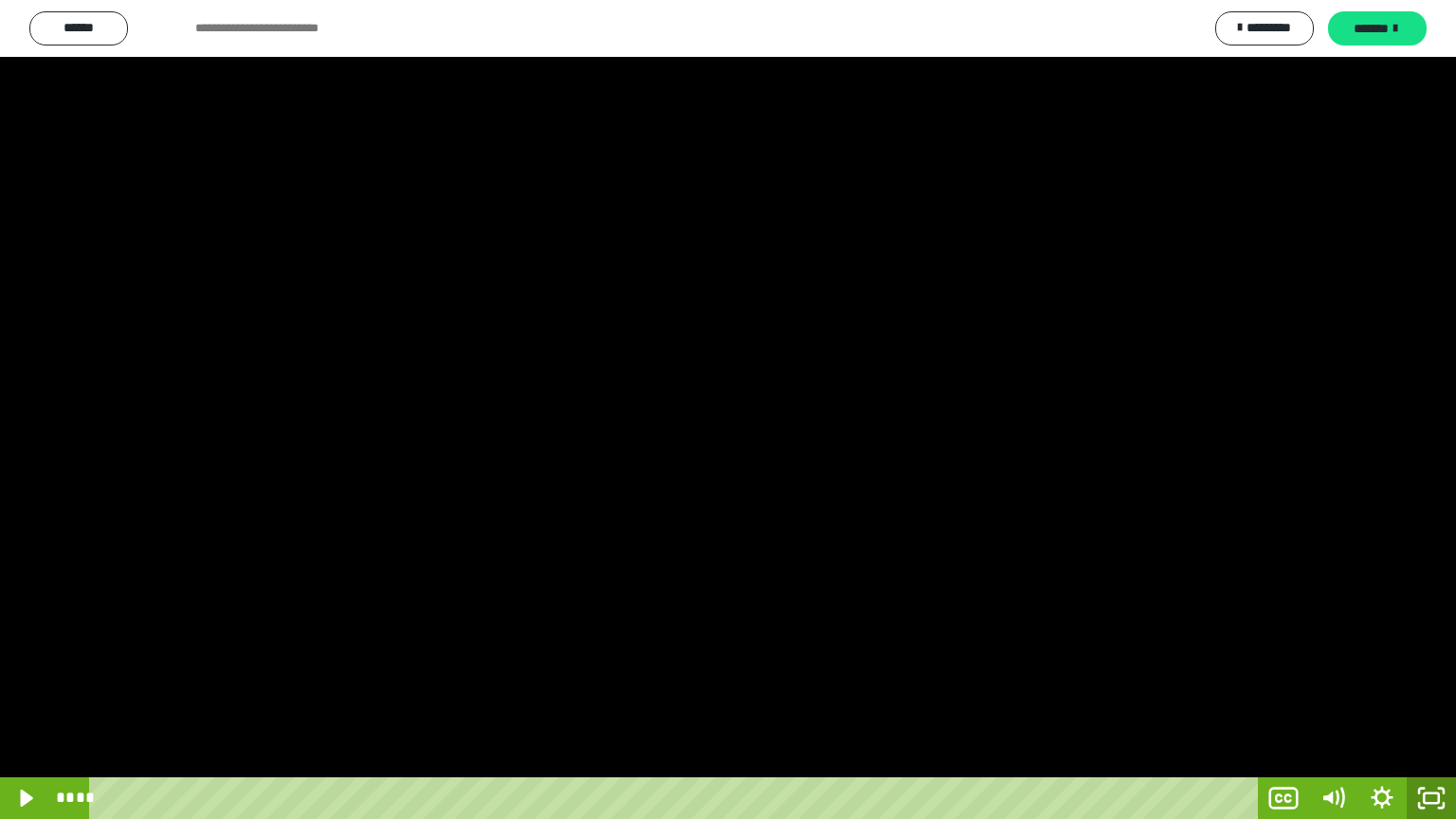 click 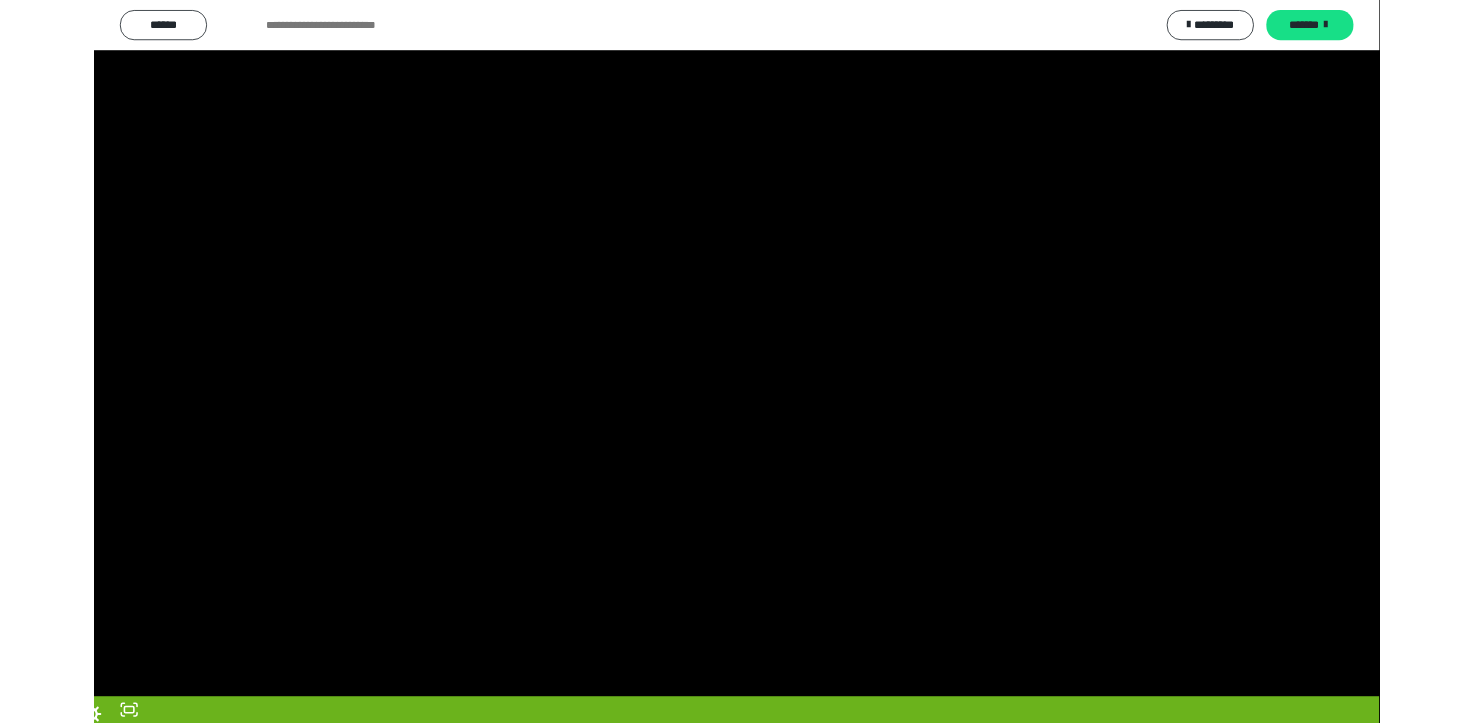 scroll, scrollTop: 3964, scrollLeft: 0, axis: vertical 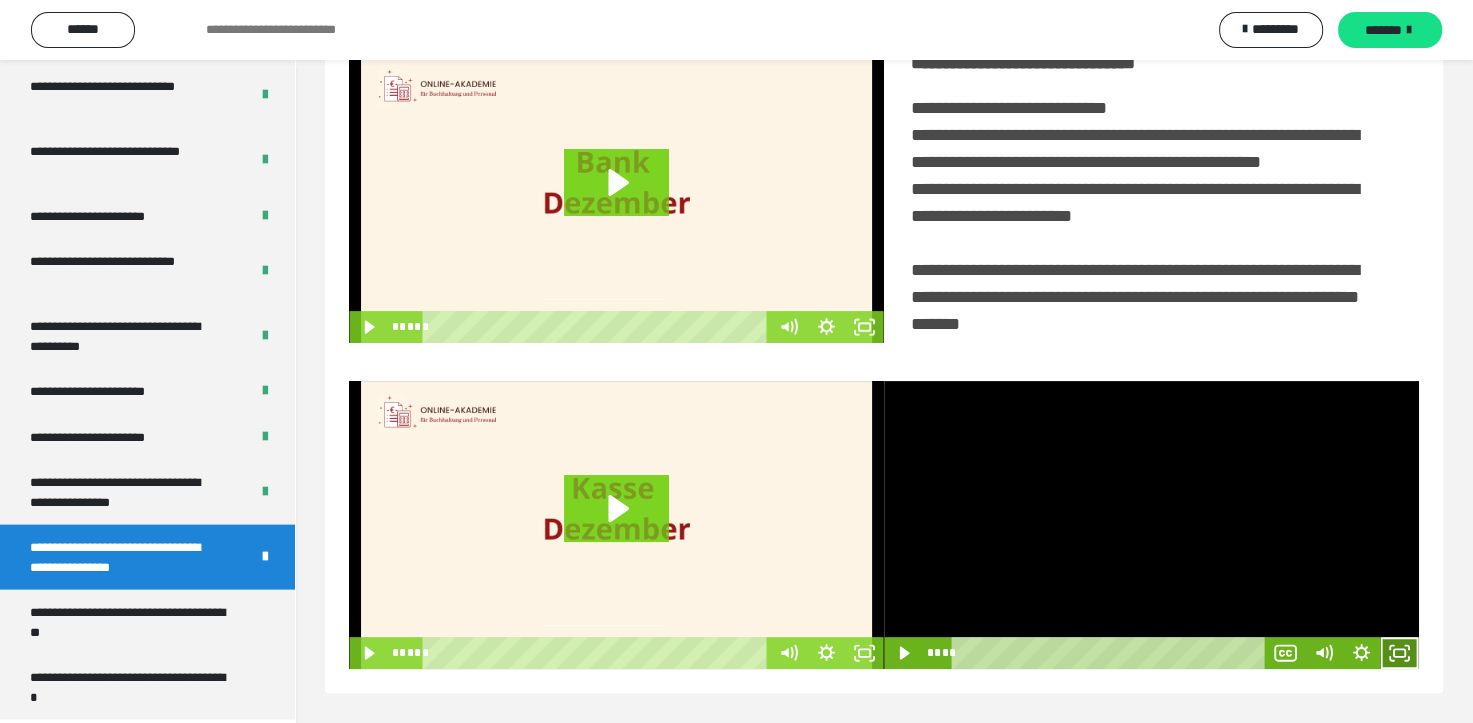 click 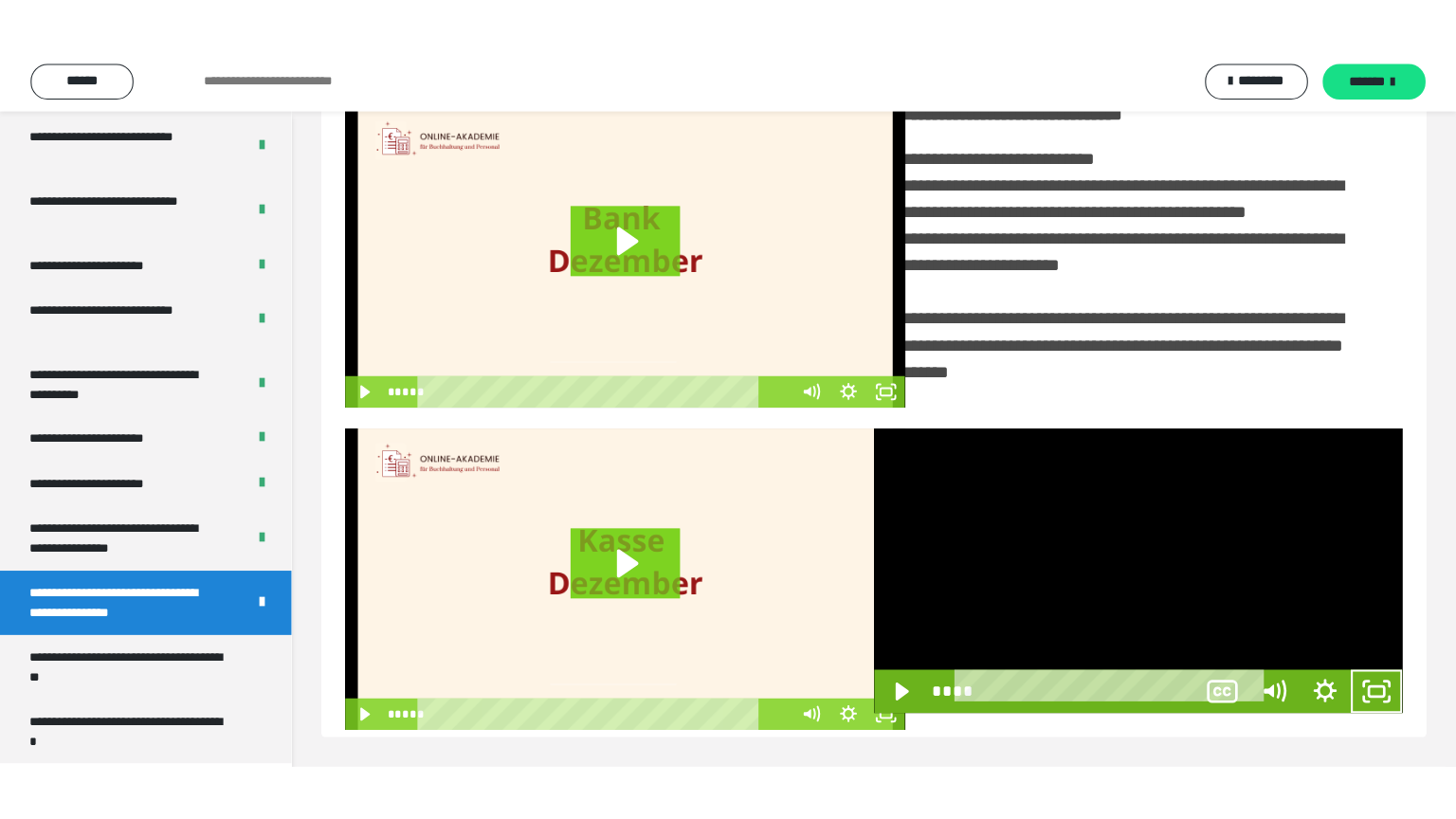 scroll, scrollTop: 317, scrollLeft: 0, axis: vertical 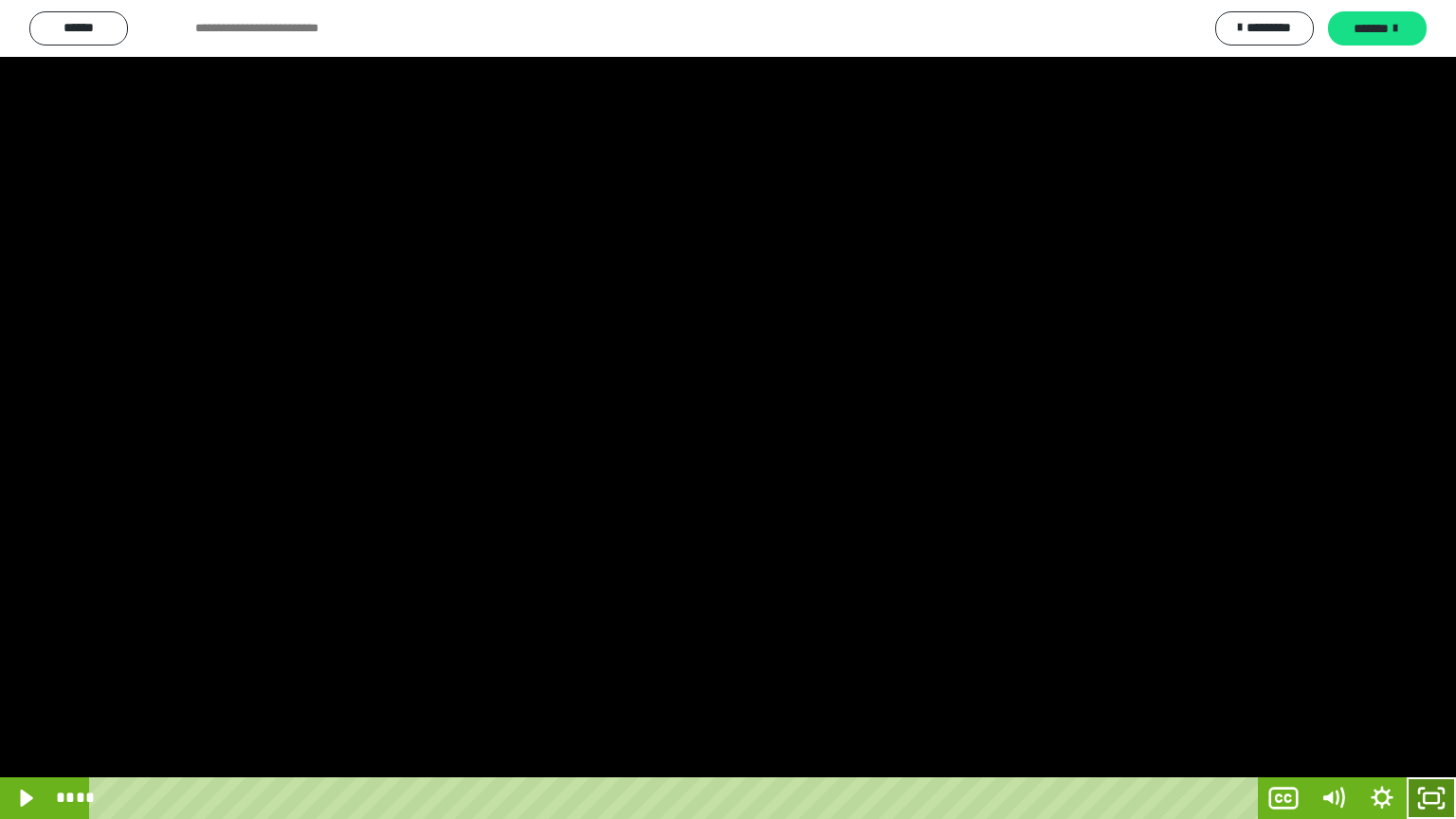 click 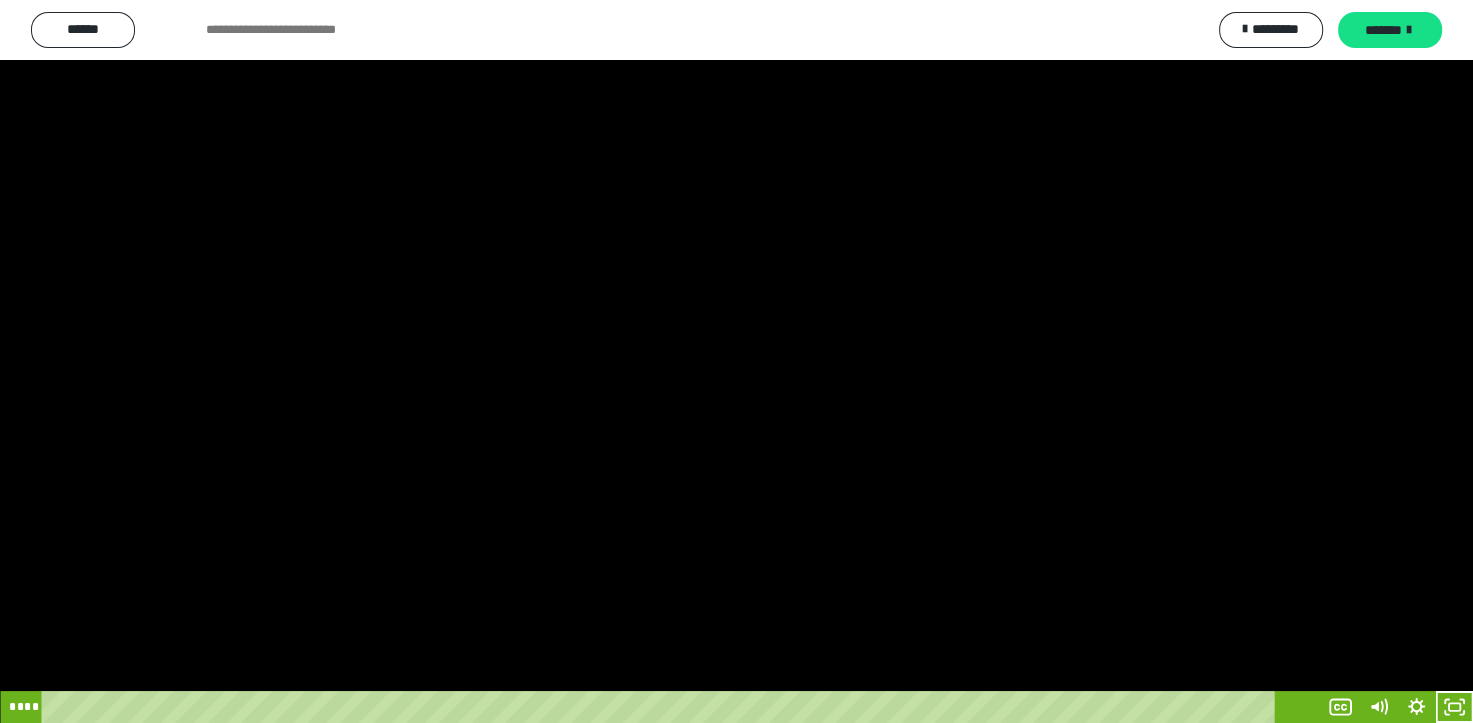 scroll, scrollTop: 3964, scrollLeft: 0, axis: vertical 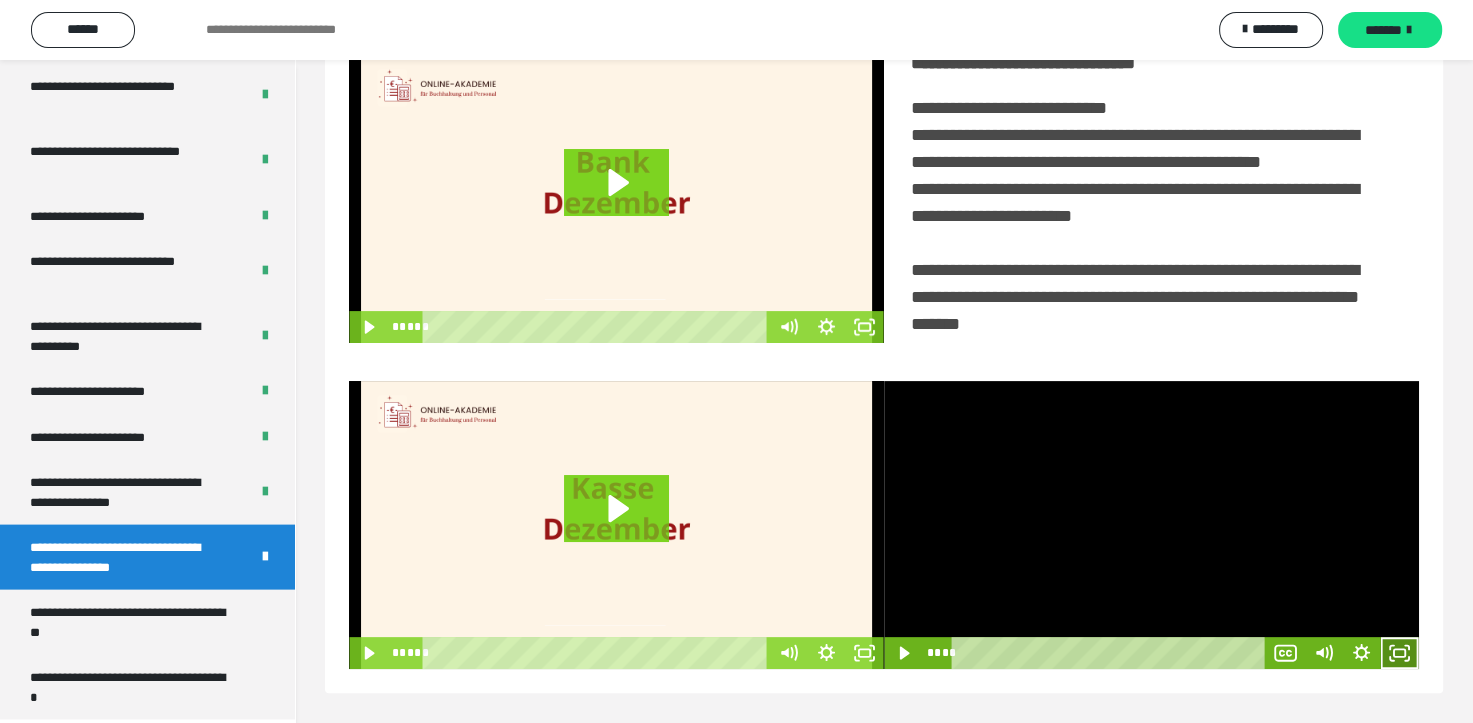 click 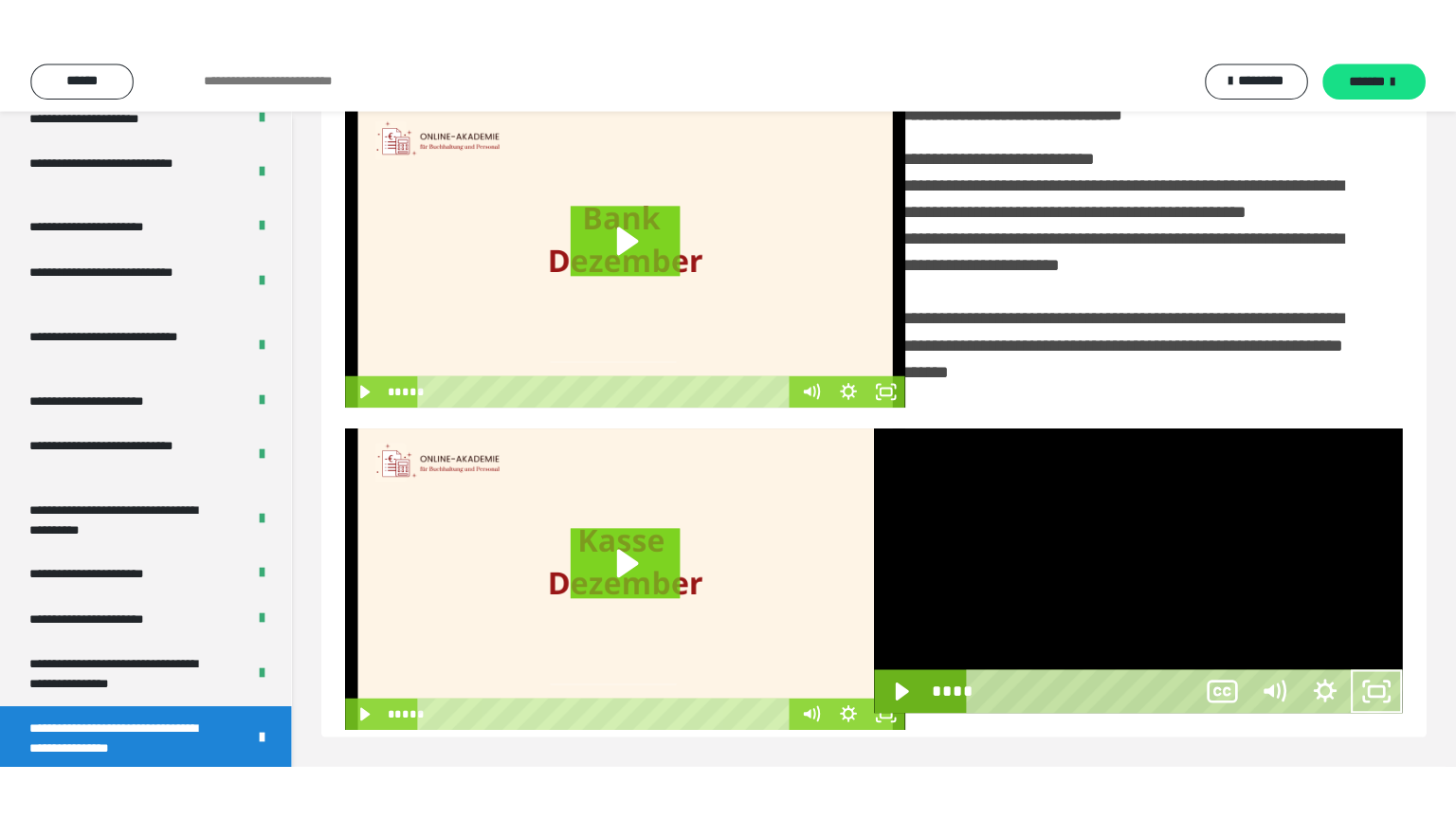 scroll, scrollTop: 317, scrollLeft: 0, axis: vertical 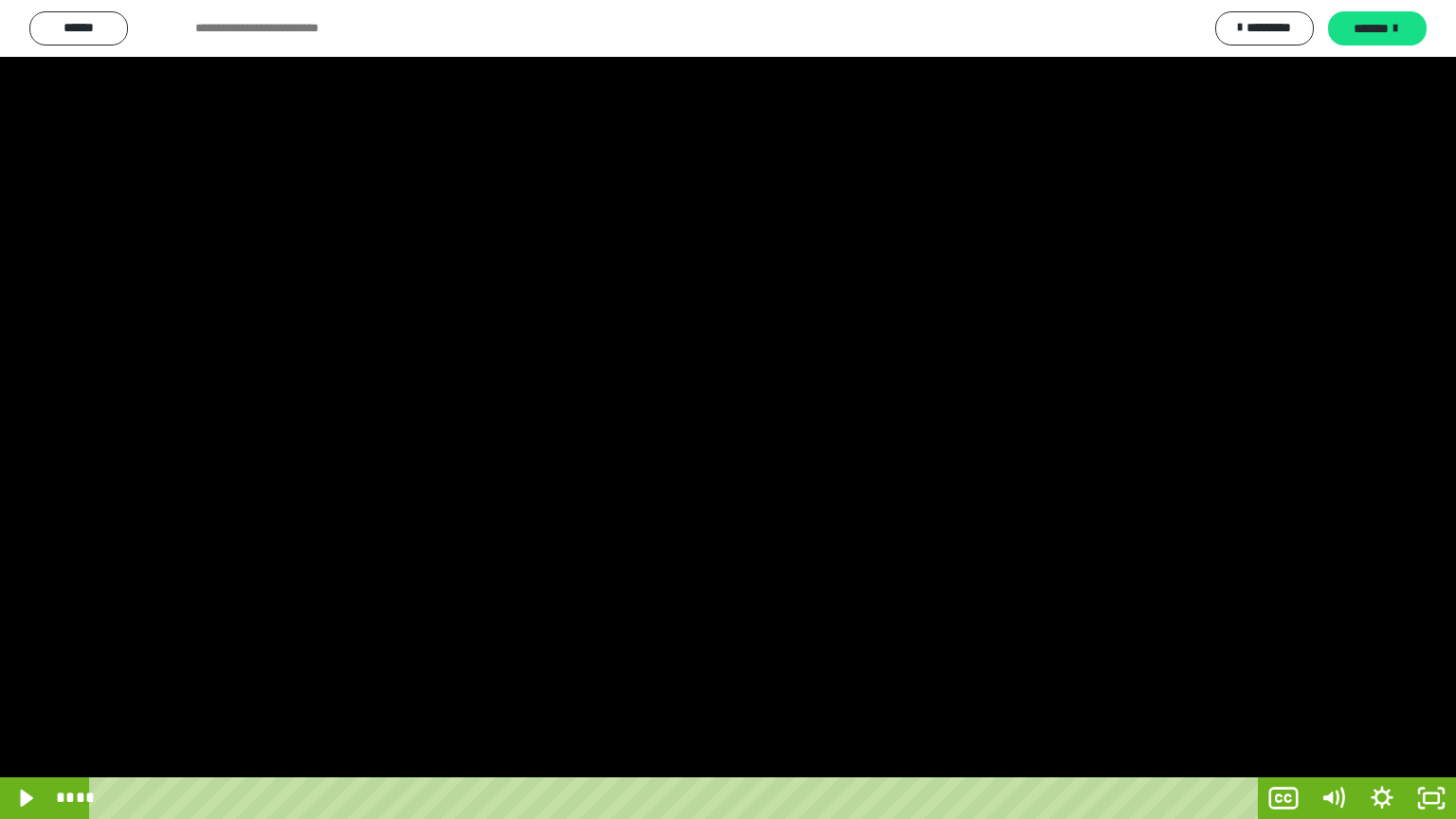 click at bounding box center (728, 410) 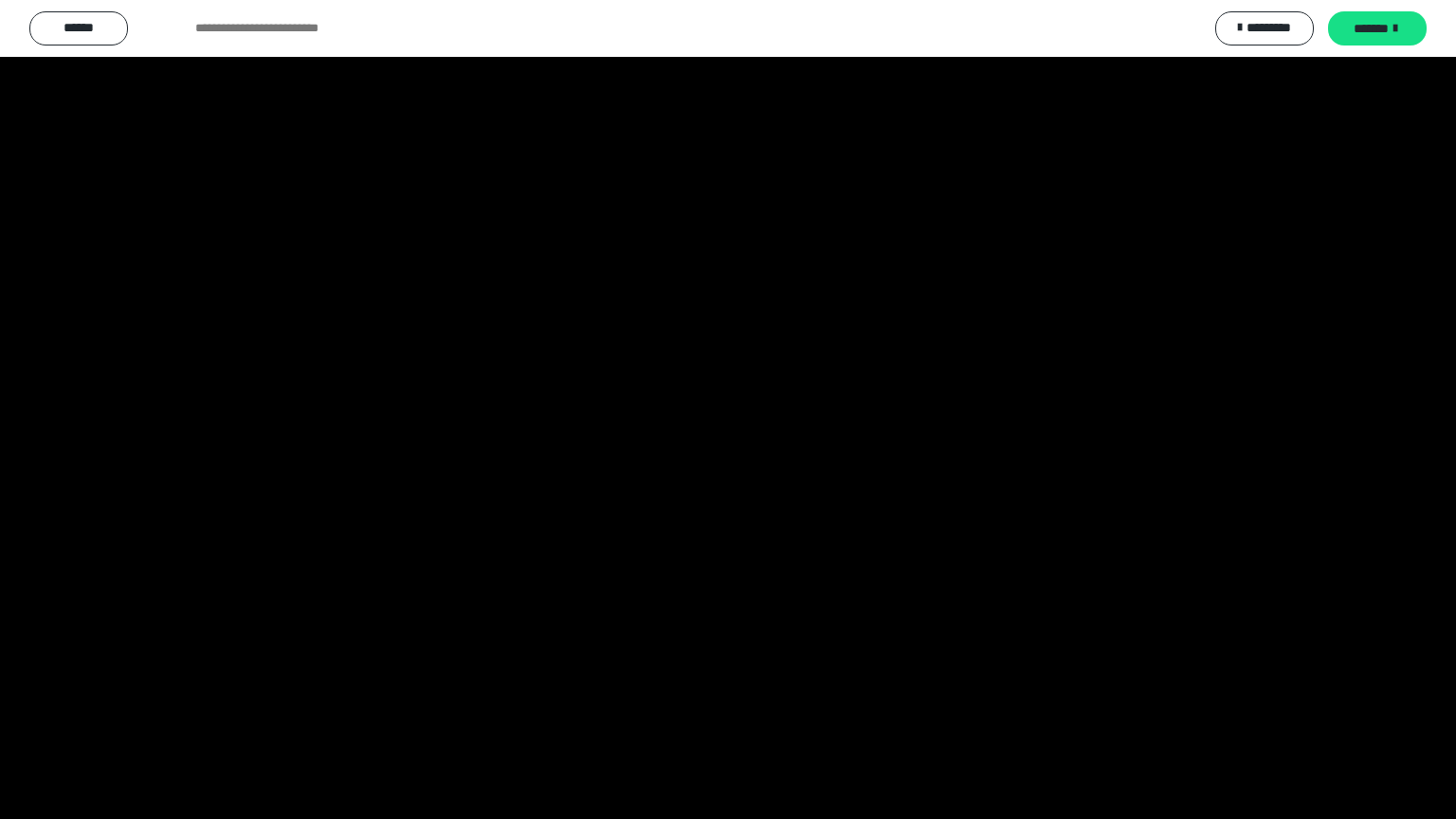 click at bounding box center (728, 410) 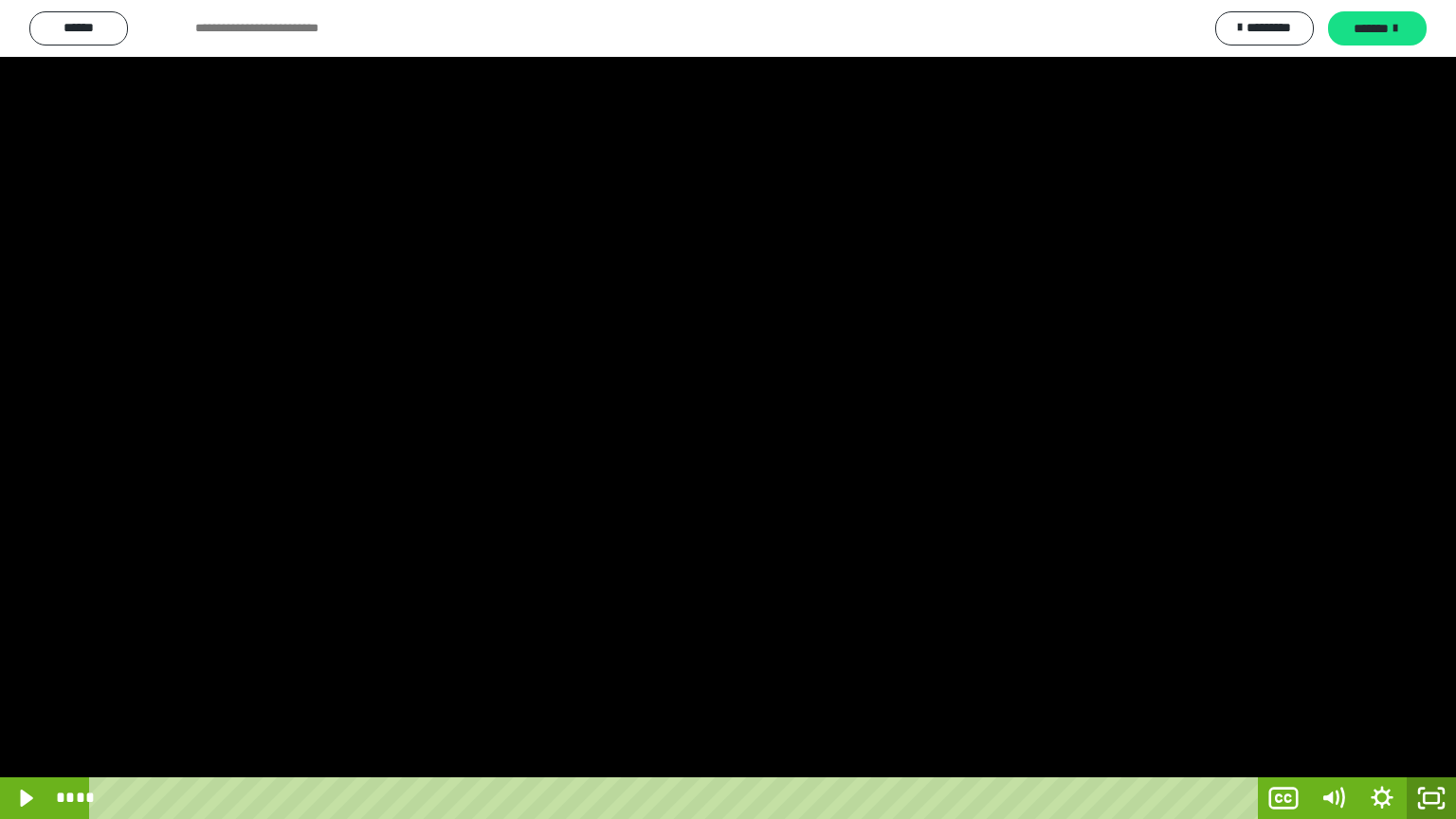 click 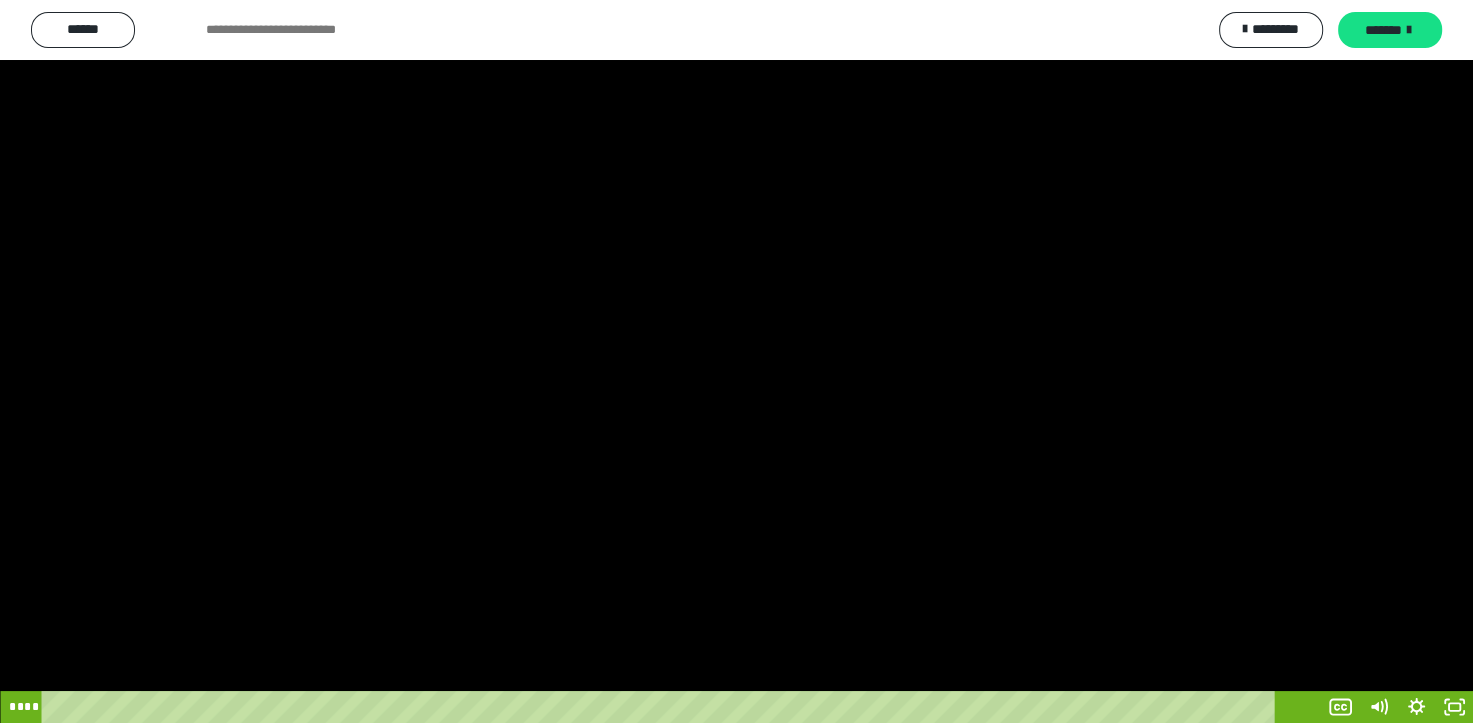 scroll, scrollTop: 3964, scrollLeft: 0, axis: vertical 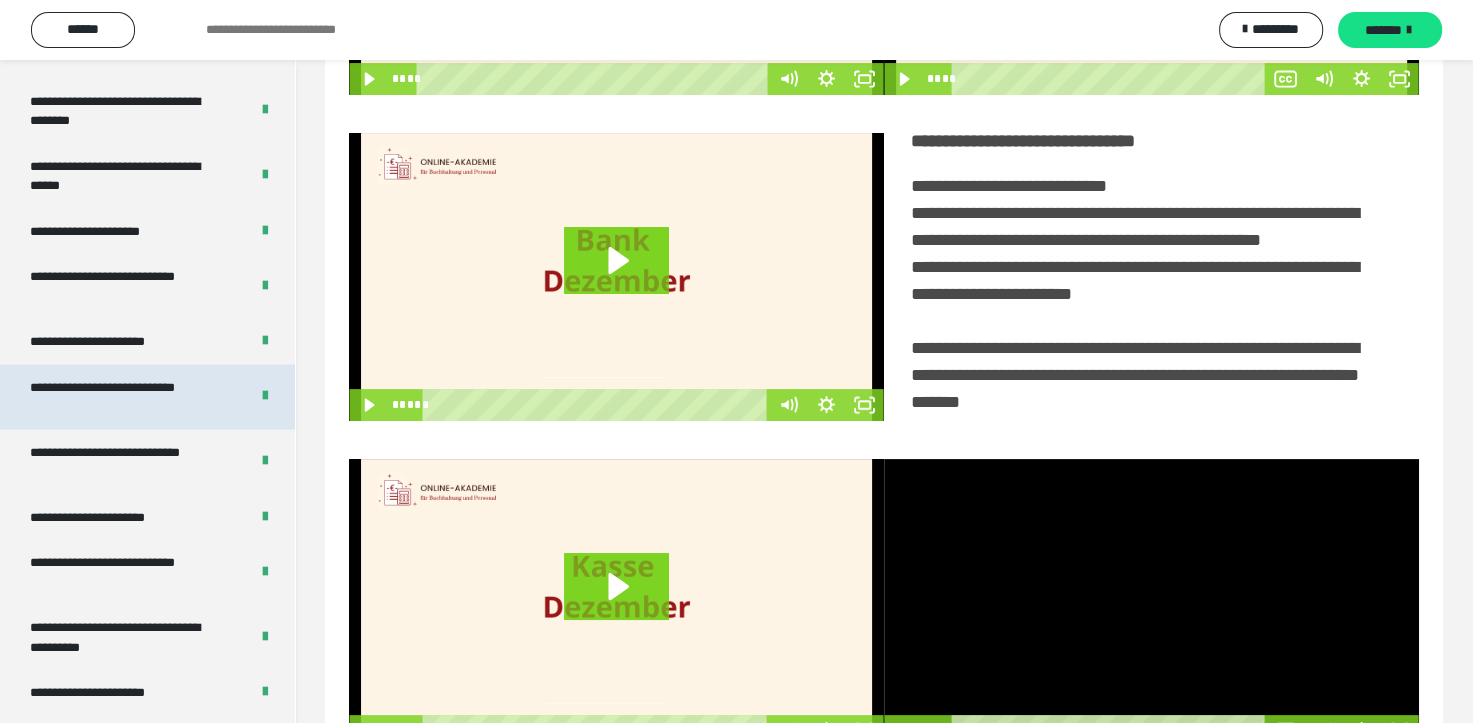click on "**********" at bounding box center (124, 396) 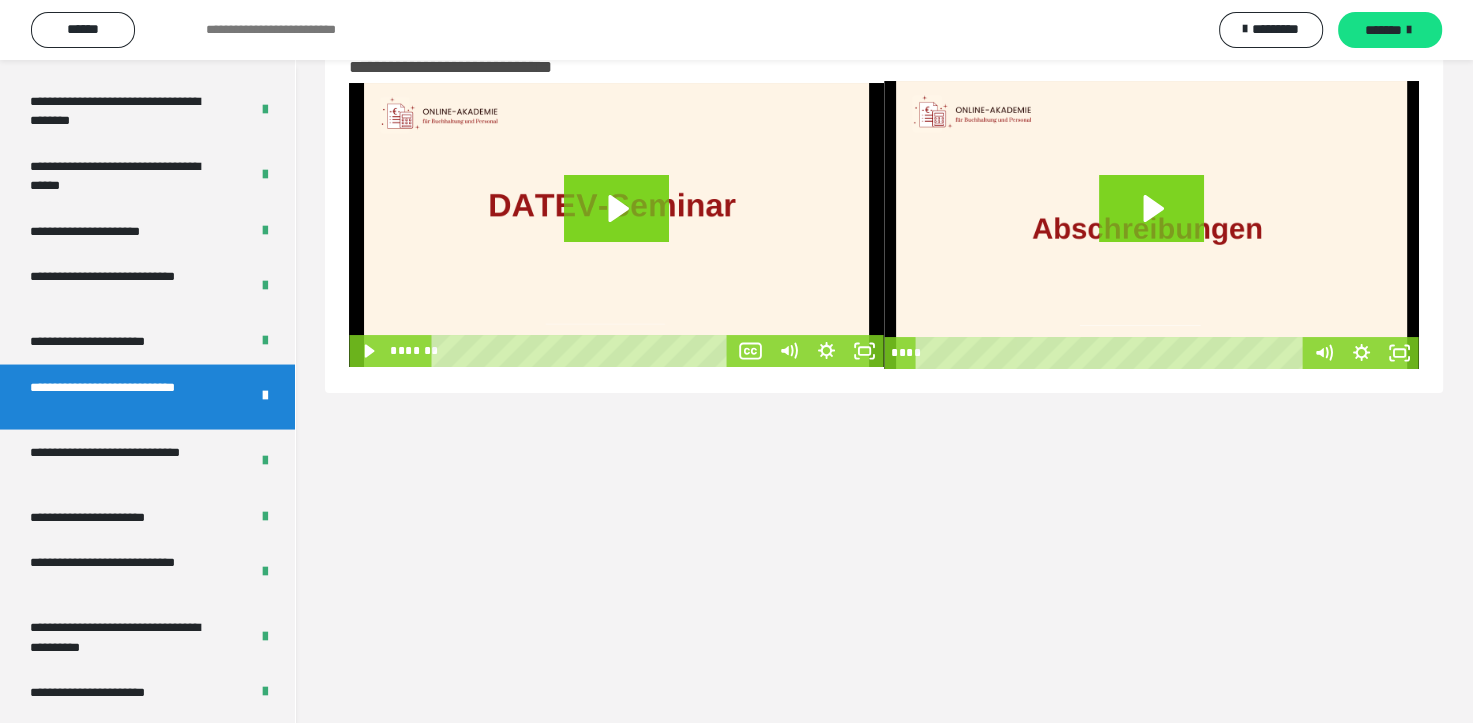 scroll, scrollTop: 60, scrollLeft: 0, axis: vertical 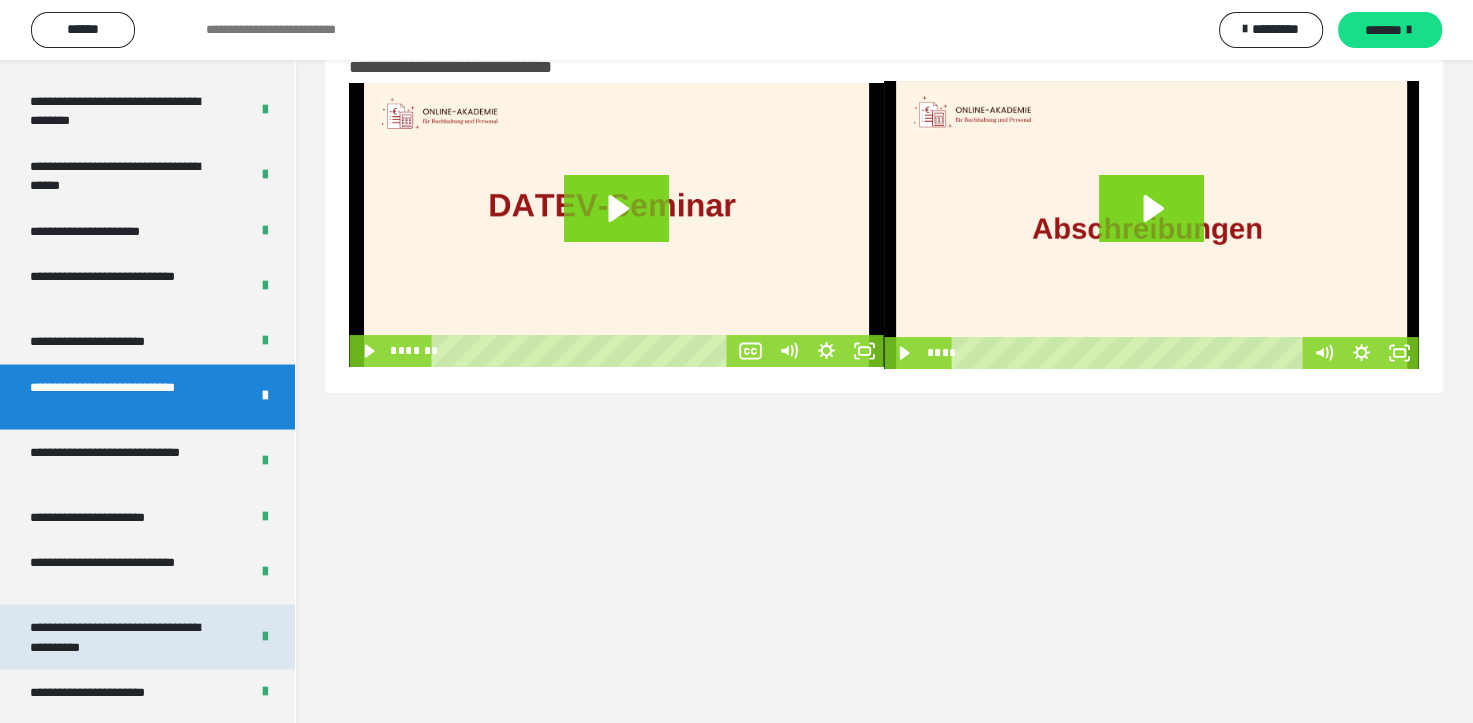 click on "**********" at bounding box center (147, 636) 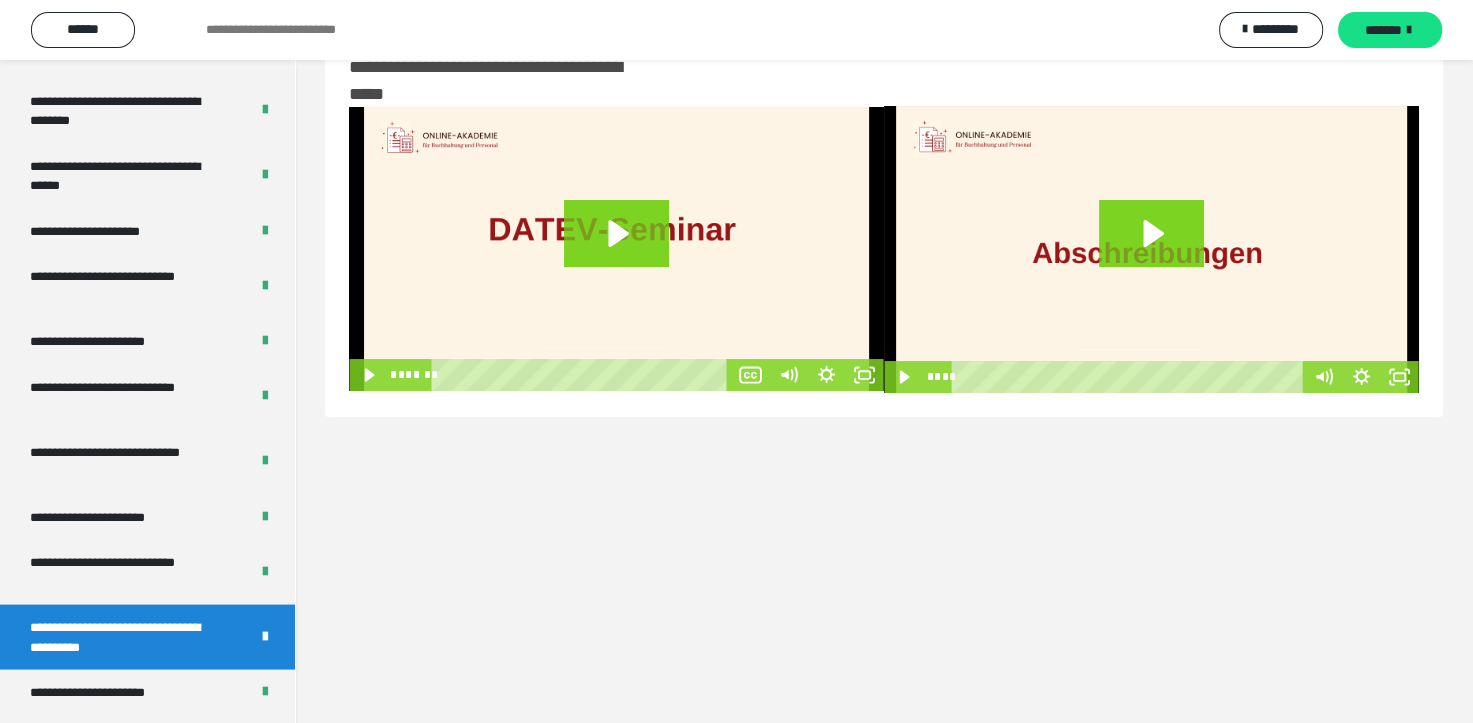 scroll, scrollTop: 3964, scrollLeft: 0, axis: vertical 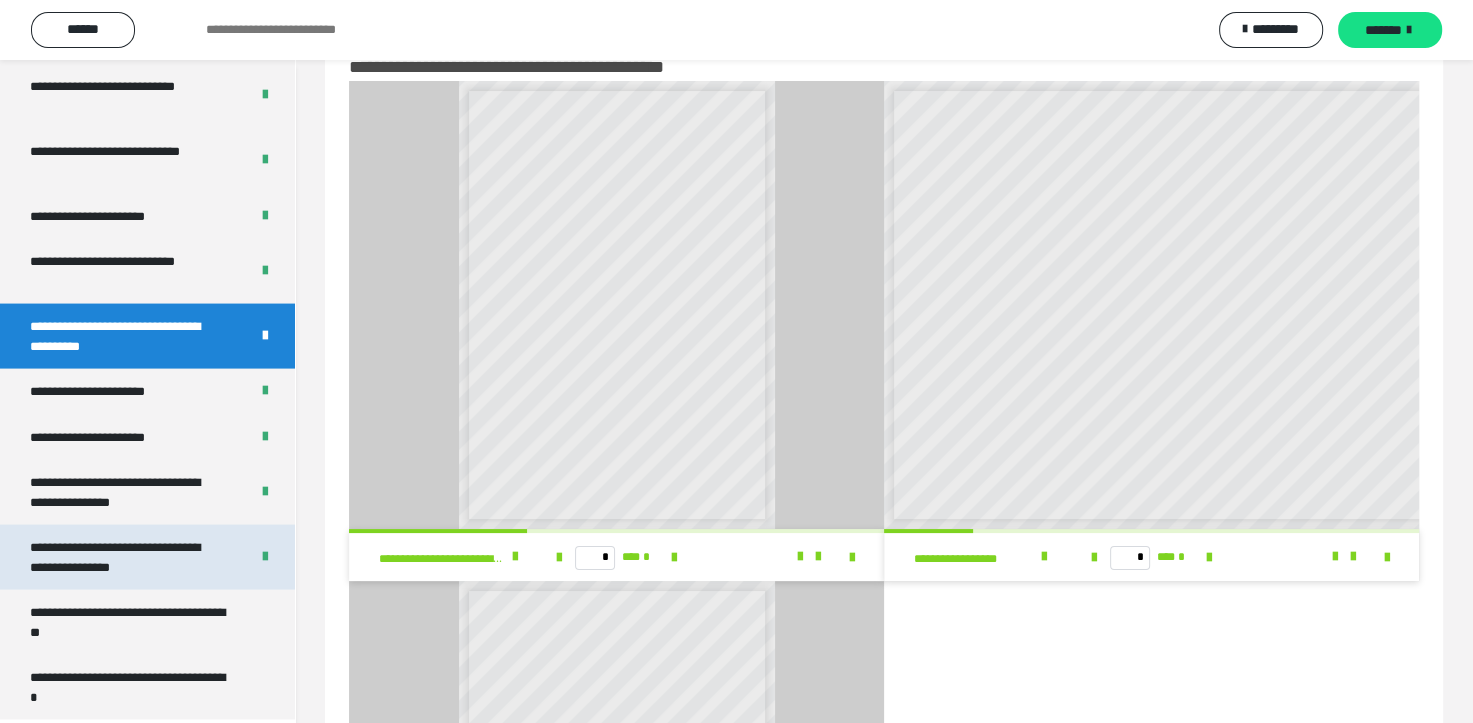 click on "**********" at bounding box center [124, 557] 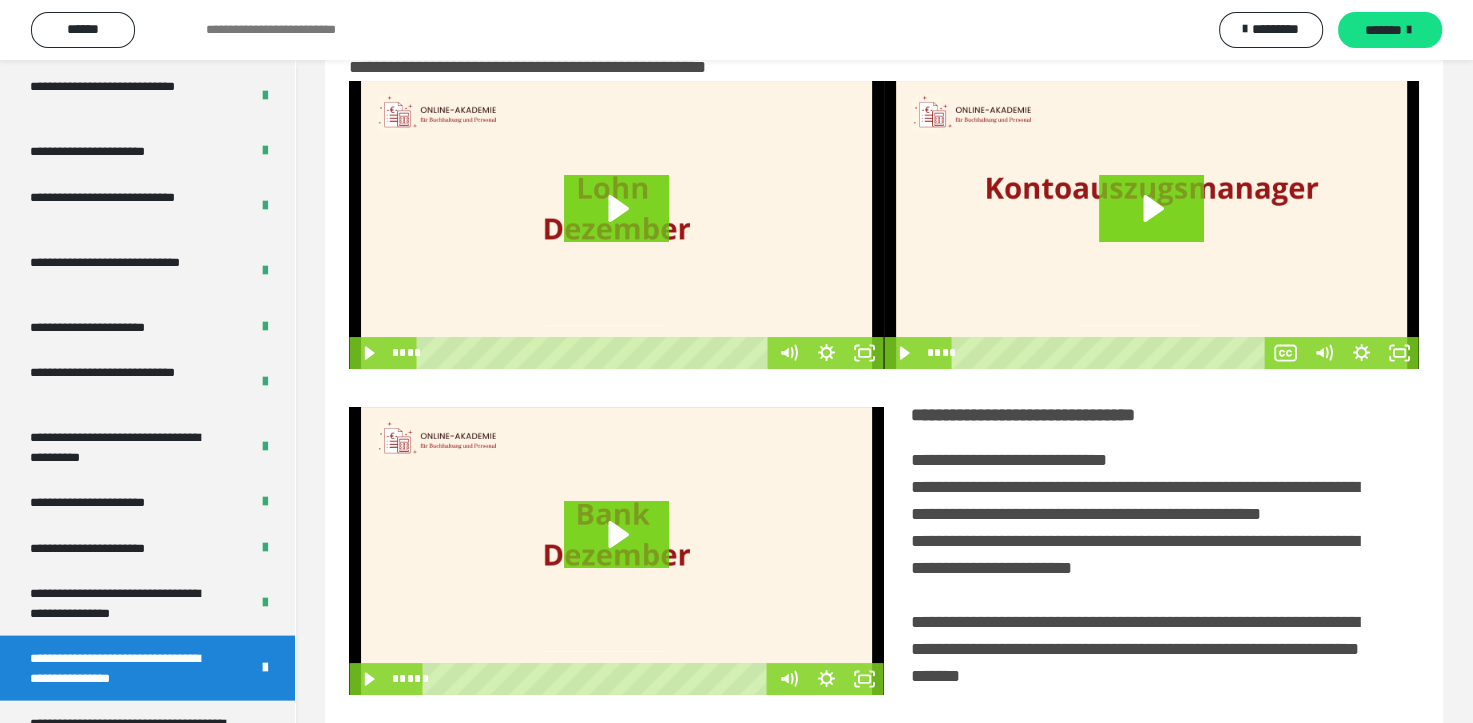 scroll, scrollTop: 3664, scrollLeft: 0, axis: vertical 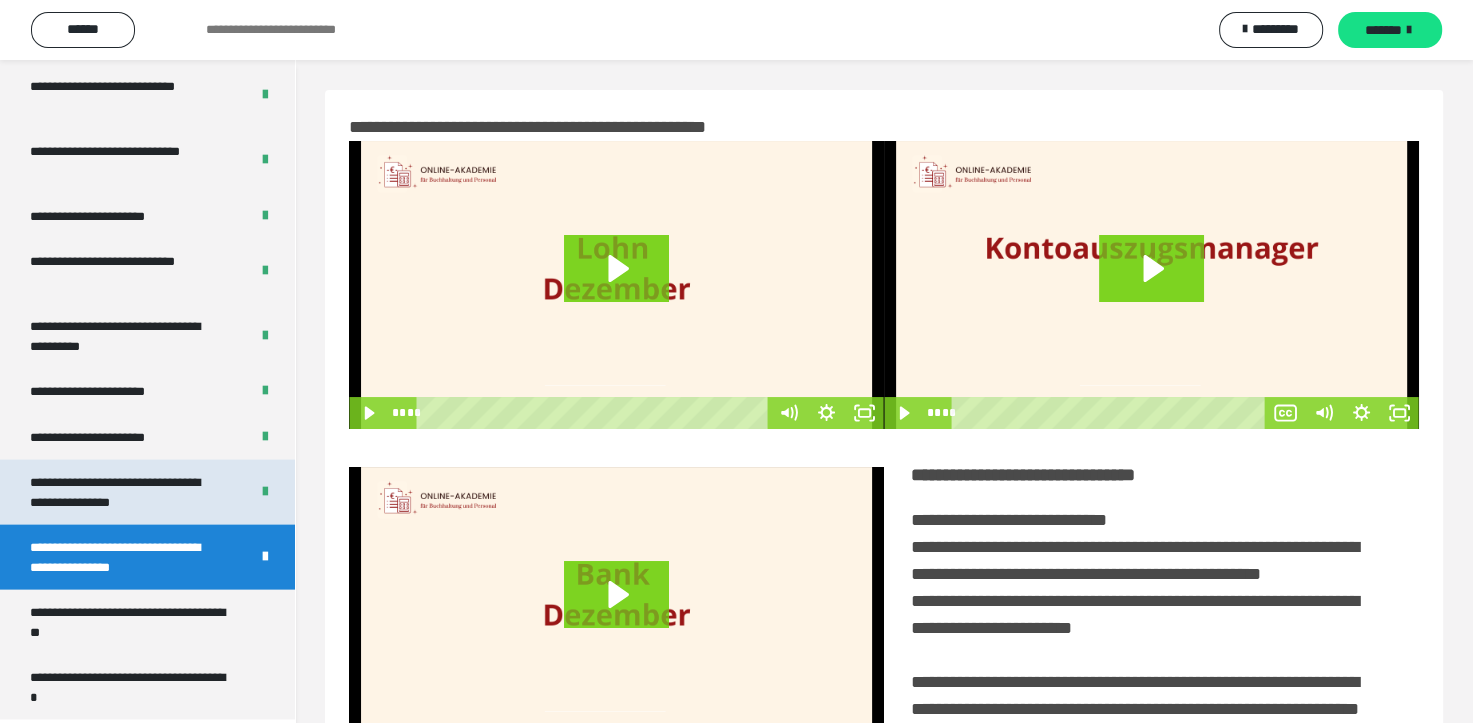 click on "**********" at bounding box center (124, 492) 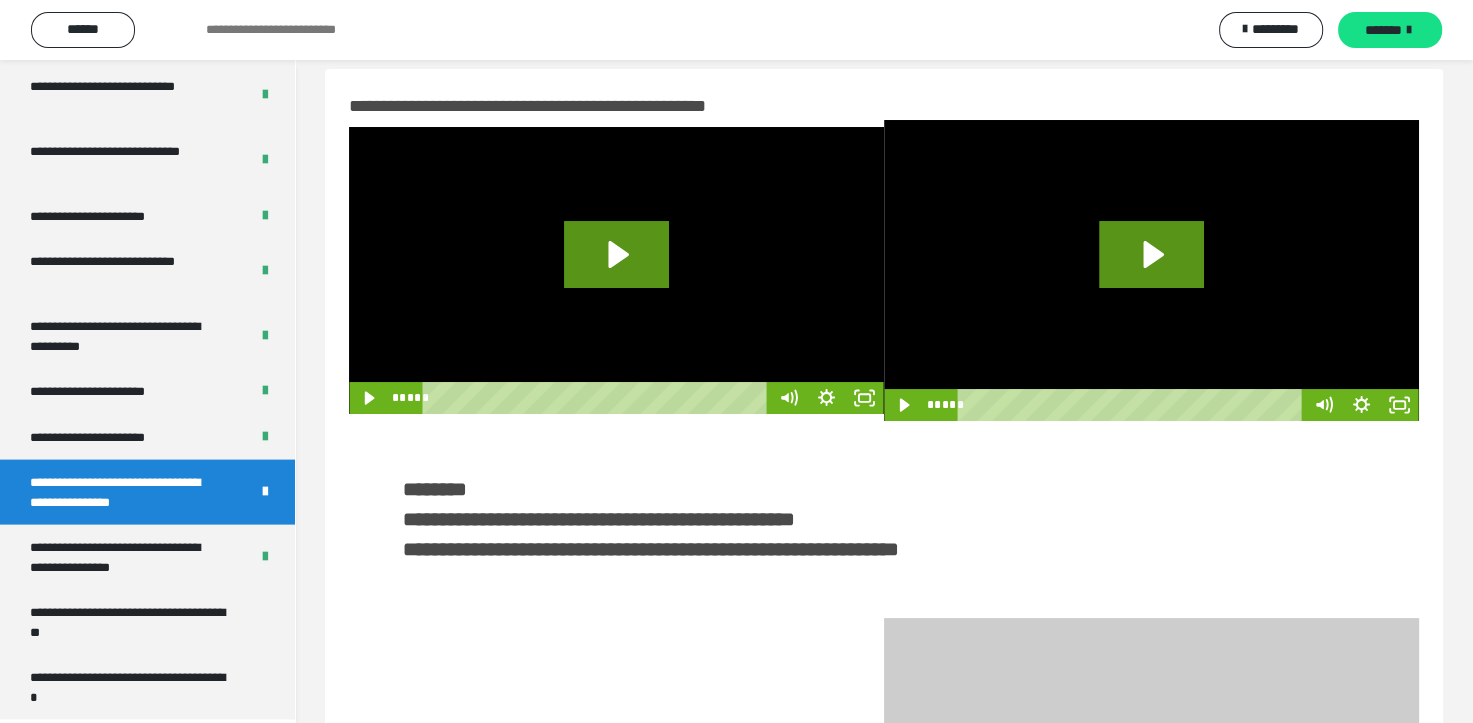 scroll, scrollTop: 0, scrollLeft: 0, axis: both 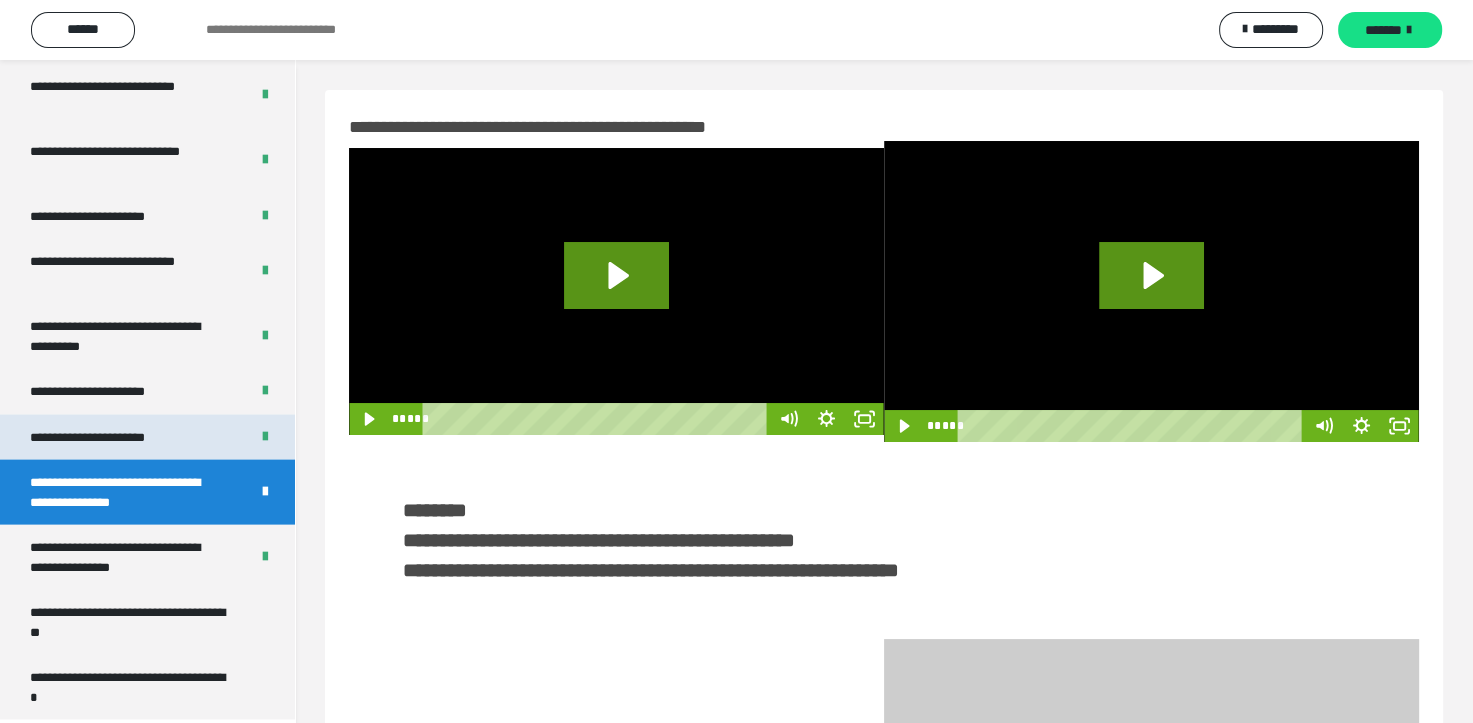 click on "**********" at bounding box center (111, 438) 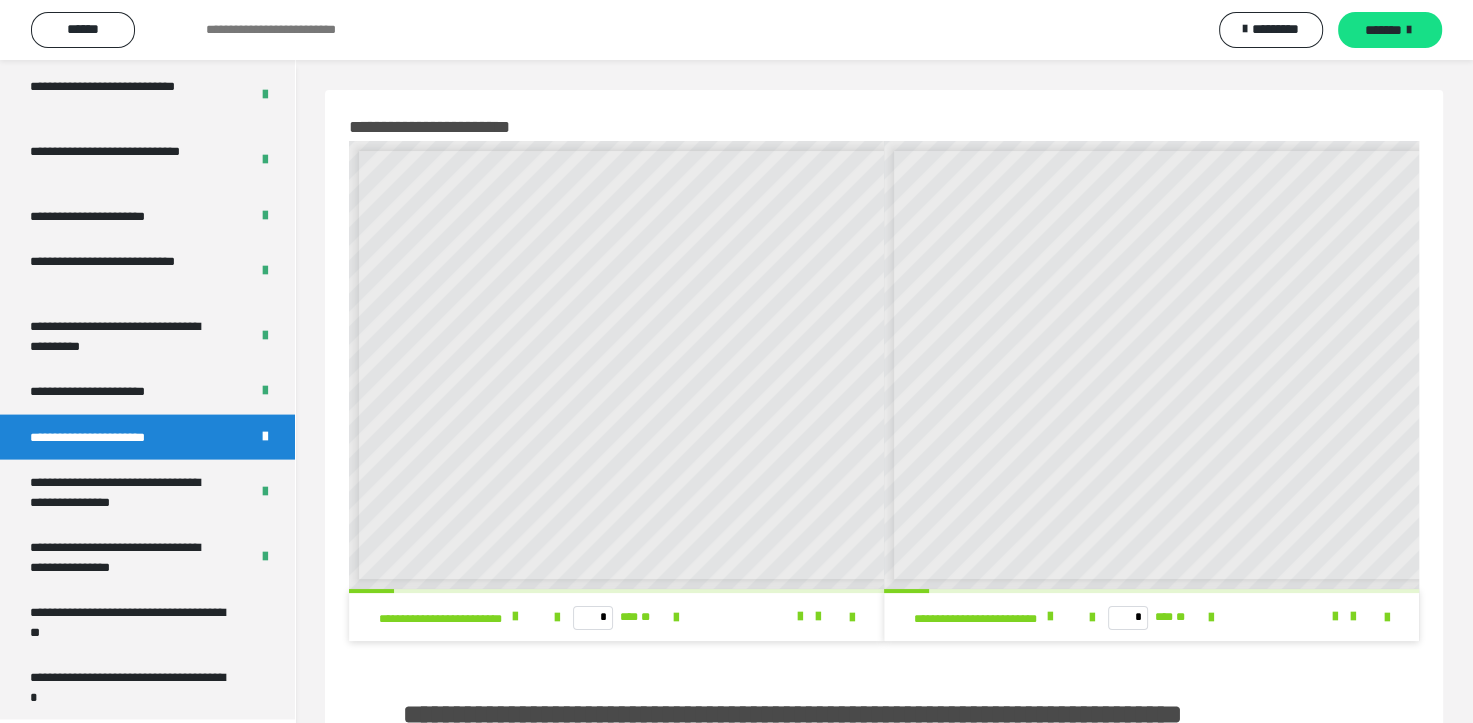 scroll, scrollTop: 8, scrollLeft: 0, axis: vertical 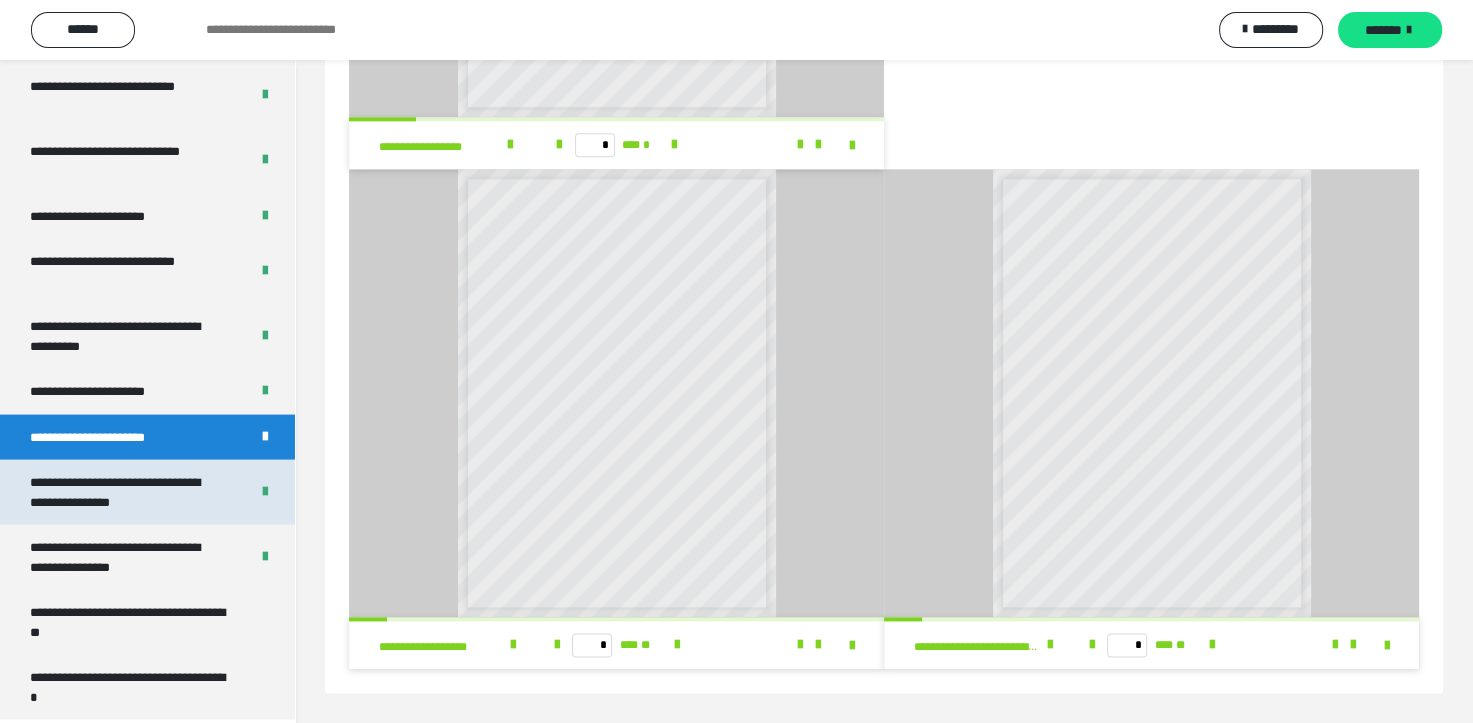click on "**********" at bounding box center (124, 492) 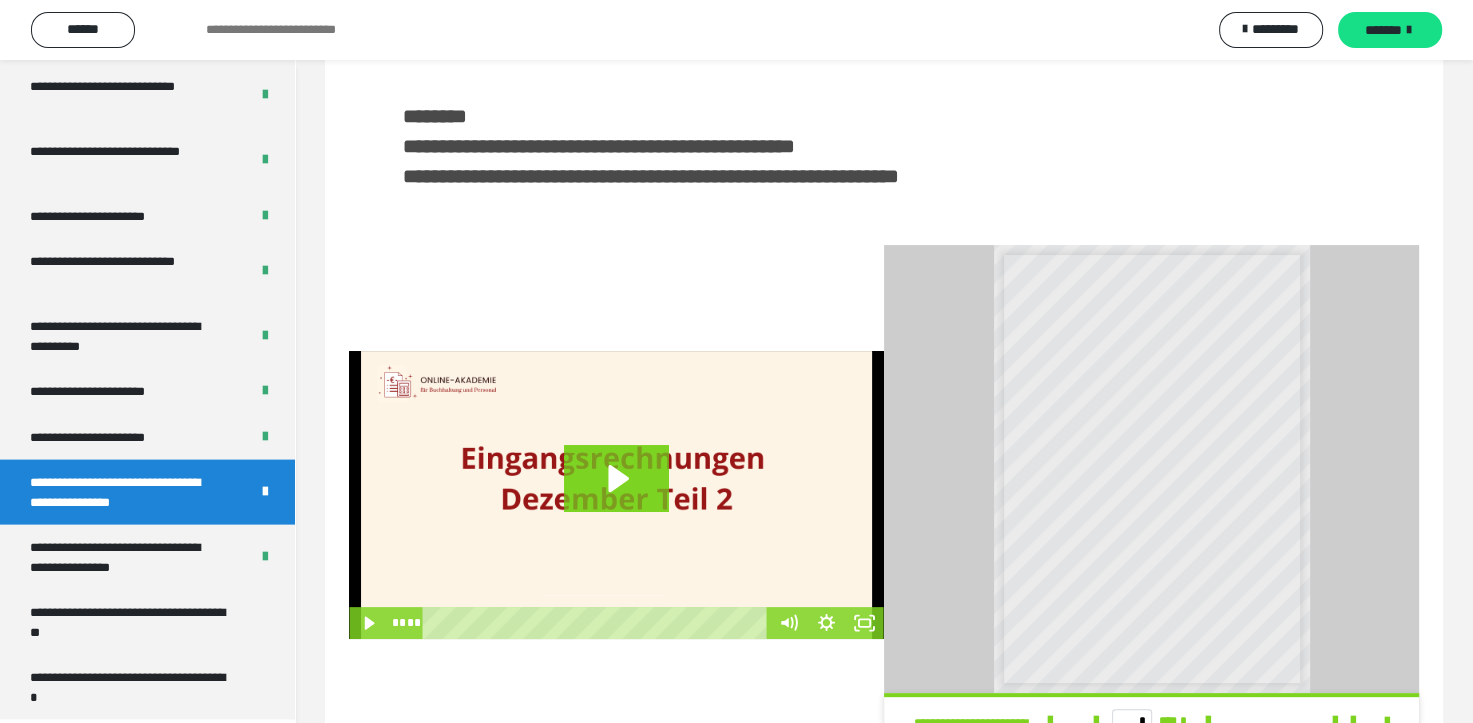 scroll, scrollTop: 469, scrollLeft: 0, axis: vertical 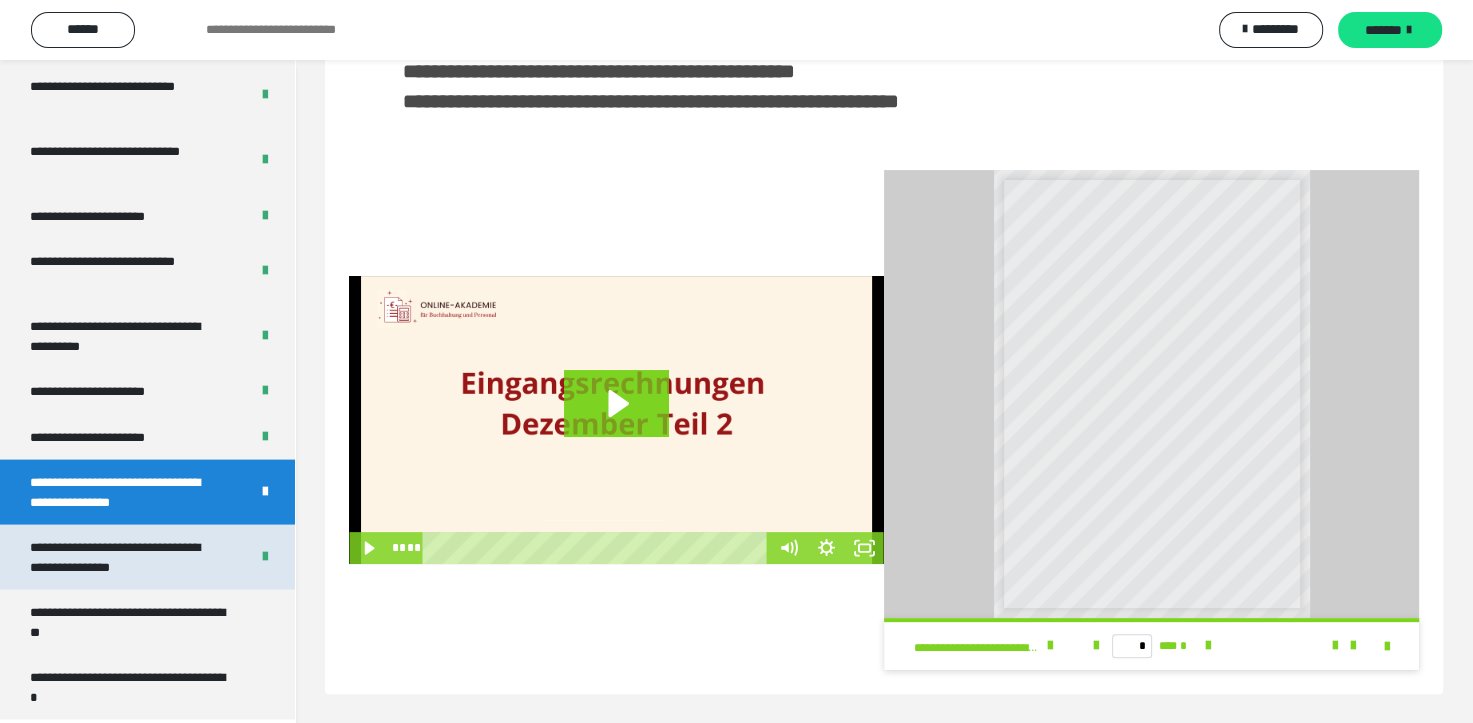 click on "**********" at bounding box center [124, 557] 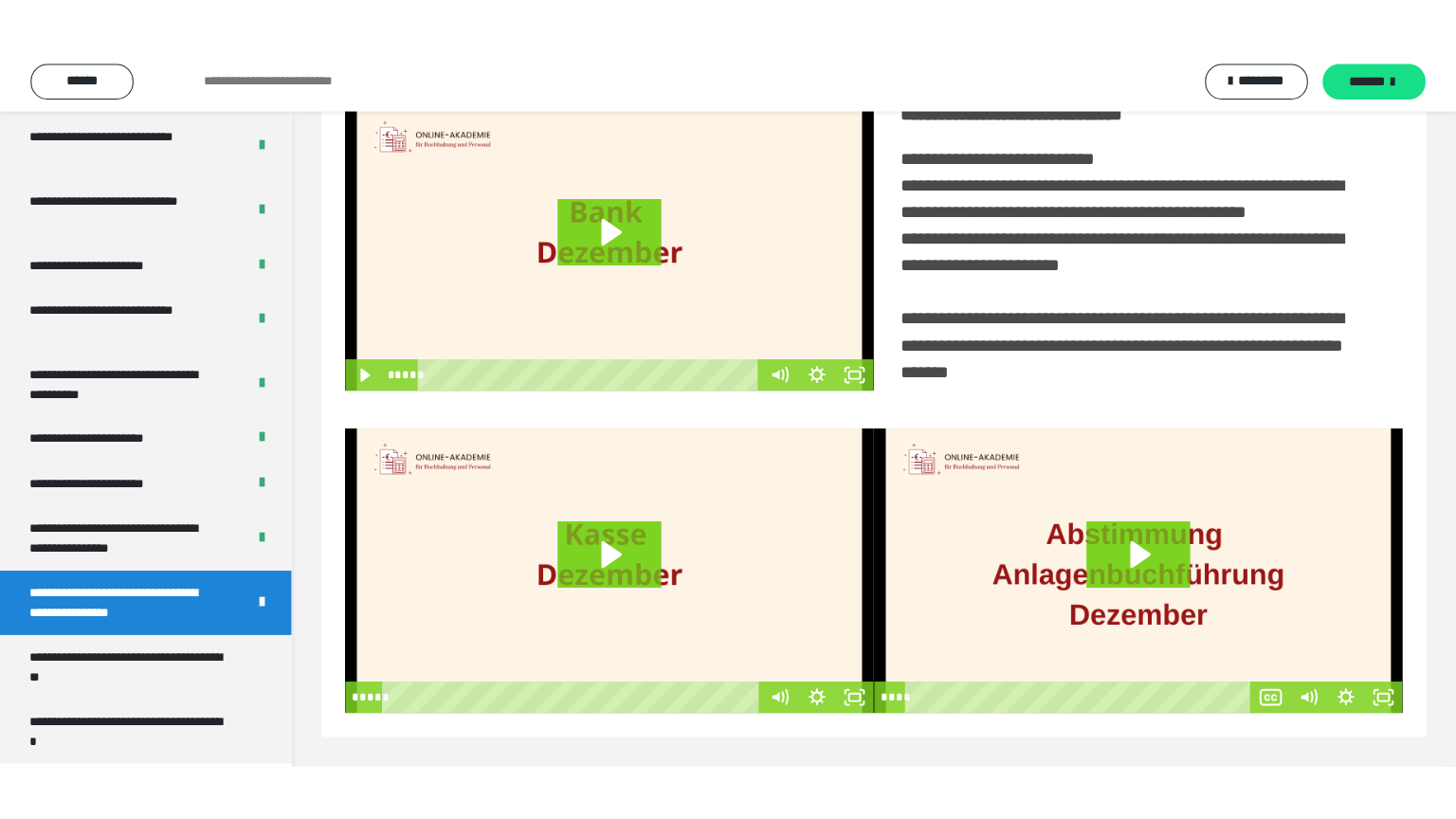 scroll, scrollTop: 57, scrollLeft: 0, axis: vertical 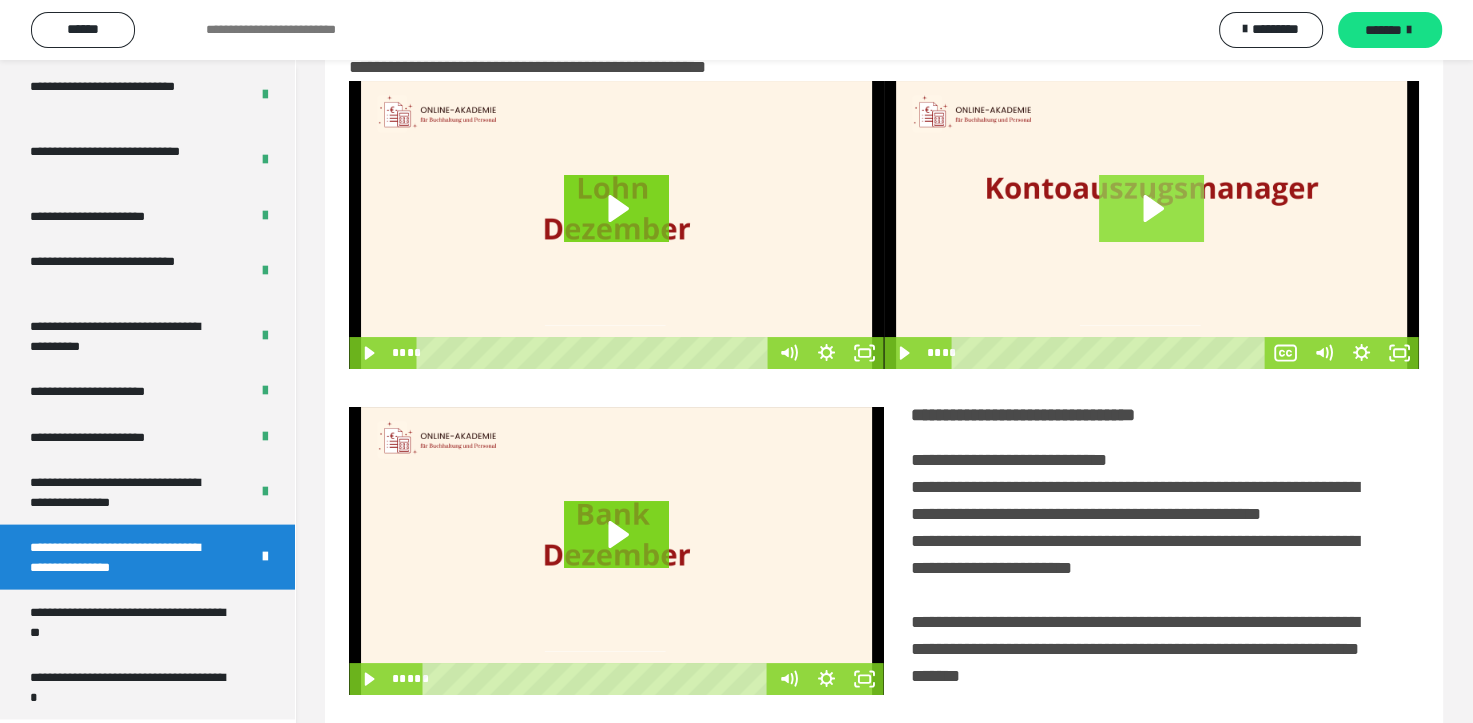 click 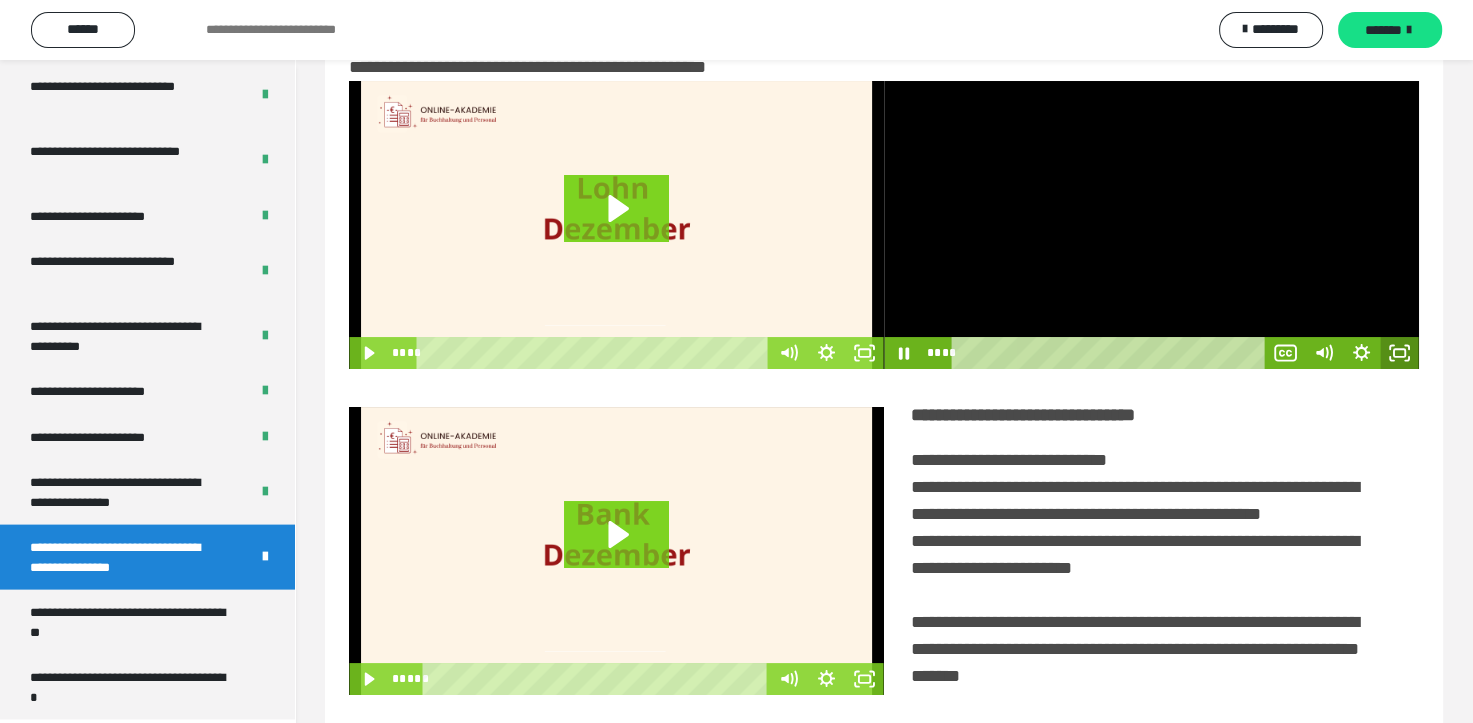 click 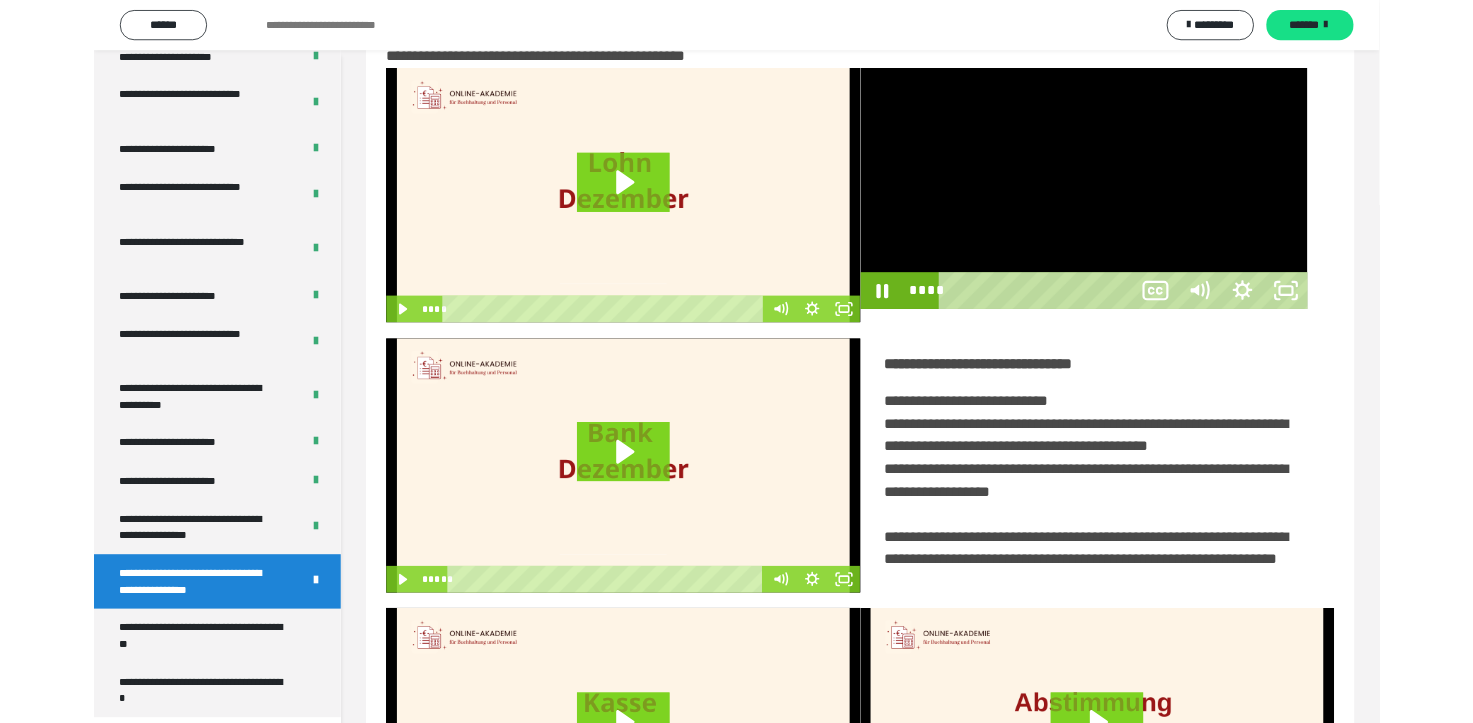 scroll, scrollTop: 3823, scrollLeft: 0, axis: vertical 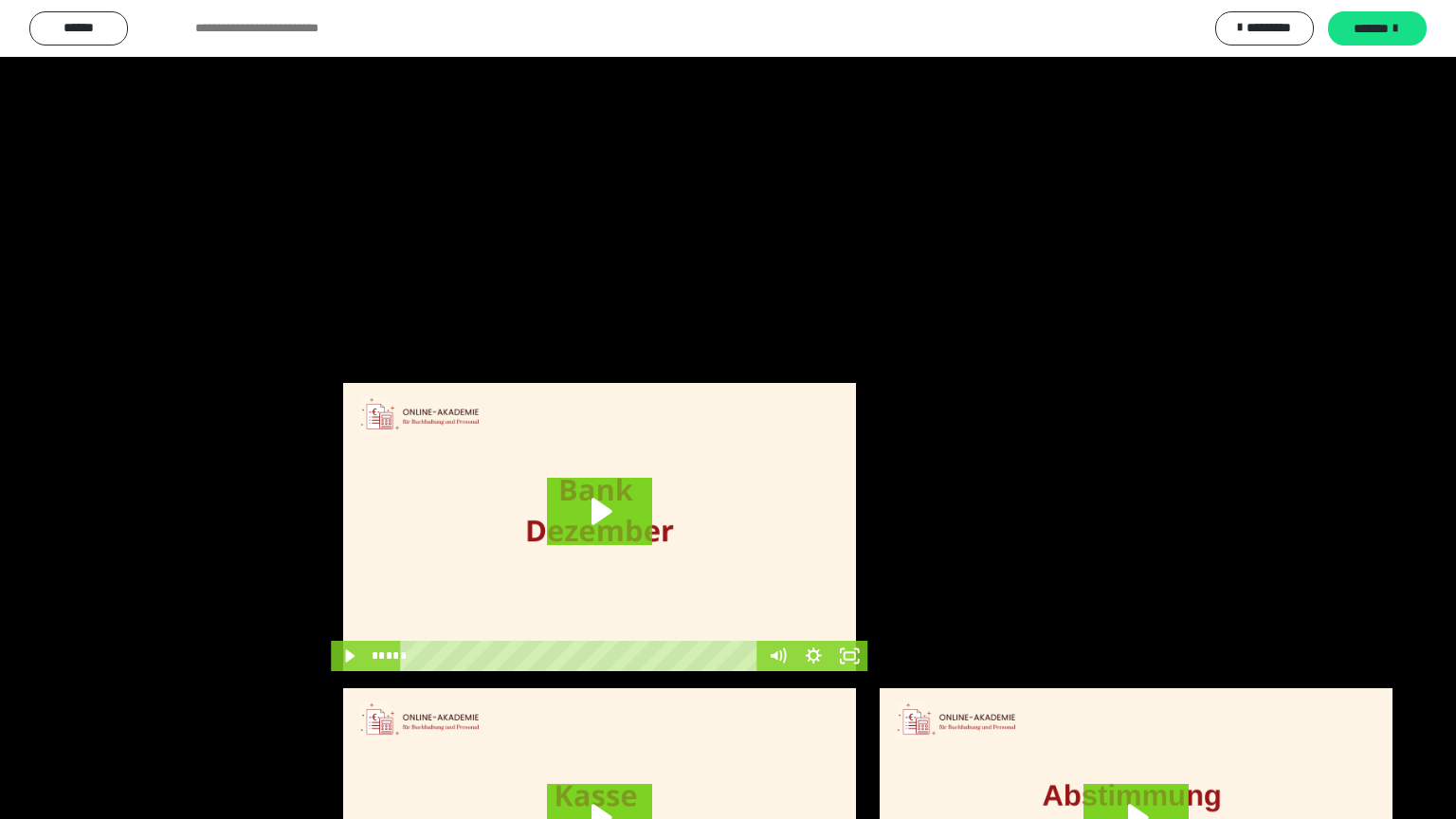 click at bounding box center (728, 410) 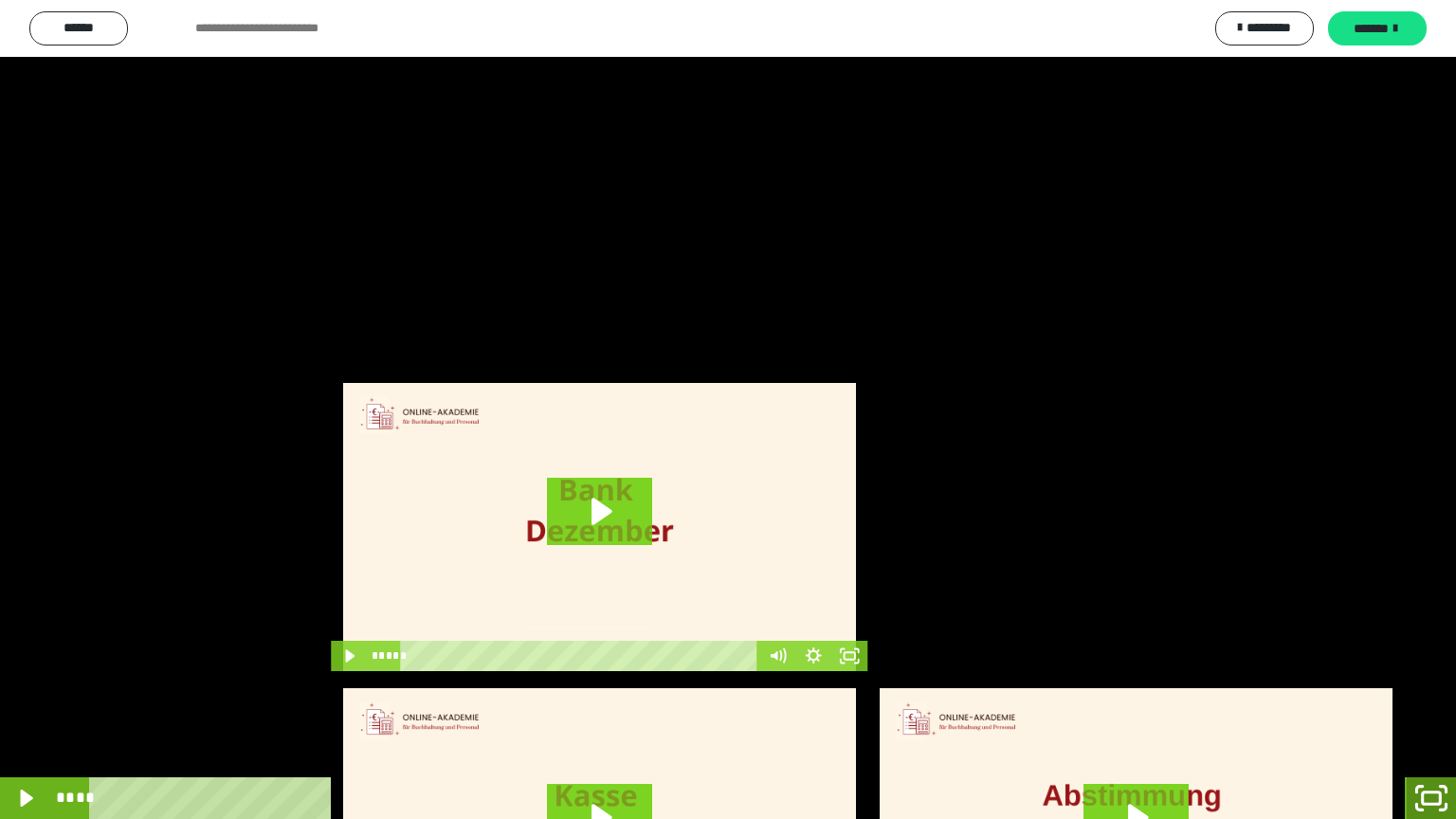 click 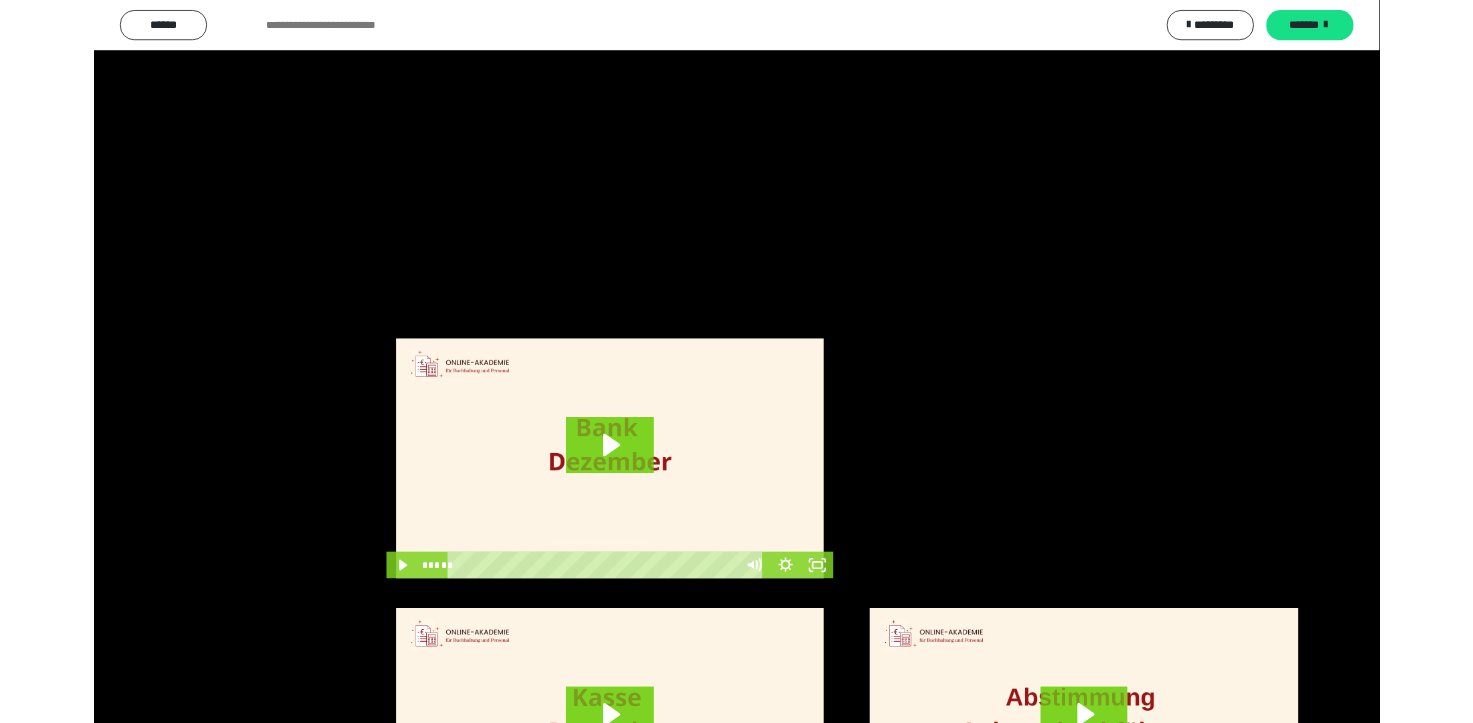 scroll, scrollTop: 3964, scrollLeft: 0, axis: vertical 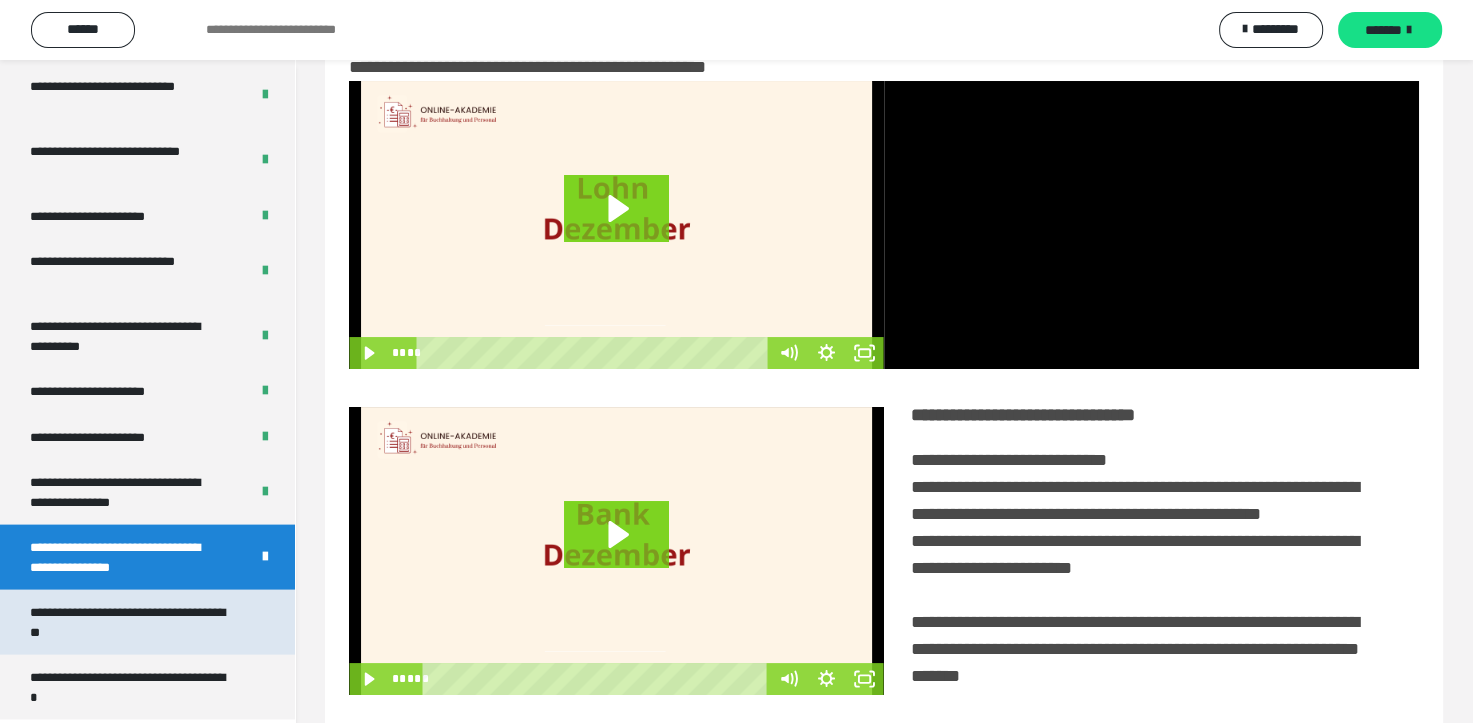 click on "**********" at bounding box center [132, 622] 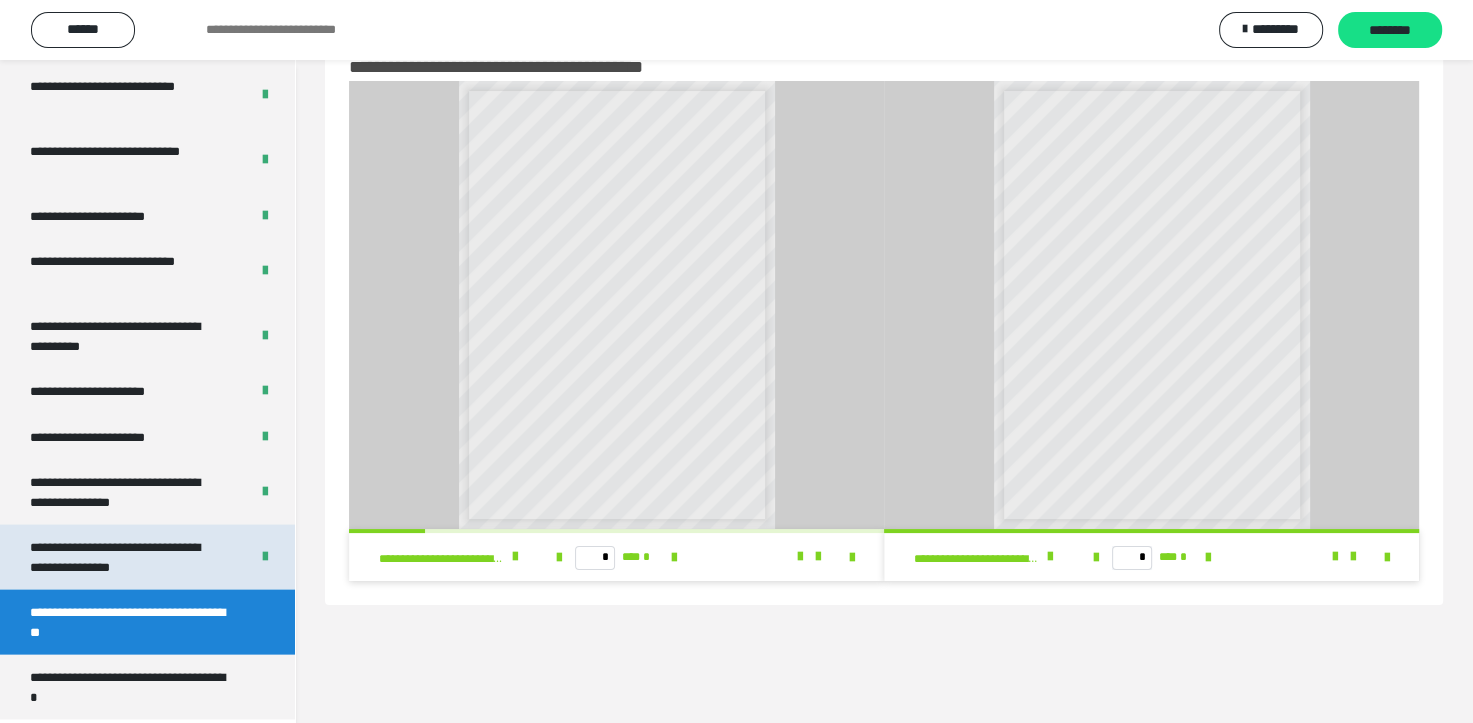 click on "**********" at bounding box center [124, 557] 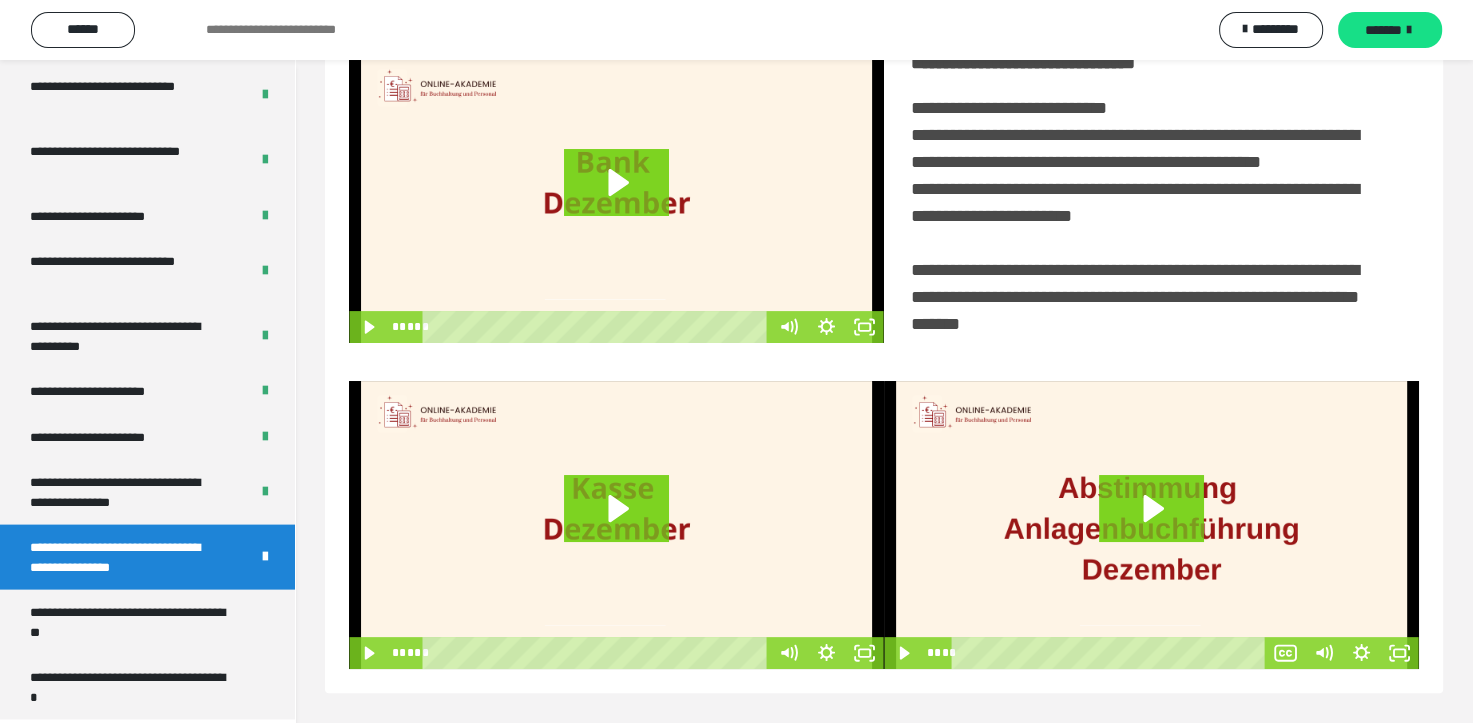 scroll, scrollTop: 438, scrollLeft: 0, axis: vertical 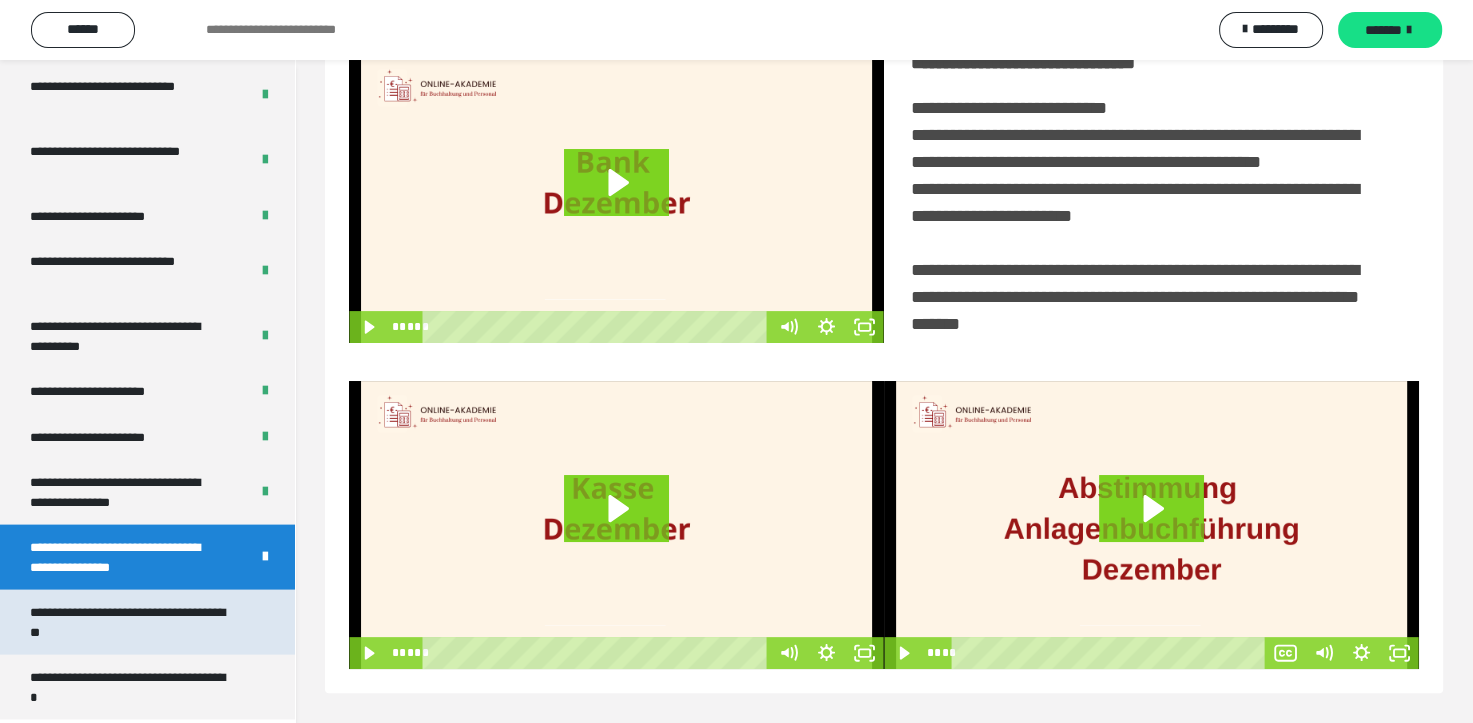 click on "**********" at bounding box center (132, 622) 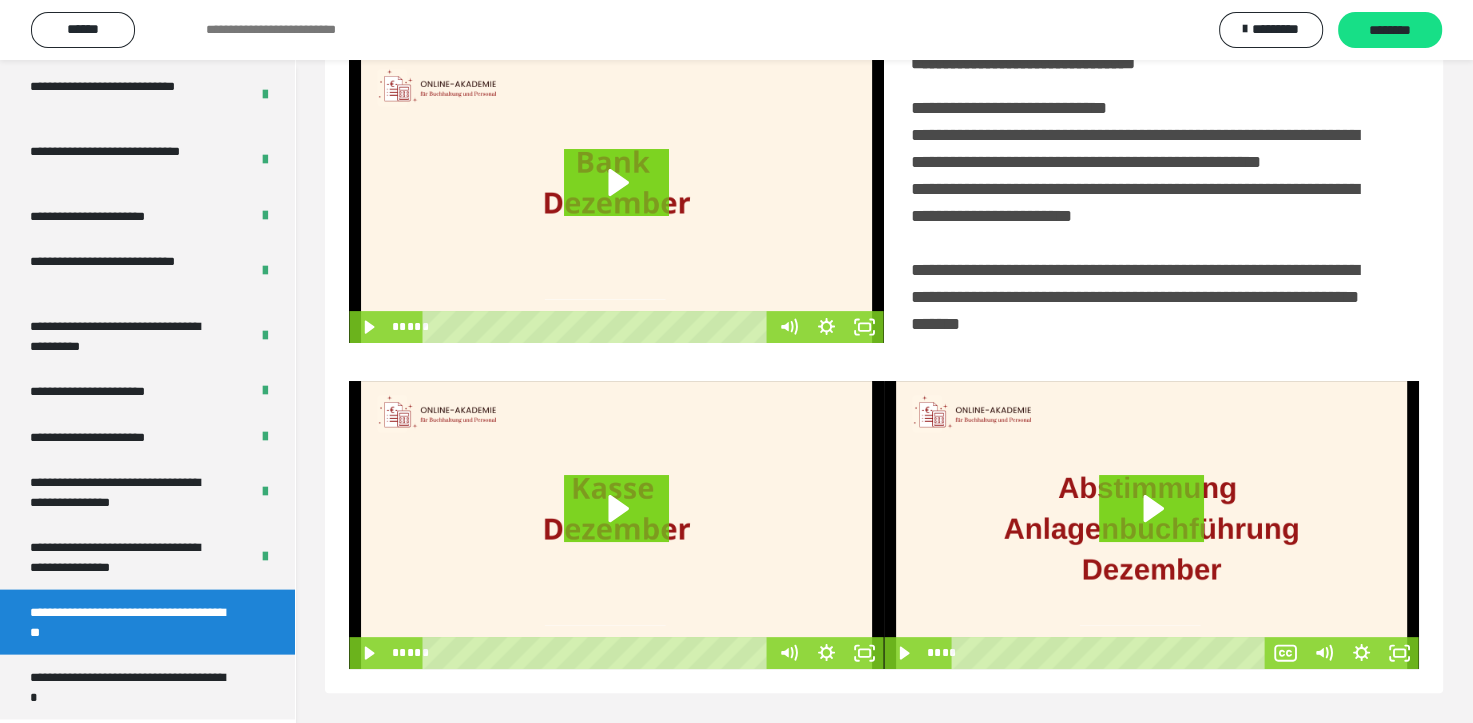 scroll, scrollTop: 60, scrollLeft: 0, axis: vertical 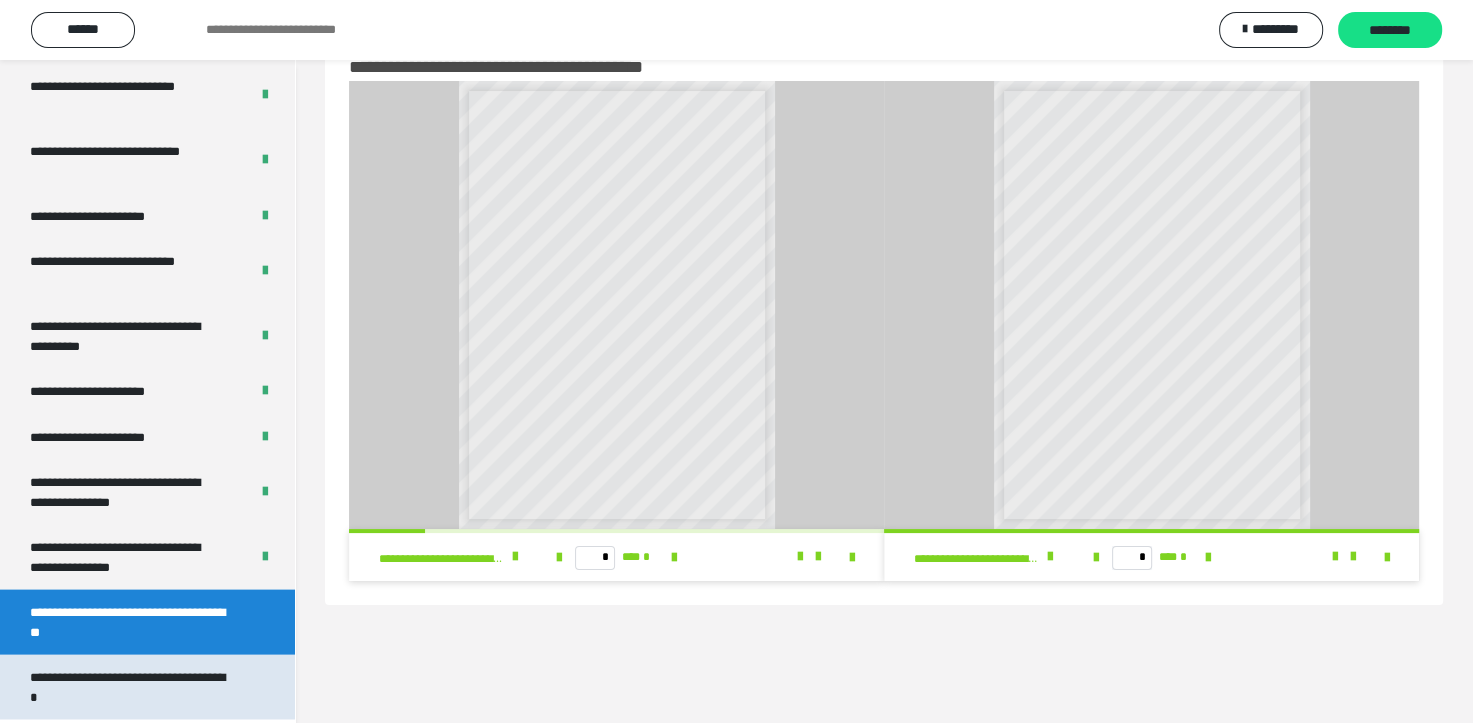 click on "**********" at bounding box center [132, 687] 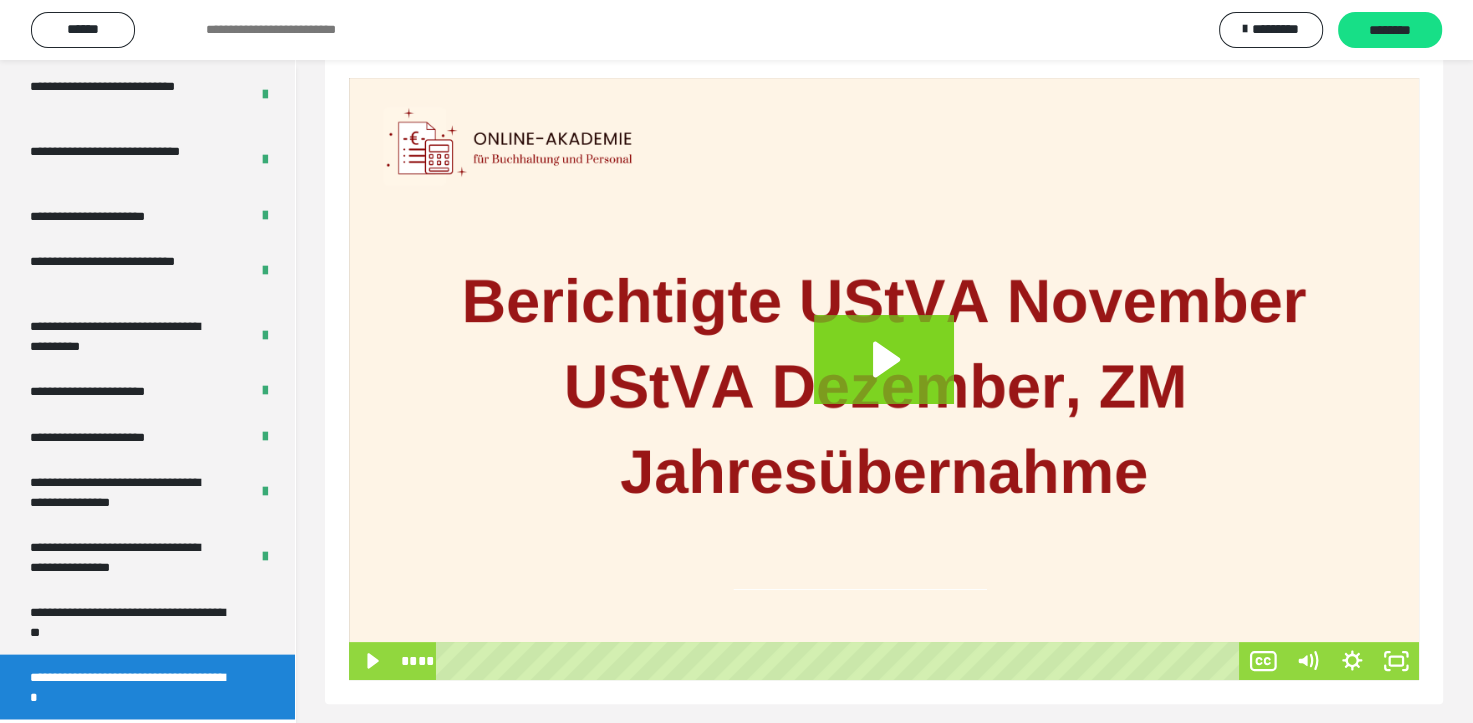 scroll, scrollTop: 286, scrollLeft: 0, axis: vertical 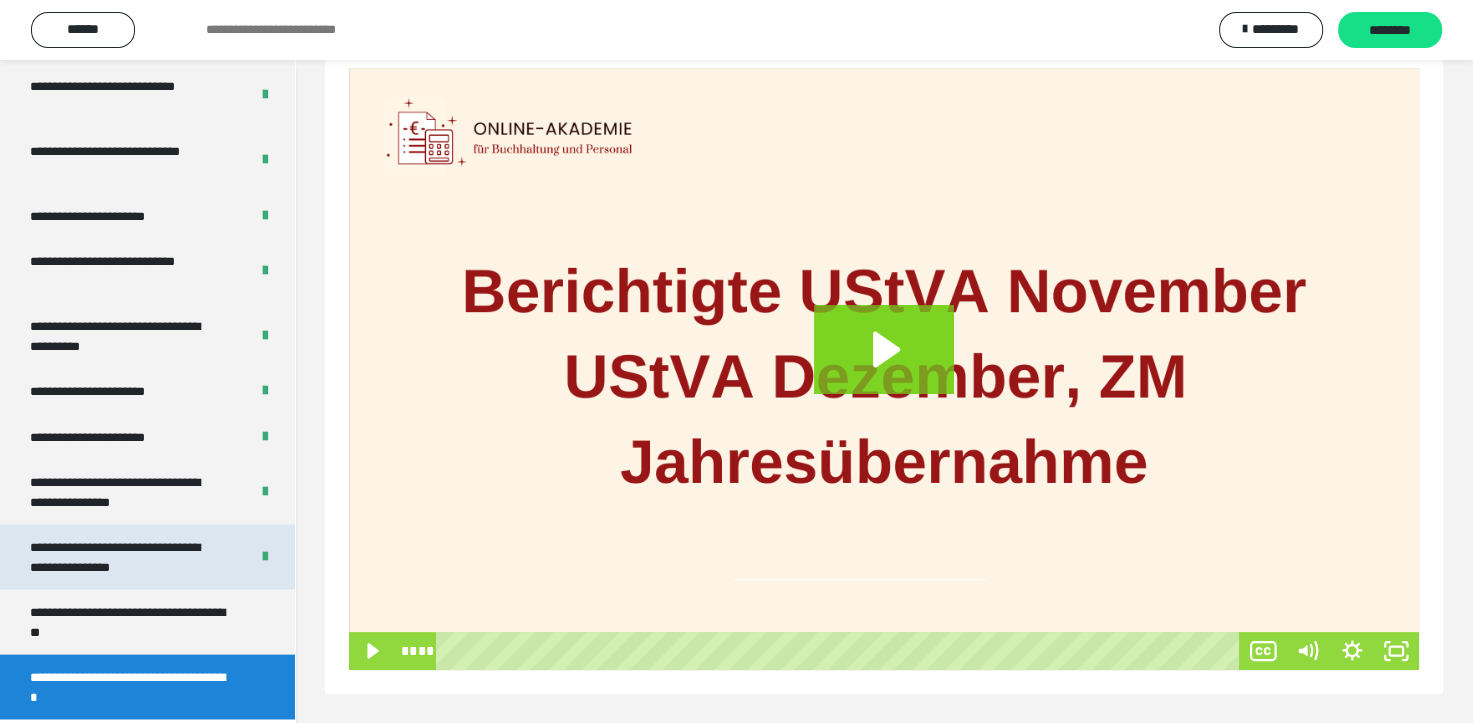 click on "**********" at bounding box center (124, 557) 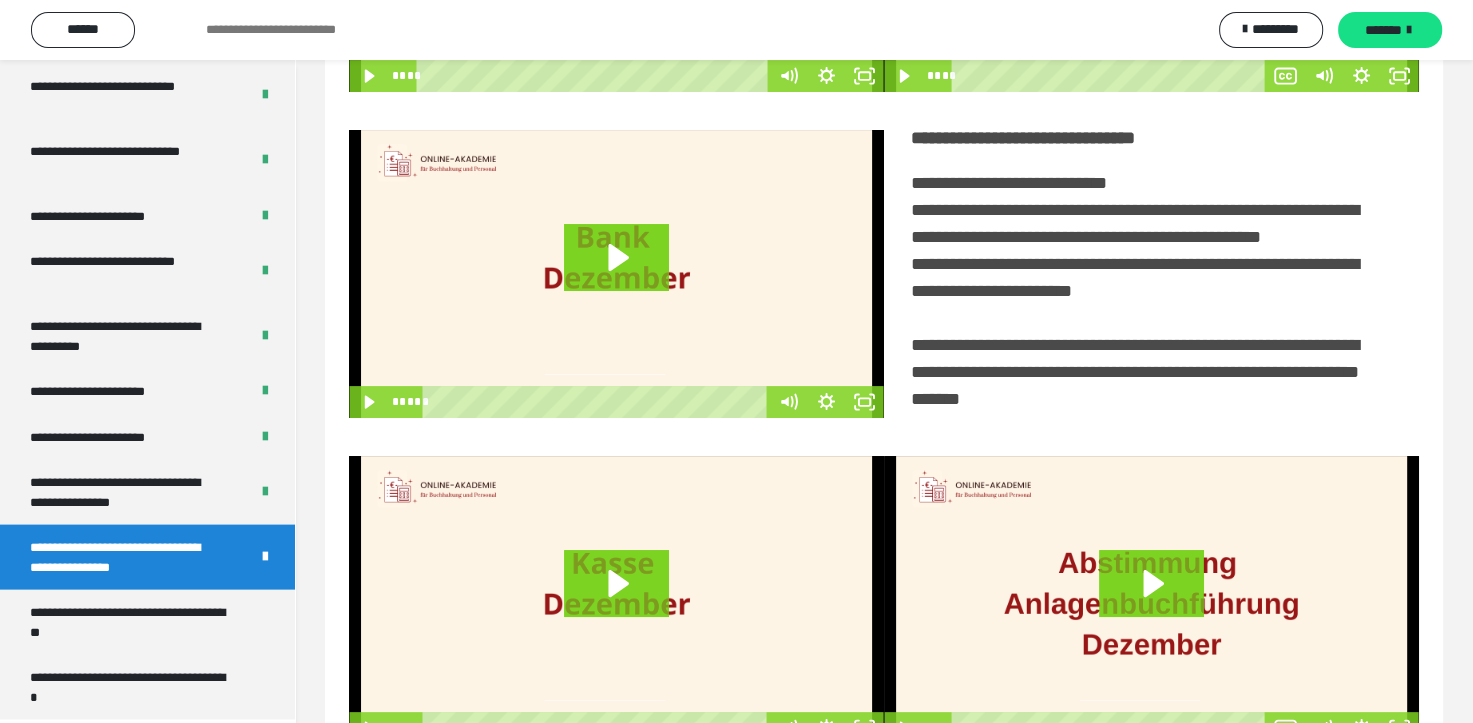 scroll, scrollTop: 438, scrollLeft: 0, axis: vertical 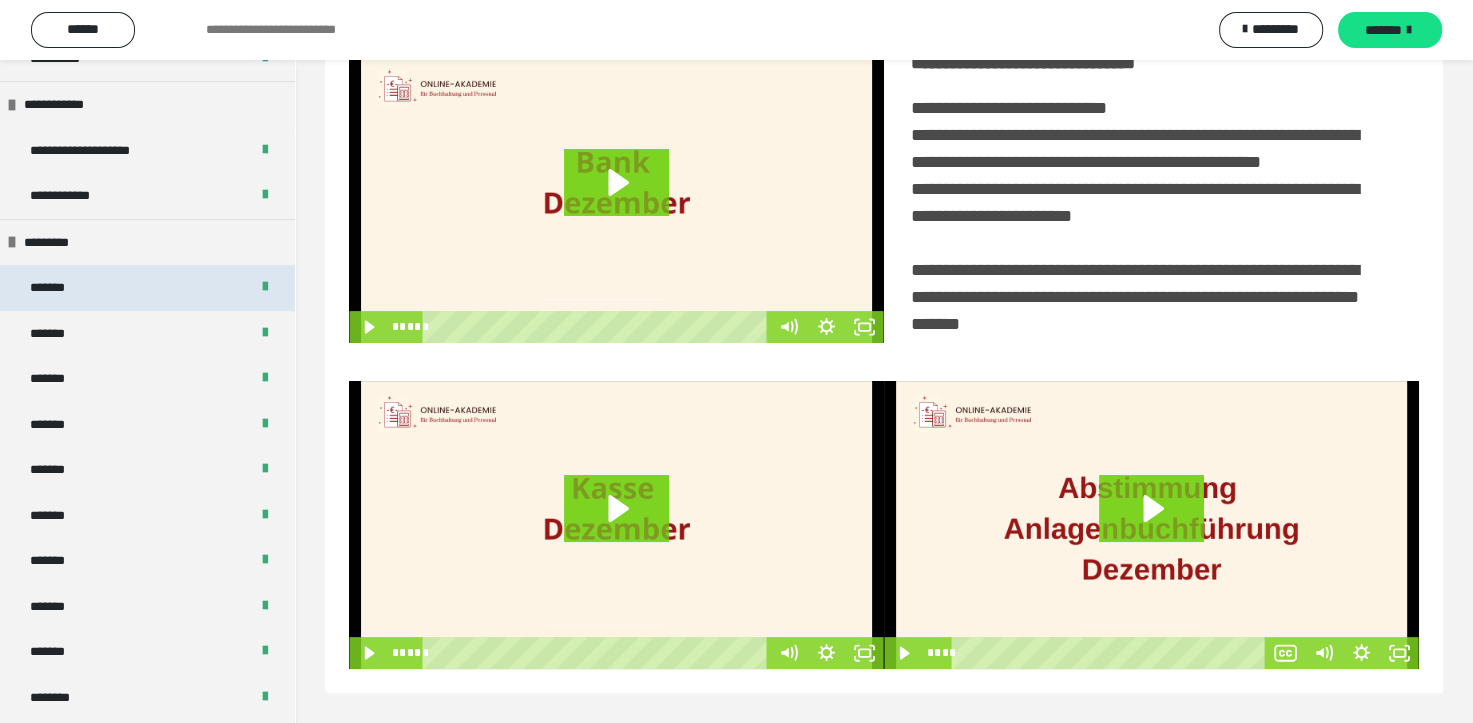 click on "*******" at bounding box center (147, 288) 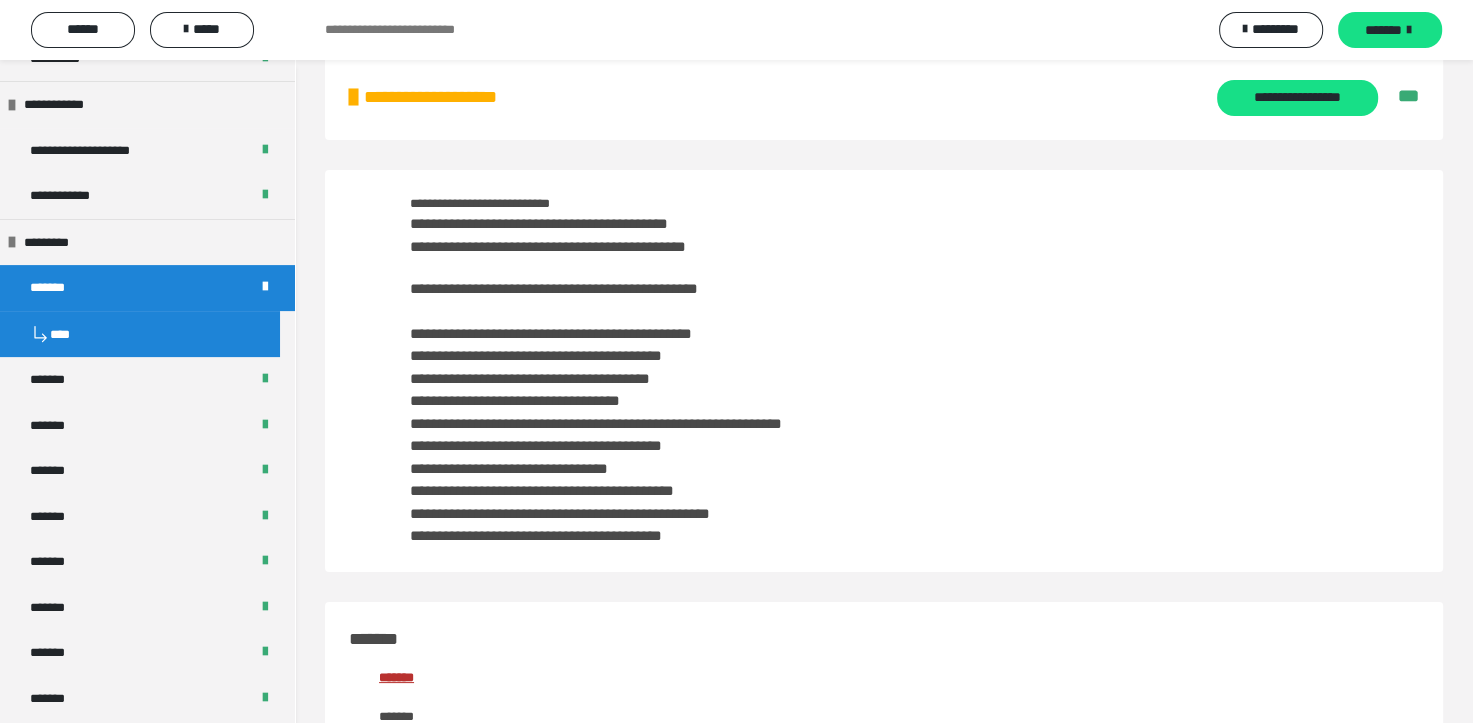 scroll, scrollTop: 0, scrollLeft: 0, axis: both 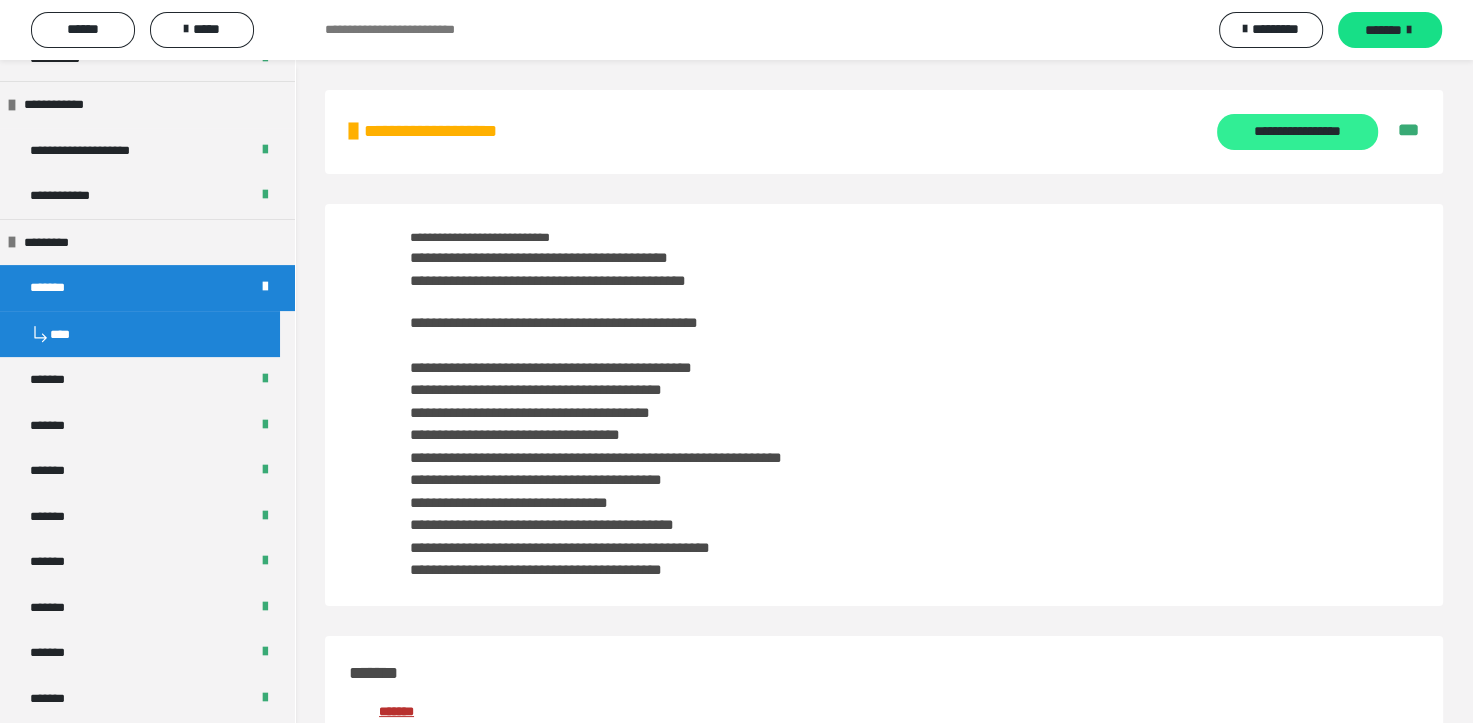 click on "**********" at bounding box center (1297, 132) 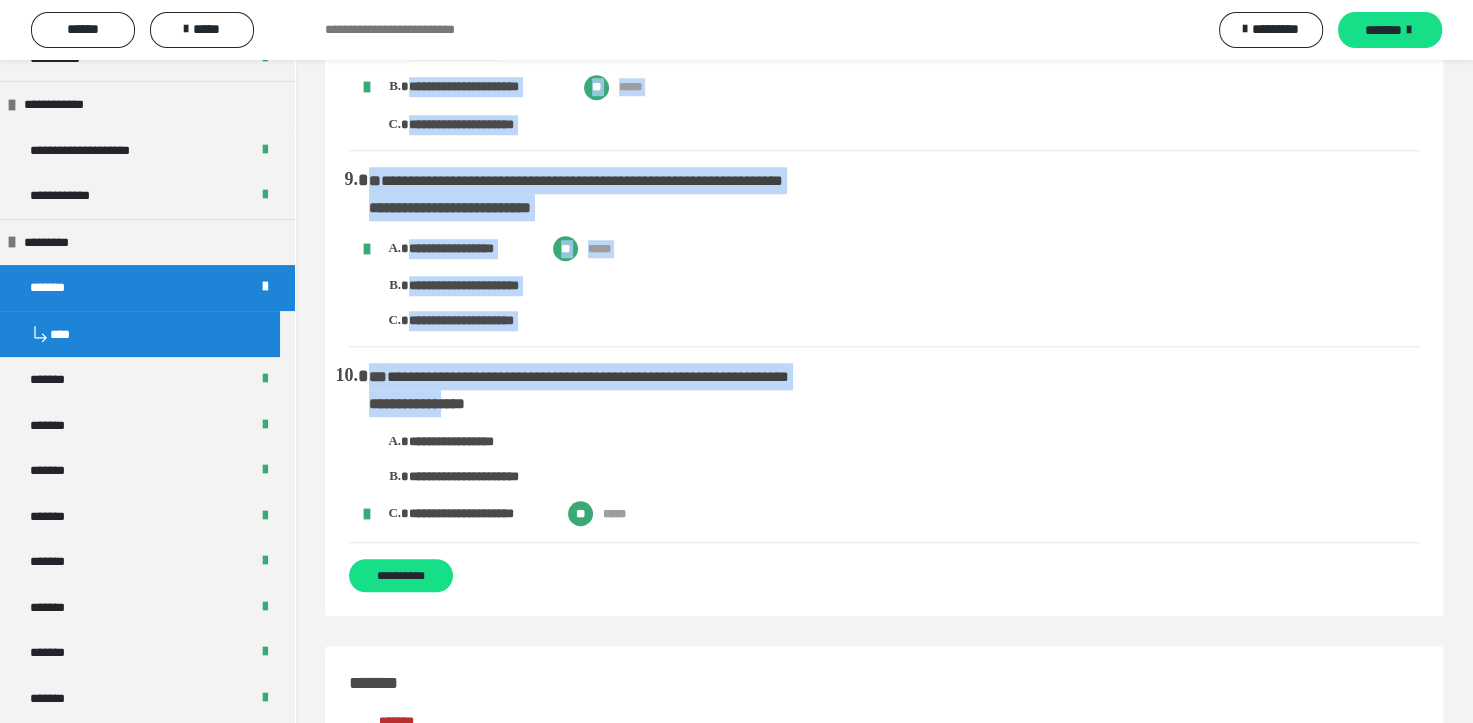 scroll, scrollTop: 1500, scrollLeft: 0, axis: vertical 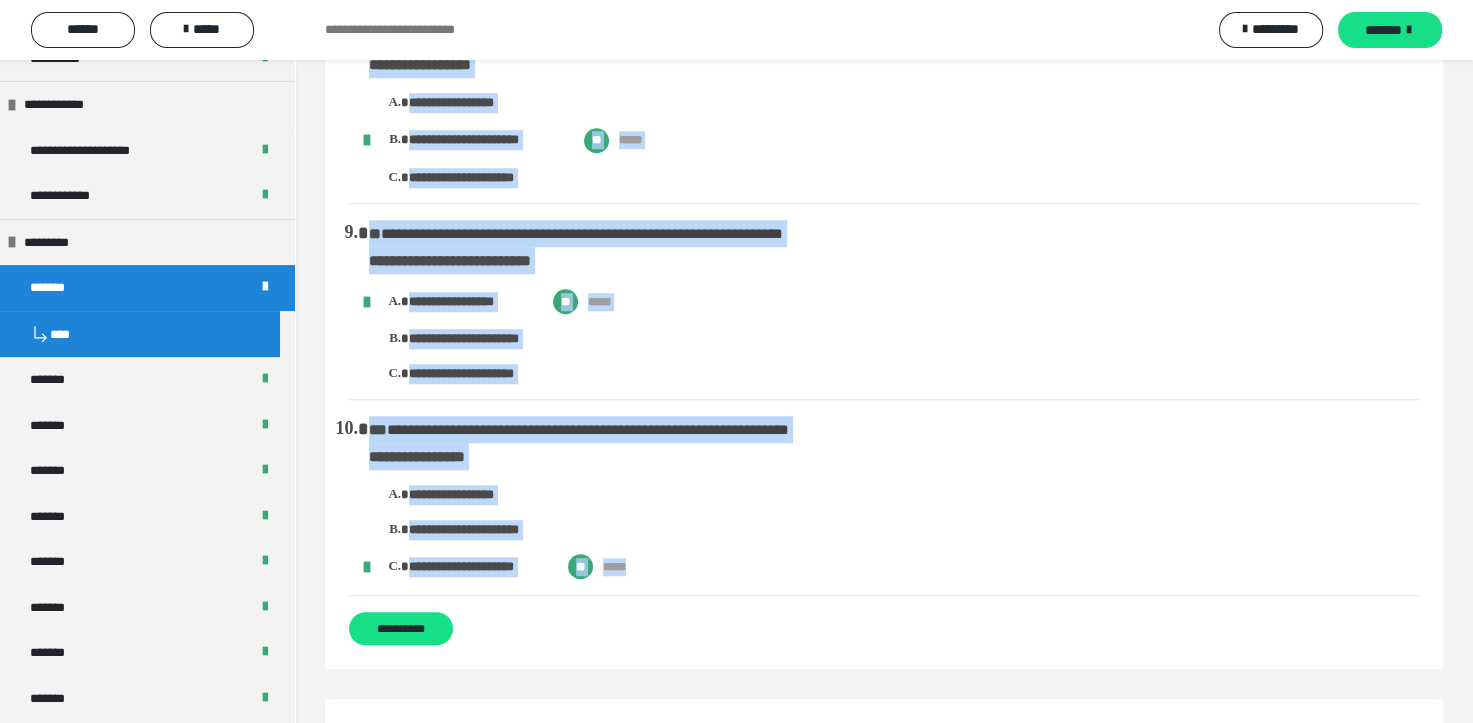drag, startPoint x: 351, startPoint y: 127, endPoint x: 661, endPoint y: 571, distance: 541.5127 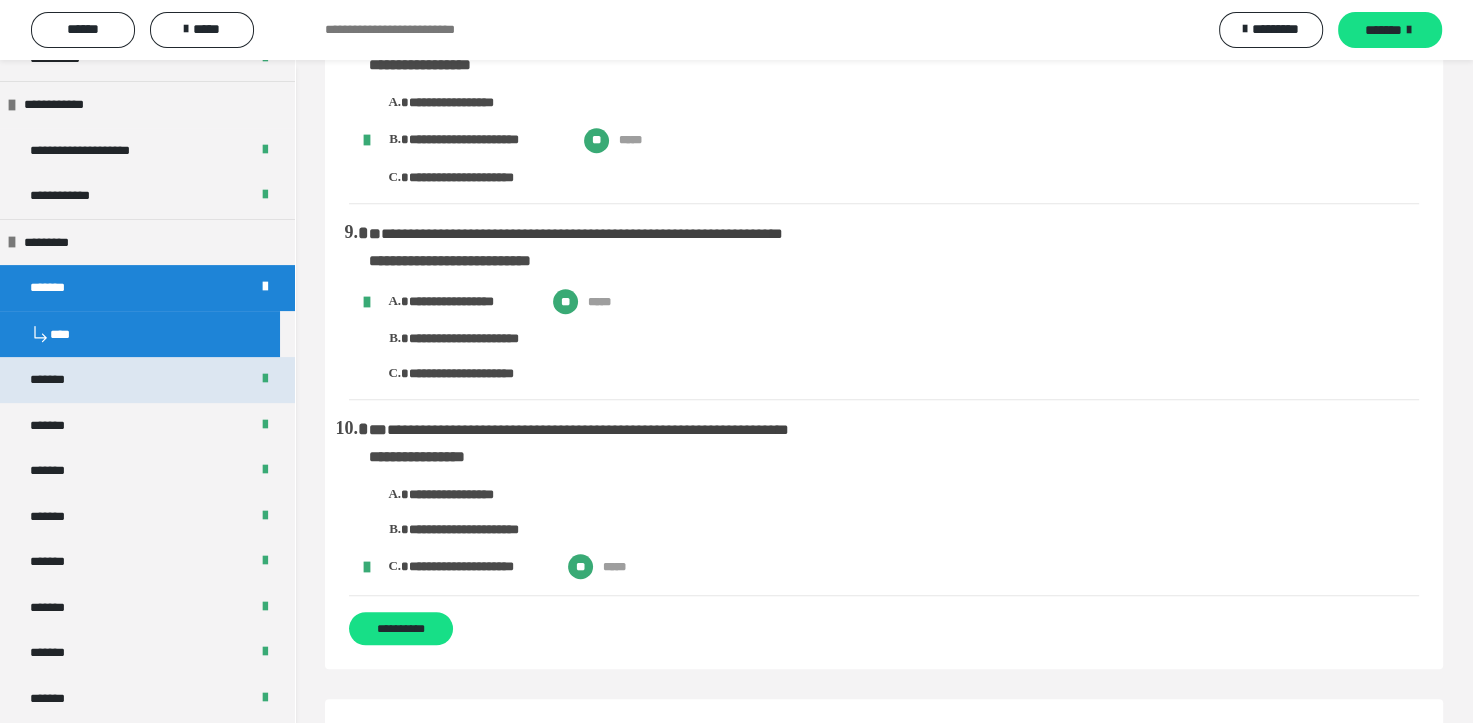 click on "*******" at bounding box center (147, 380) 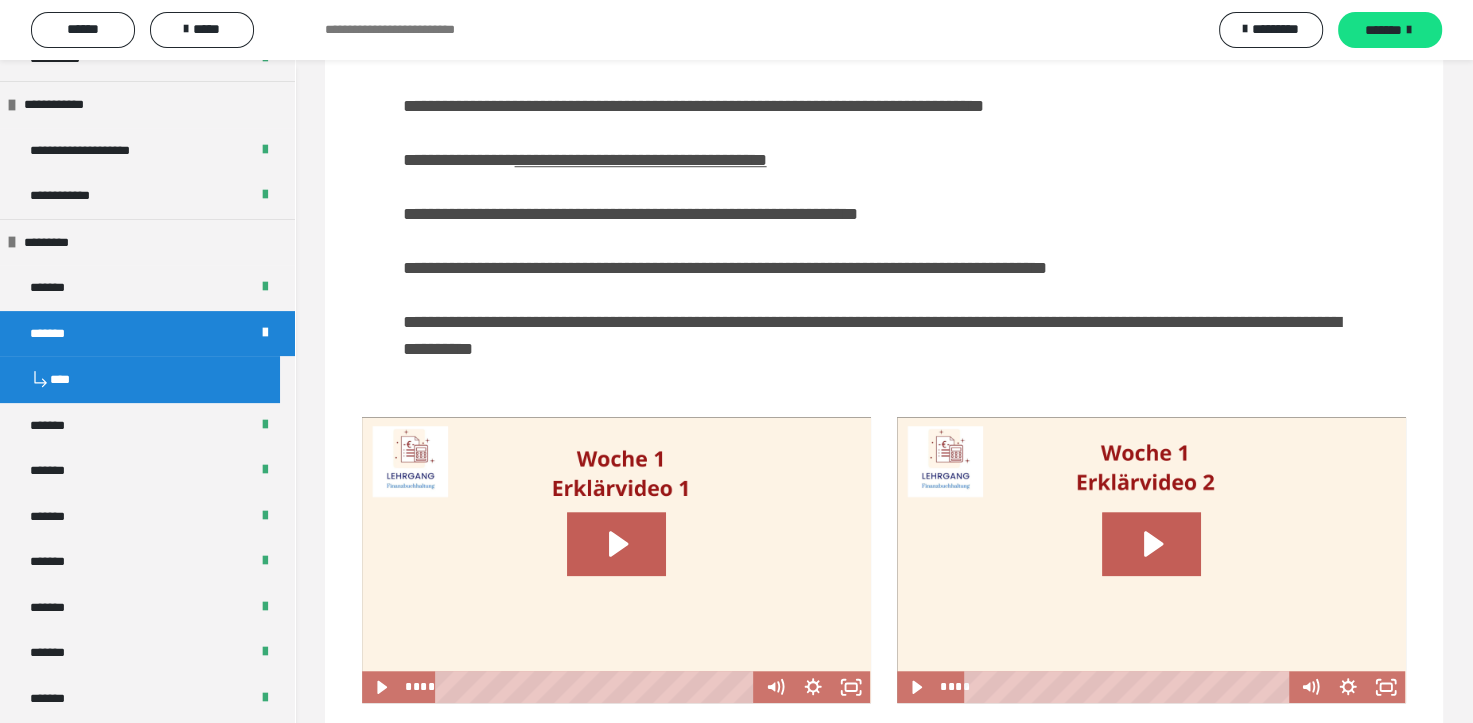scroll, scrollTop: 0, scrollLeft: 0, axis: both 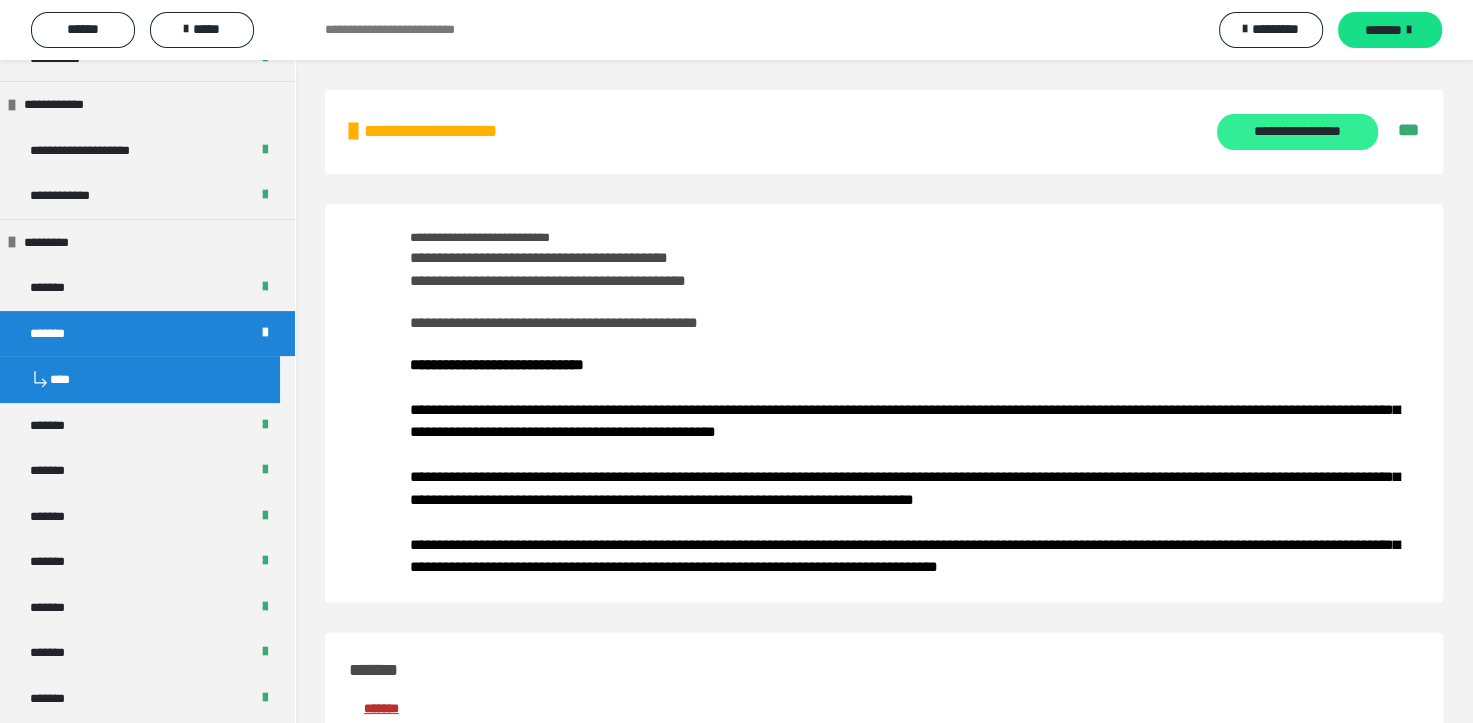 click on "**********" at bounding box center (1297, 132) 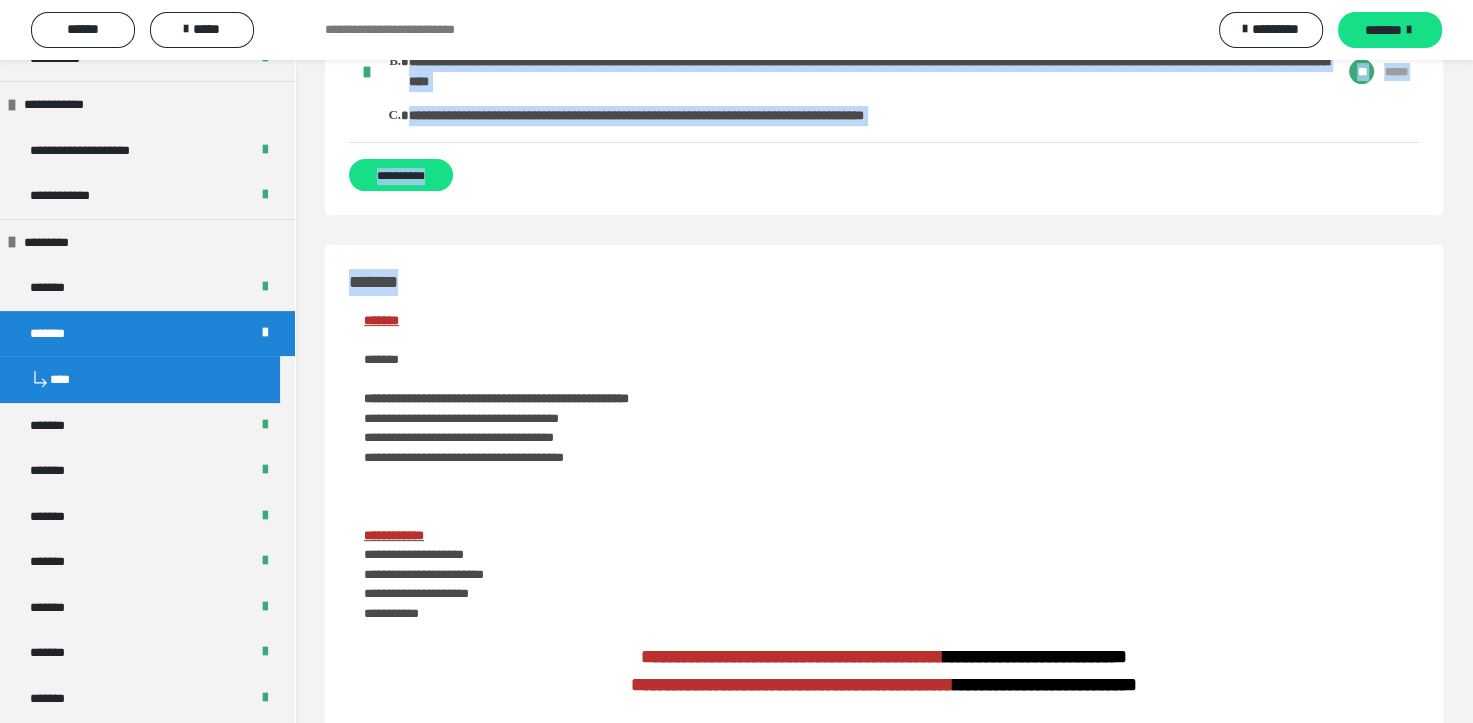 scroll, scrollTop: 500, scrollLeft: 0, axis: vertical 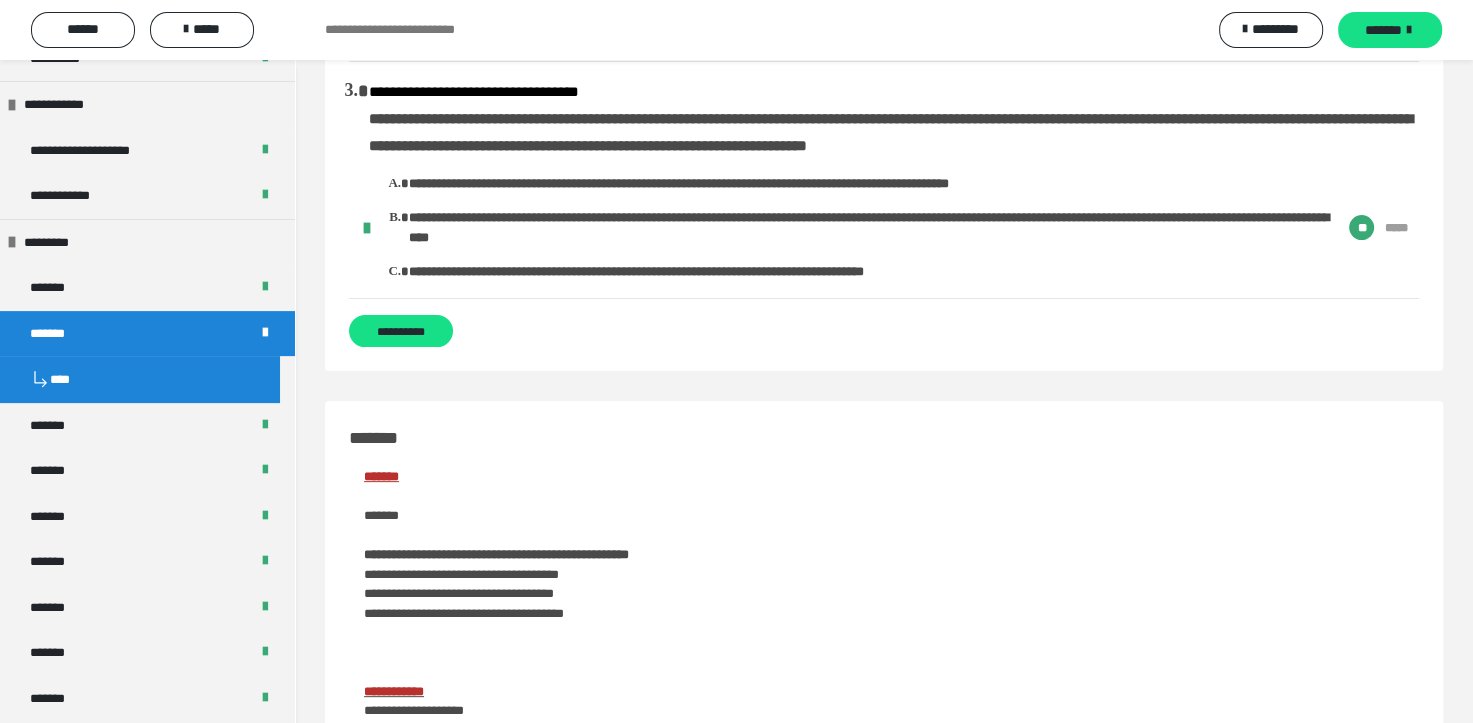 drag, startPoint x: 369, startPoint y: 165, endPoint x: 1008, endPoint y: 311, distance: 655.467 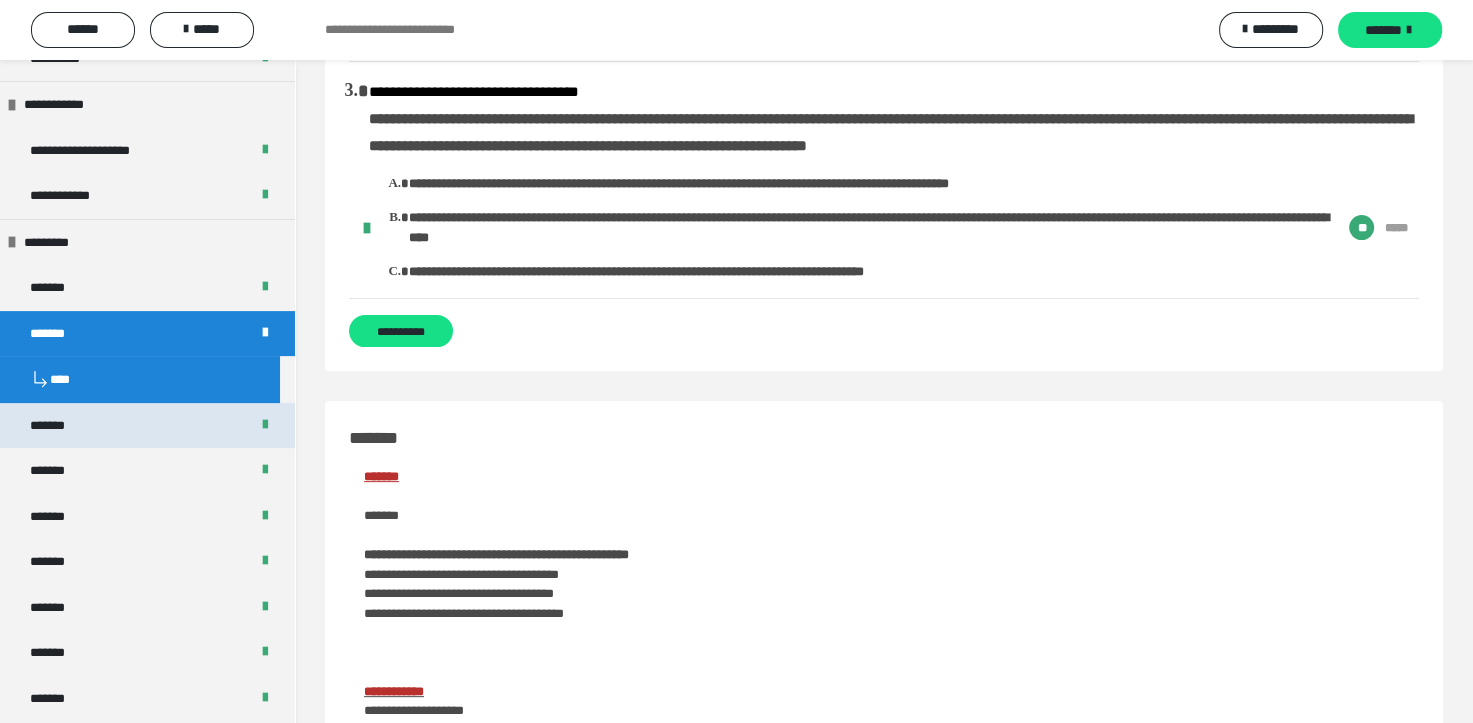 click on "*******" at bounding box center (147, 426) 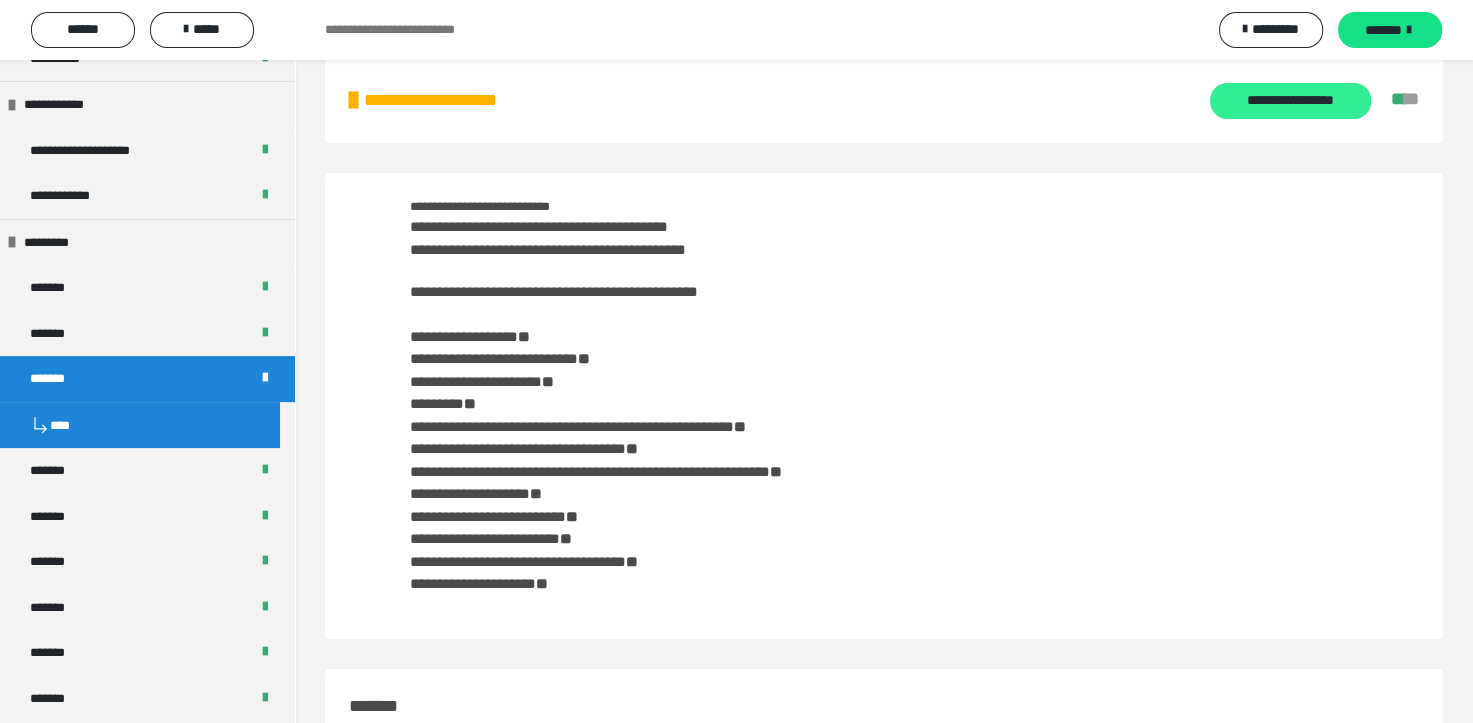 scroll, scrollTop: 0, scrollLeft: 0, axis: both 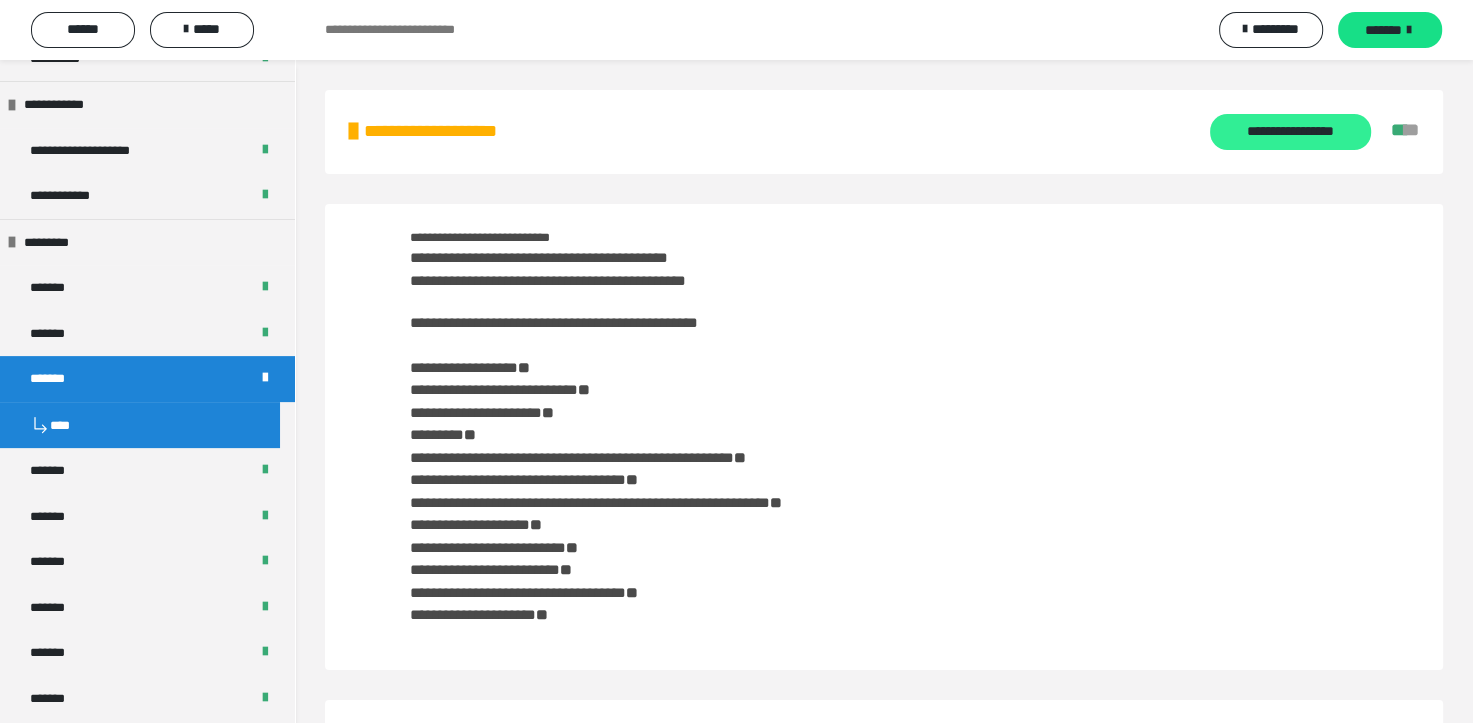 click on "**********" at bounding box center [1290, 132] 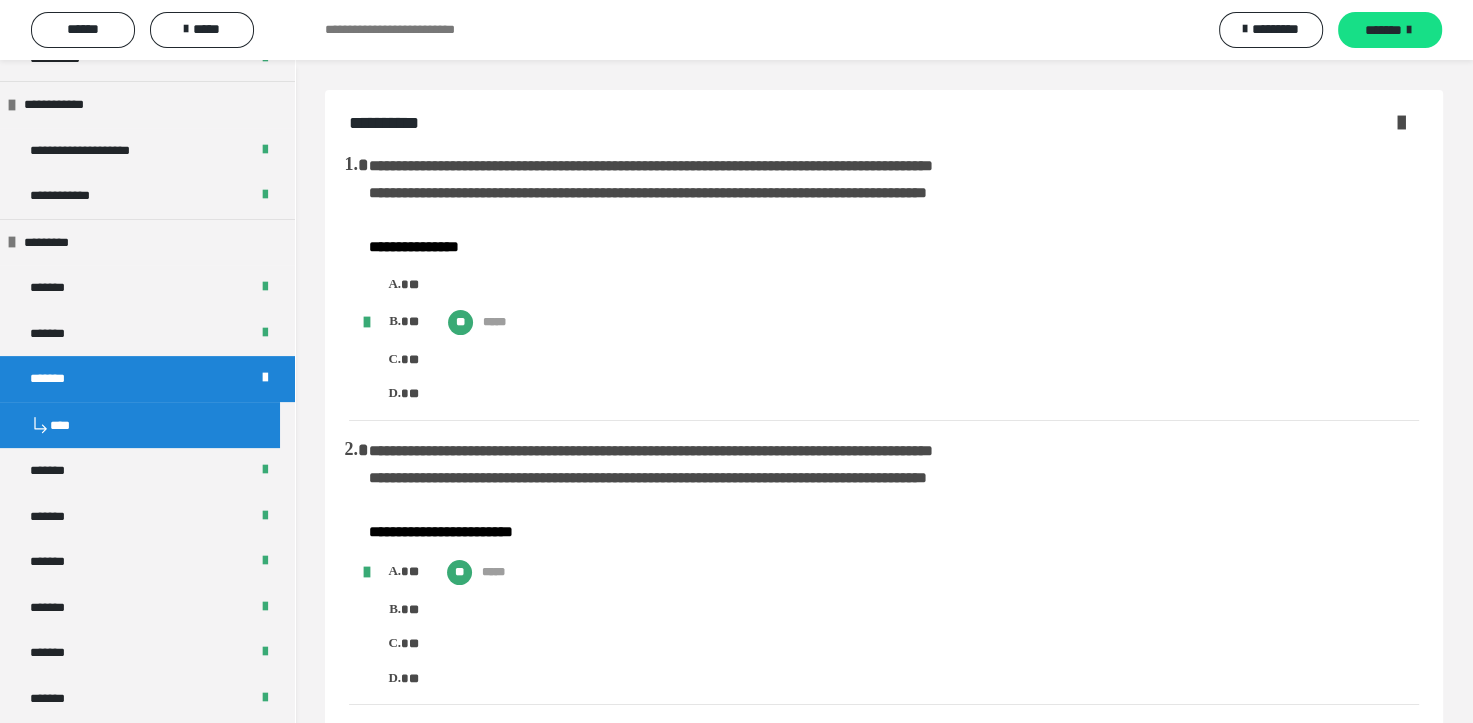 click on "**********" at bounding box center [894, 278] 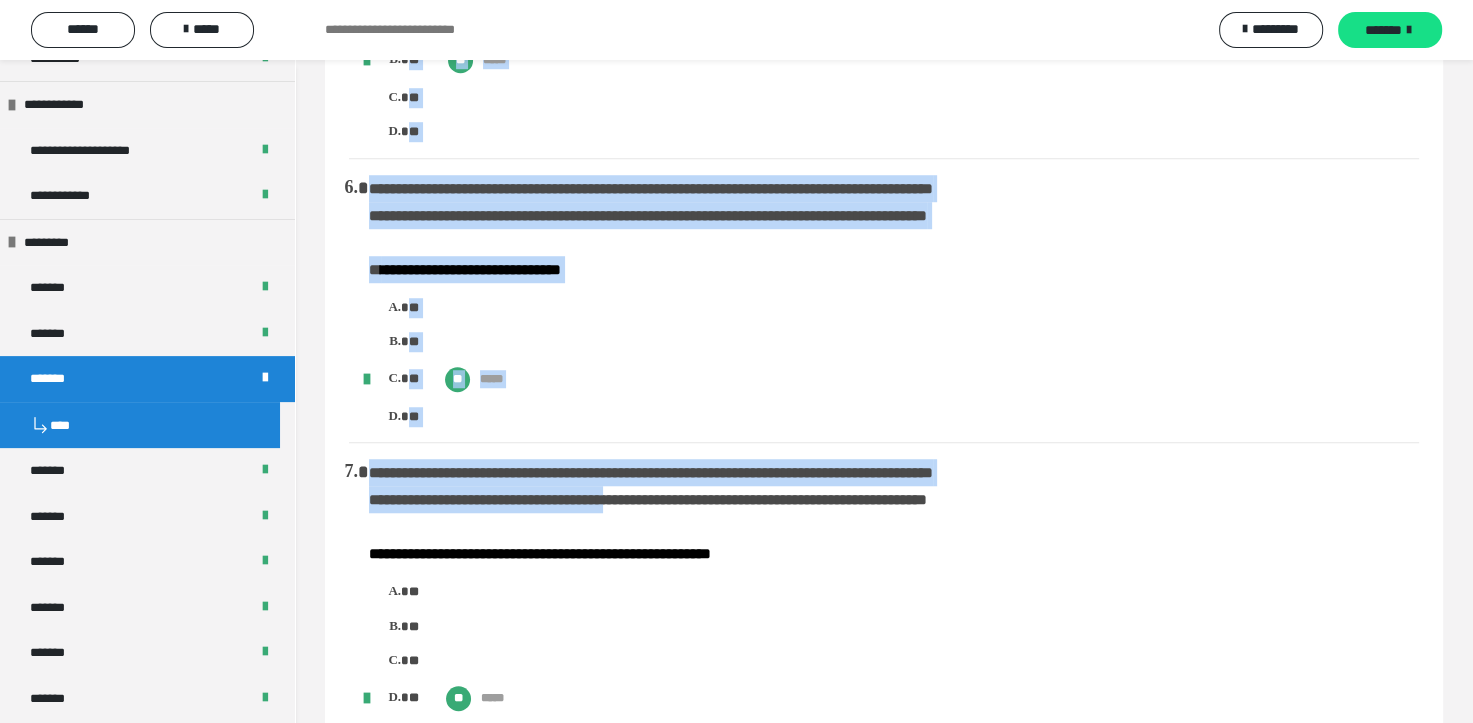 drag, startPoint x: 368, startPoint y: 164, endPoint x: 671, endPoint y: 490, distance: 445.0674 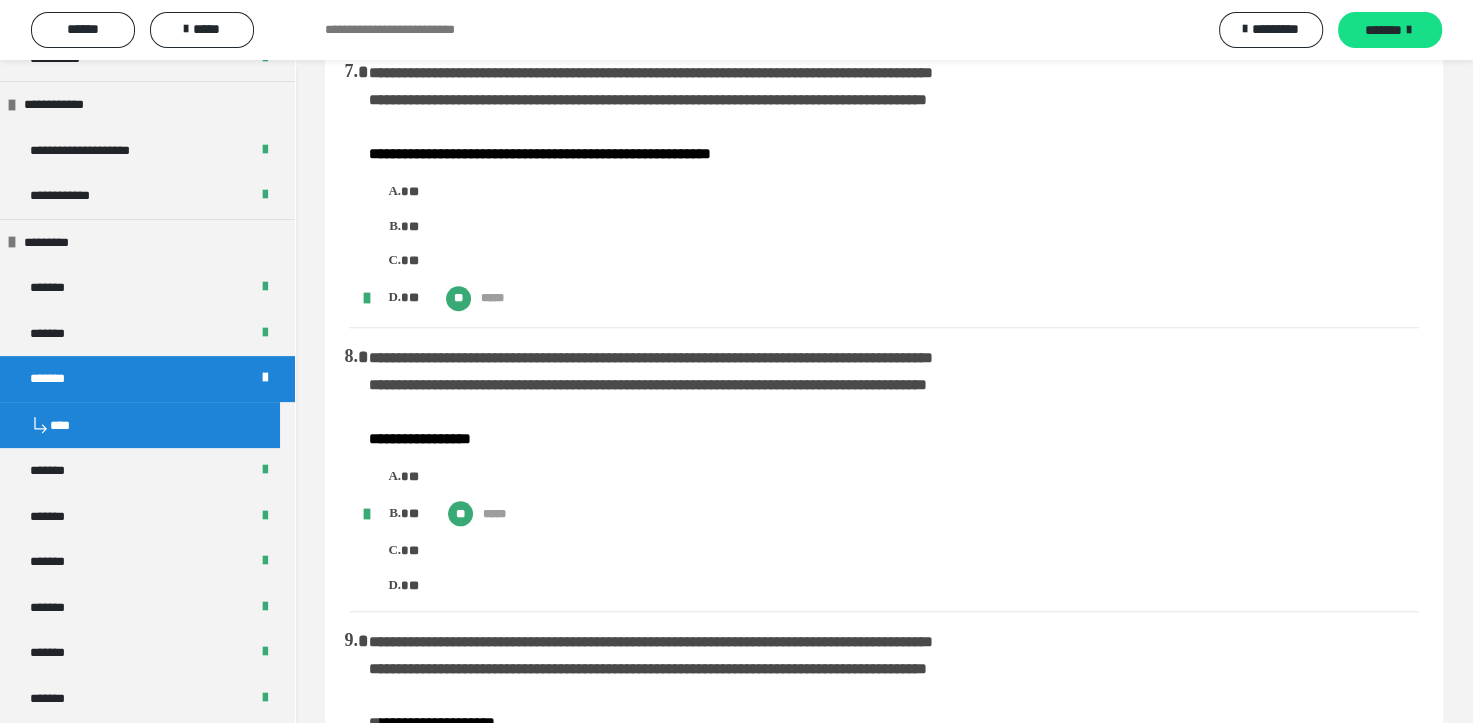 click on "**********" at bounding box center [884, 51] 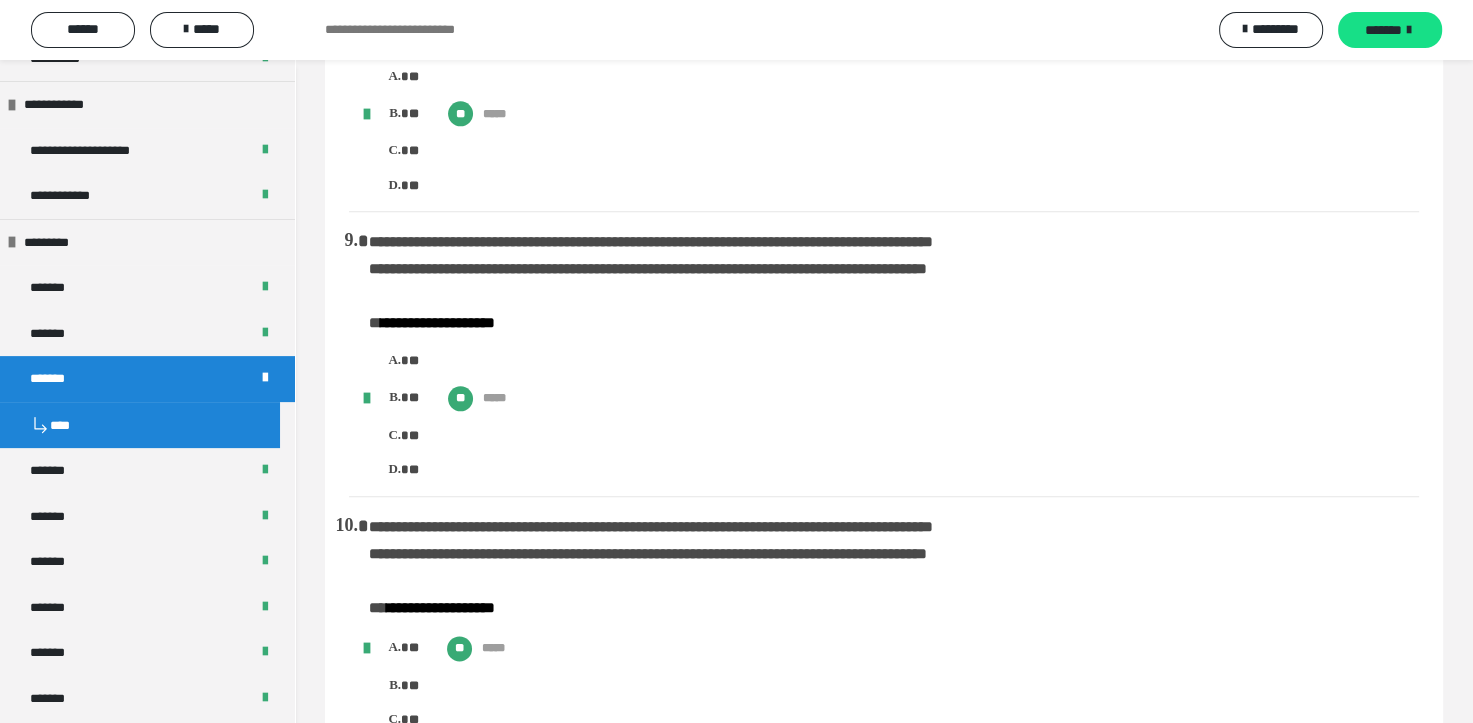 click on "**********" at bounding box center (884, -349) 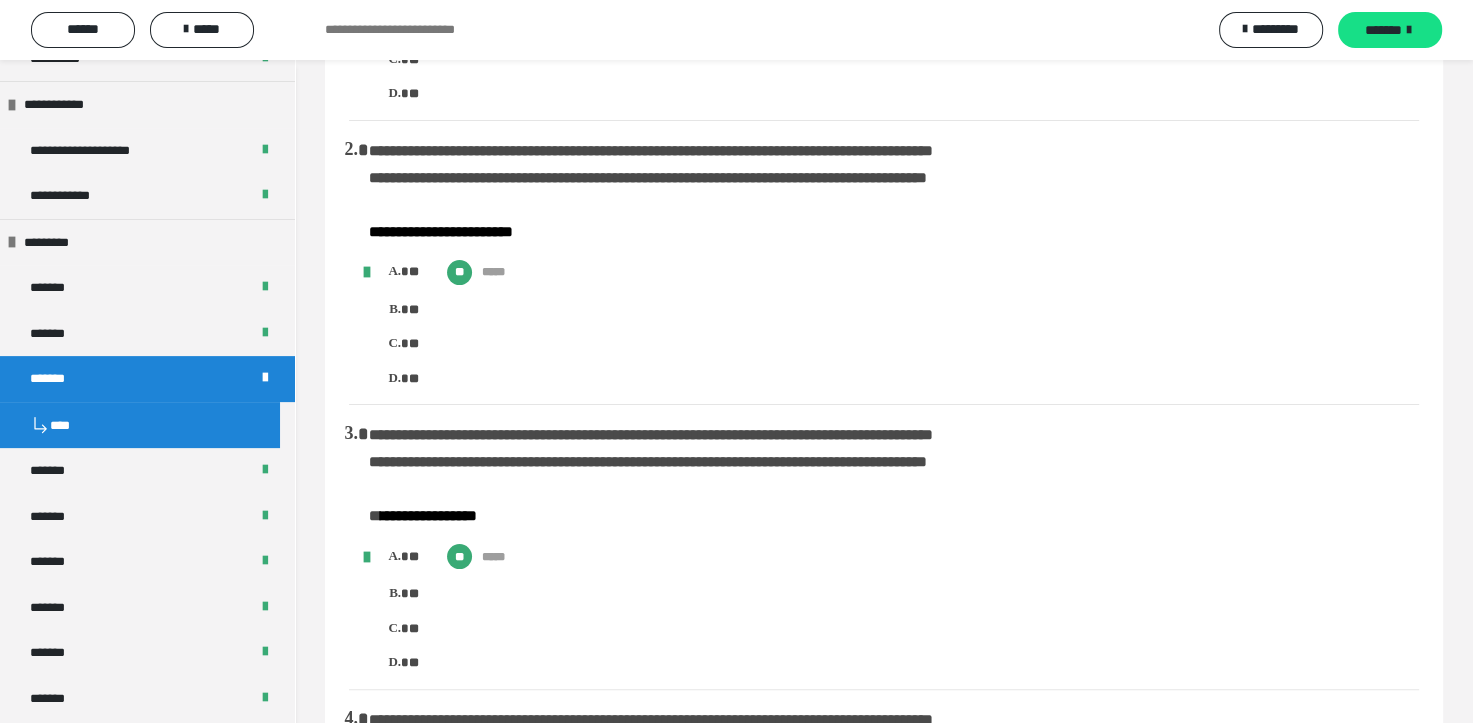 scroll, scrollTop: 0, scrollLeft: 0, axis: both 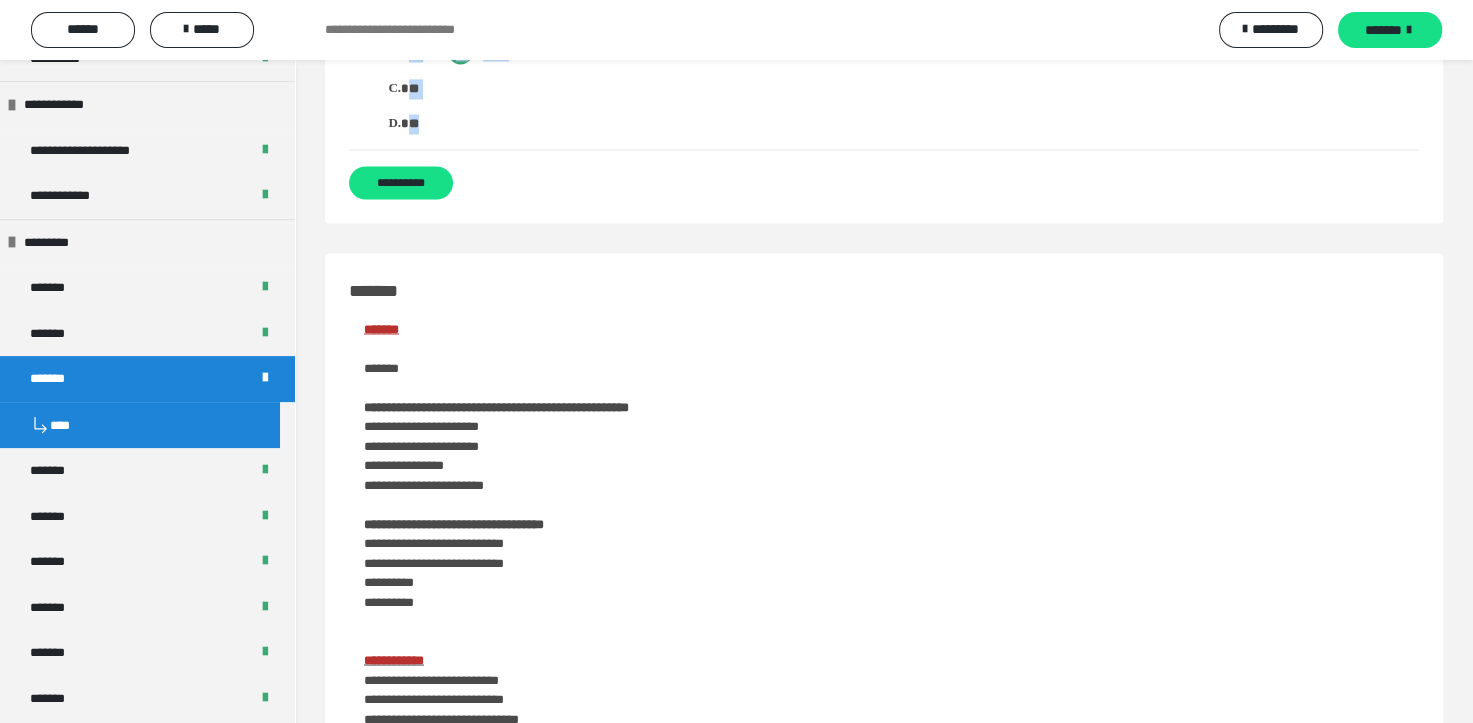 drag, startPoint x: 370, startPoint y: 165, endPoint x: 448, endPoint y: 128, distance: 86.33076 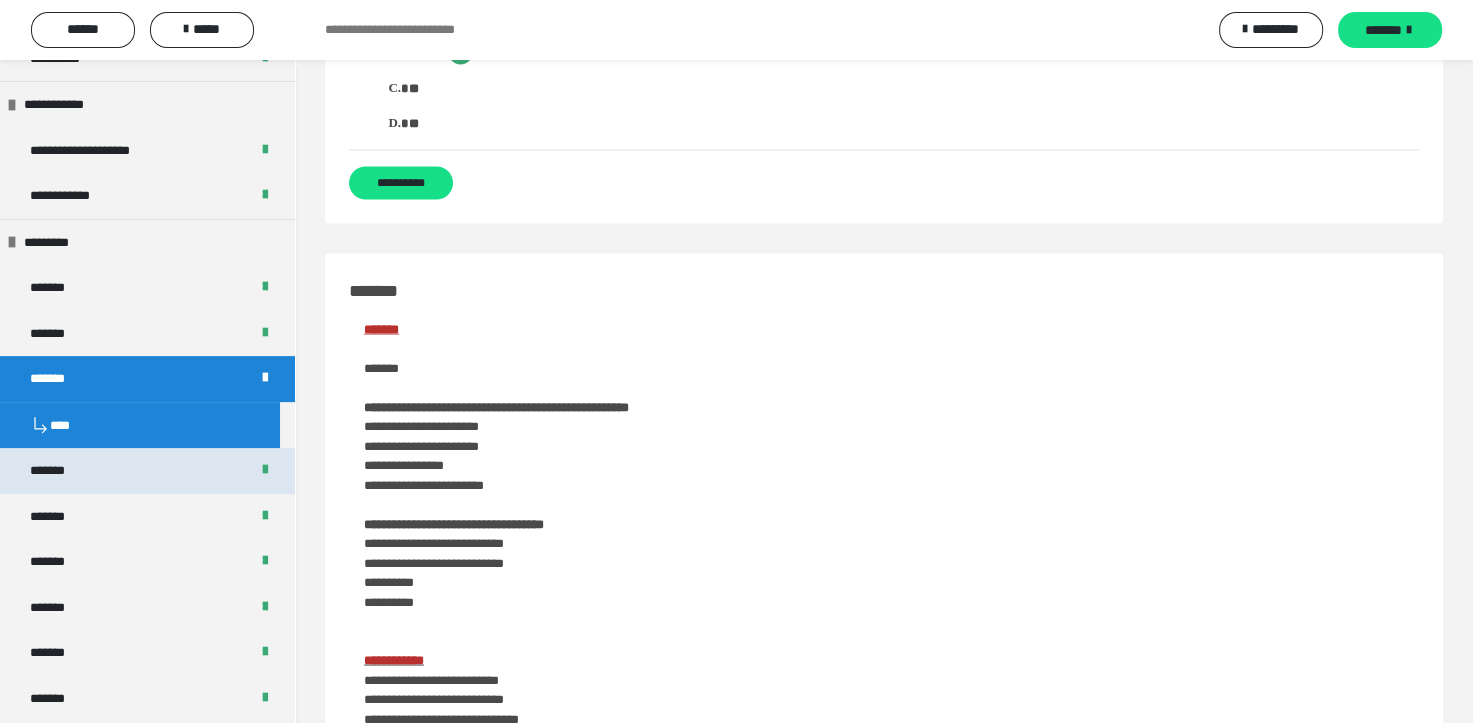click on "*******" at bounding box center [59, 471] 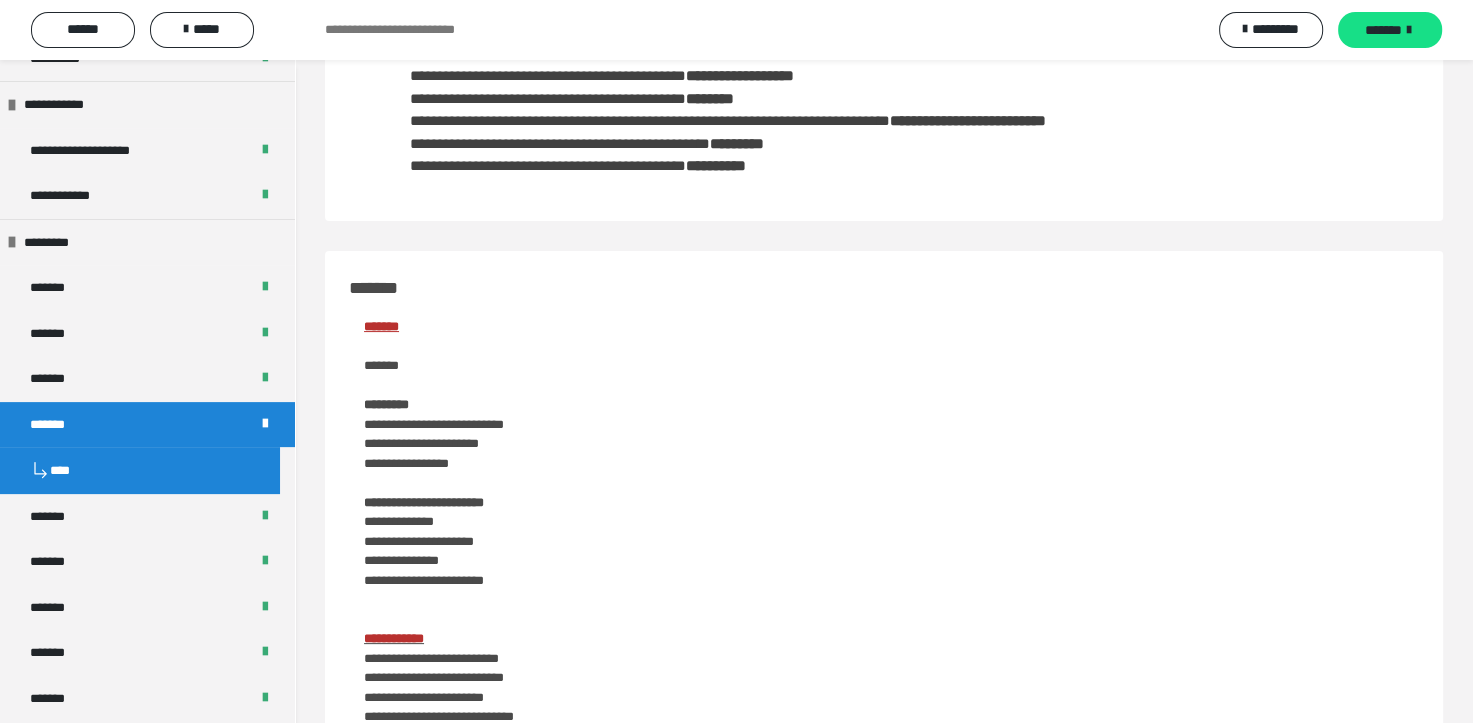 scroll, scrollTop: 0, scrollLeft: 0, axis: both 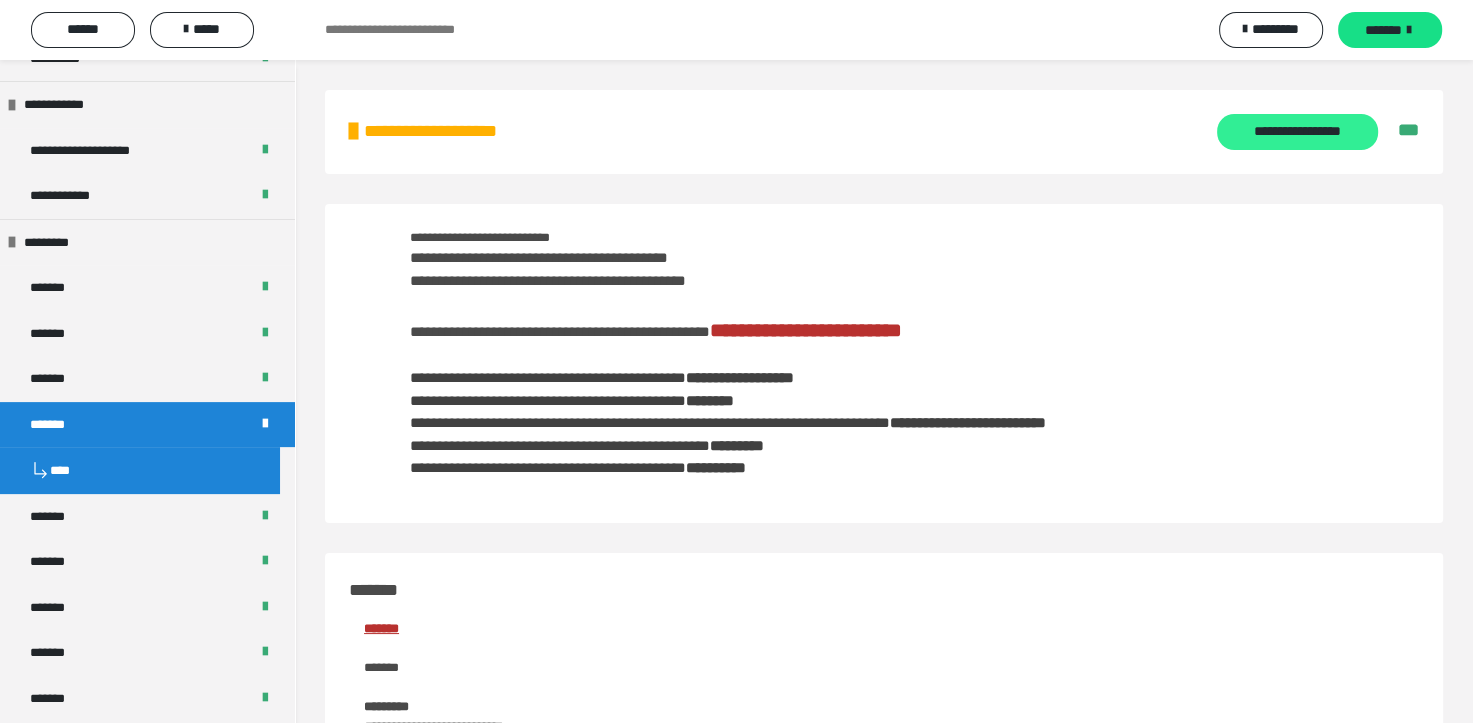 click on "**********" at bounding box center (1297, 132) 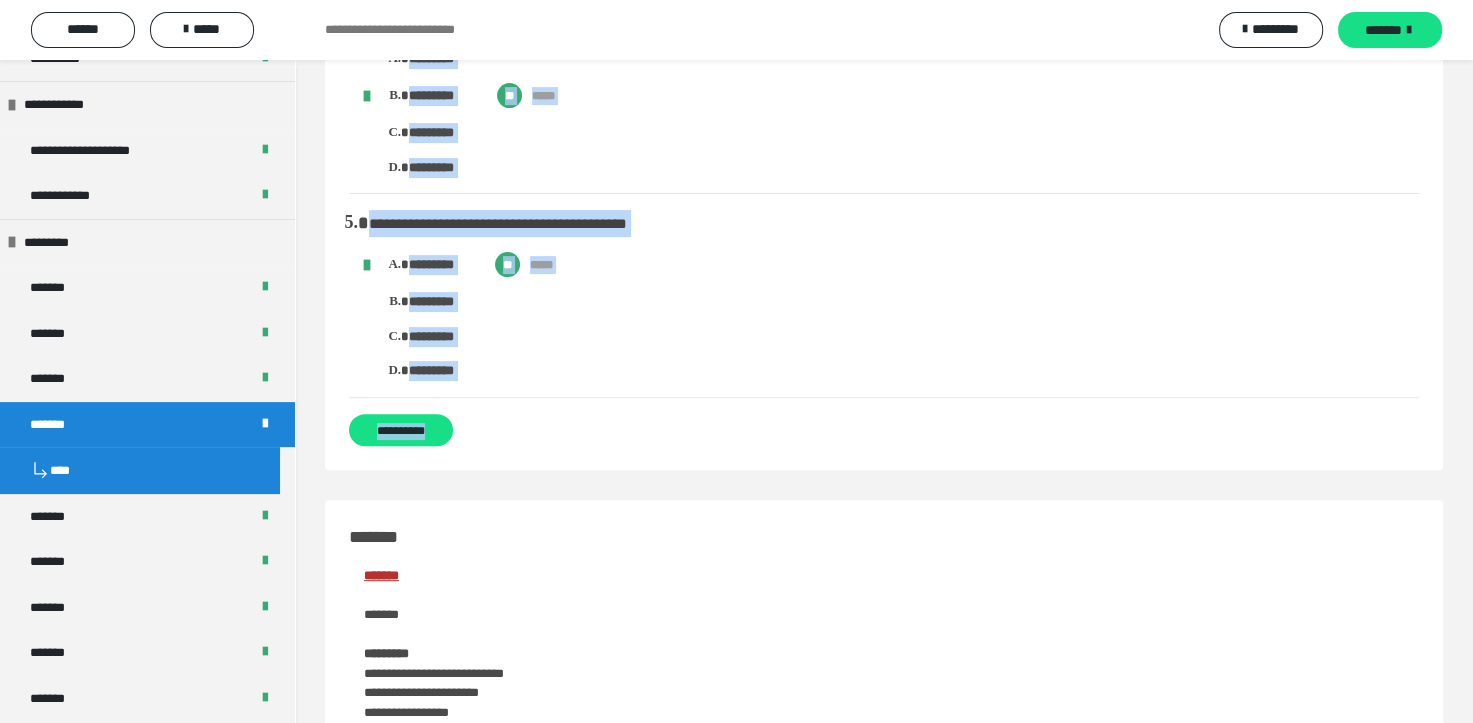 scroll, scrollTop: 600, scrollLeft: 0, axis: vertical 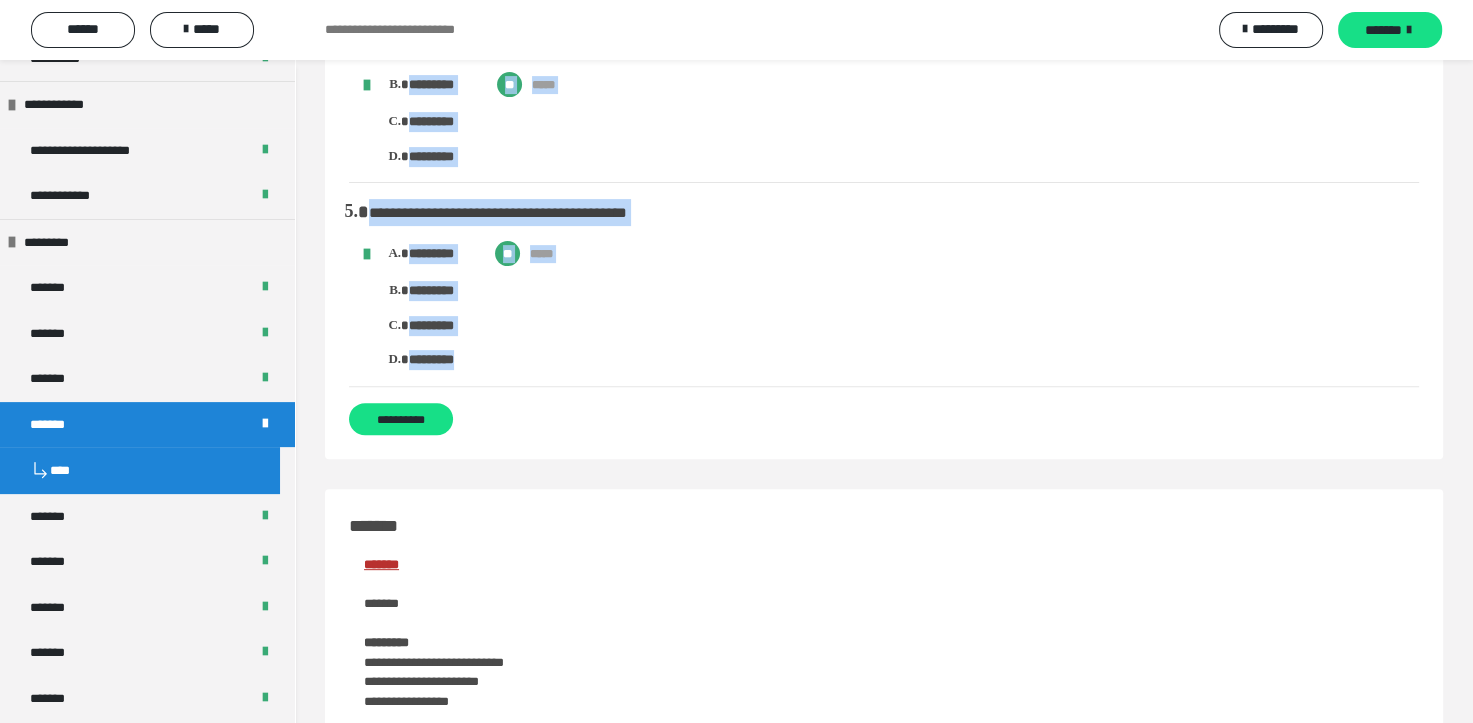 drag, startPoint x: 348, startPoint y: 162, endPoint x: 492, endPoint y: 365, distance: 248.88753 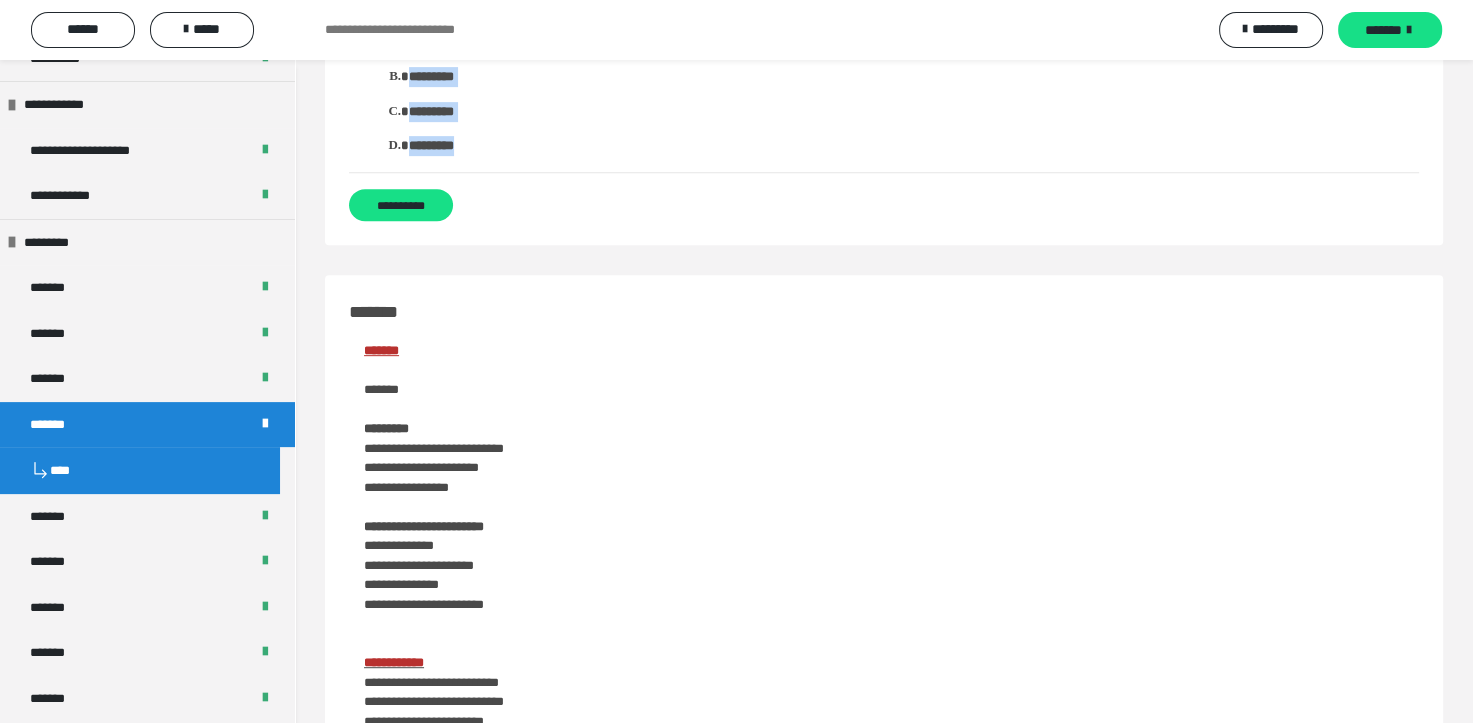 scroll, scrollTop: 900, scrollLeft: 0, axis: vertical 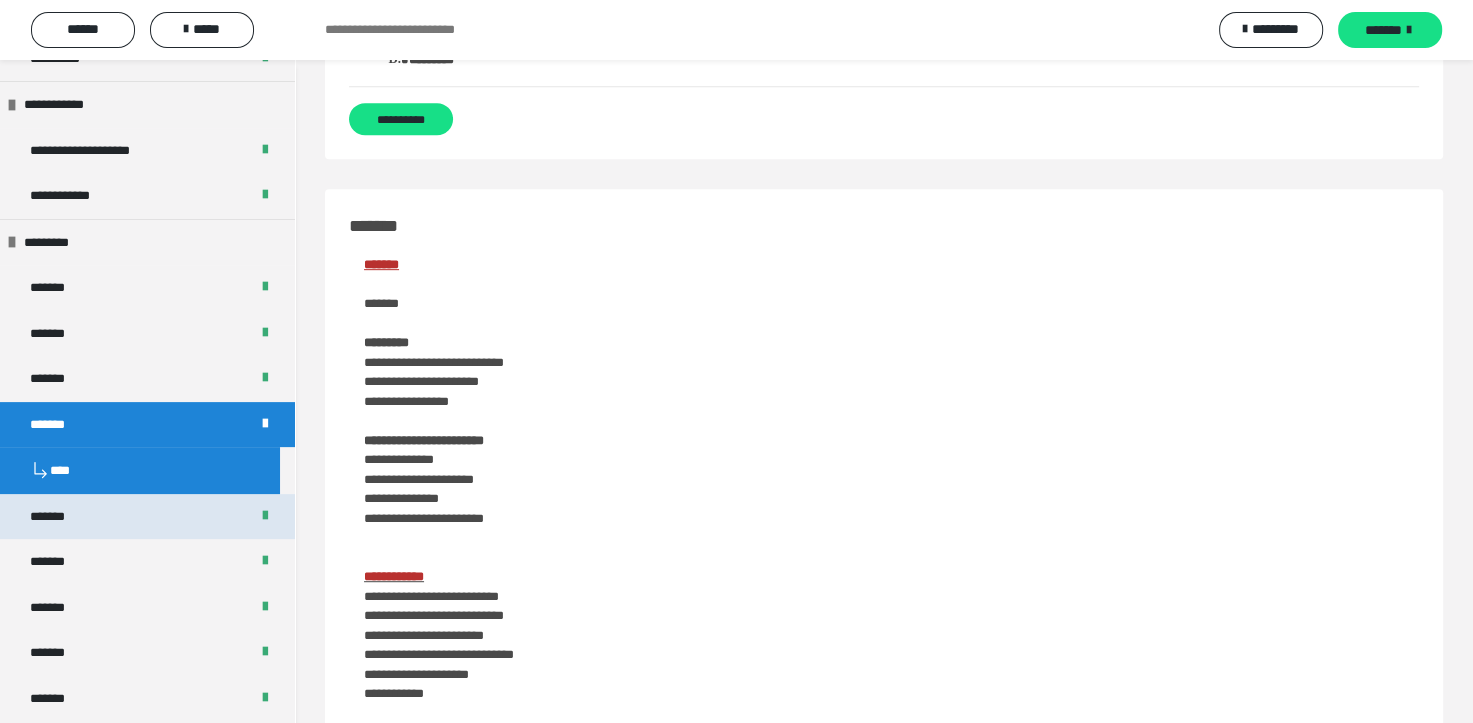 click on "*******" at bounding box center [58, 517] 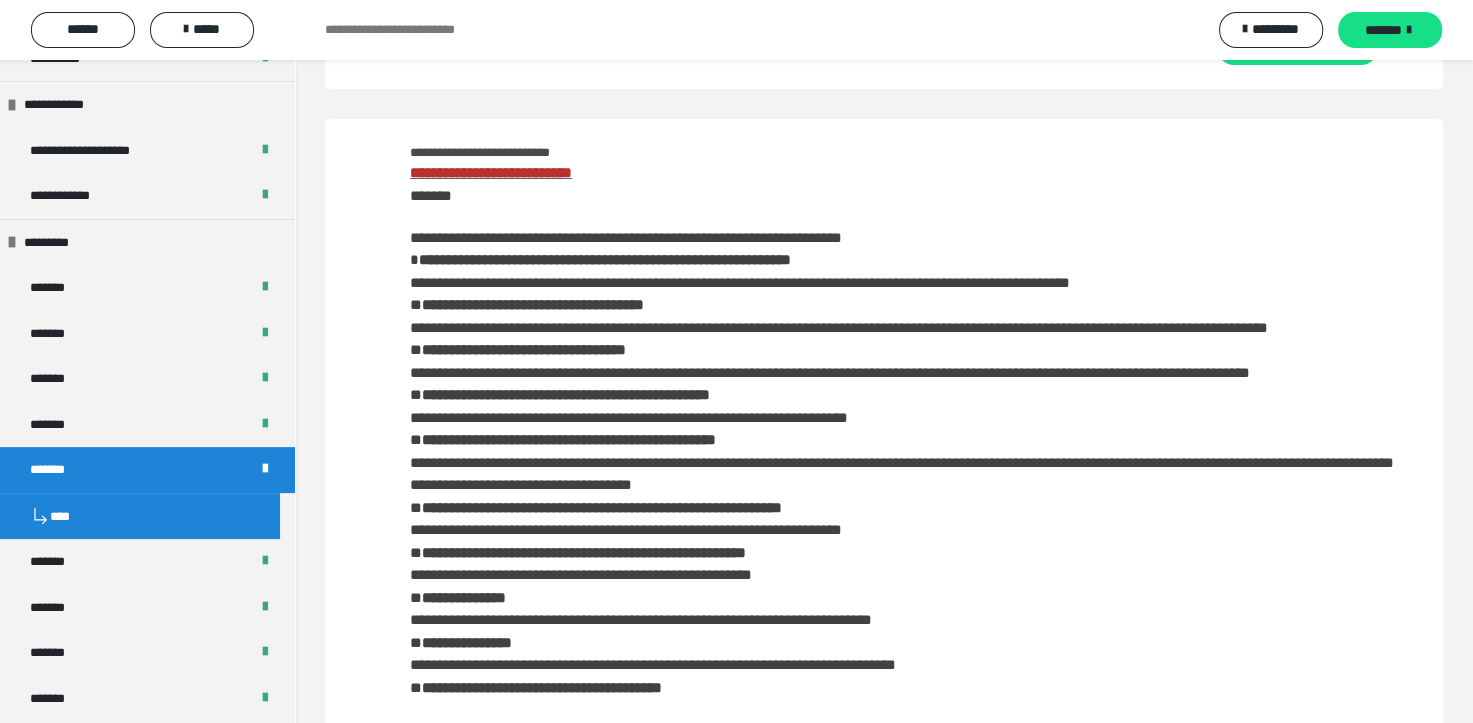 scroll, scrollTop: 0, scrollLeft: 0, axis: both 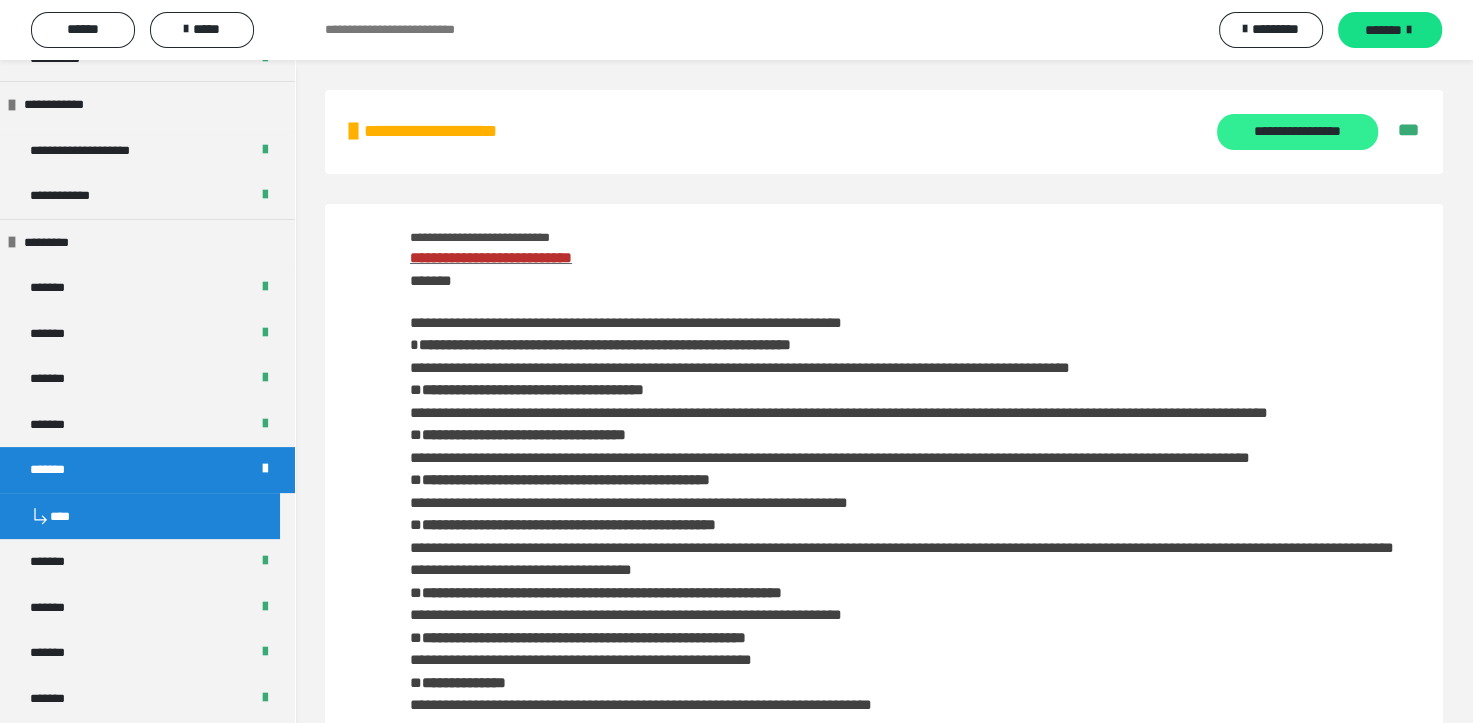 click on "**********" at bounding box center (1297, 132) 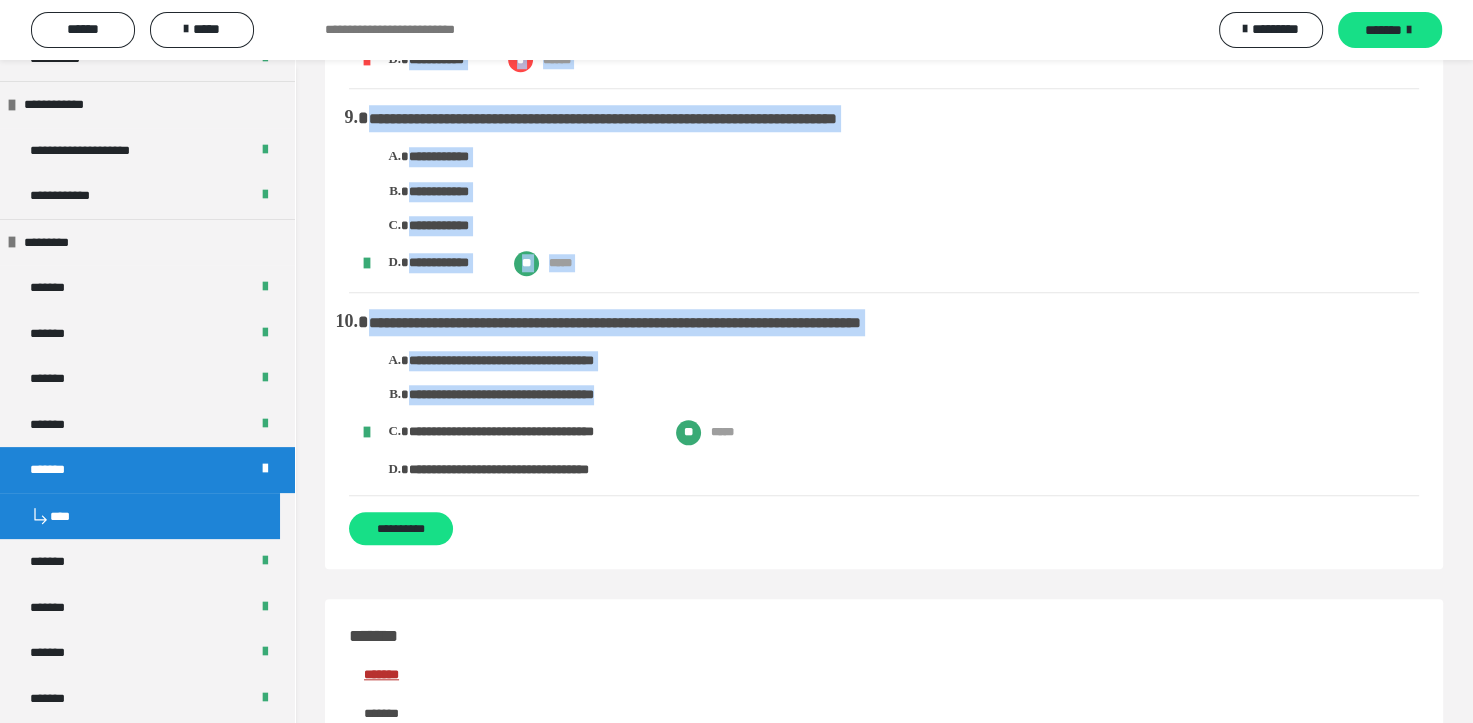 scroll, scrollTop: 1900, scrollLeft: 0, axis: vertical 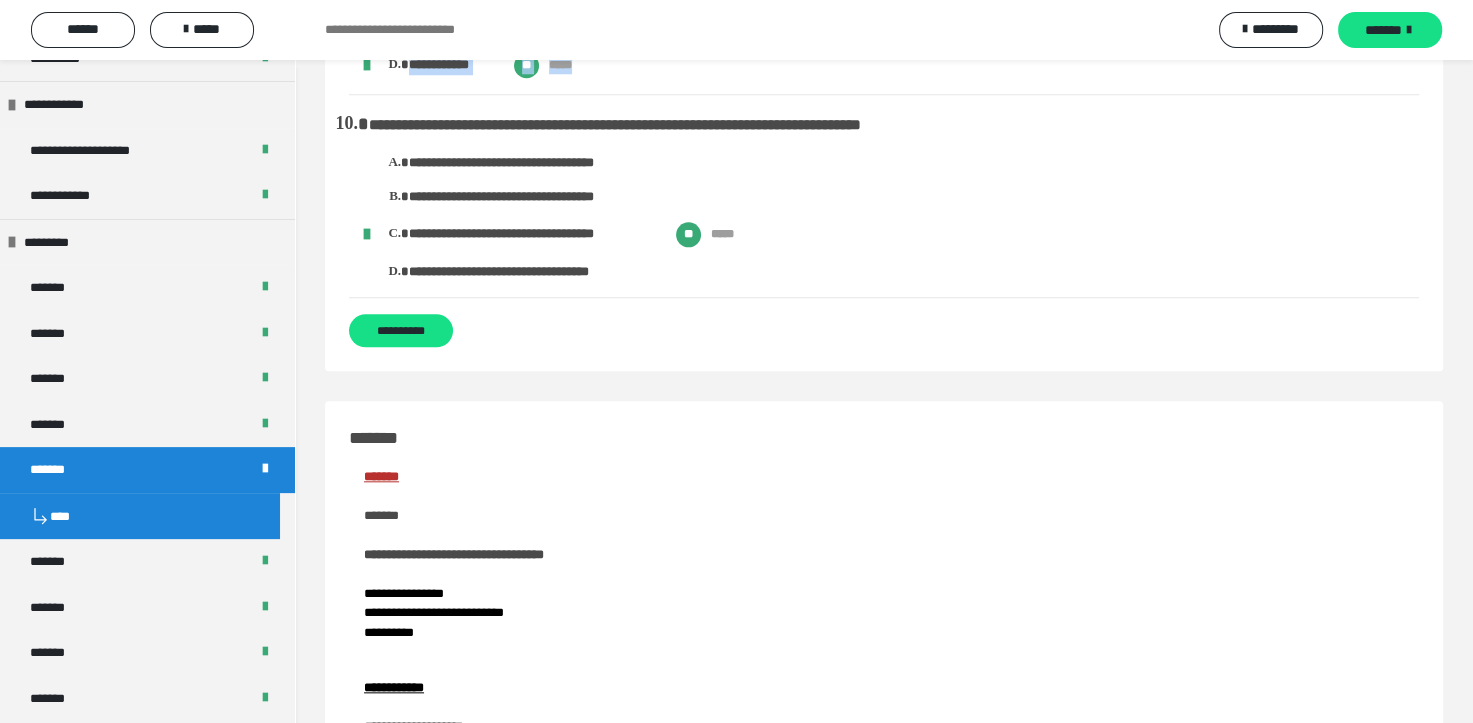 drag, startPoint x: 367, startPoint y: 162, endPoint x: 740, endPoint y: 336, distance: 411.58838 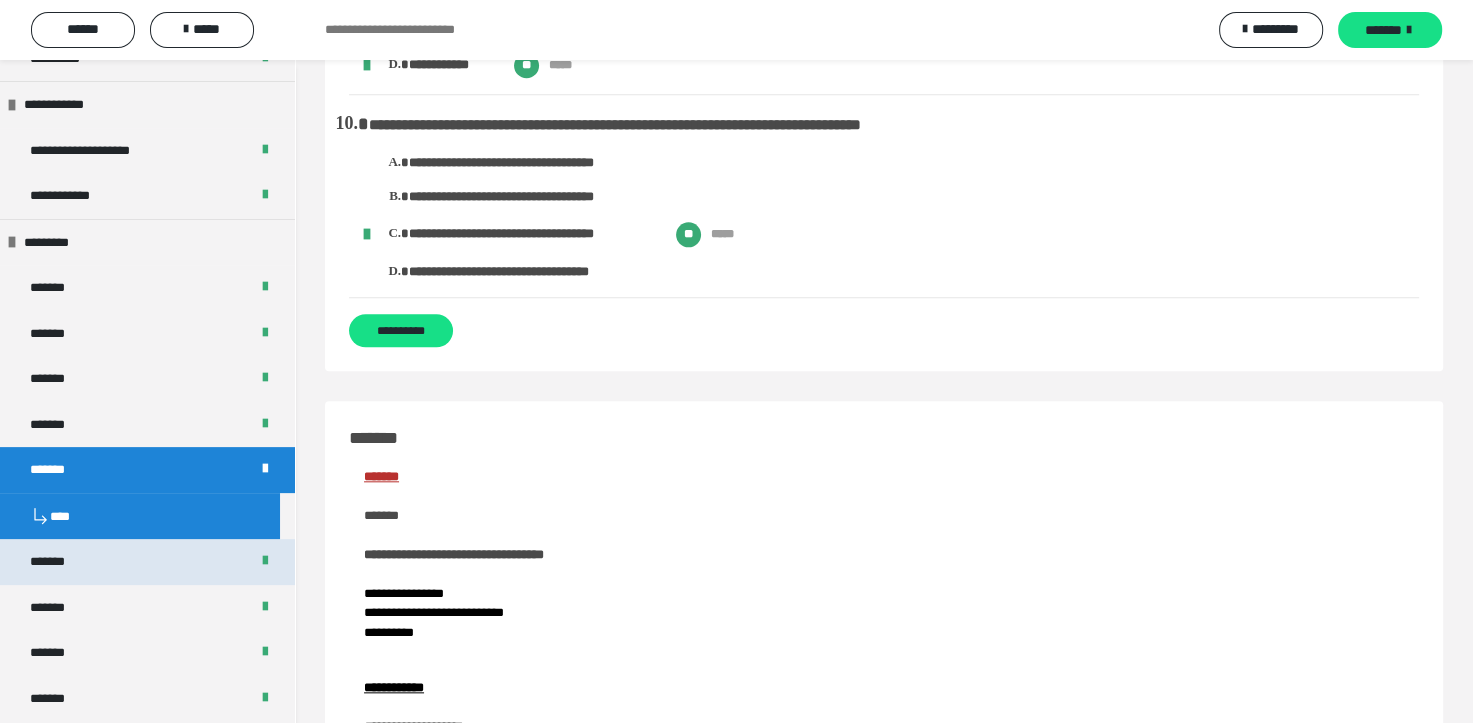 click on "*******" at bounding box center [147, 562] 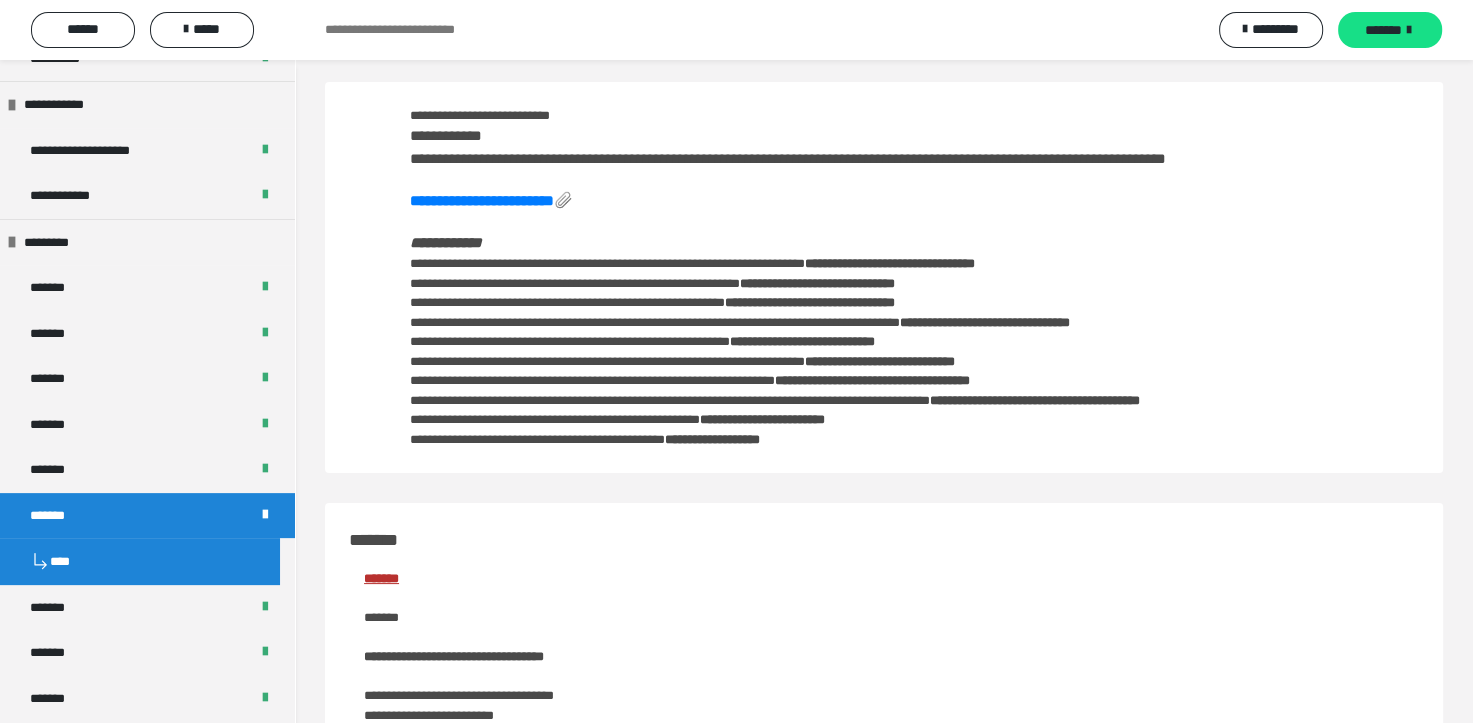 scroll, scrollTop: 0, scrollLeft: 0, axis: both 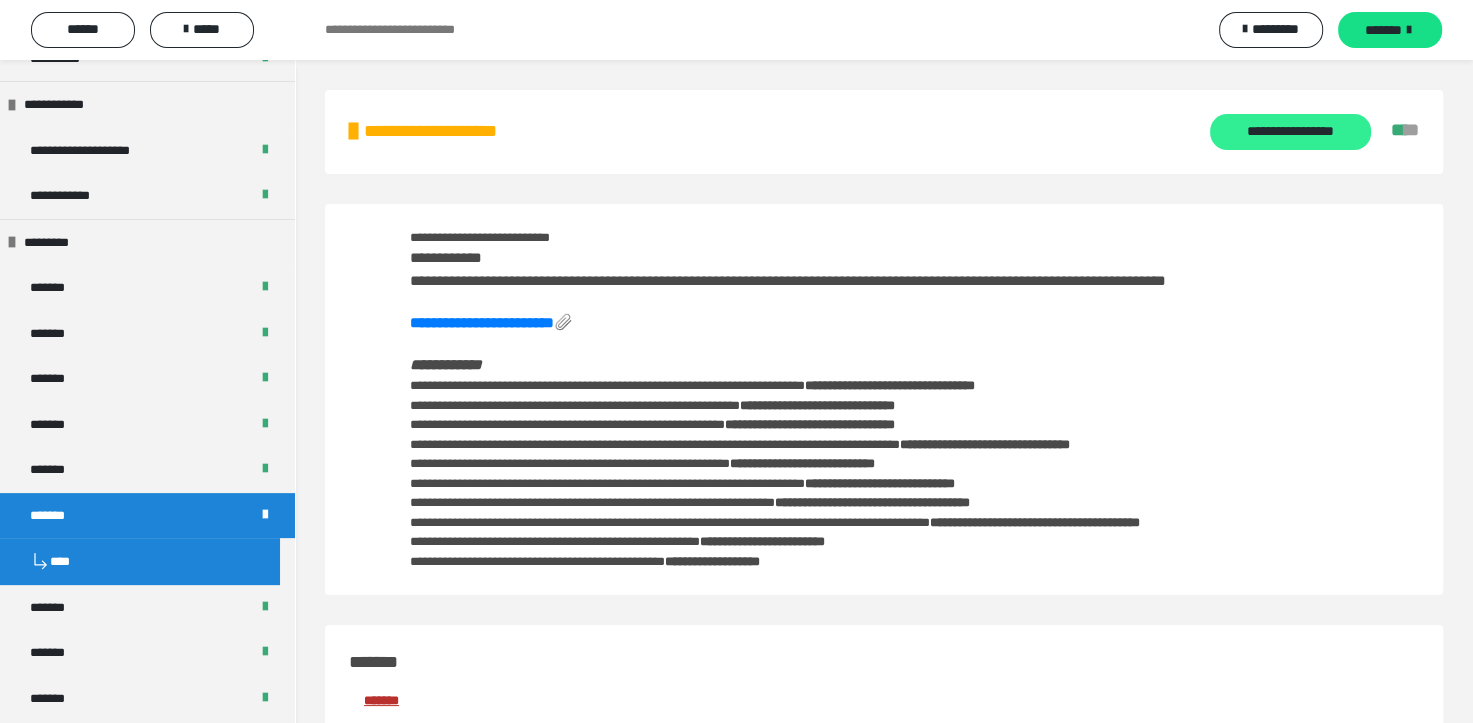 click on "**********" at bounding box center [1290, 132] 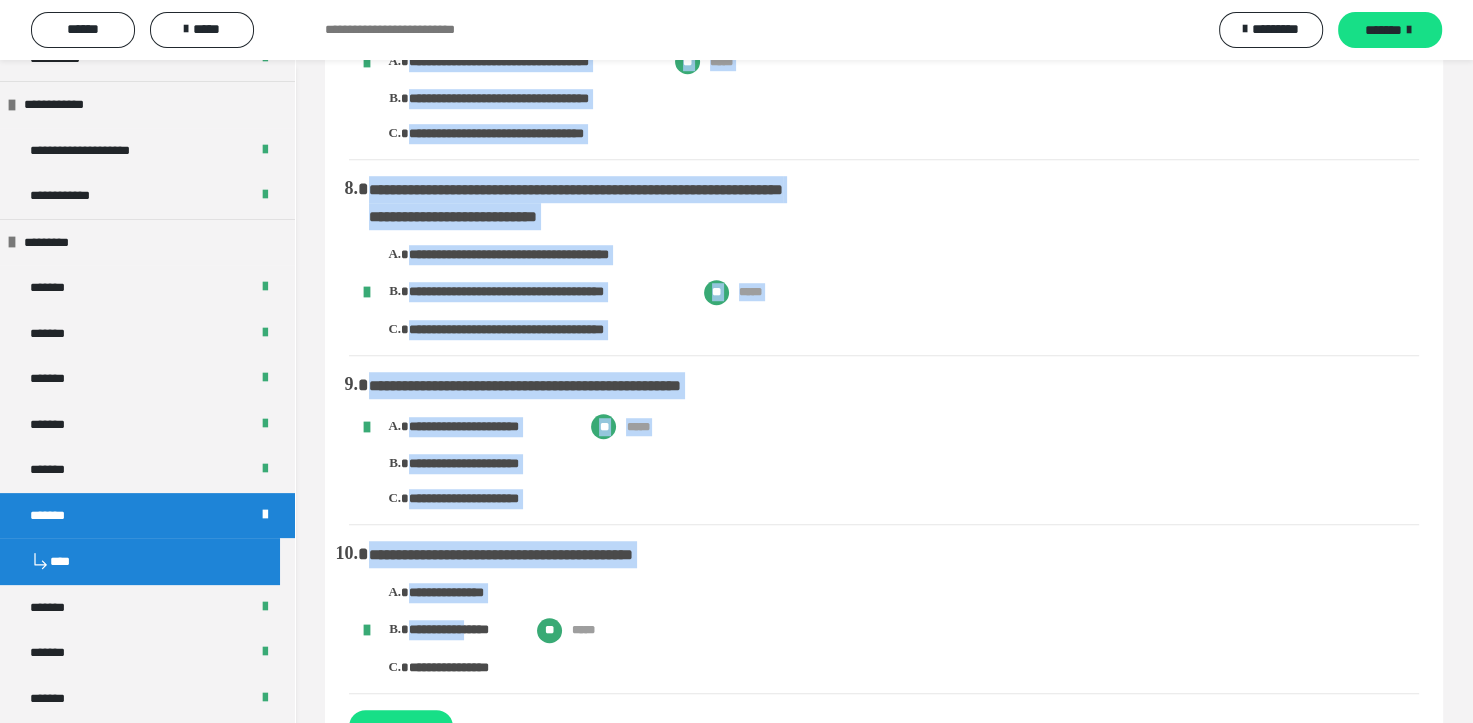 scroll, scrollTop: 1600, scrollLeft: 0, axis: vertical 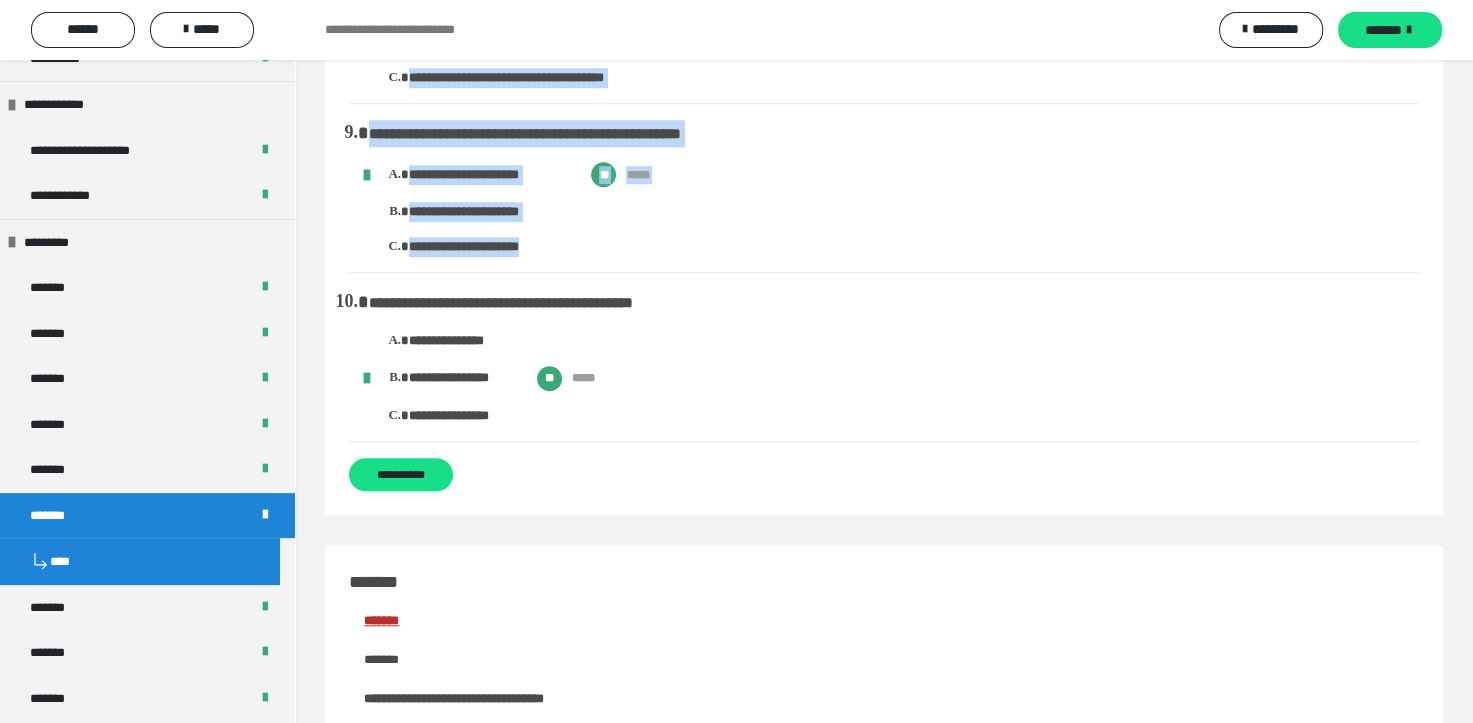drag, startPoint x: 367, startPoint y: 167, endPoint x: 520, endPoint y: 428, distance: 302.53925 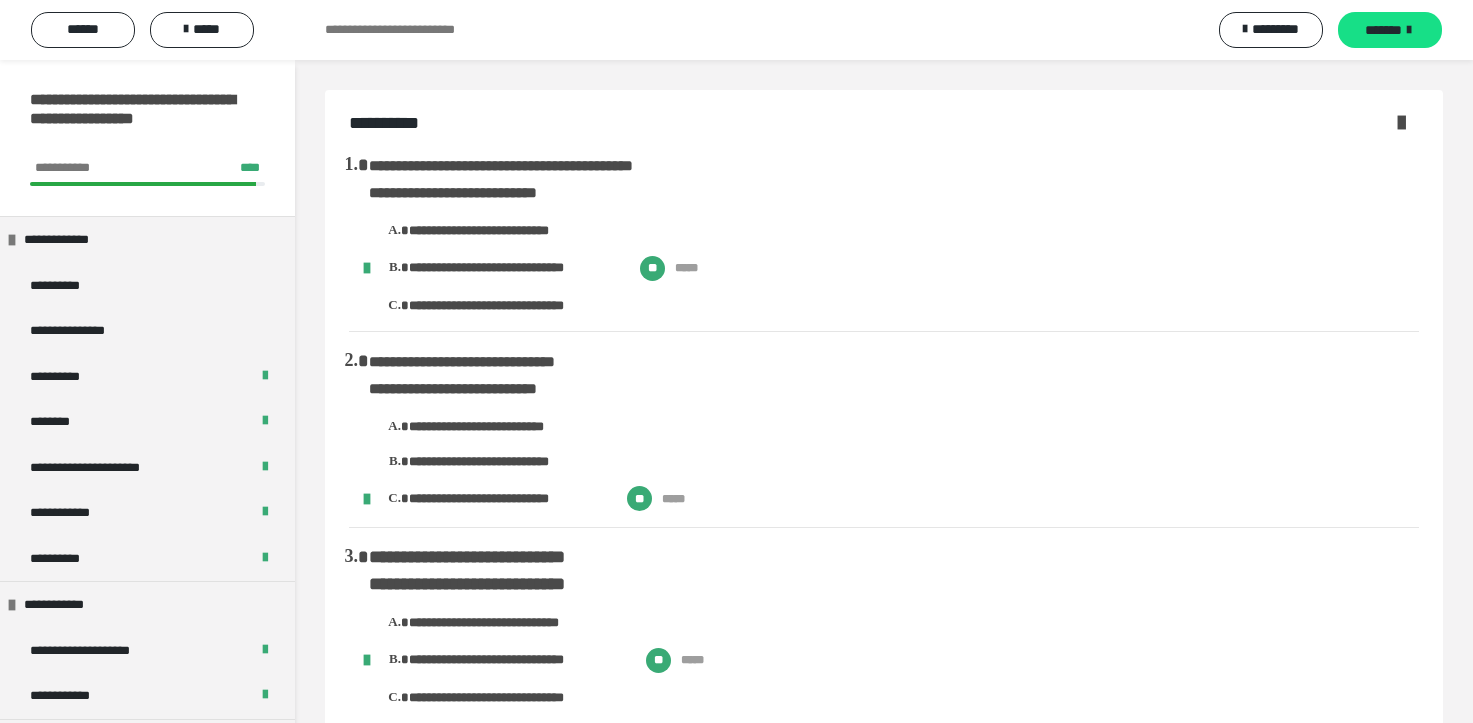scroll, scrollTop: 1600, scrollLeft: 0, axis: vertical 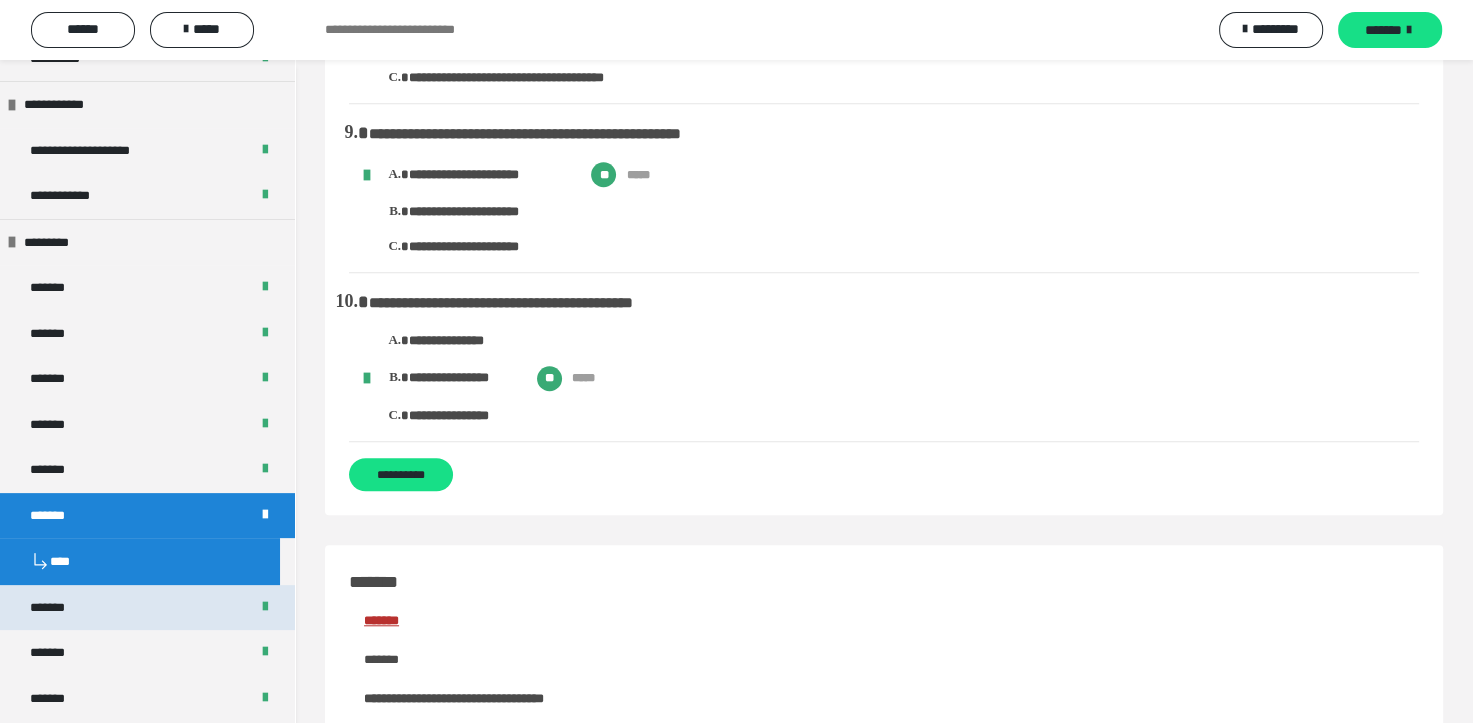 click on "*******" at bounding box center [147, 608] 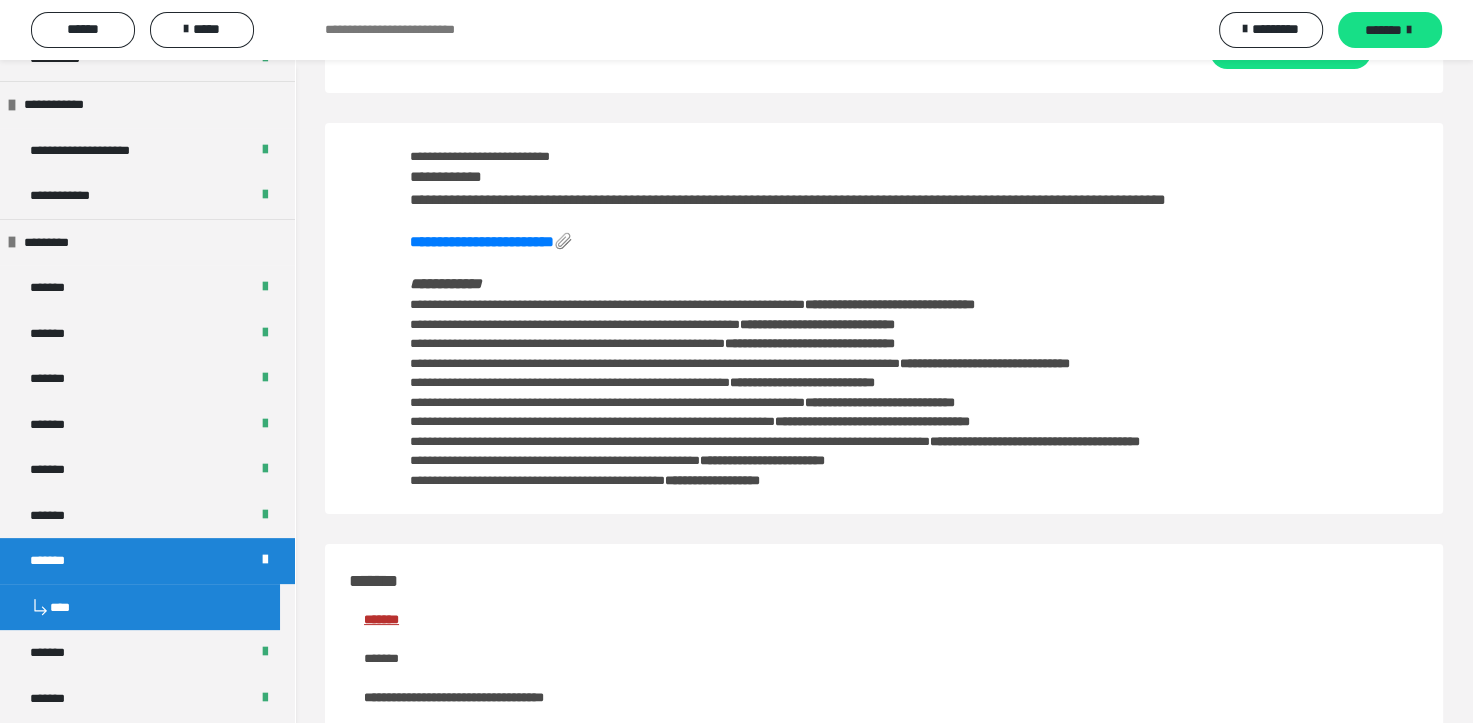 scroll, scrollTop: 0, scrollLeft: 0, axis: both 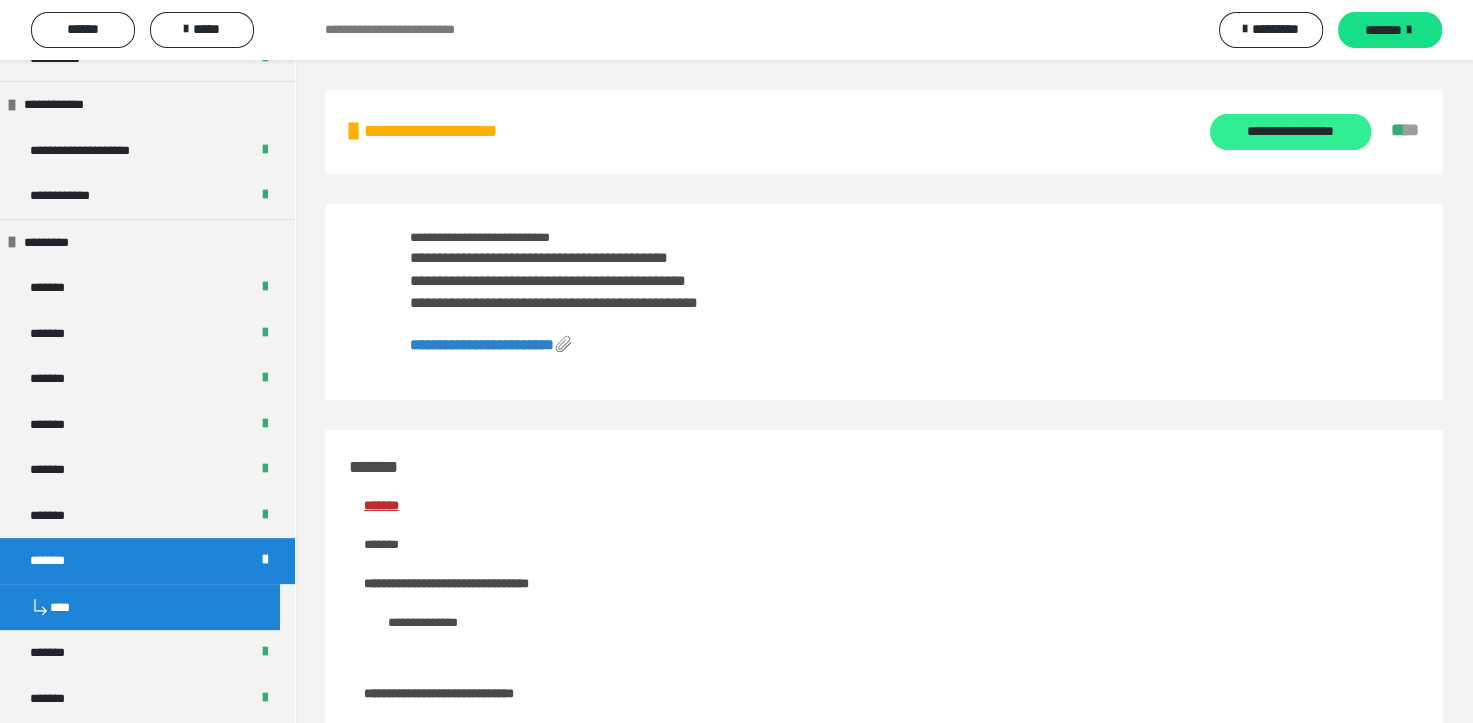 click on "**********" at bounding box center [1290, 132] 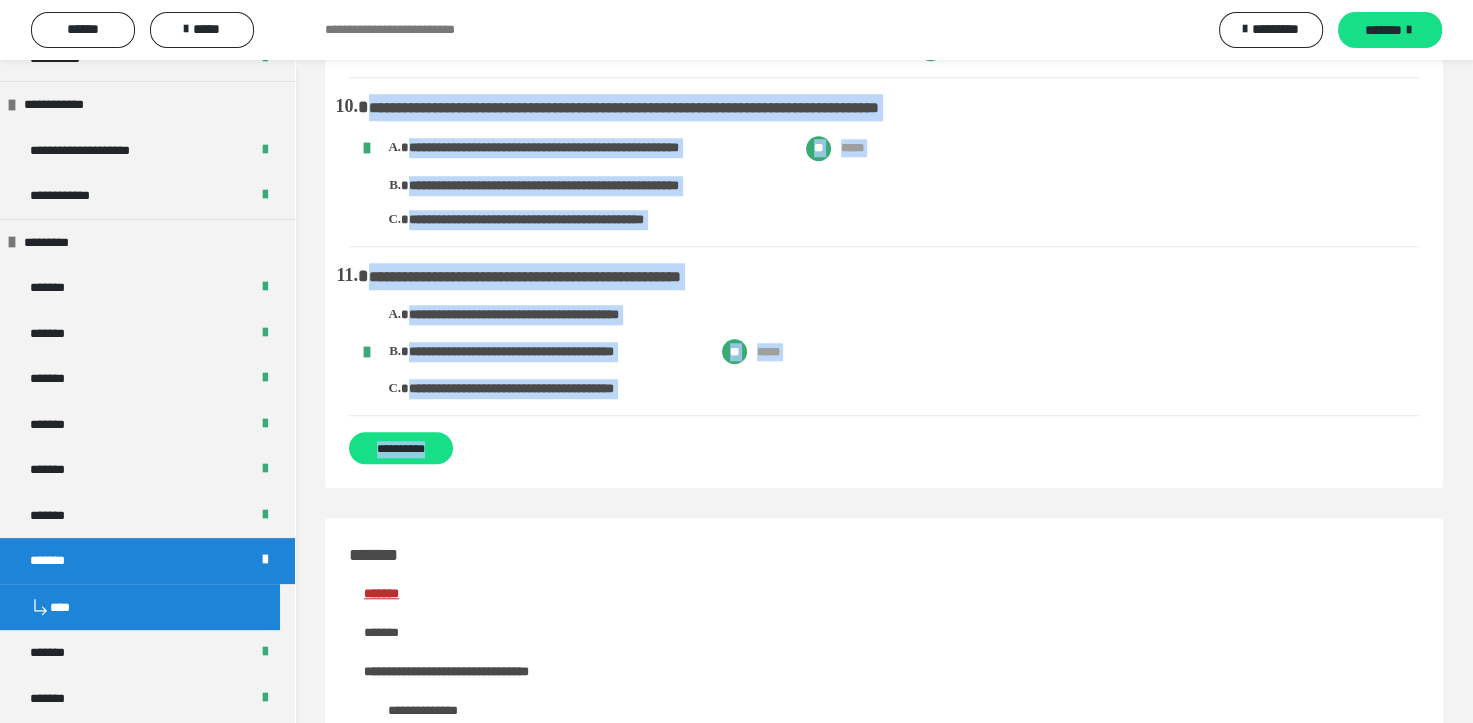 scroll, scrollTop: 1600, scrollLeft: 0, axis: vertical 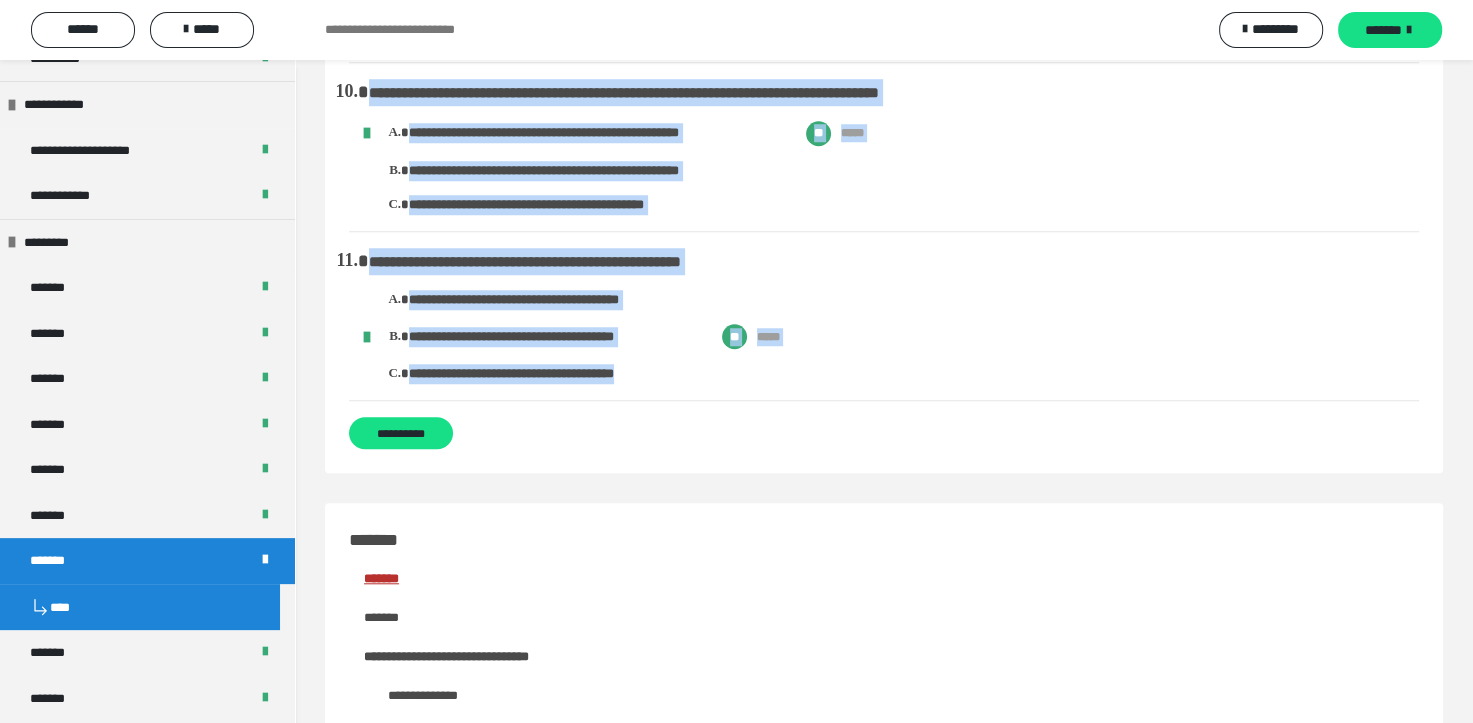 drag, startPoint x: 367, startPoint y: 167, endPoint x: 709, endPoint y: 375, distance: 400.2849 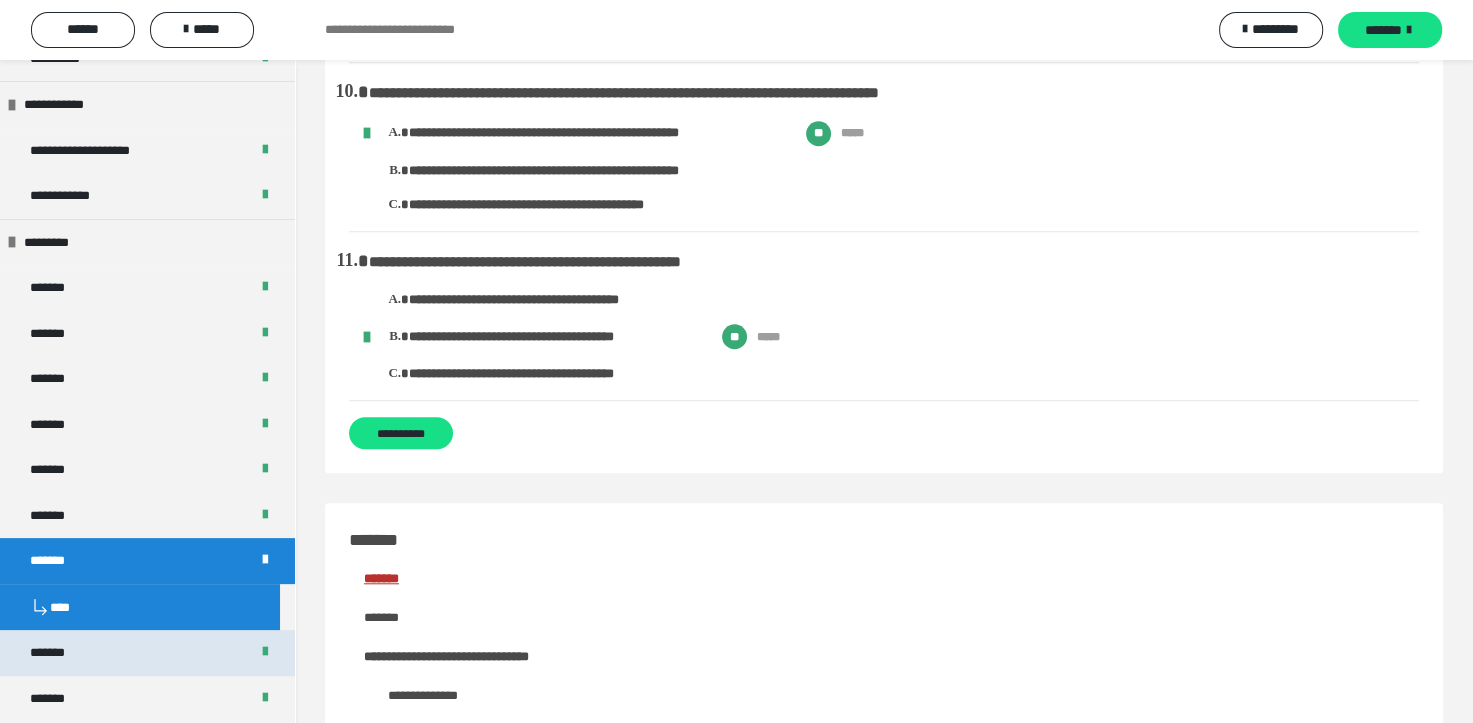 click on "*******" at bounding box center [147, 653] 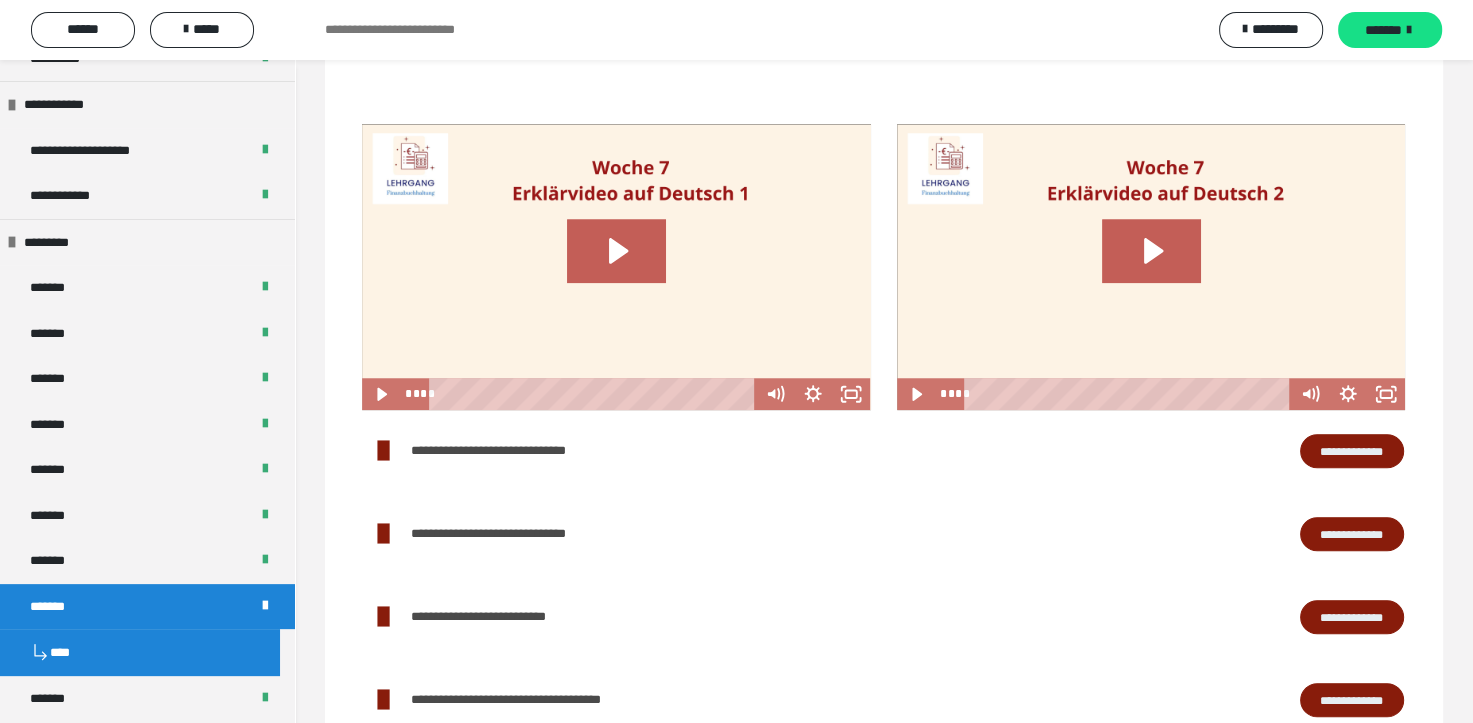 scroll, scrollTop: 0, scrollLeft: 0, axis: both 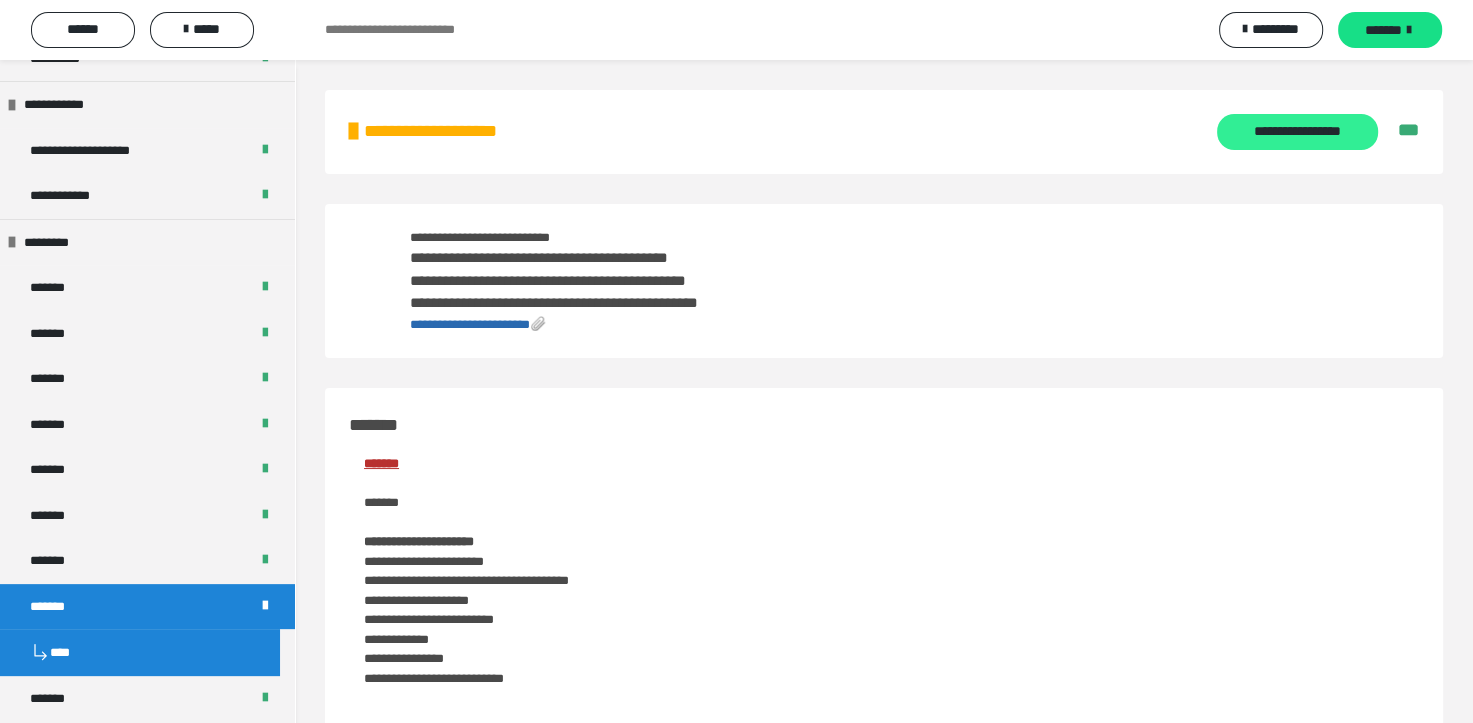 click on "**********" at bounding box center (1297, 132) 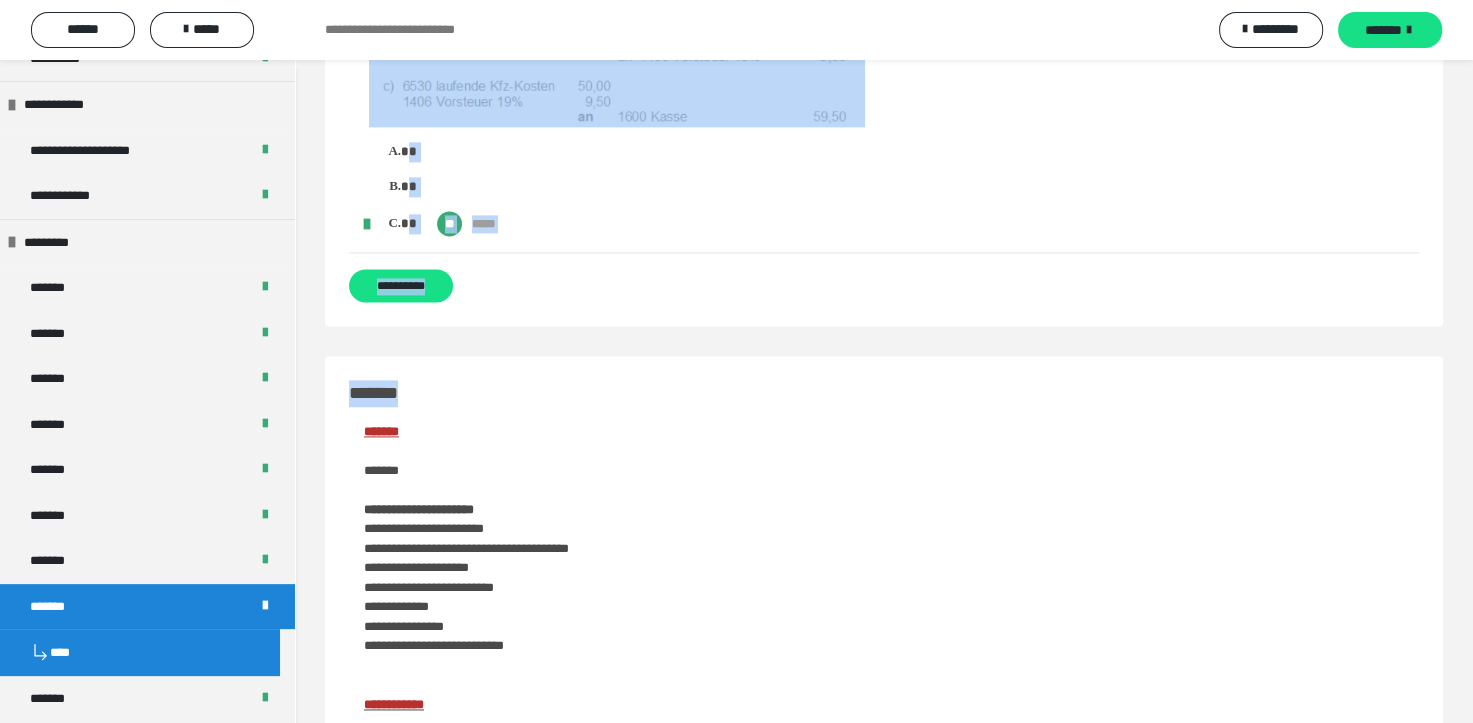 scroll, scrollTop: 2636, scrollLeft: 0, axis: vertical 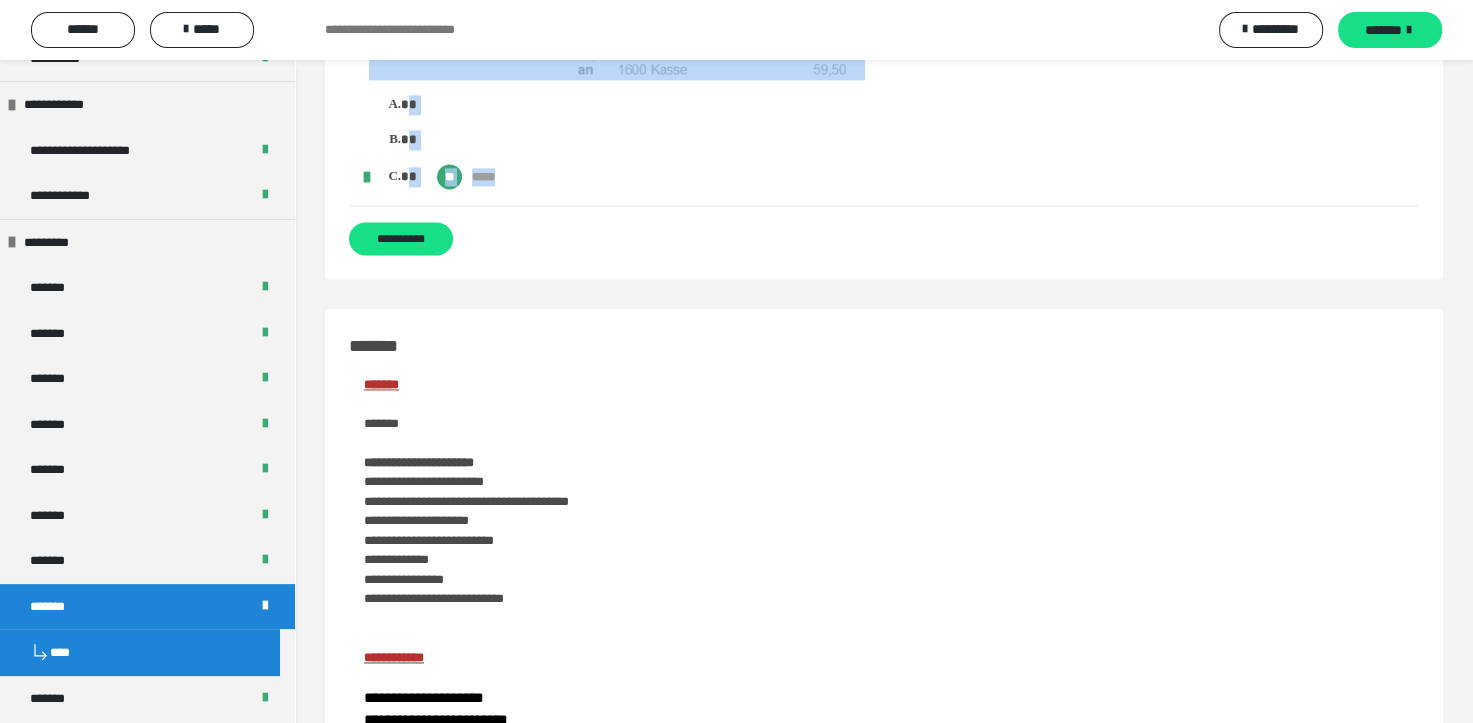 drag, startPoint x: 367, startPoint y: 163, endPoint x: 544, endPoint y: 251, distance: 197.66891 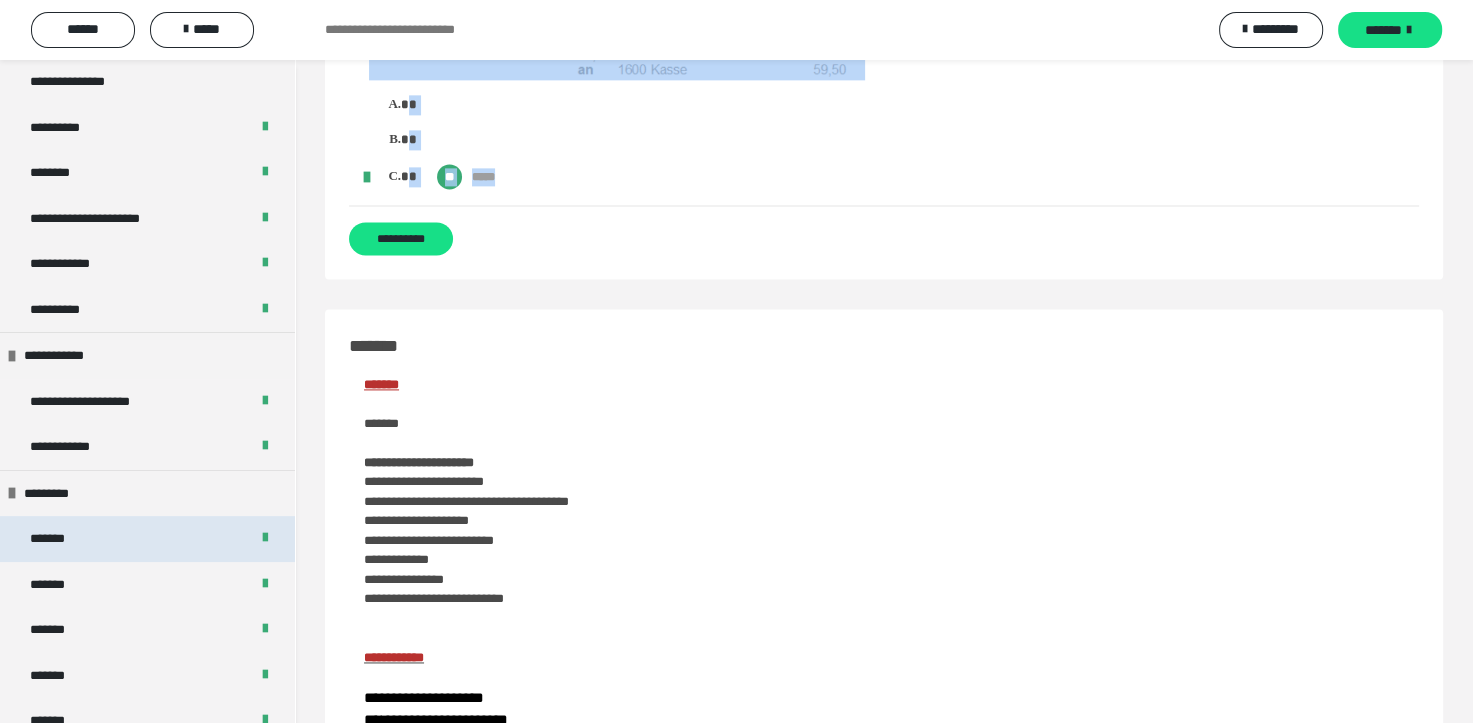 scroll, scrollTop: 100, scrollLeft: 0, axis: vertical 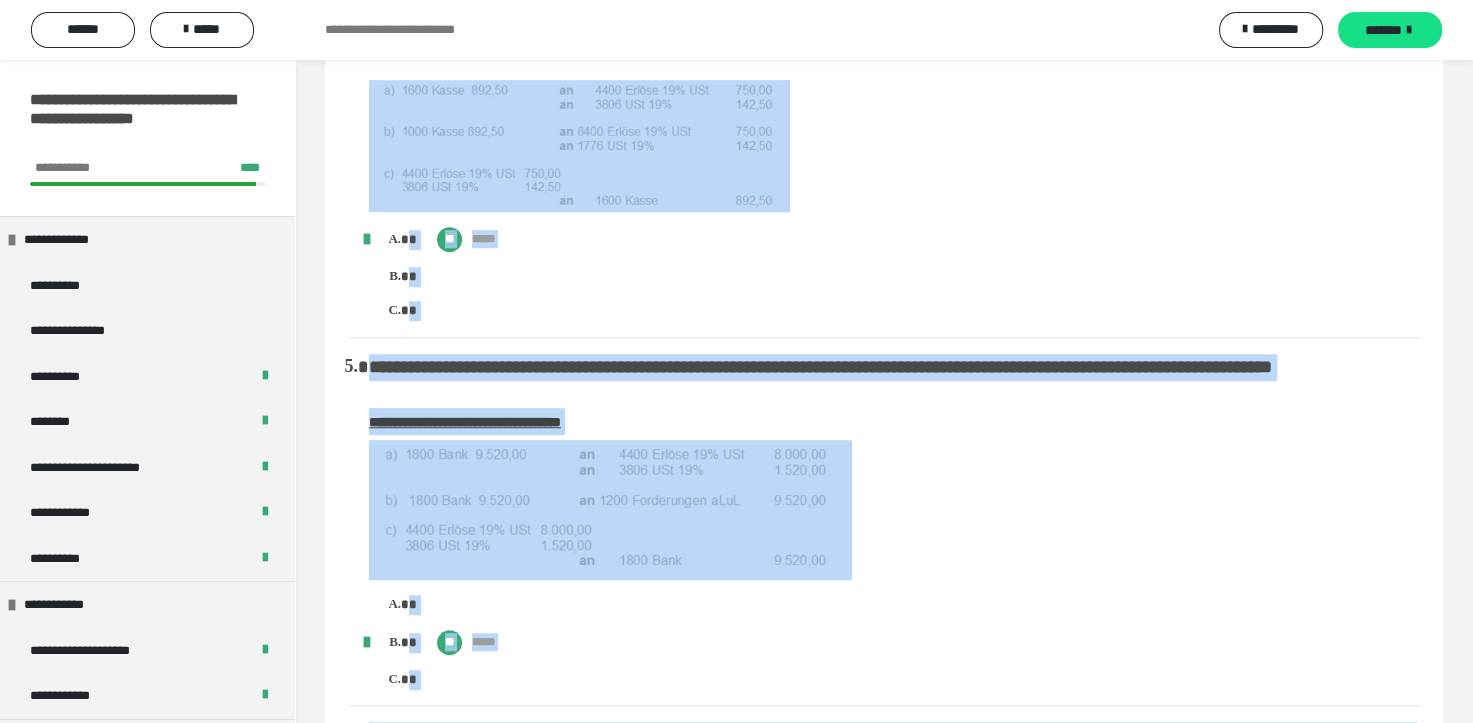 click at bounding box center (465, -752) 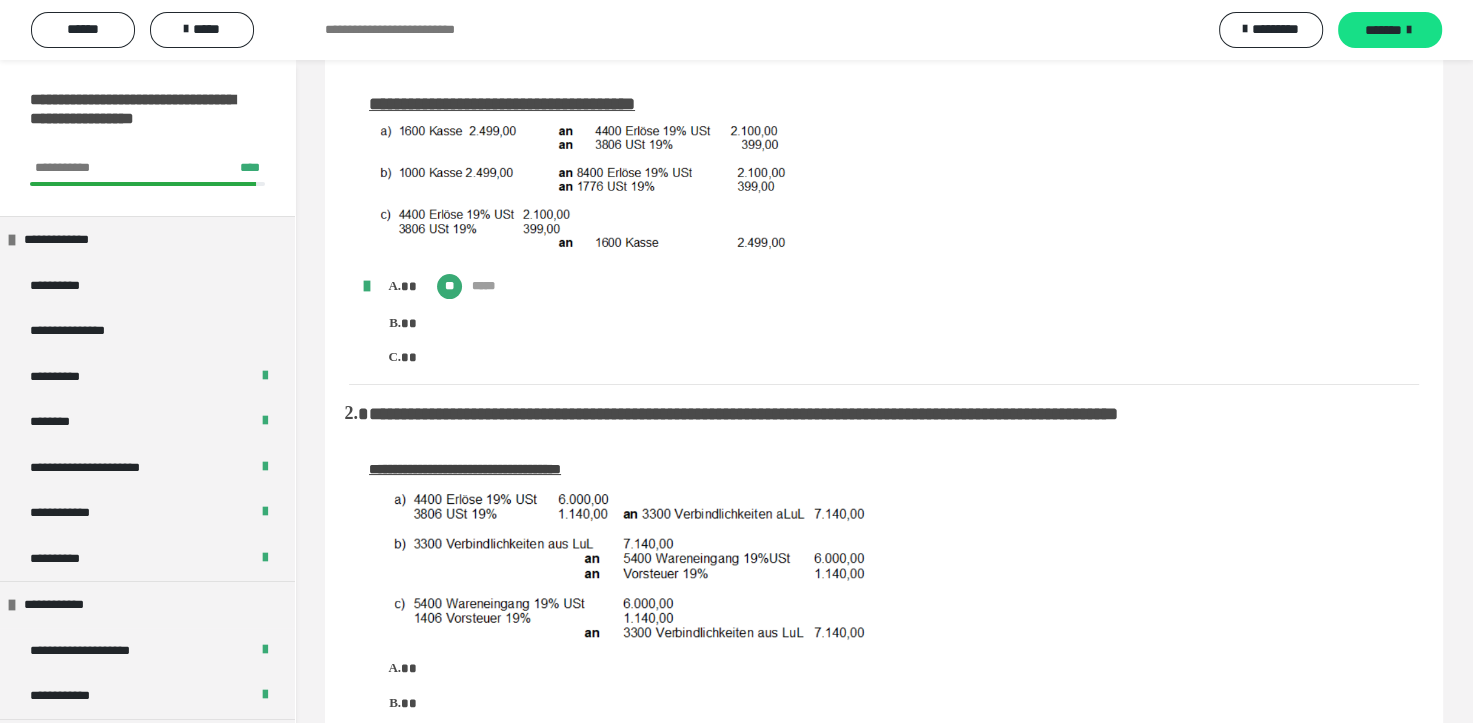 scroll, scrollTop: 0, scrollLeft: 0, axis: both 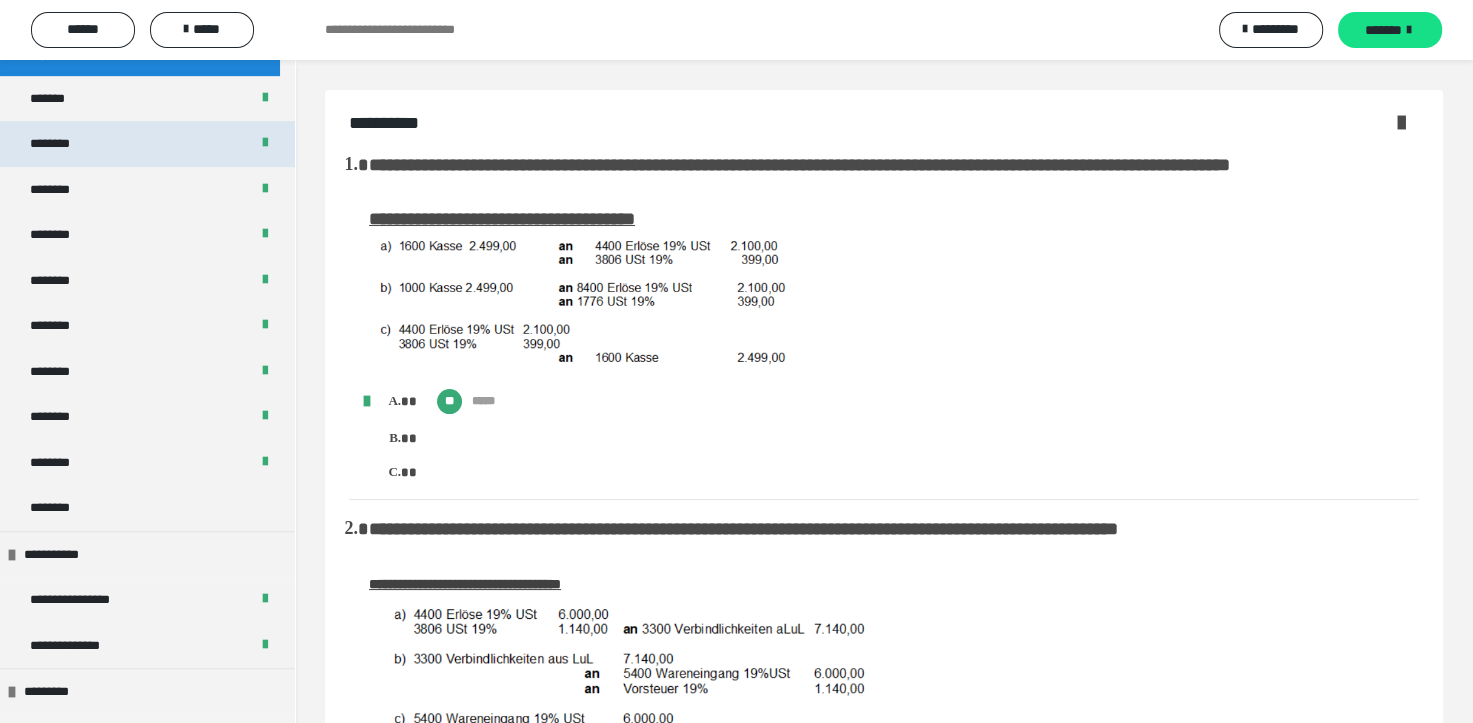 click on "********" at bounding box center (147, 144) 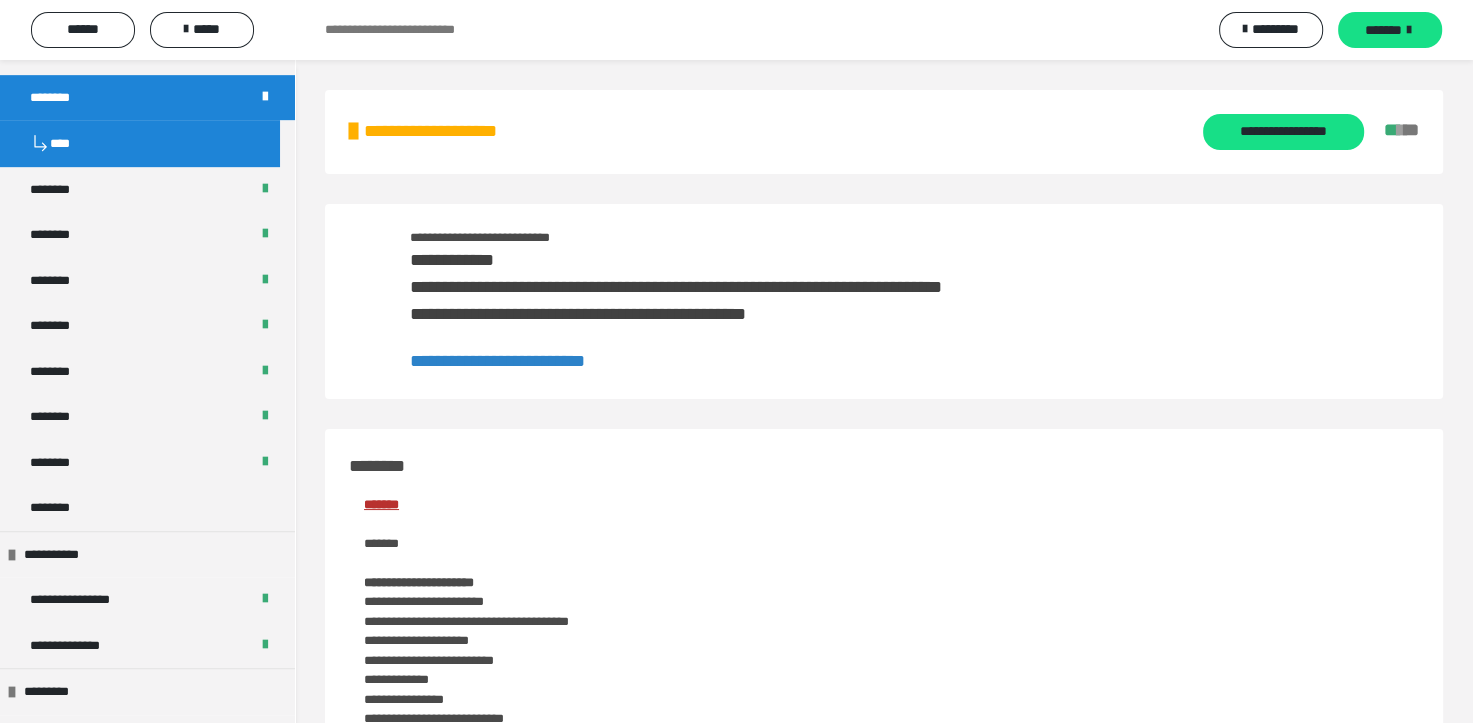 scroll, scrollTop: 1053, scrollLeft: 0, axis: vertical 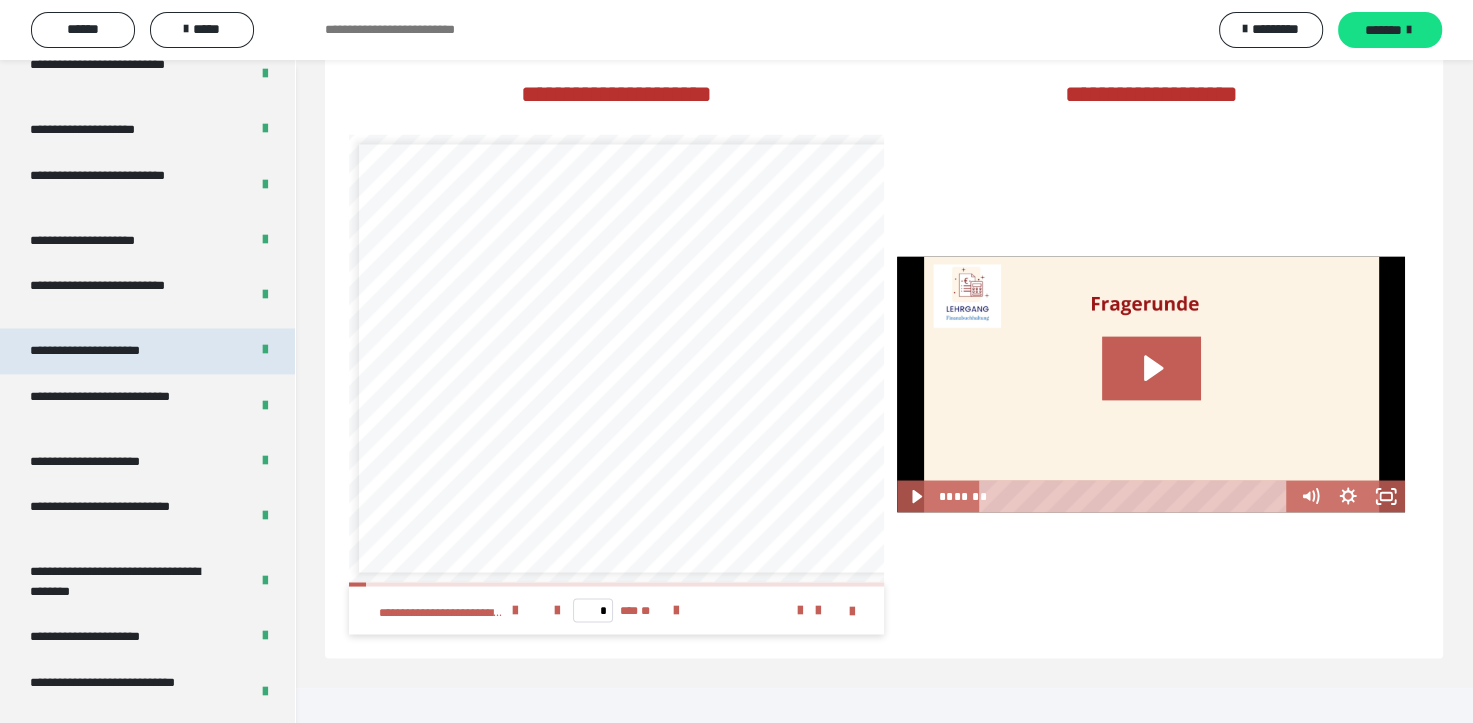 click on "**********" at bounding box center (109, 351) 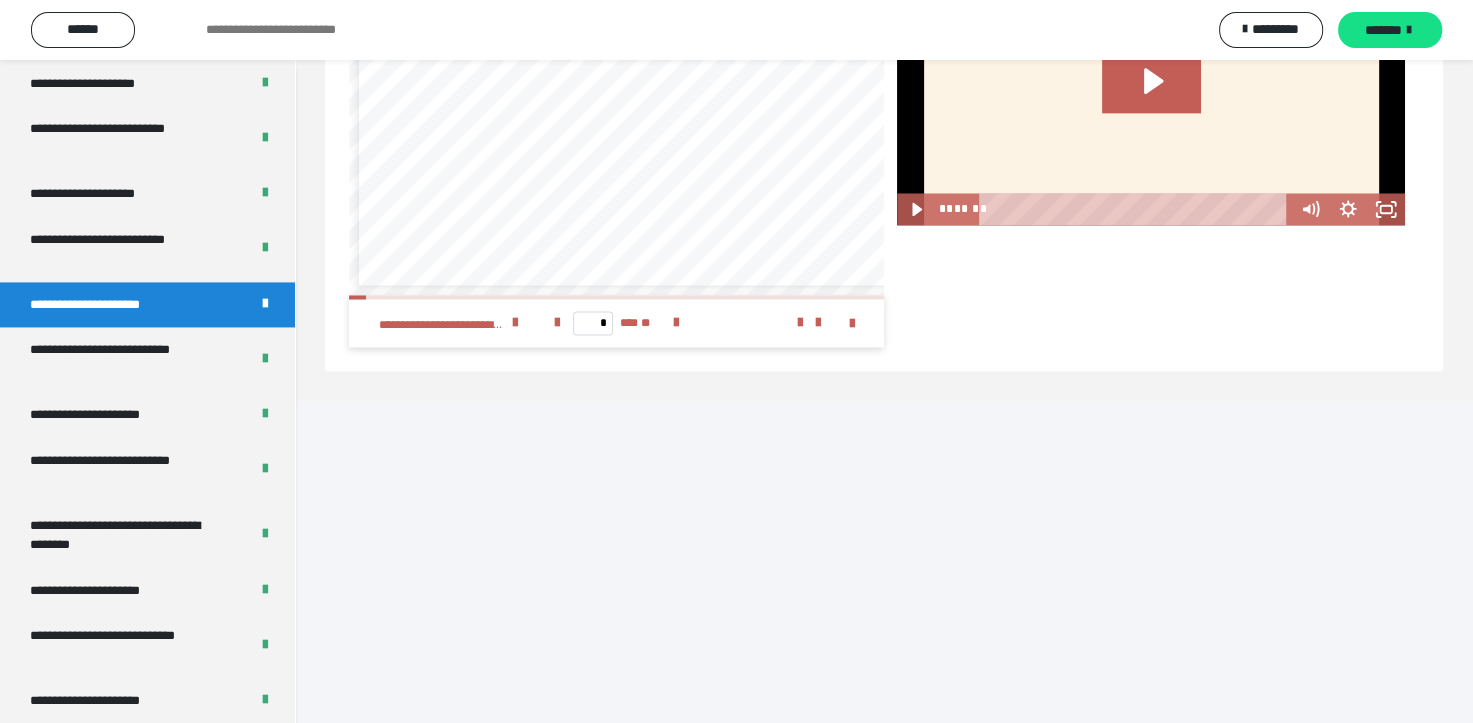 scroll, scrollTop: 3004, scrollLeft: 0, axis: vertical 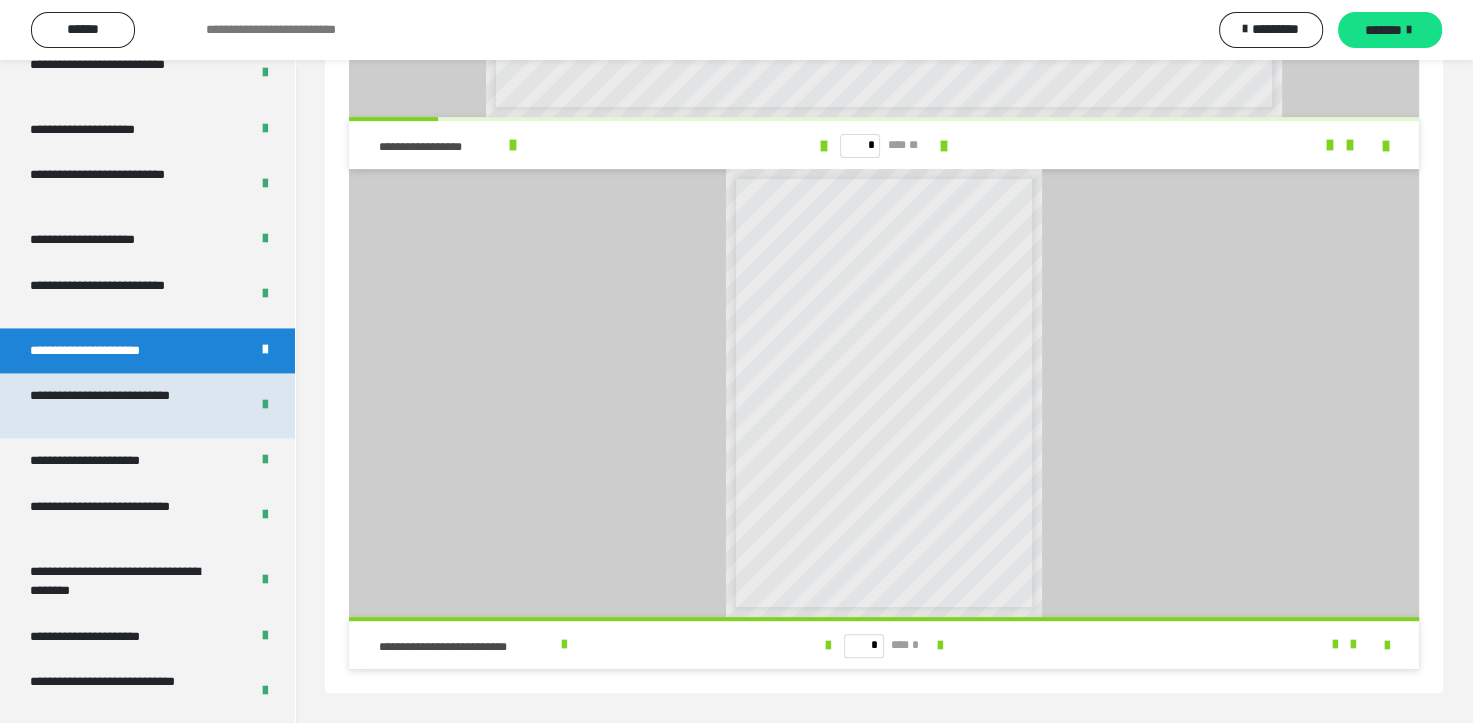 click on "**********" at bounding box center (124, 405) 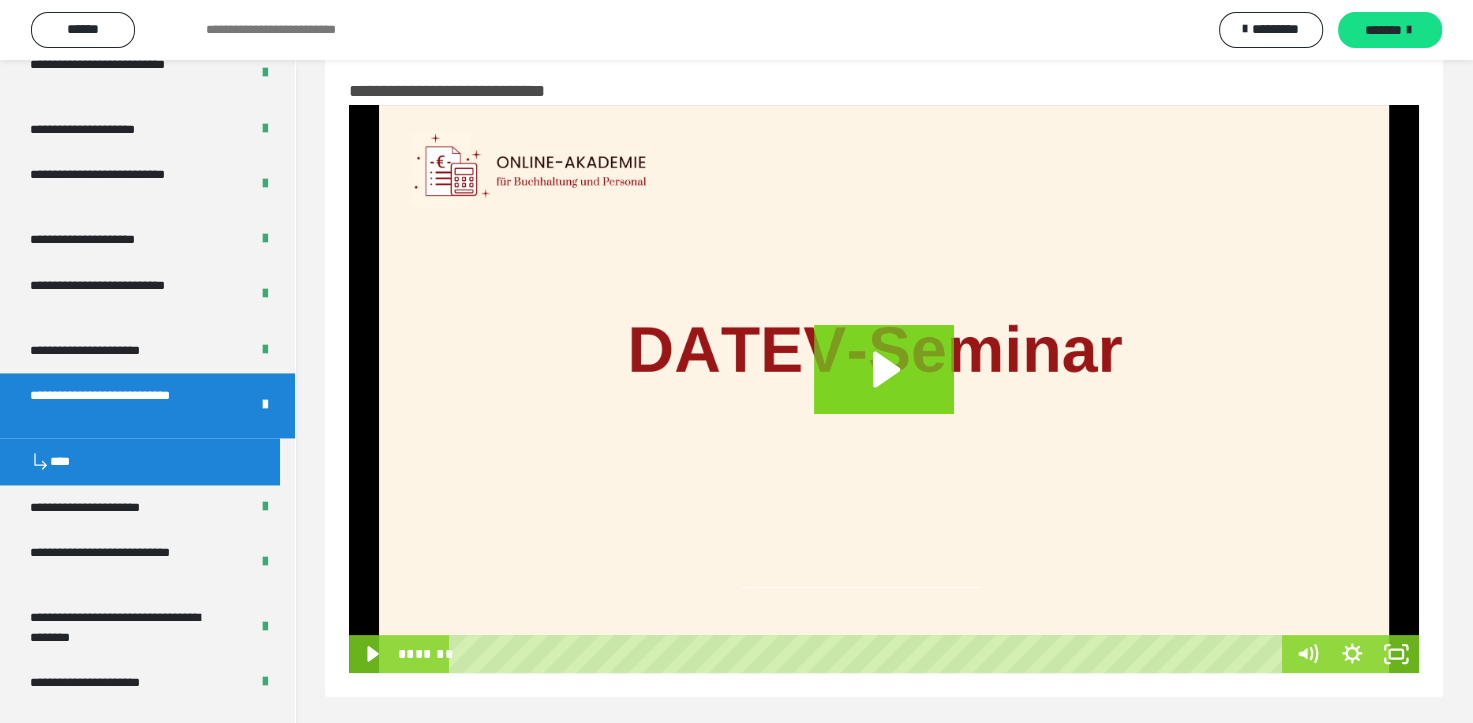 scroll, scrollTop: 330, scrollLeft: 0, axis: vertical 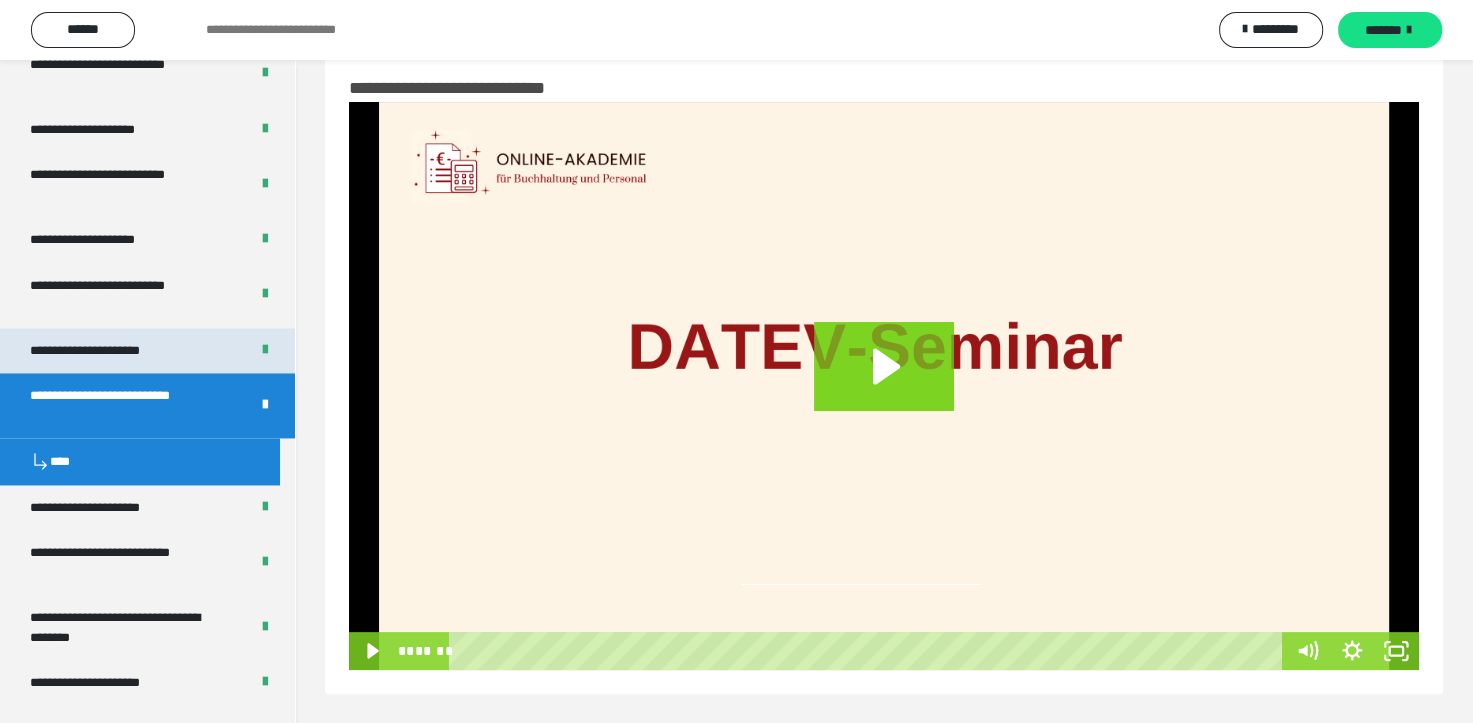 click on "**********" at bounding box center [109, 351] 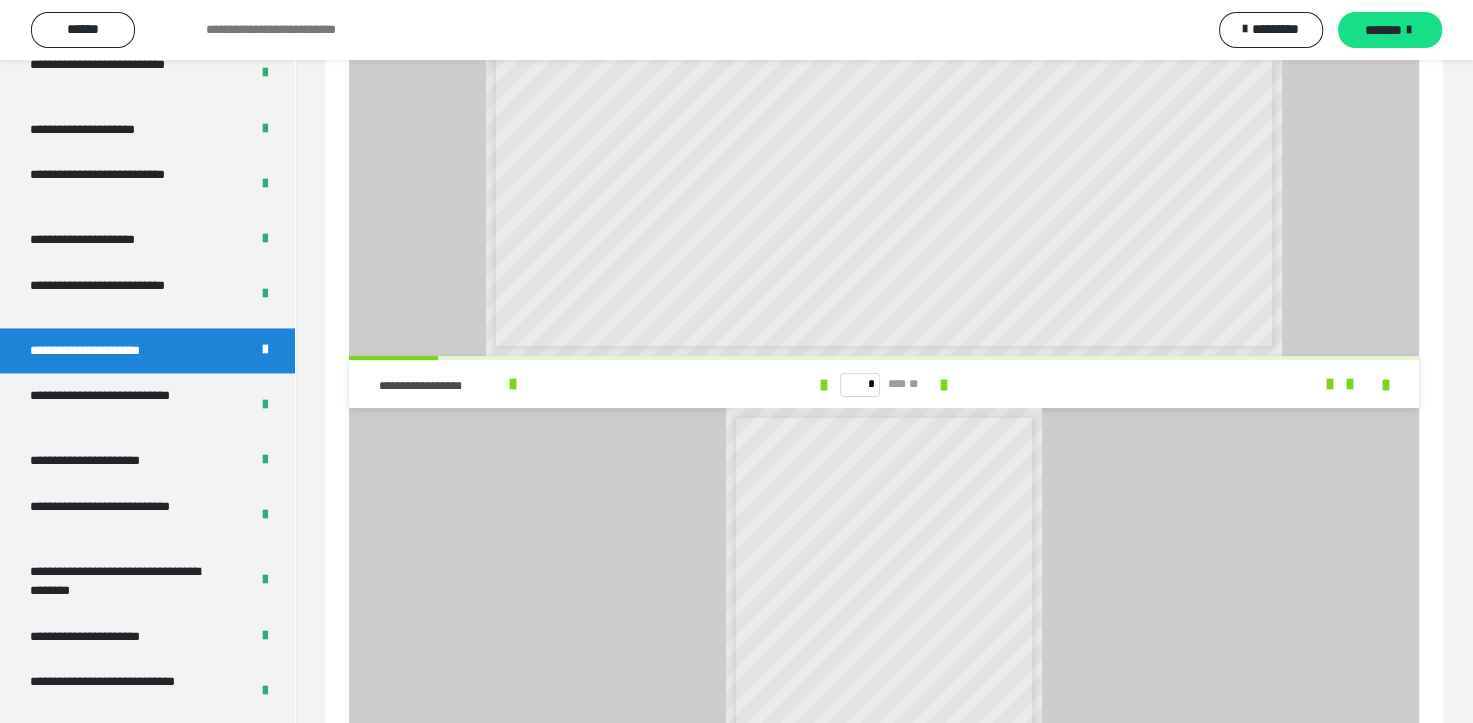 scroll, scrollTop: 0, scrollLeft: 0, axis: both 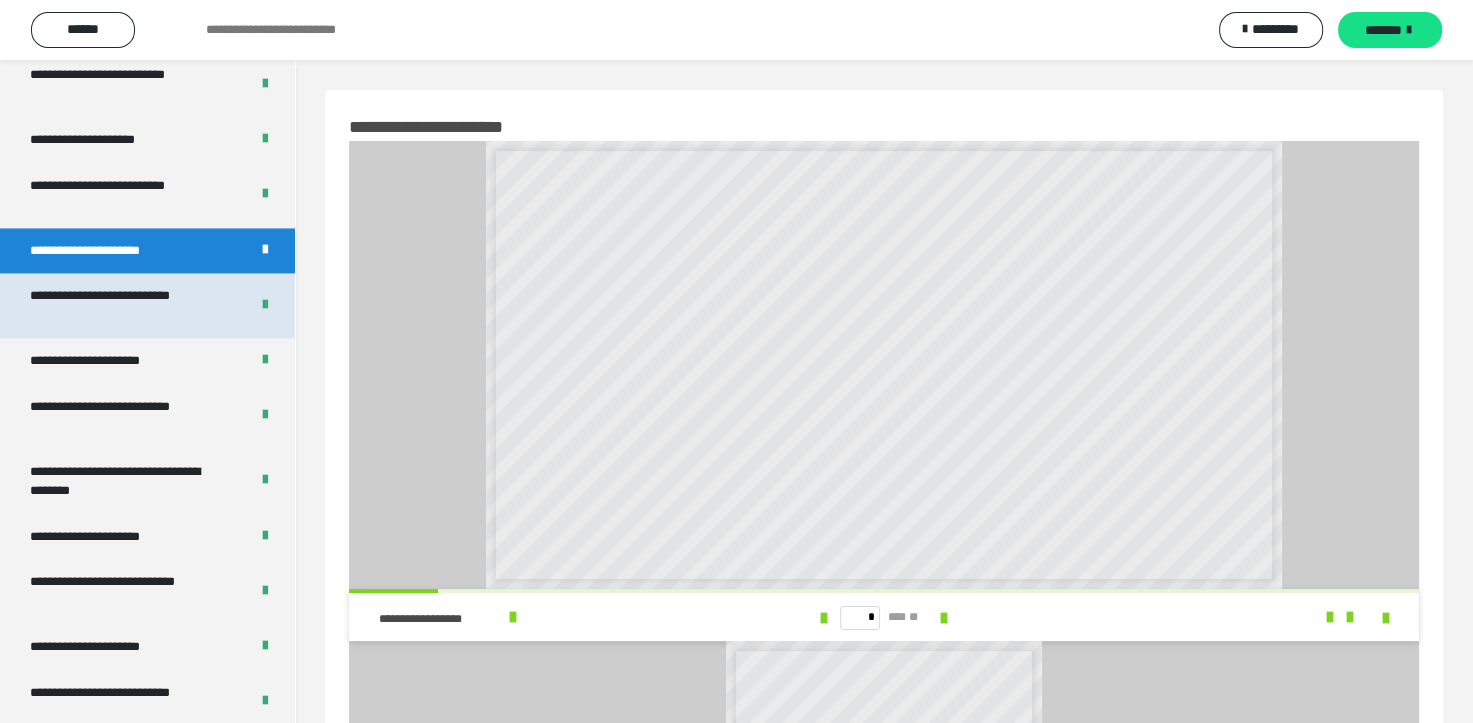 click on "**********" at bounding box center [124, 305] 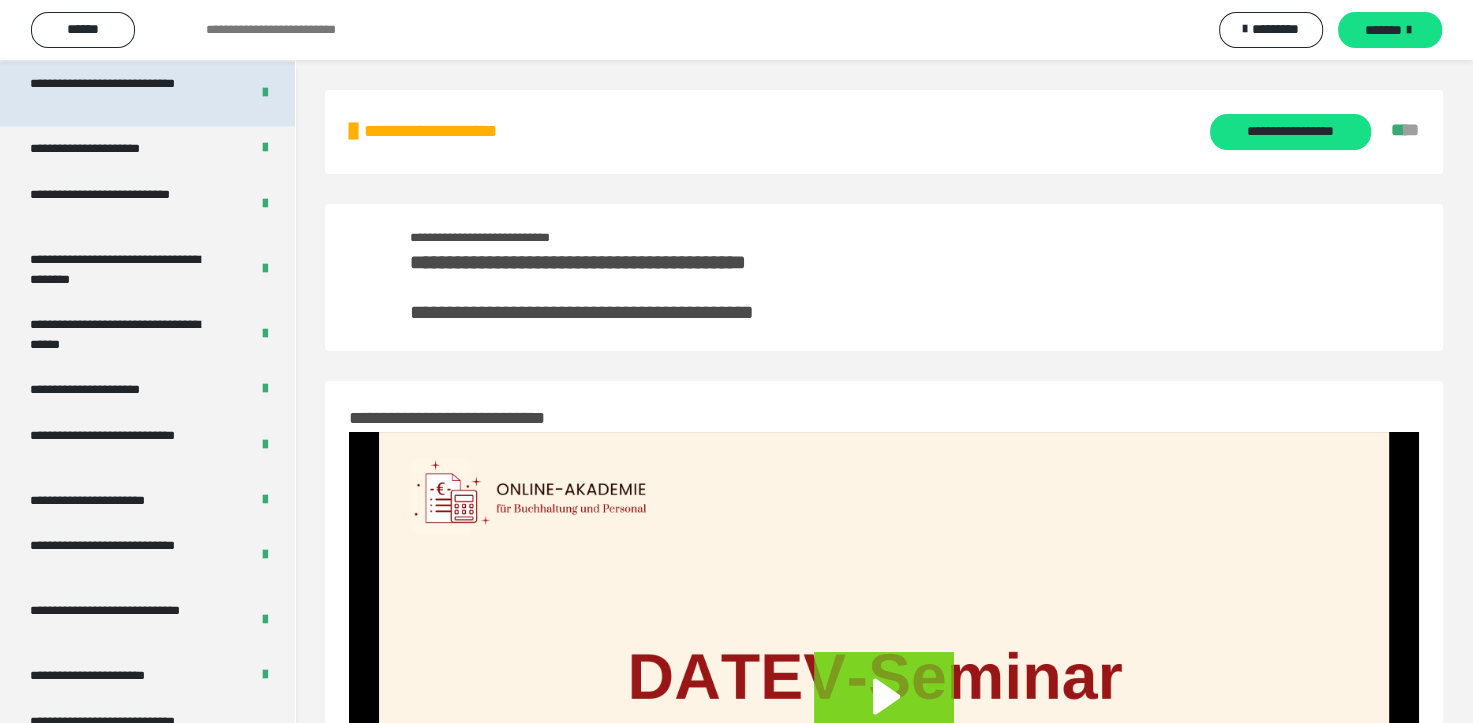 scroll, scrollTop: 3607, scrollLeft: 0, axis: vertical 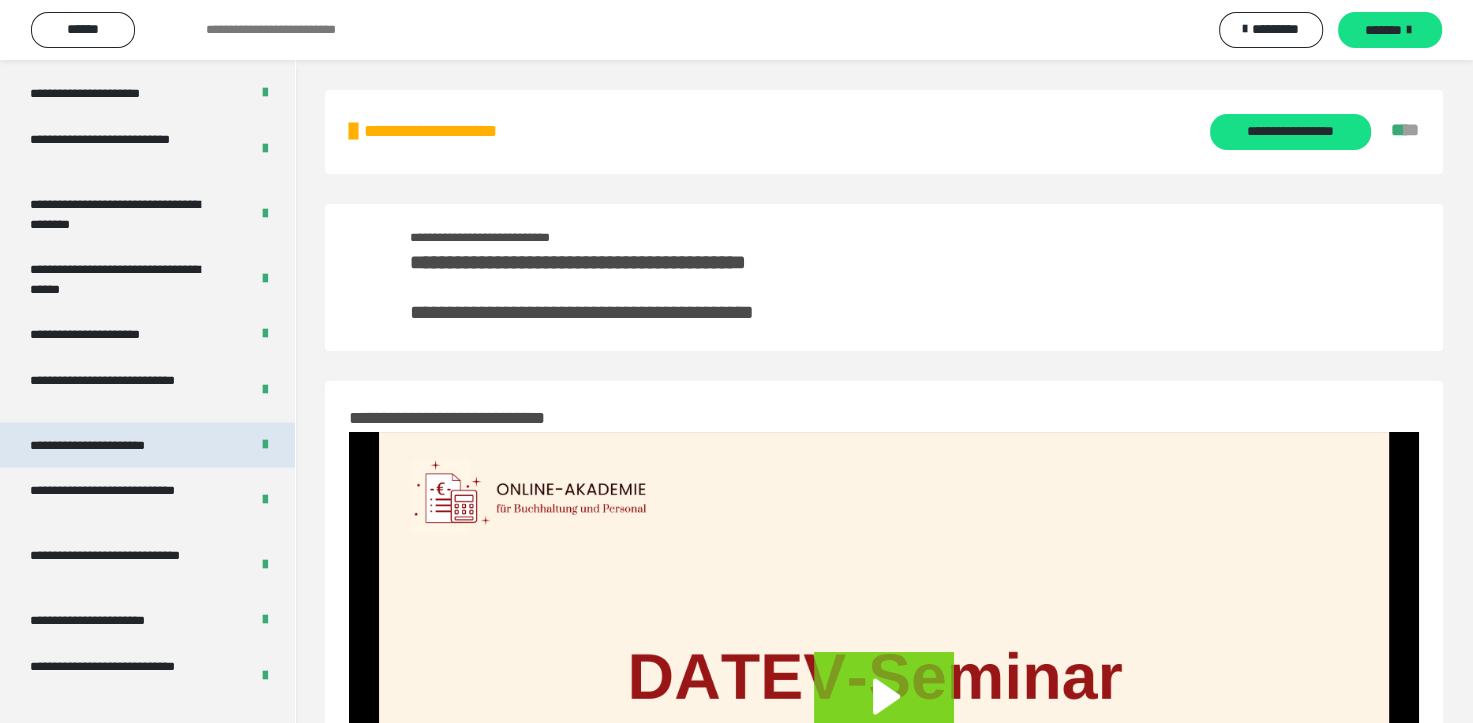 click on "**********" at bounding box center (111, 445) 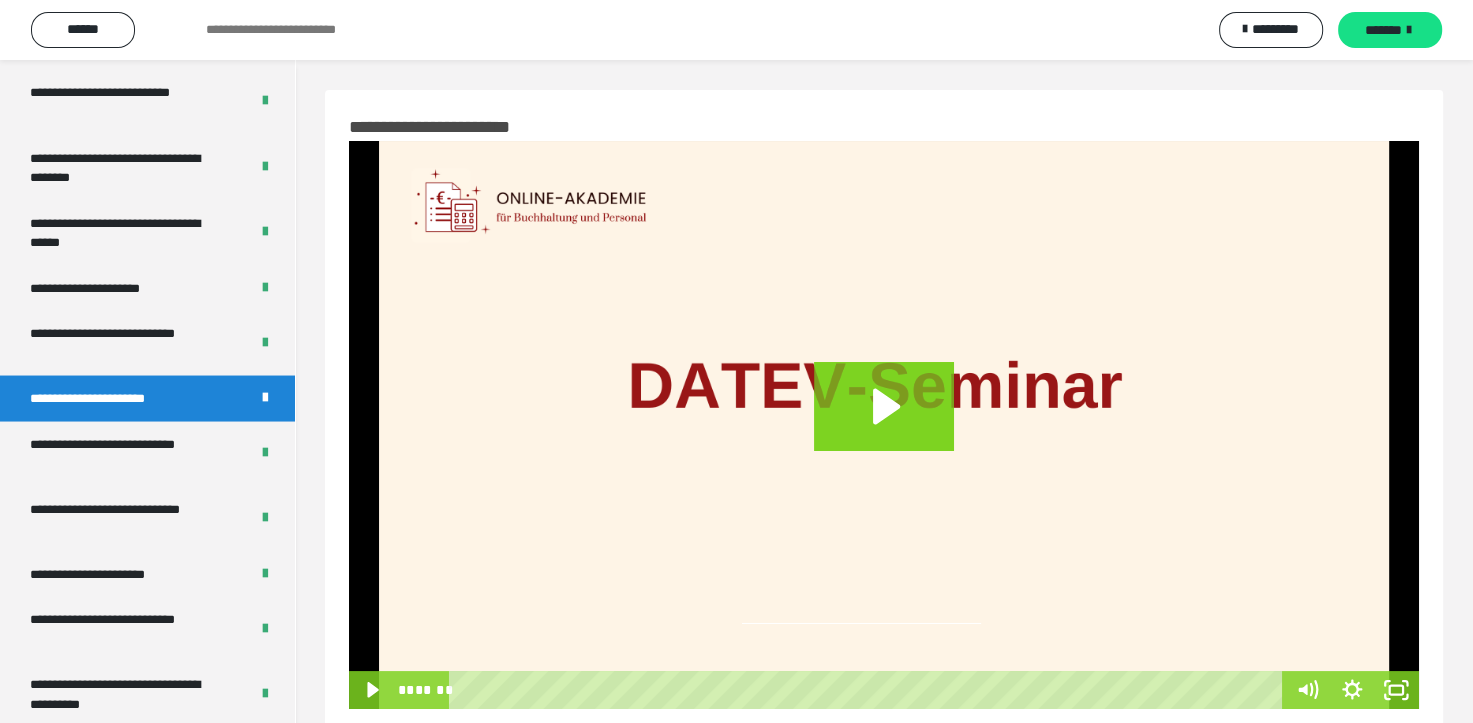 scroll, scrollTop: 3560, scrollLeft: 0, axis: vertical 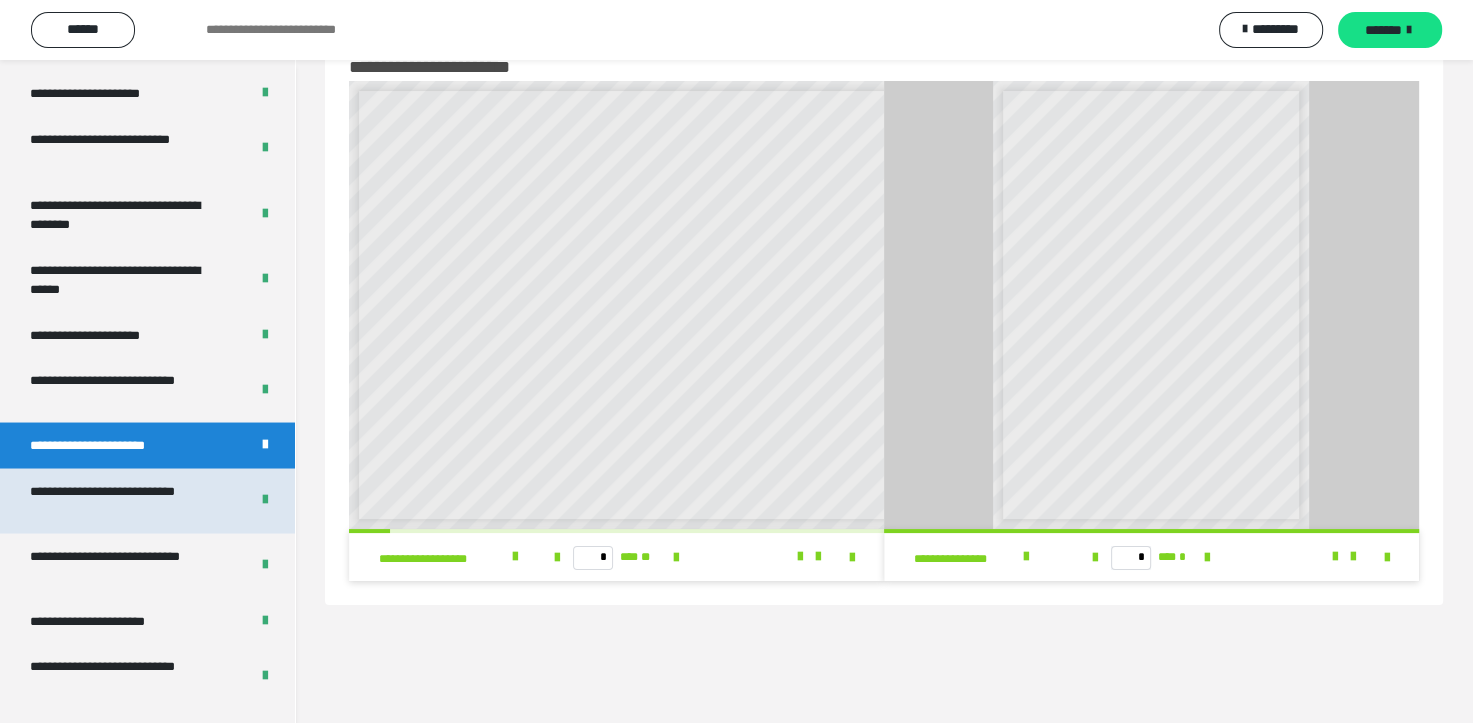 click on "**********" at bounding box center [124, 500] 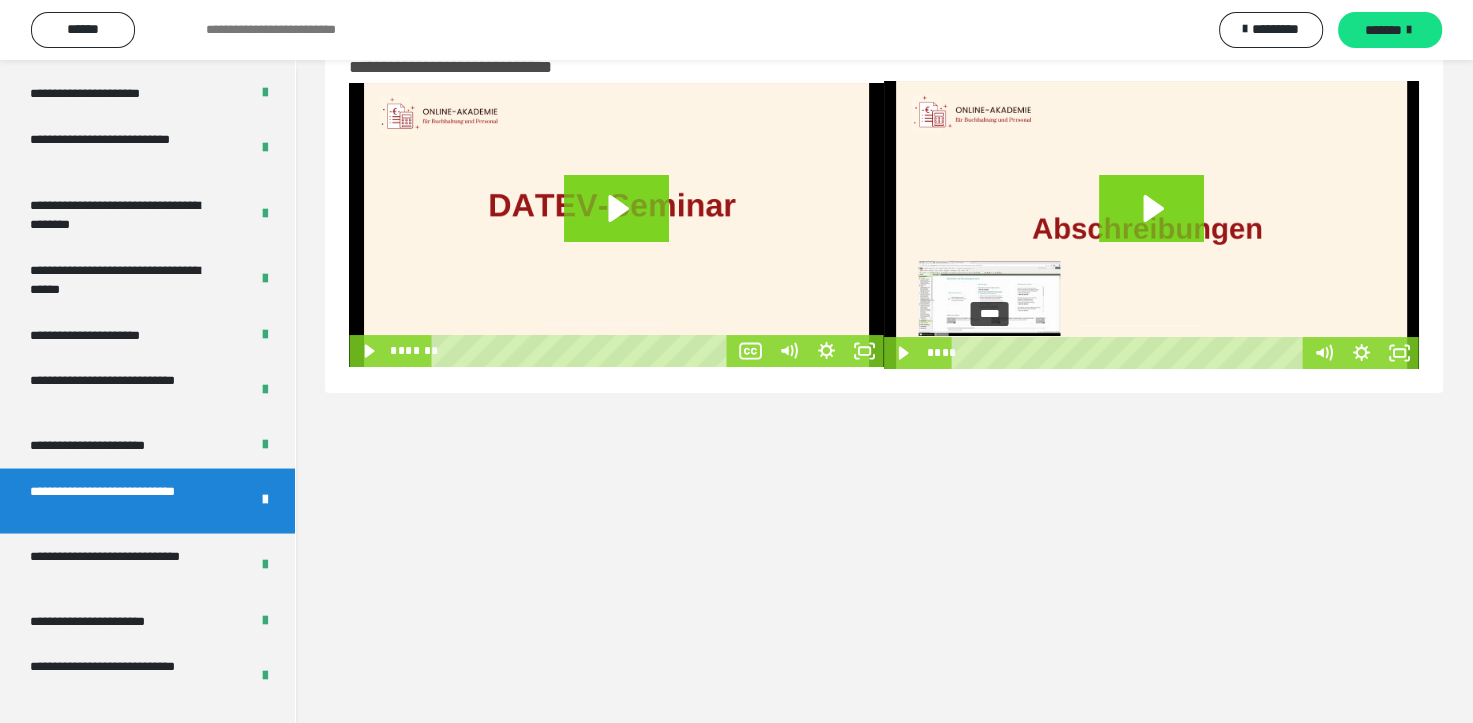 click on "****" at bounding box center [1130, 353] 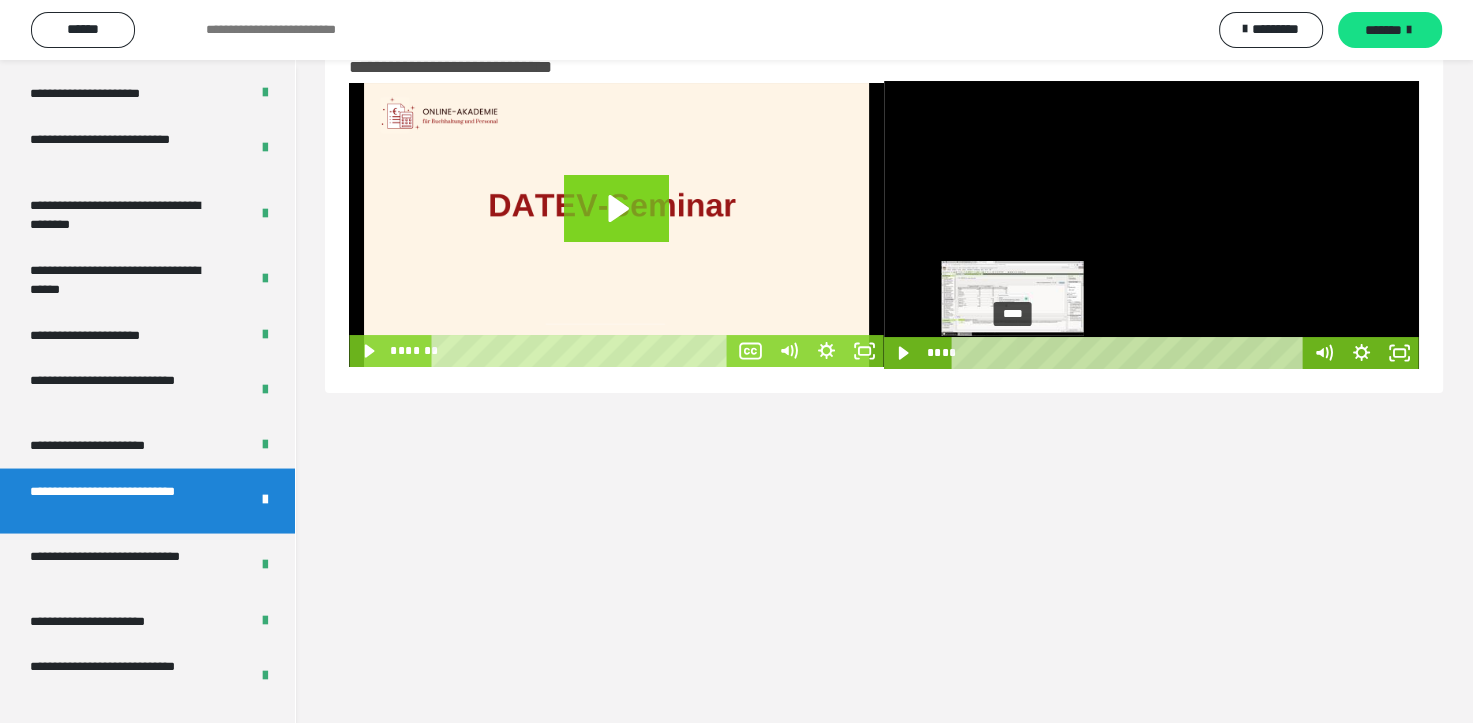 click on "****" at bounding box center [1130, 353] 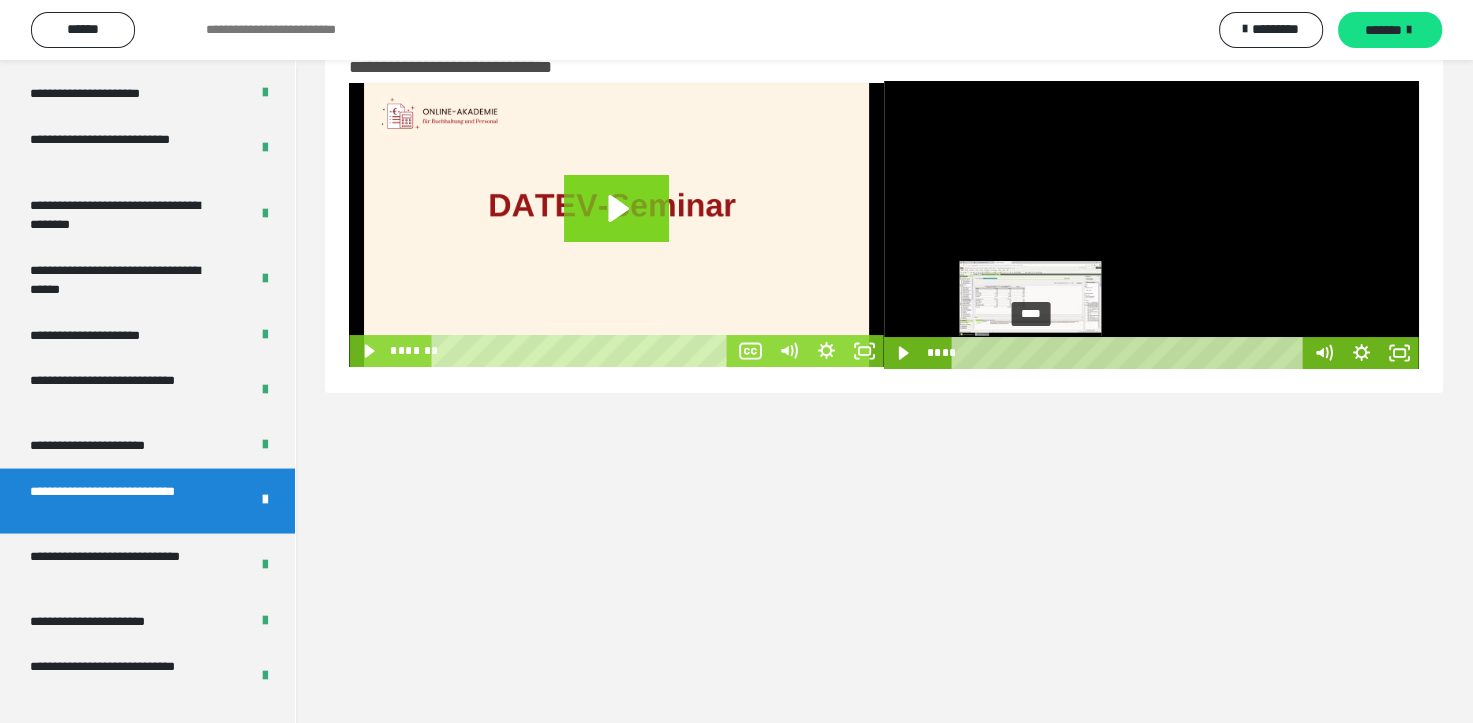 click on "****" at bounding box center (1130, 353) 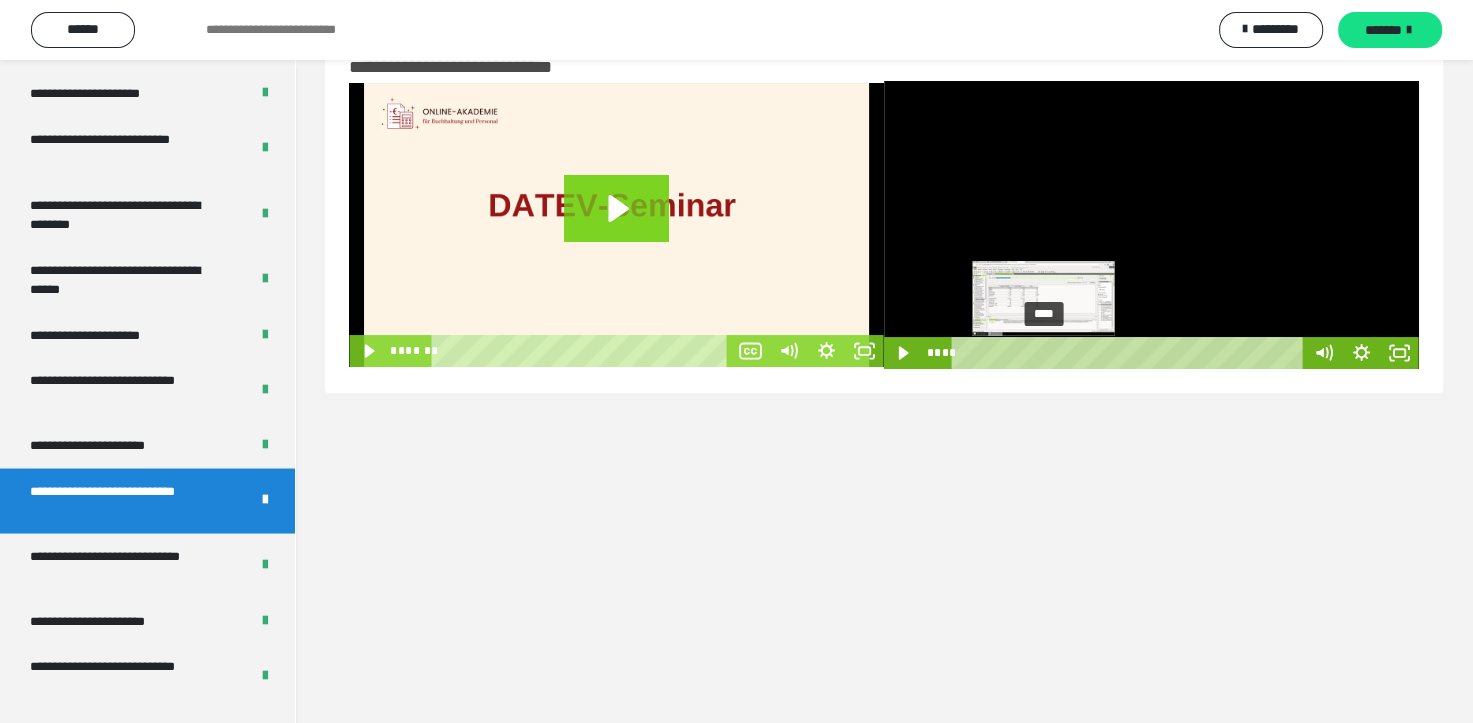 click on "****" at bounding box center [1130, 353] 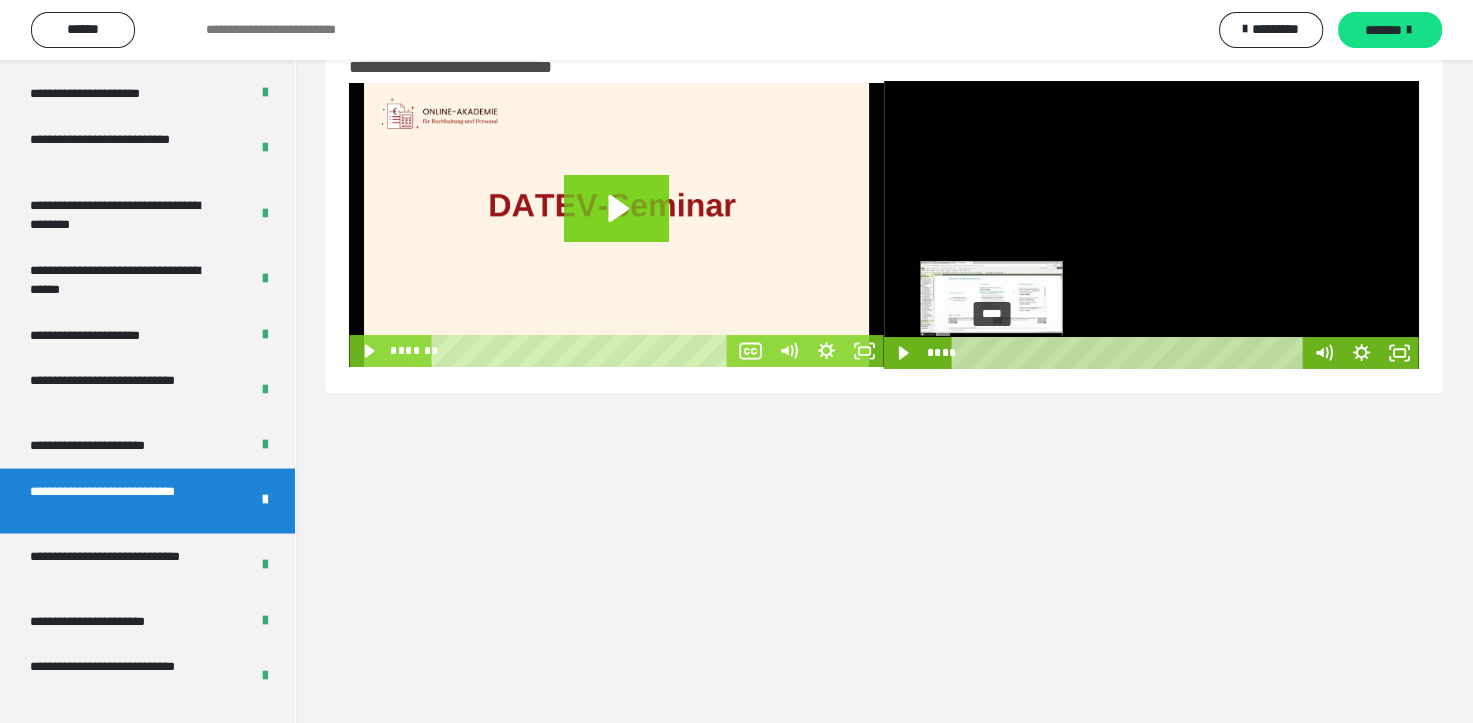 click on "****" at bounding box center (1130, 353) 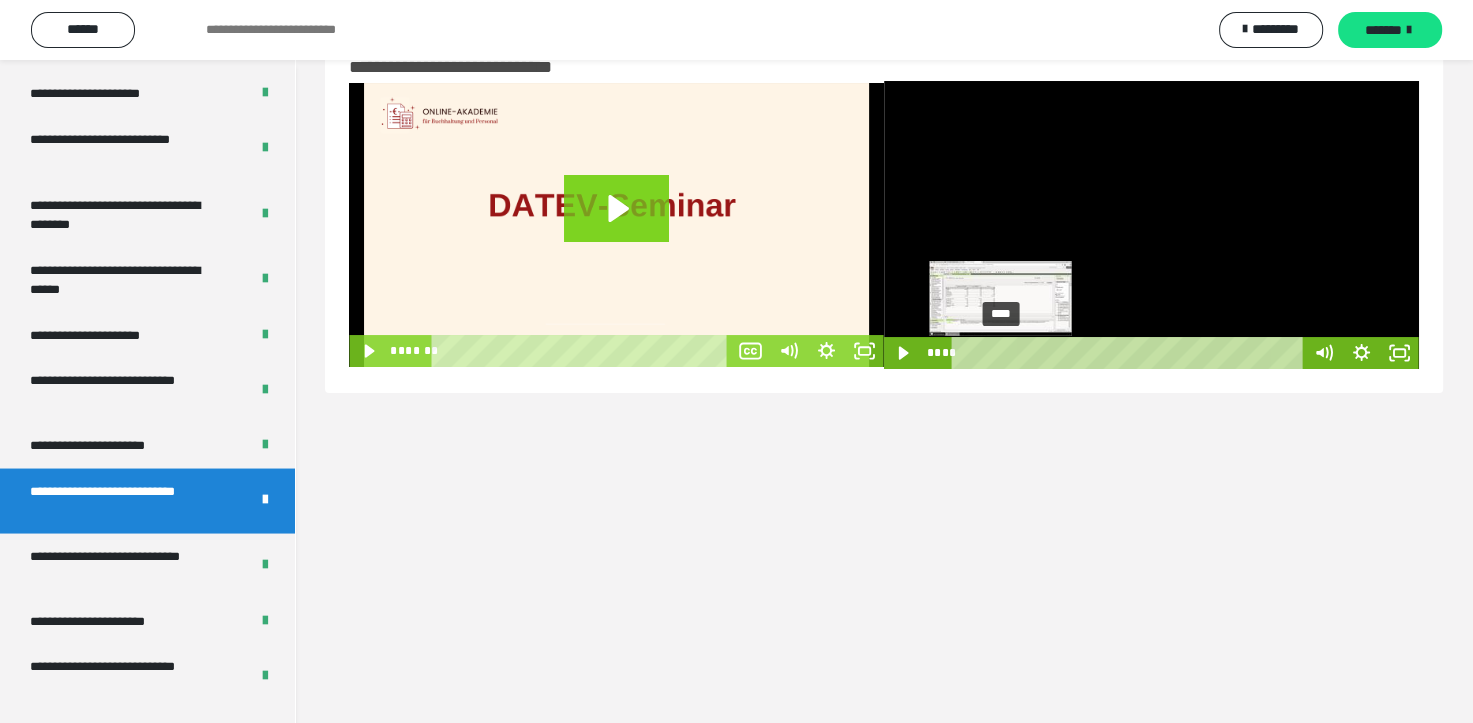 click on "****" at bounding box center (1130, 353) 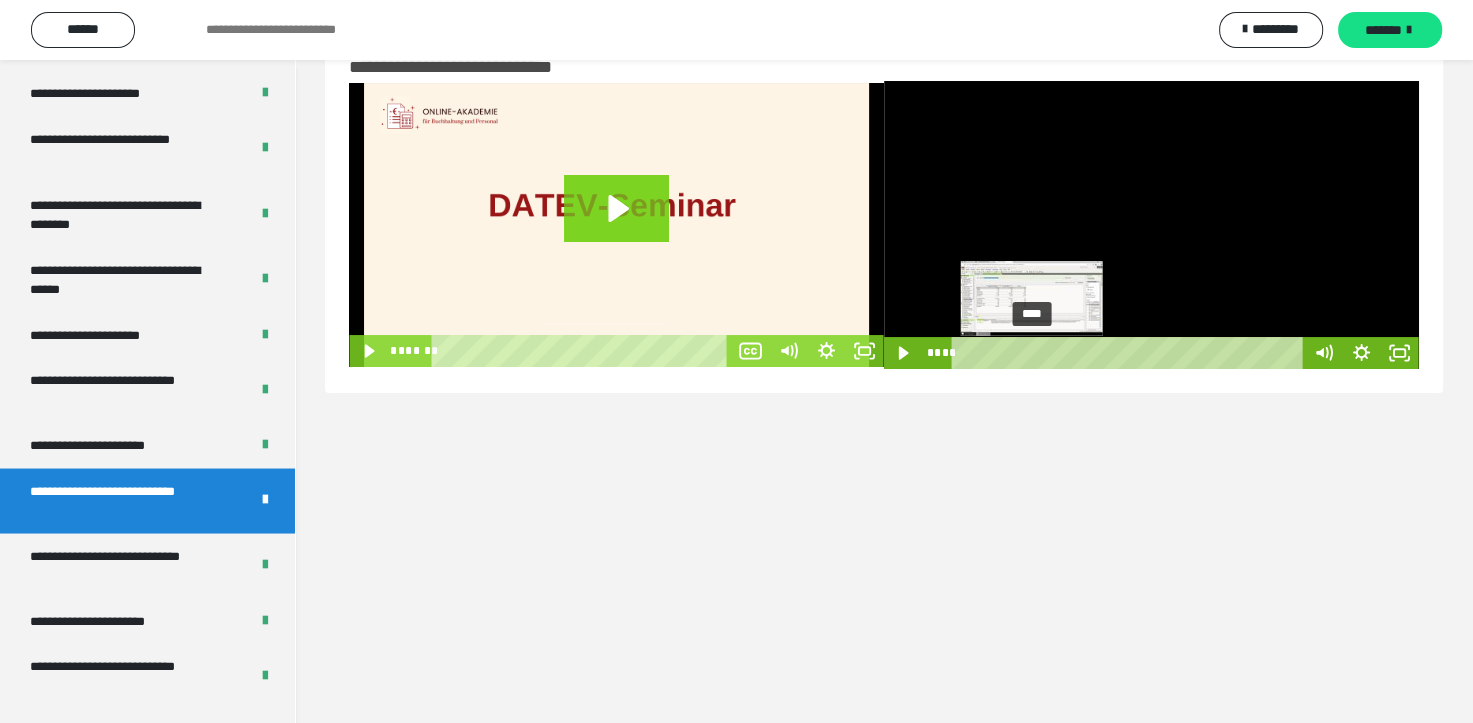 click on "****" at bounding box center [1130, 353] 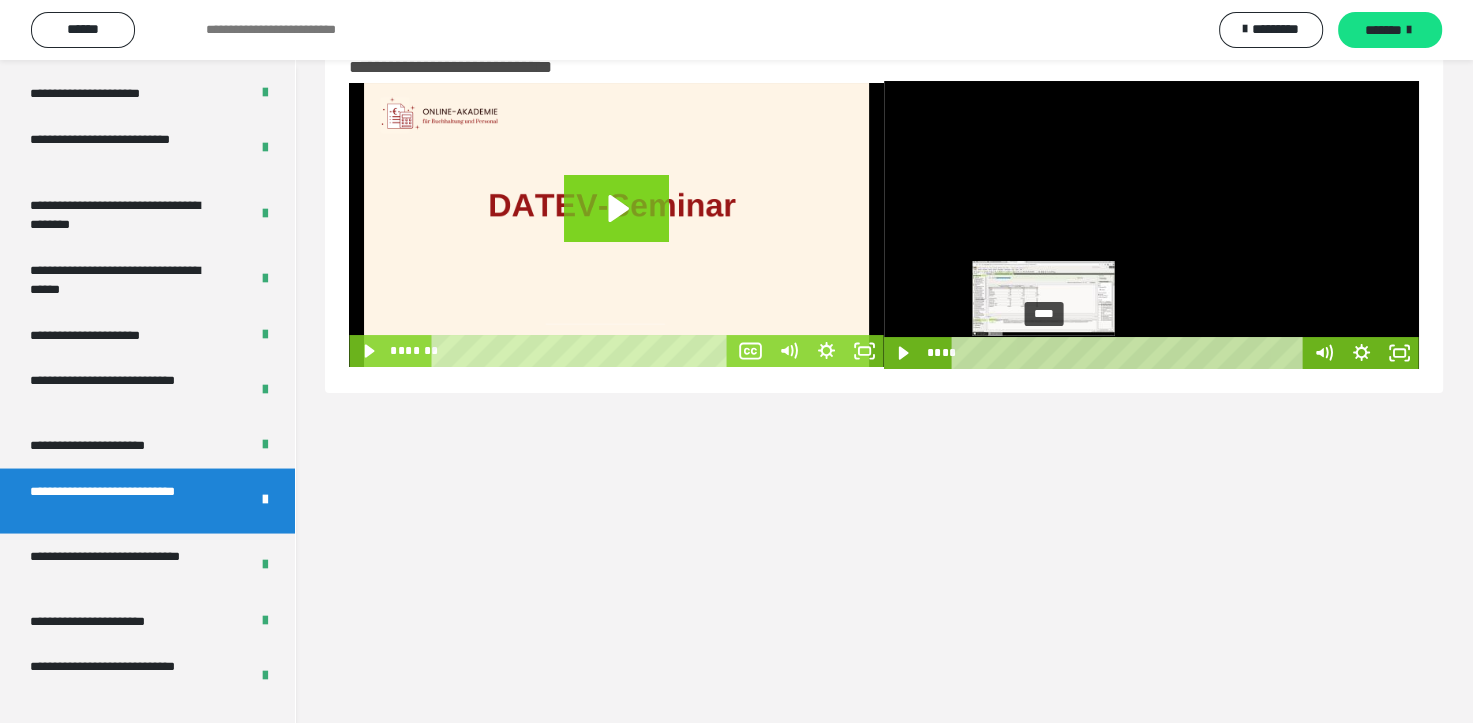 click on "****" at bounding box center [1130, 353] 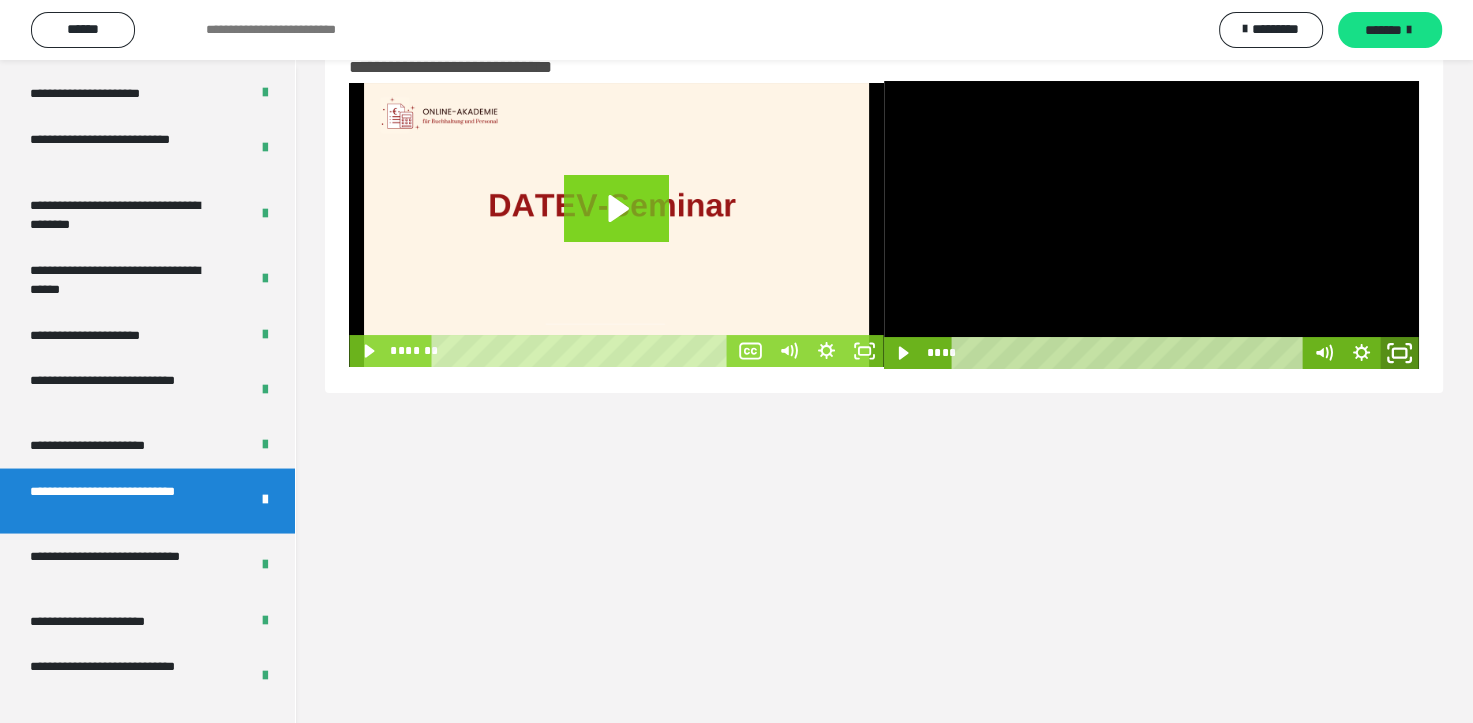 click 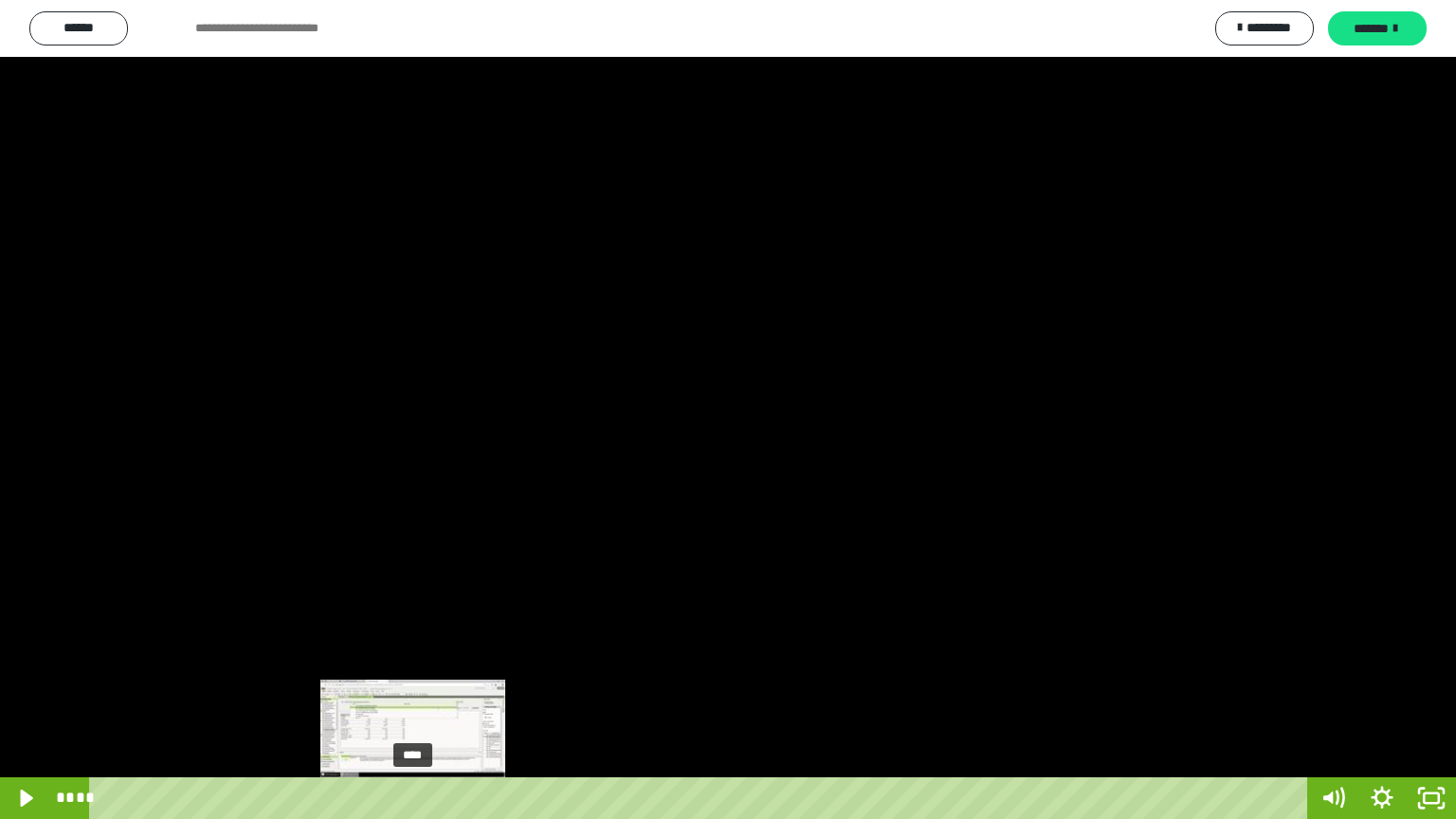 click on "****" at bounding box center [701, 798] 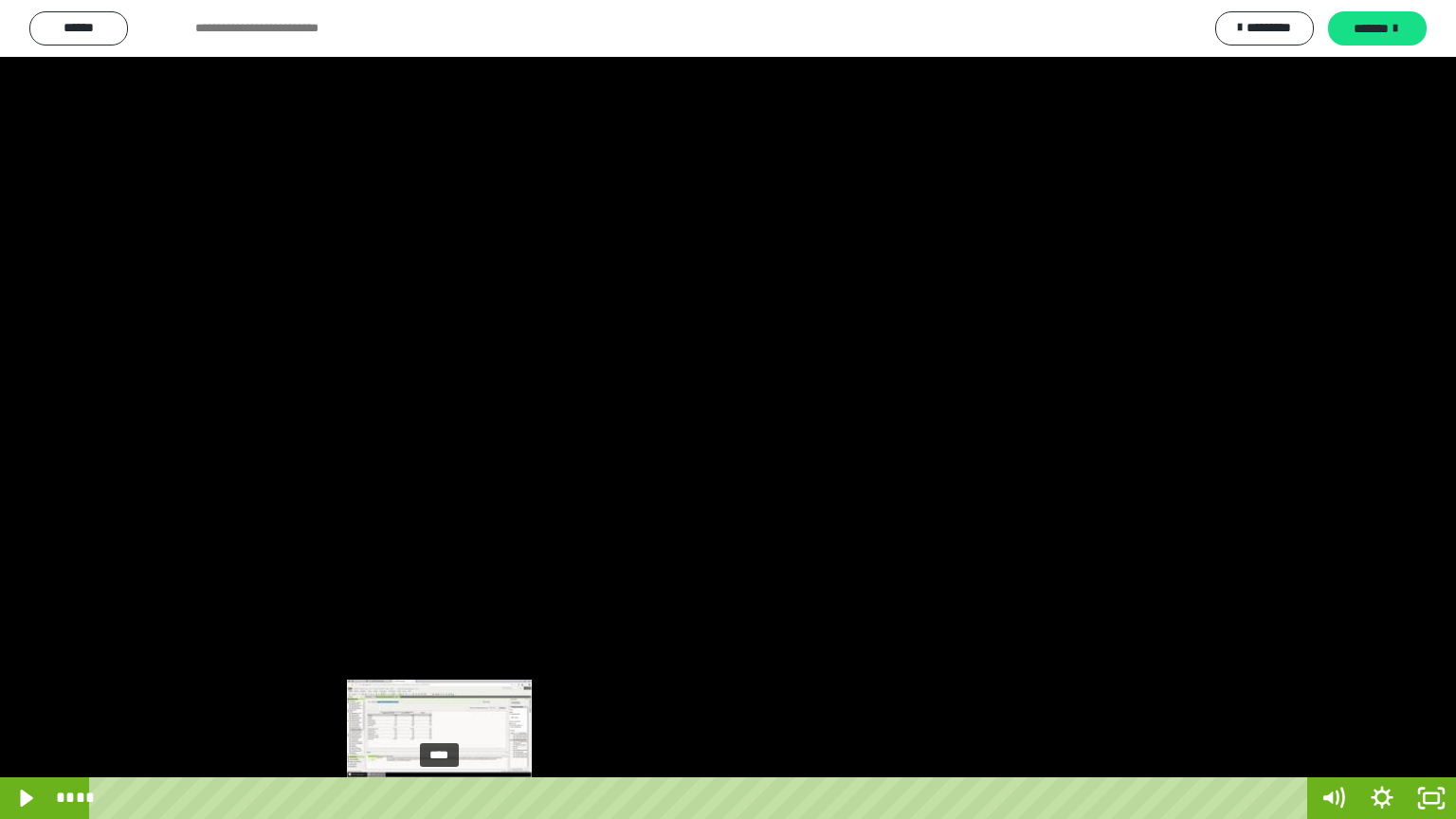 click on "****" at bounding box center (701, 798) 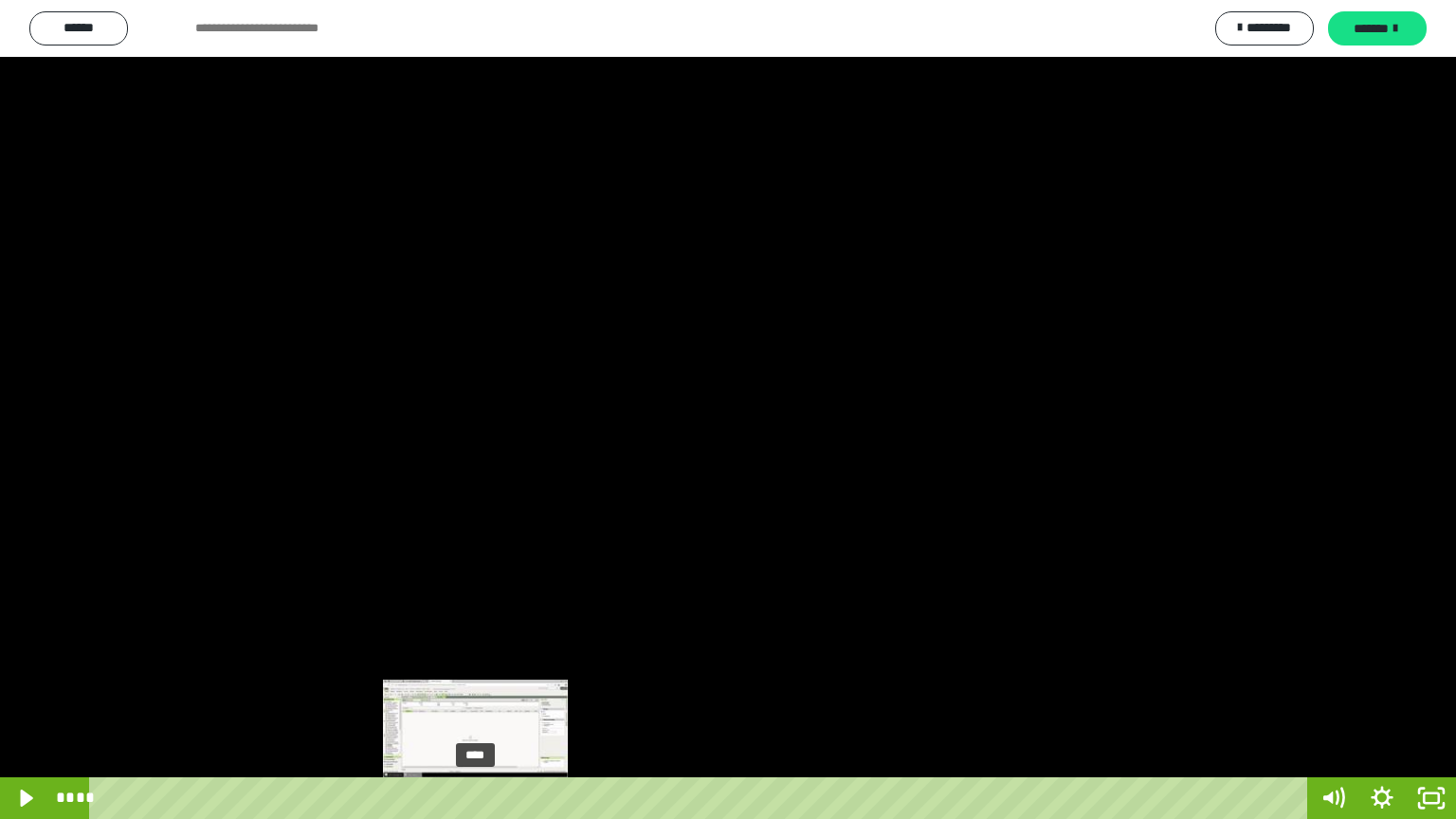 click on "****" at bounding box center (701, 798) 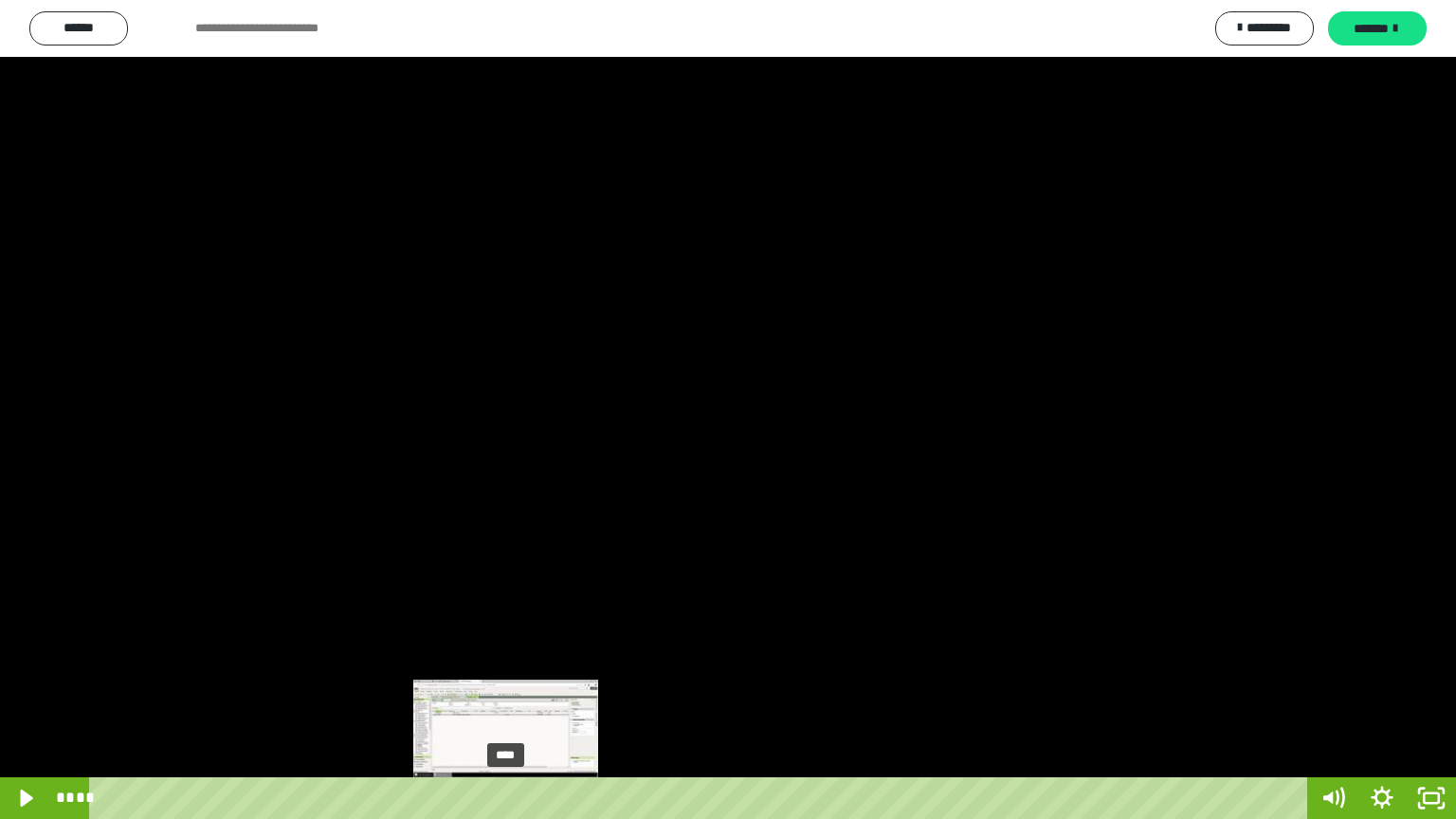 click on "****" at bounding box center (701, 798) 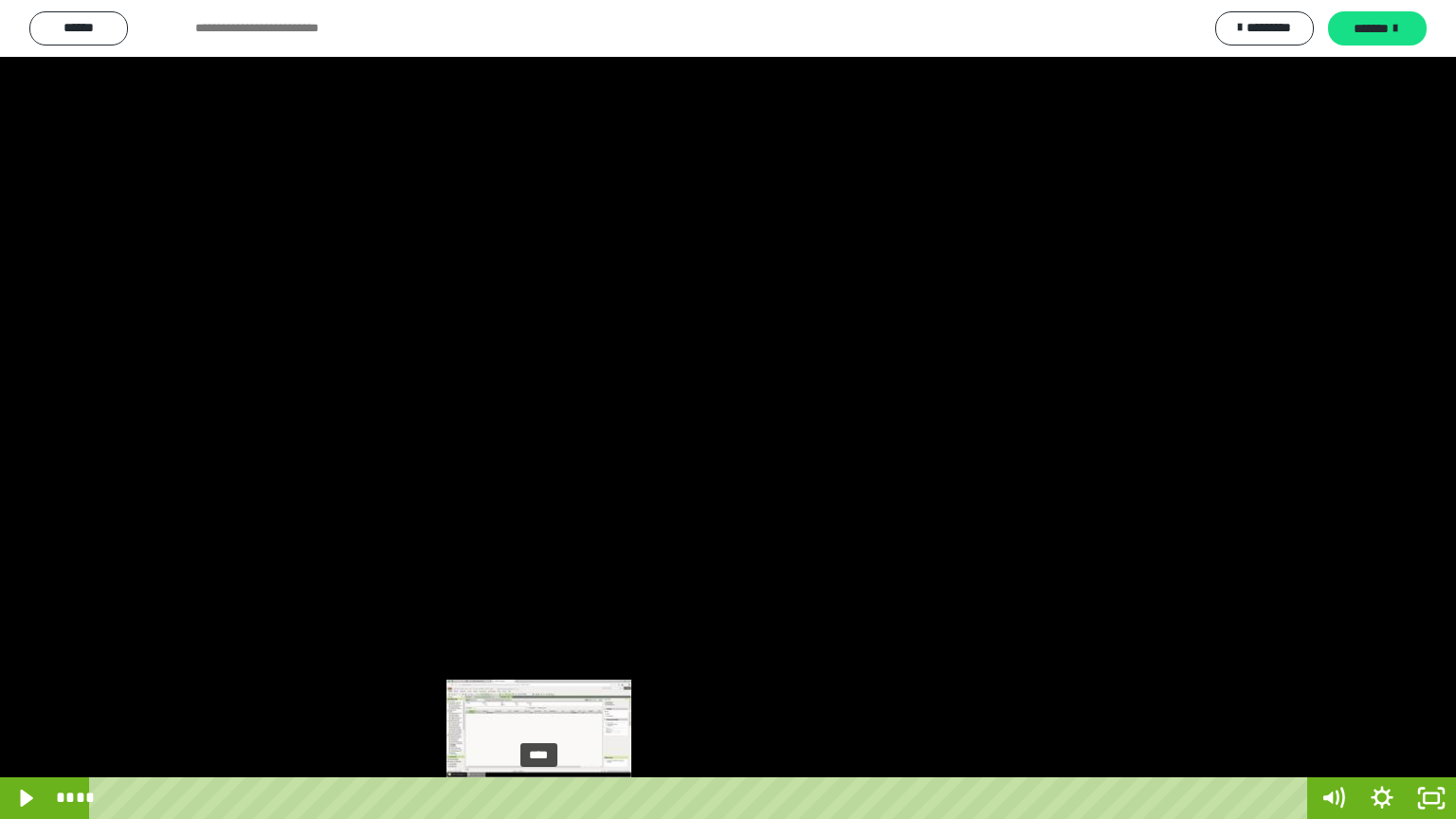 click on "****" at bounding box center [701, 798] 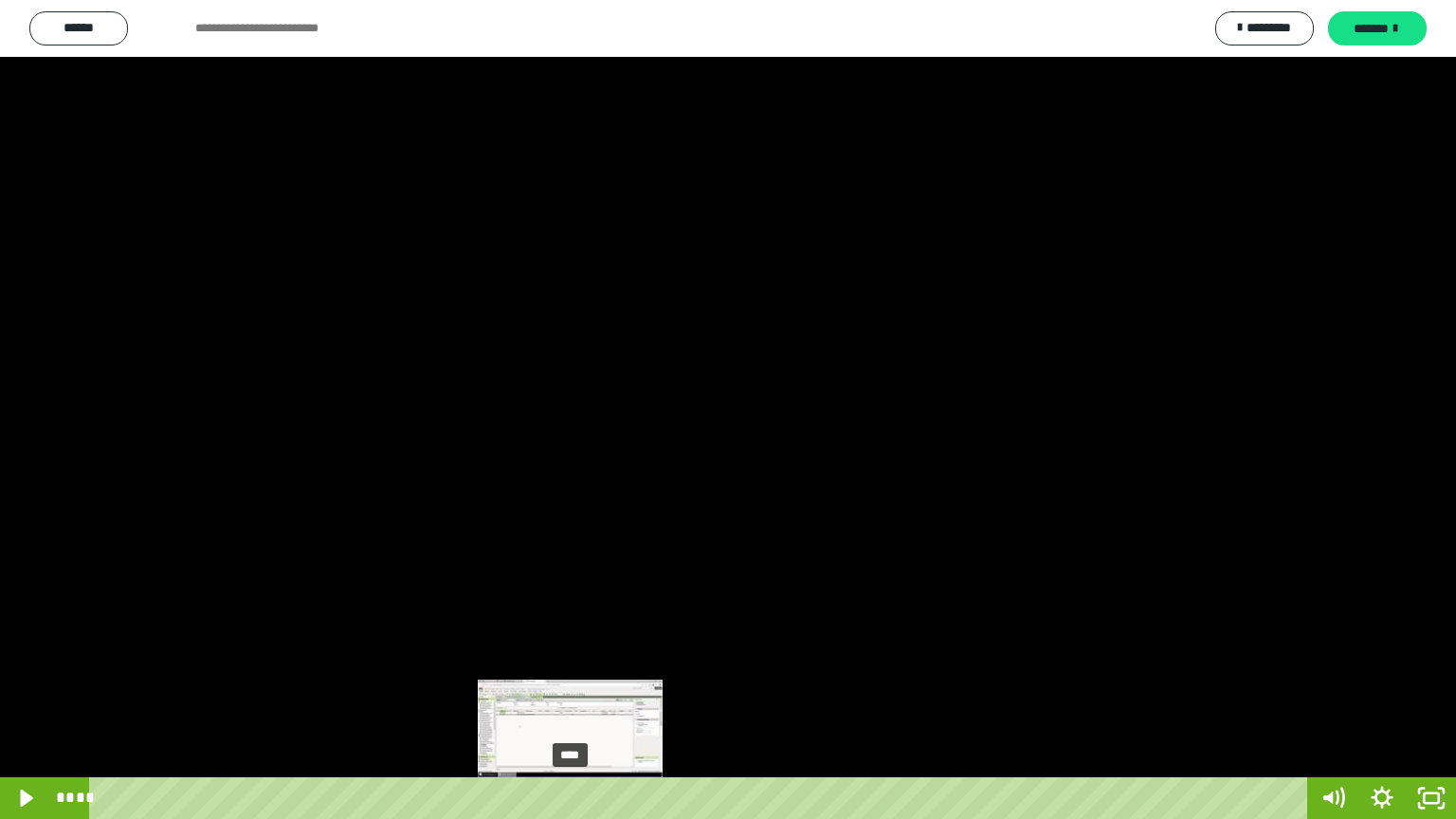 click on "****" at bounding box center (701, 798) 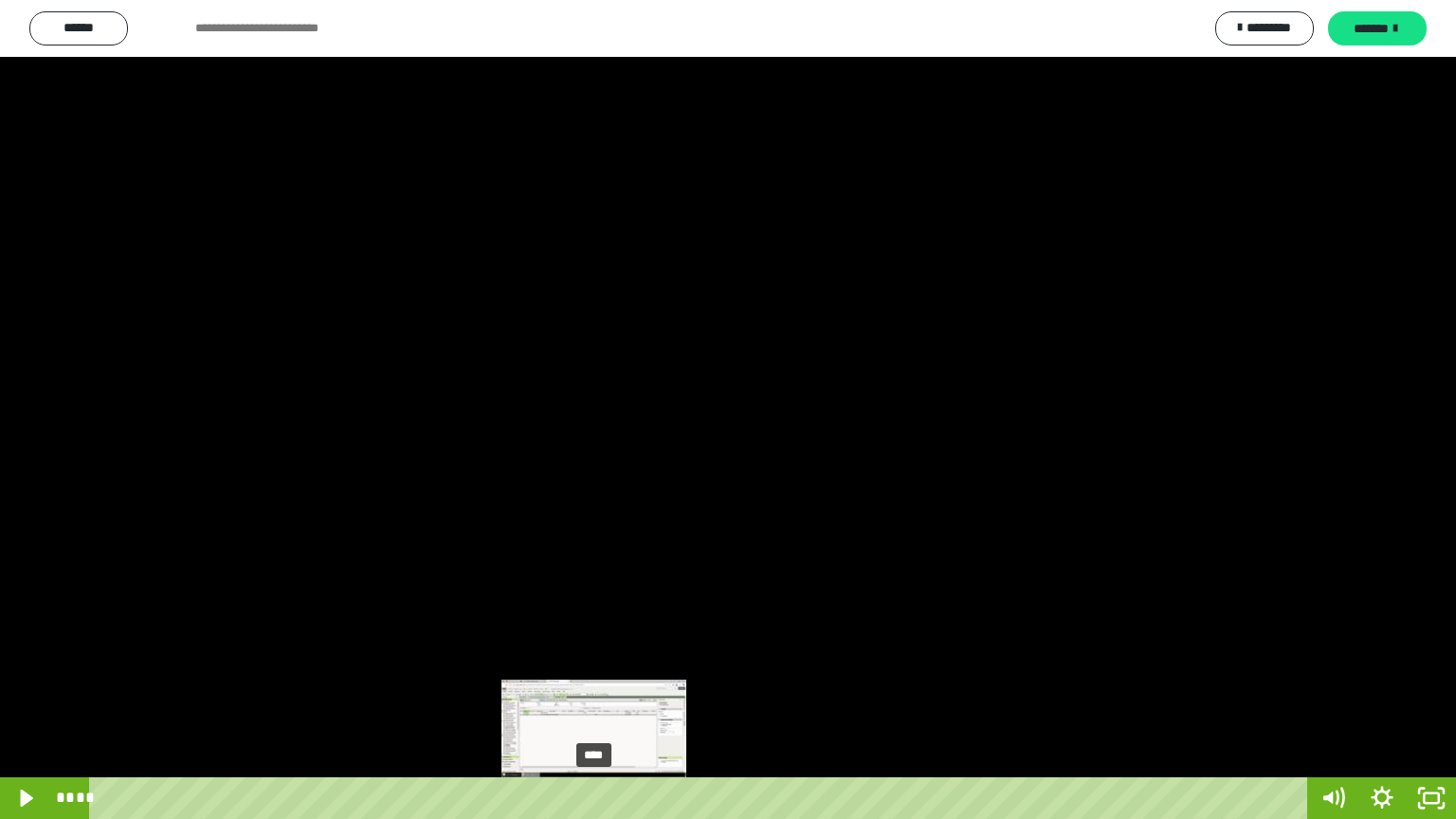 click on "****" at bounding box center [701, 798] 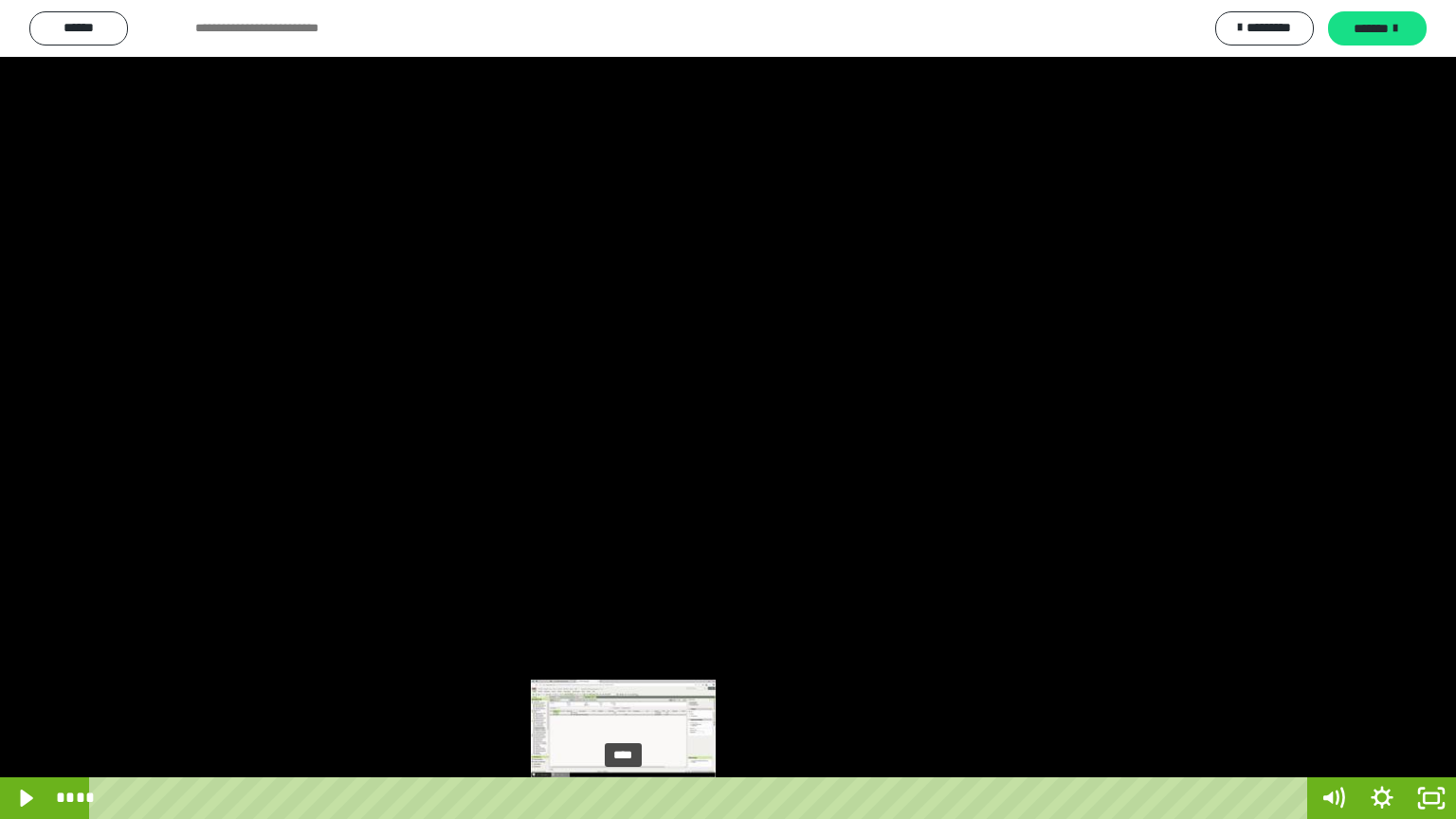click on "****" at bounding box center [701, 798] 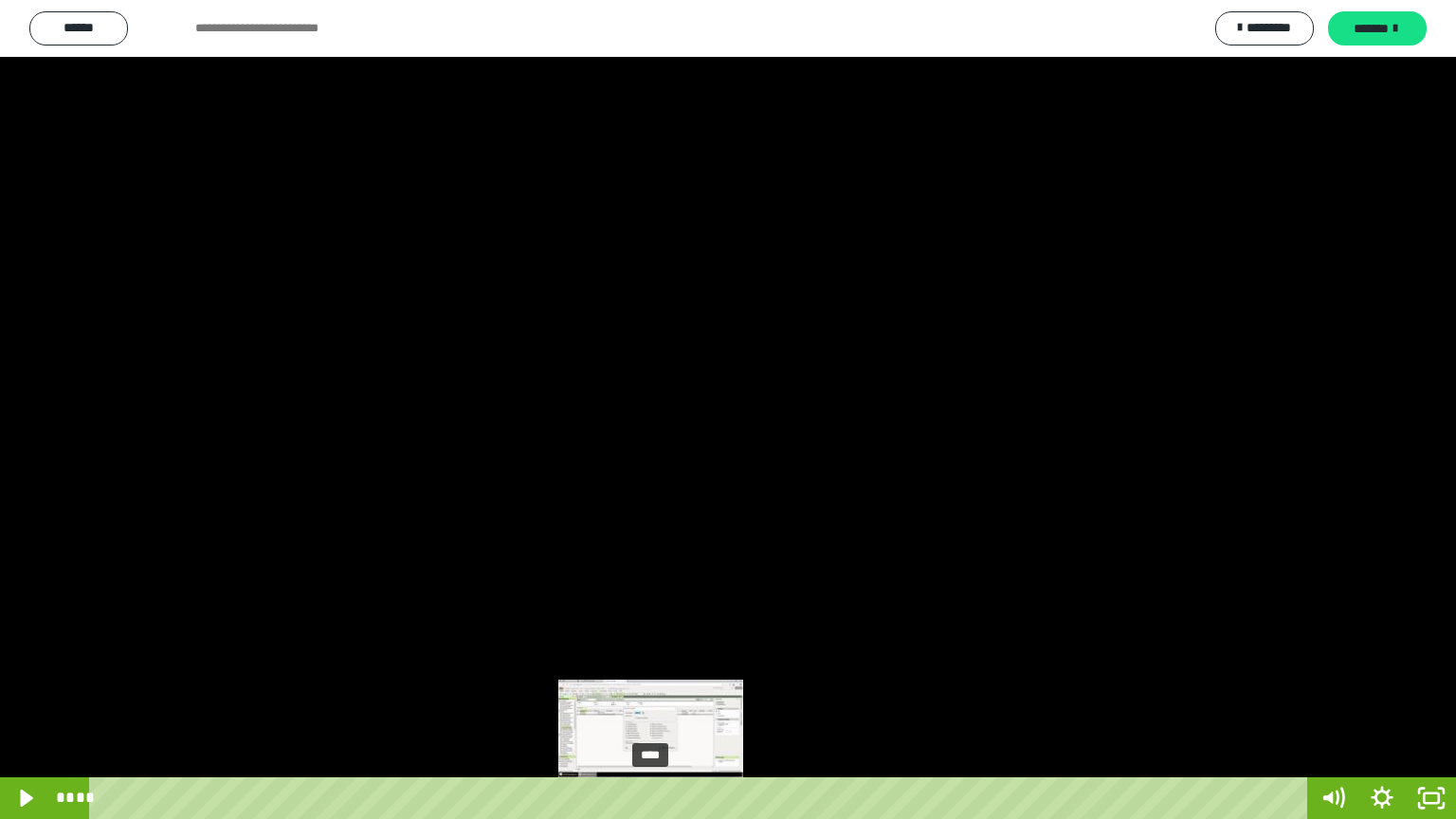 click on "****" at bounding box center (701, 798) 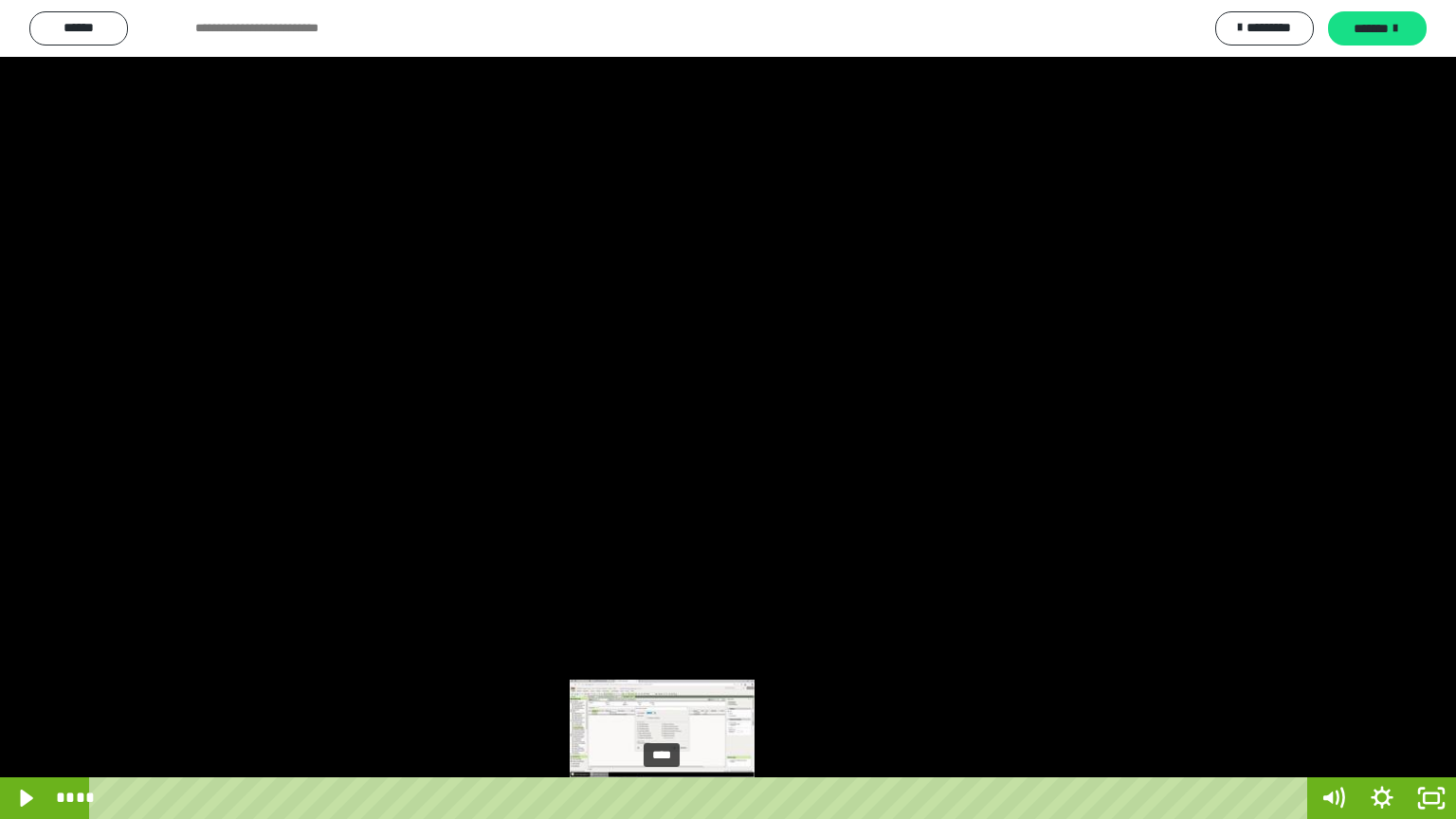 click on "****" at bounding box center (701, 798) 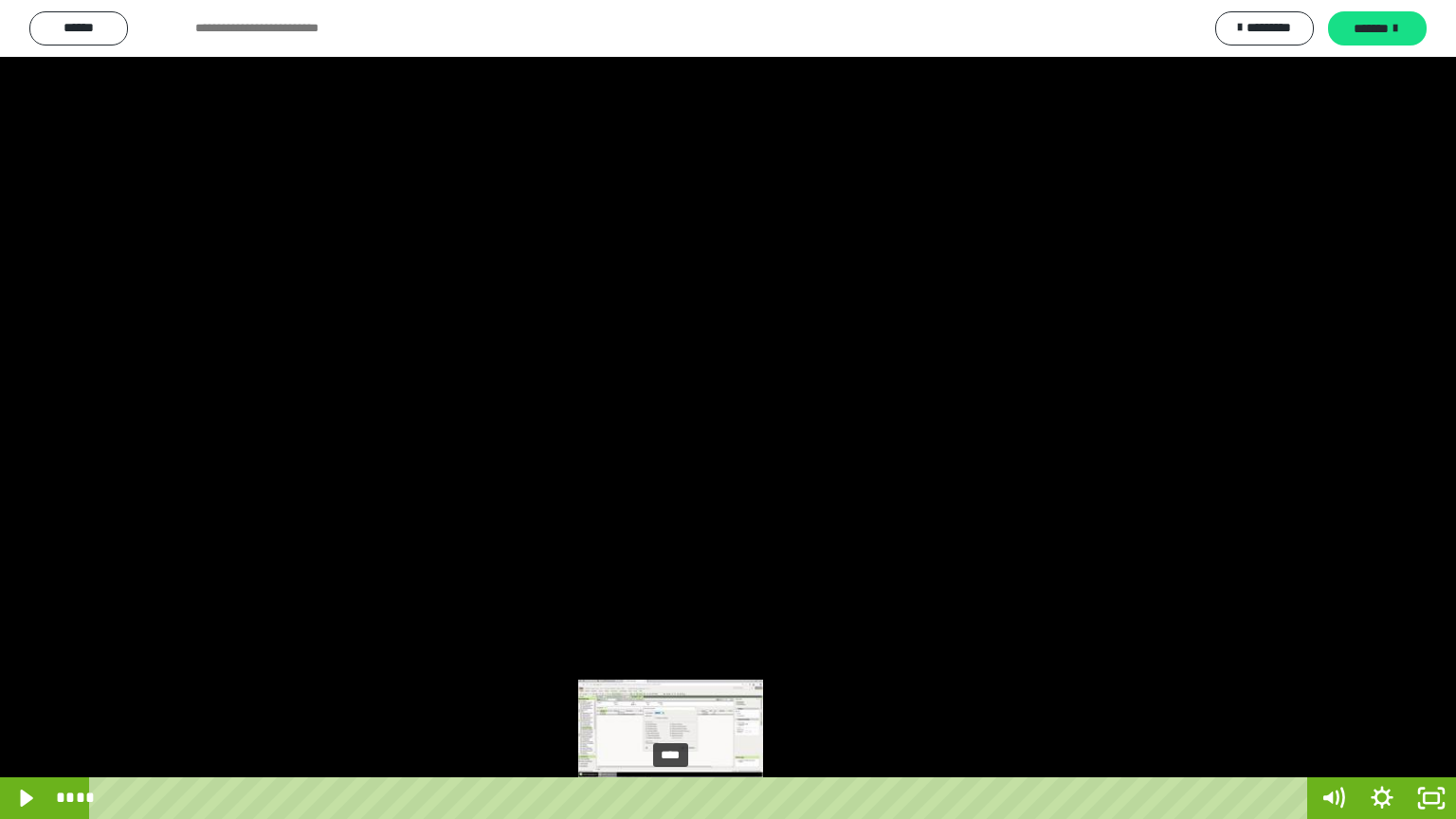 click on "****" at bounding box center (701, 798) 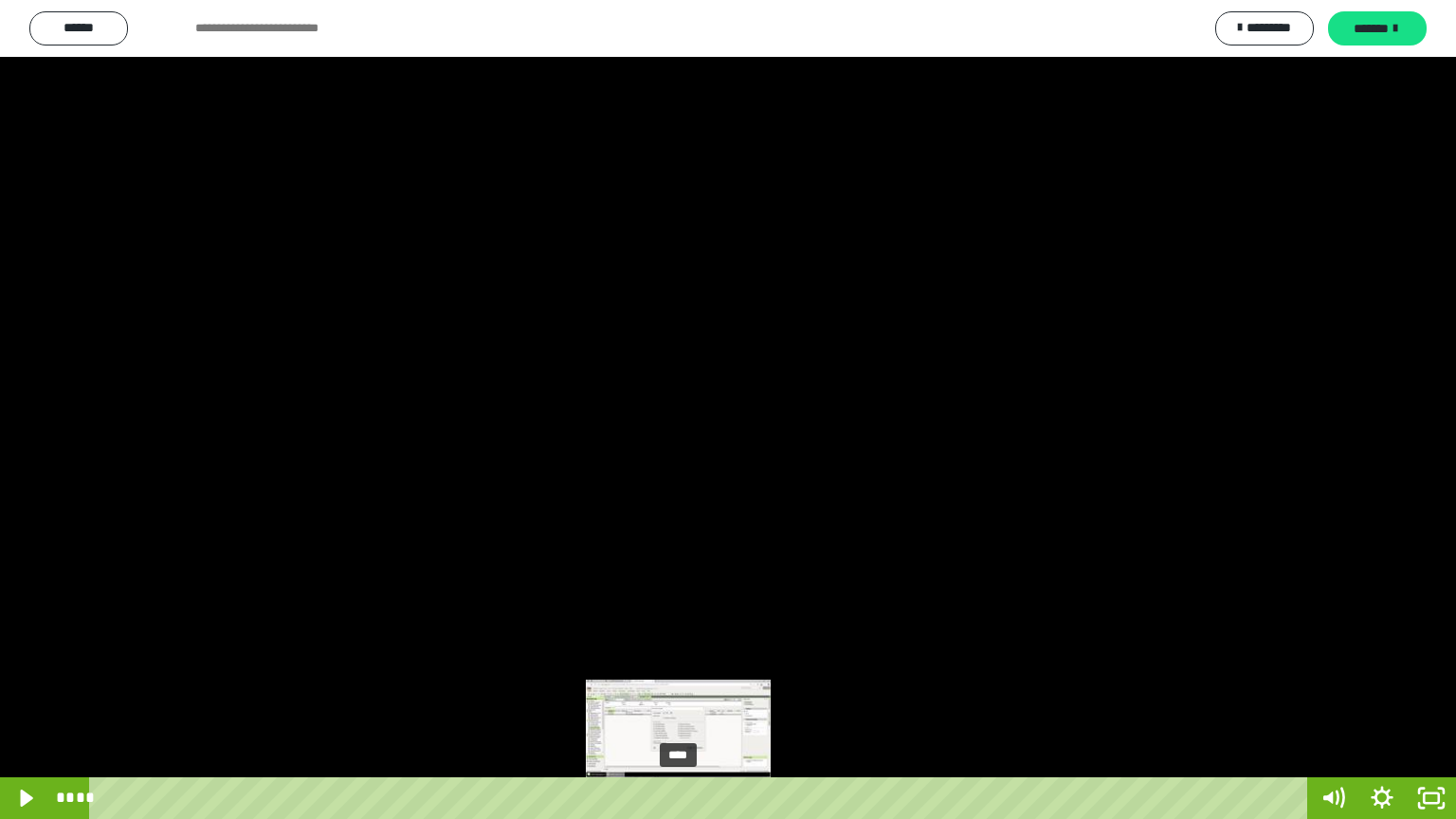 click on "****" at bounding box center [701, 798] 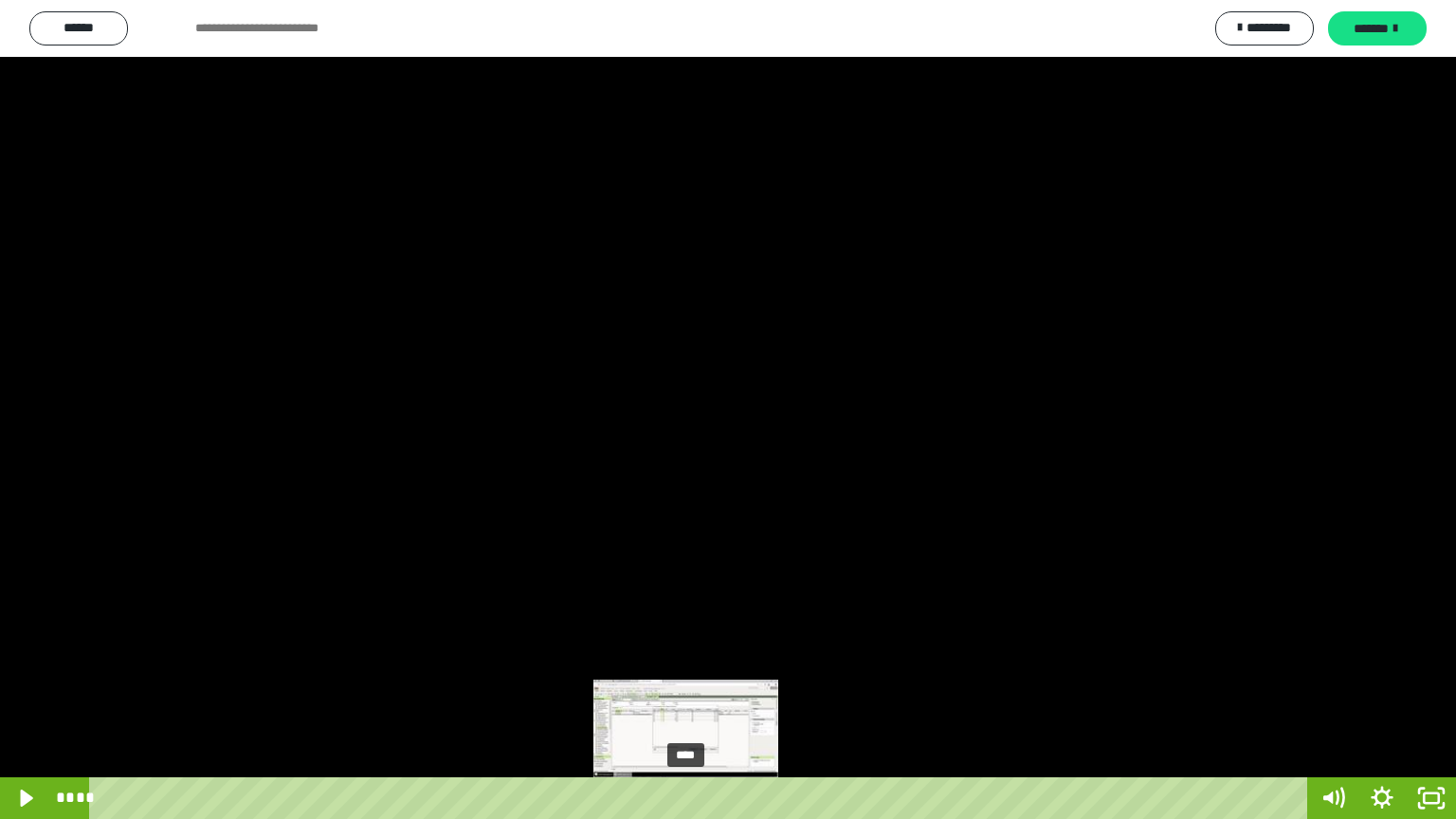click on "****" at bounding box center [701, 798] 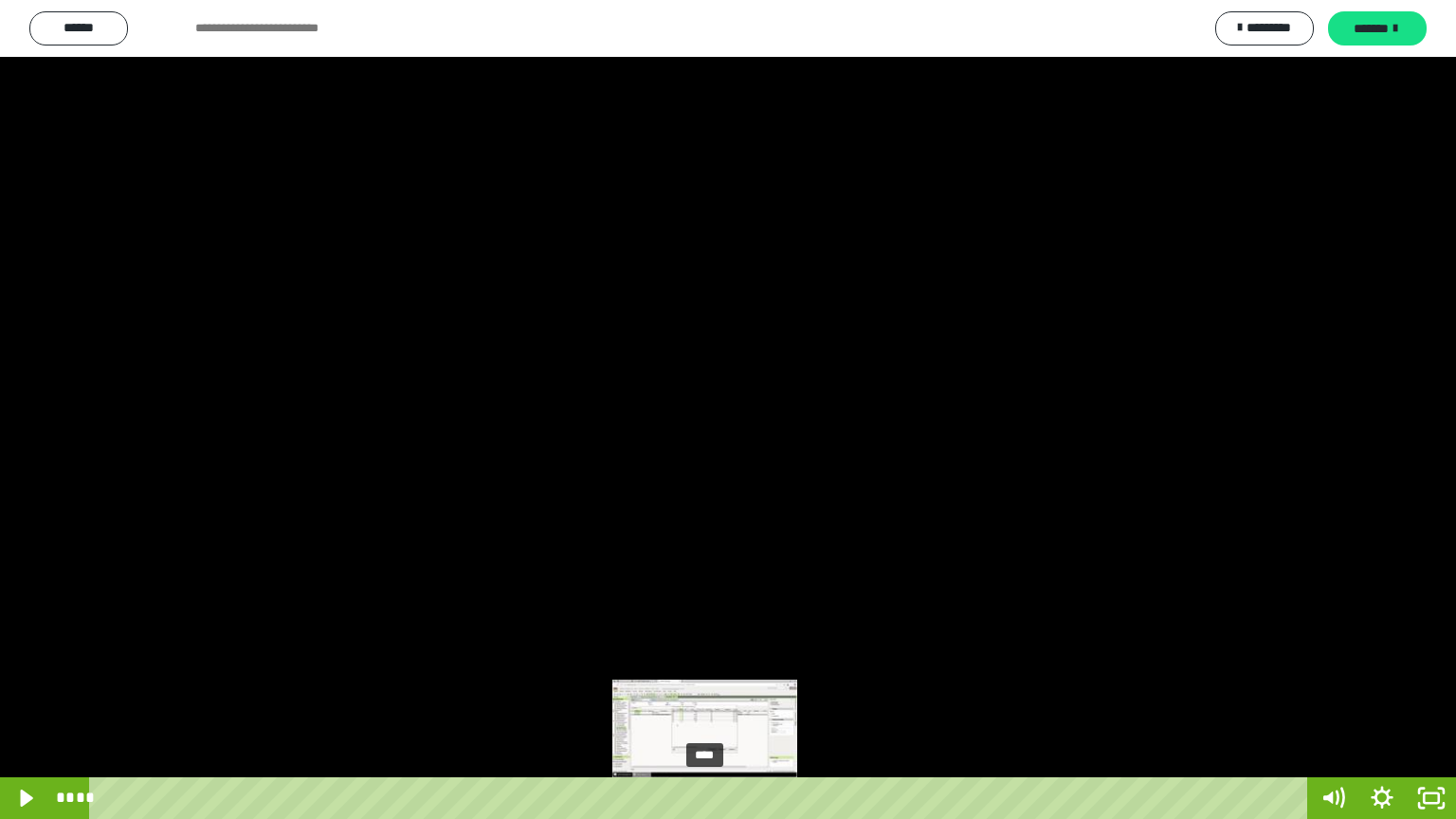 click on "****" at bounding box center (701, 798) 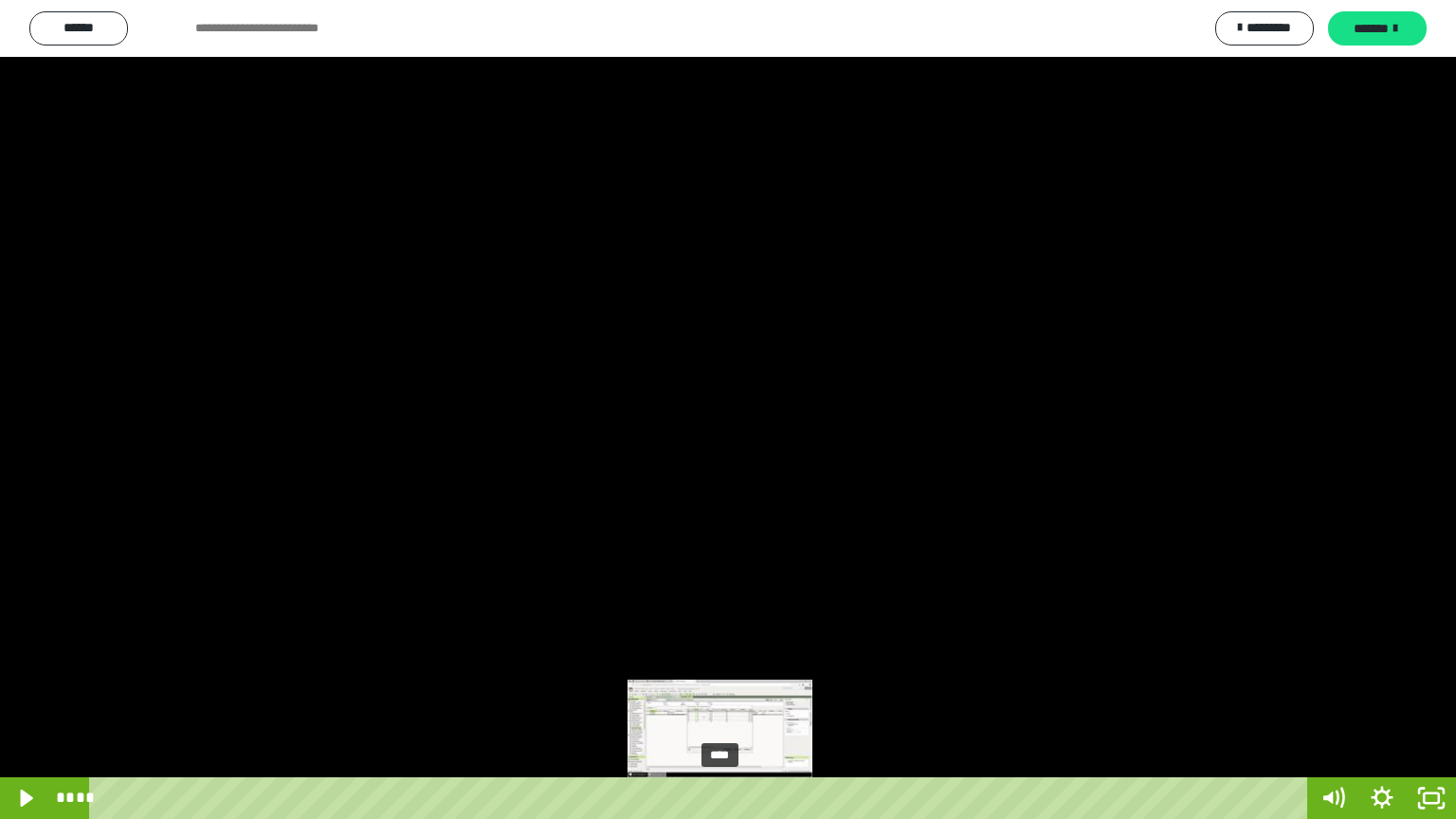 click on "****" at bounding box center [701, 798] 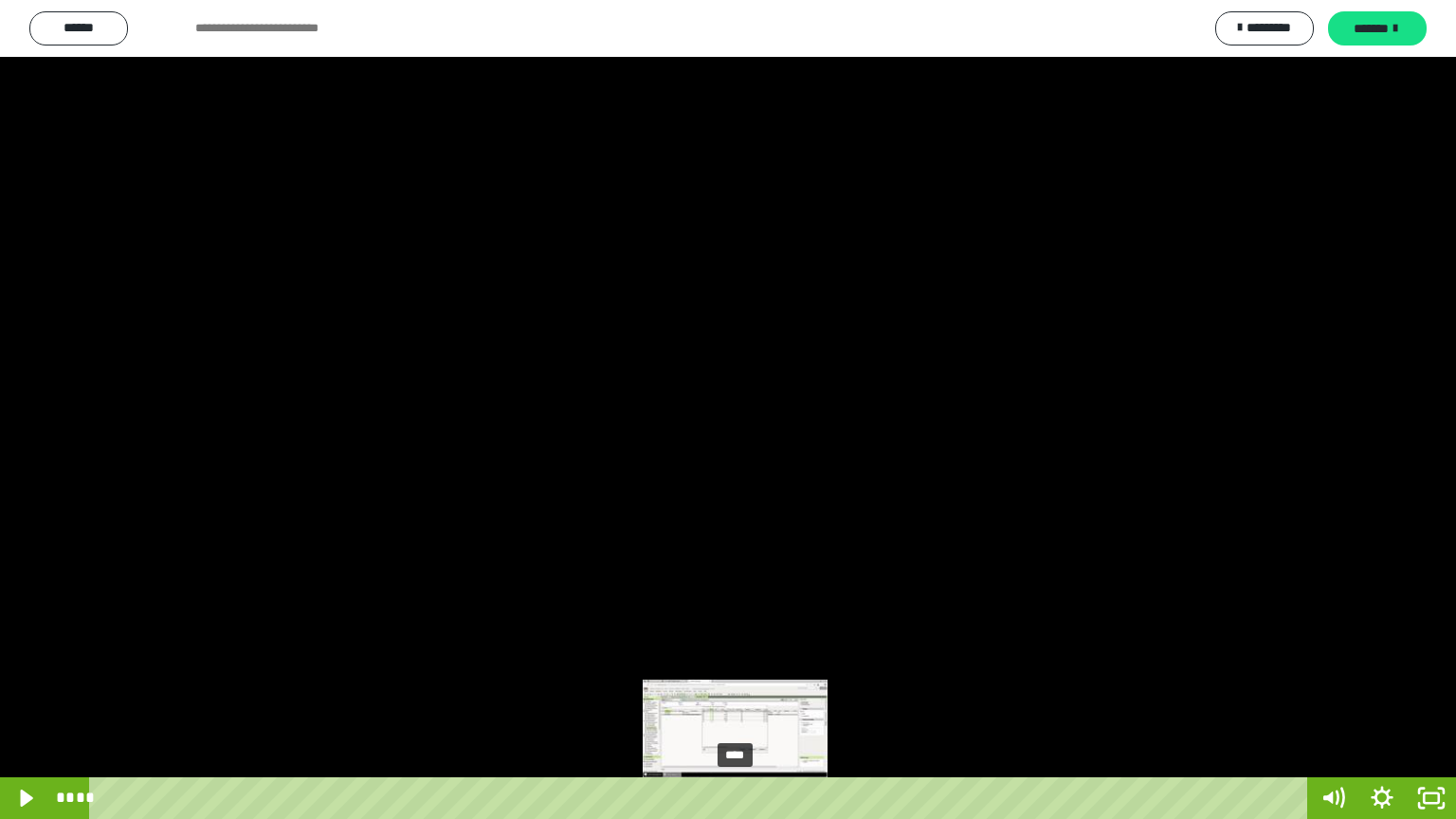 click on "****" at bounding box center [701, 798] 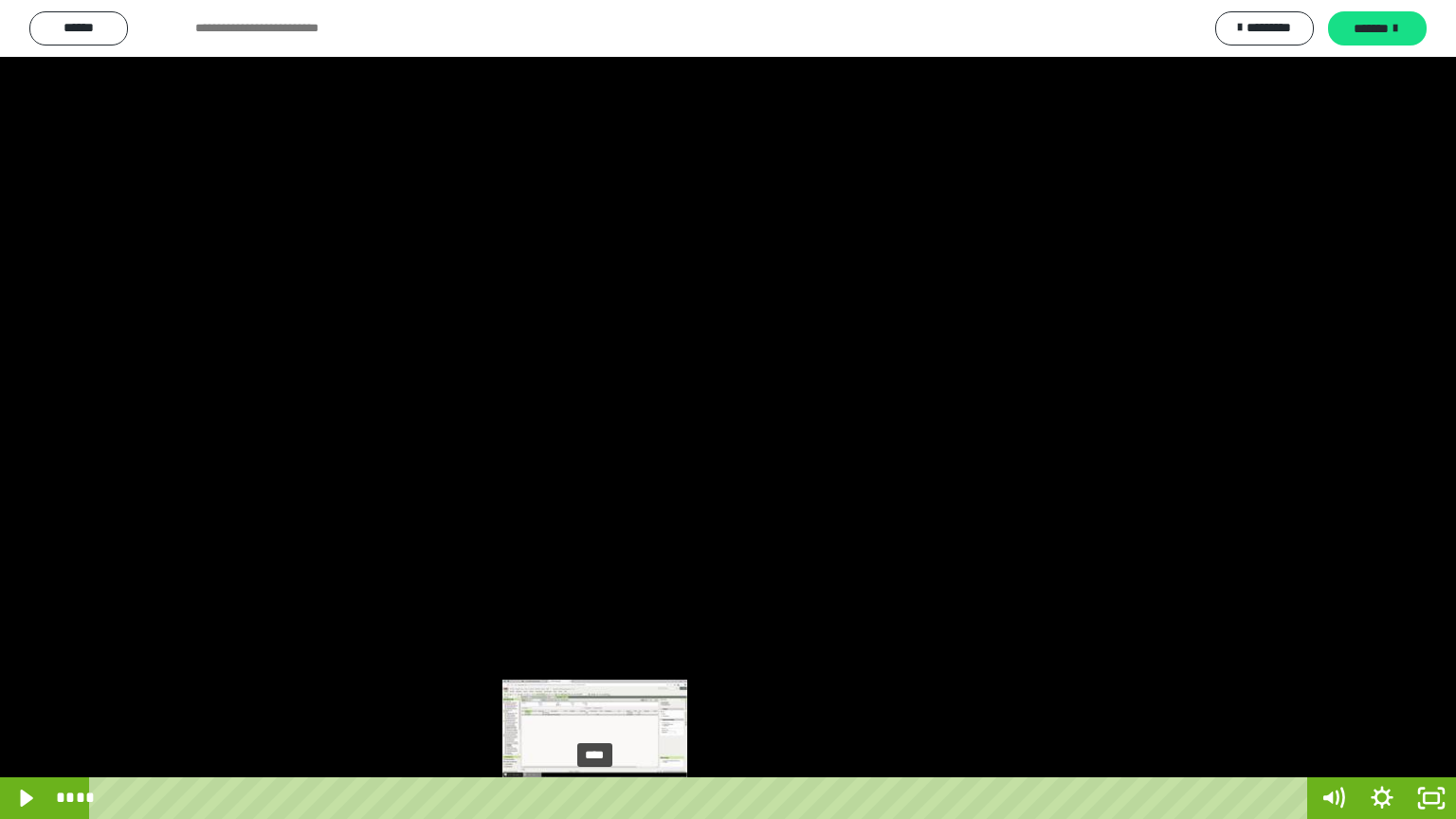 click on "****" at bounding box center [701, 798] 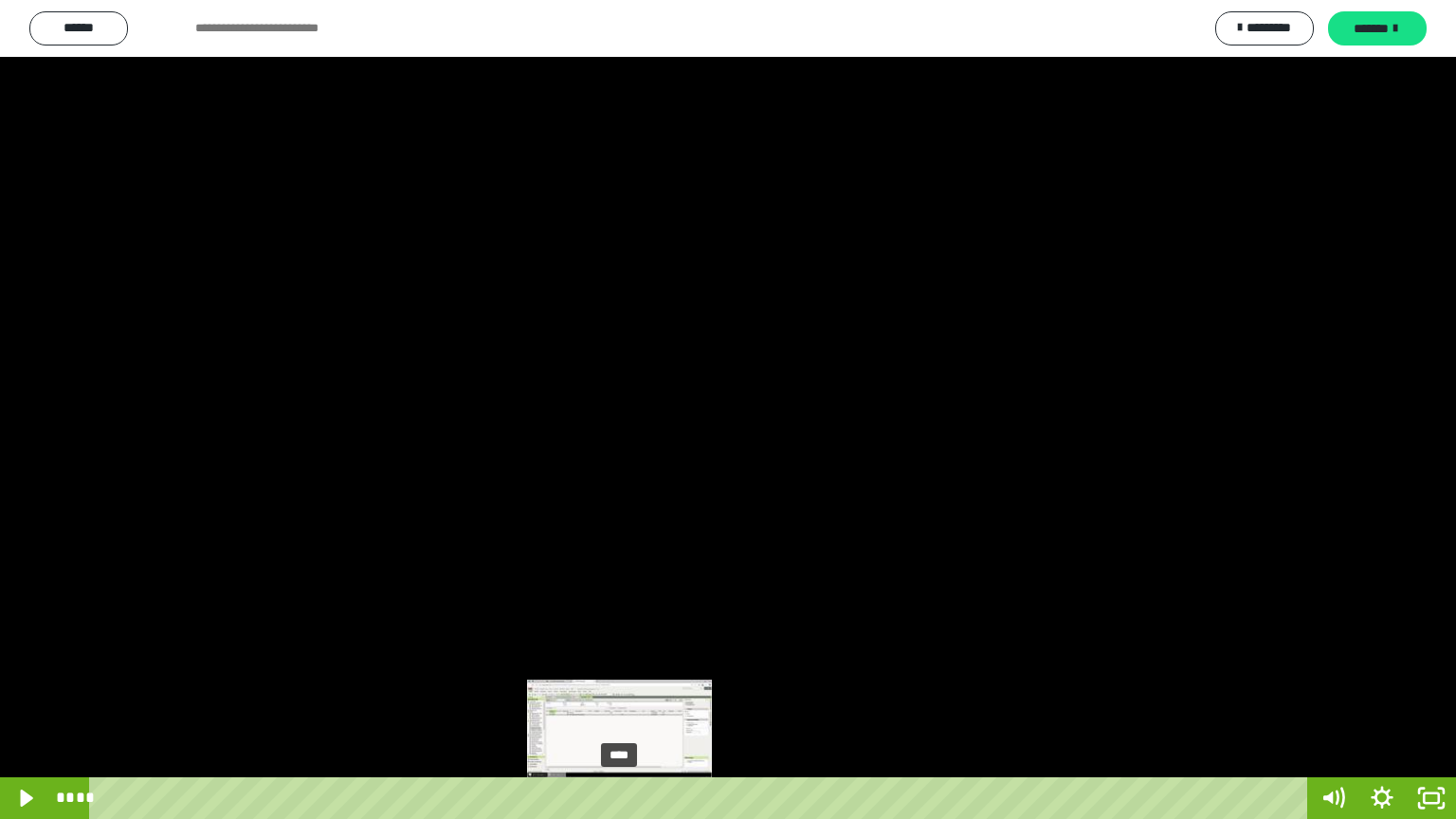 click on "****" at bounding box center (701, 798) 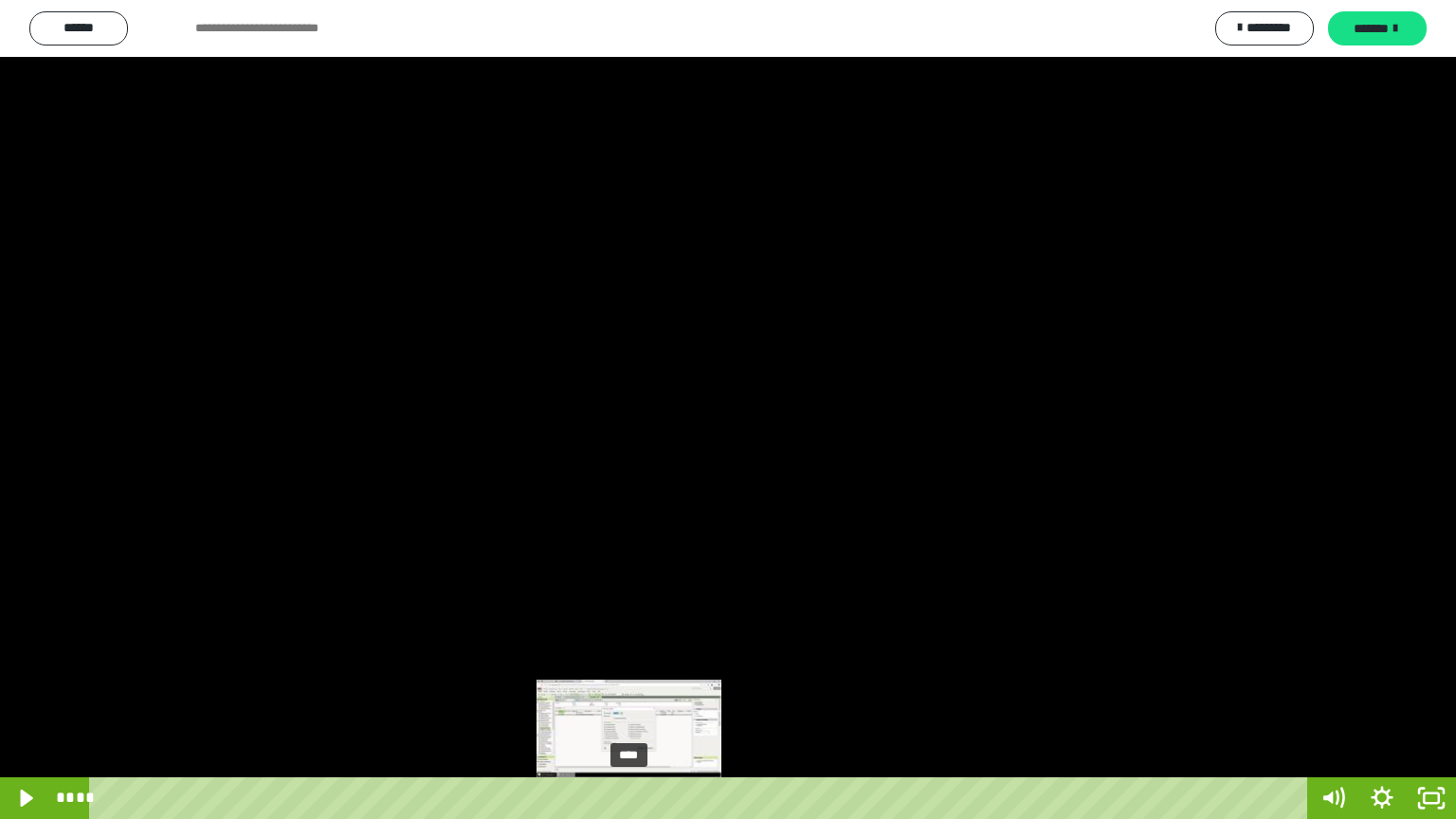 click on "****" at bounding box center [701, 798] 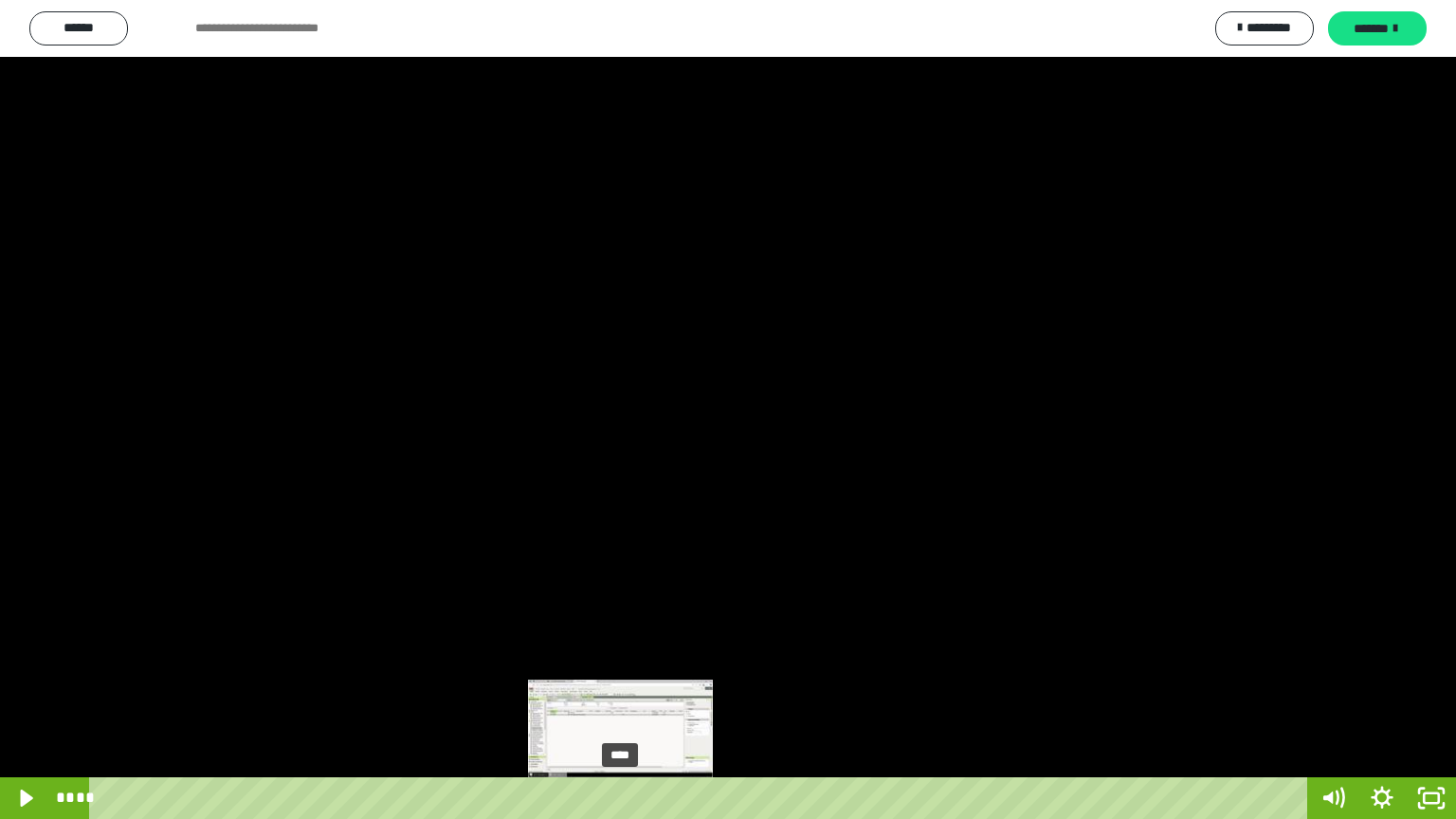 click on "****" at bounding box center [701, 798] 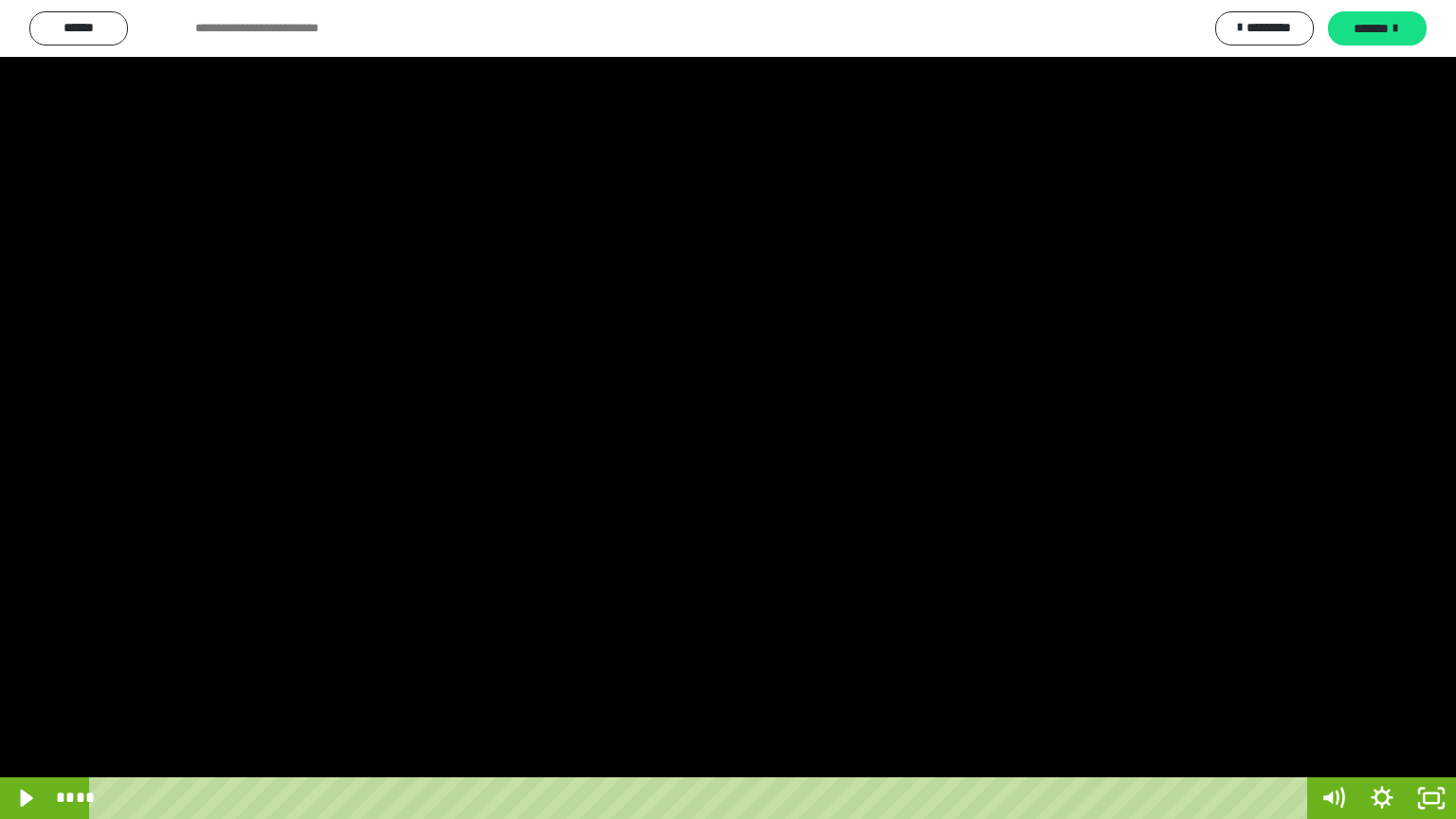 click at bounding box center [728, 410] 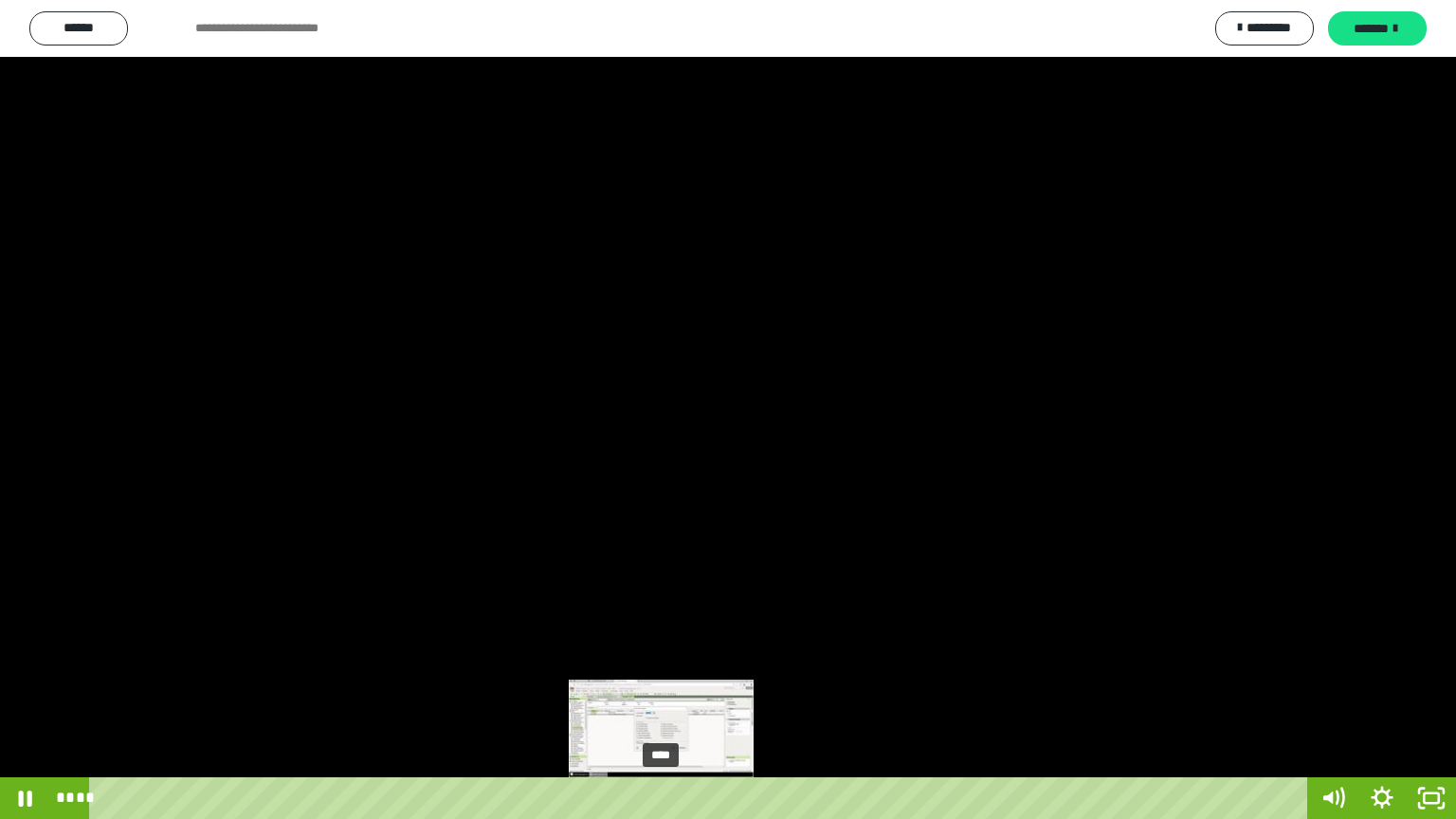 click on "****" at bounding box center [701, 798] 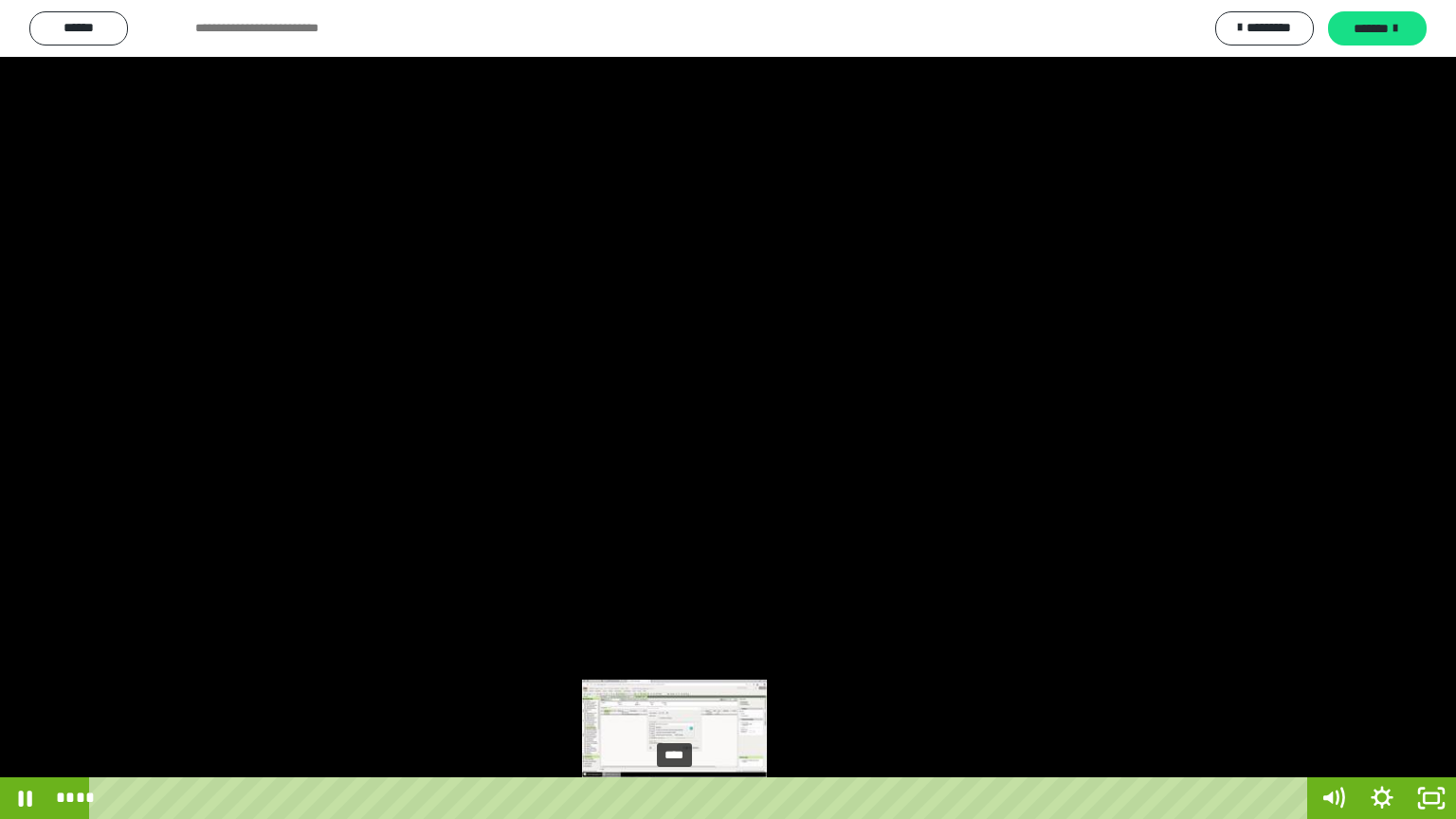 click on "****" at bounding box center [701, 798] 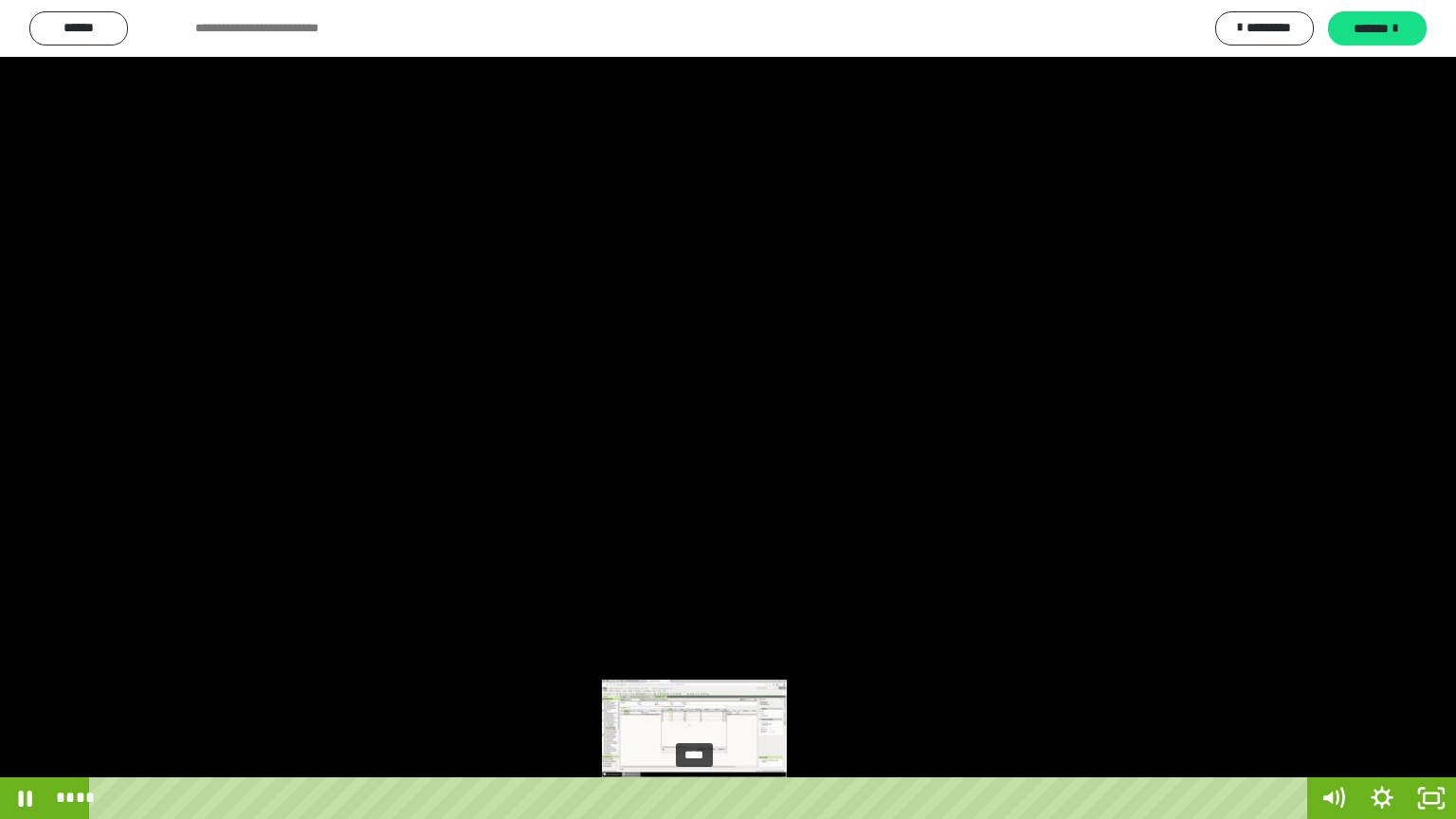 click at bounding box center (694, 798) 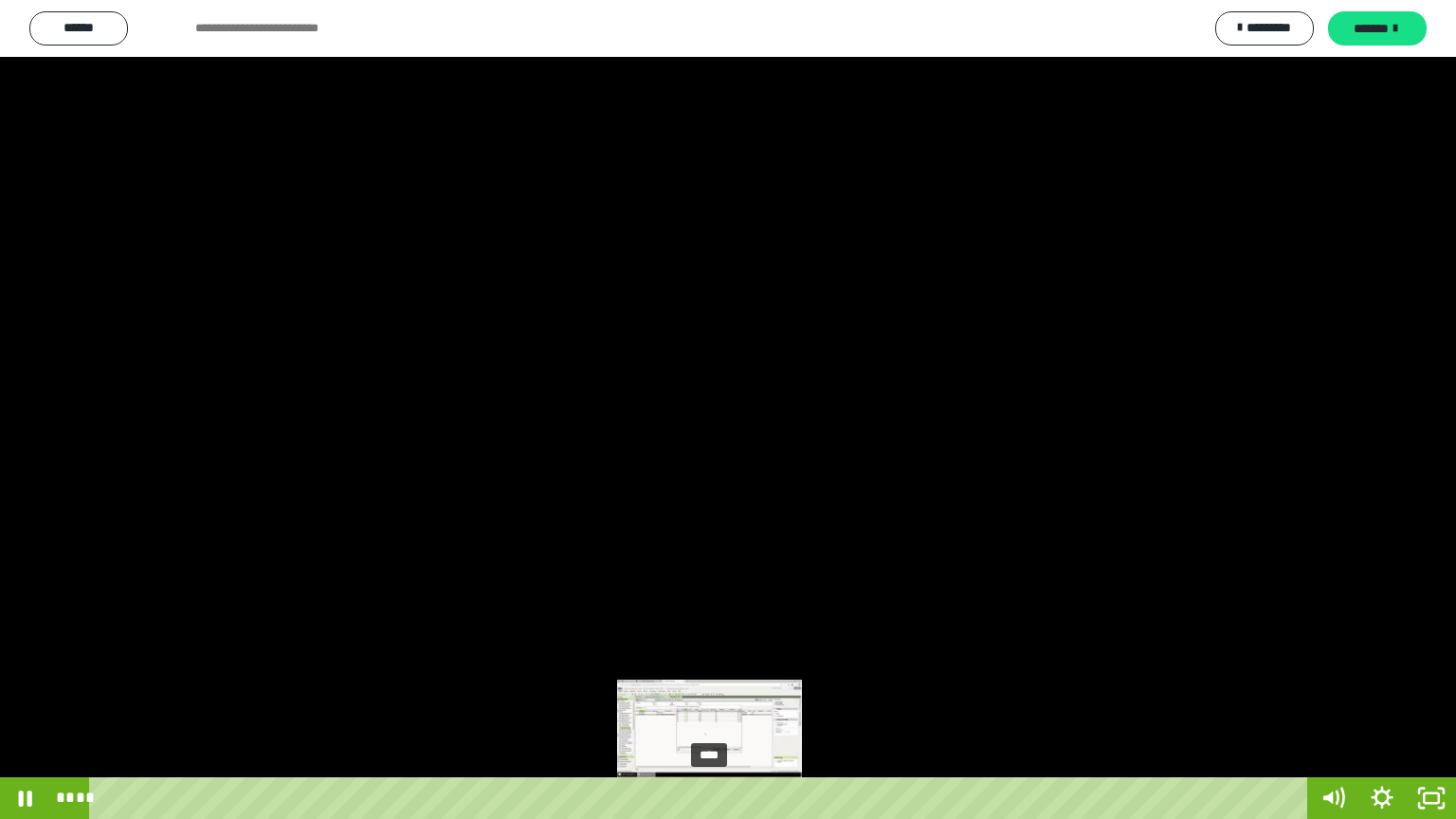 click on "****" at bounding box center [701, 798] 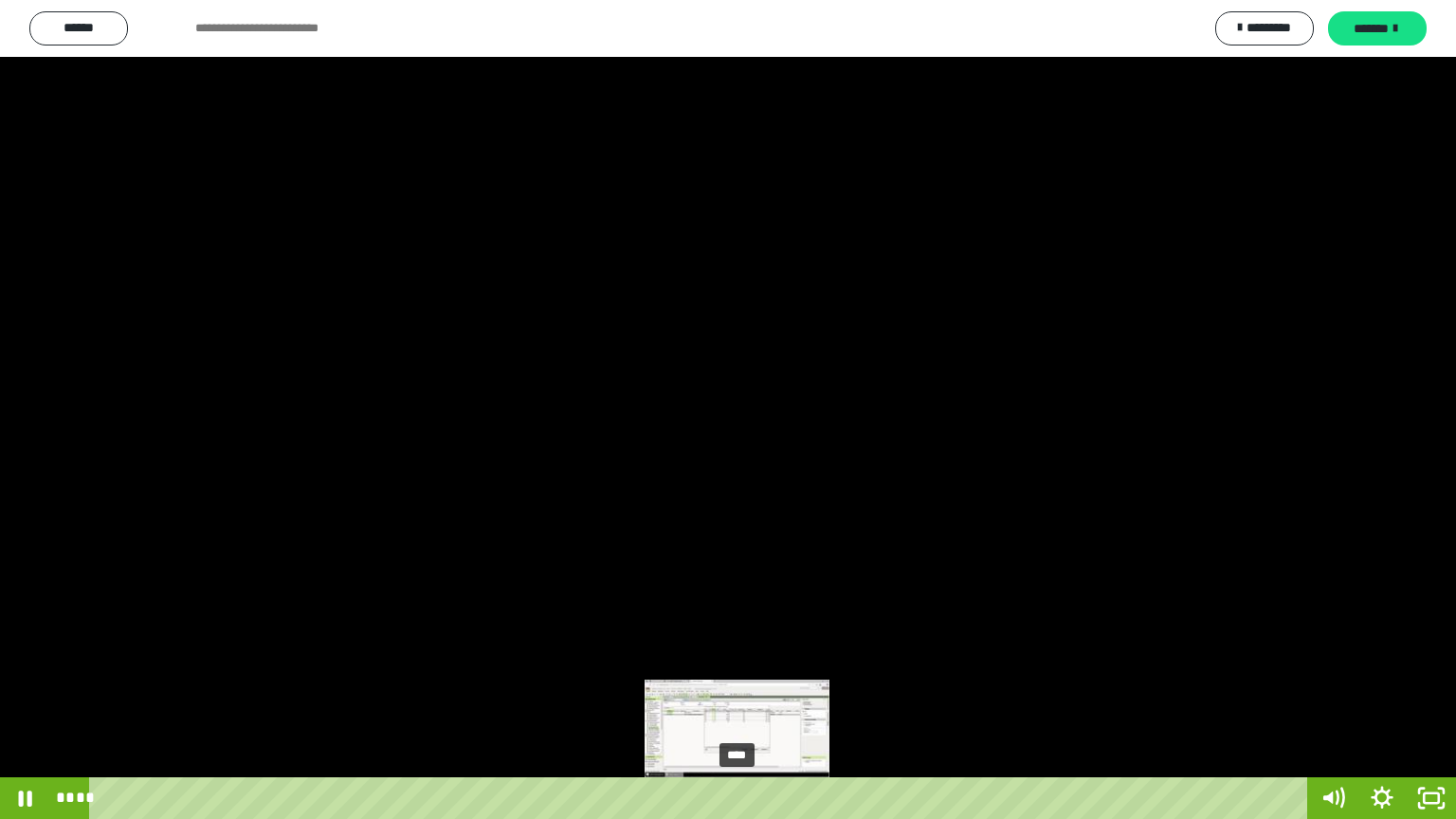click on "****" at bounding box center [701, 798] 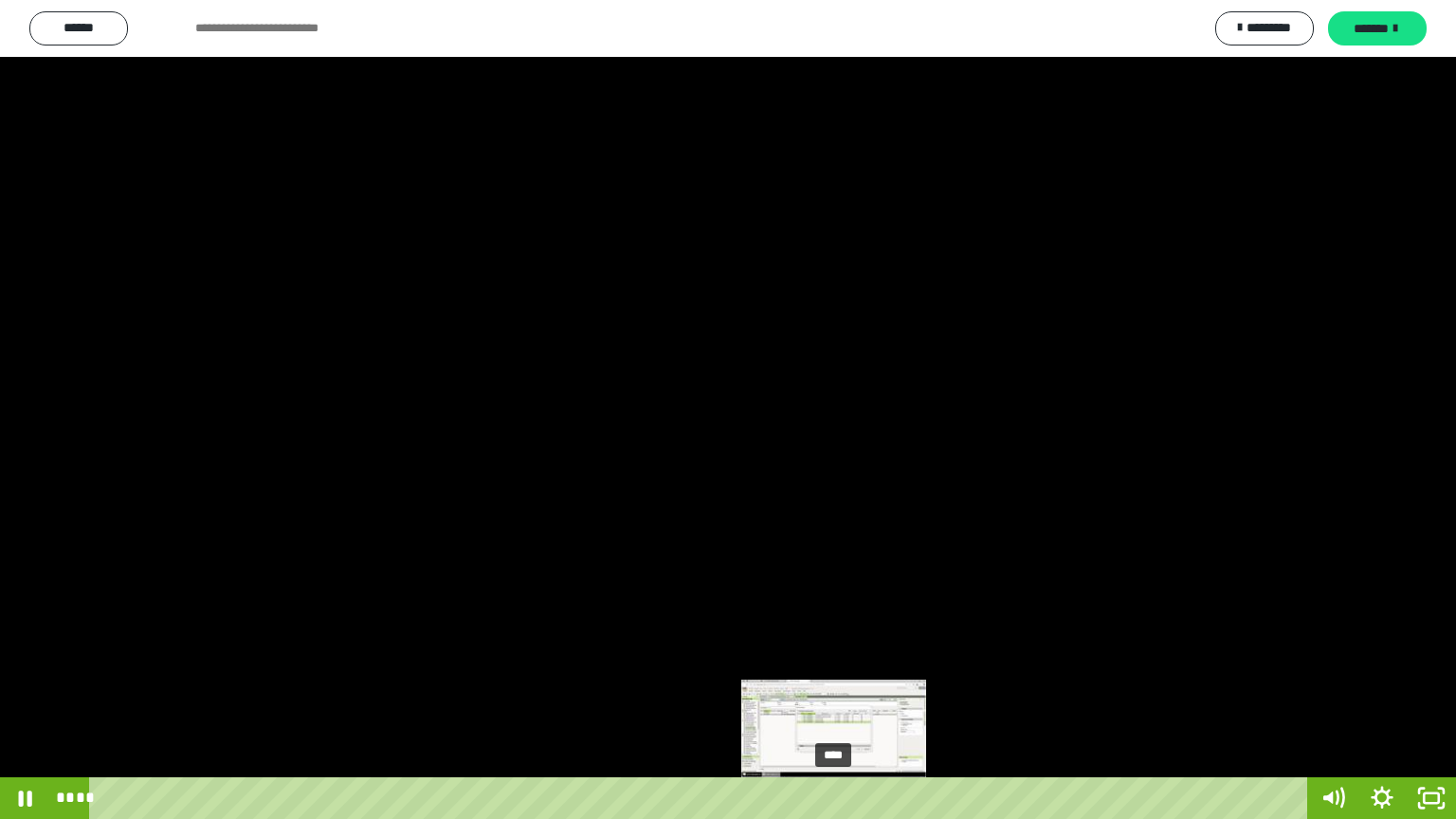 click at bounding box center [829, 798] 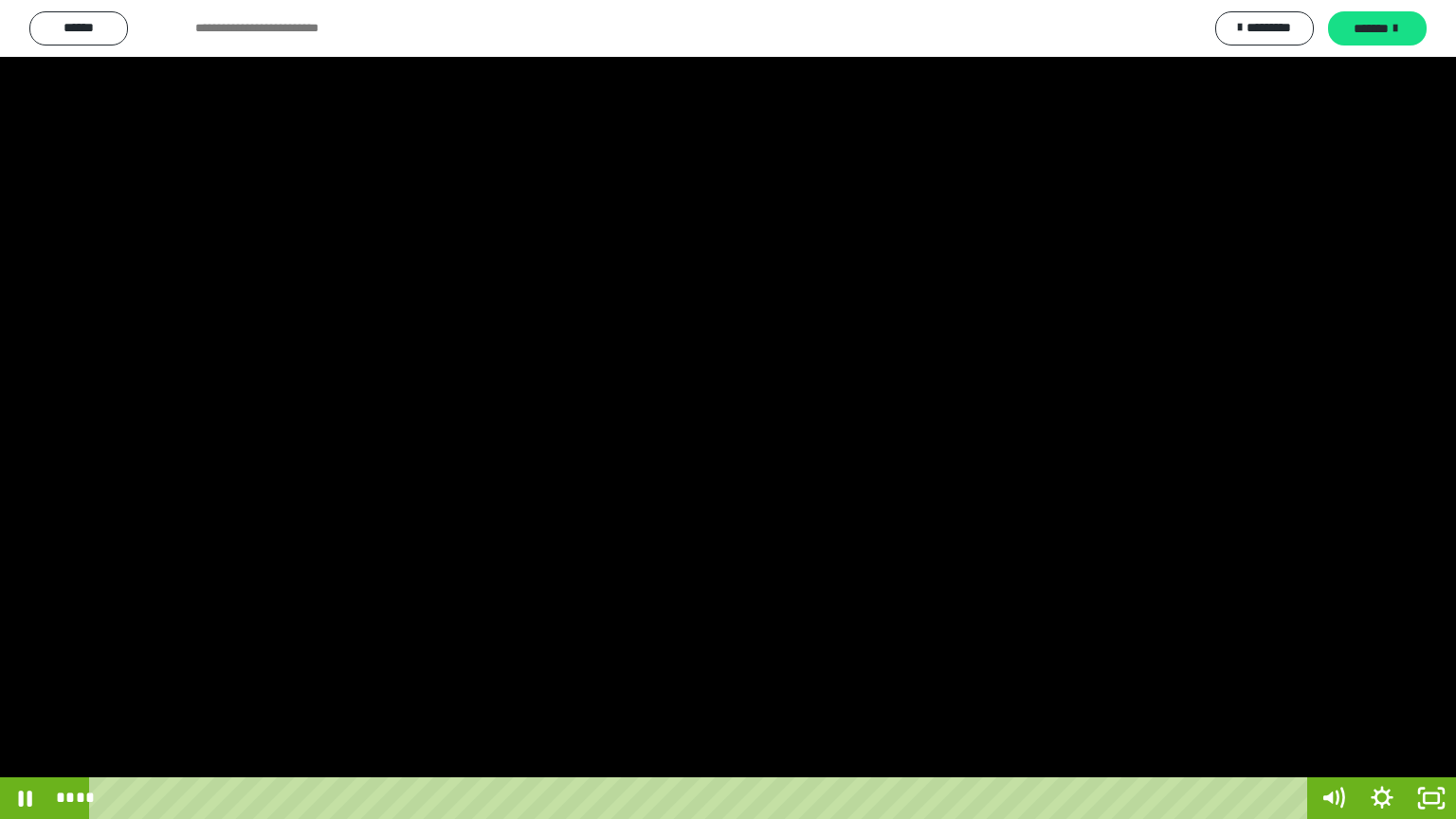 click at bounding box center [728, 410] 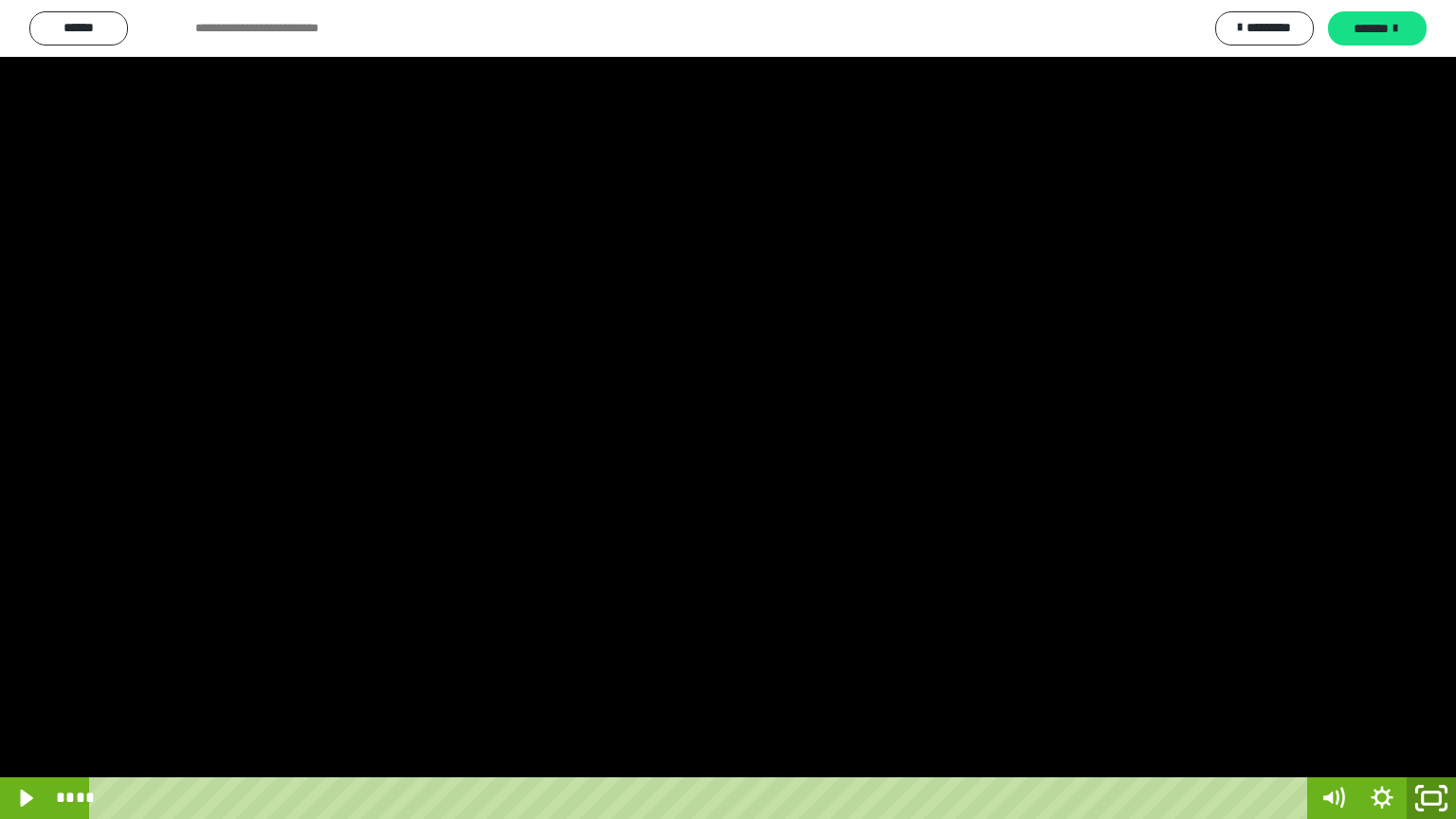 click 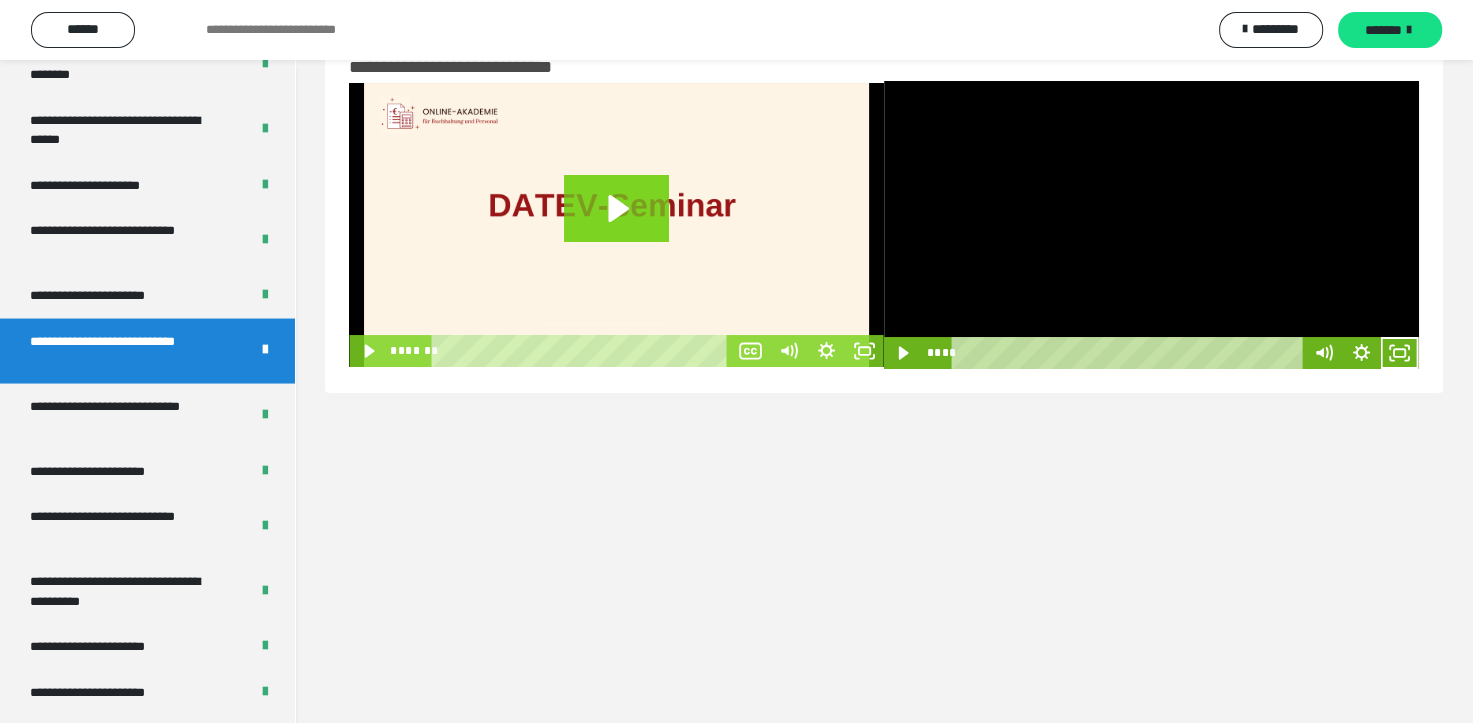 scroll, scrollTop: 3964, scrollLeft: 0, axis: vertical 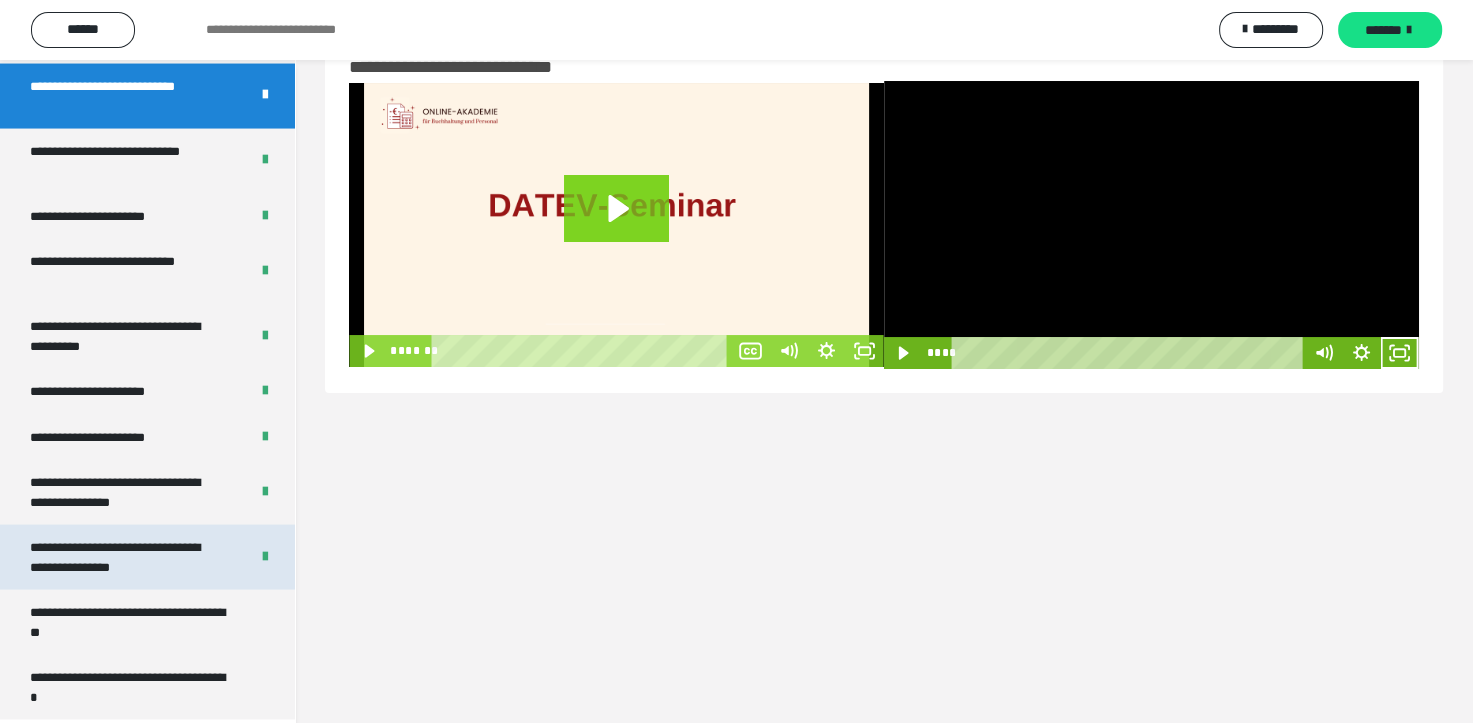 click on "**********" at bounding box center [124, 557] 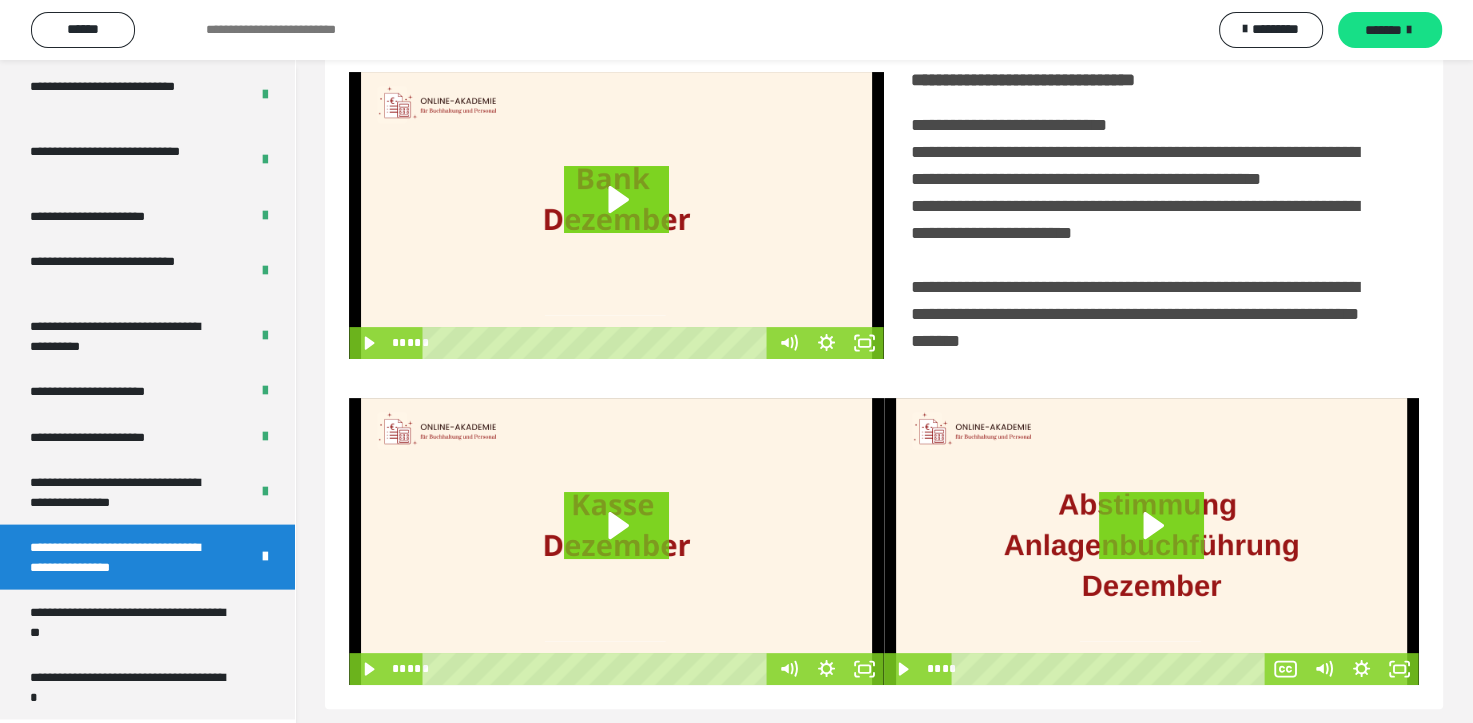 scroll, scrollTop: 438, scrollLeft: 0, axis: vertical 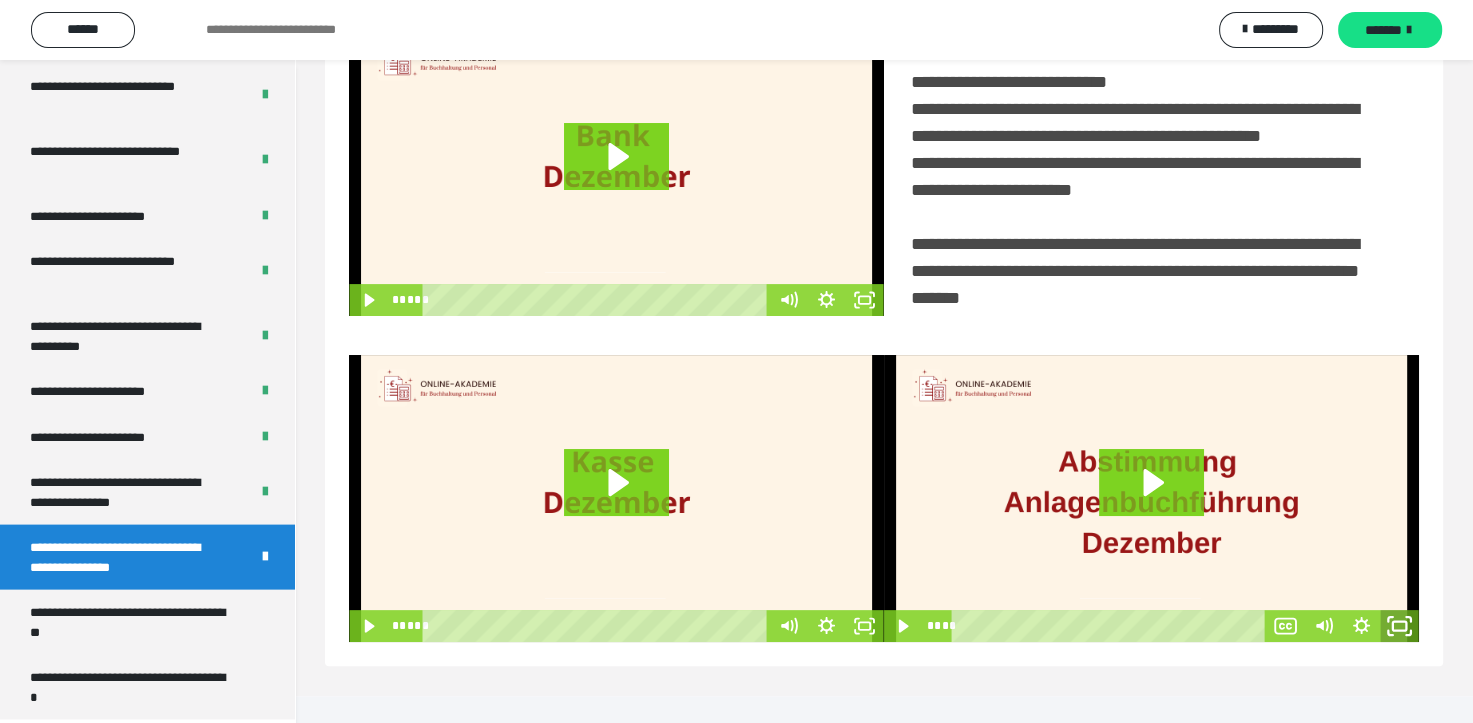 click 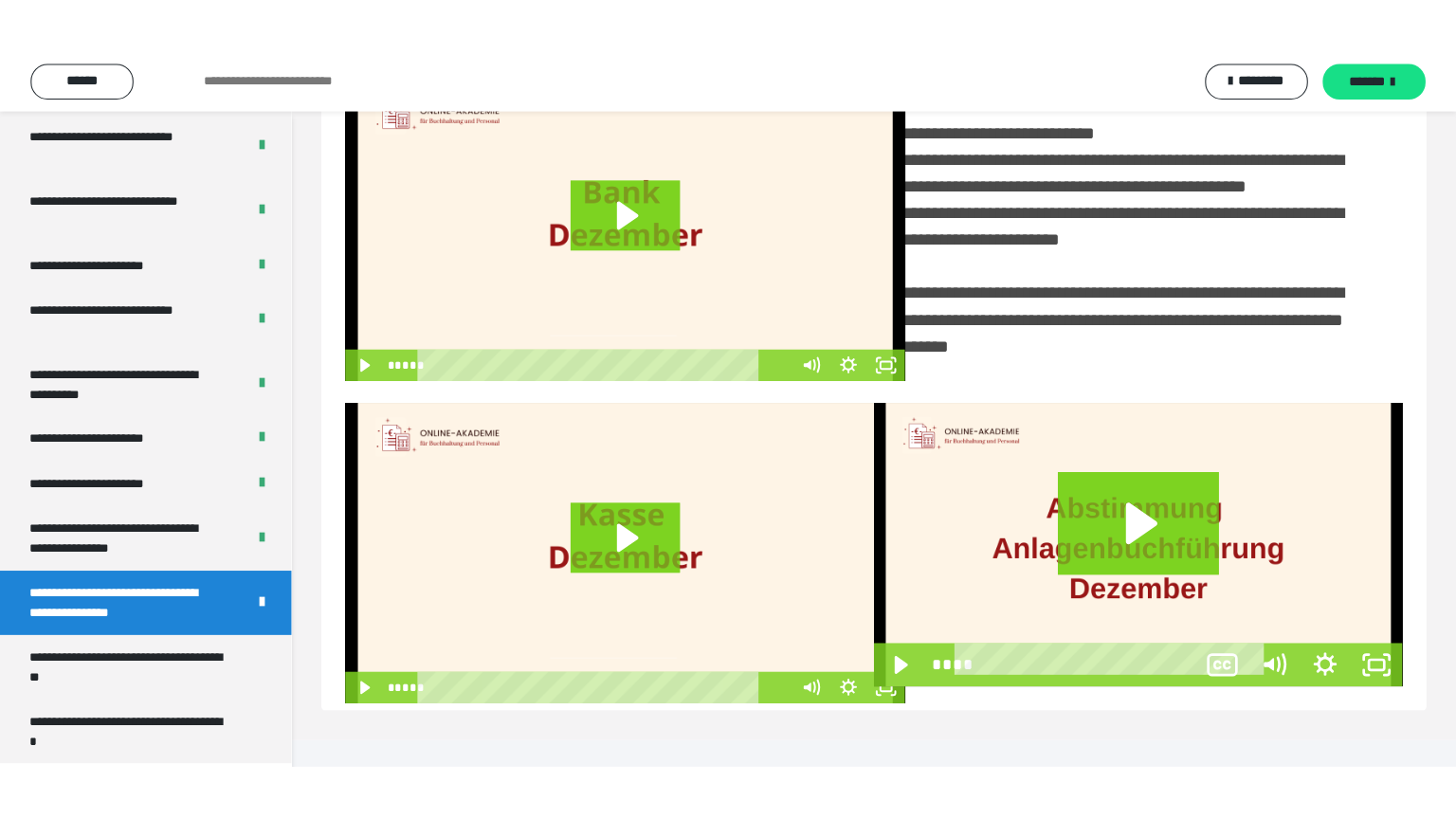 scroll, scrollTop: 317, scrollLeft: 0, axis: vertical 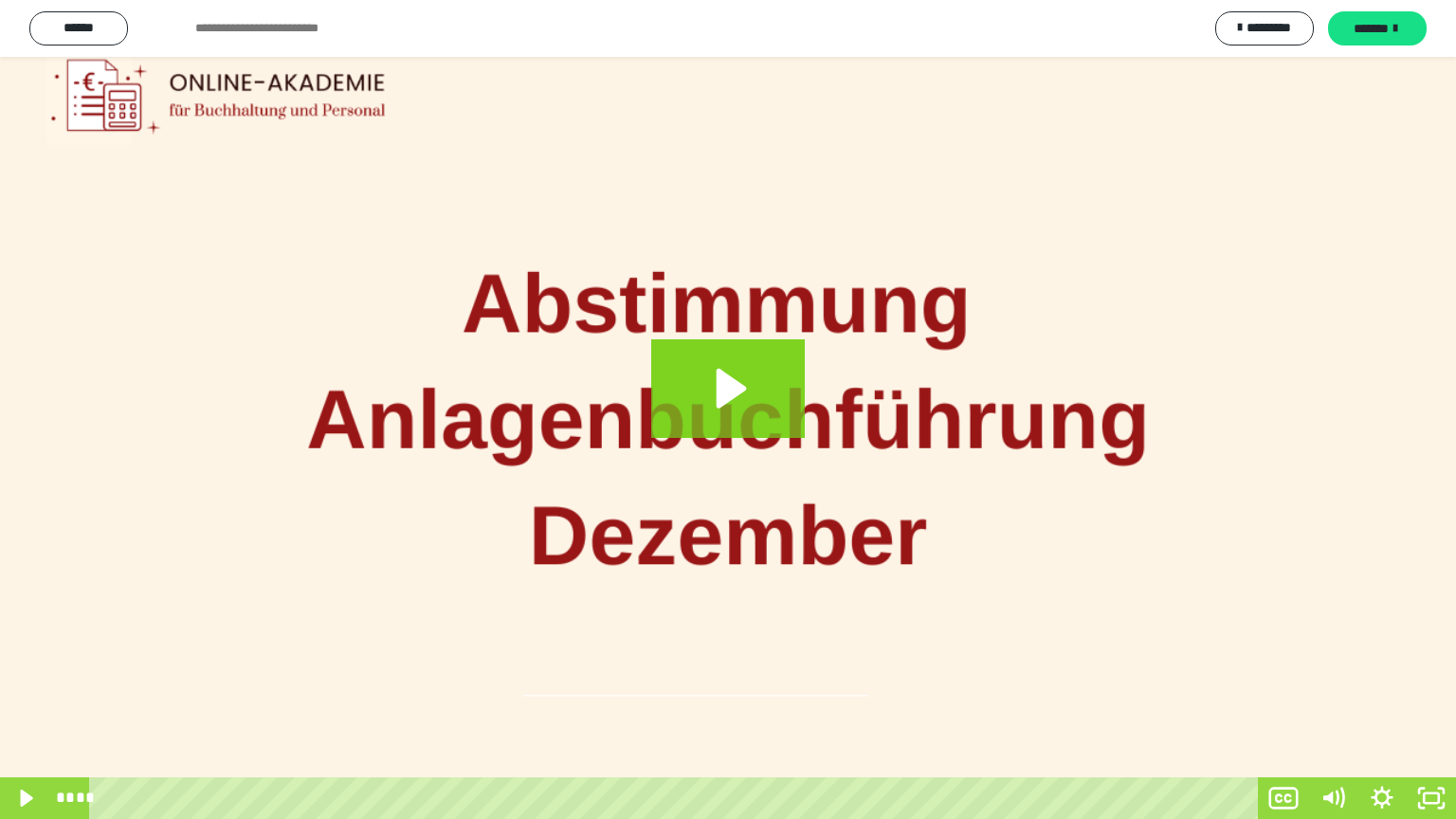 click at bounding box center (728, 410) 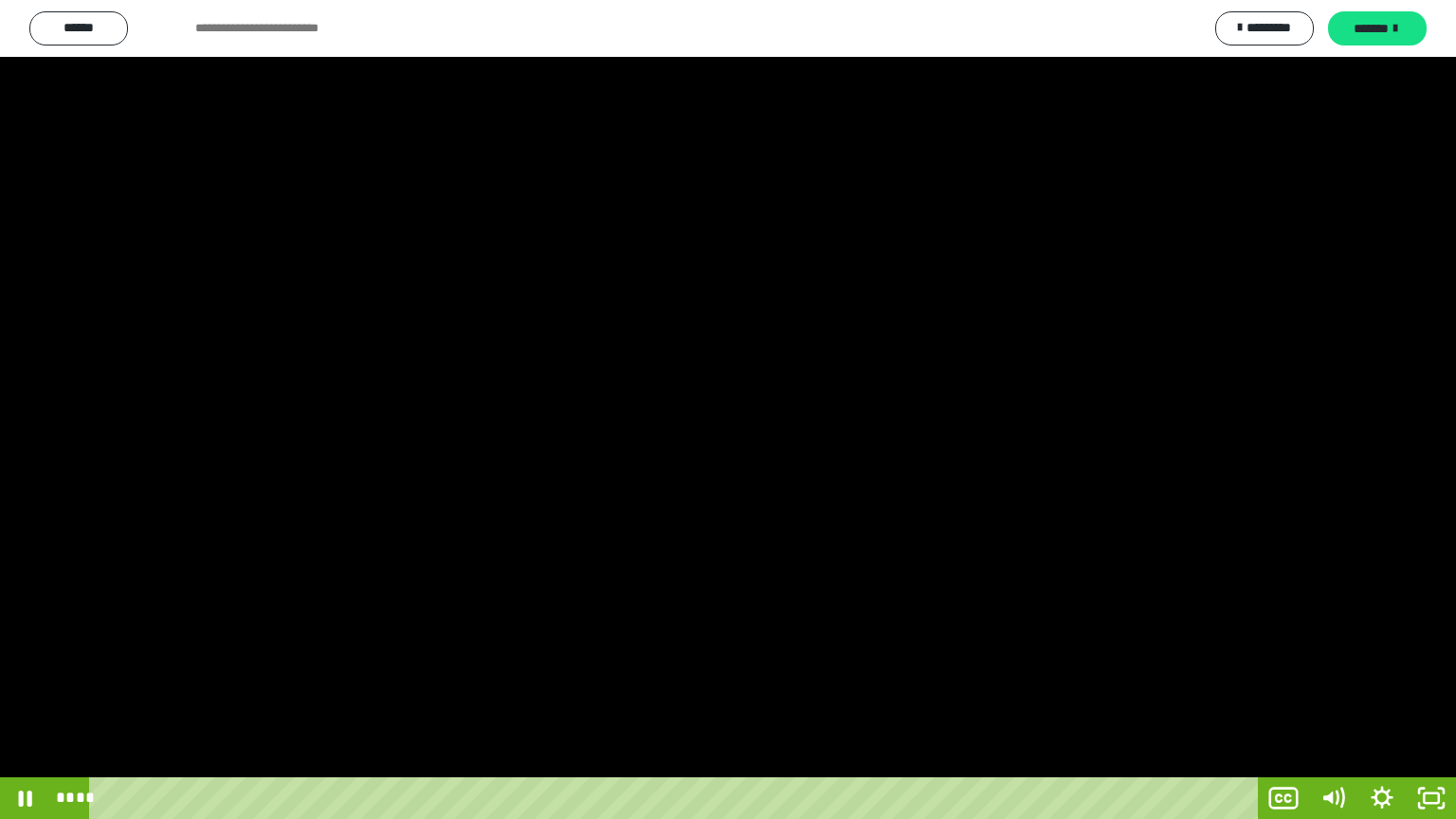 click at bounding box center [728, 410] 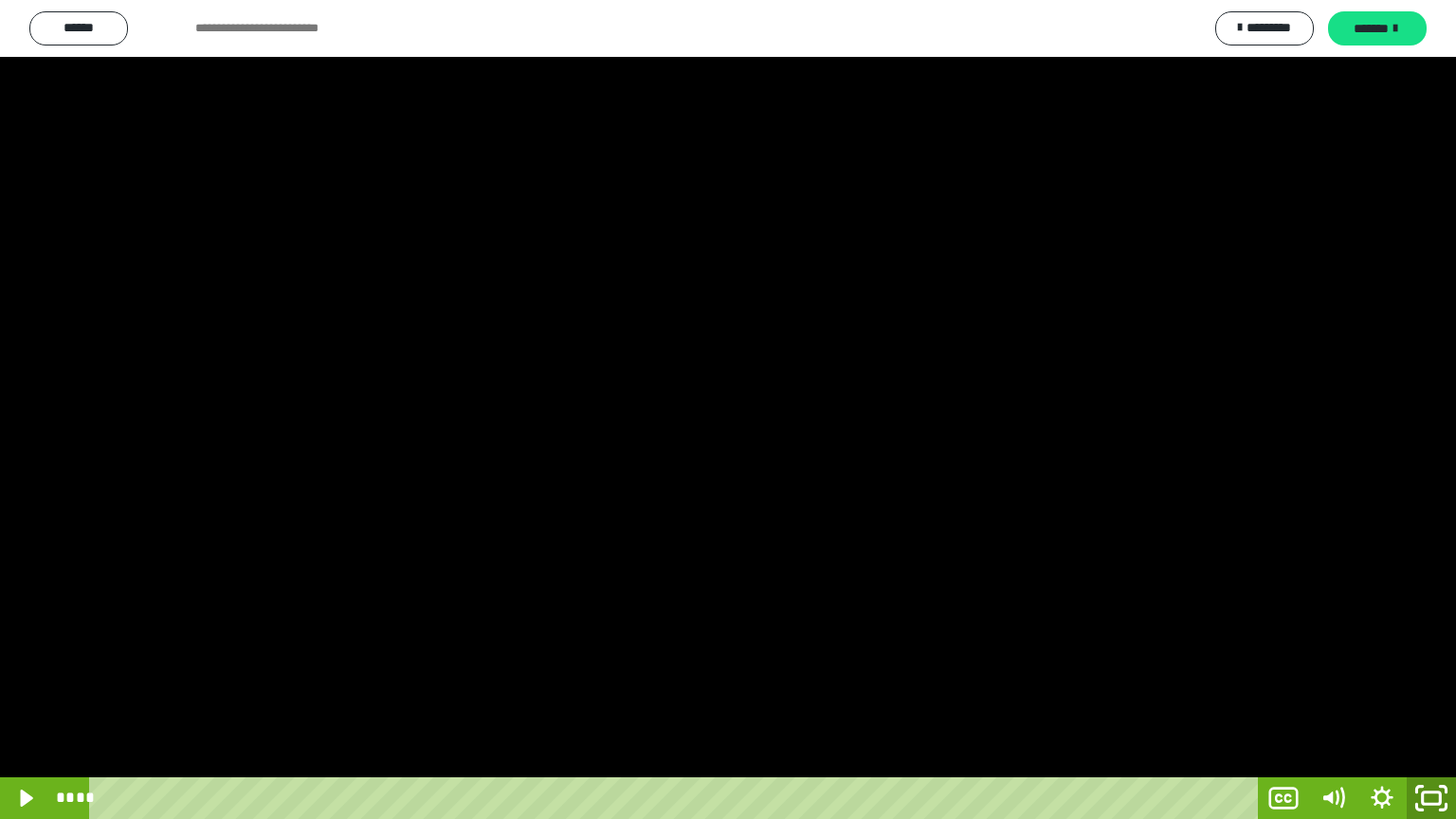 click 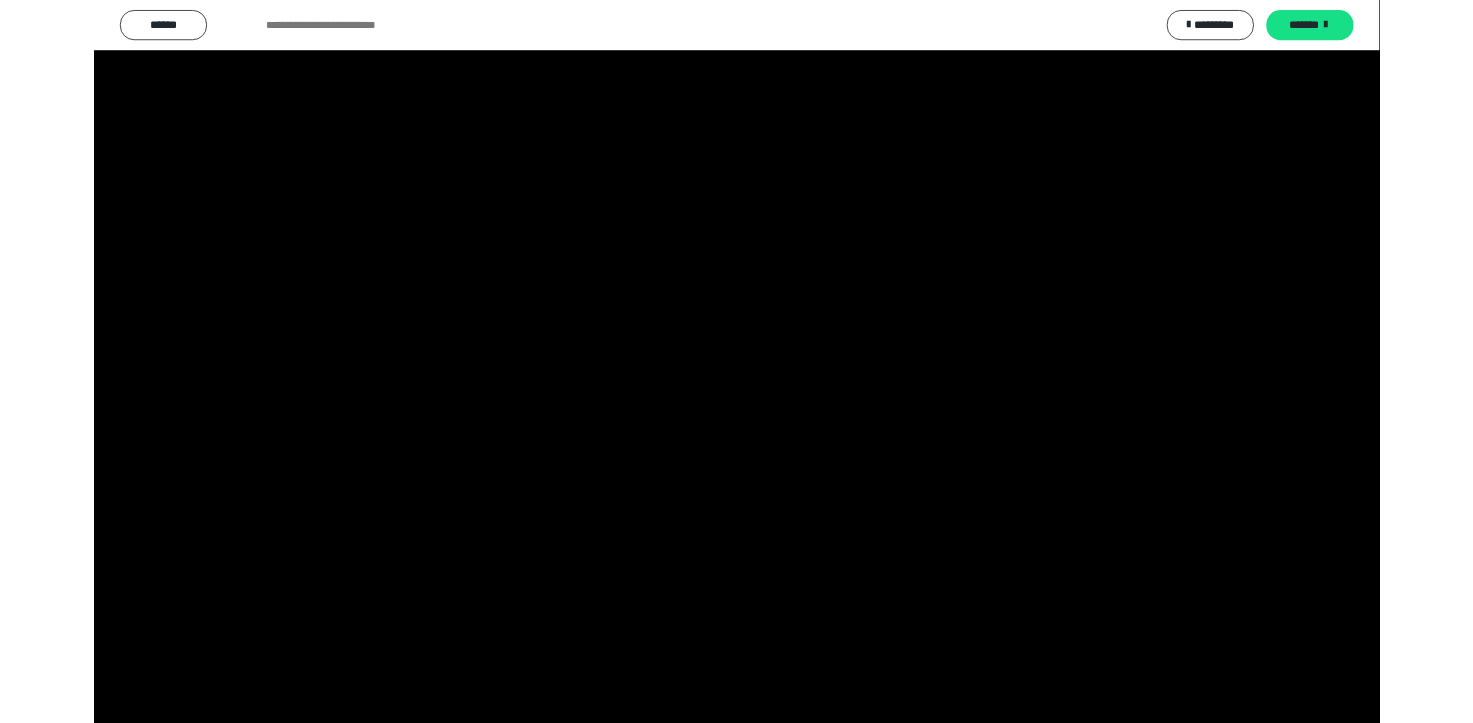 scroll, scrollTop: 3964, scrollLeft: 0, axis: vertical 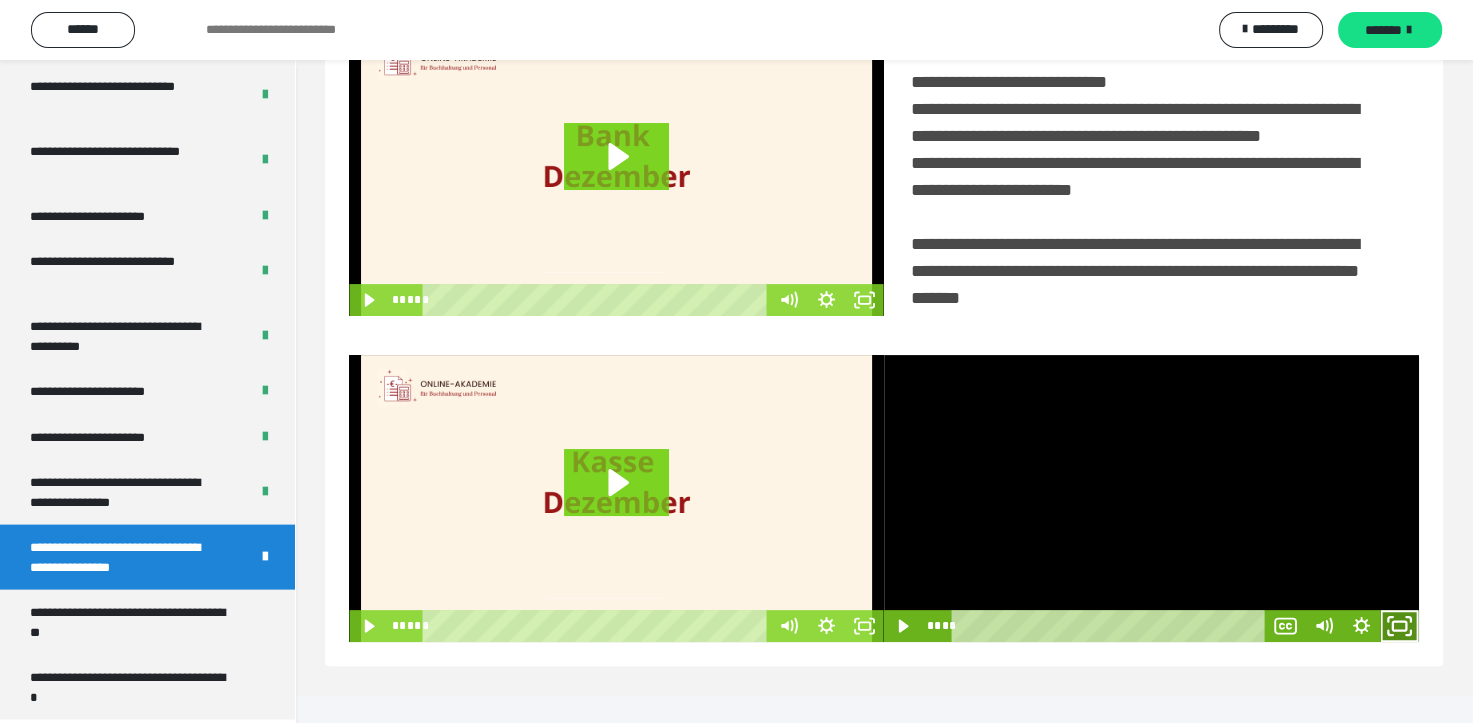 click 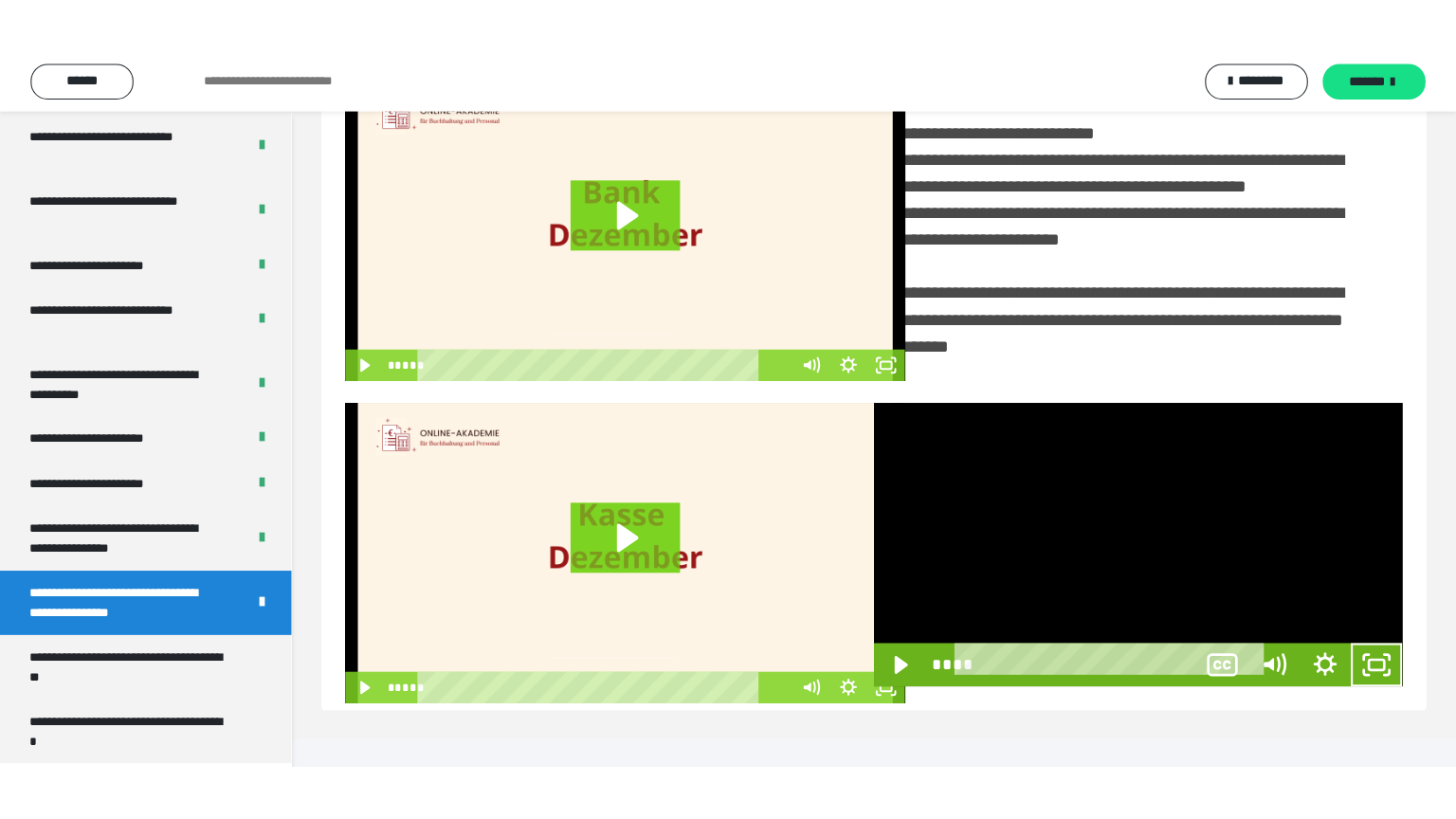 scroll, scrollTop: 317, scrollLeft: 0, axis: vertical 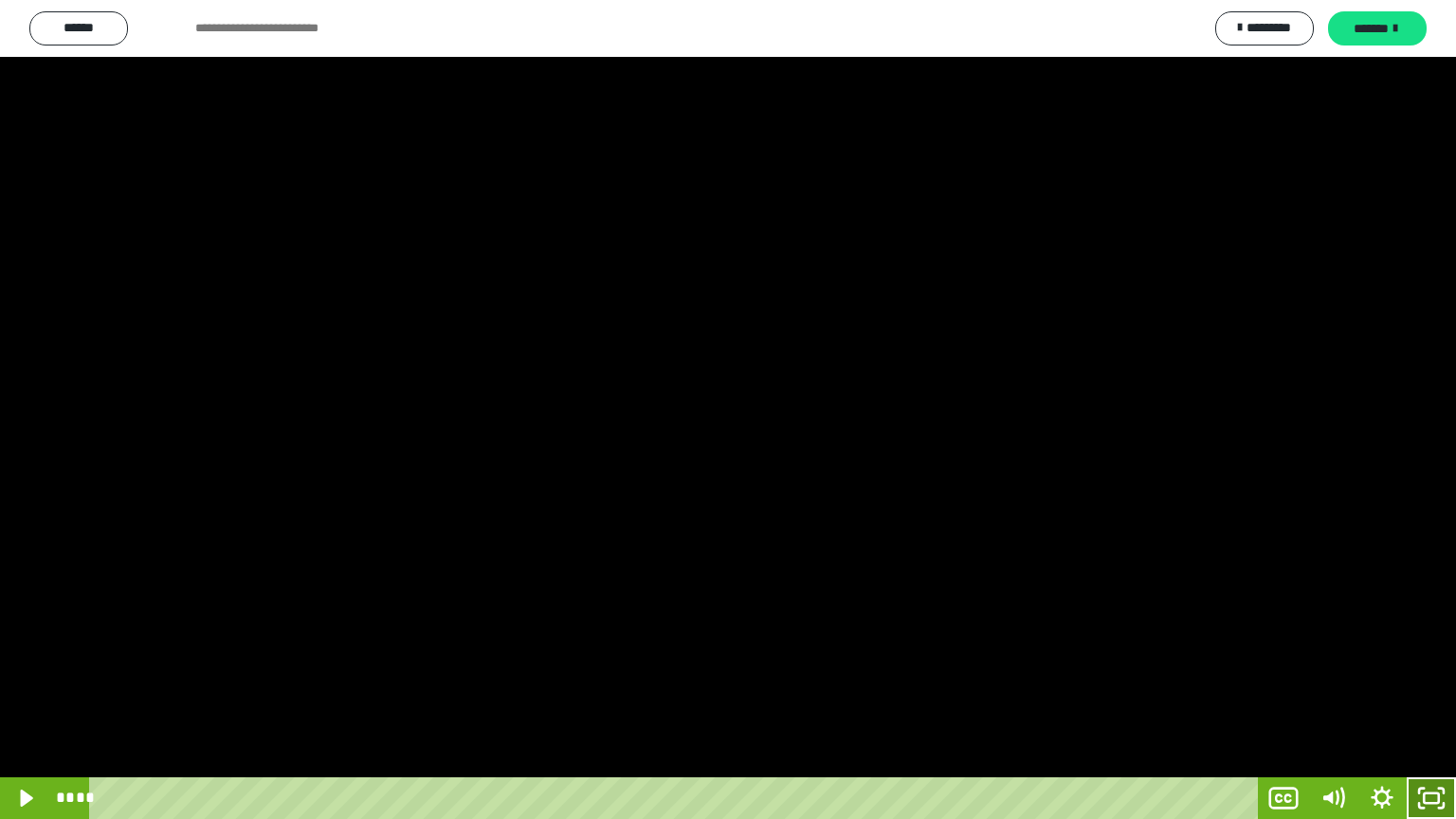 click 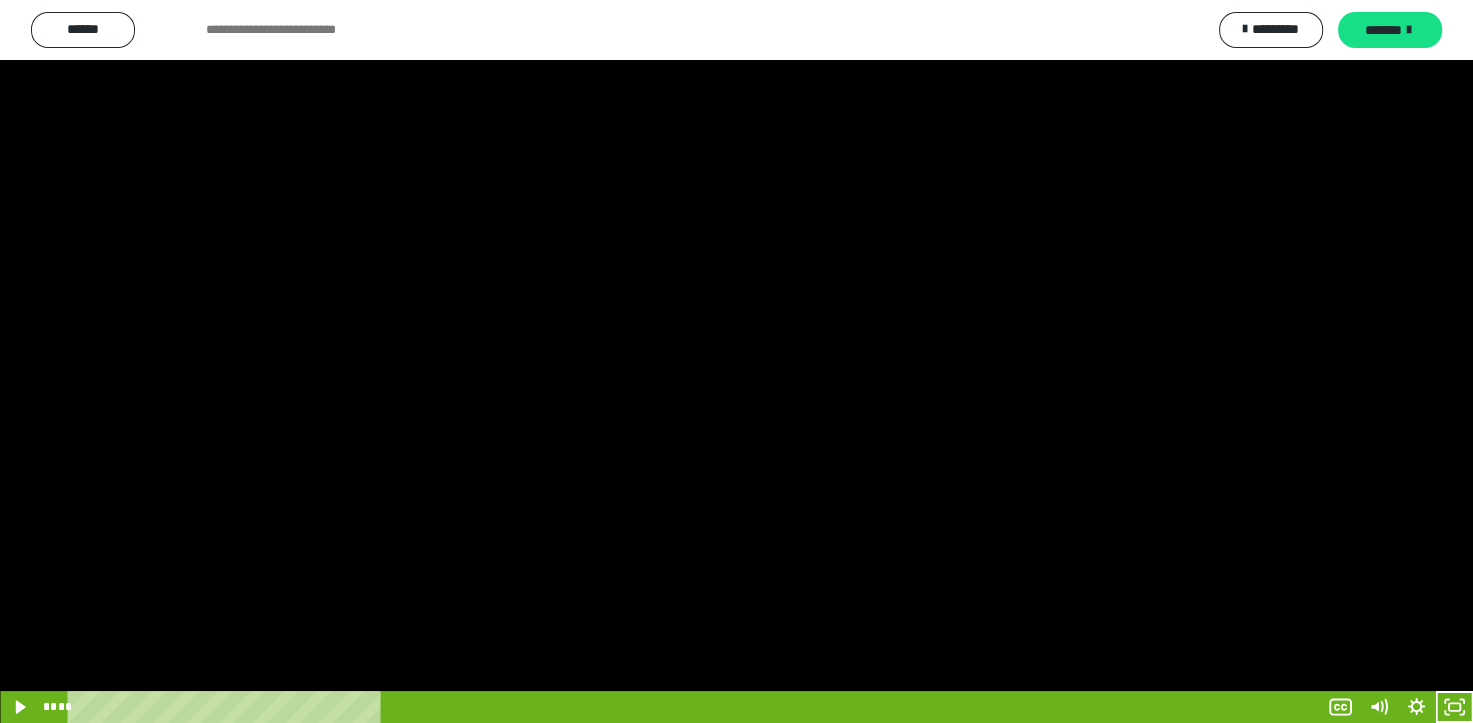 scroll, scrollTop: 3964, scrollLeft: 0, axis: vertical 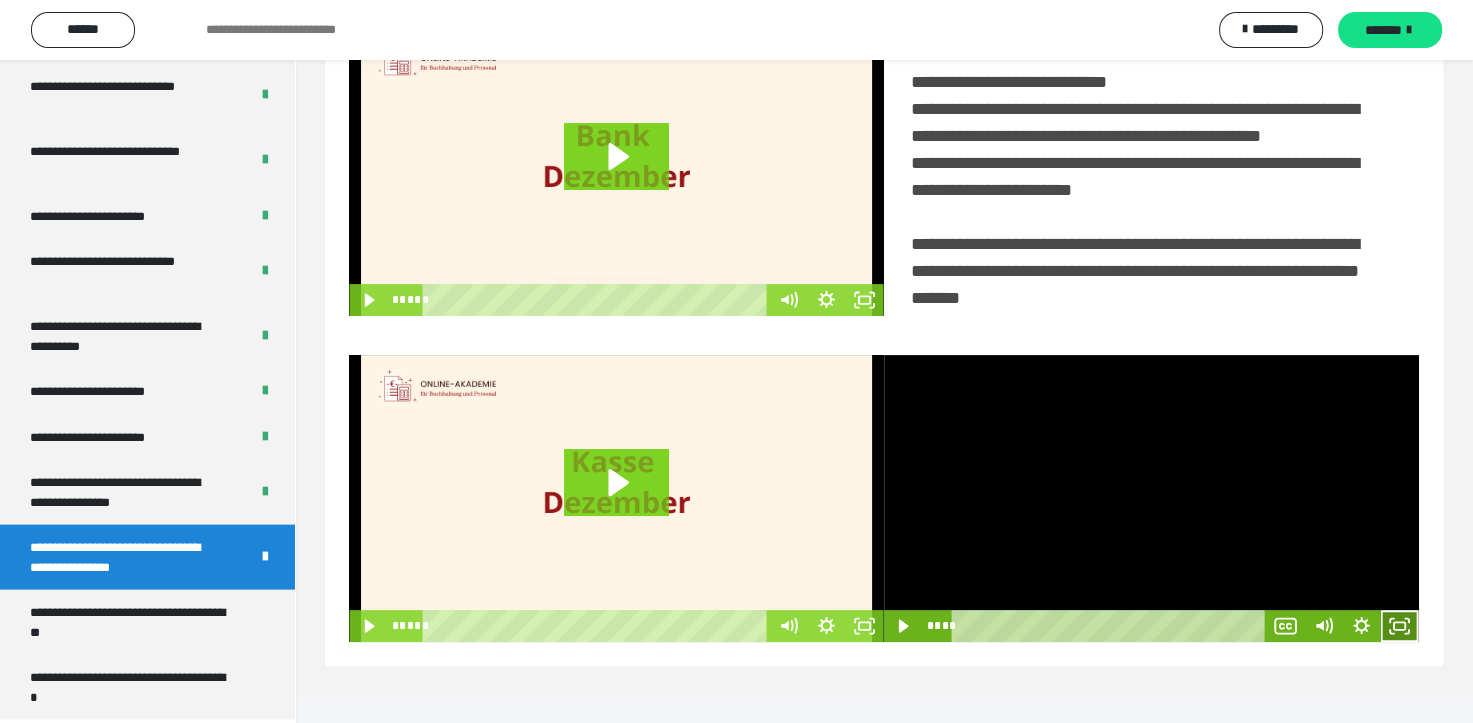 click 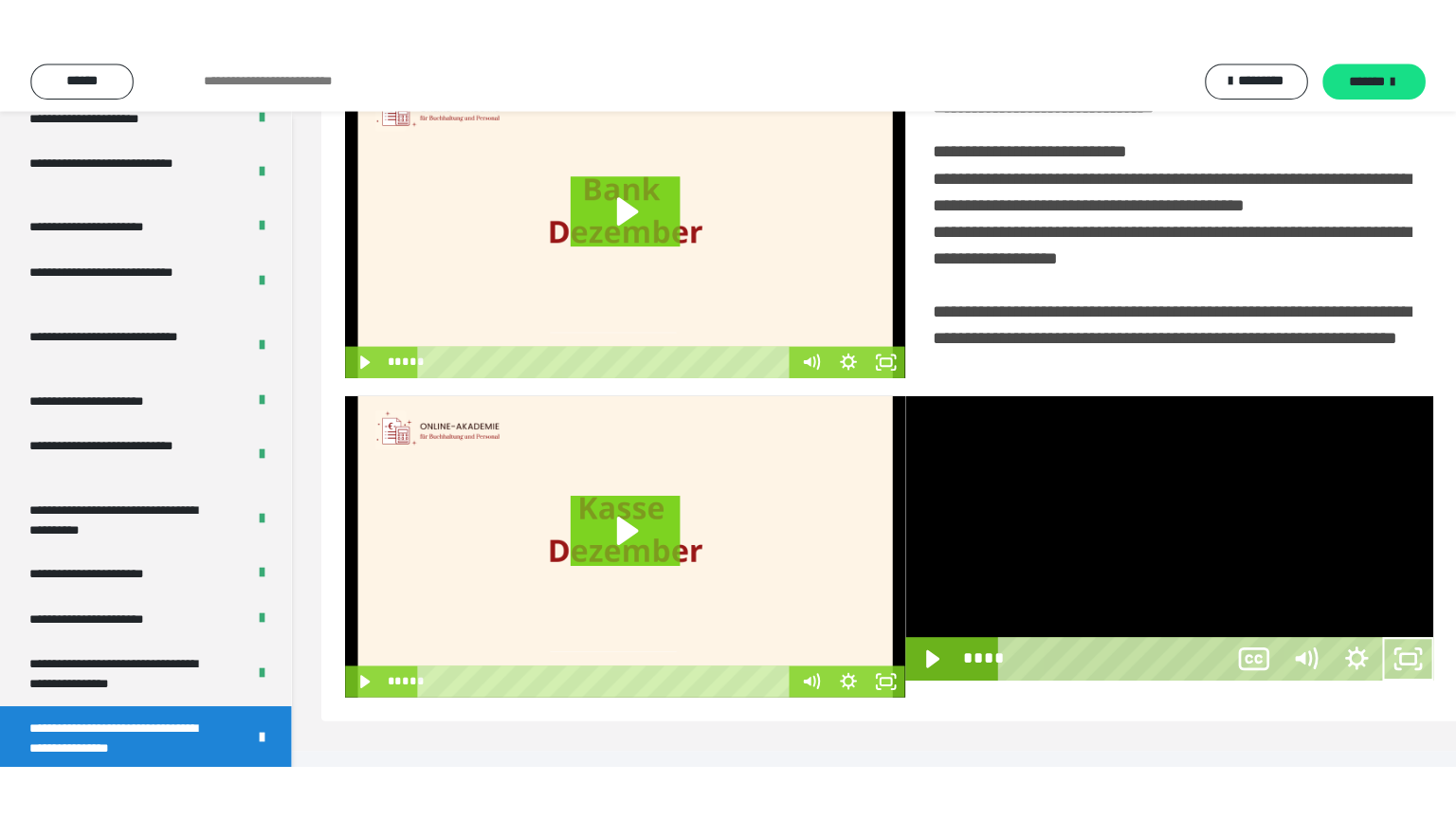 scroll, scrollTop: 317, scrollLeft: 0, axis: vertical 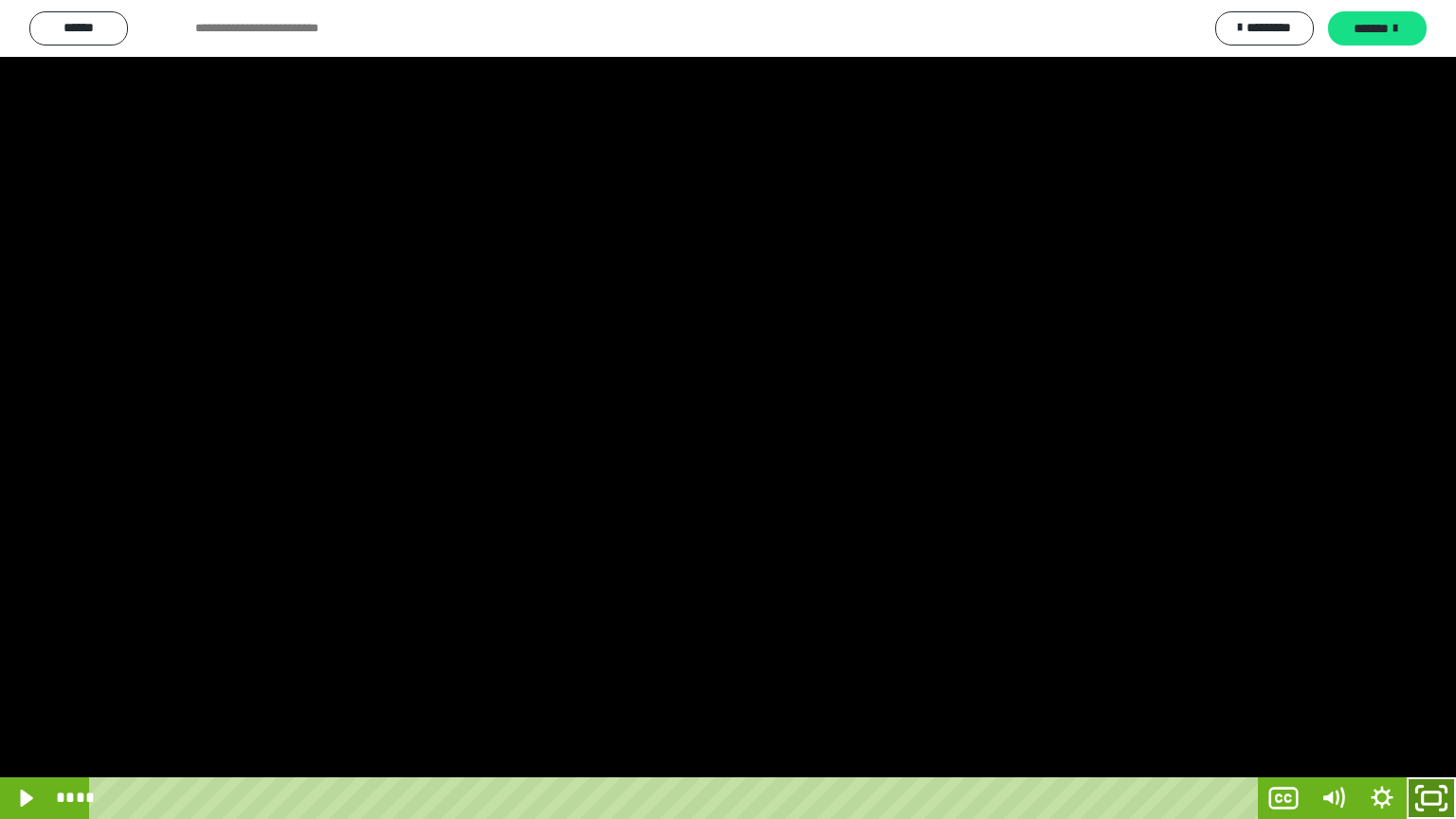 click 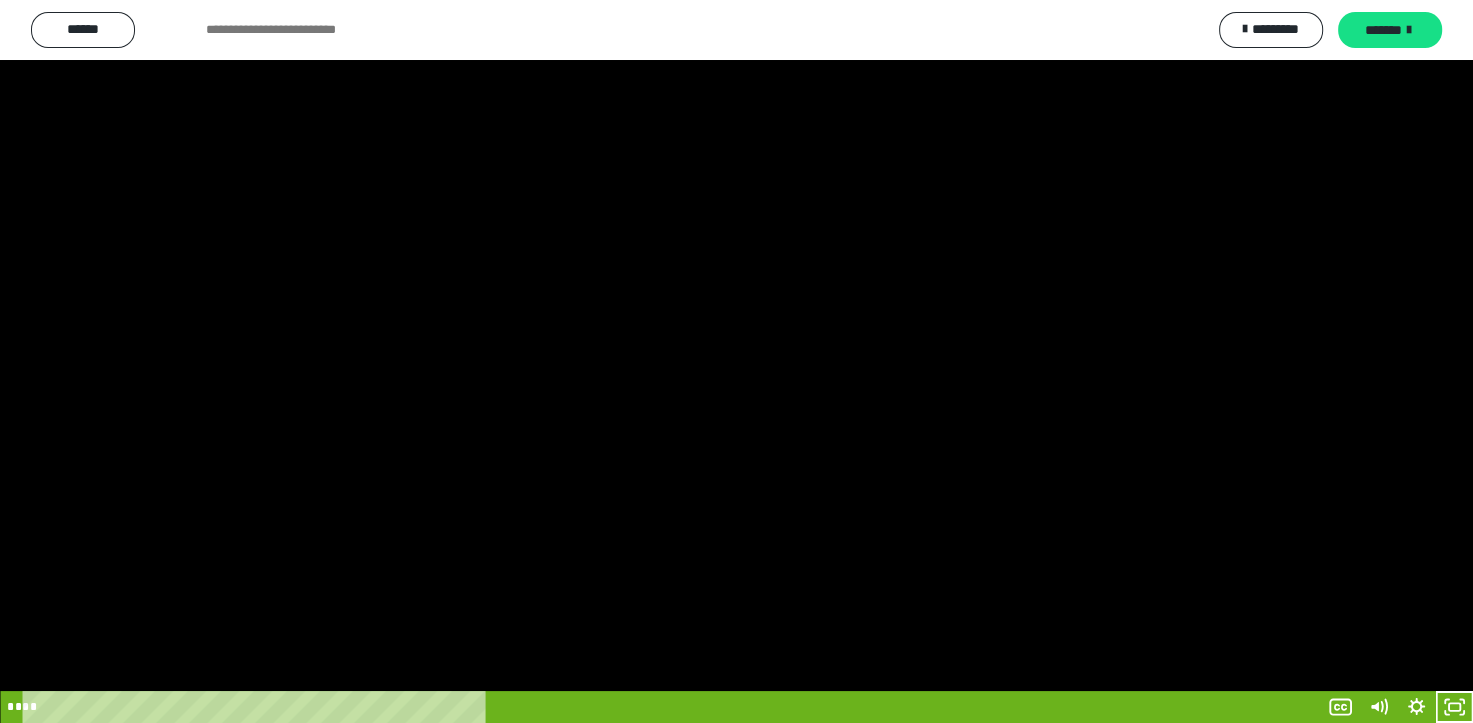 scroll, scrollTop: 3964, scrollLeft: 0, axis: vertical 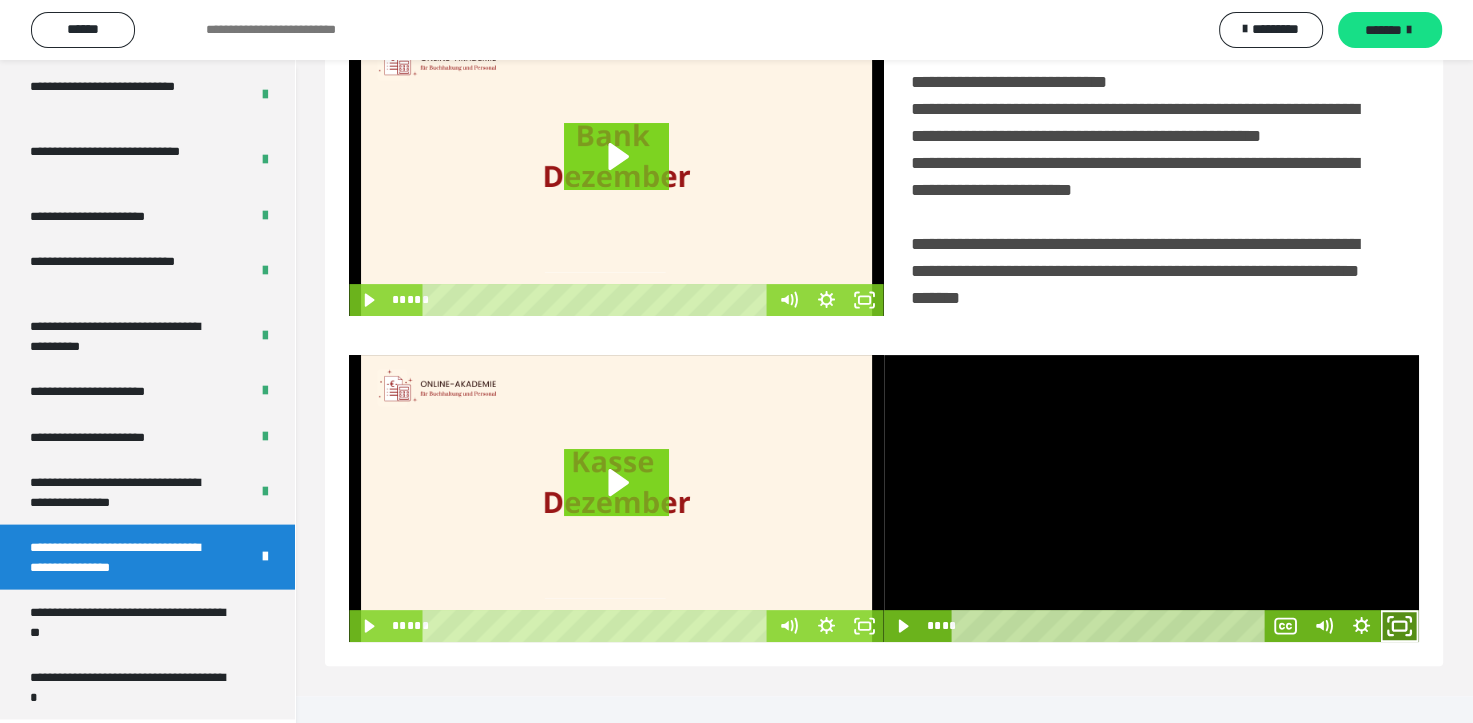 click 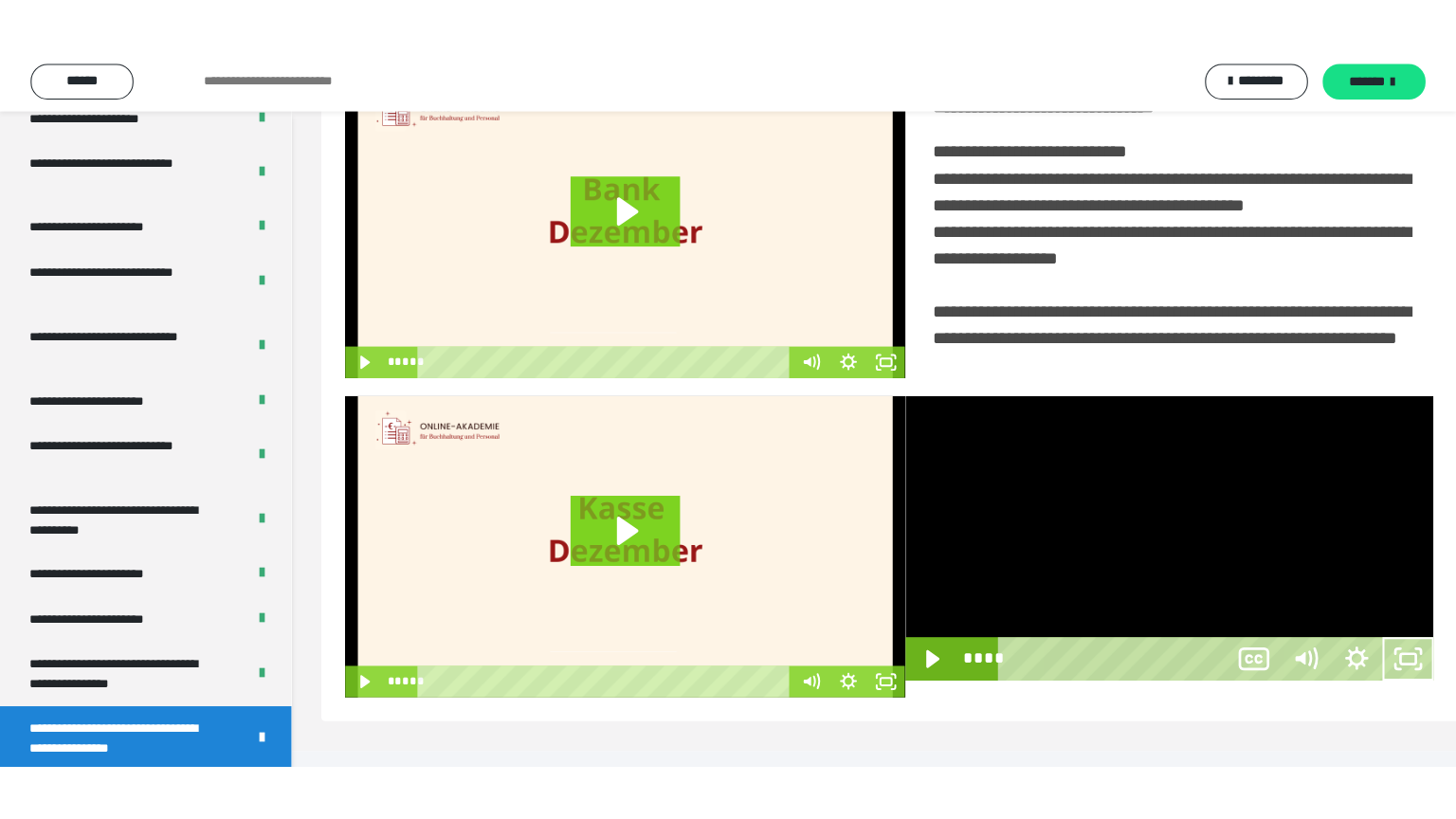 scroll, scrollTop: 317, scrollLeft: 0, axis: vertical 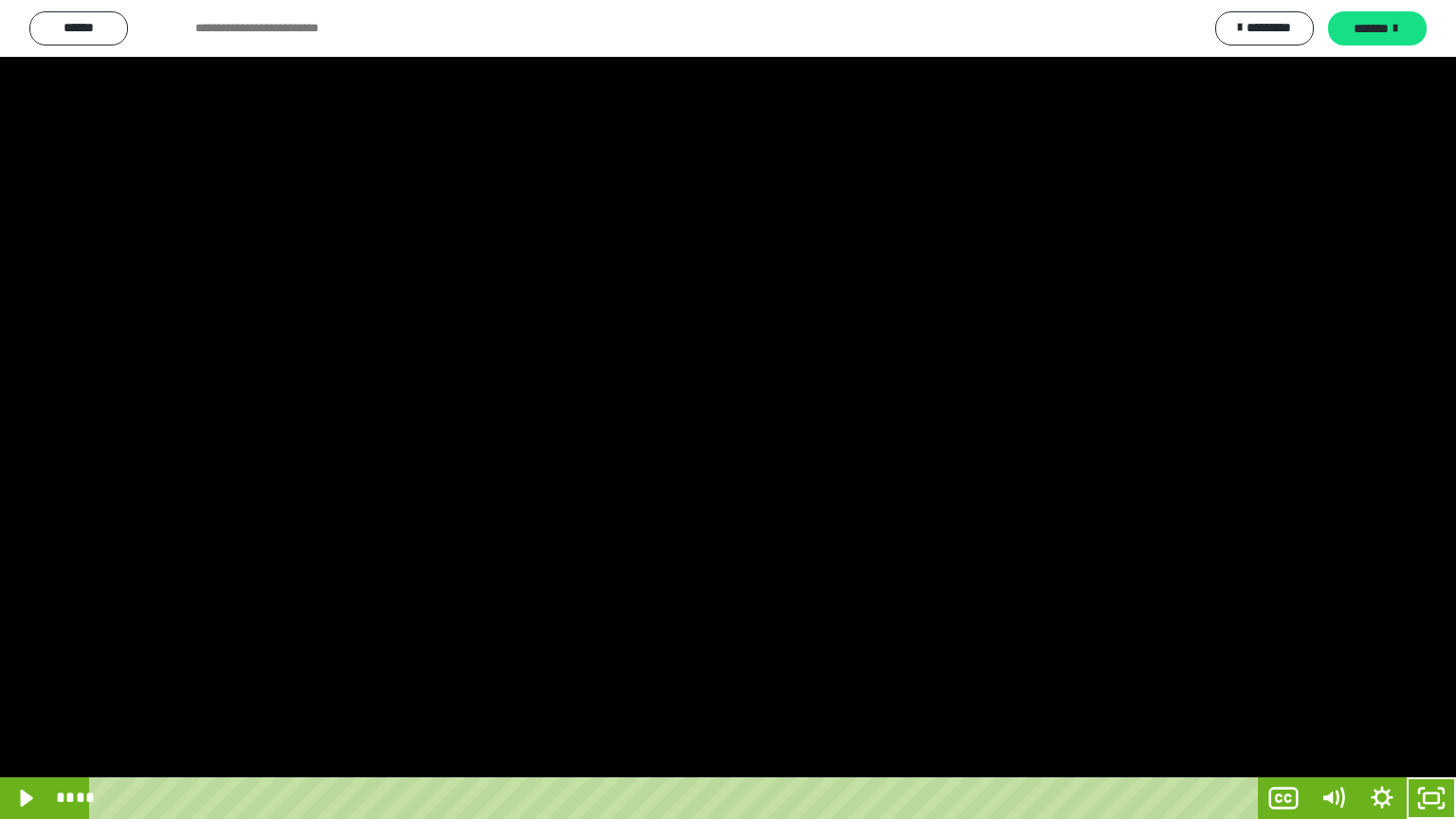 click at bounding box center (728, 410) 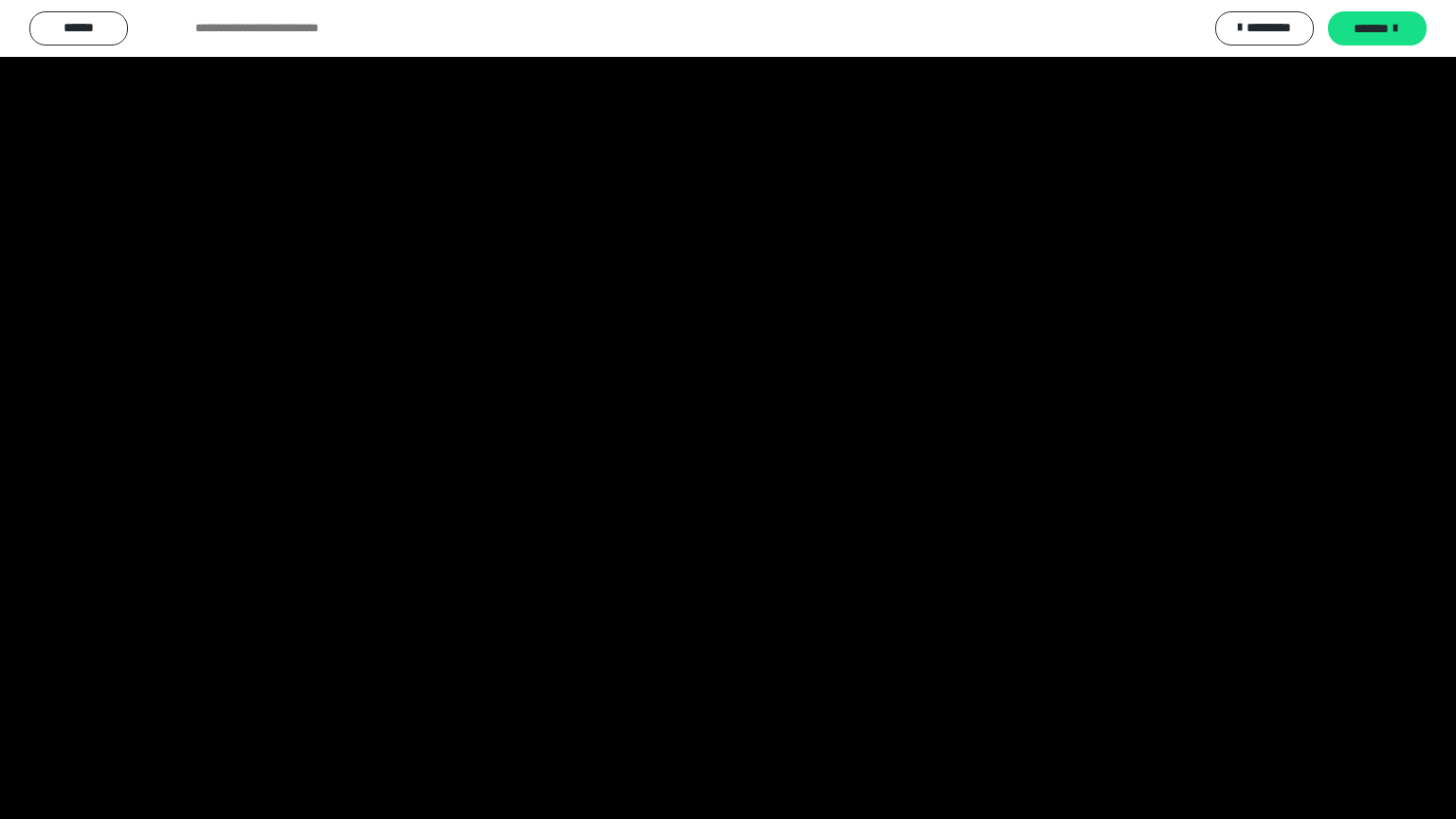 click at bounding box center (728, 410) 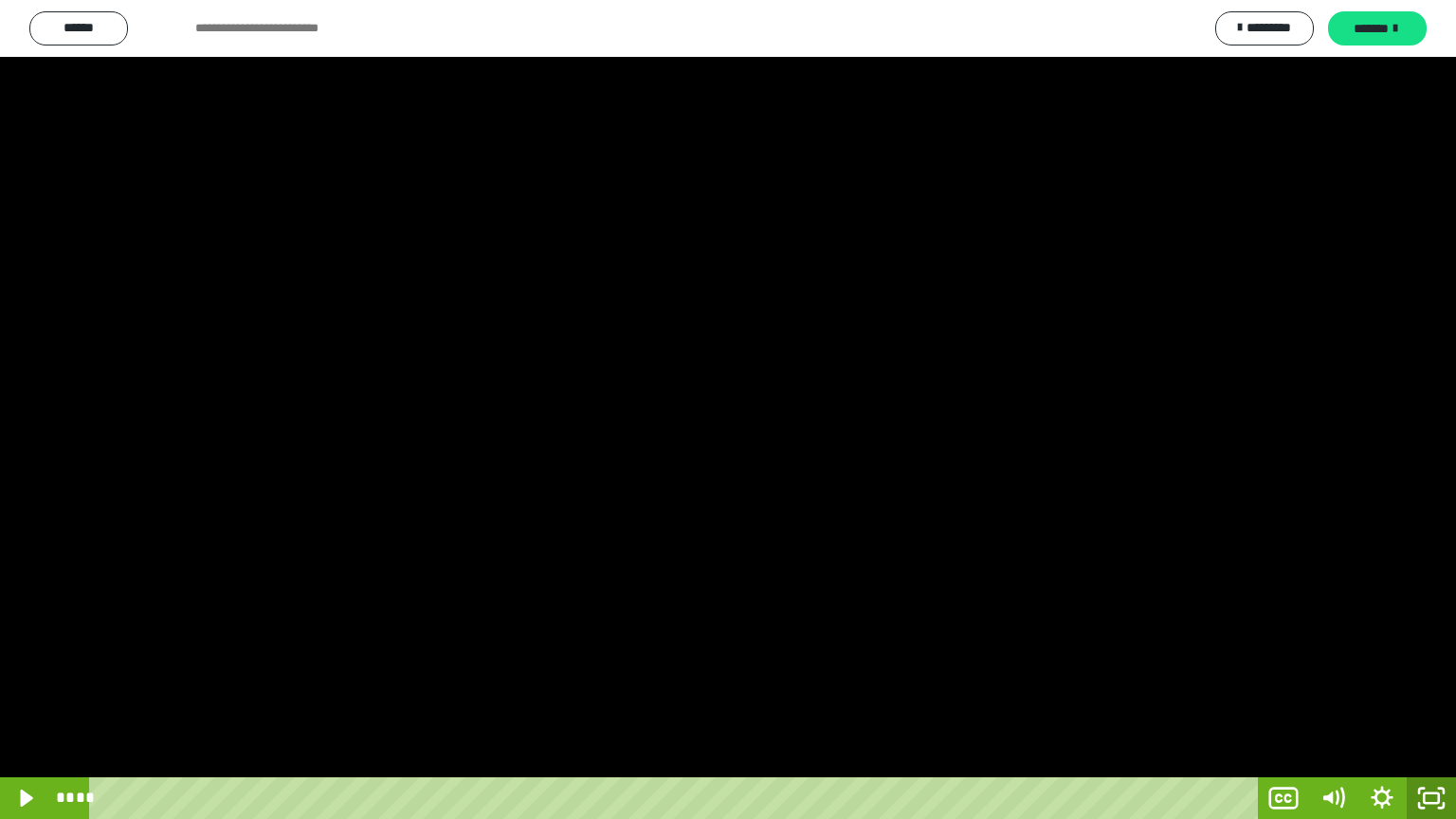 click 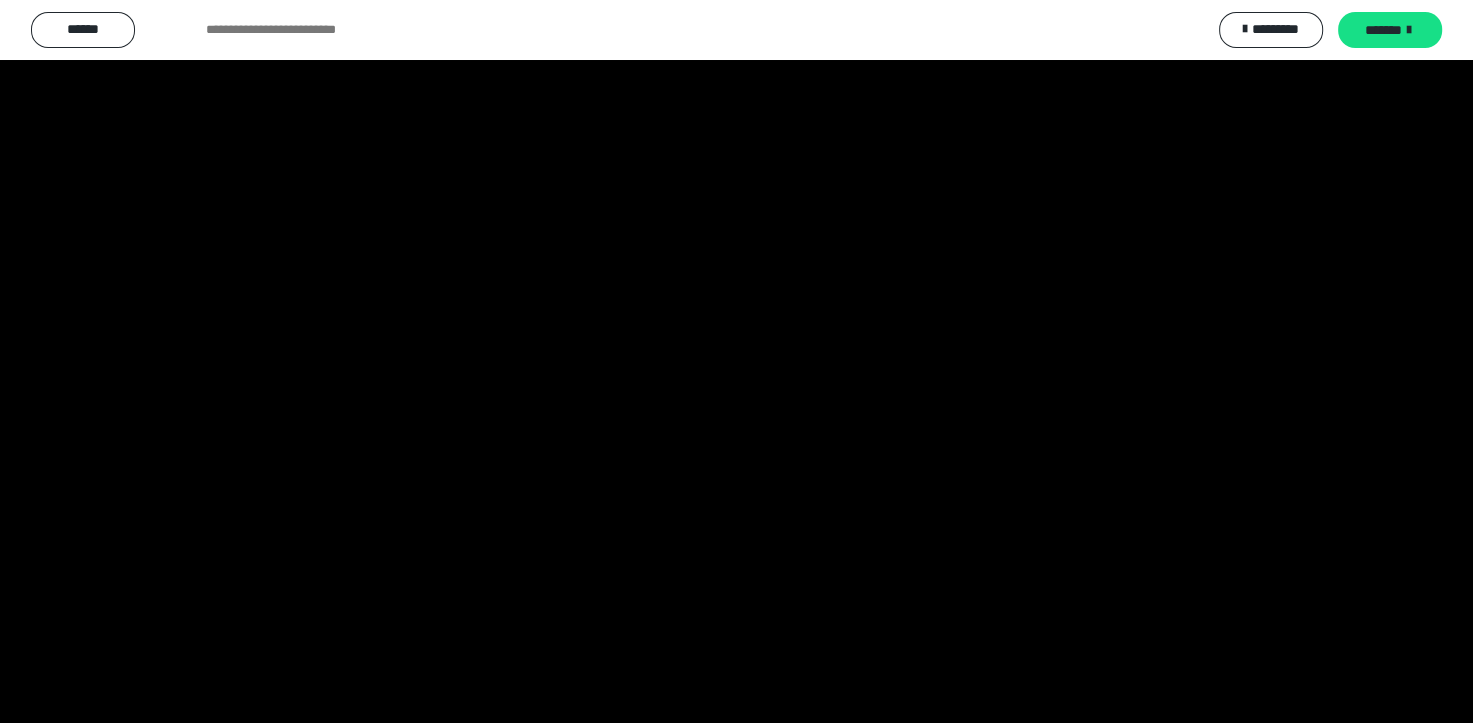 scroll, scrollTop: 3964, scrollLeft: 0, axis: vertical 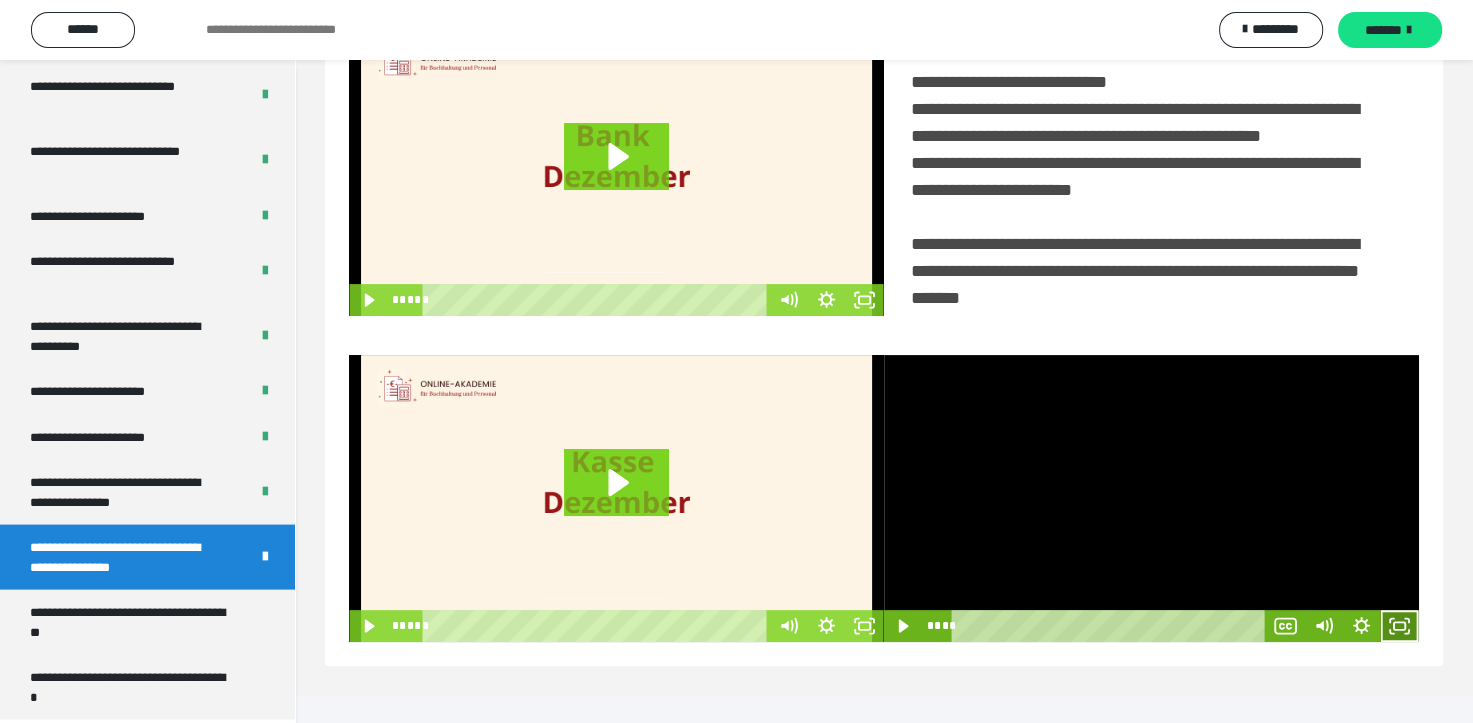 click 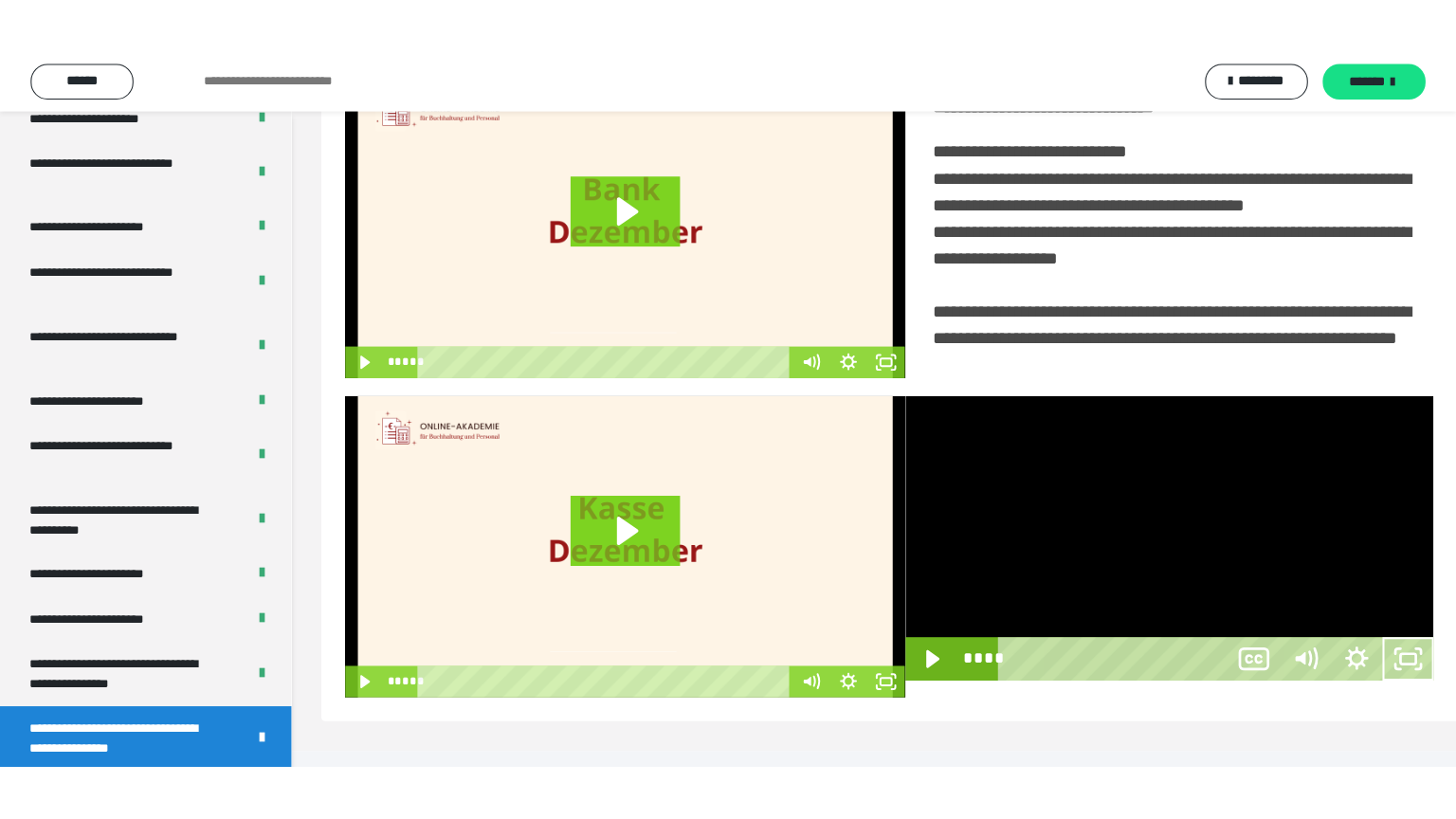 scroll, scrollTop: 317, scrollLeft: 0, axis: vertical 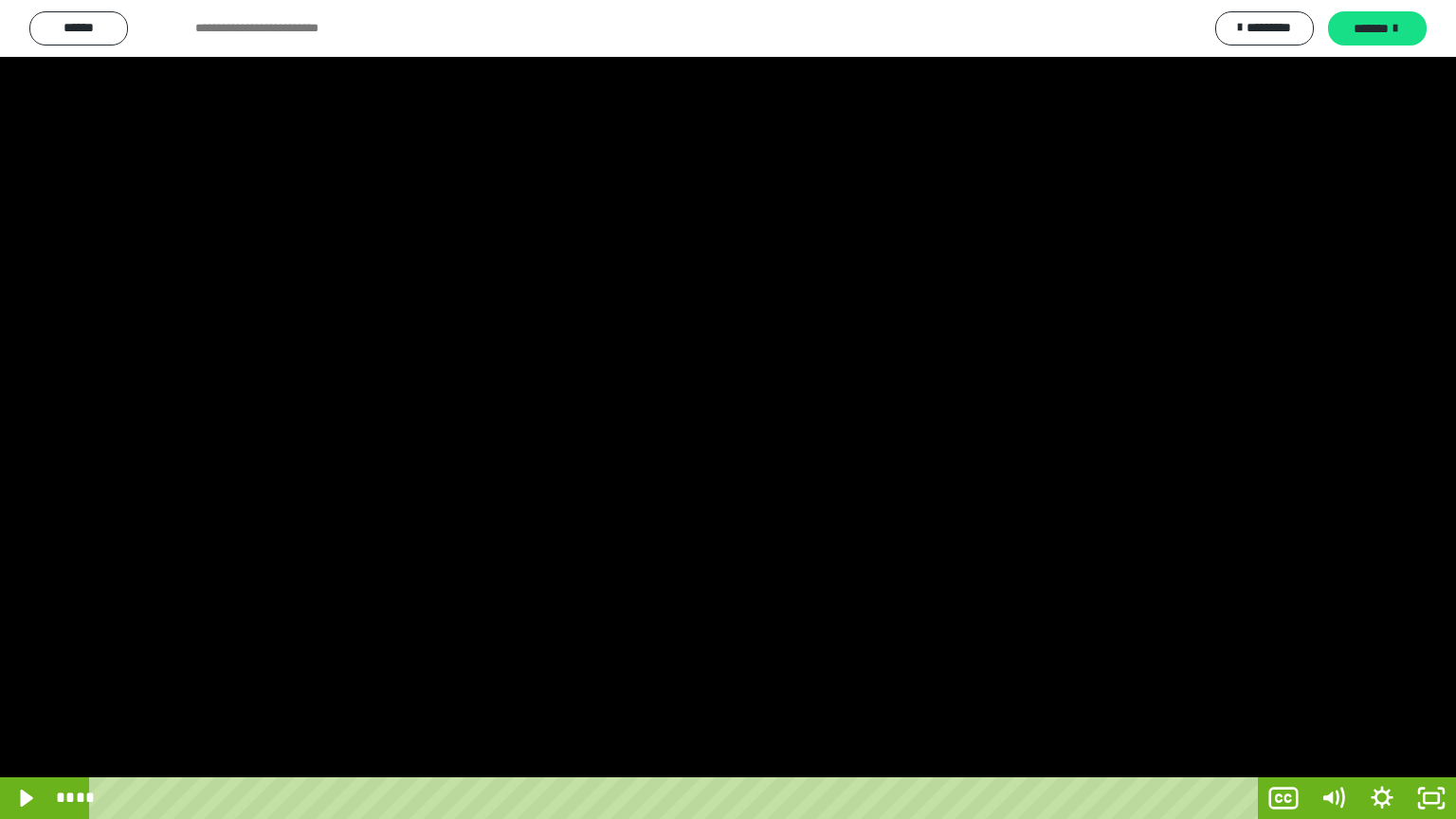 click at bounding box center (728, 410) 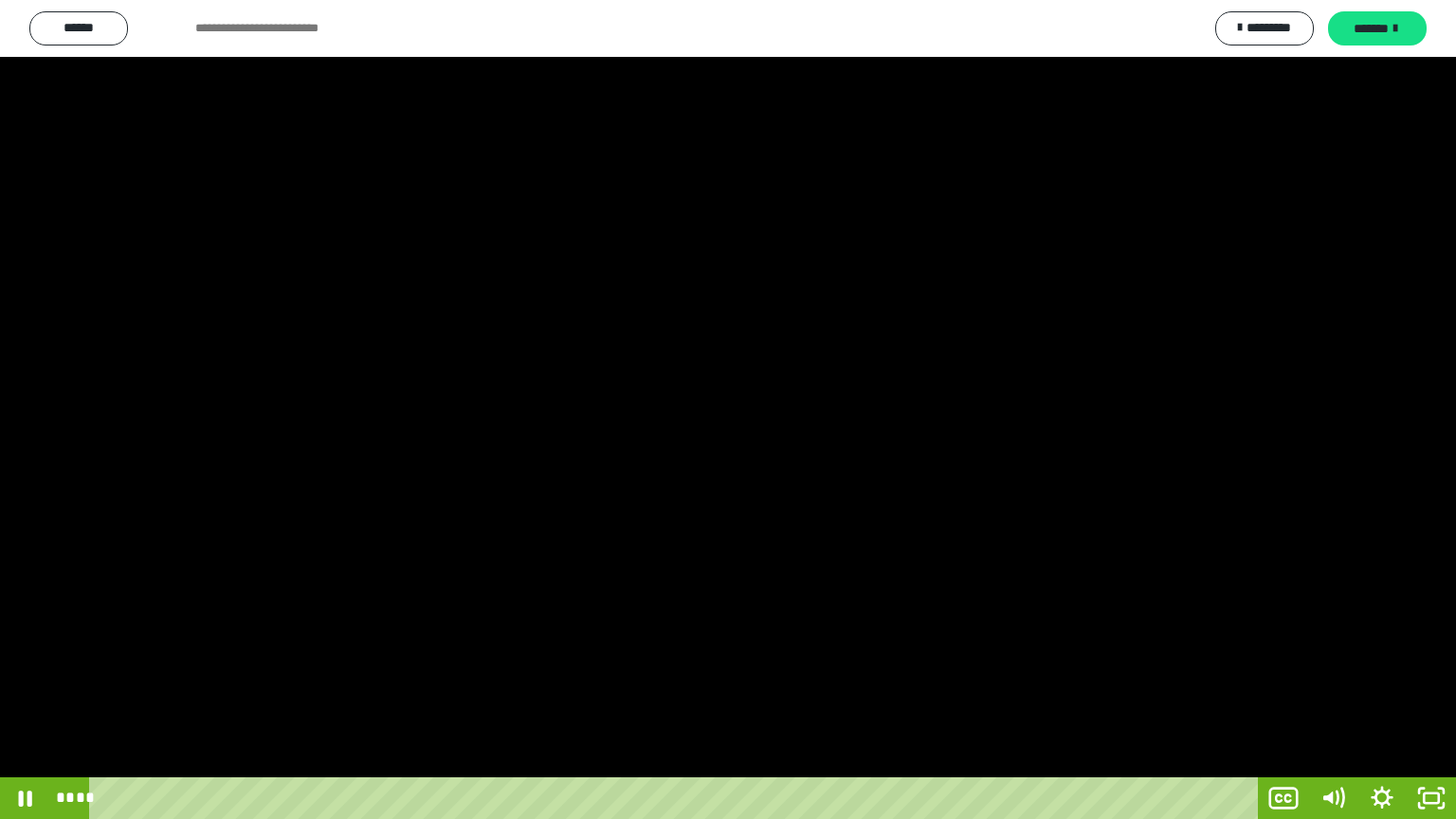 click at bounding box center [728, 410] 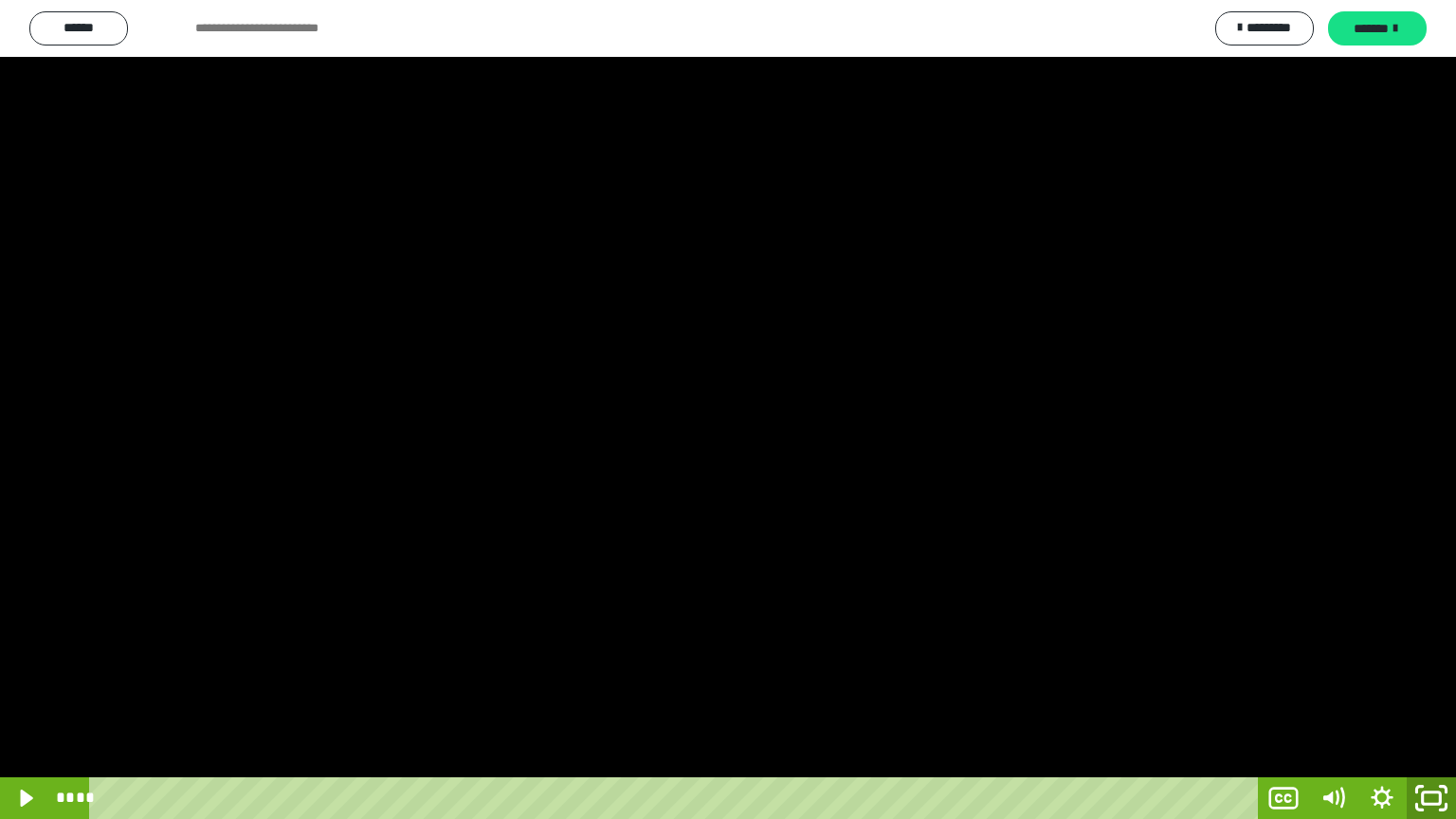click 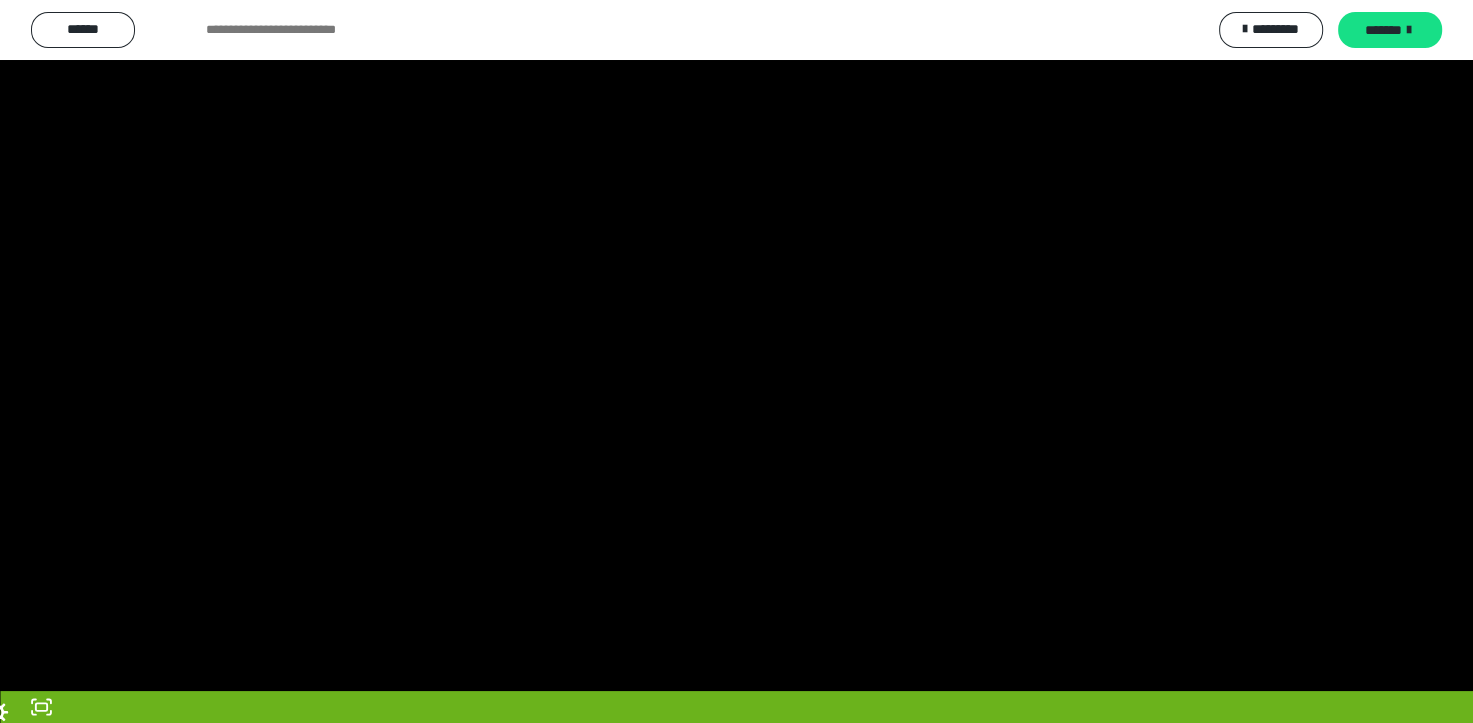 scroll, scrollTop: 3964, scrollLeft: 0, axis: vertical 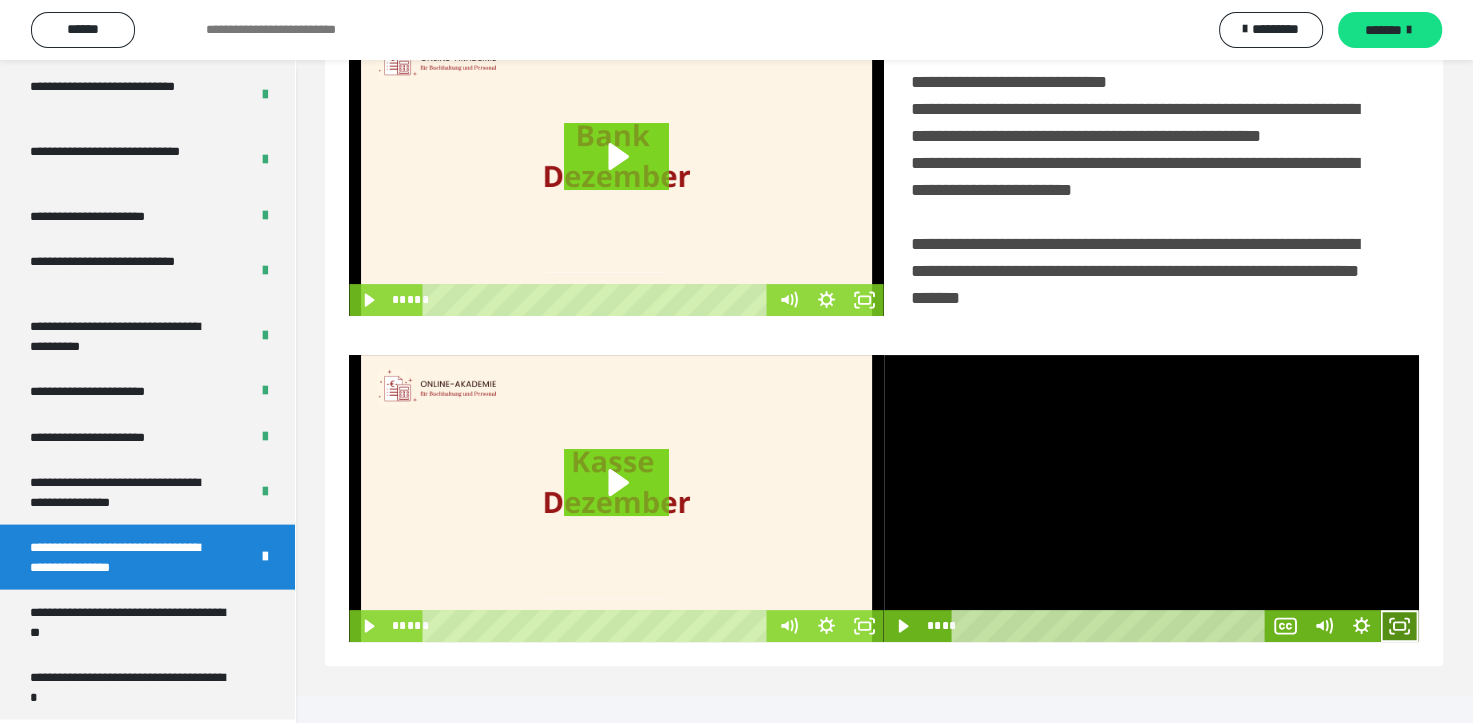 drag, startPoint x: 1412, startPoint y: 667, endPoint x: 1455, endPoint y: 767, distance: 108.85311 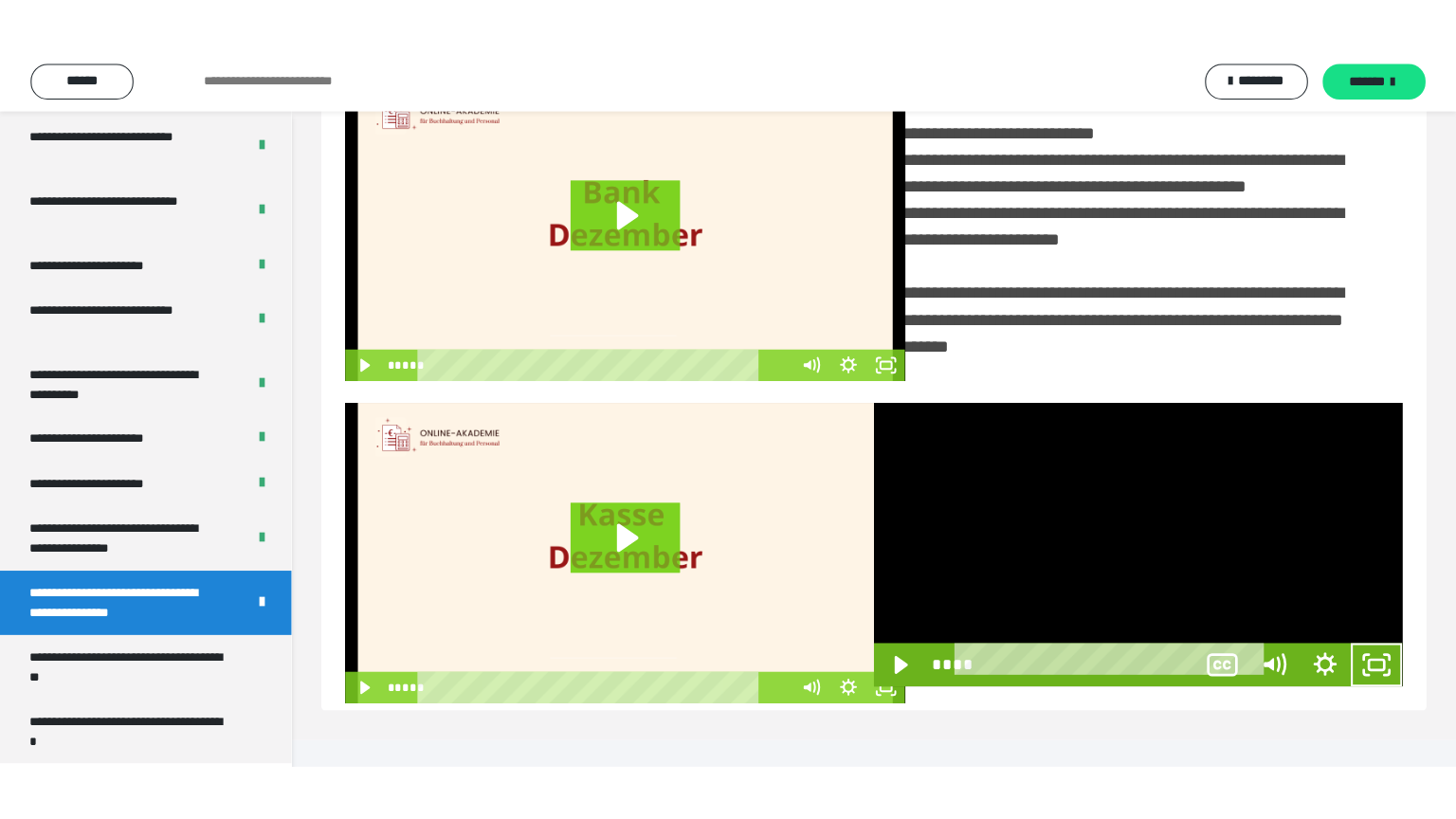 scroll, scrollTop: 317, scrollLeft: 0, axis: vertical 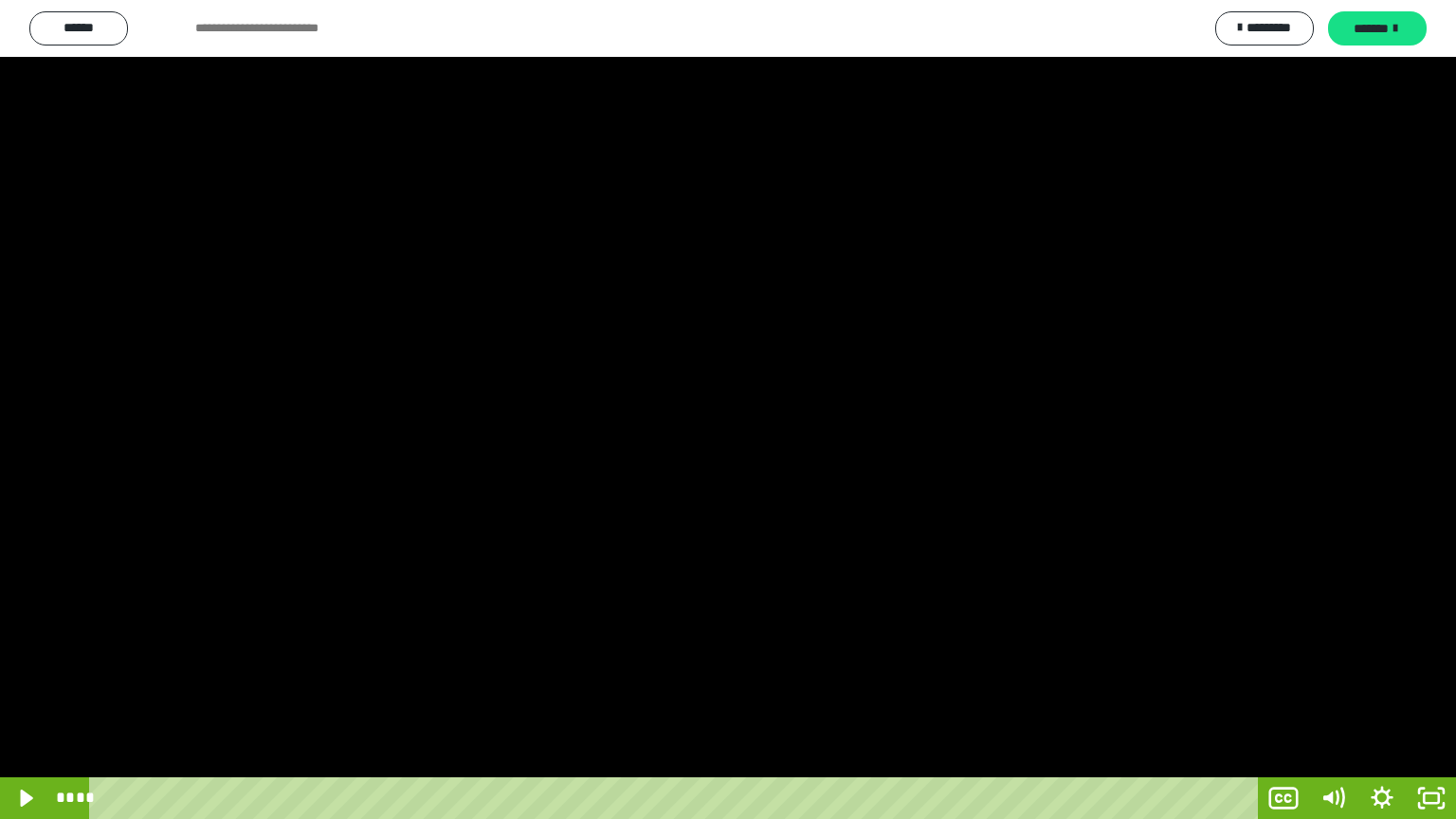 click at bounding box center (728, 410) 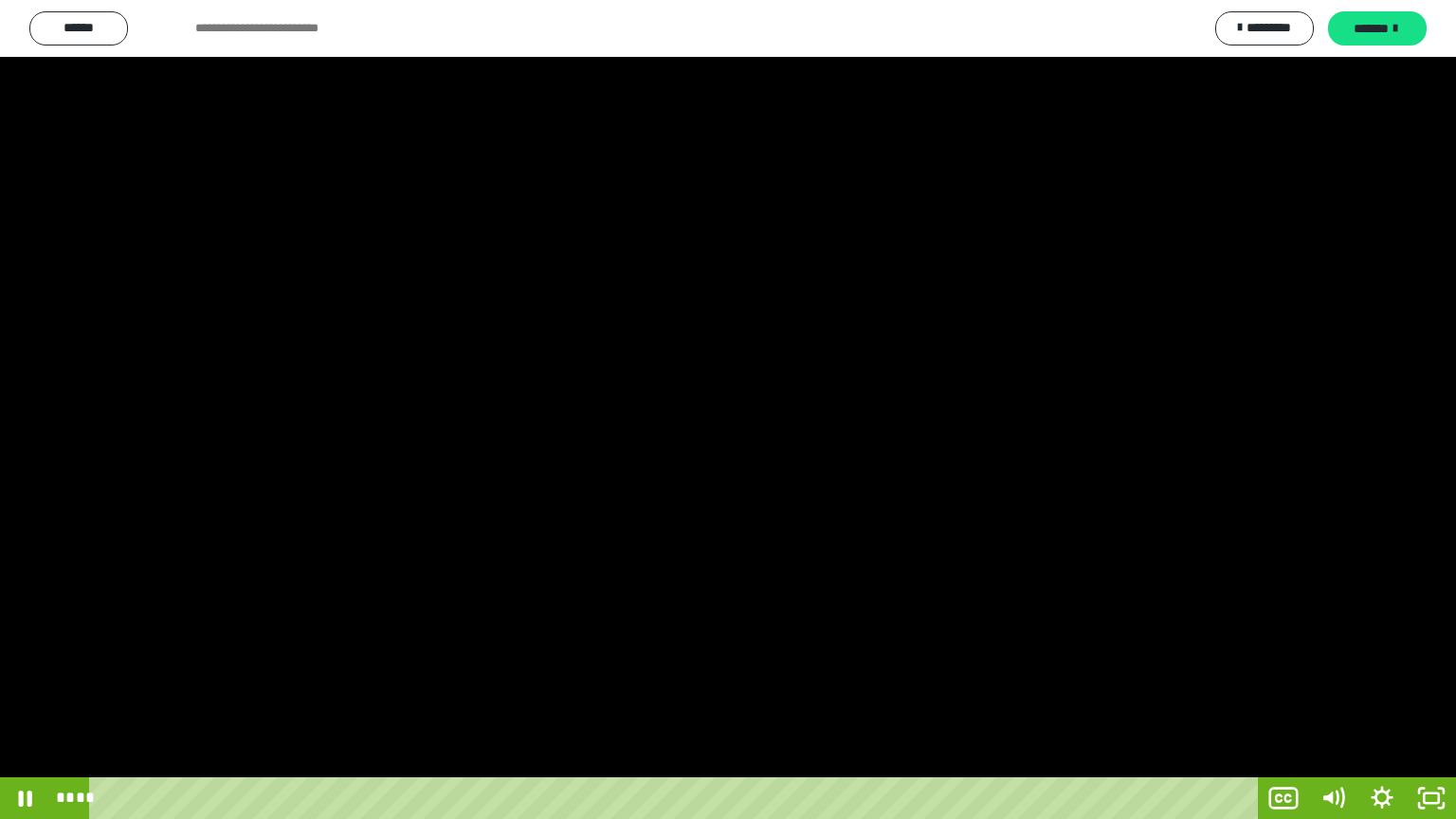 click at bounding box center (728, 410) 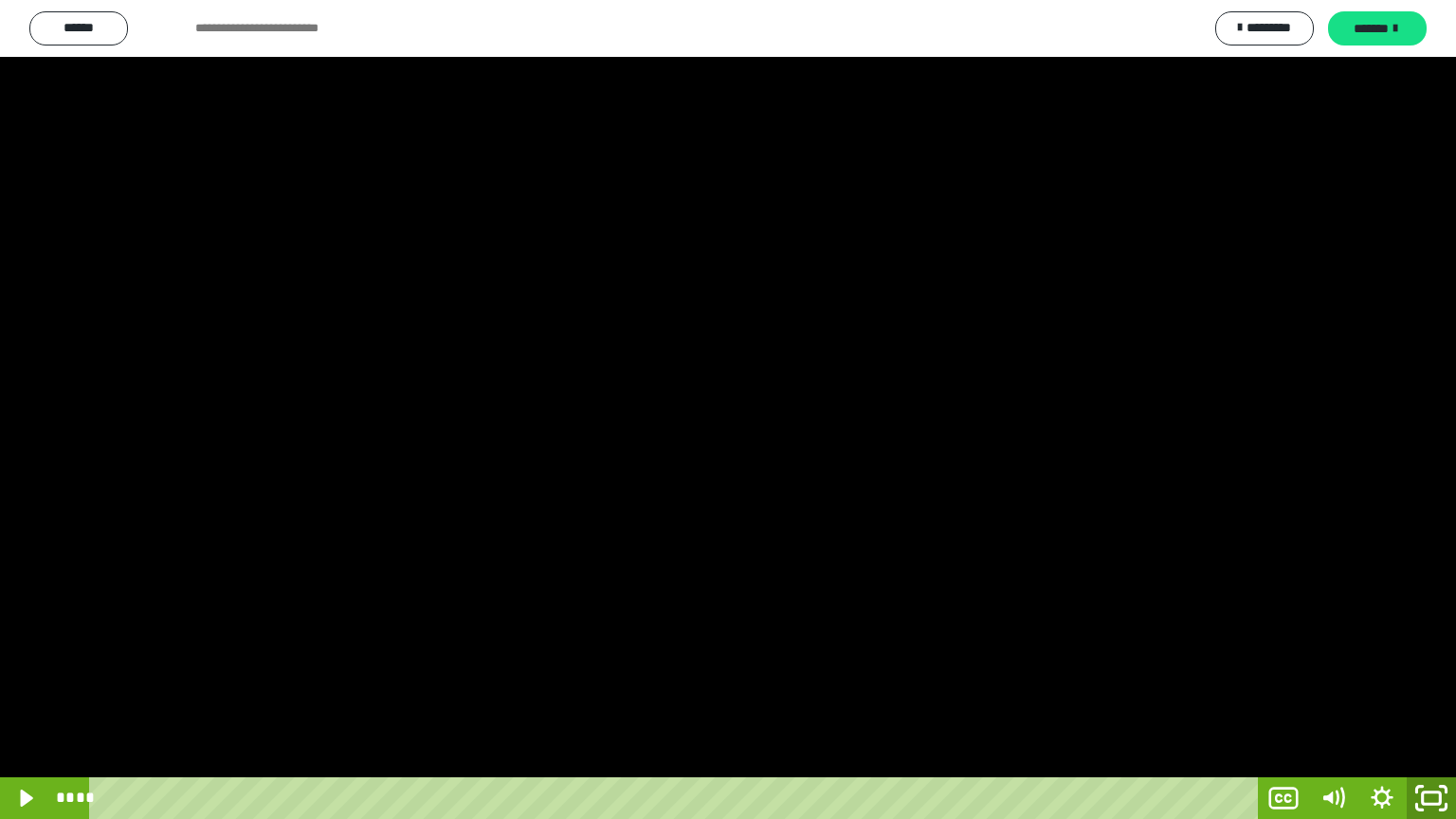 click 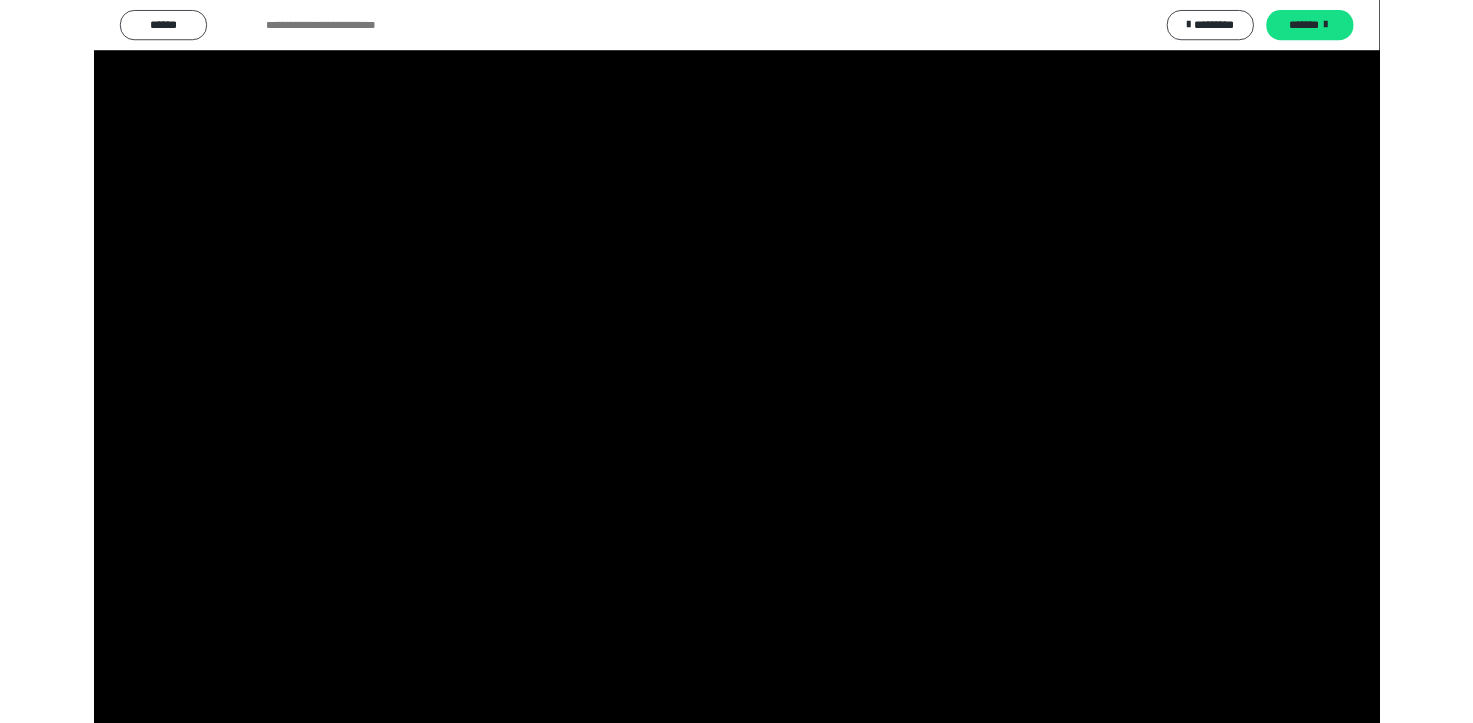 scroll, scrollTop: 3964, scrollLeft: 0, axis: vertical 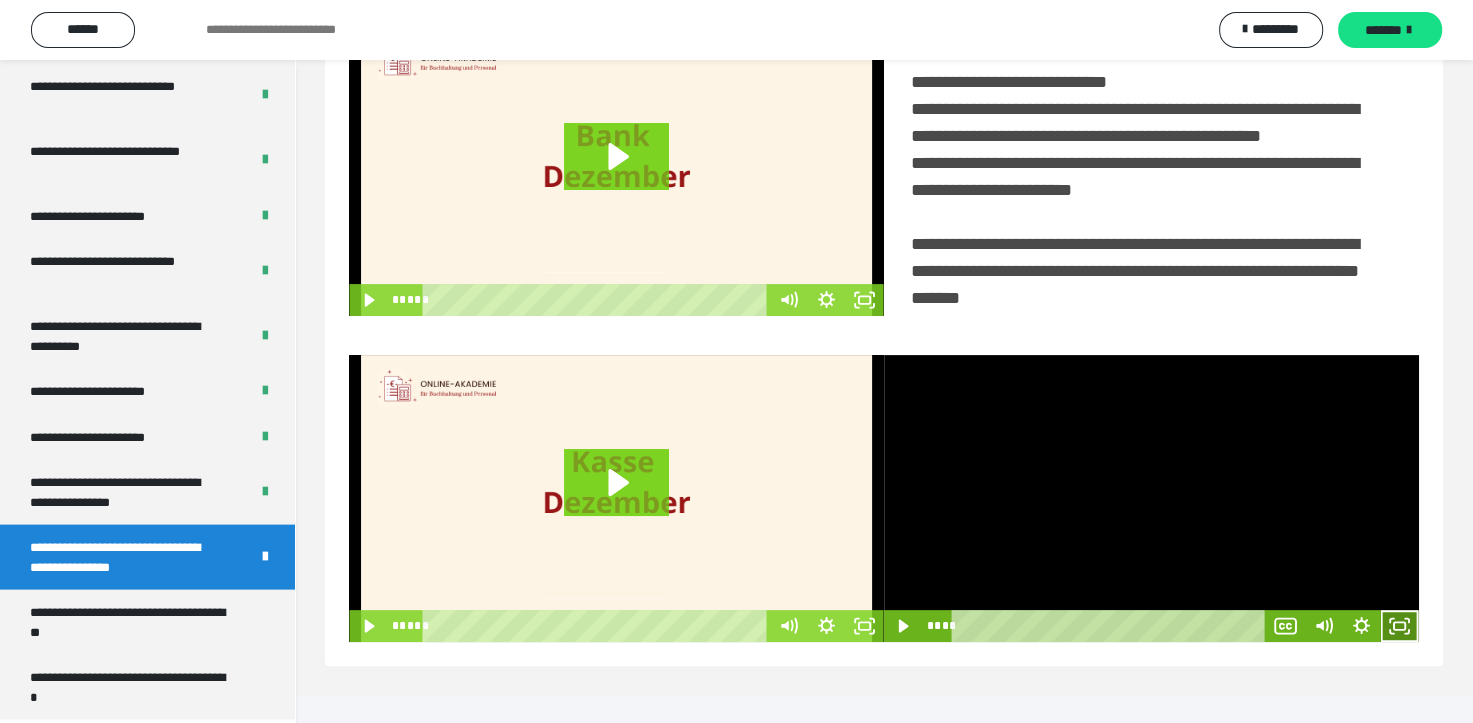 click 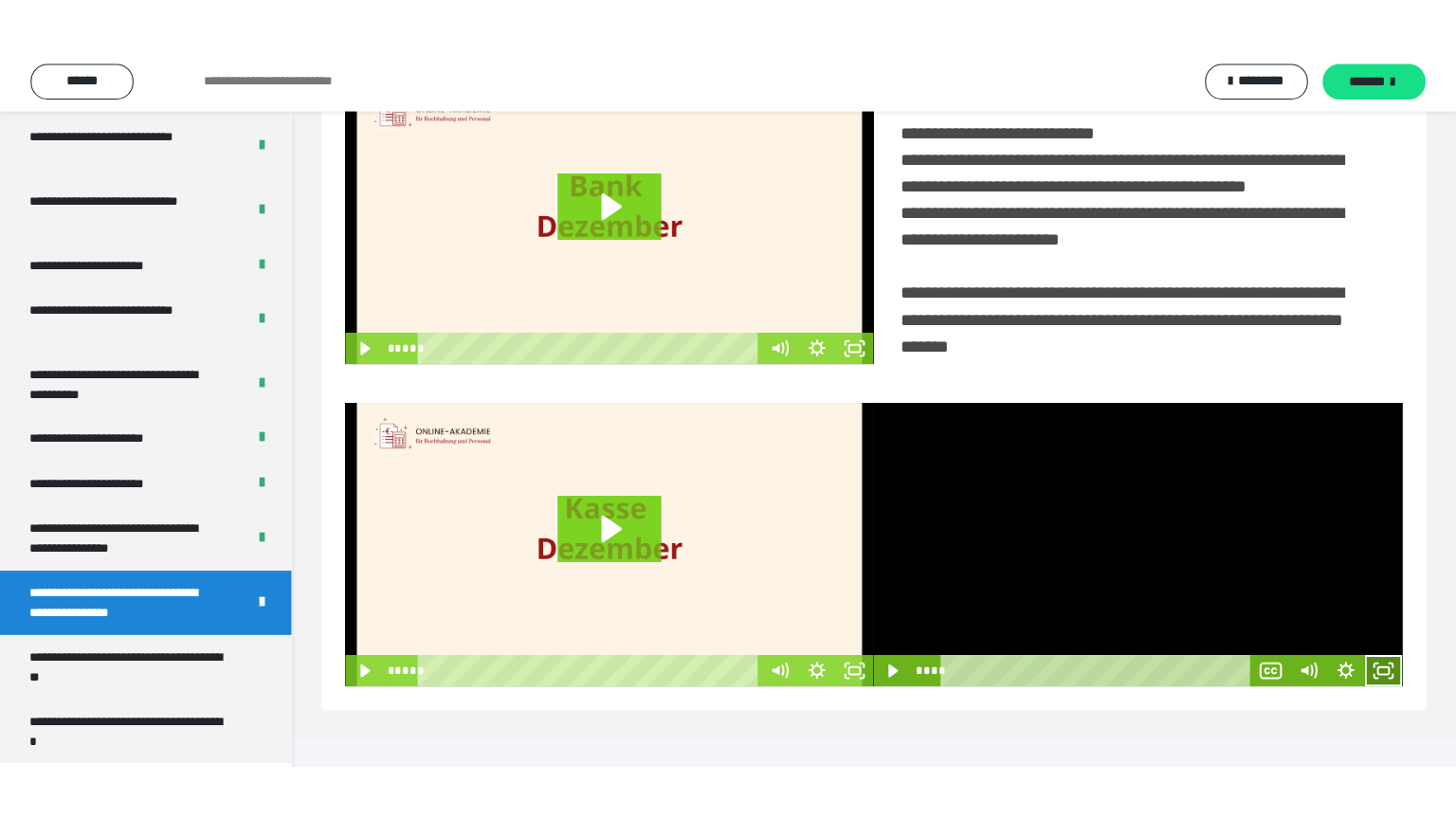 scroll, scrollTop: 317, scrollLeft: 0, axis: vertical 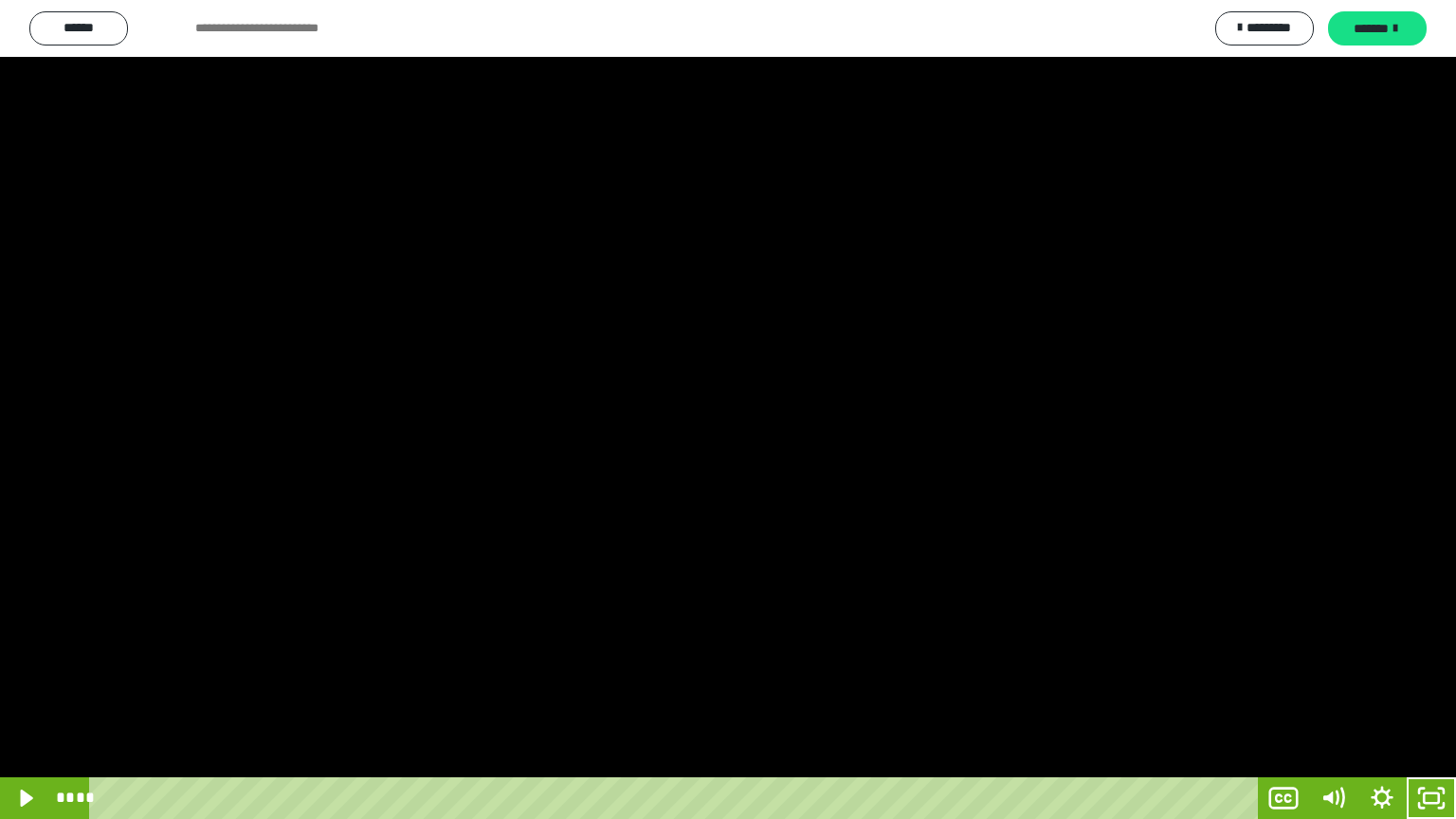 click at bounding box center (728, 410) 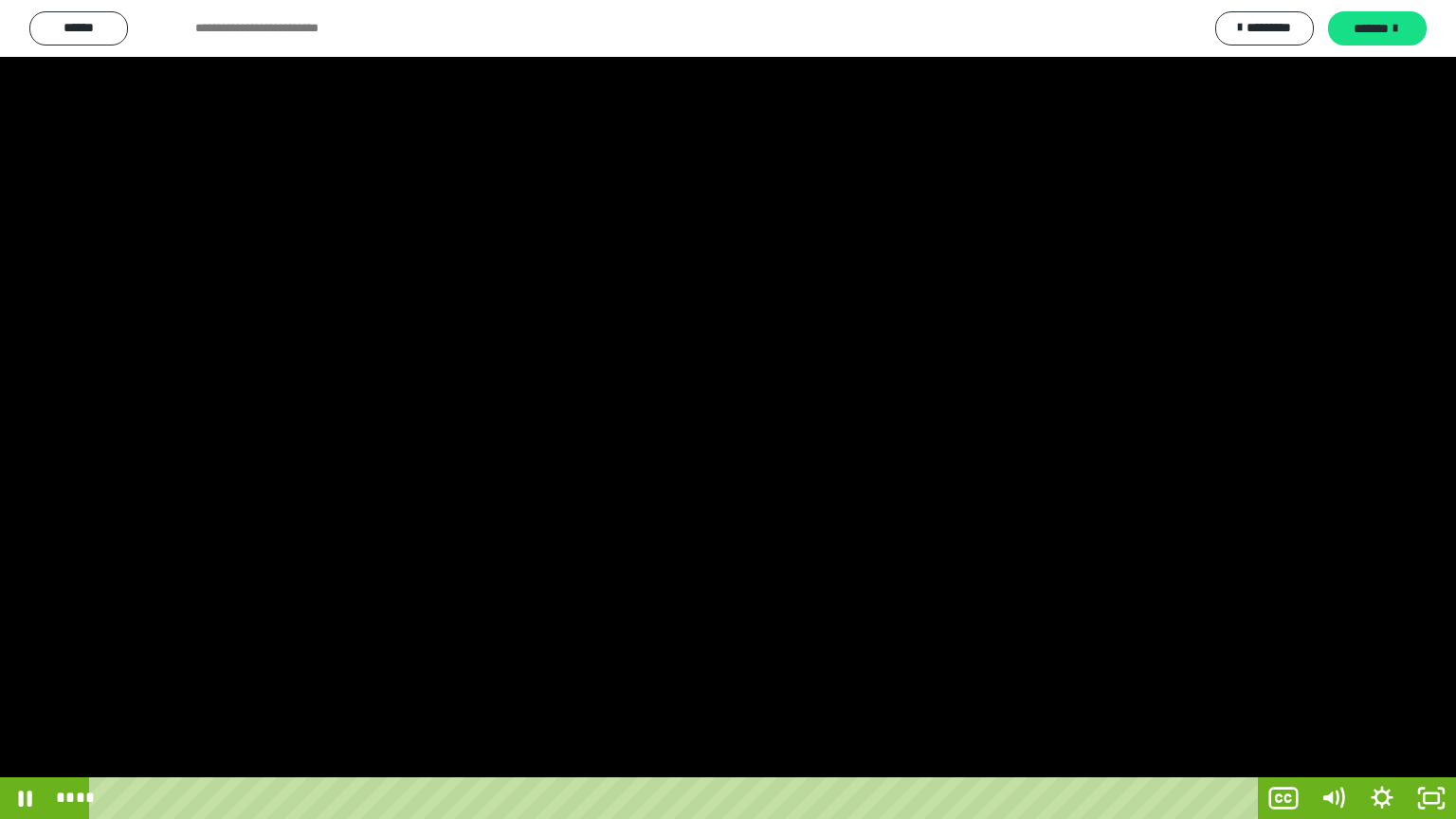 click at bounding box center (728, 410) 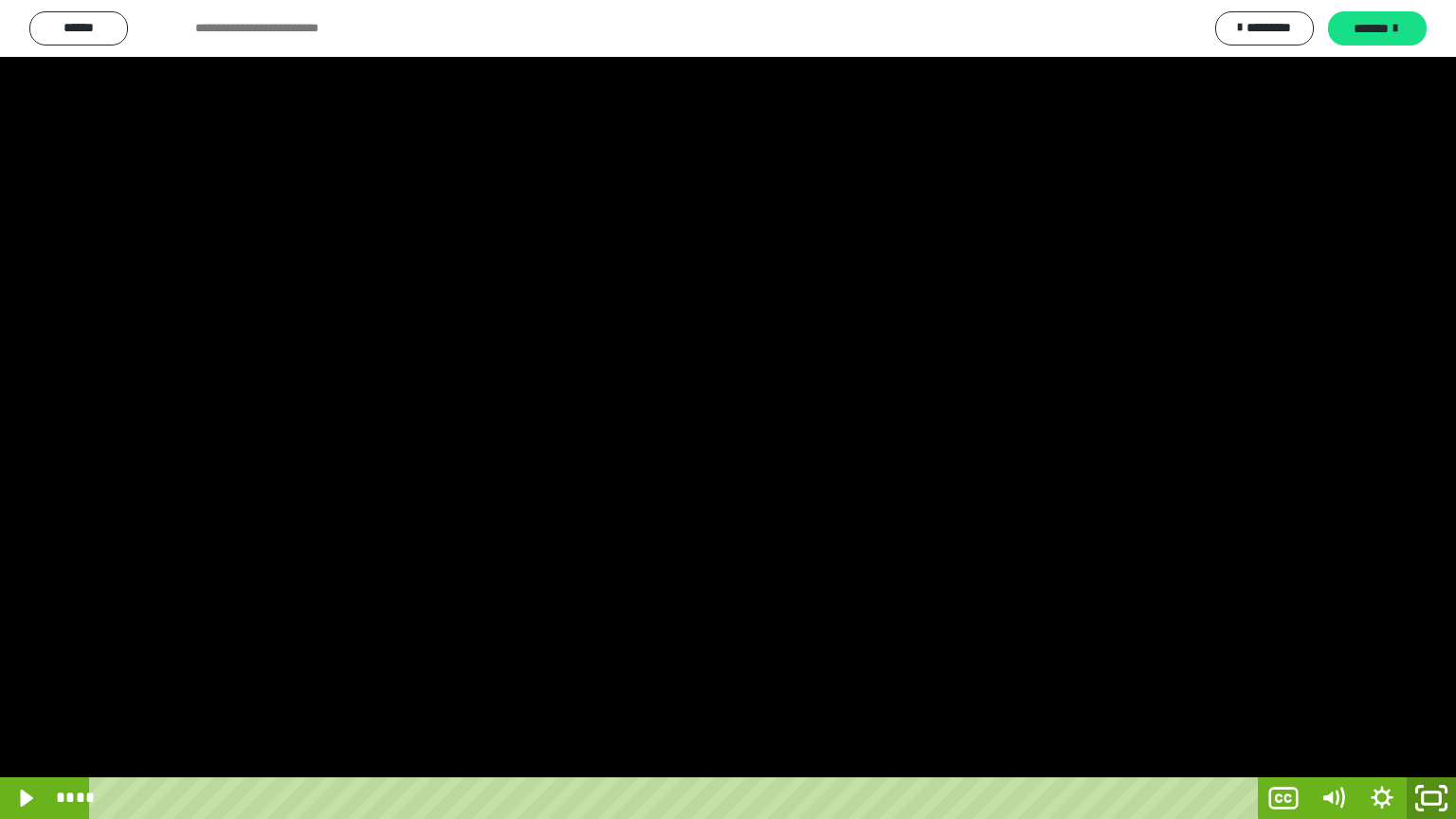 click 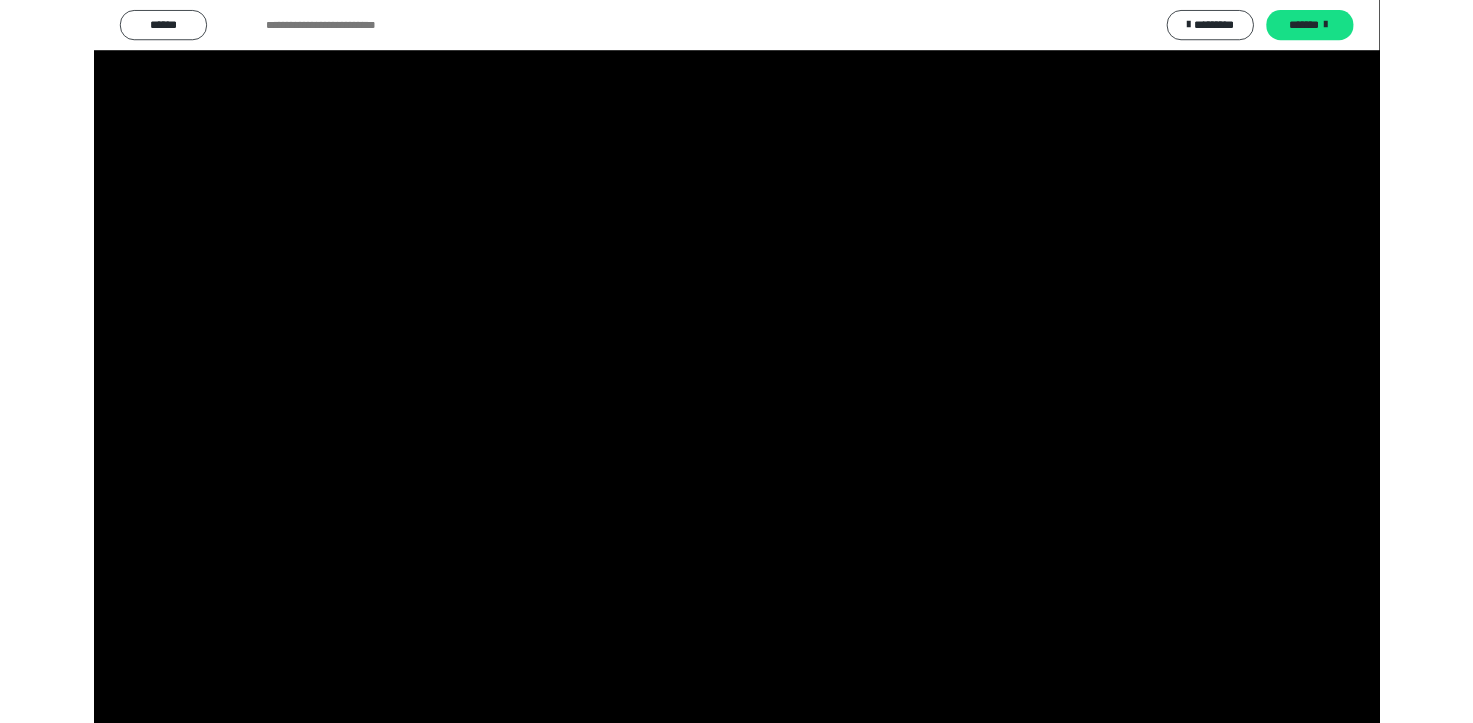 scroll, scrollTop: 3964, scrollLeft: 0, axis: vertical 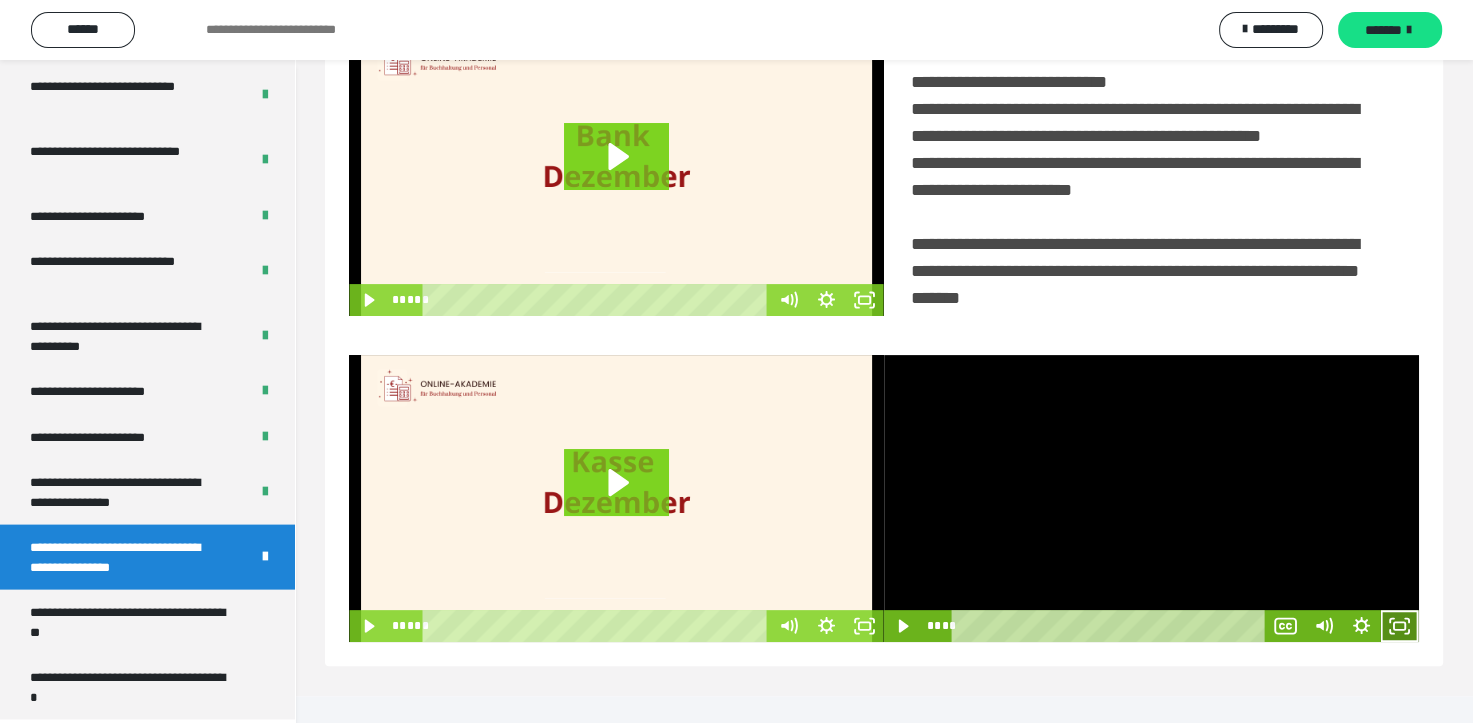 click 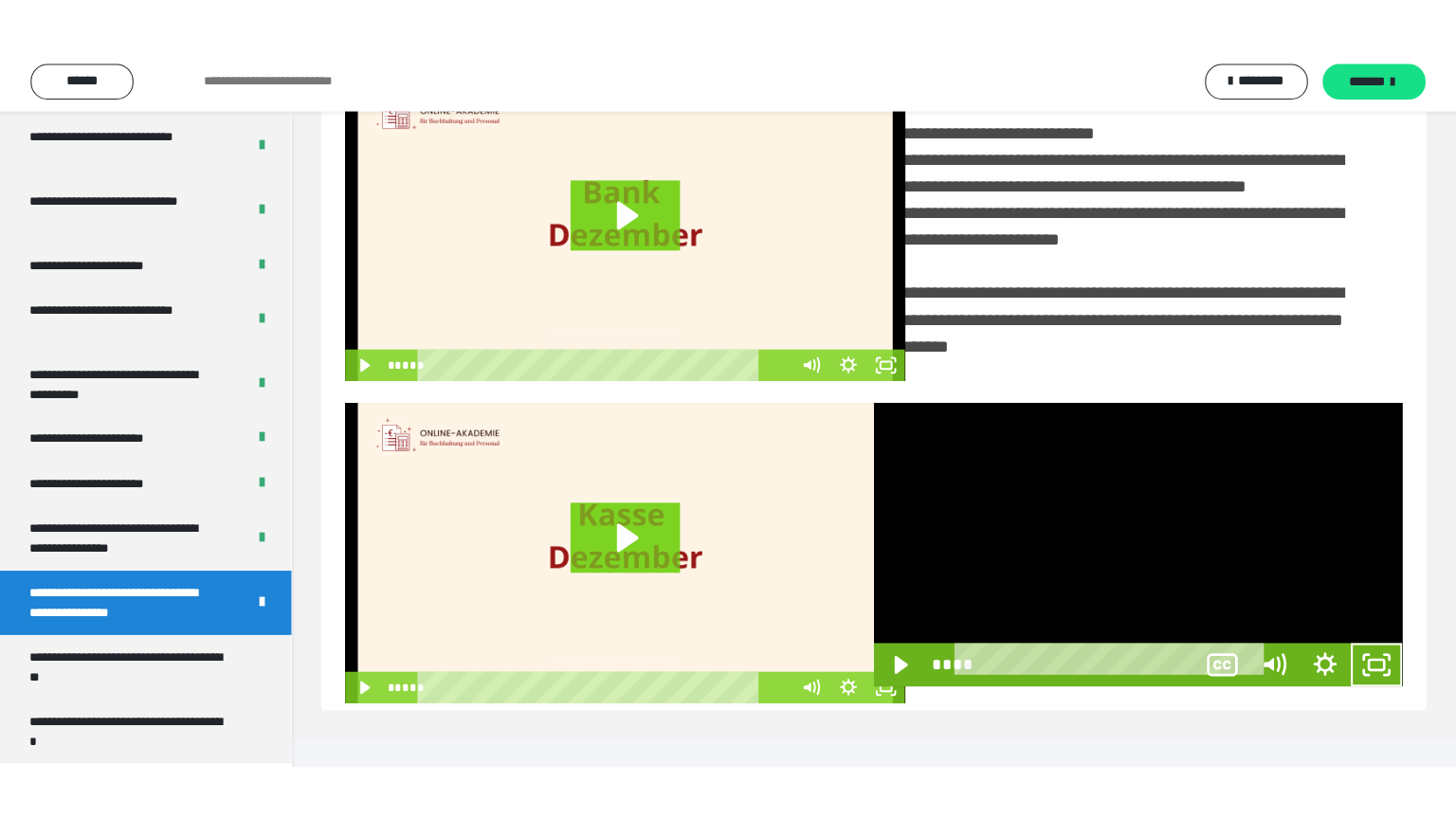 scroll, scrollTop: 317, scrollLeft: 0, axis: vertical 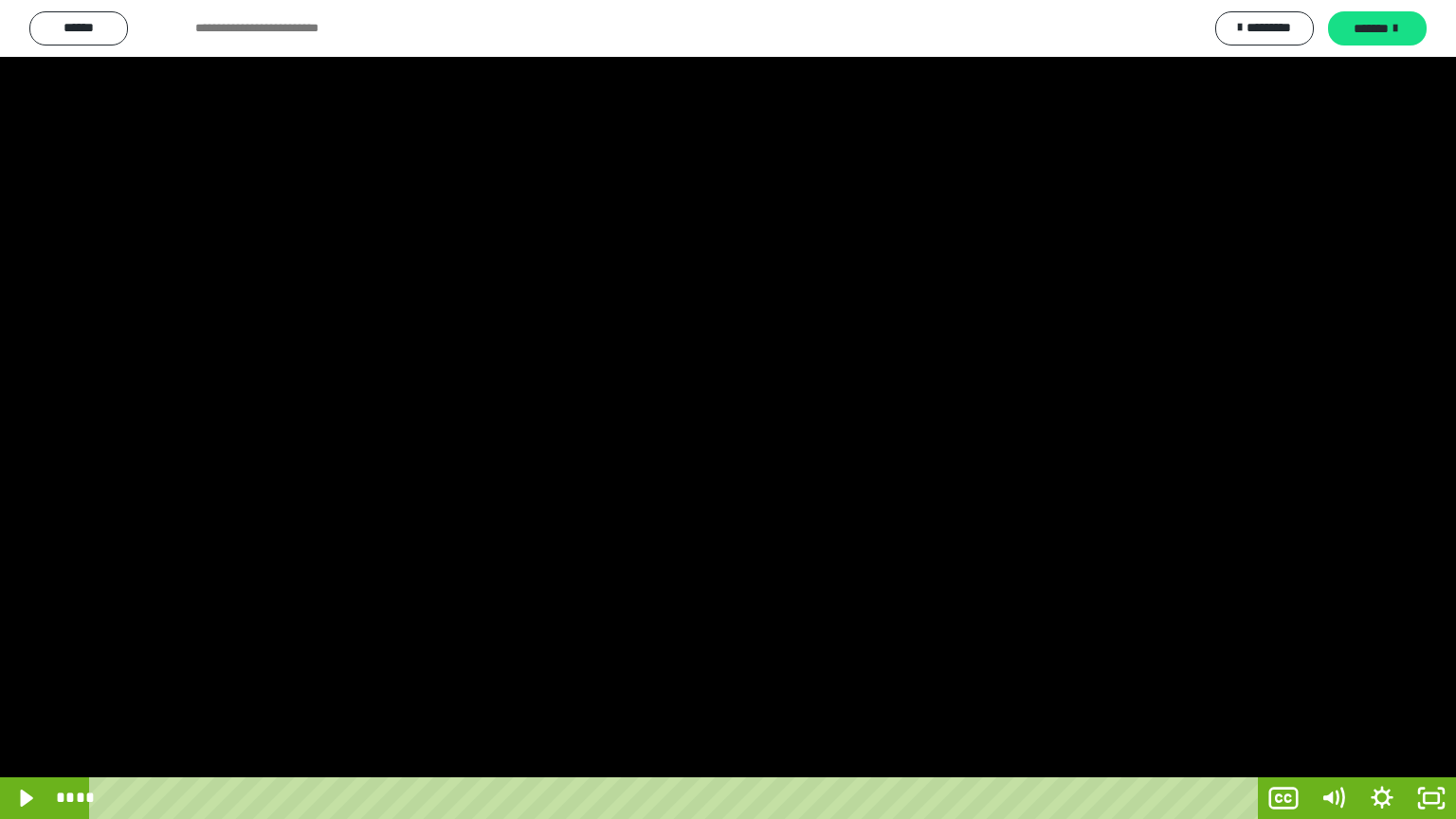 click at bounding box center [728, 410] 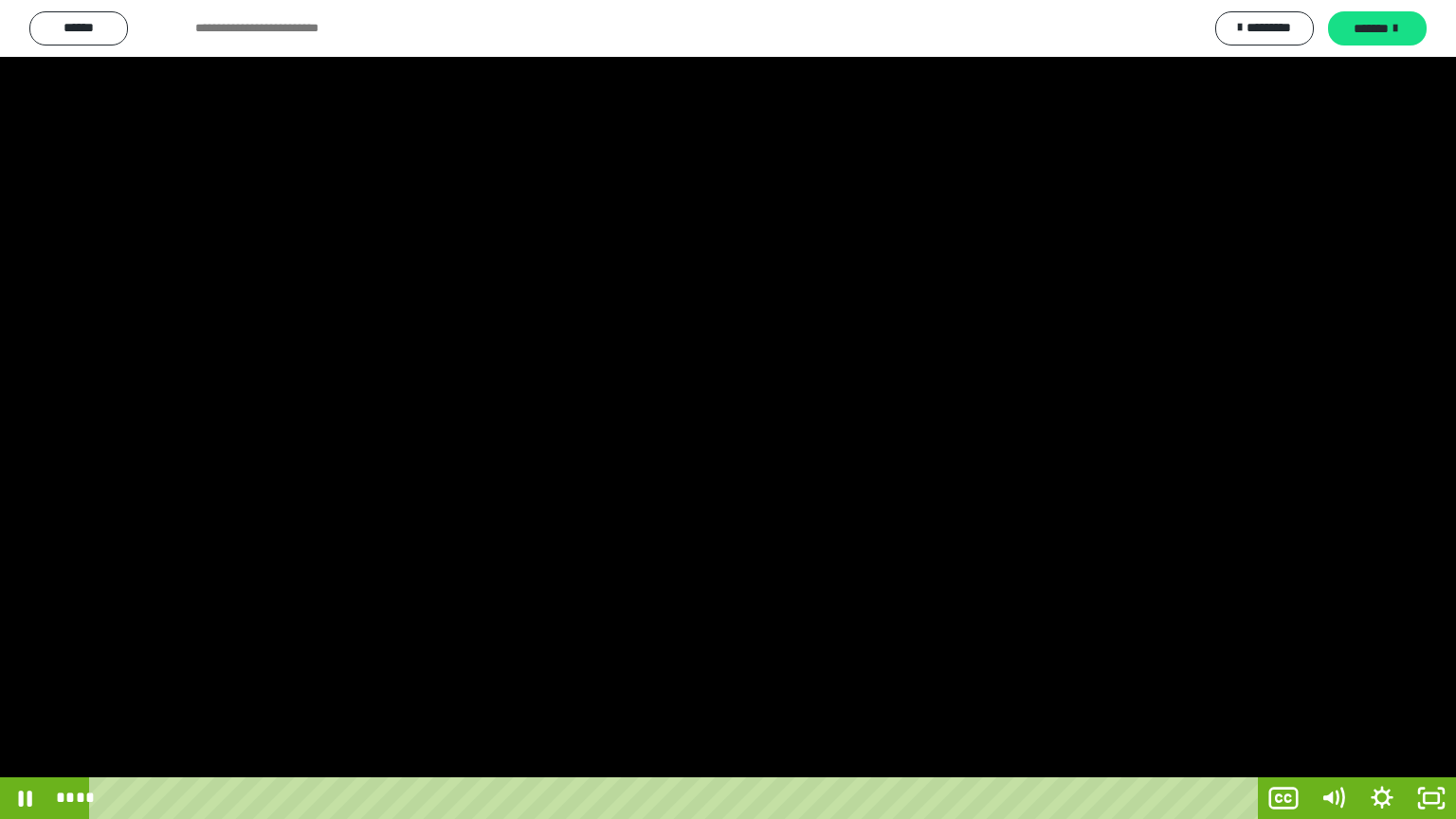 click at bounding box center (728, 410) 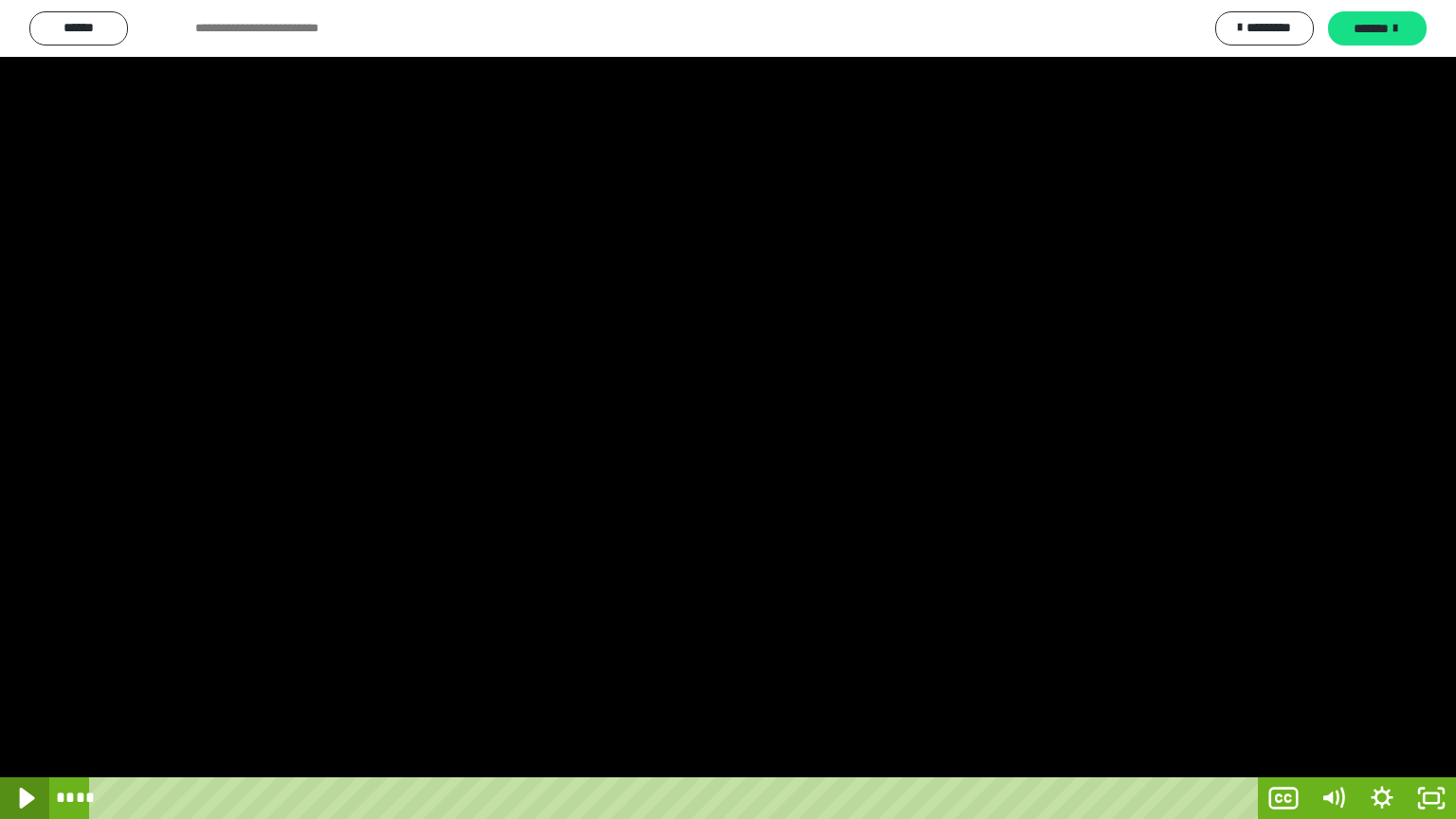 click 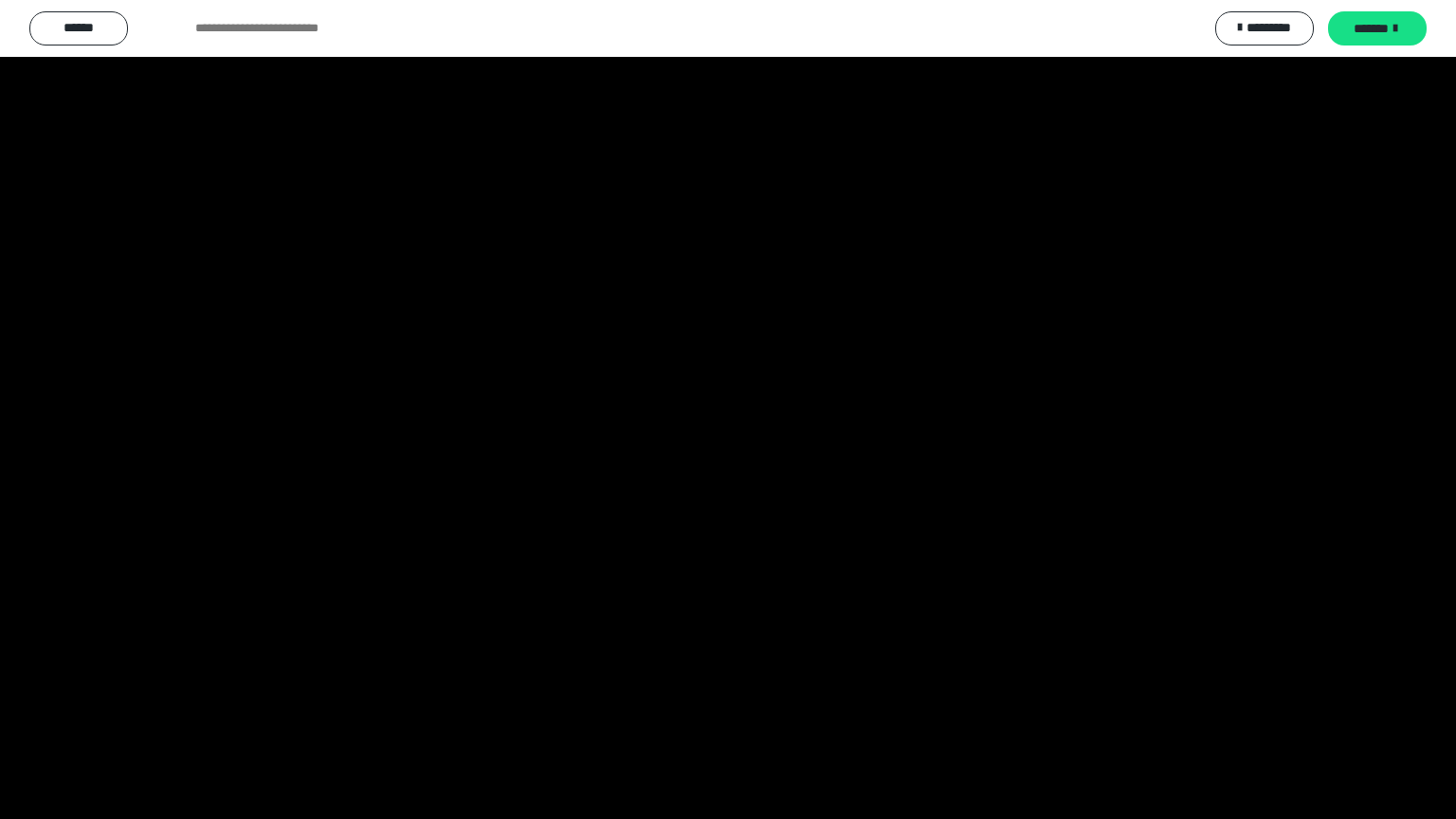 click at bounding box center [728, 410] 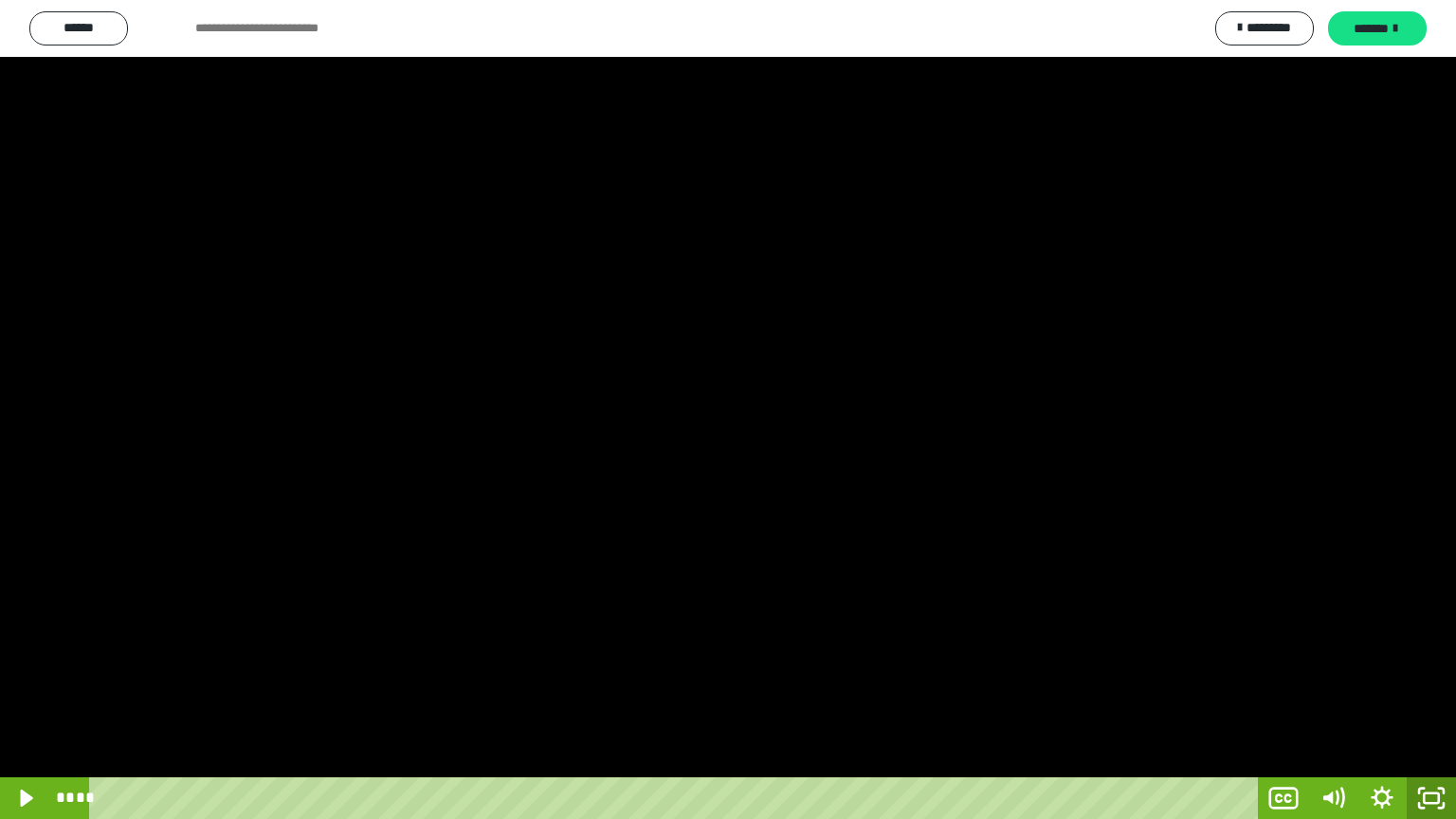 click 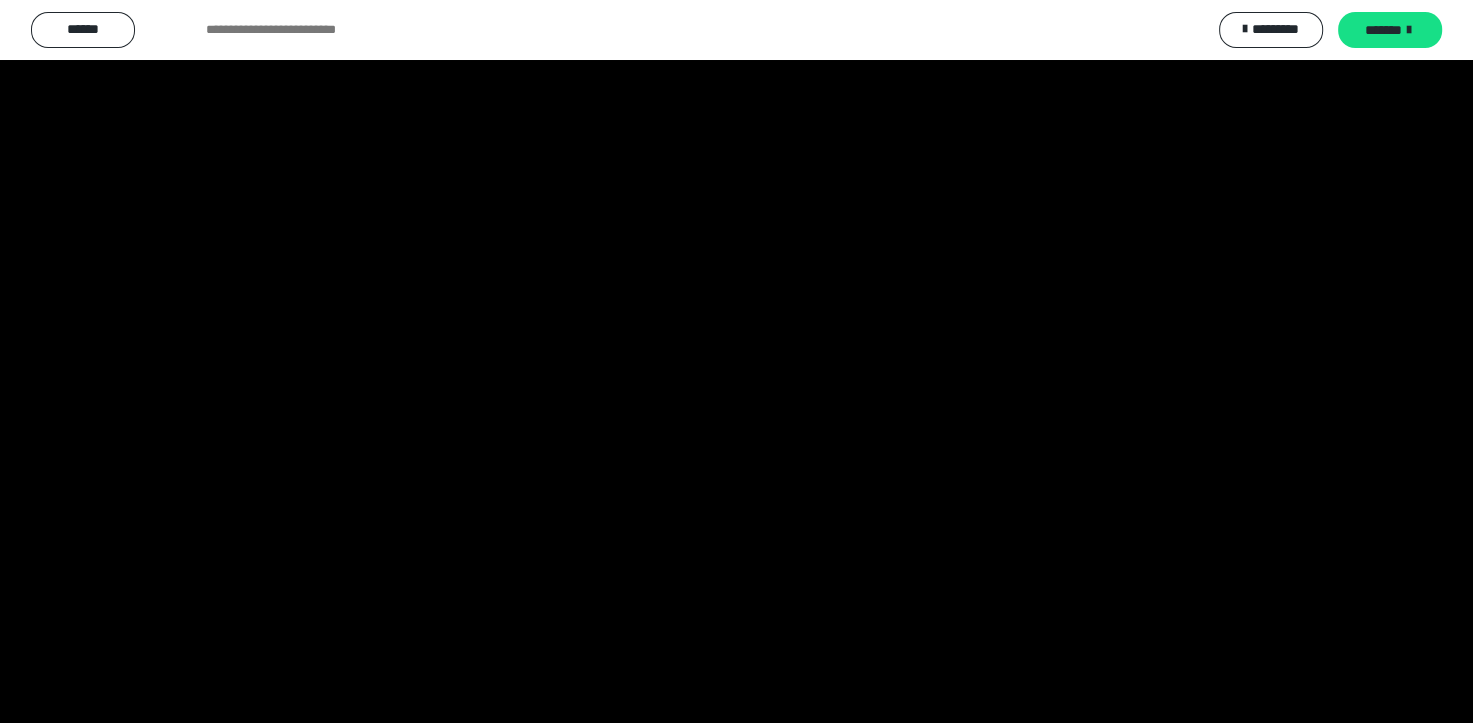 scroll, scrollTop: 3964, scrollLeft: 0, axis: vertical 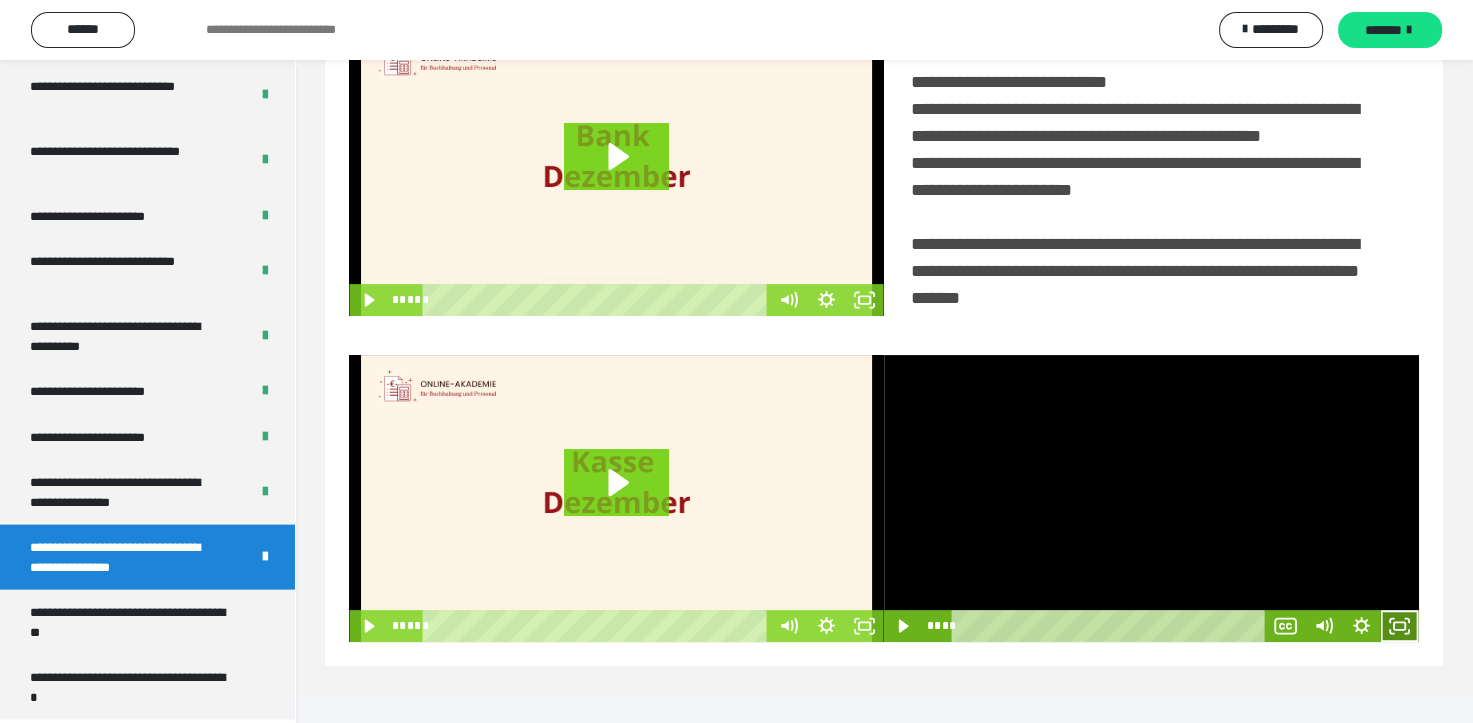 click 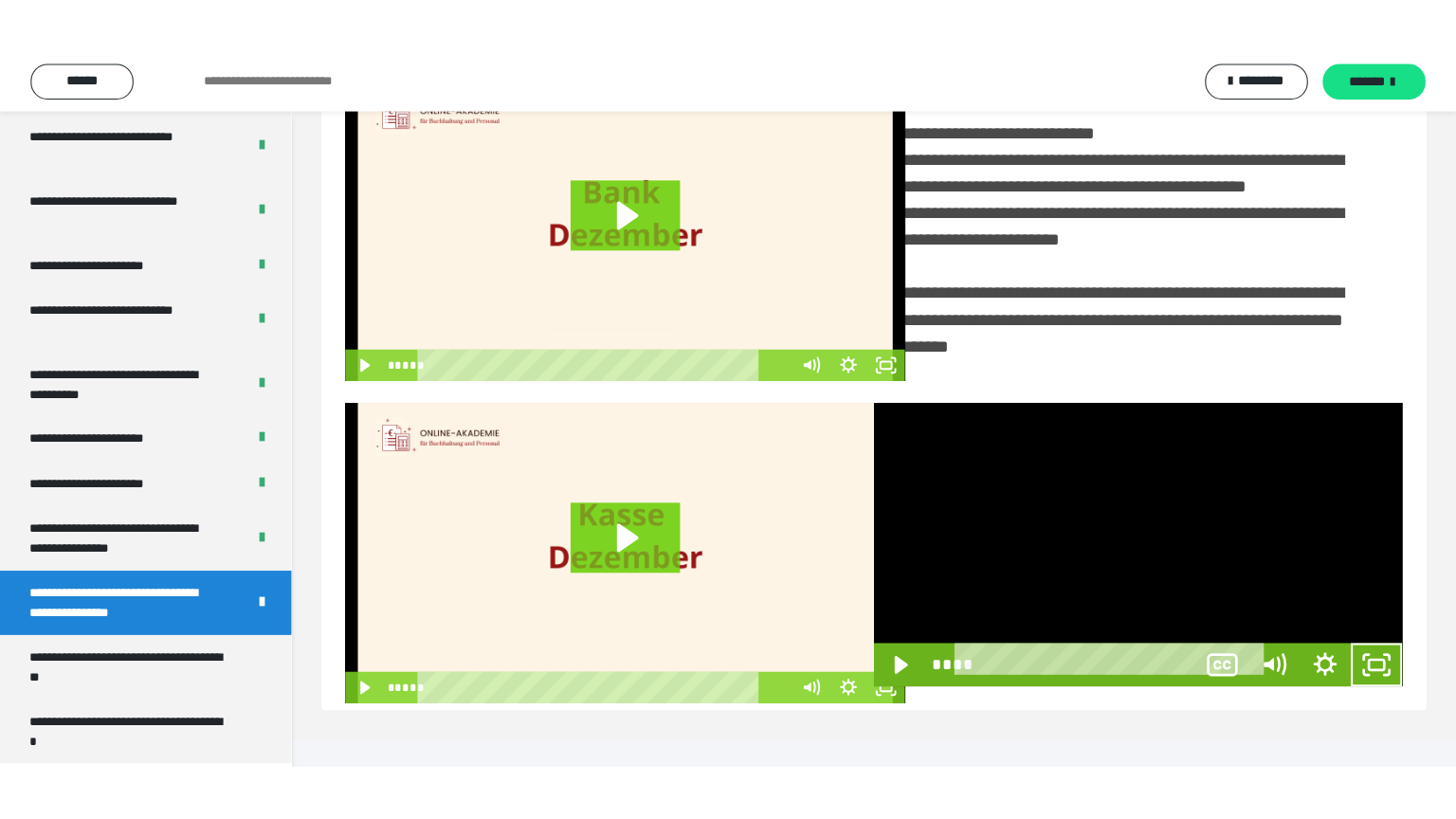 scroll, scrollTop: 317, scrollLeft: 0, axis: vertical 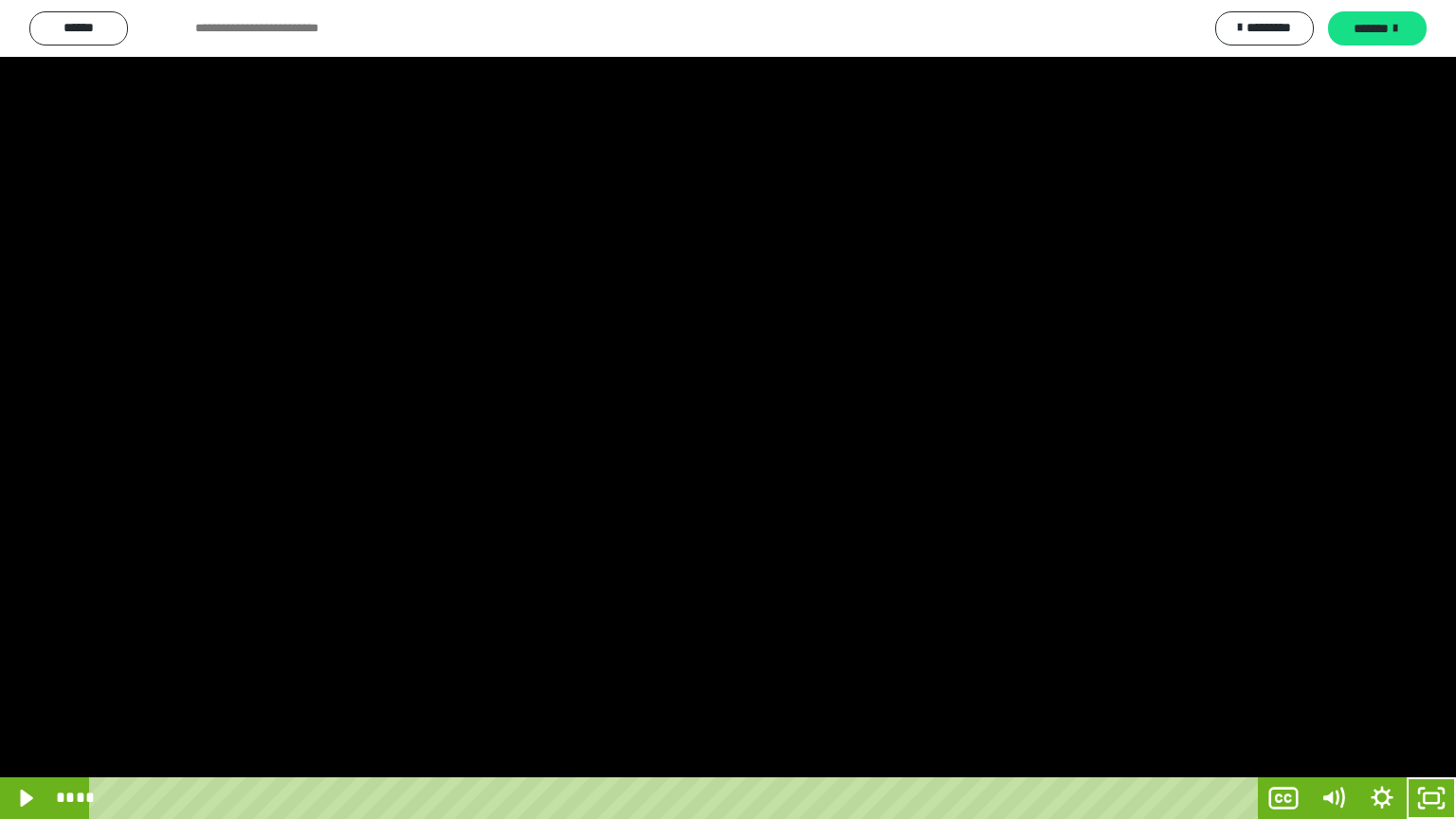 click at bounding box center [728, 410] 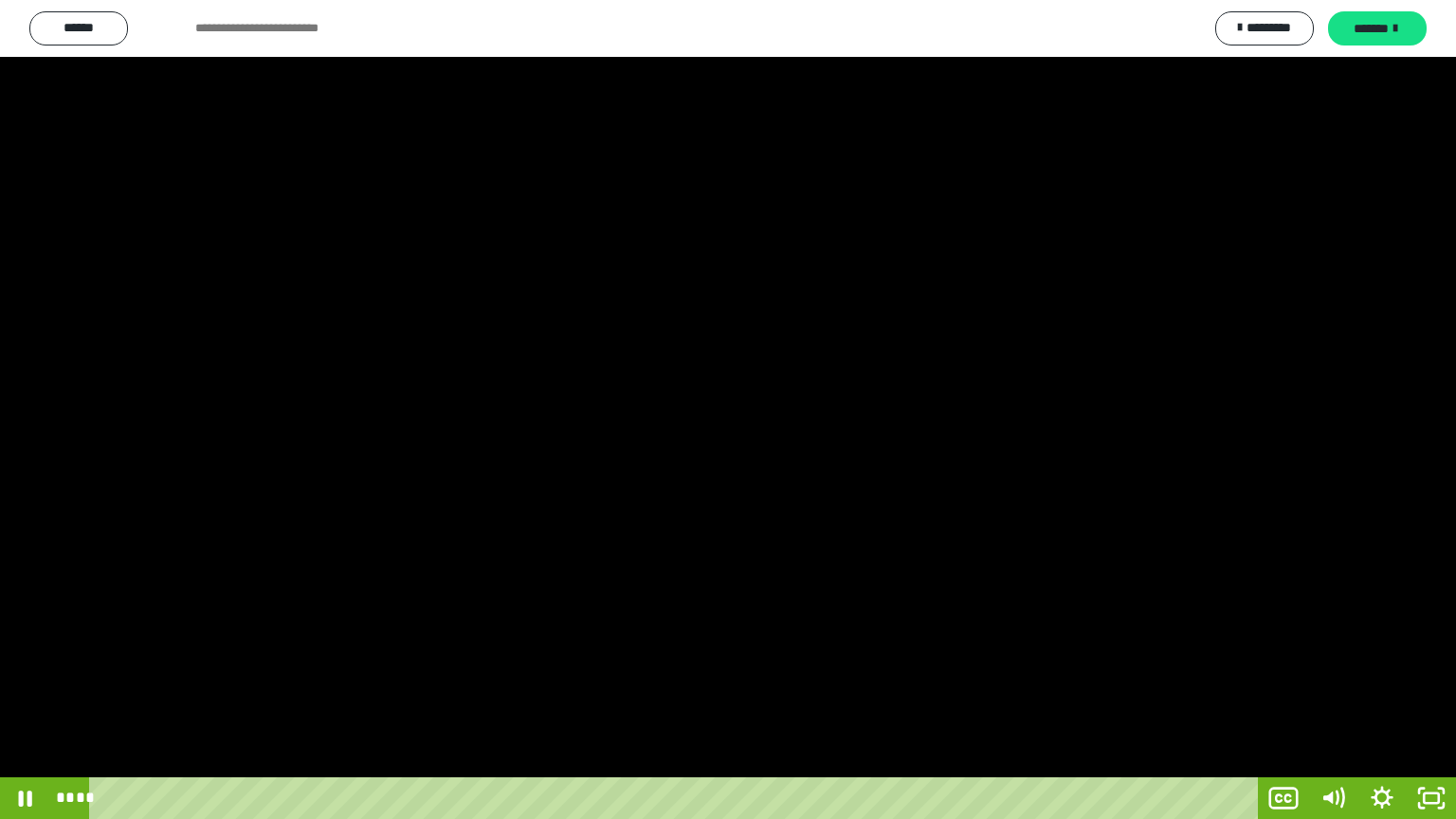 click at bounding box center (728, 410) 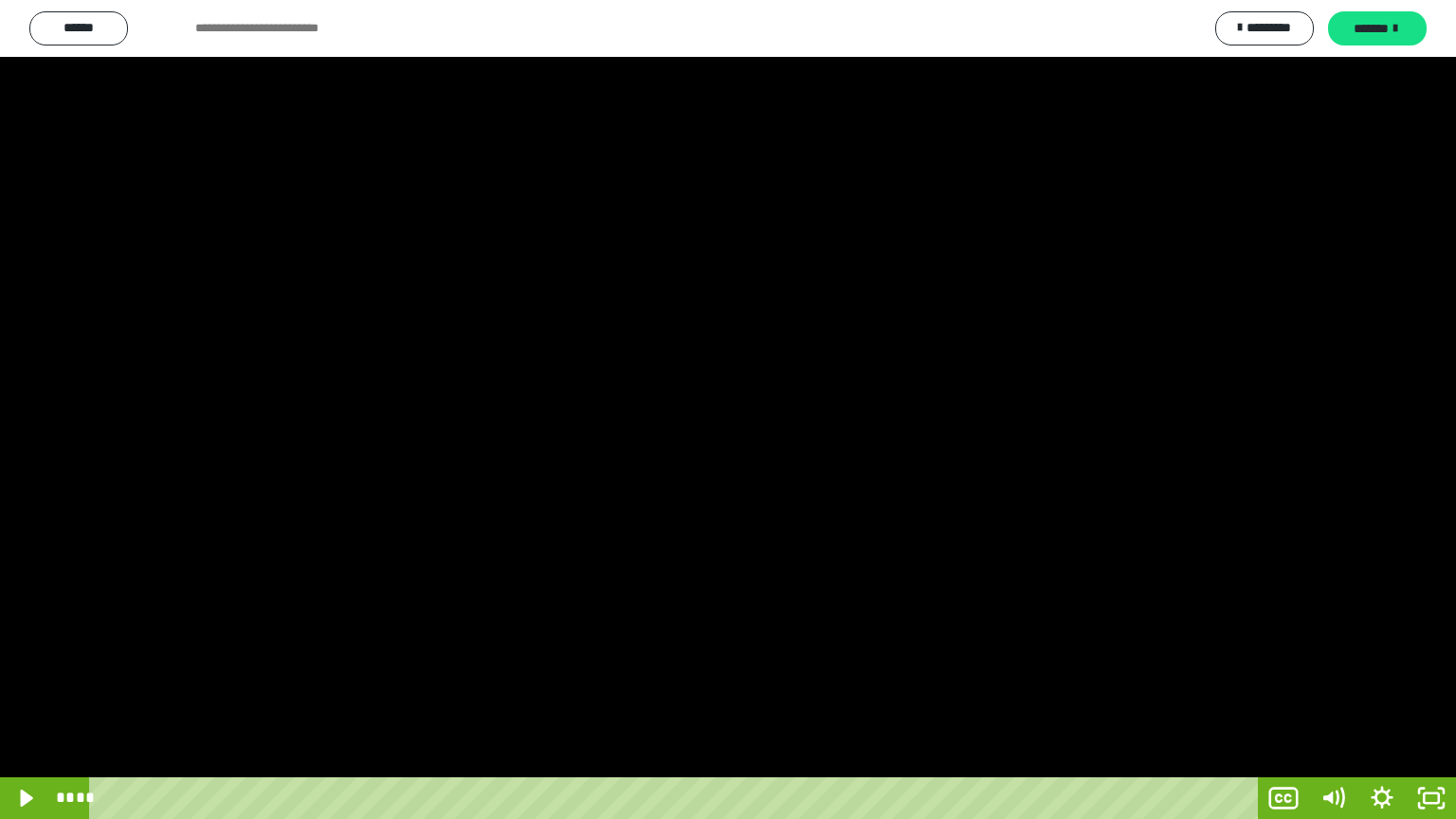 click at bounding box center (728, 410) 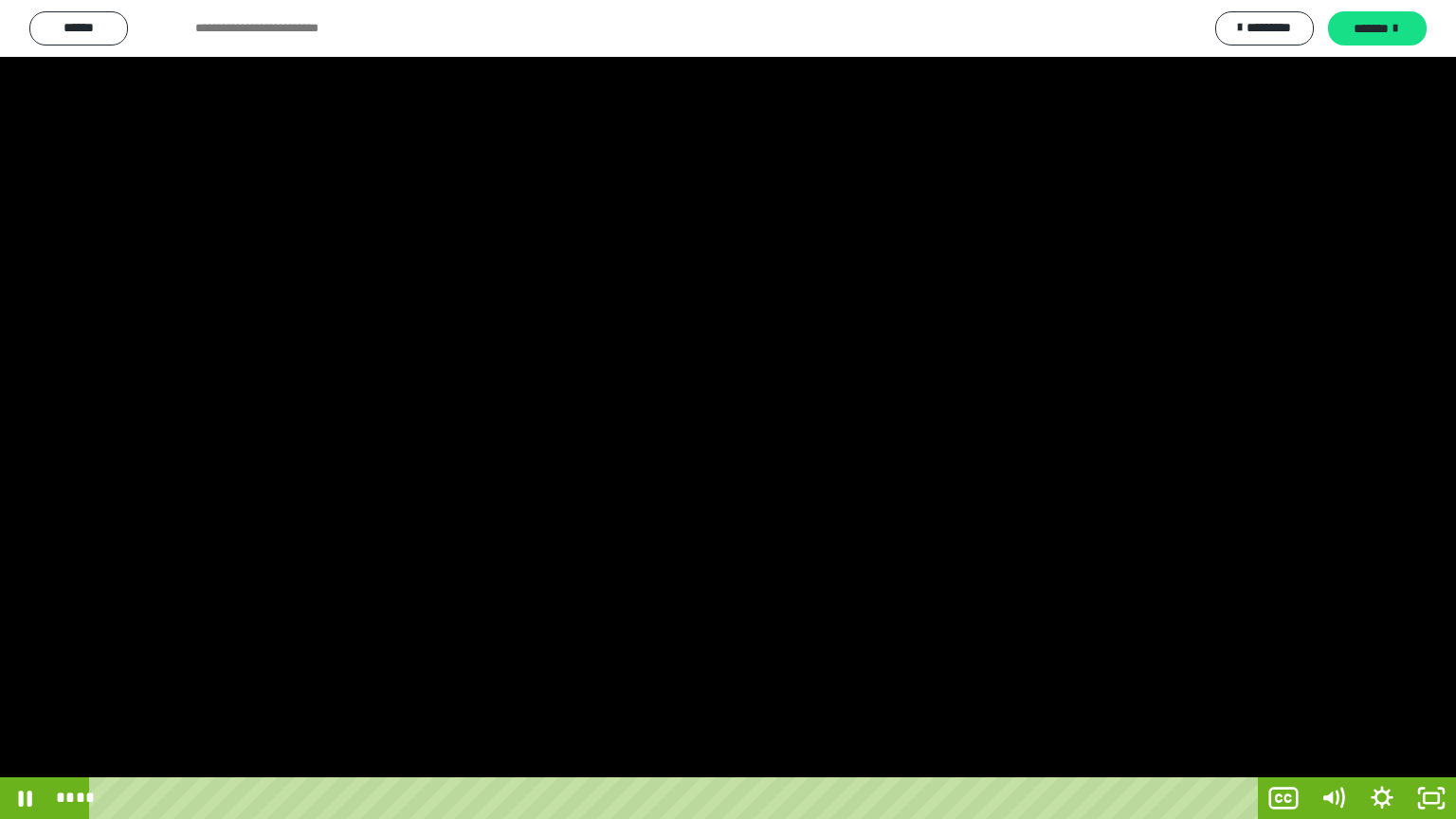 click at bounding box center [728, 410] 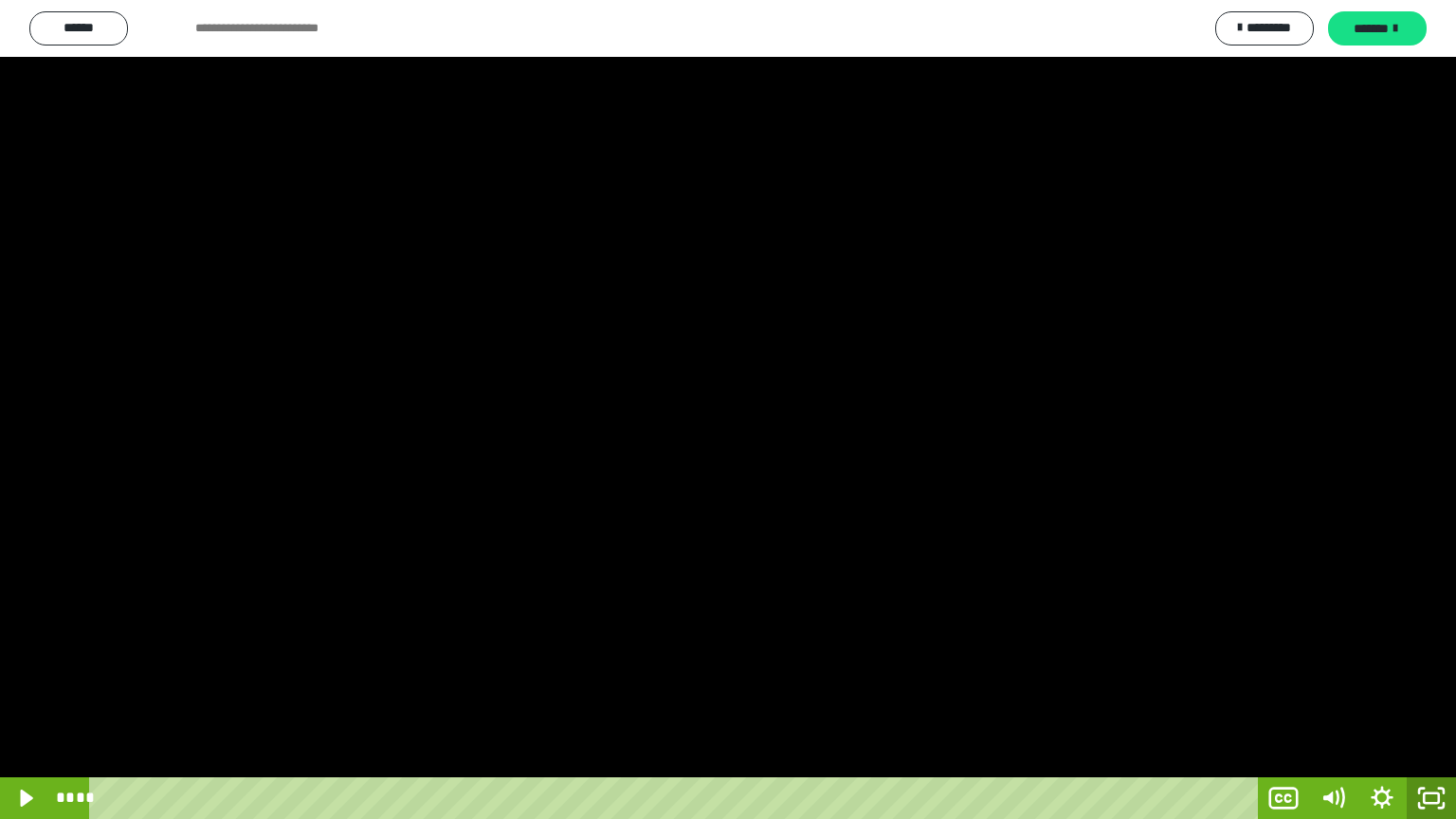 click 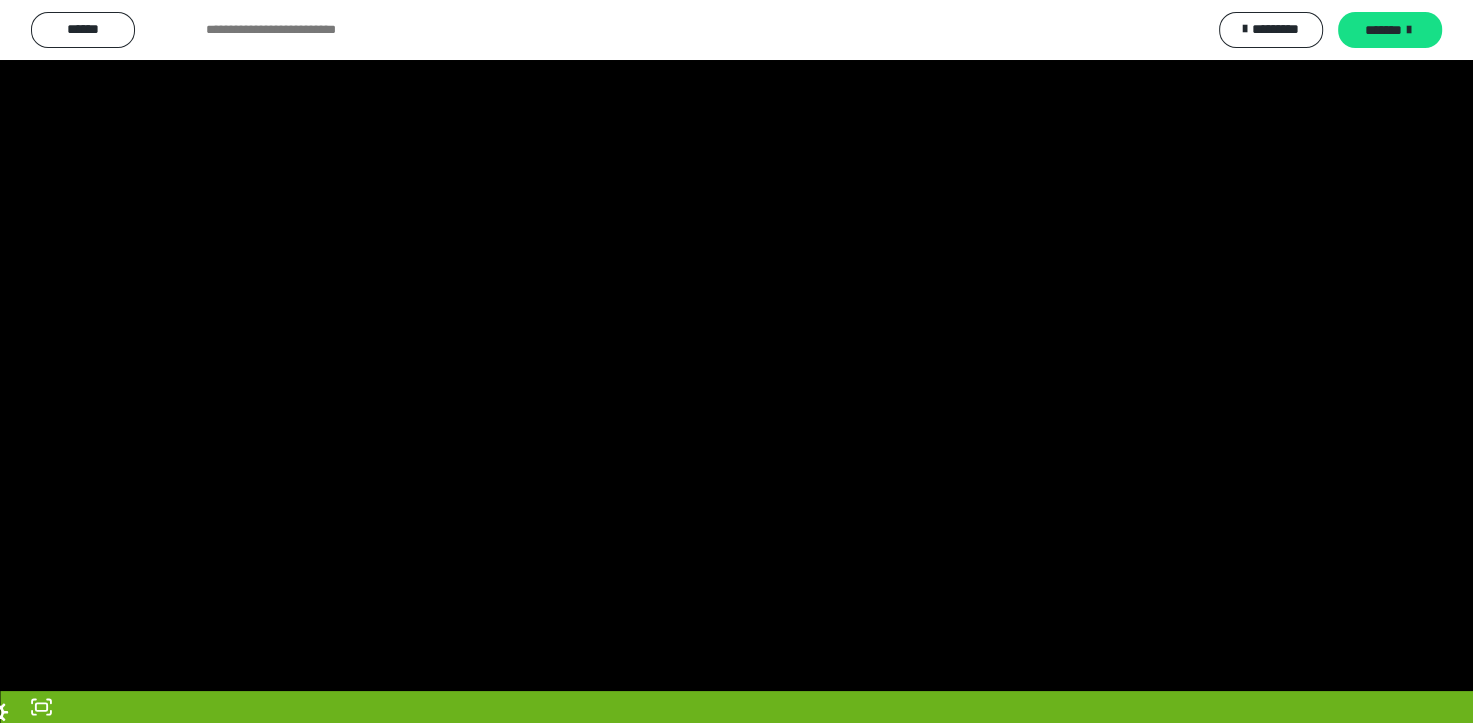 scroll, scrollTop: 3964, scrollLeft: 0, axis: vertical 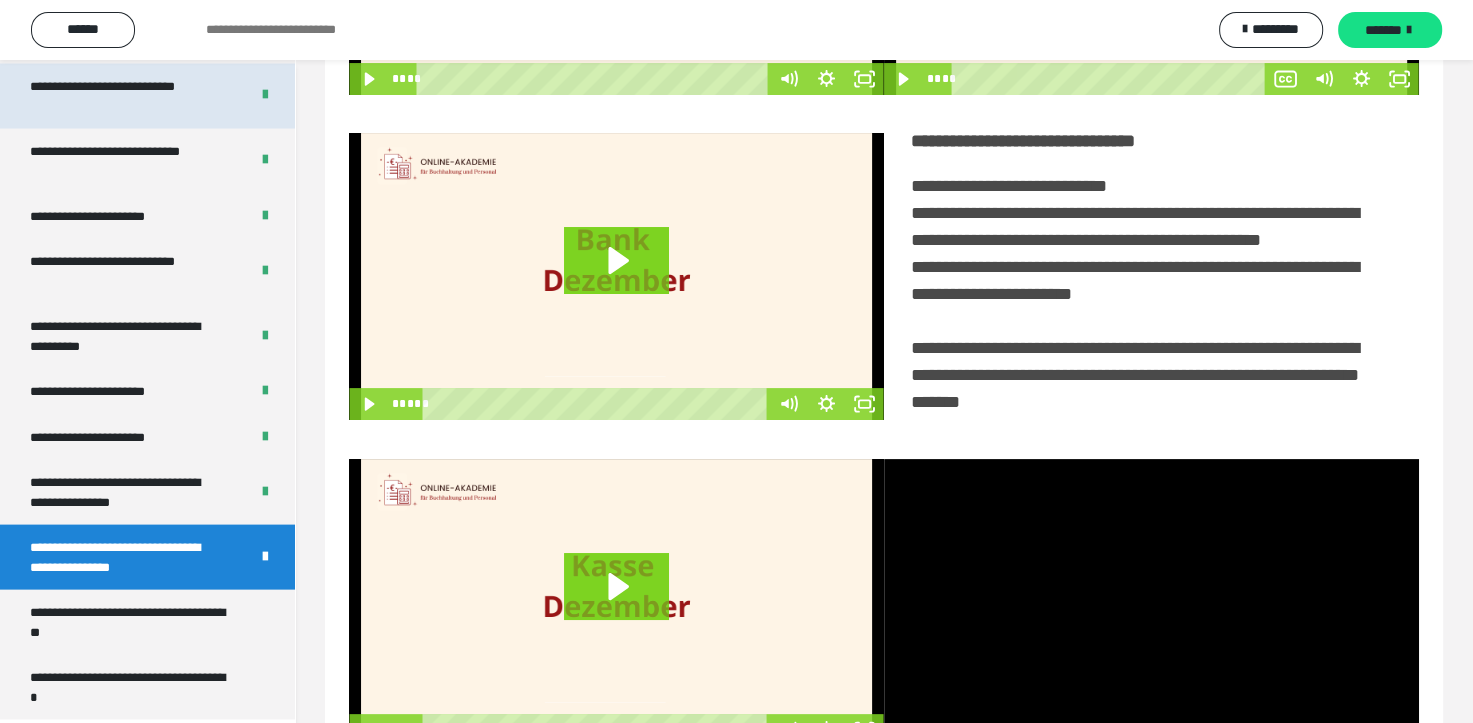 click on "**********" at bounding box center [147, 96] 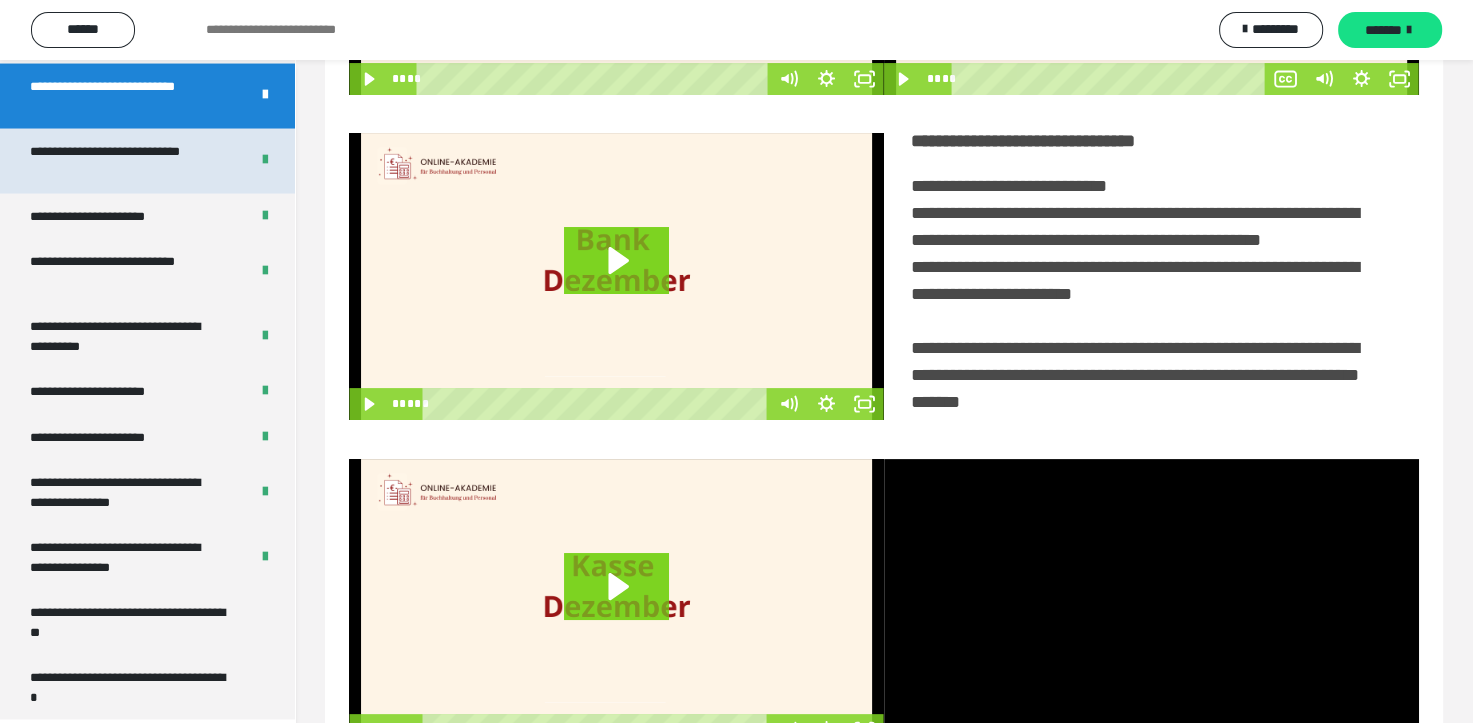 scroll, scrollTop: 60, scrollLeft: 0, axis: vertical 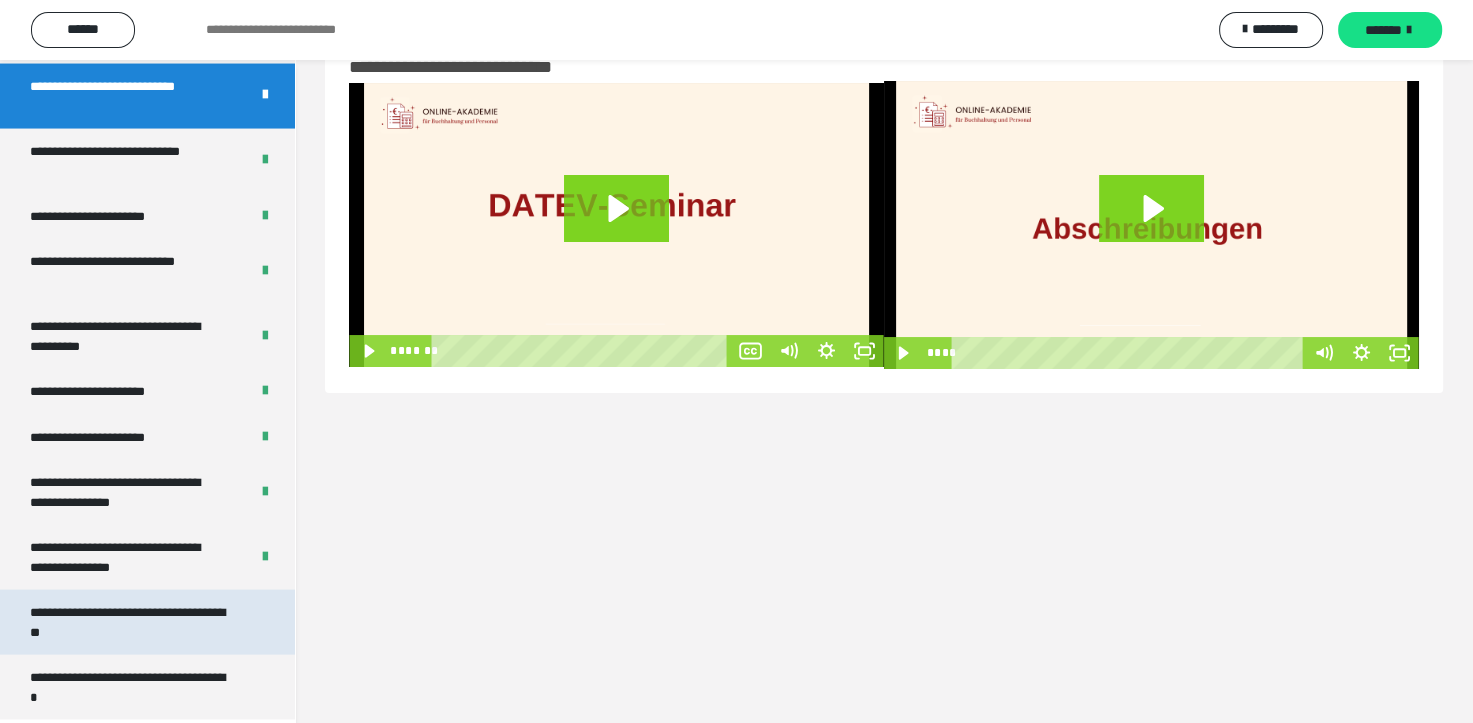 click on "**********" at bounding box center [132, 622] 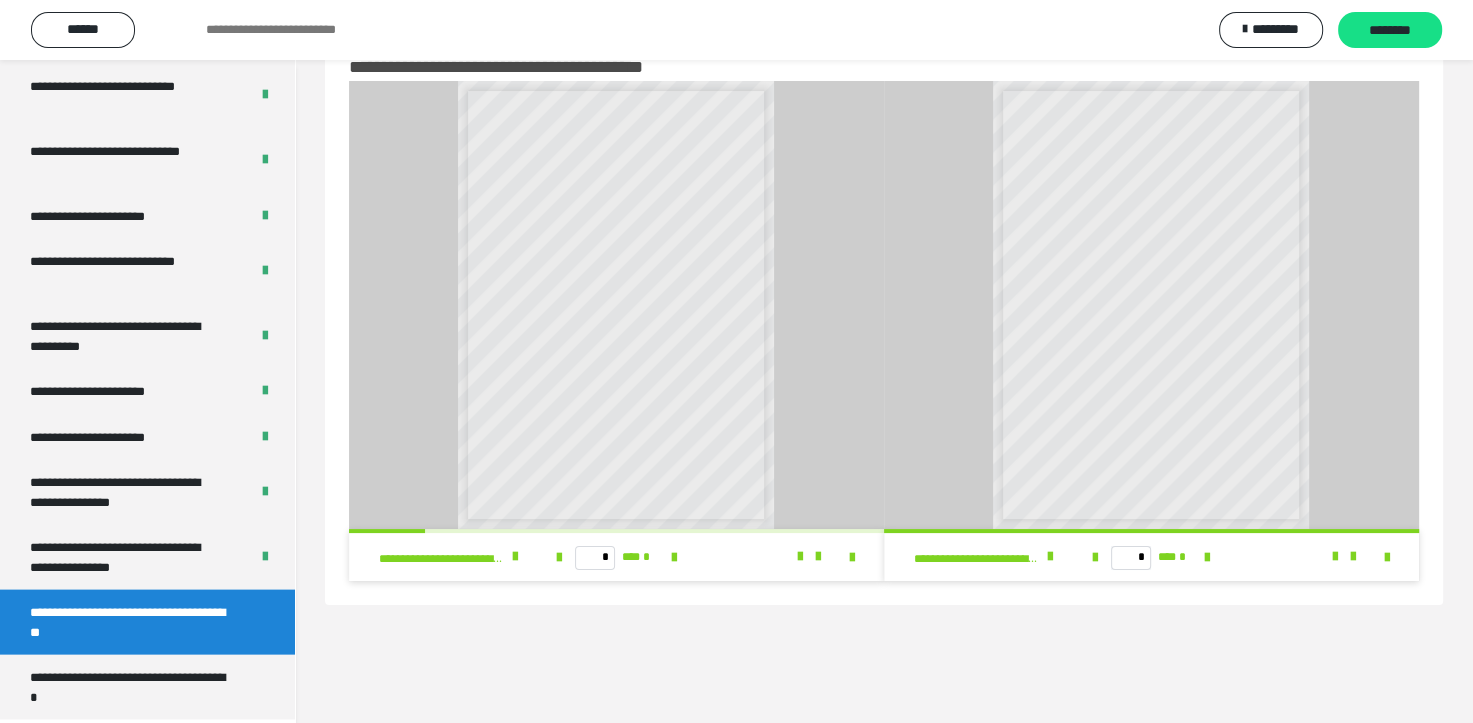 click on "**********" at bounding box center [124, 557] 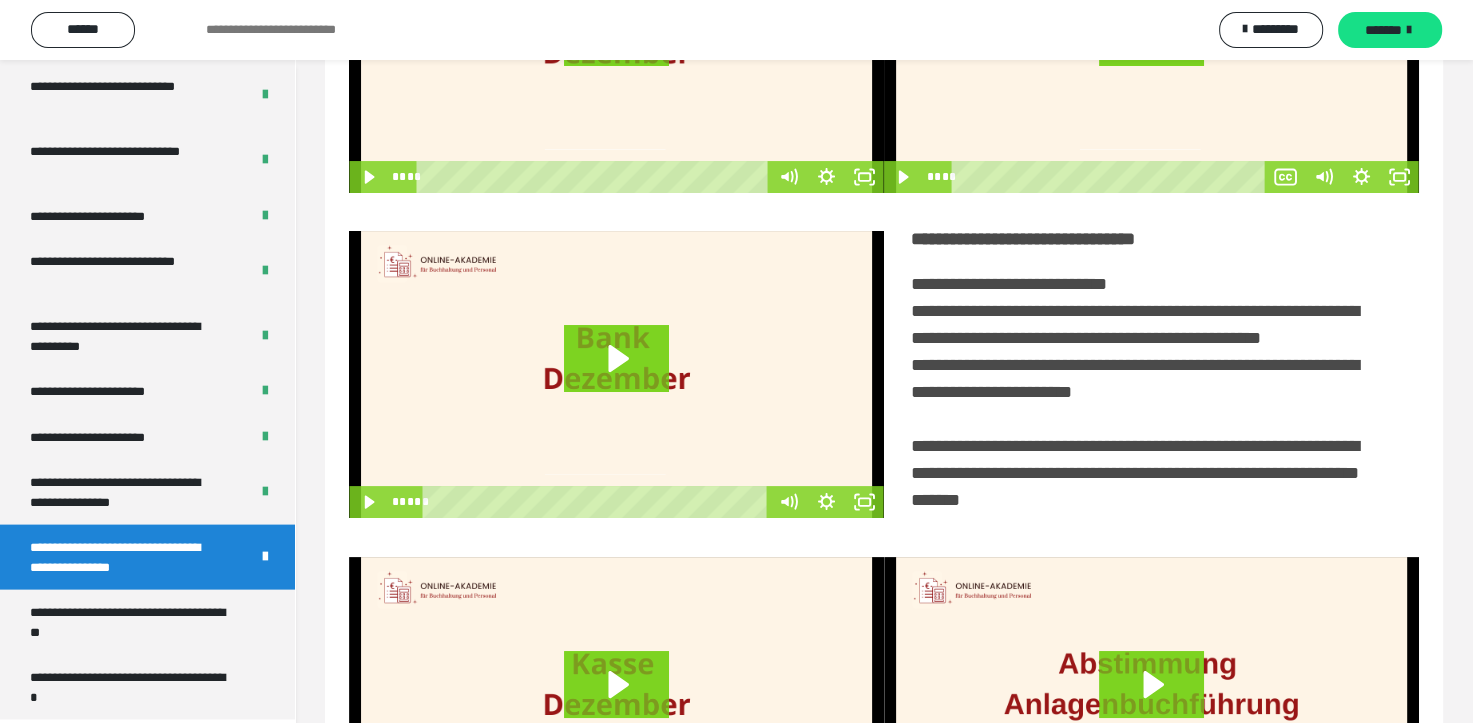 scroll, scrollTop: 438, scrollLeft: 0, axis: vertical 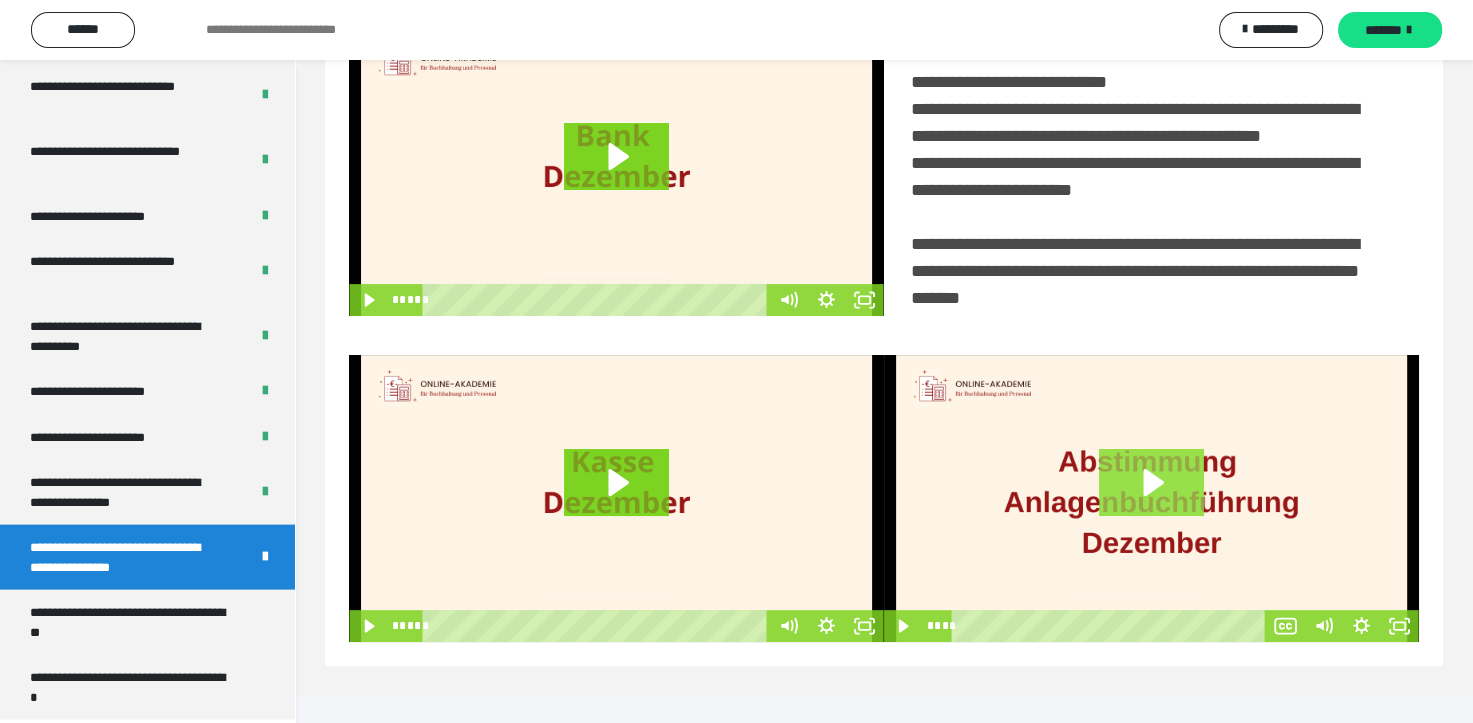click 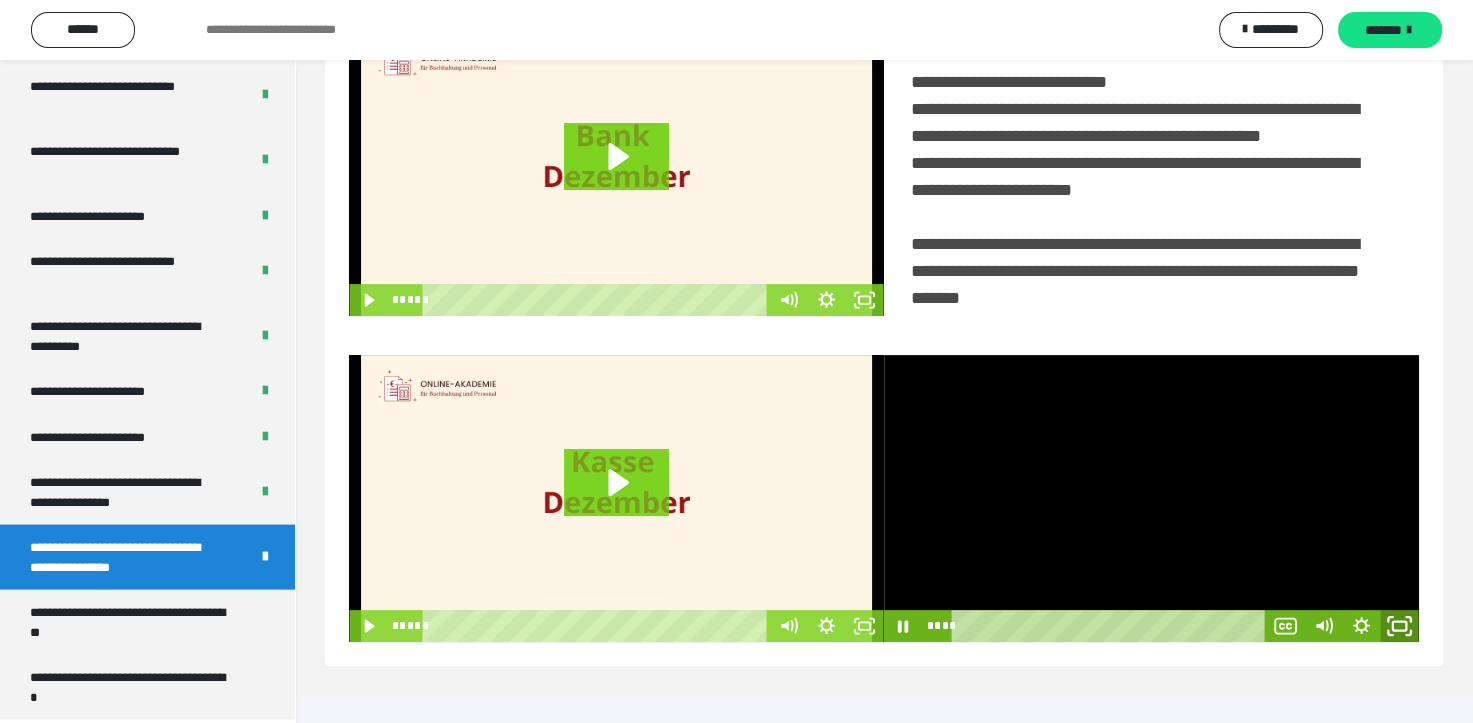 click 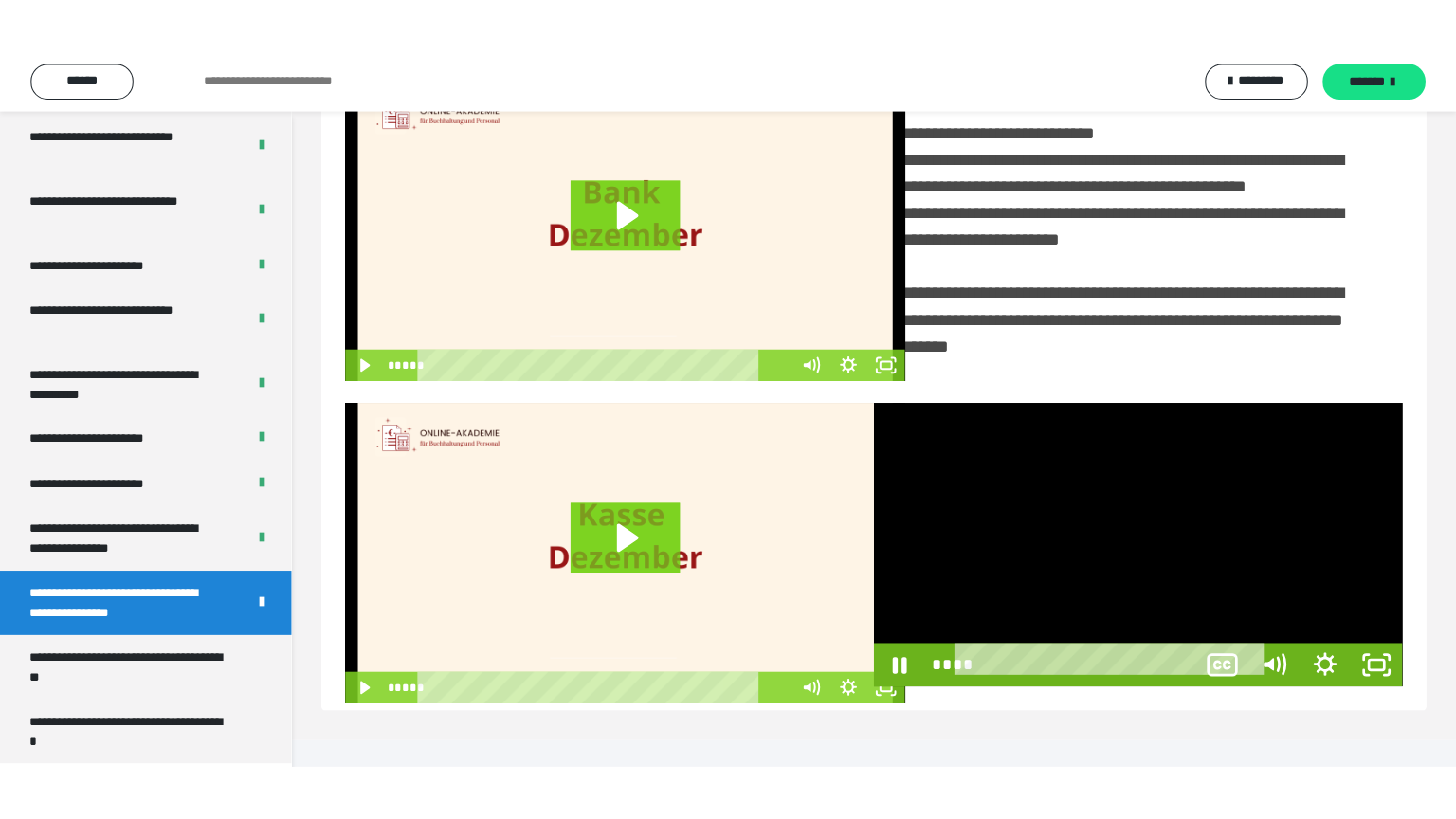 scroll, scrollTop: 317, scrollLeft: 0, axis: vertical 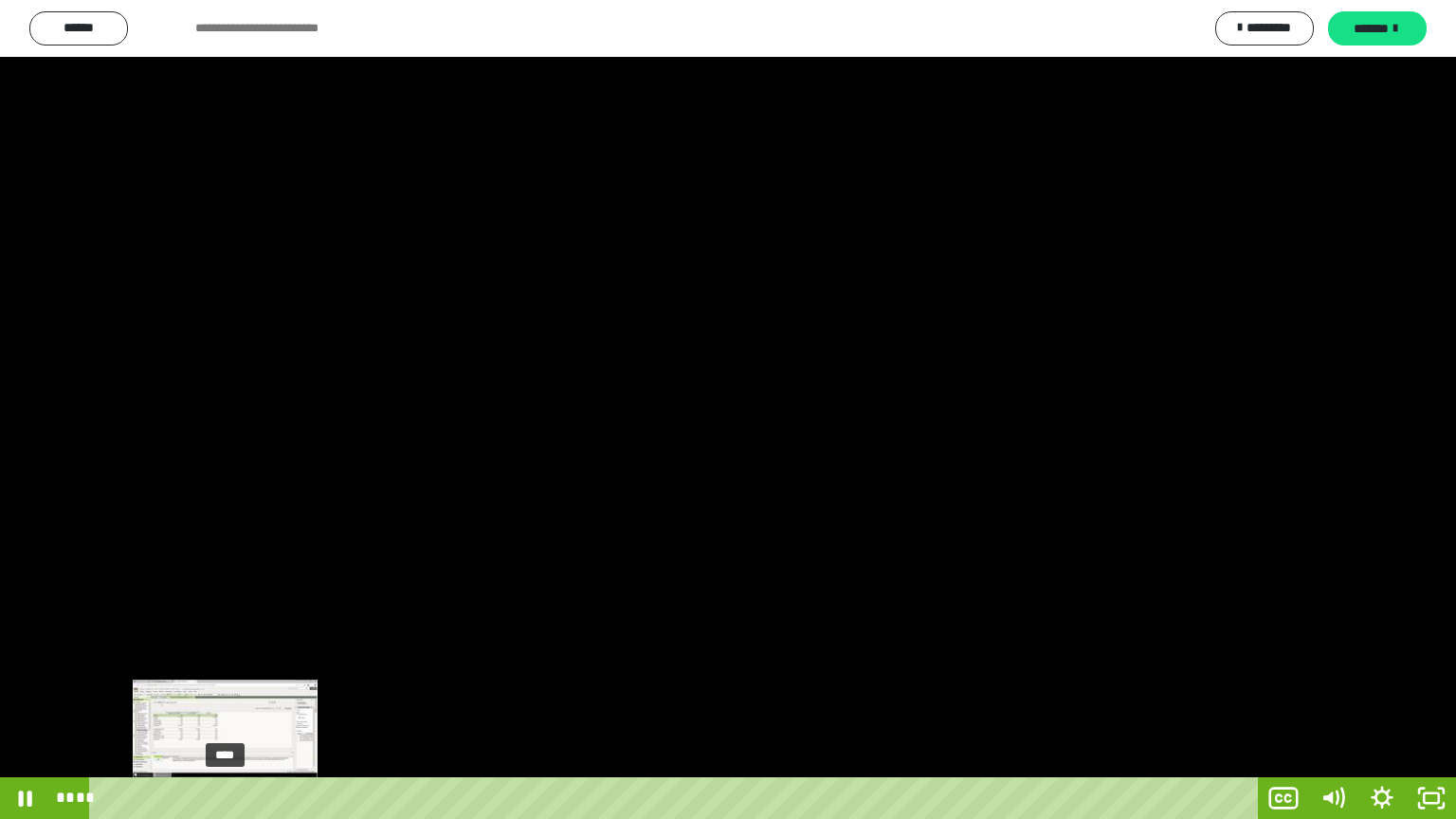 click on "****" at bounding box center (677, 798) 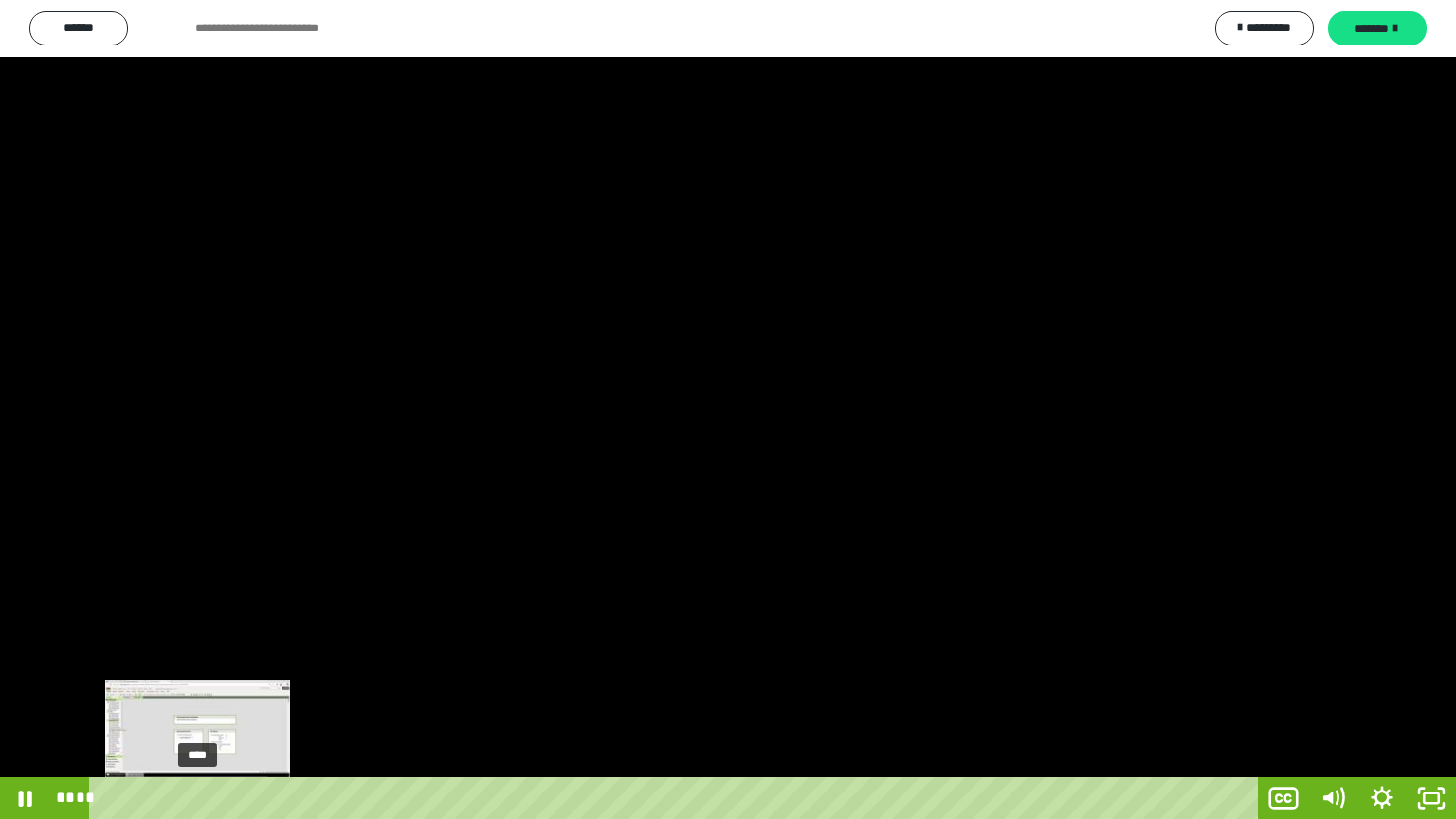 click on "****" at bounding box center (677, 798) 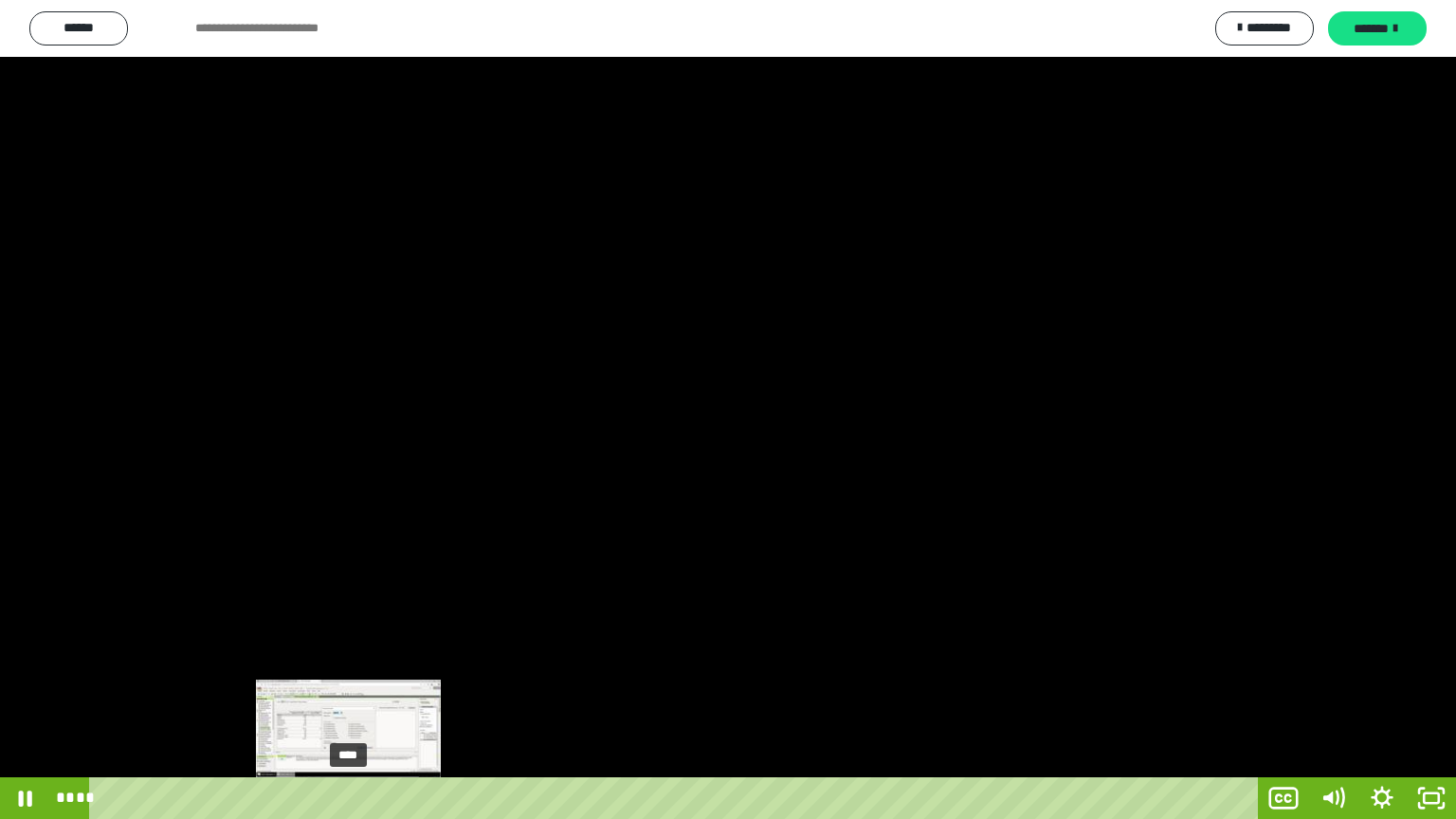 click on "****" at bounding box center (677, 798) 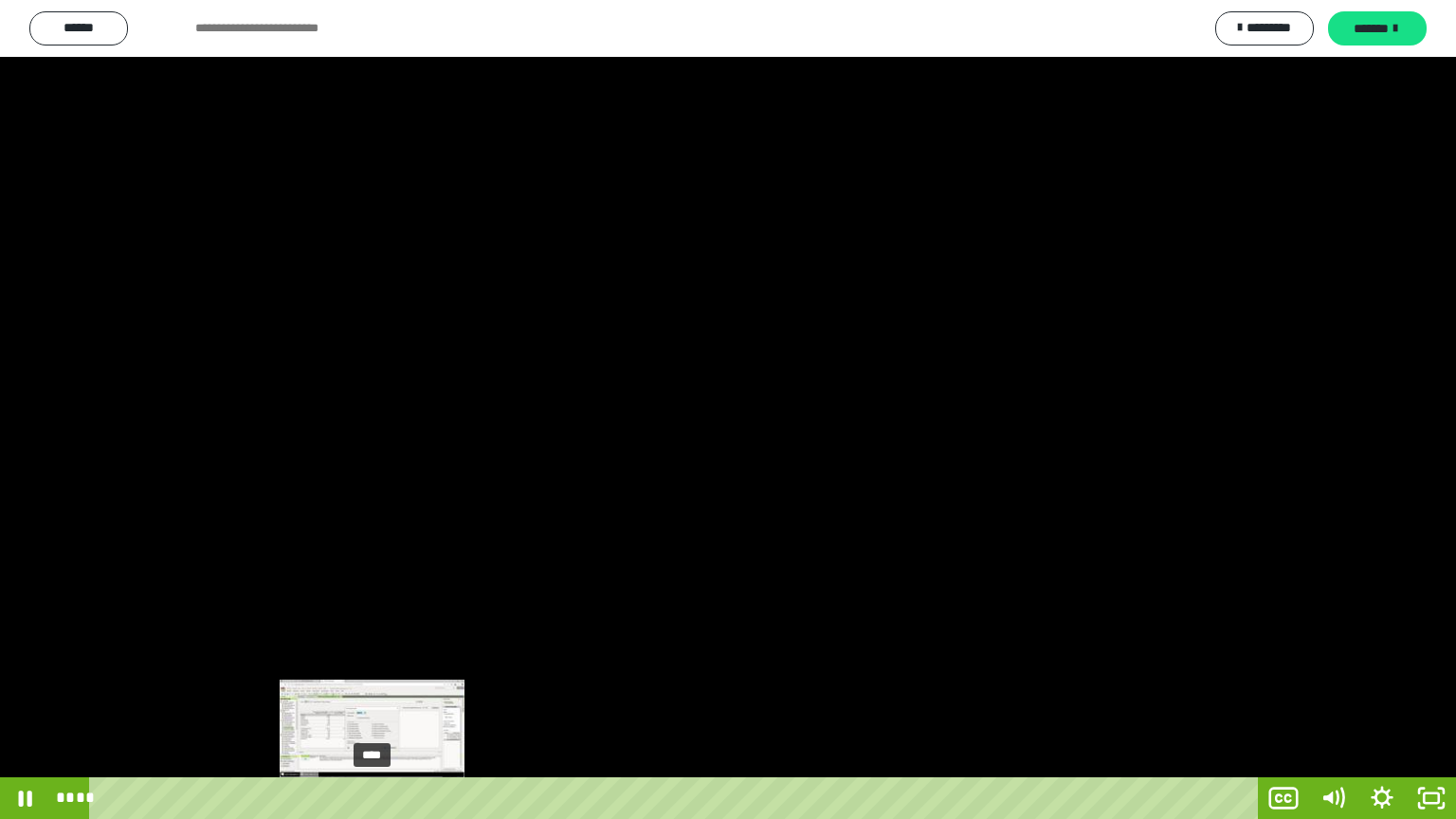 click on "****" at bounding box center (677, 798) 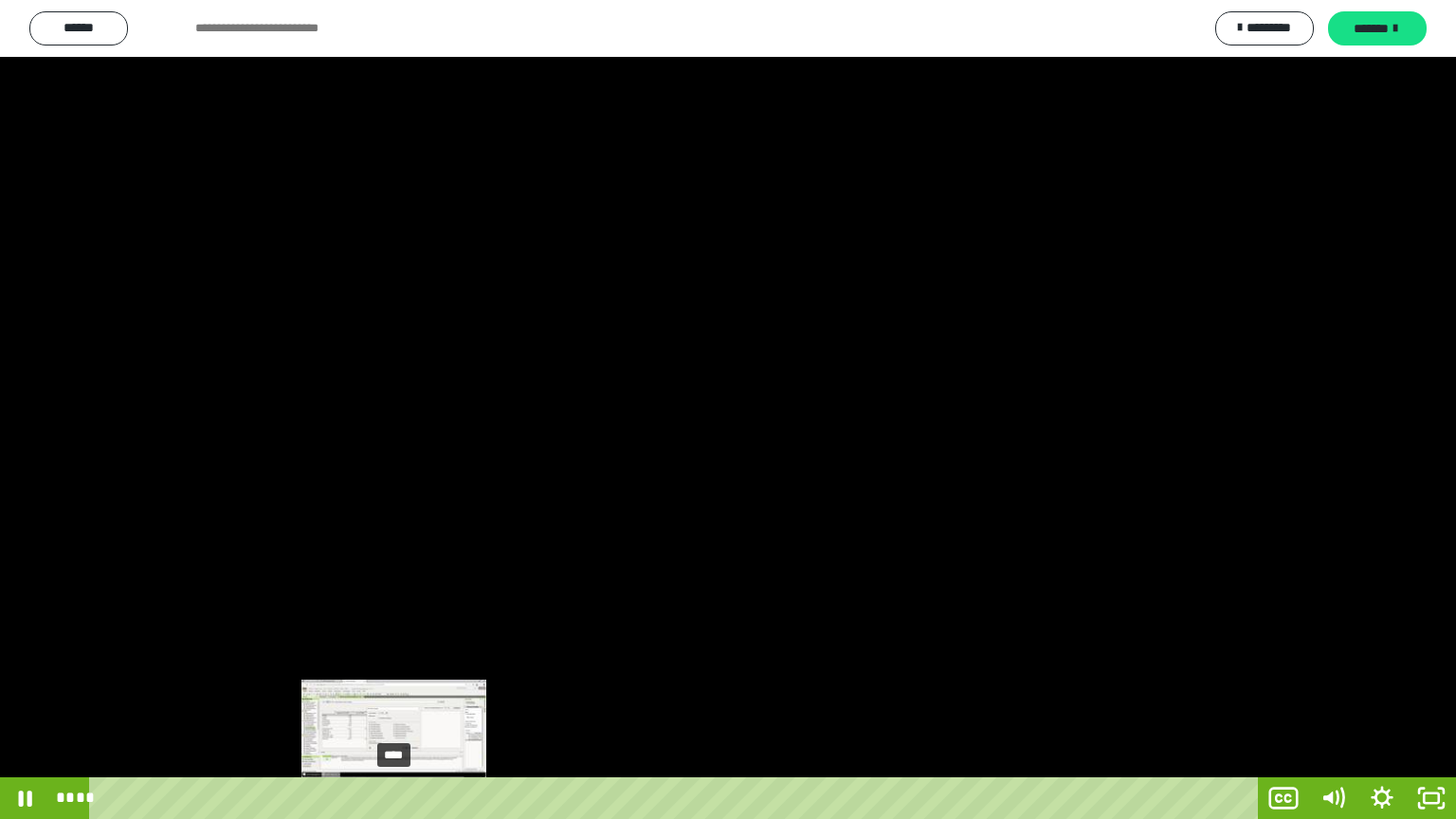 click on "****" at bounding box center [677, 798] 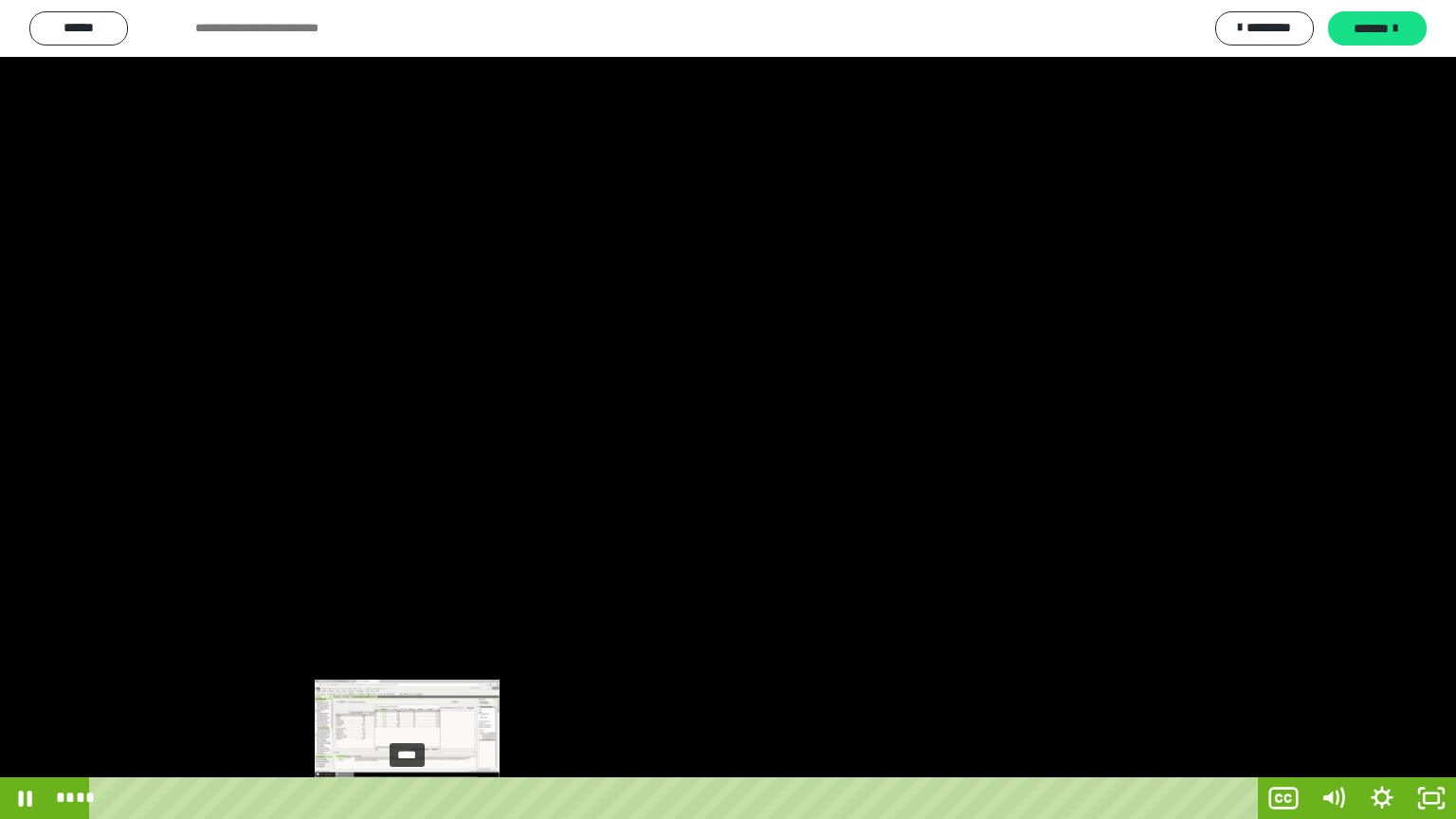 click on "****" at bounding box center [677, 798] 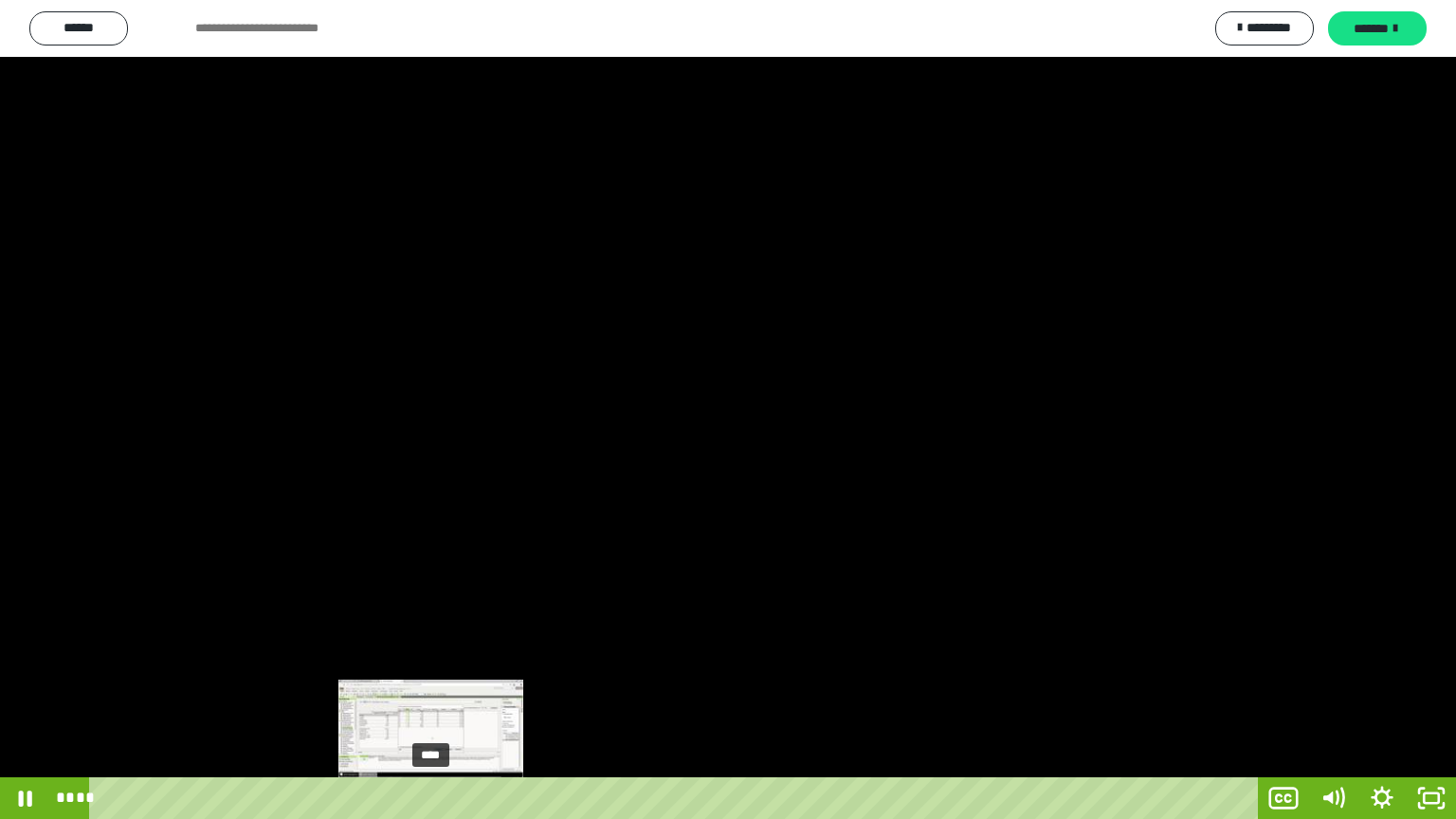 click on "****" at bounding box center (677, 798) 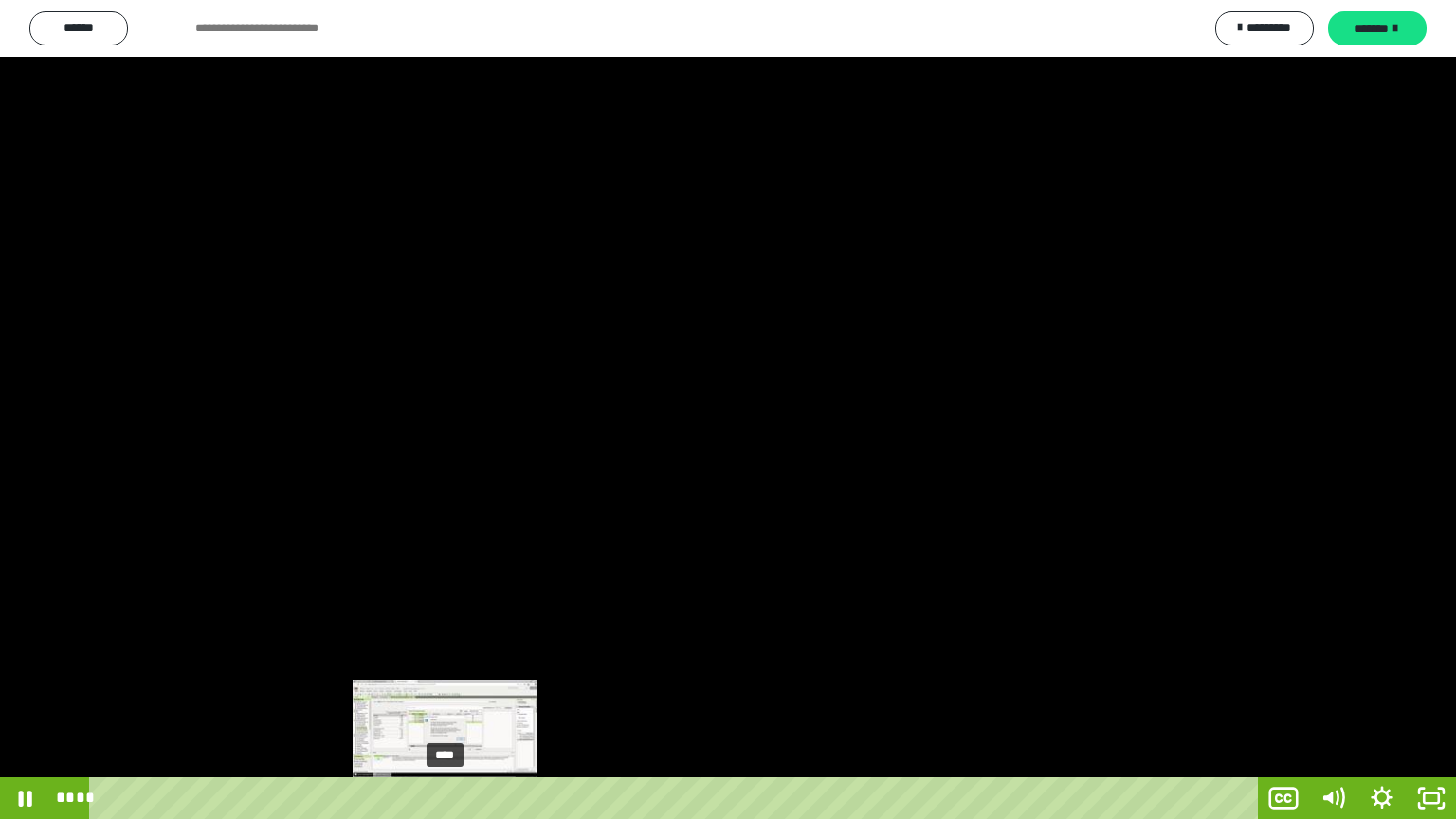 click on "****" at bounding box center (677, 798) 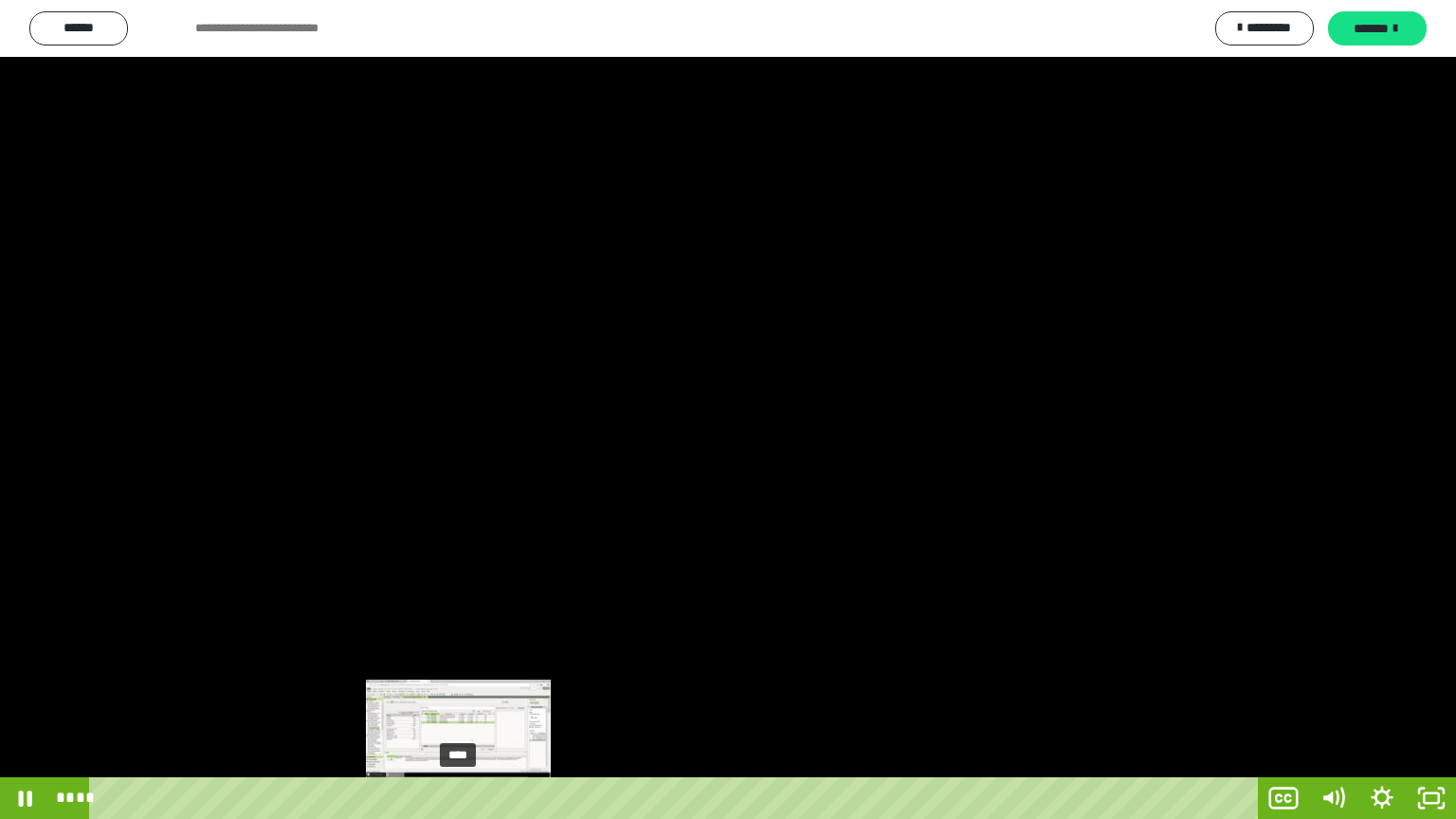 click on "****" at bounding box center [677, 798] 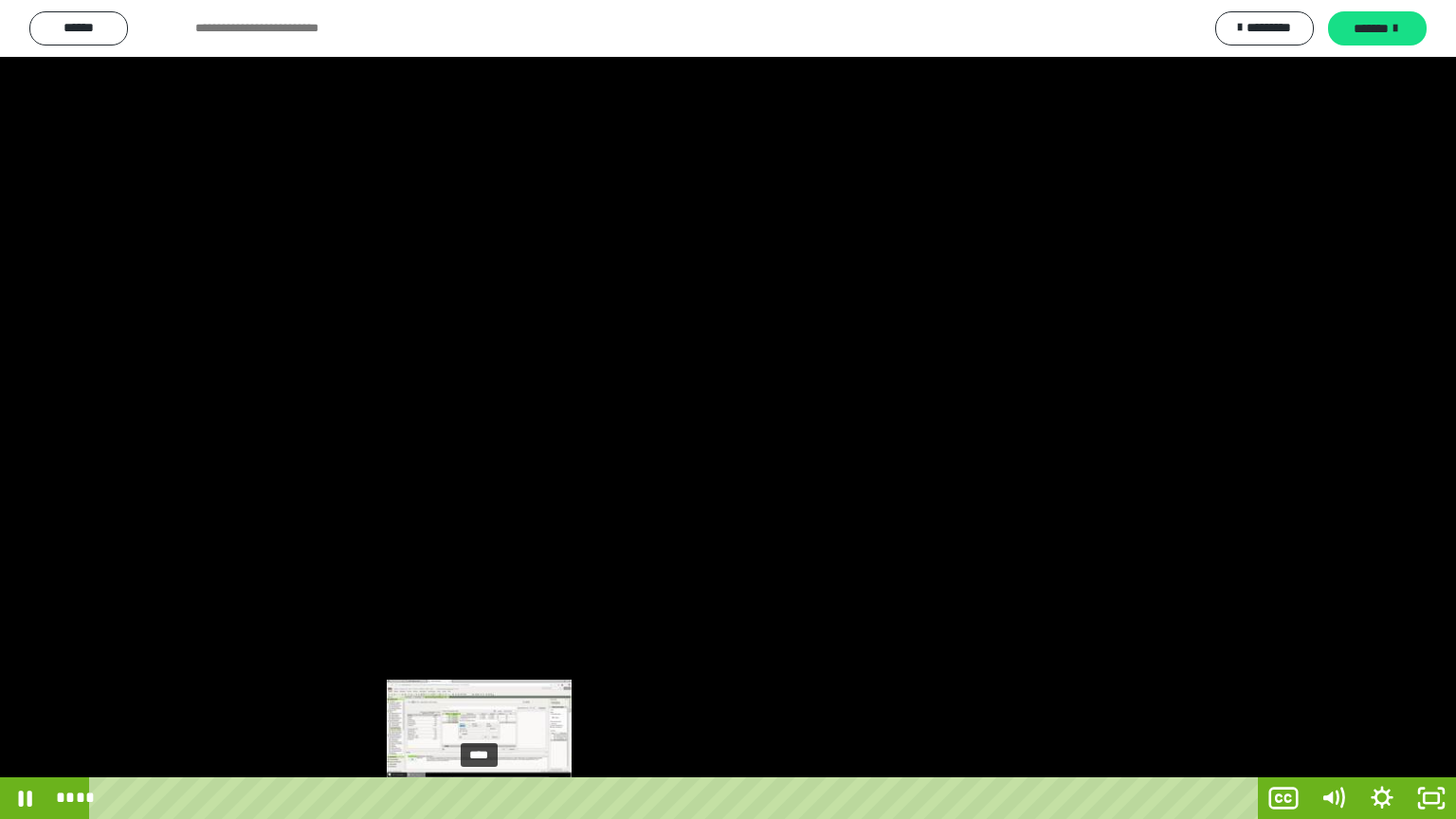 click on "****" at bounding box center [677, 798] 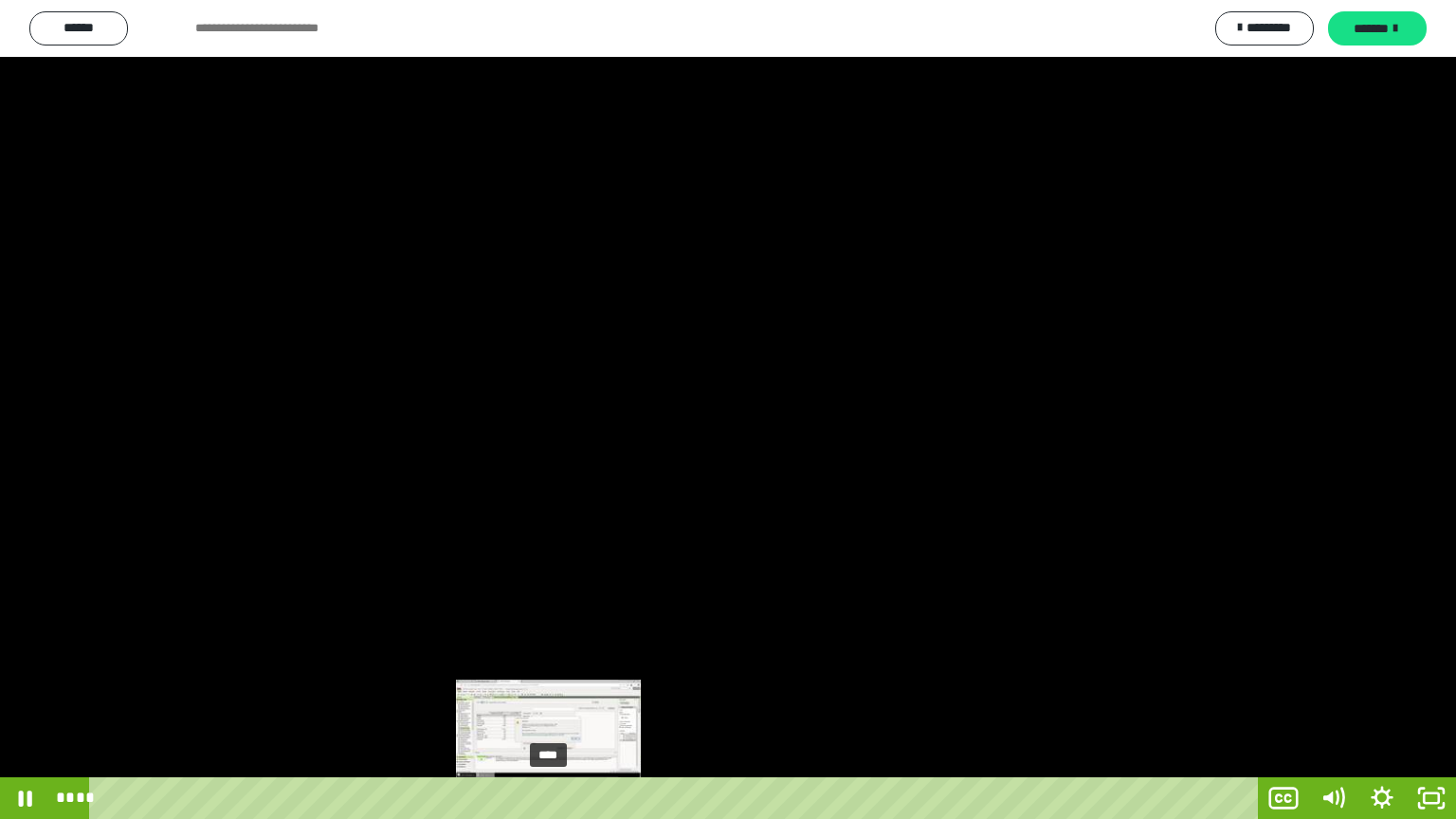 click on "****" at bounding box center [677, 798] 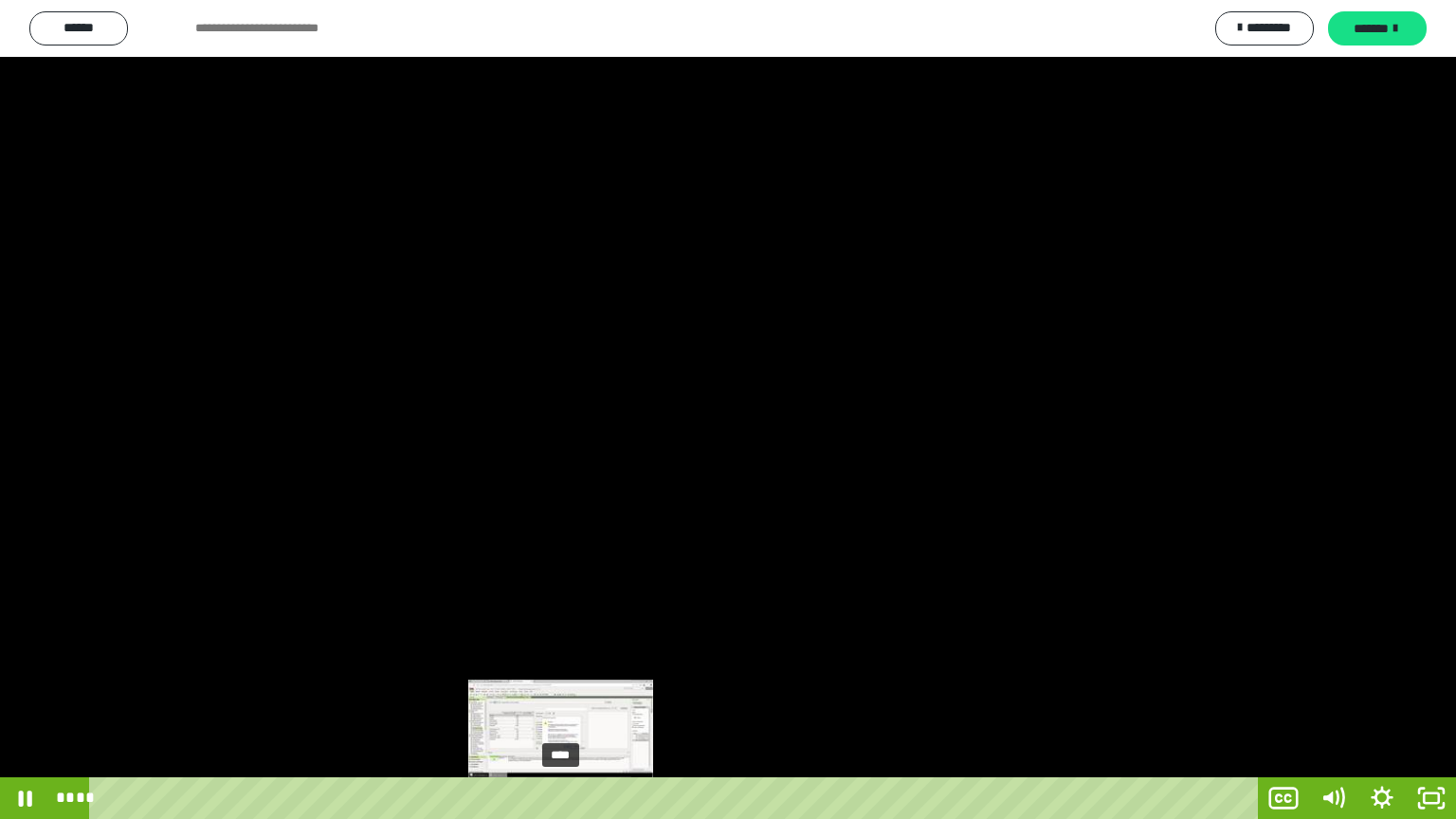 click on "****" at bounding box center (677, 798) 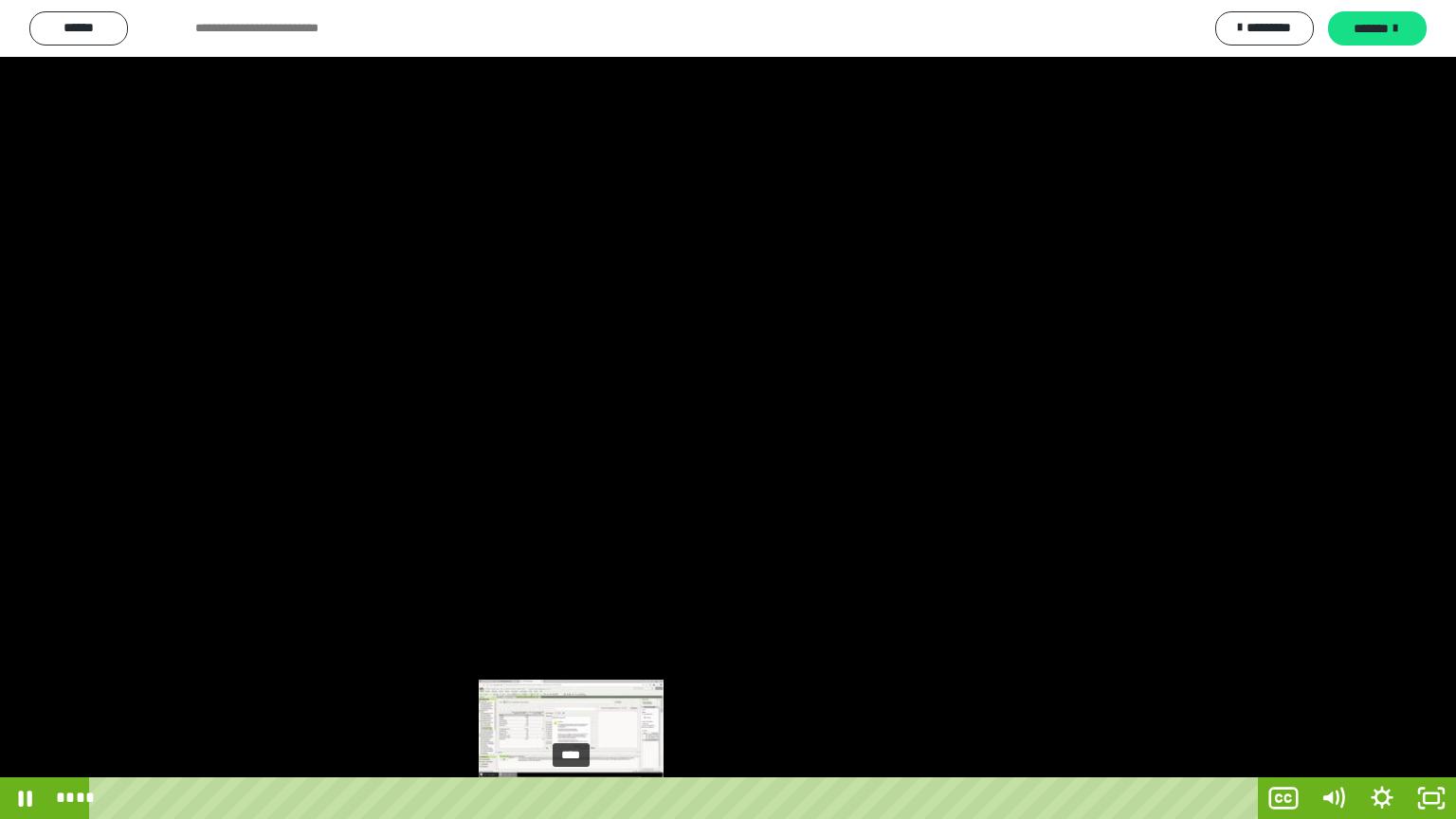 click at bounding box center [571, 798] 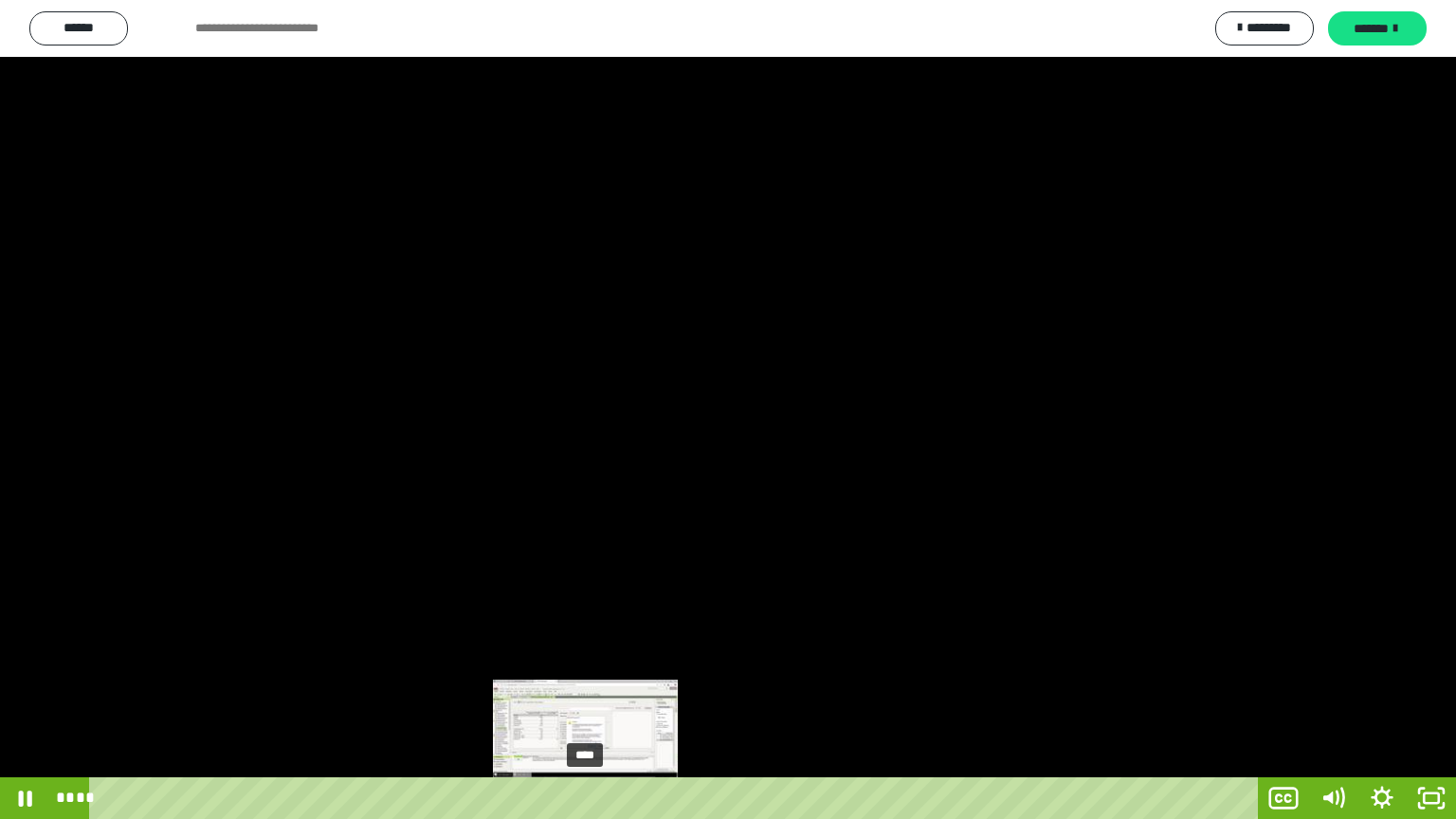 click on "****" at bounding box center (677, 798) 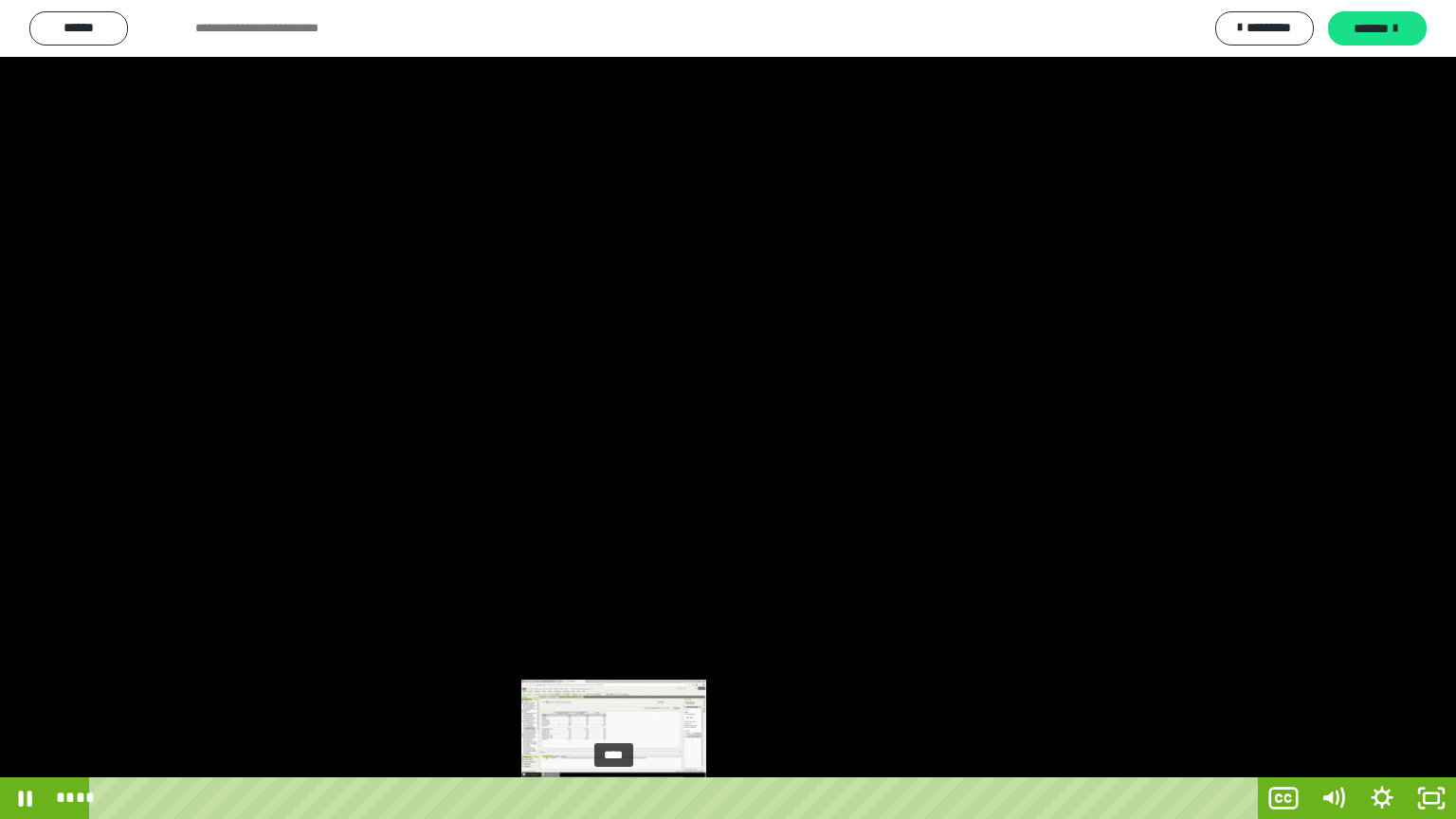 click on "****" at bounding box center (677, 798) 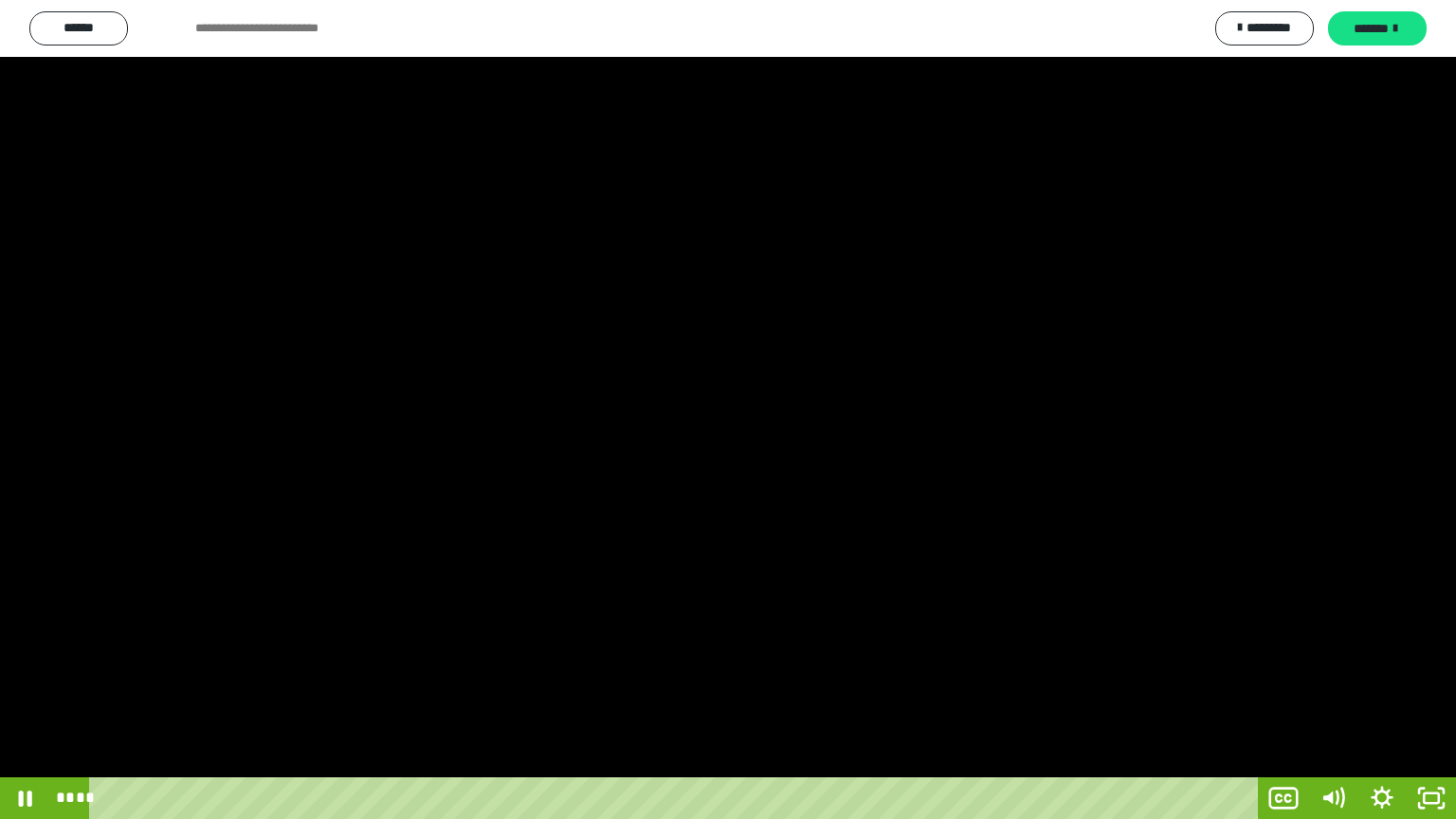 click at bounding box center [728, 410] 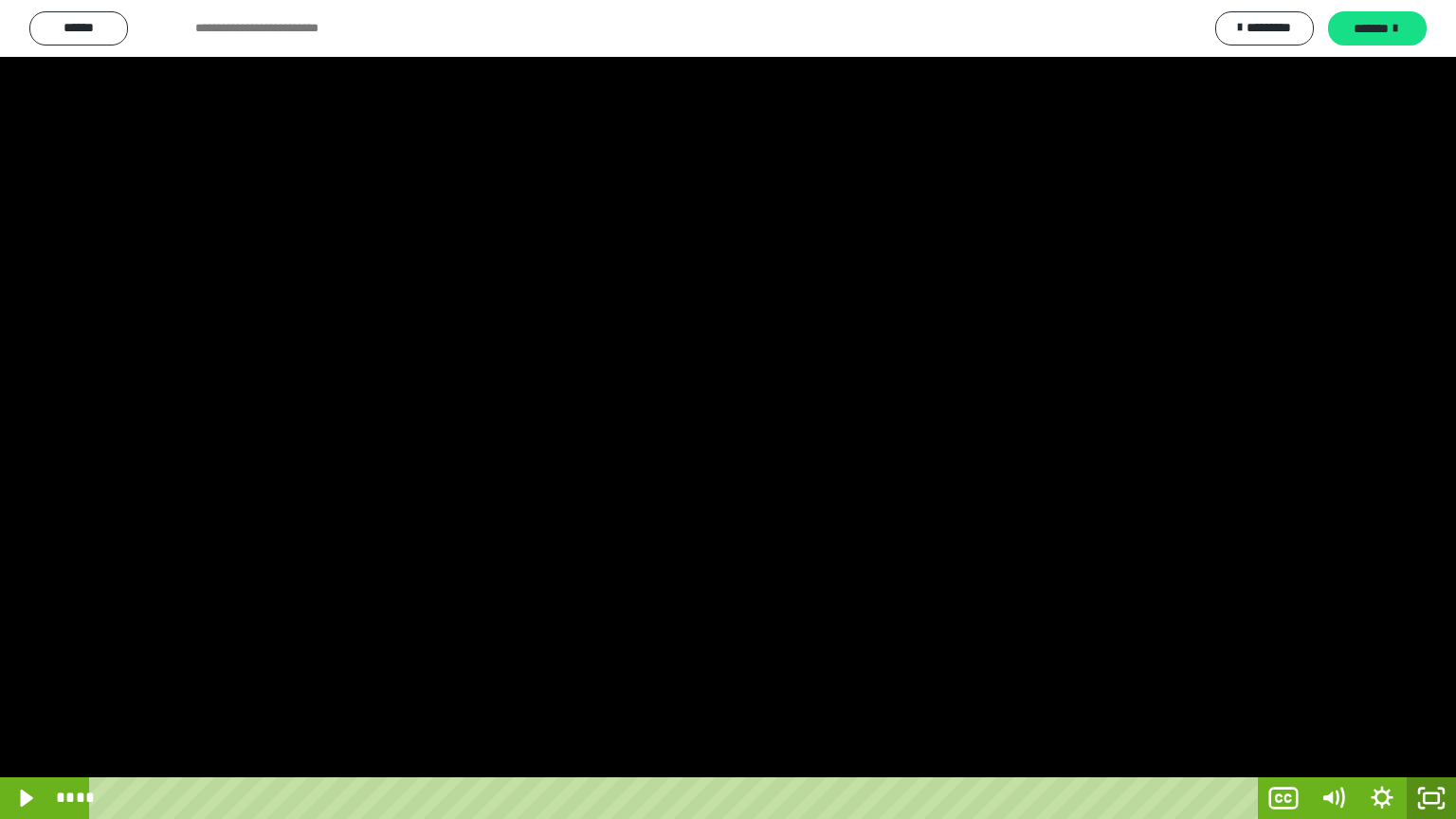 click 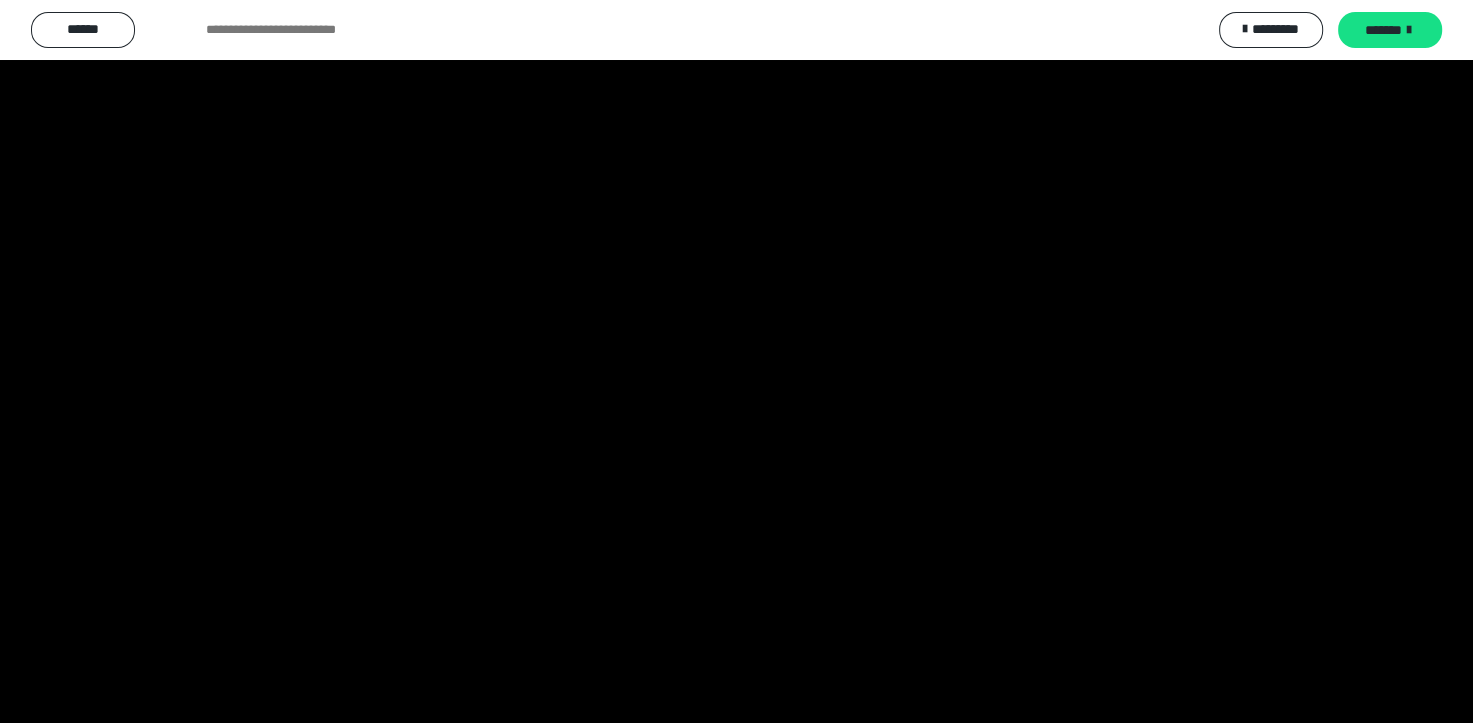 scroll, scrollTop: 3964, scrollLeft: 0, axis: vertical 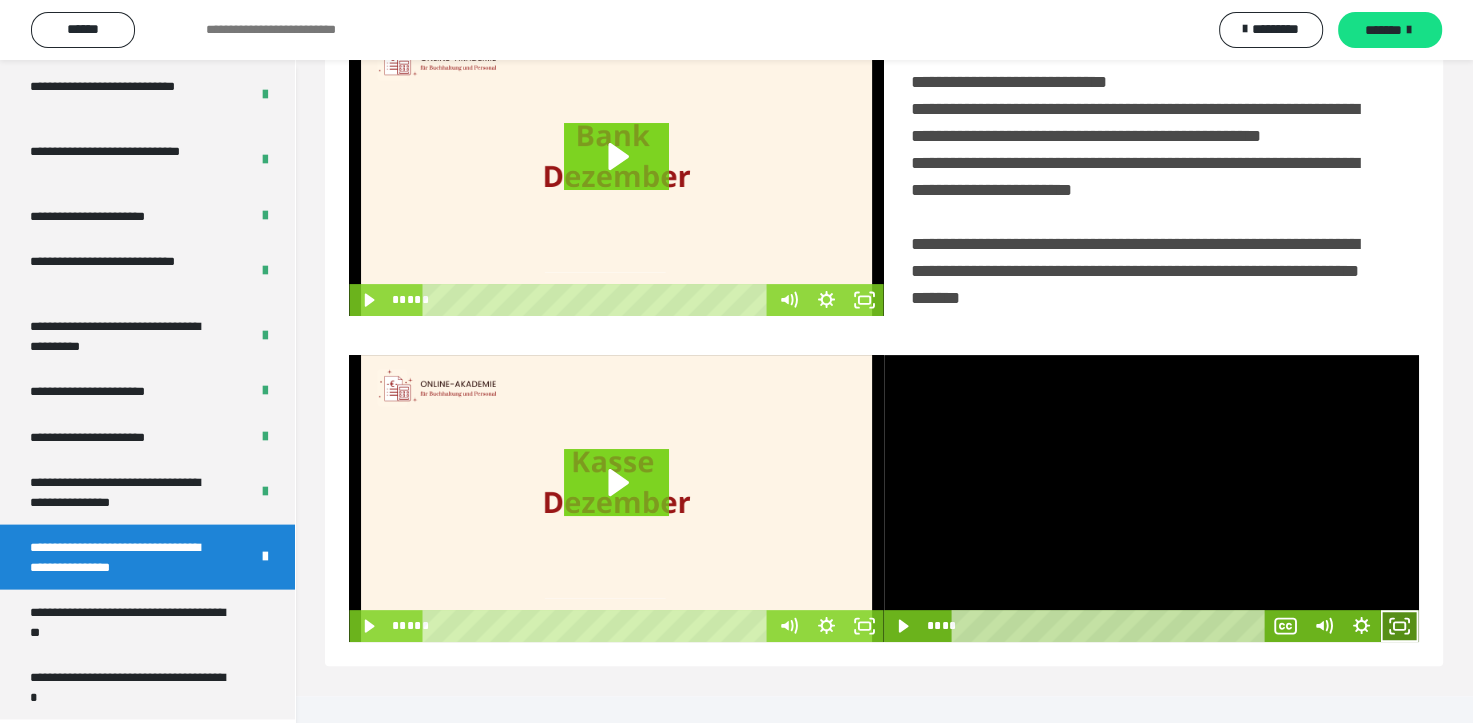 click 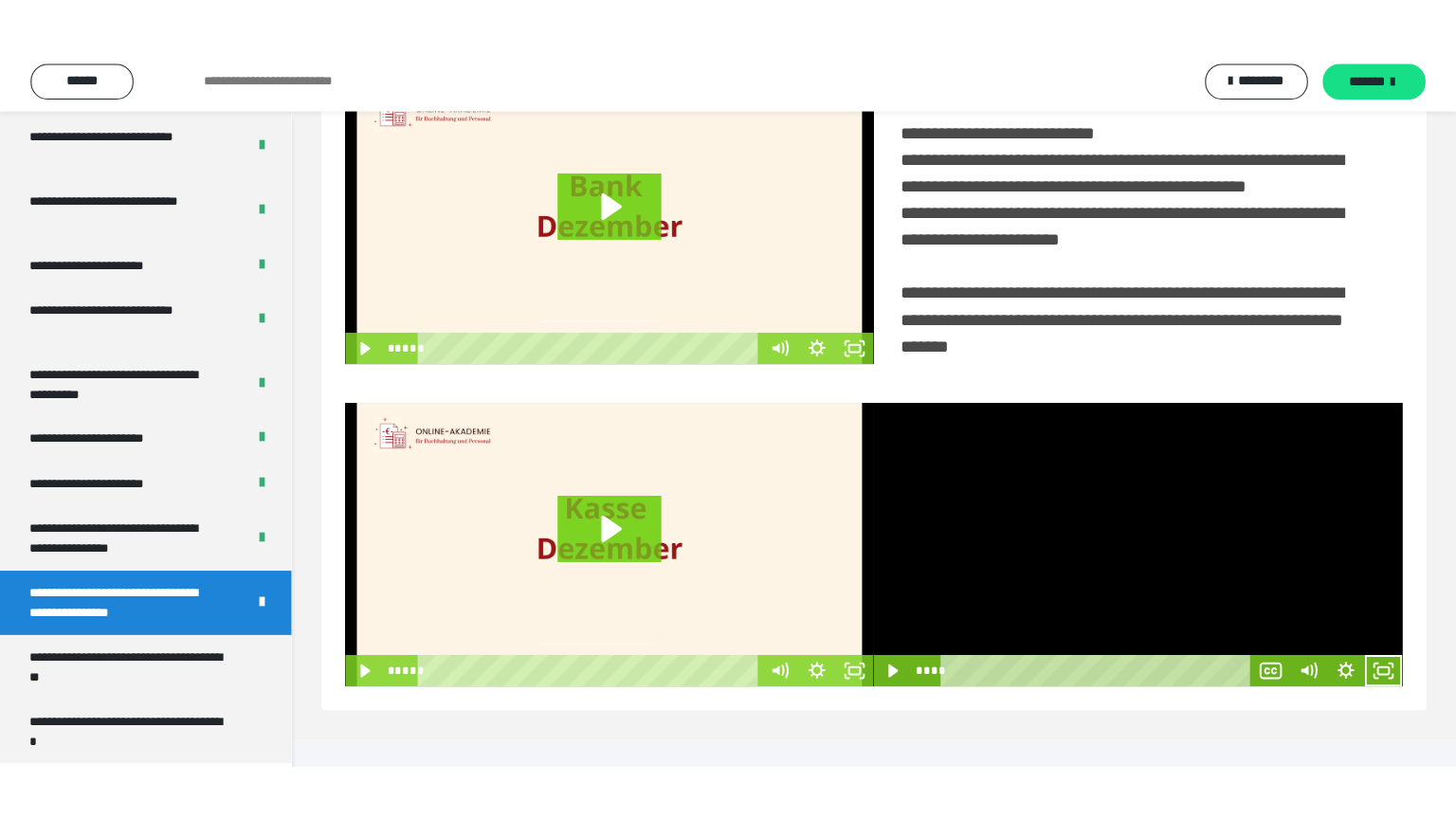 scroll, scrollTop: 317, scrollLeft: 0, axis: vertical 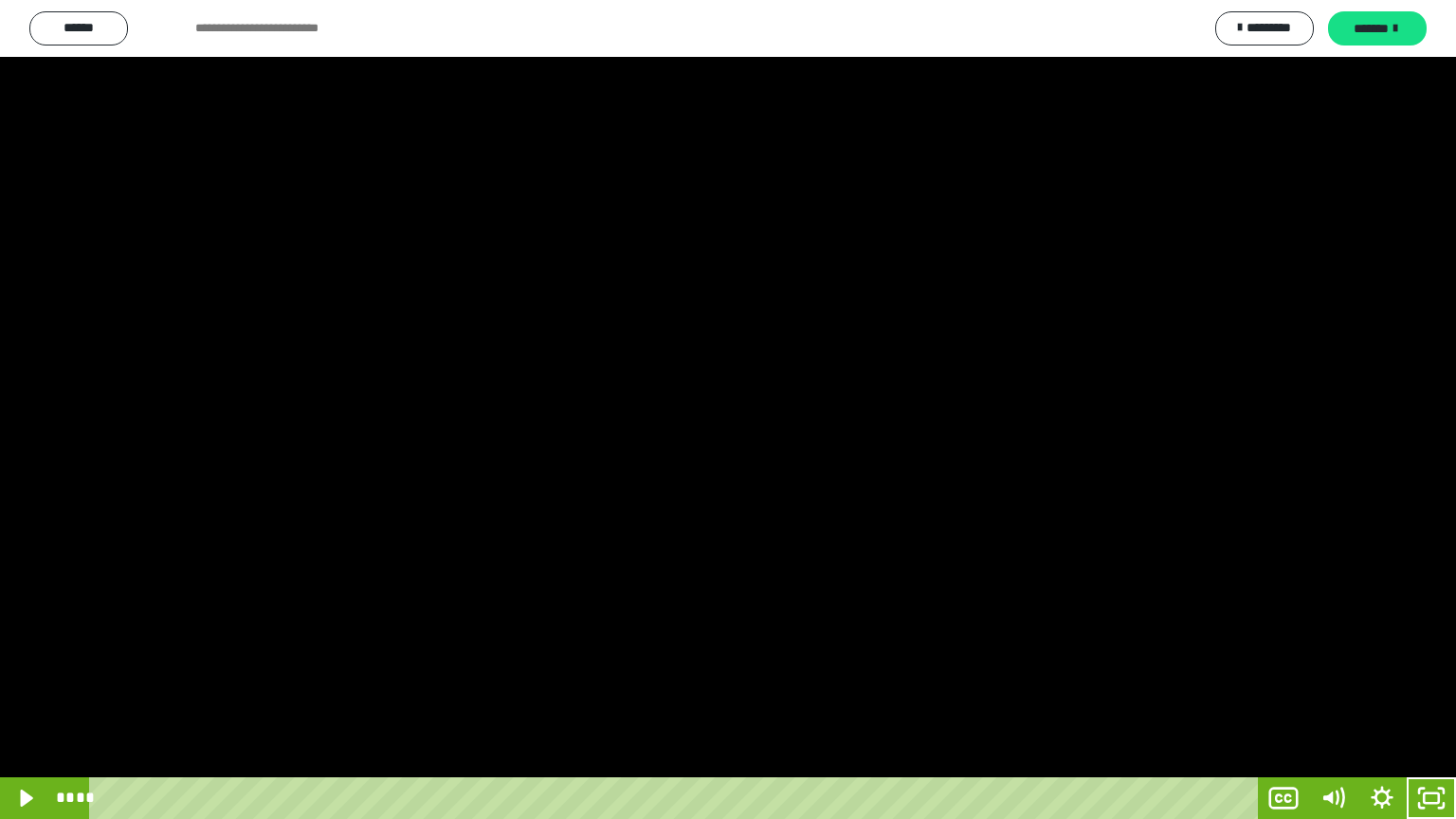 click at bounding box center [728, 410] 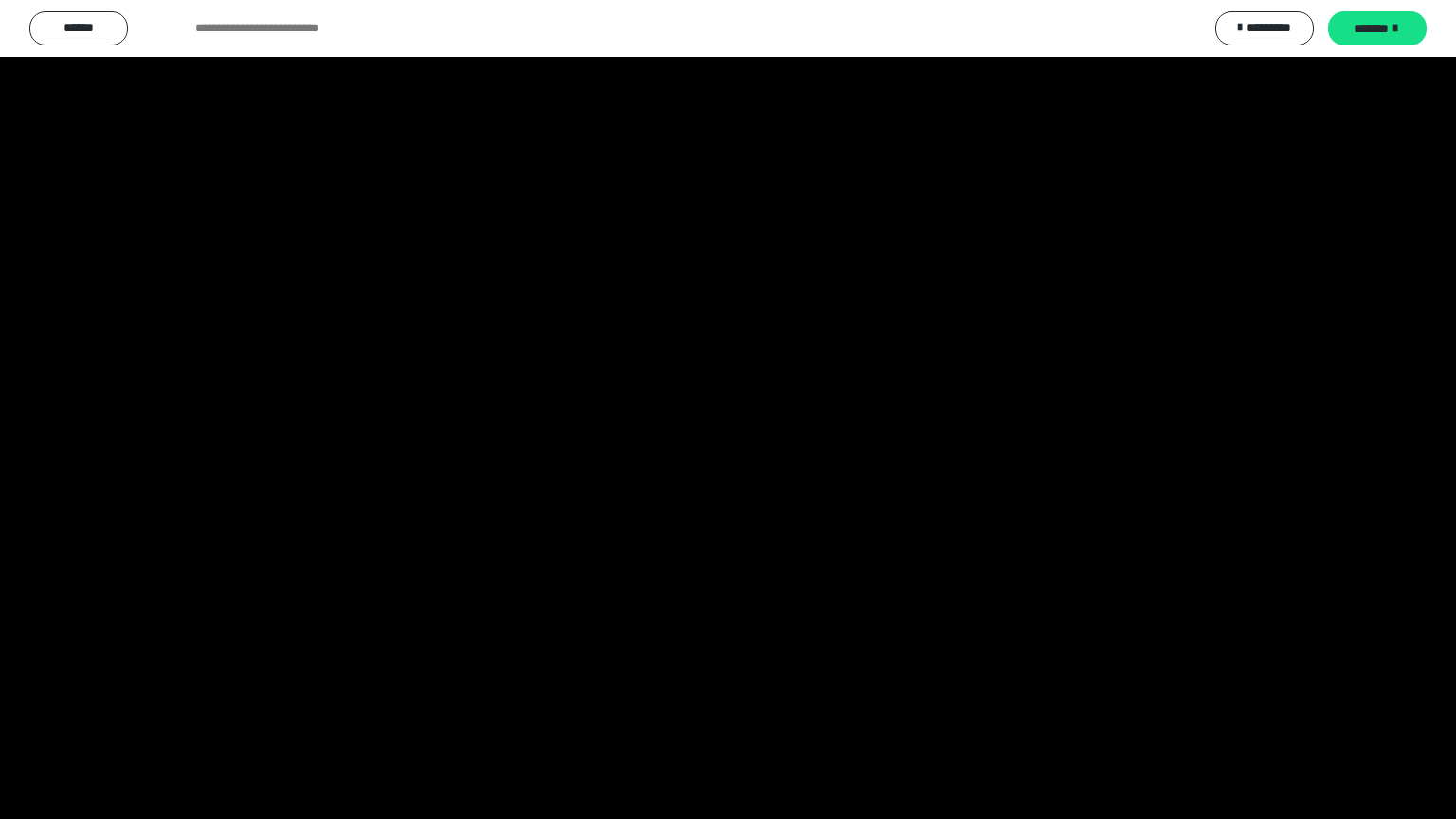 click at bounding box center (728, 410) 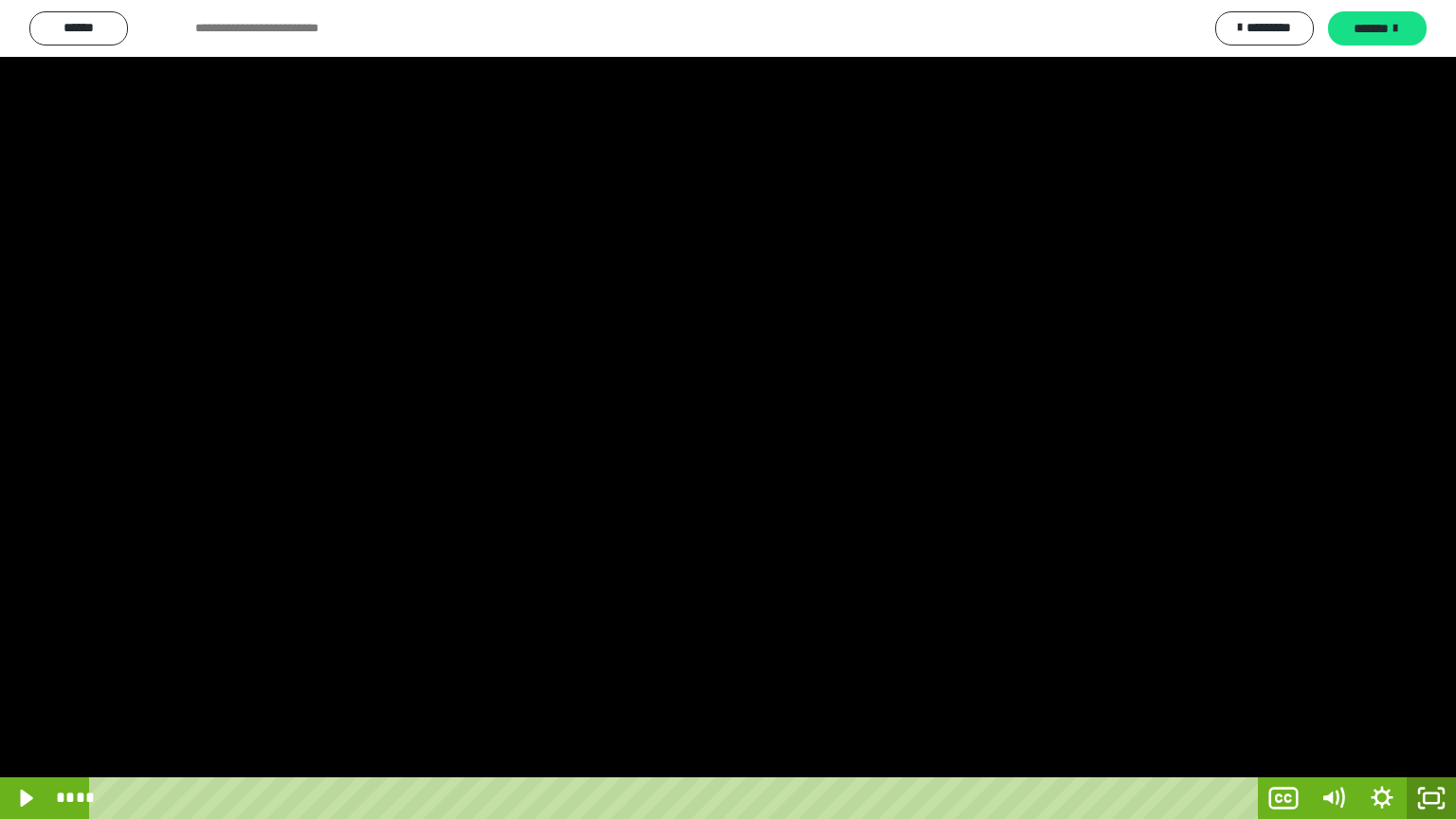 click 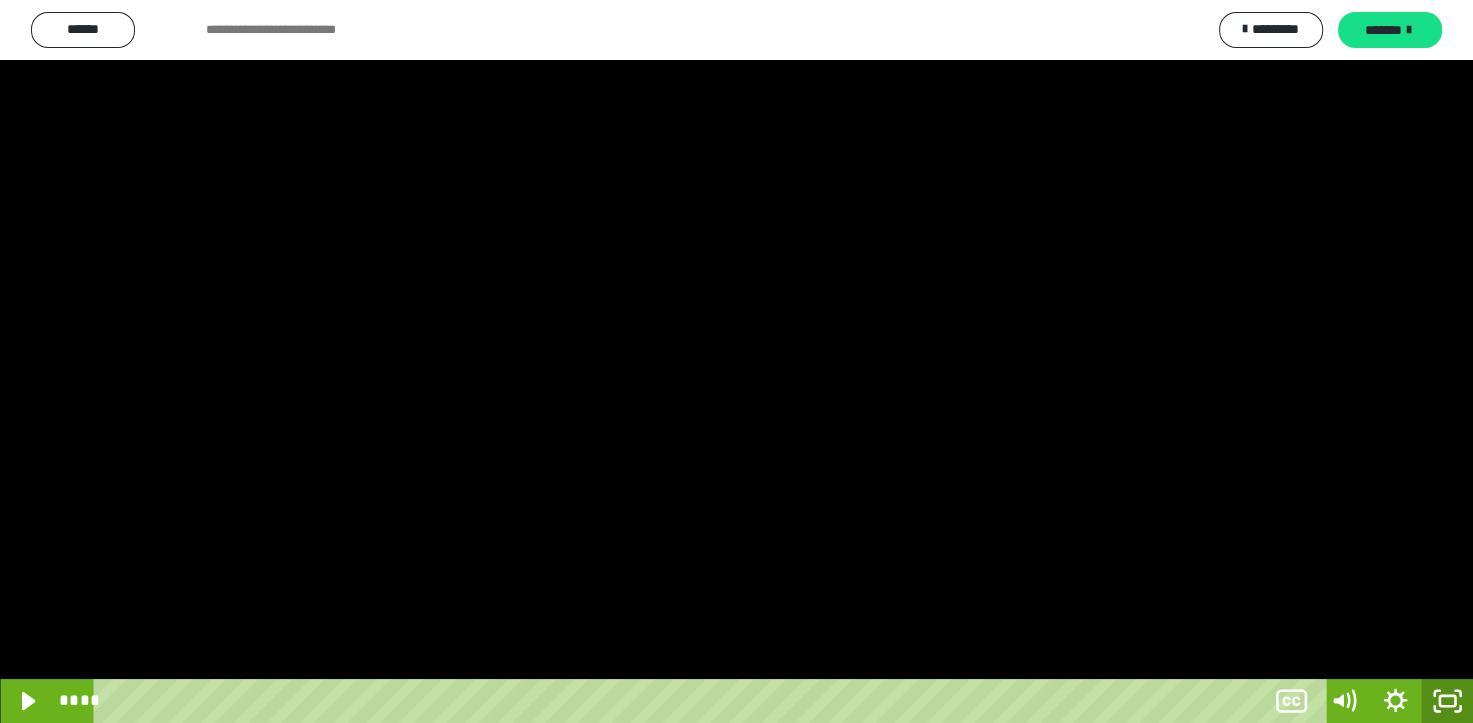 scroll, scrollTop: 3964, scrollLeft: 0, axis: vertical 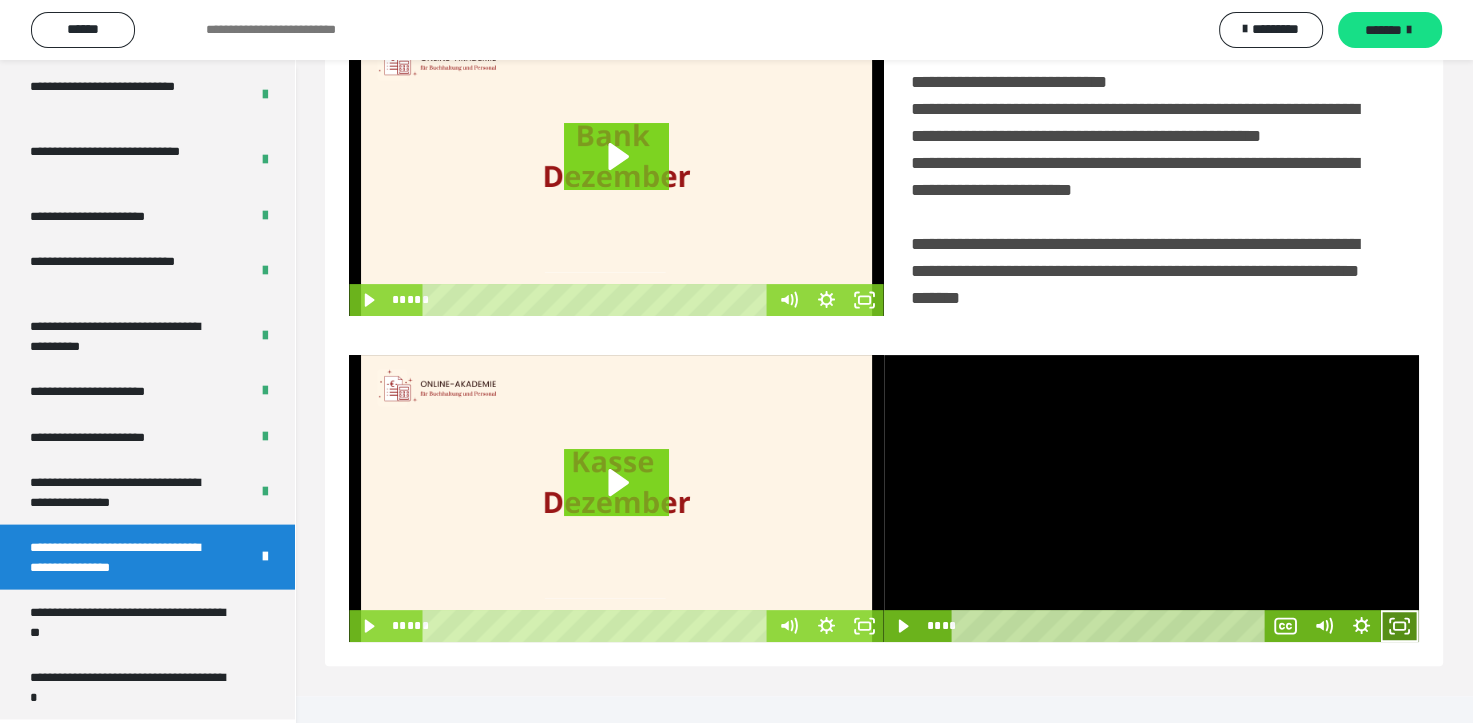 click 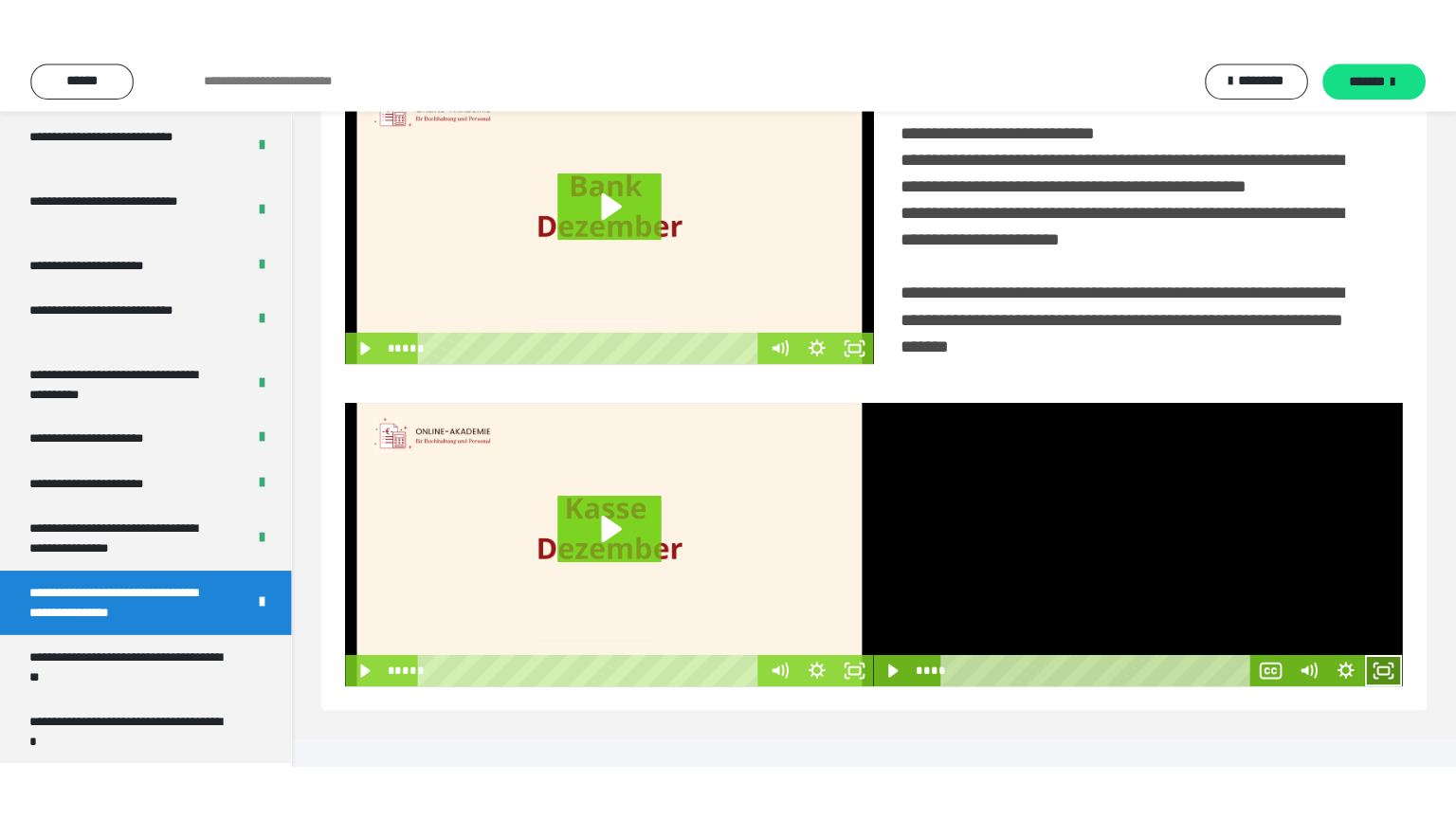 scroll, scrollTop: 317, scrollLeft: 0, axis: vertical 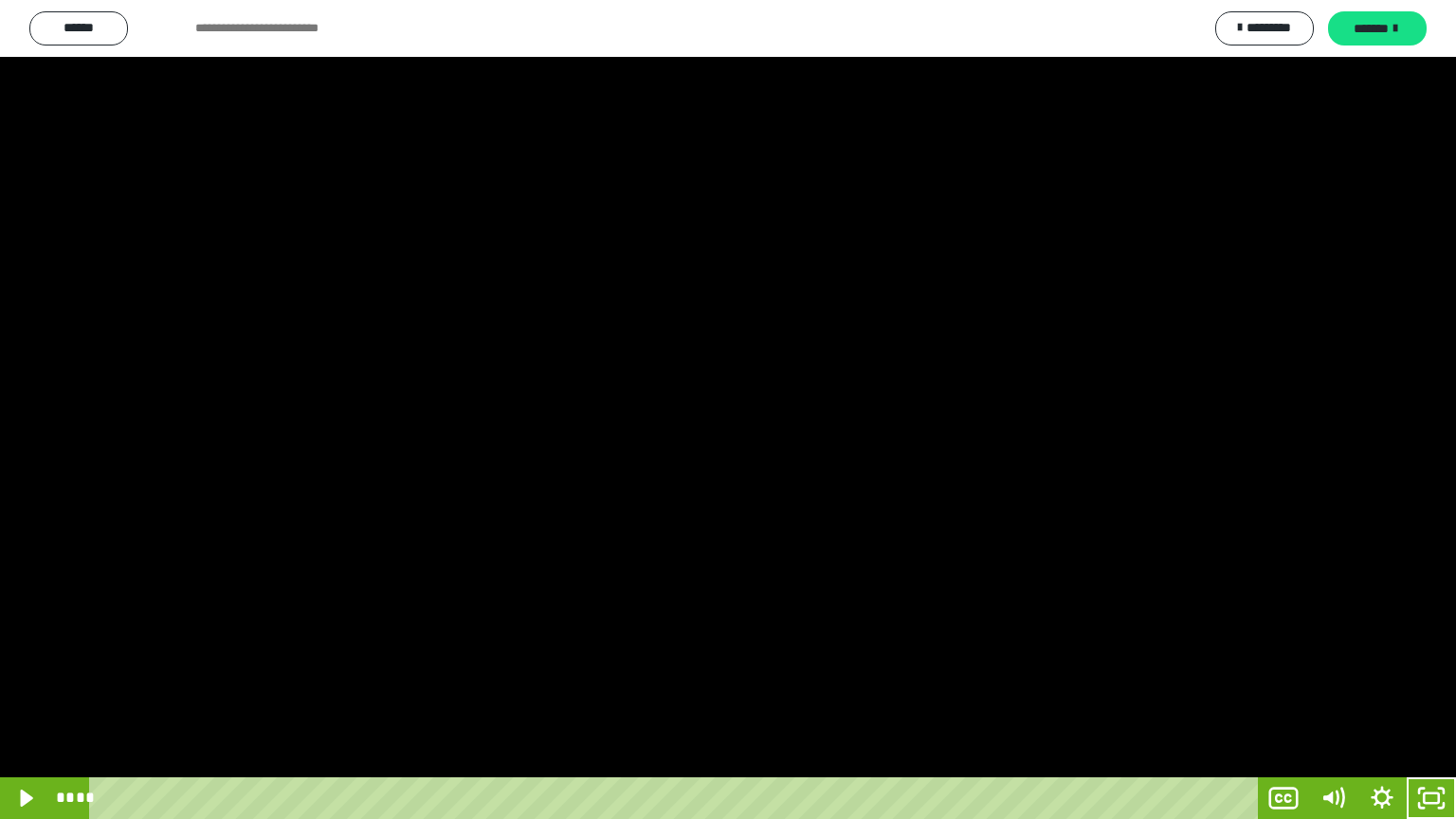 click at bounding box center [728, 410] 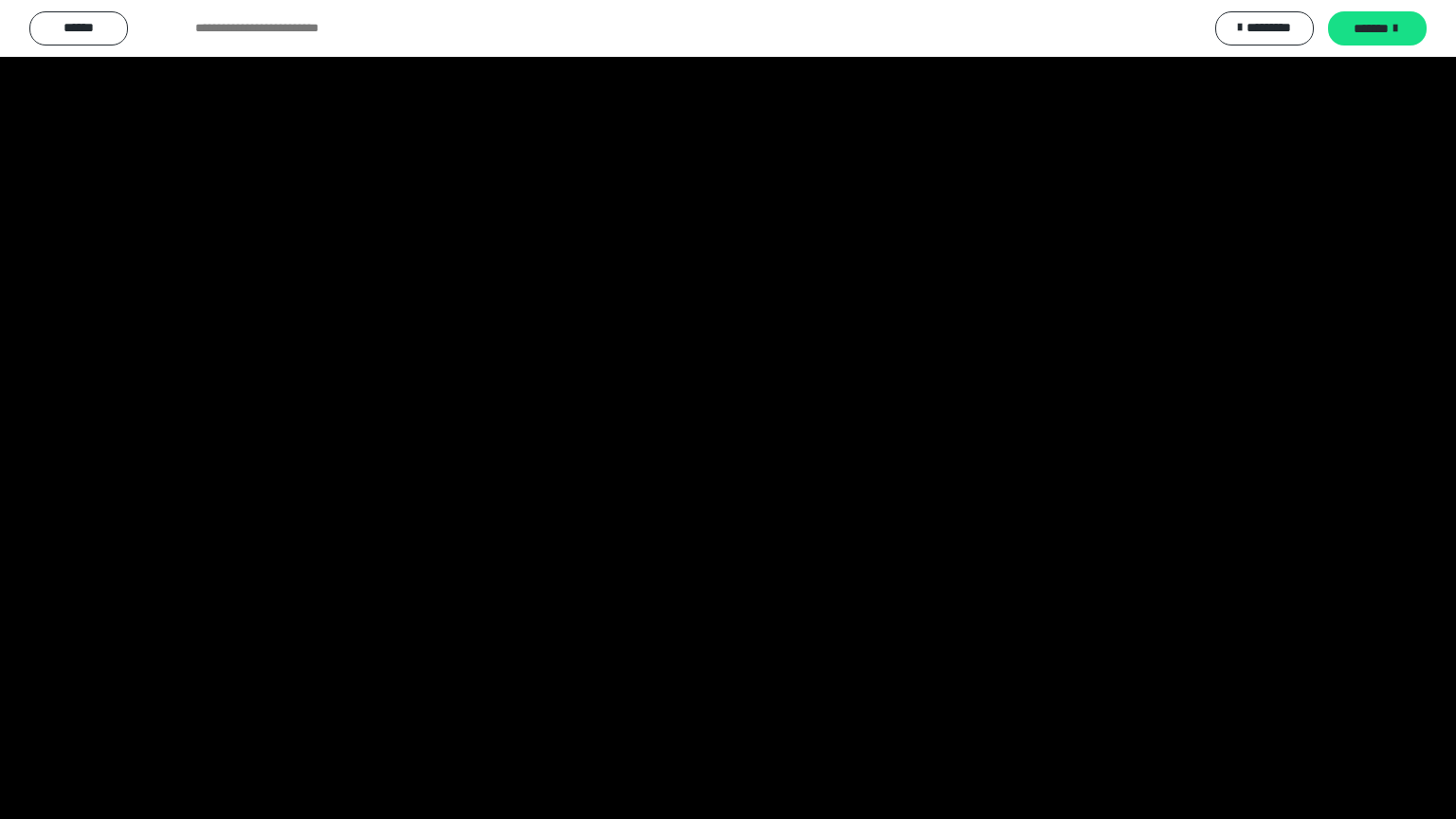 click at bounding box center (728, 410) 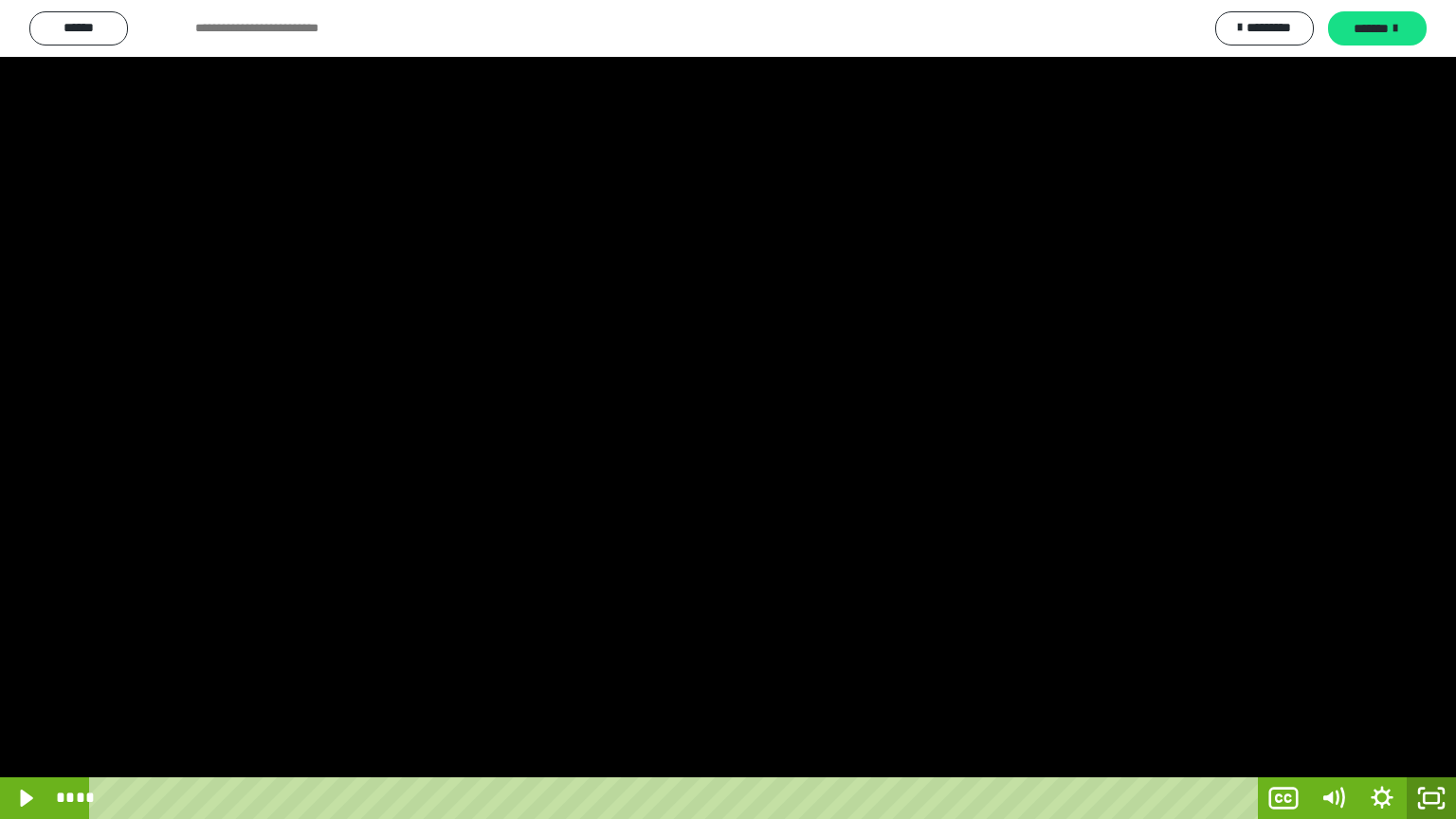 click 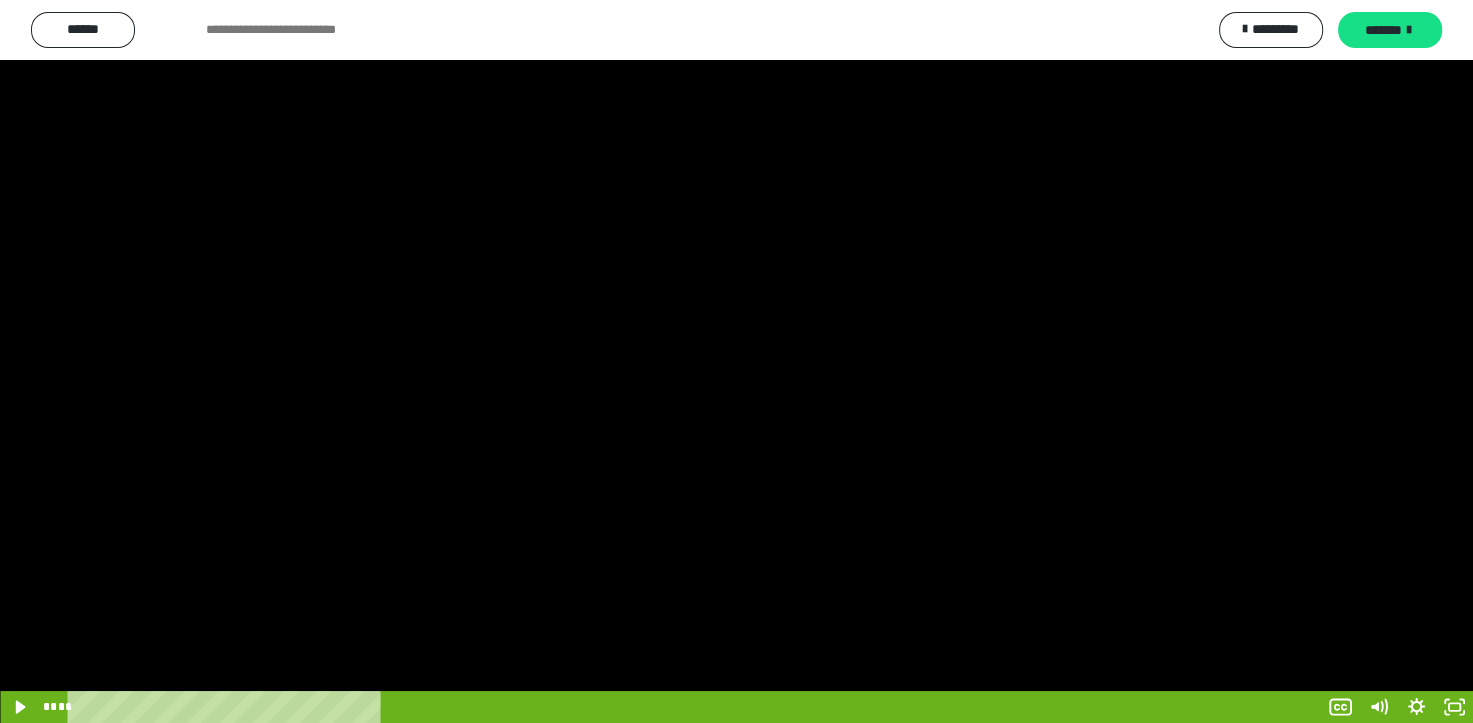 scroll, scrollTop: 3964, scrollLeft: 0, axis: vertical 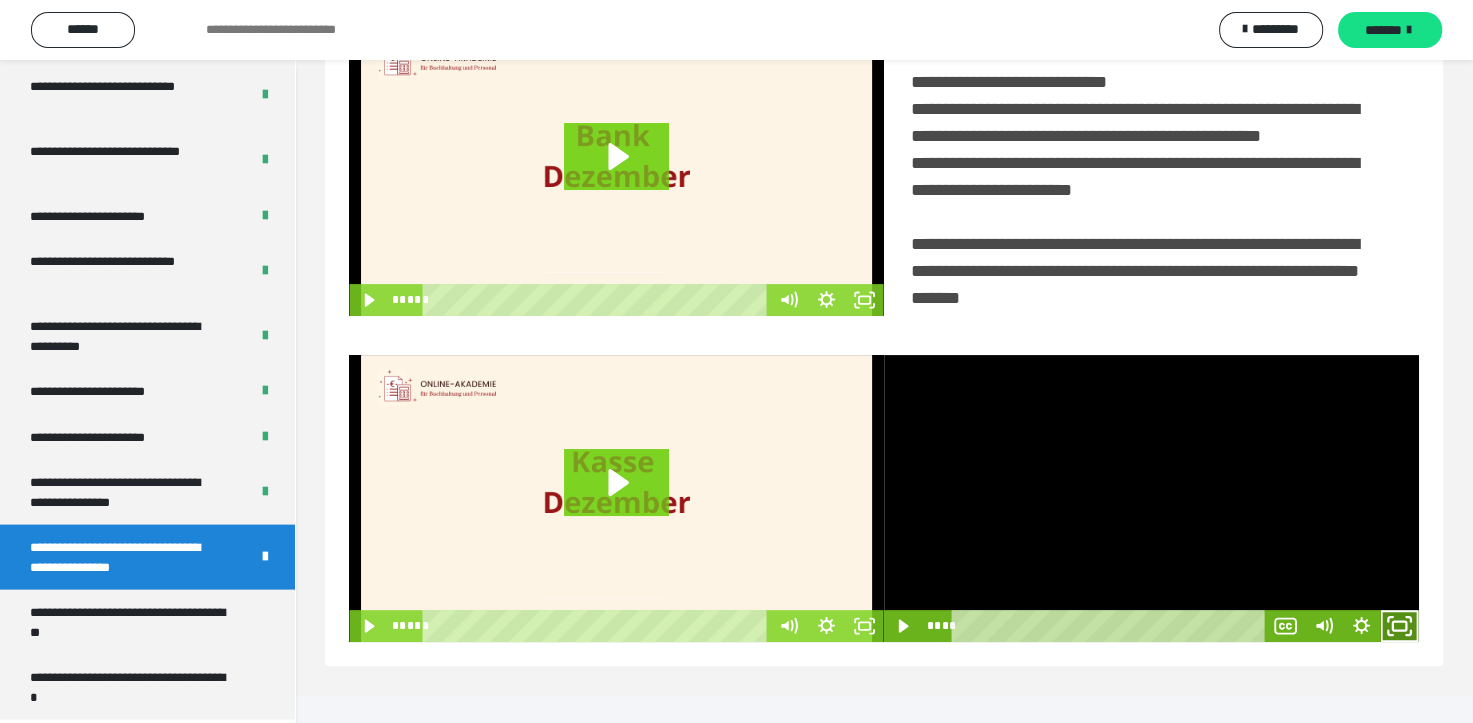 click 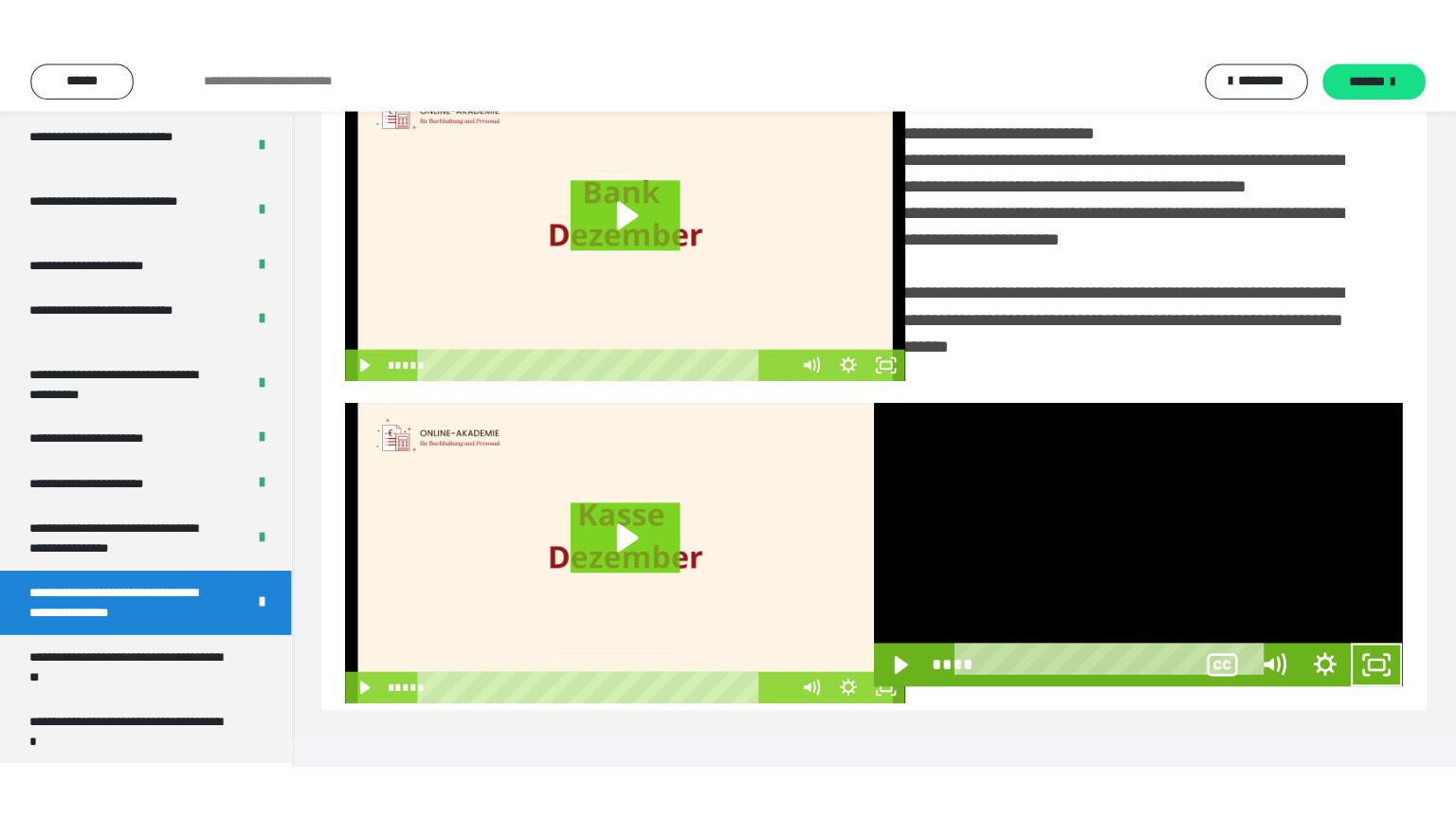 scroll, scrollTop: 317, scrollLeft: 0, axis: vertical 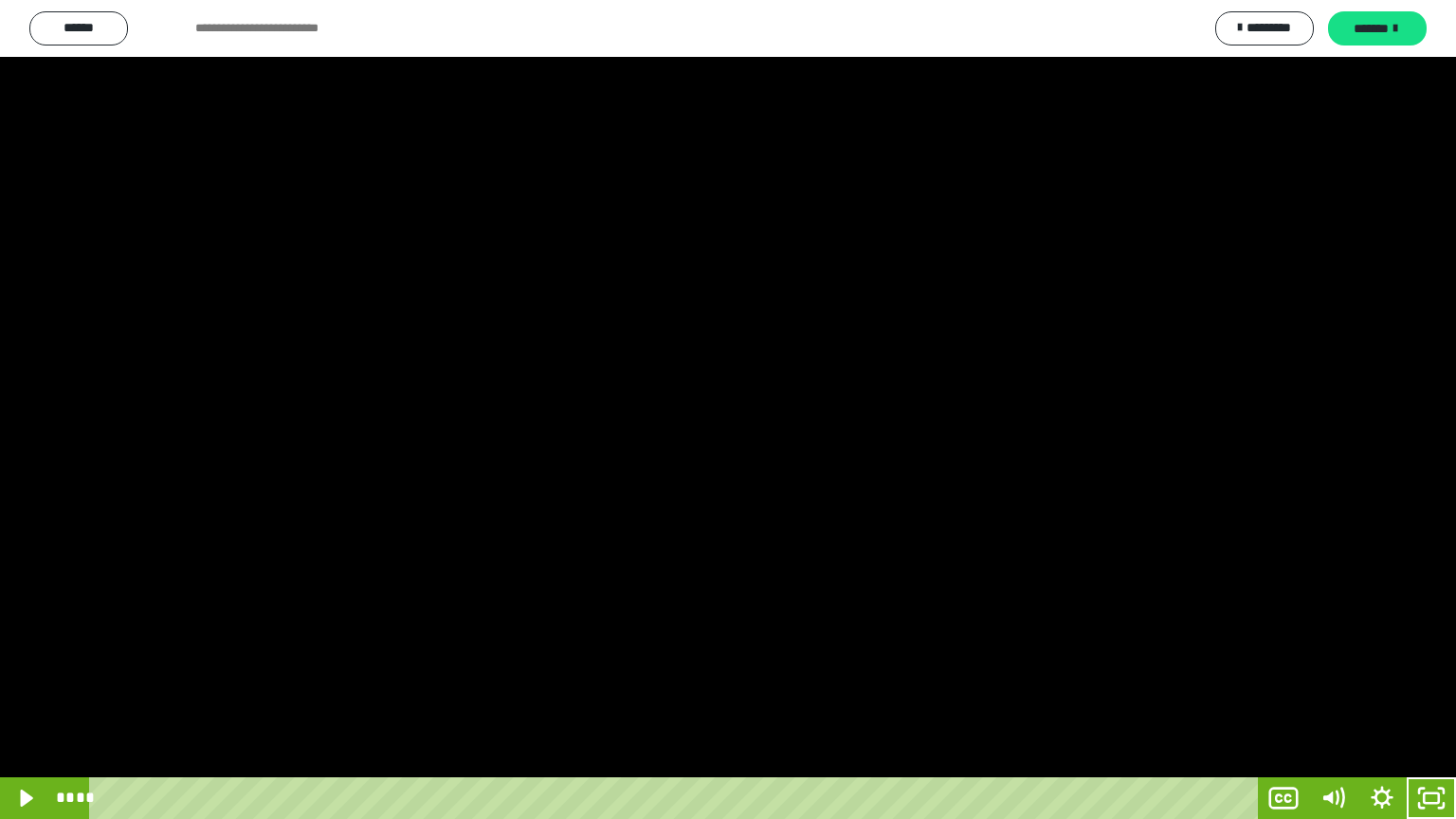 click at bounding box center (728, 410) 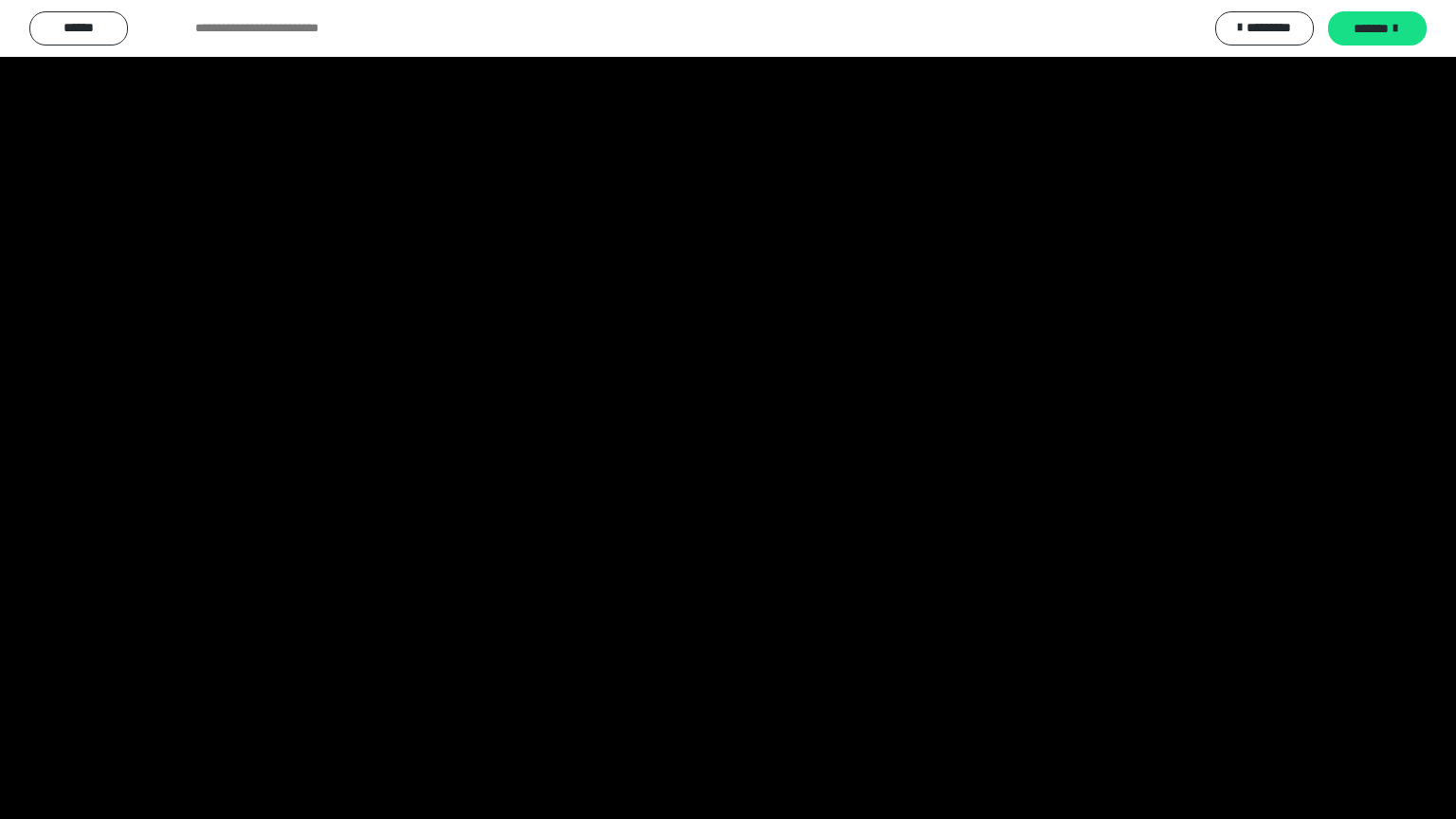 click at bounding box center (728, 410) 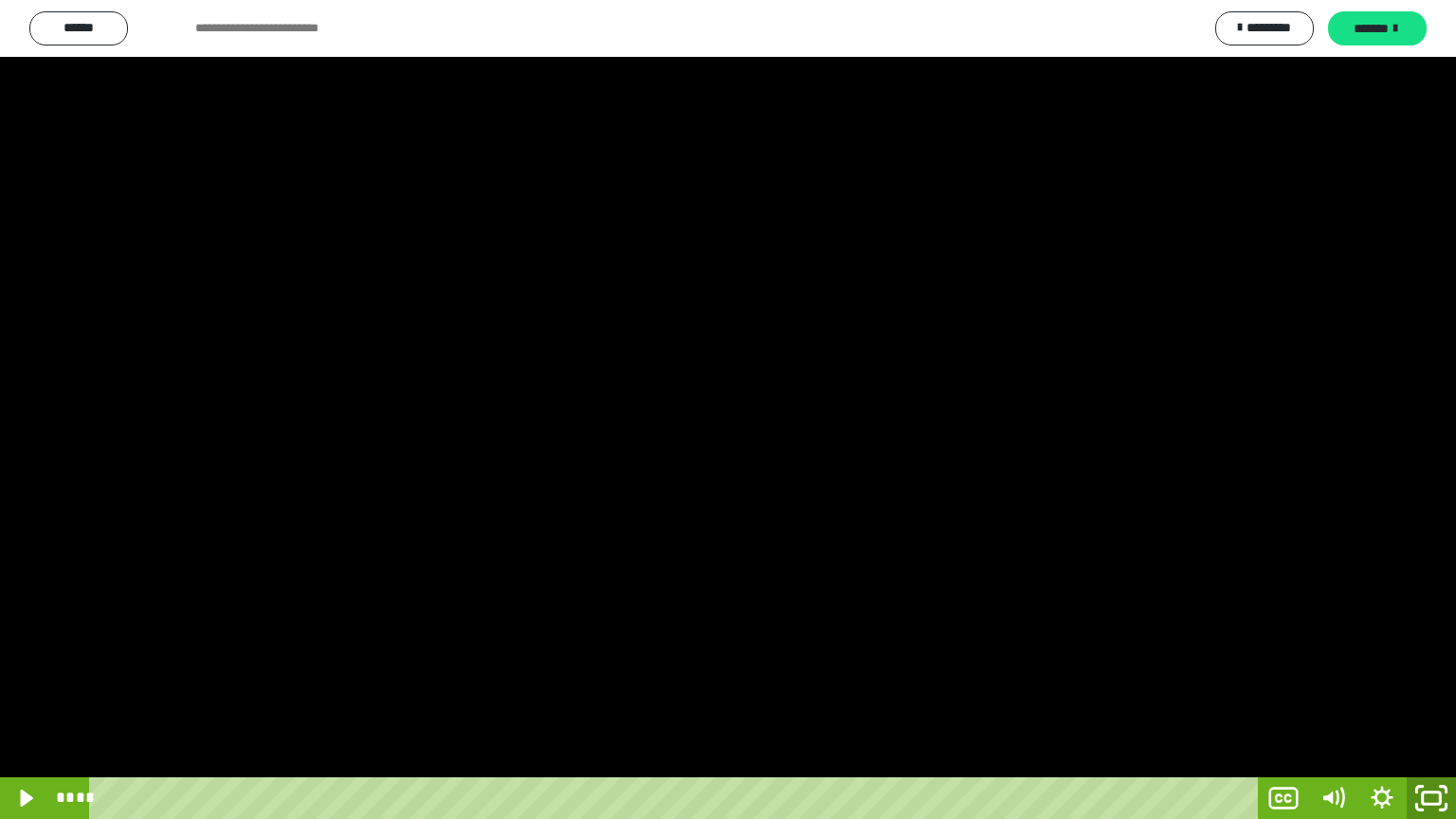 click 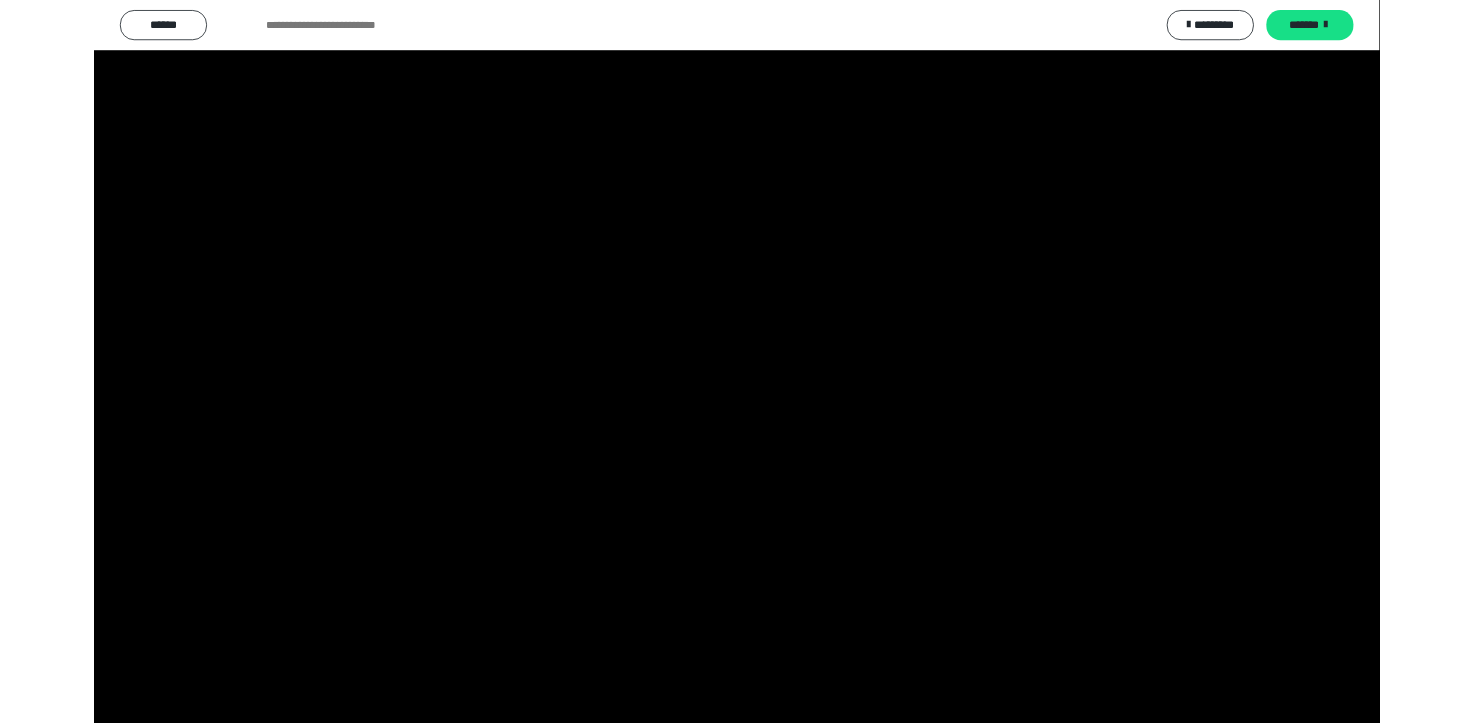 scroll, scrollTop: 3964, scrollLeft: 0, axis: vertical 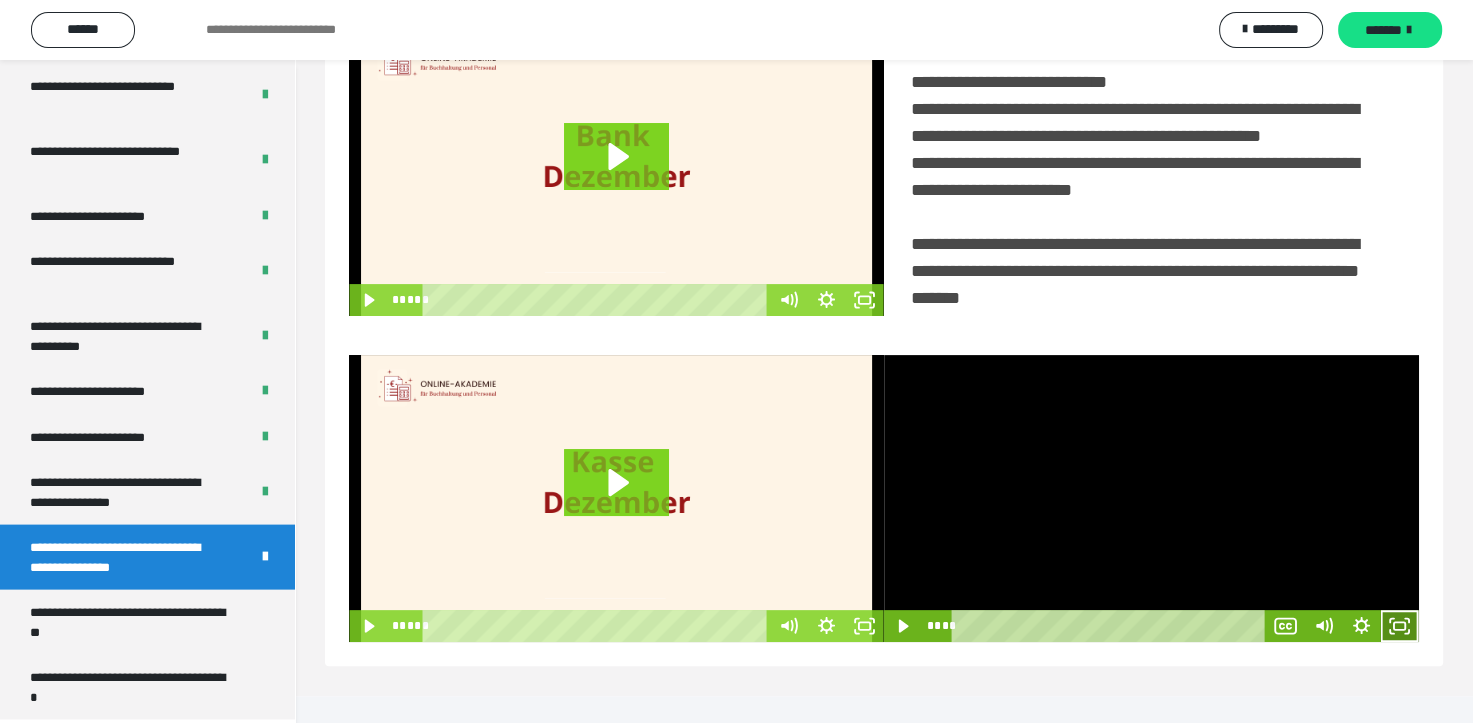 click 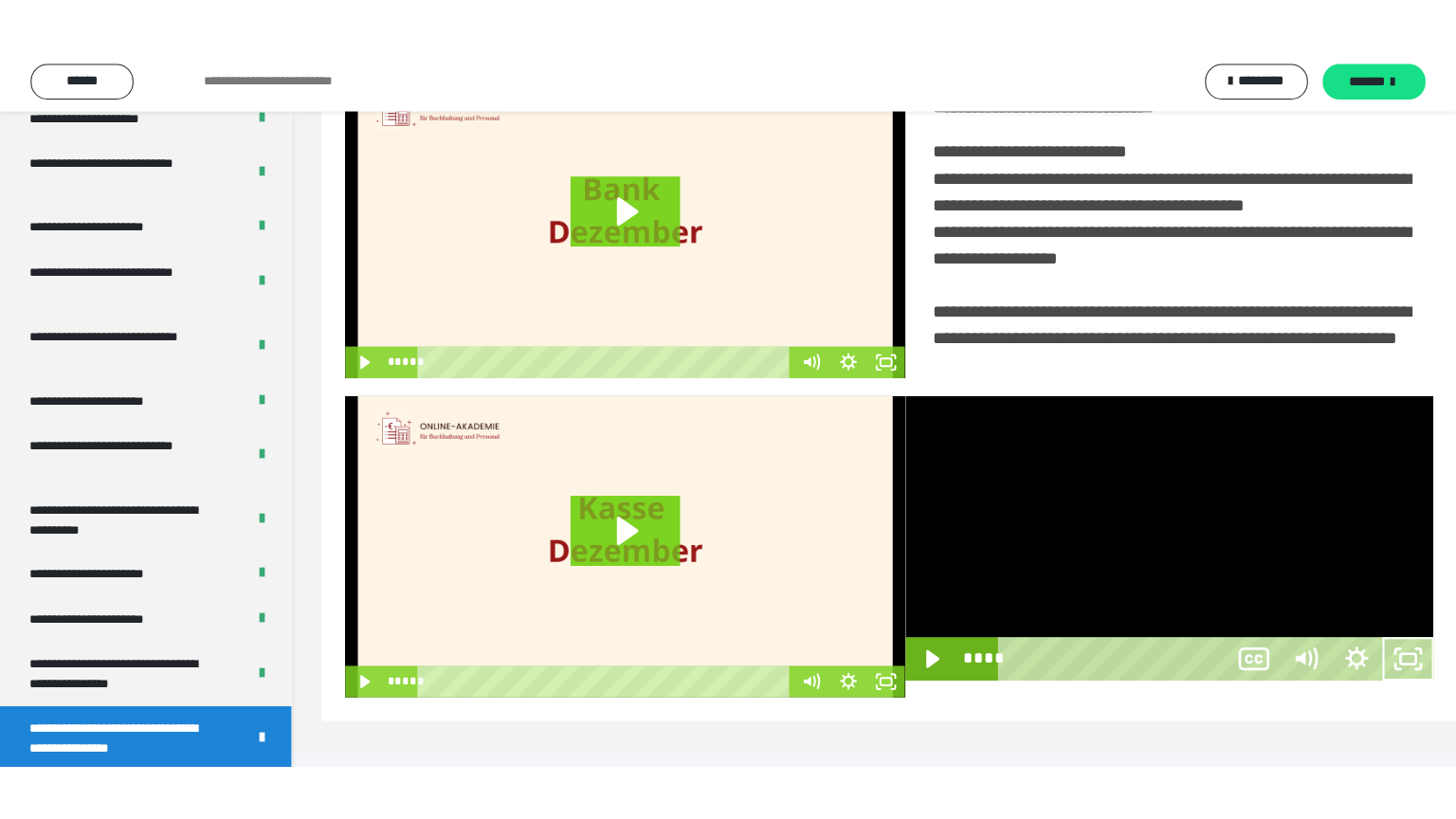scroll, scrollTop: 317, scrollLeft: 0, axis: vertical 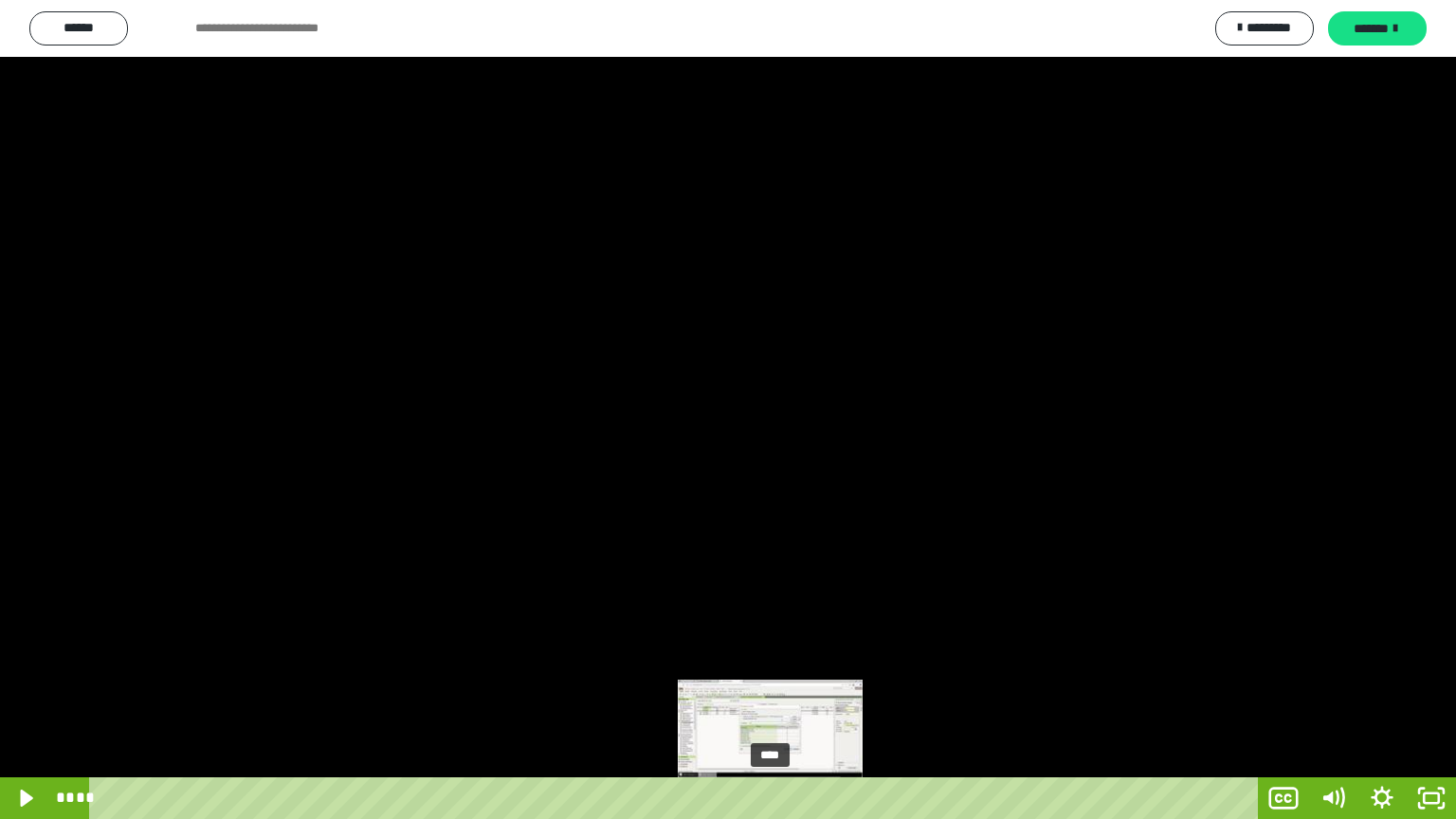 click on "****" at bounding box center (677, 798) 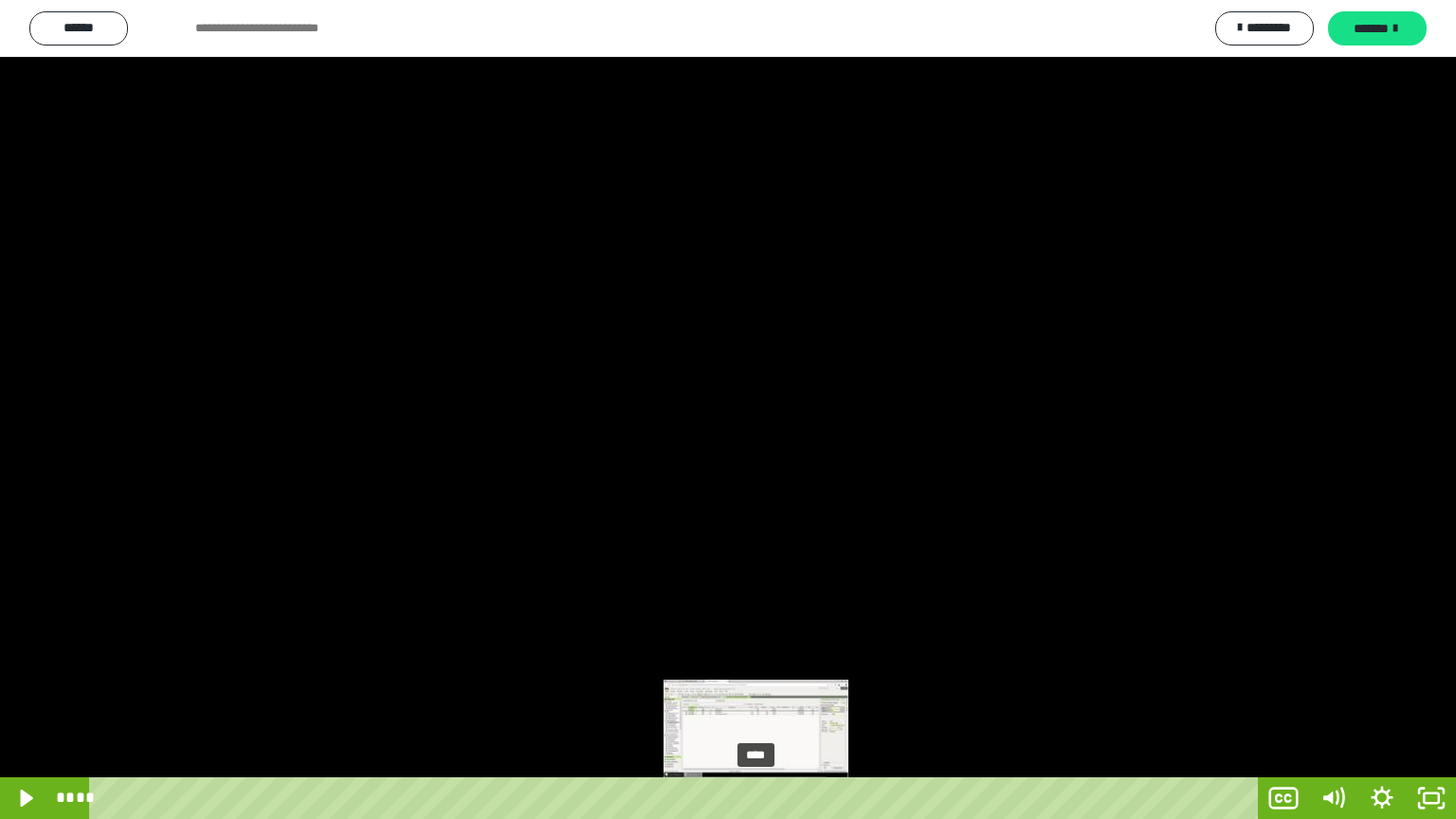 click on "****" at bounding box center (677, 798) 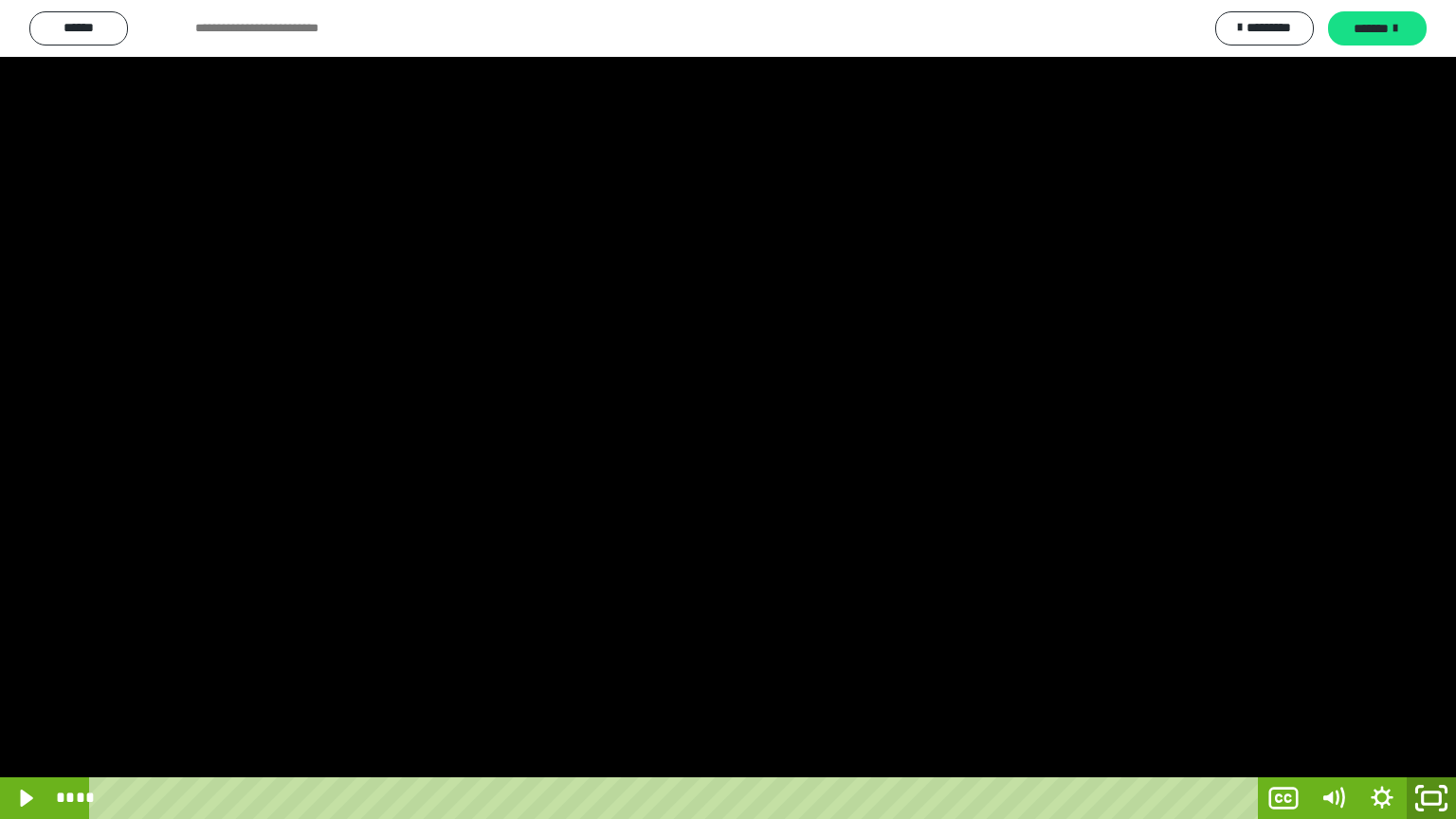 click 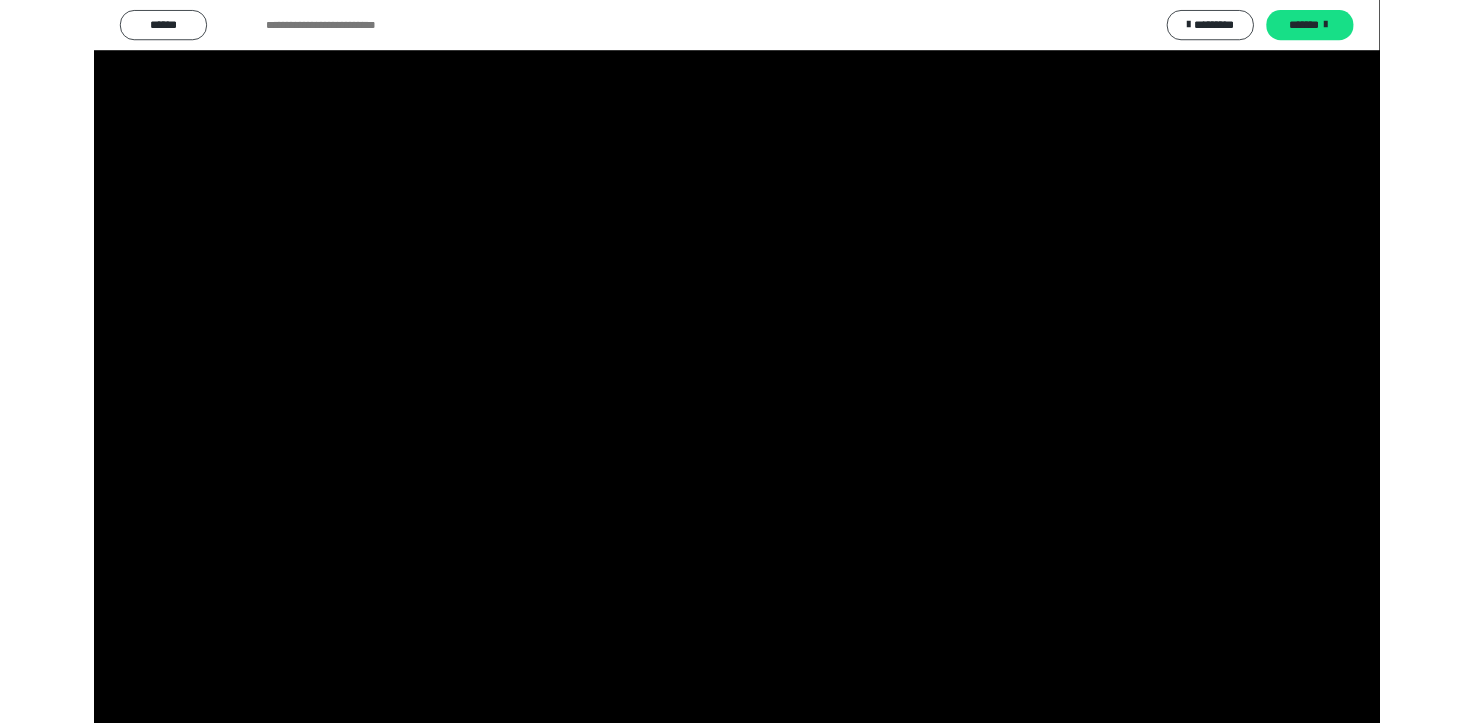 scroll, scrollTop: 3964, scrollLeft: 0, axis: vertical 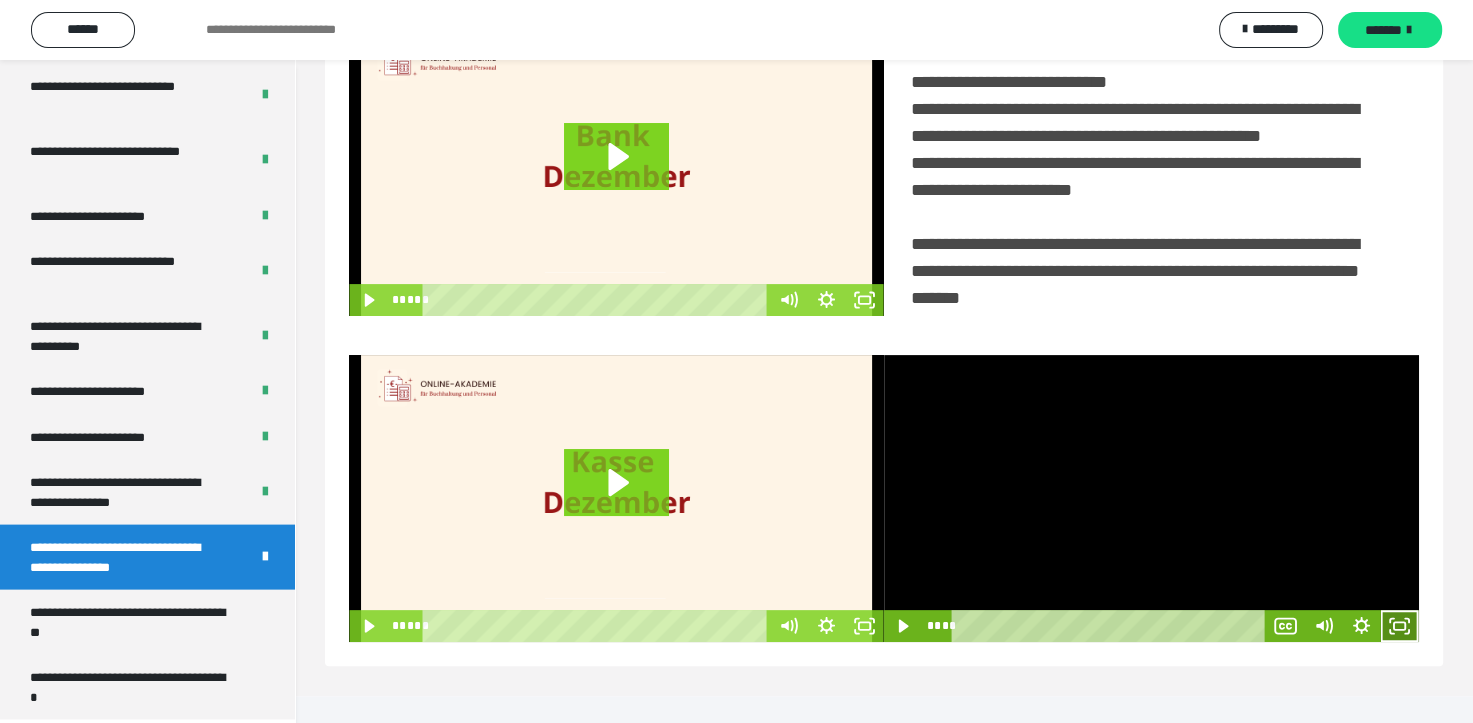 click 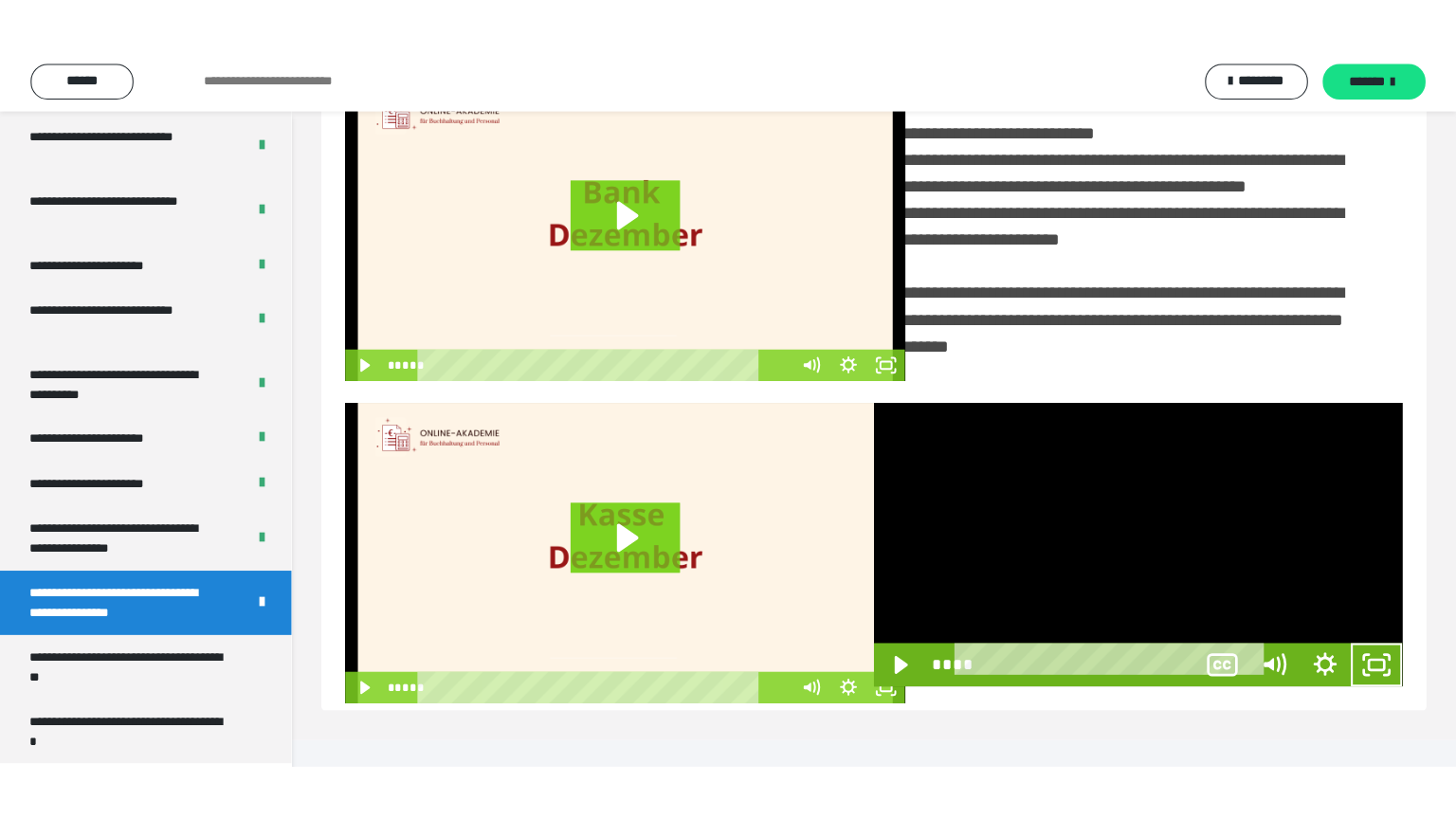 scroll, scrollTop: 317, scrollLeft: 0, axis: vertical 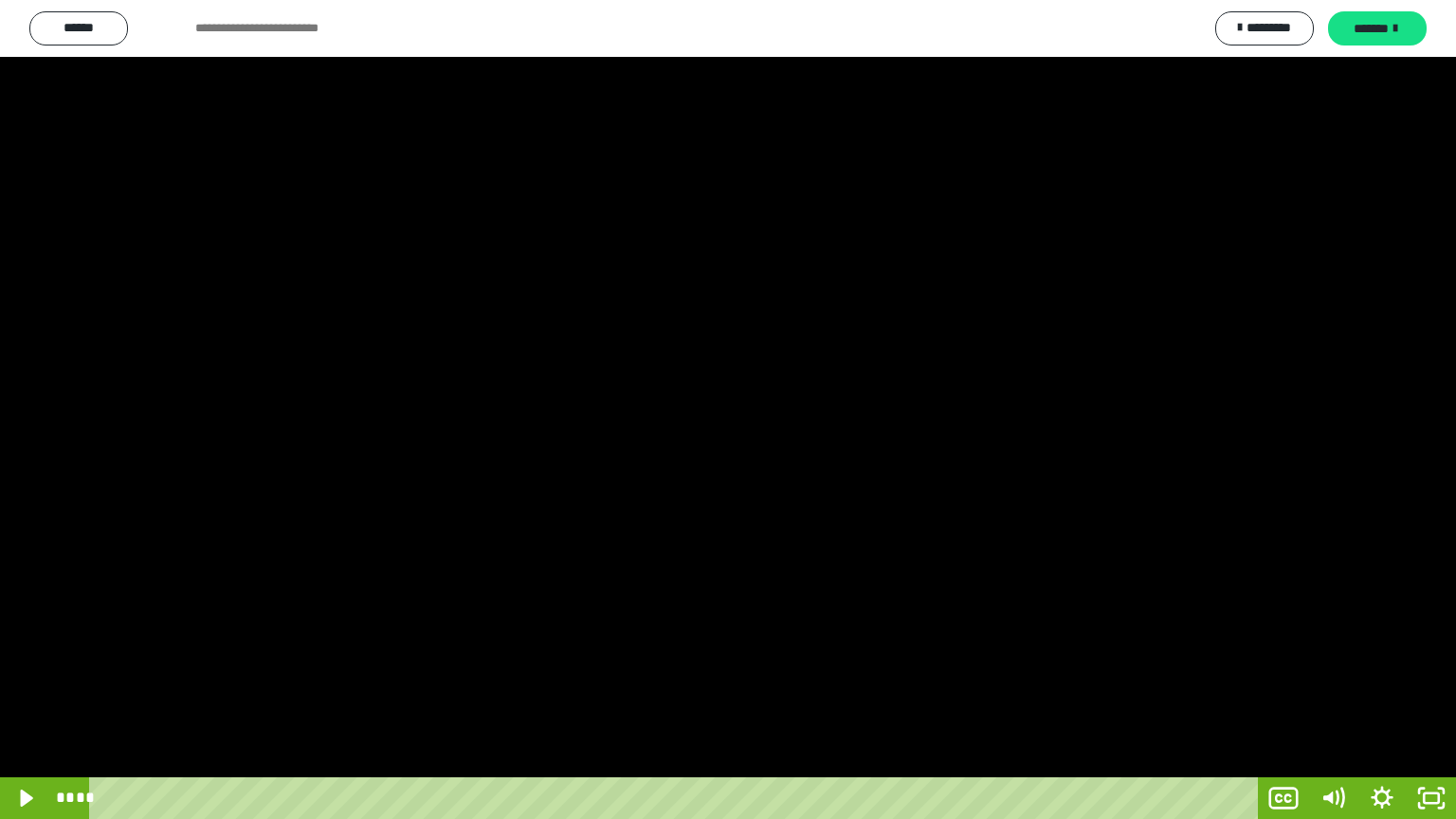 click at bounding box center (728, 410) 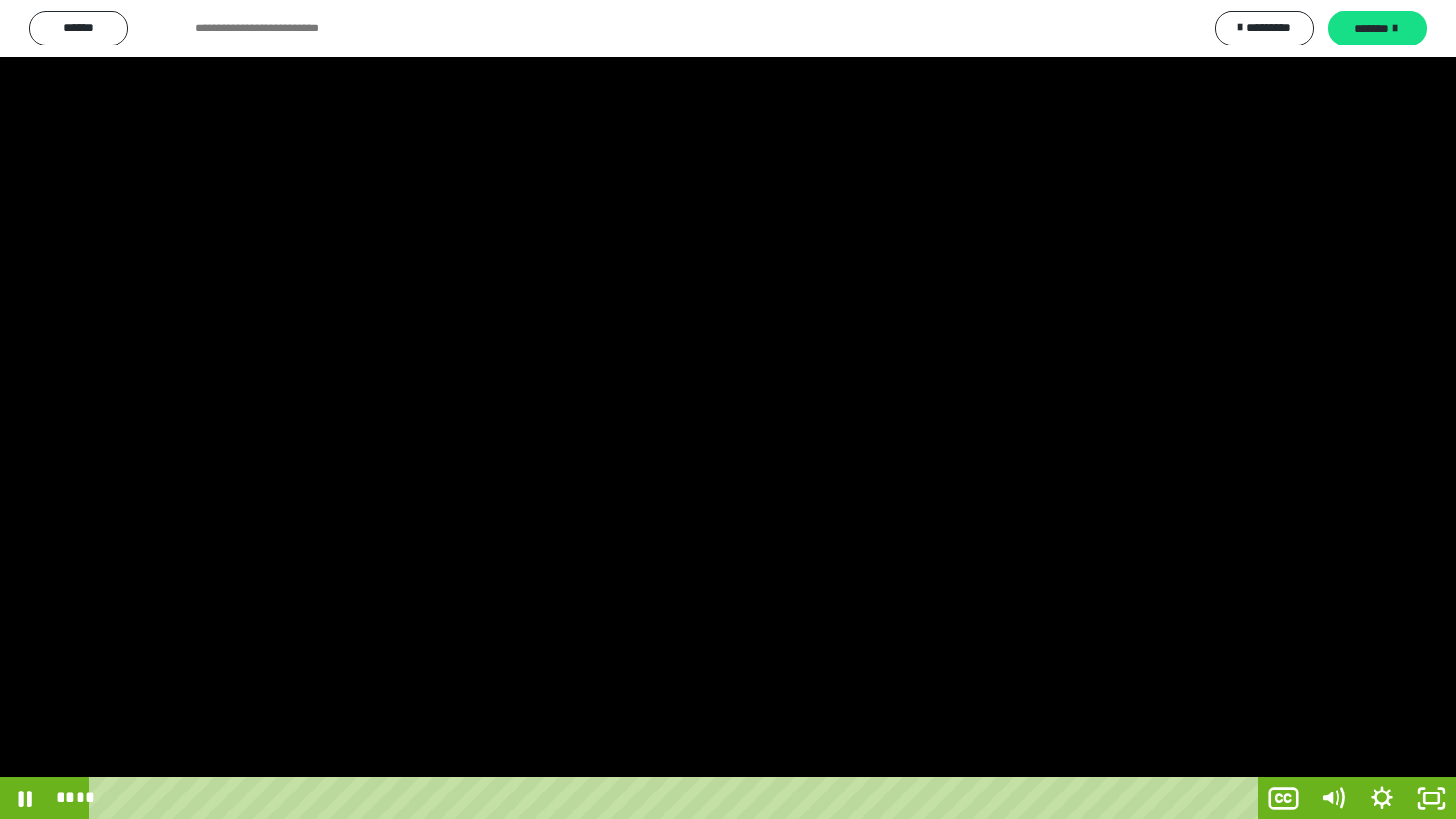 click at bounding box center (728, 410) 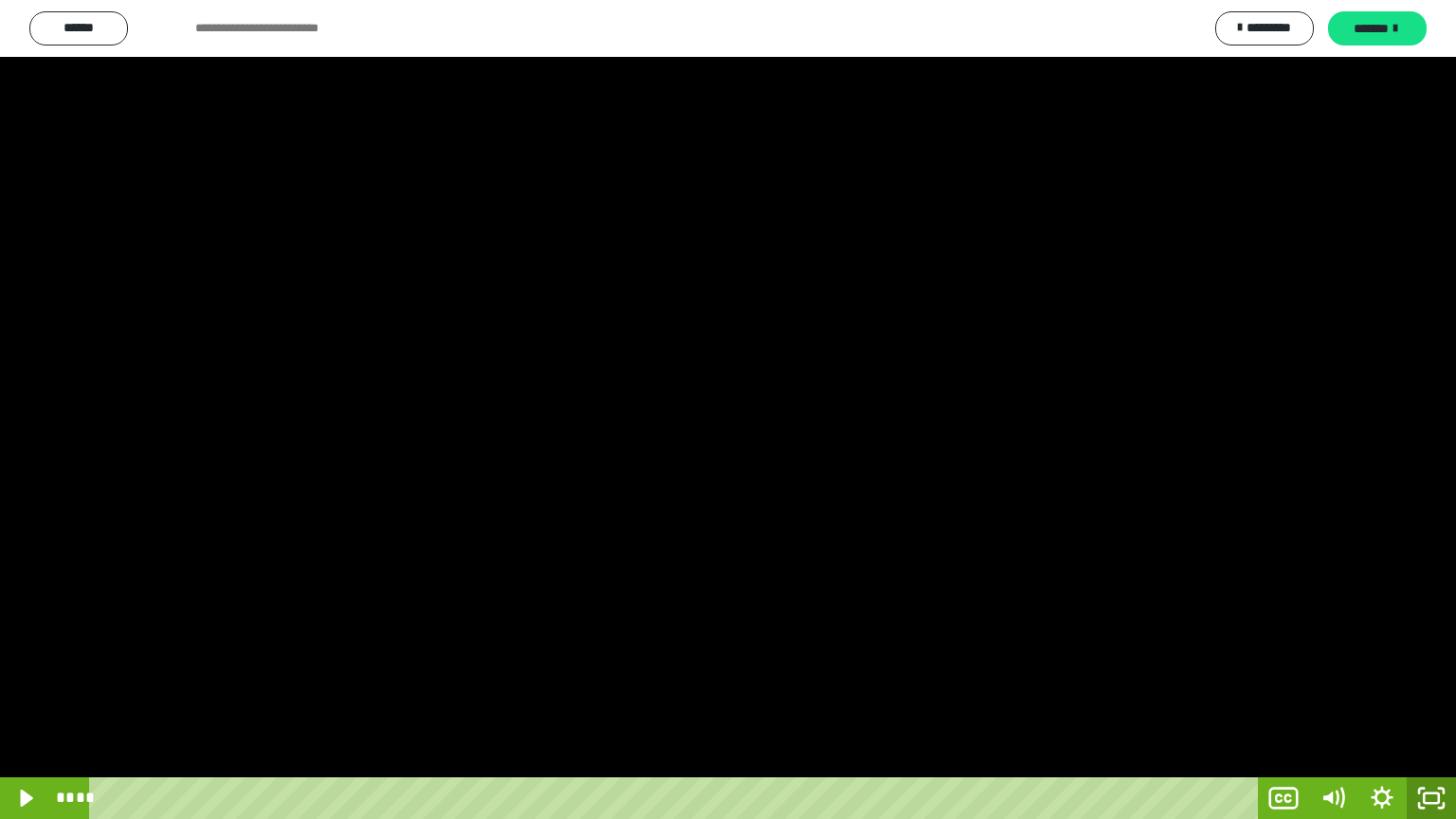 click 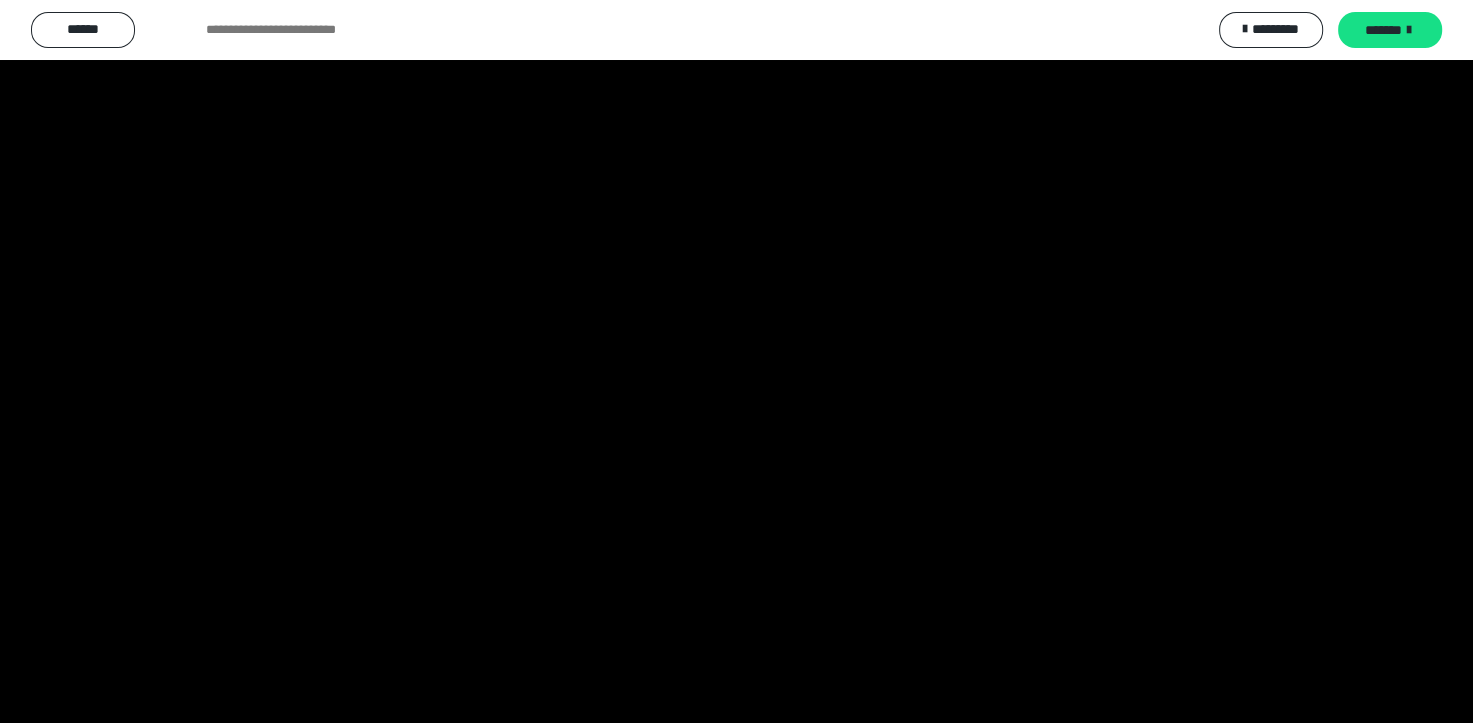 scroll, scrollTop: 3964, scrollLeft: 0, axis: vertical 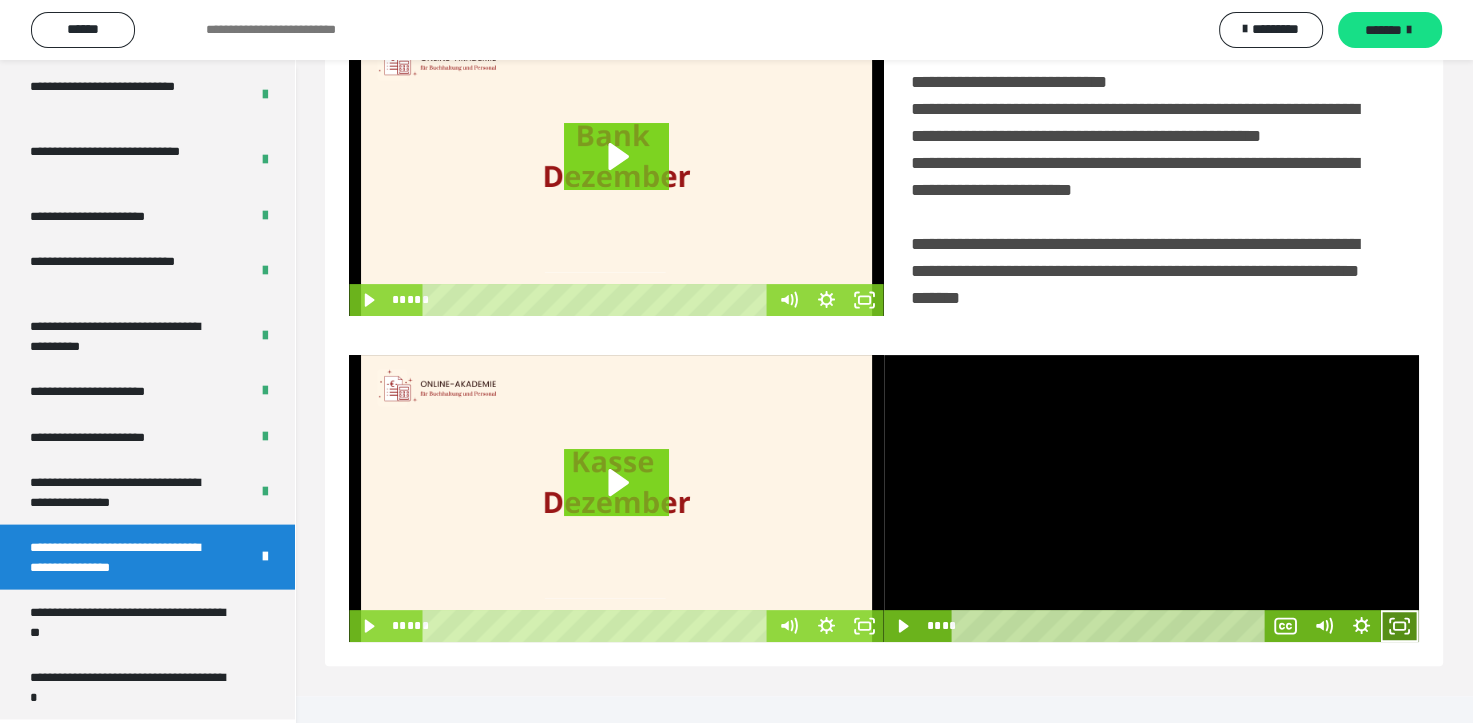 click 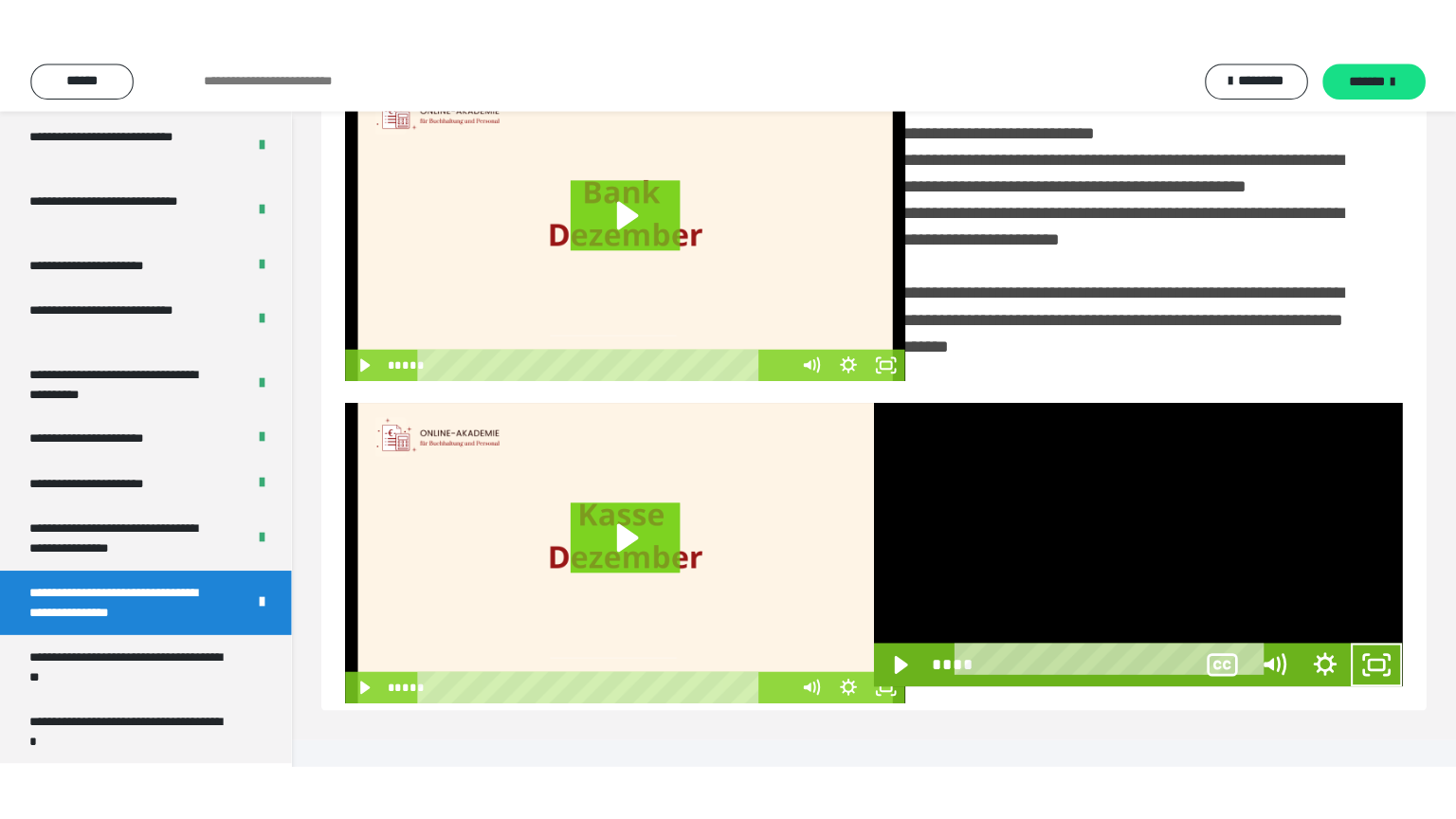scroll, scrollTop: 317, scrollLeft: 0, axis: vertical 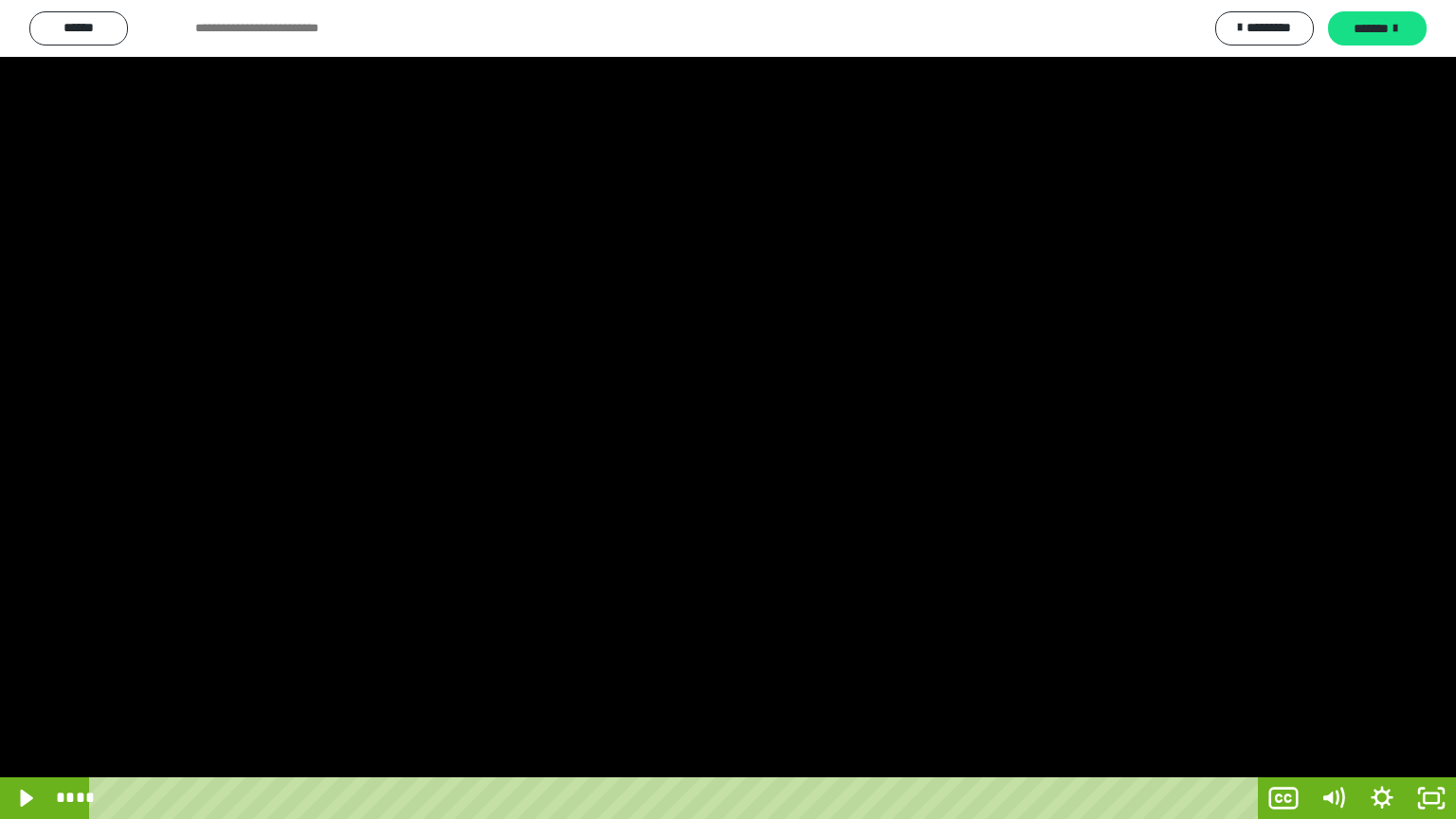 click at bounding box center (728, 410) 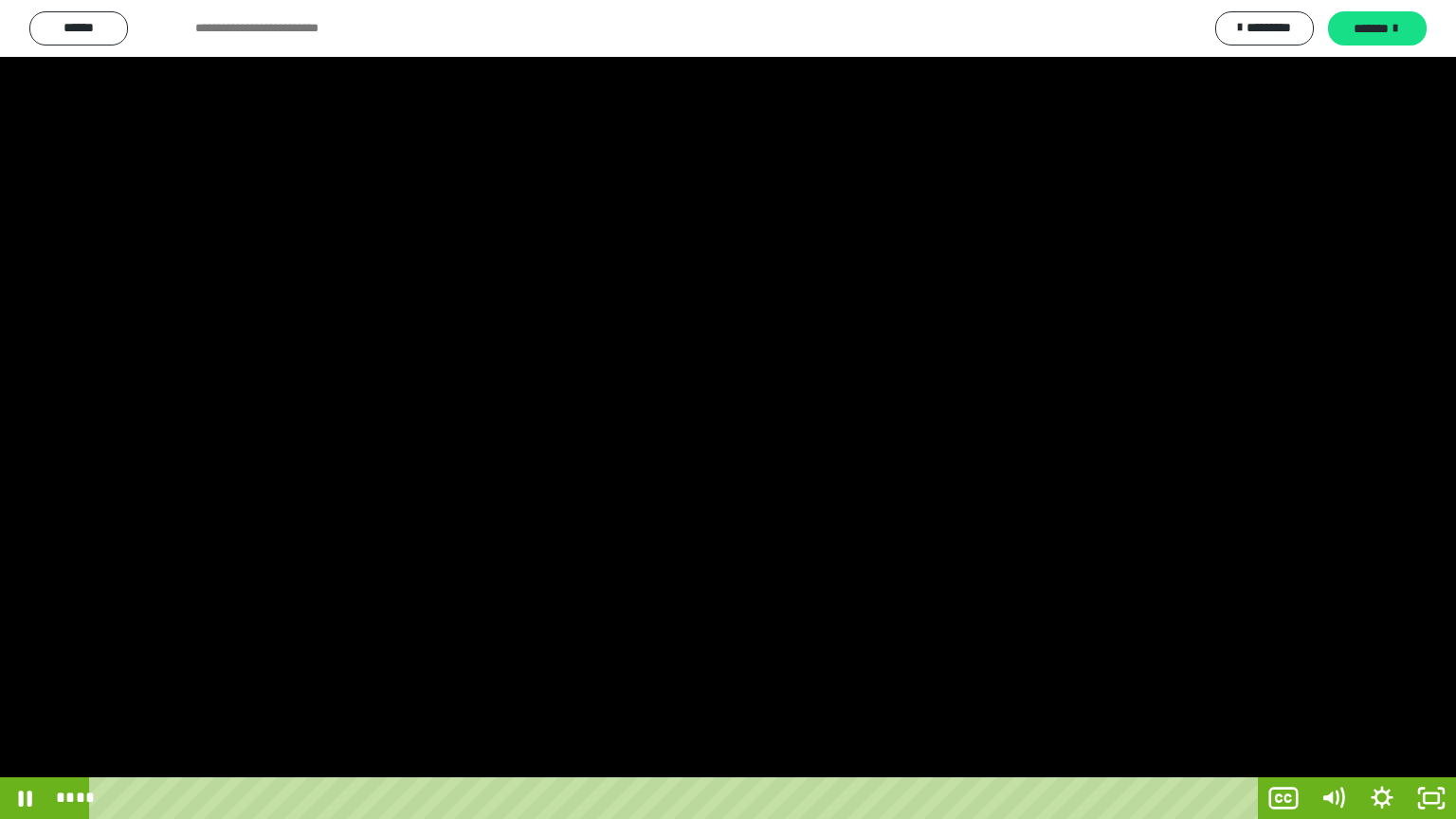 click at bounding box center [728, 410] 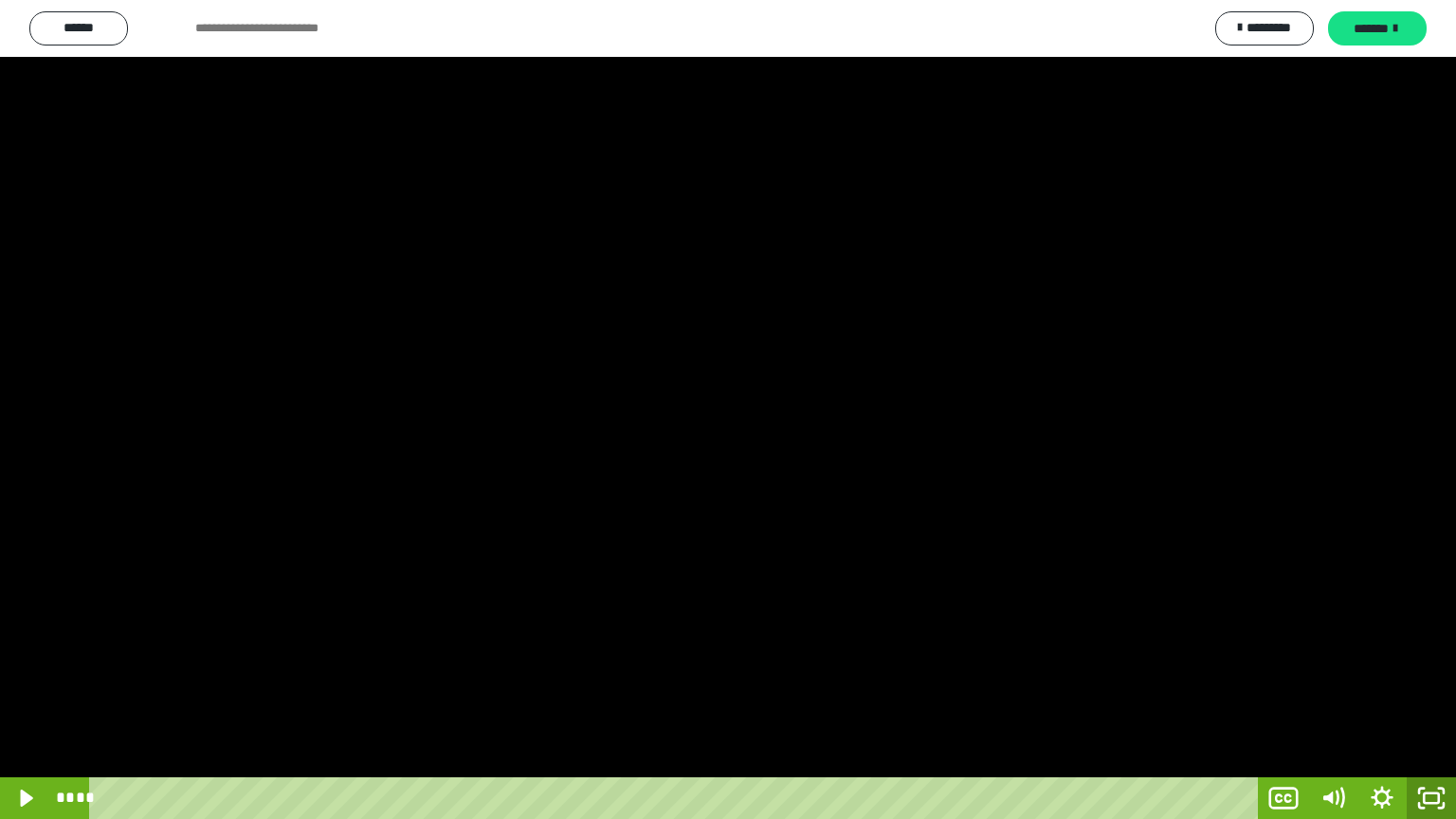 click 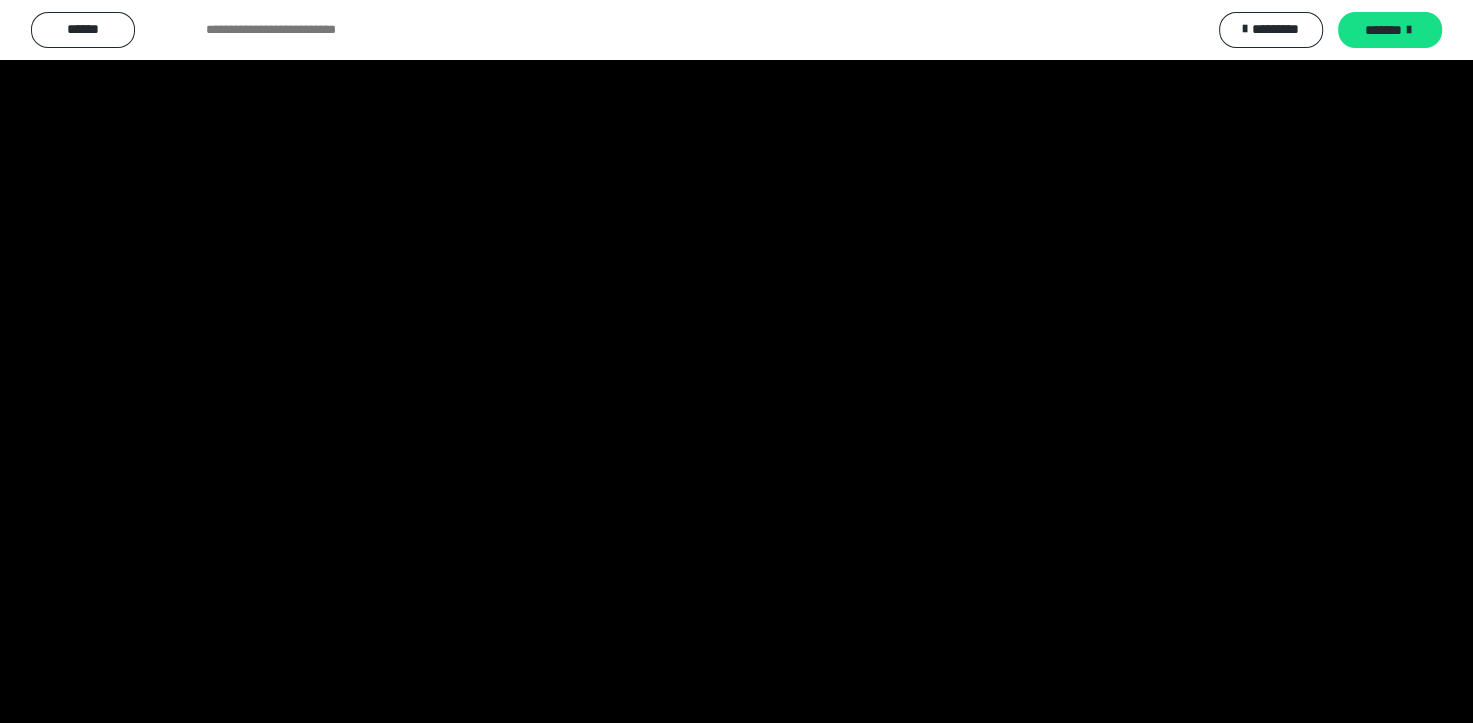 scroll, scrollTop: 3964, scrollLeft: 0, axis: vertical 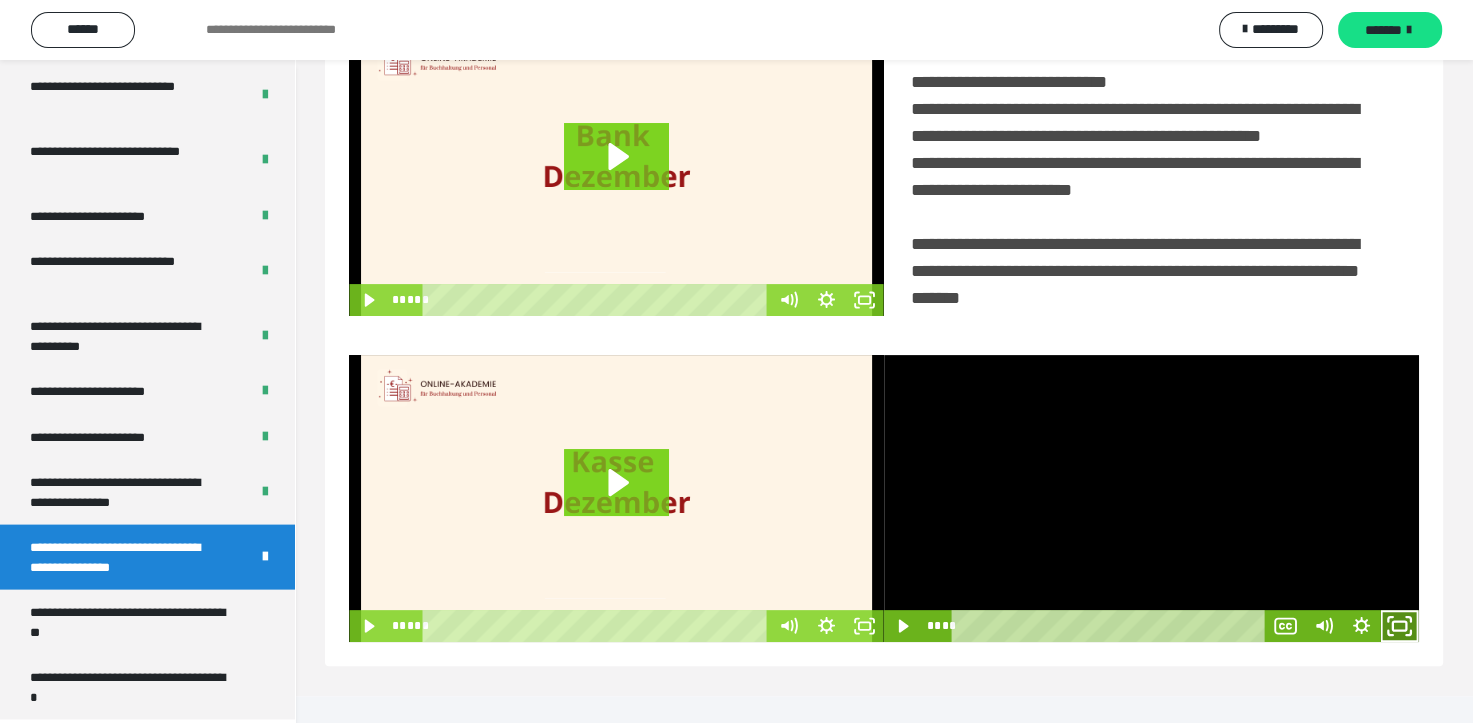 click 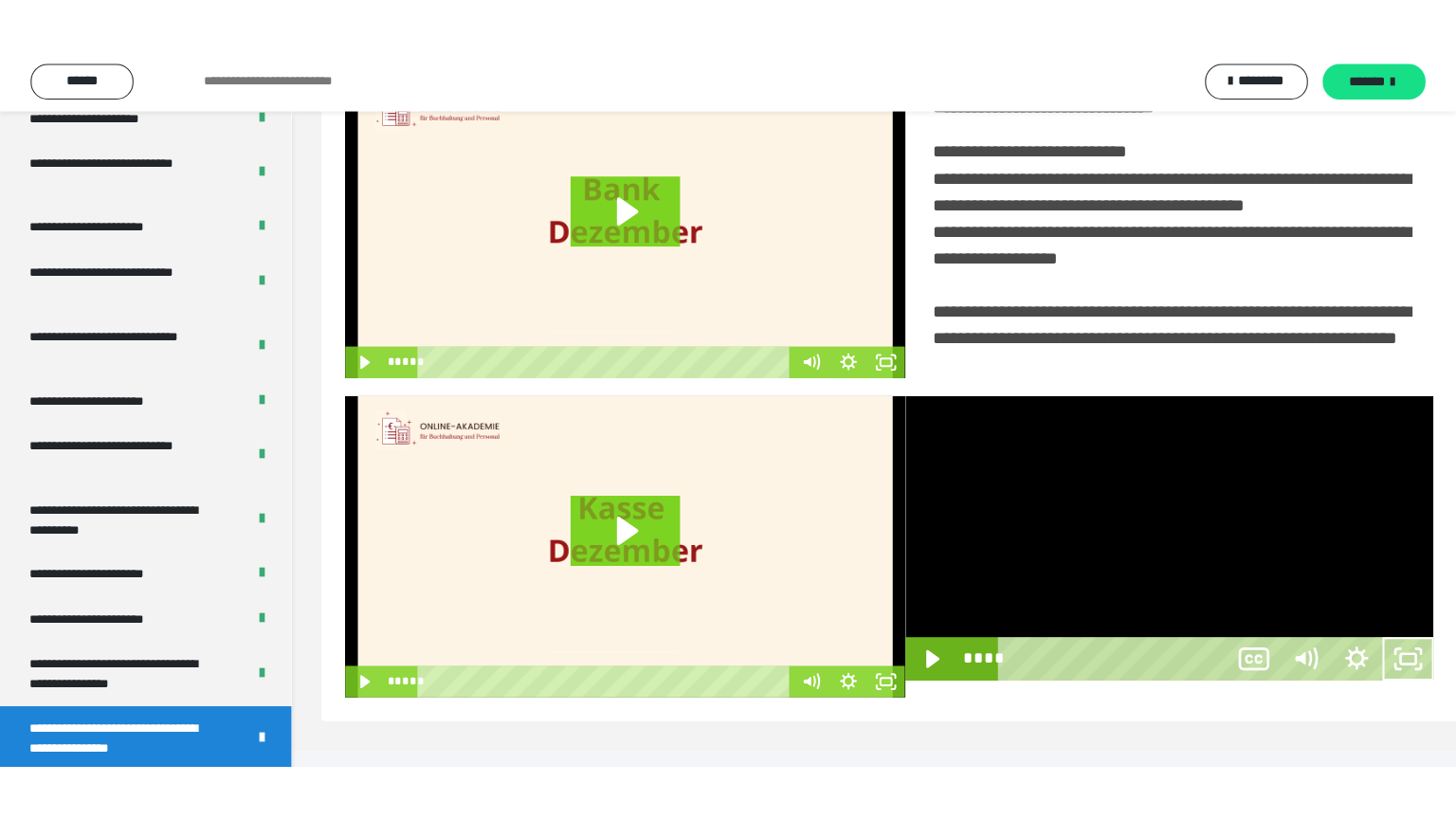 scroll, scrollTop: 317, scrollLeft: 0, axis: vertical 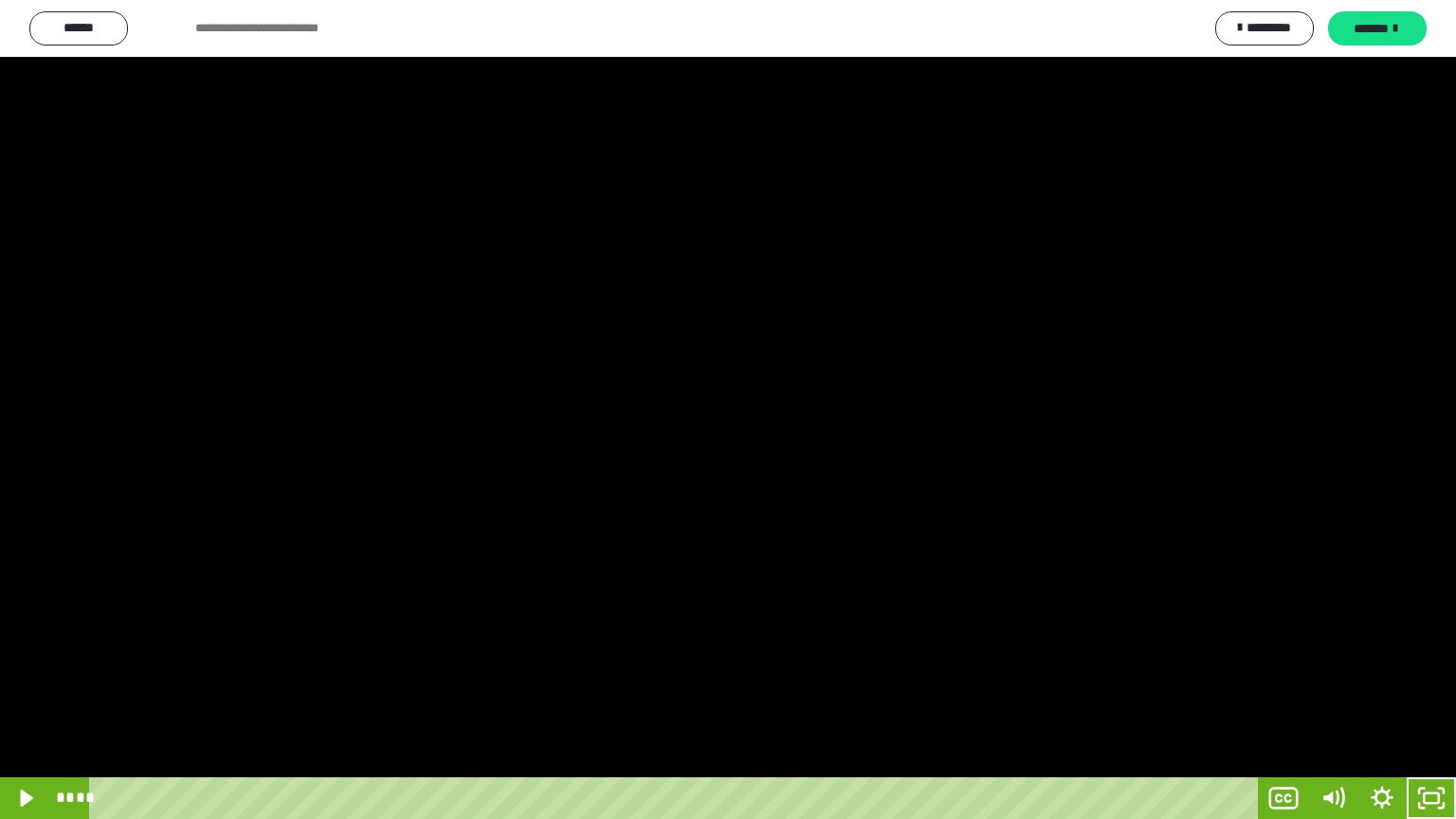click at bounding box center (728, 410) 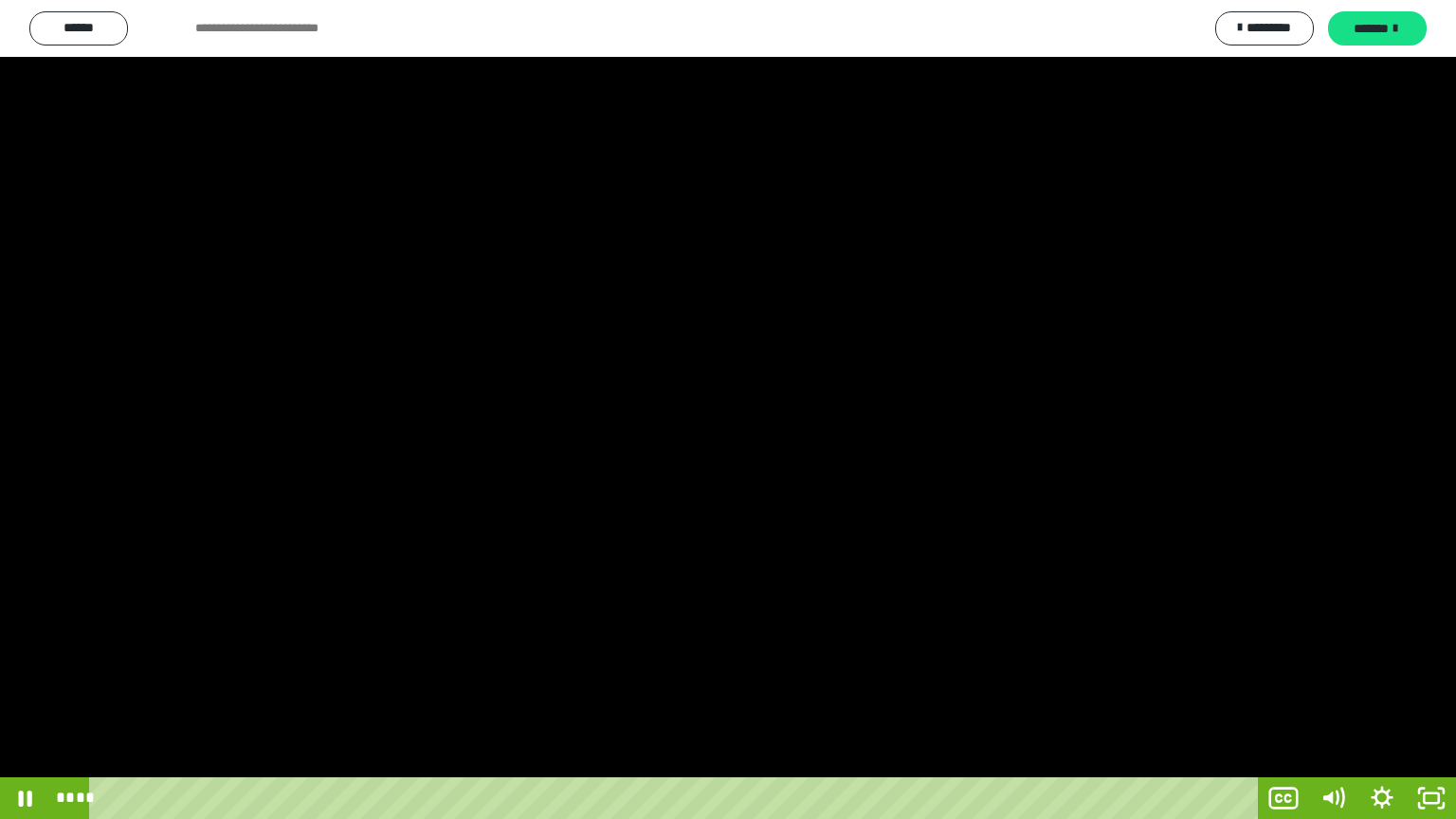 click at bounding box center [728, 410] 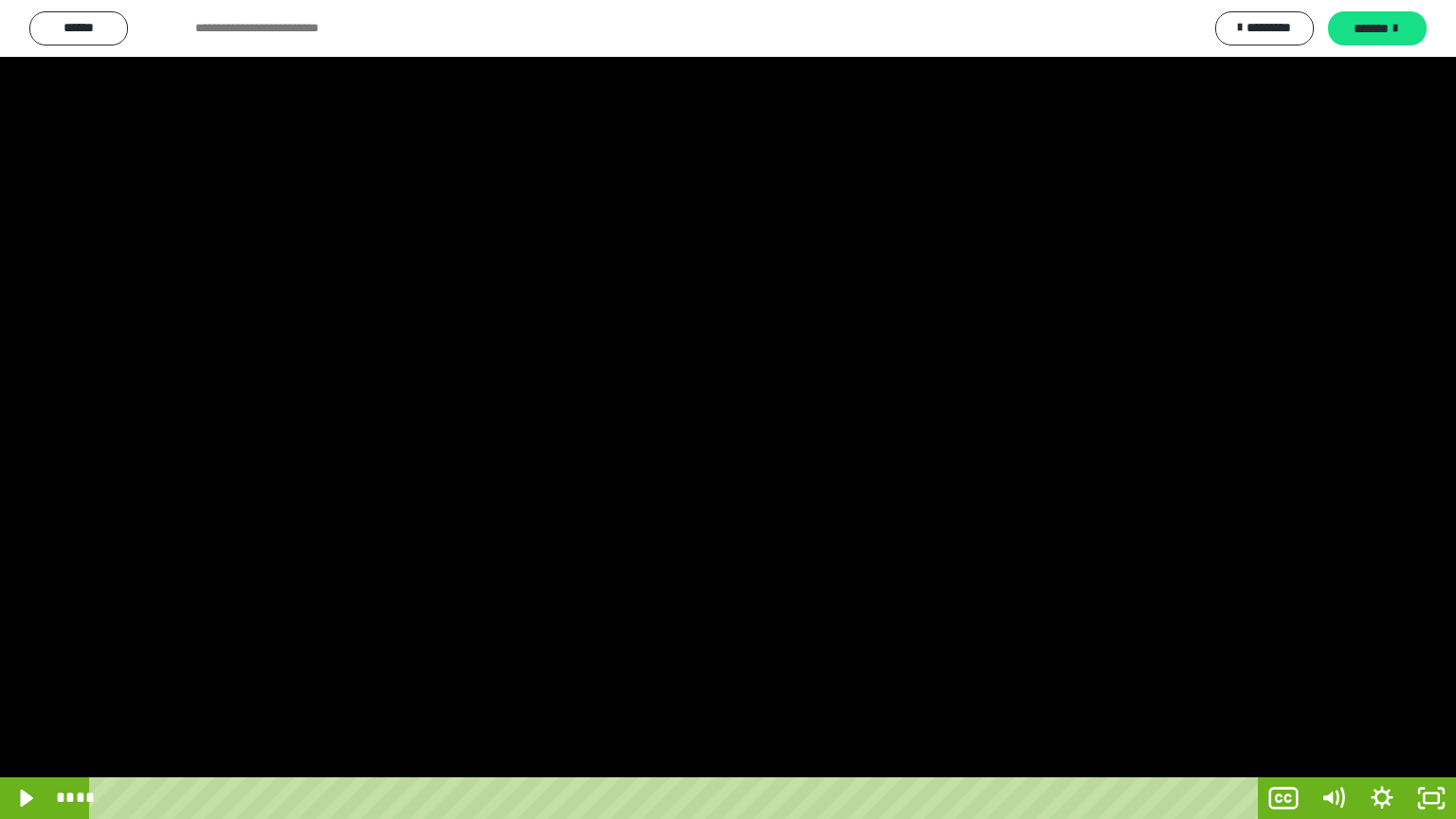 click at bounding box center [728, 410] 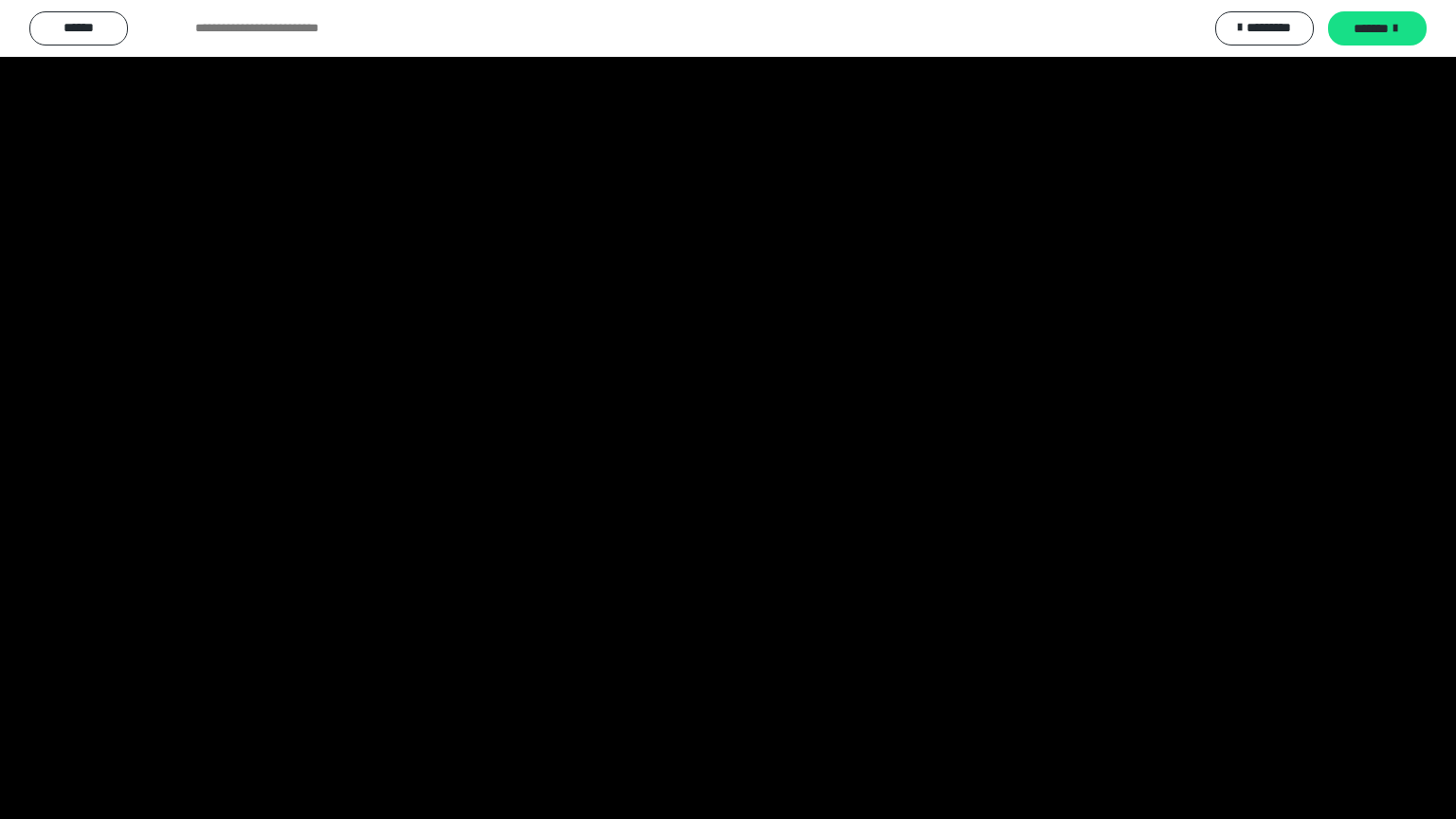 click at bounding box center (728, 410) 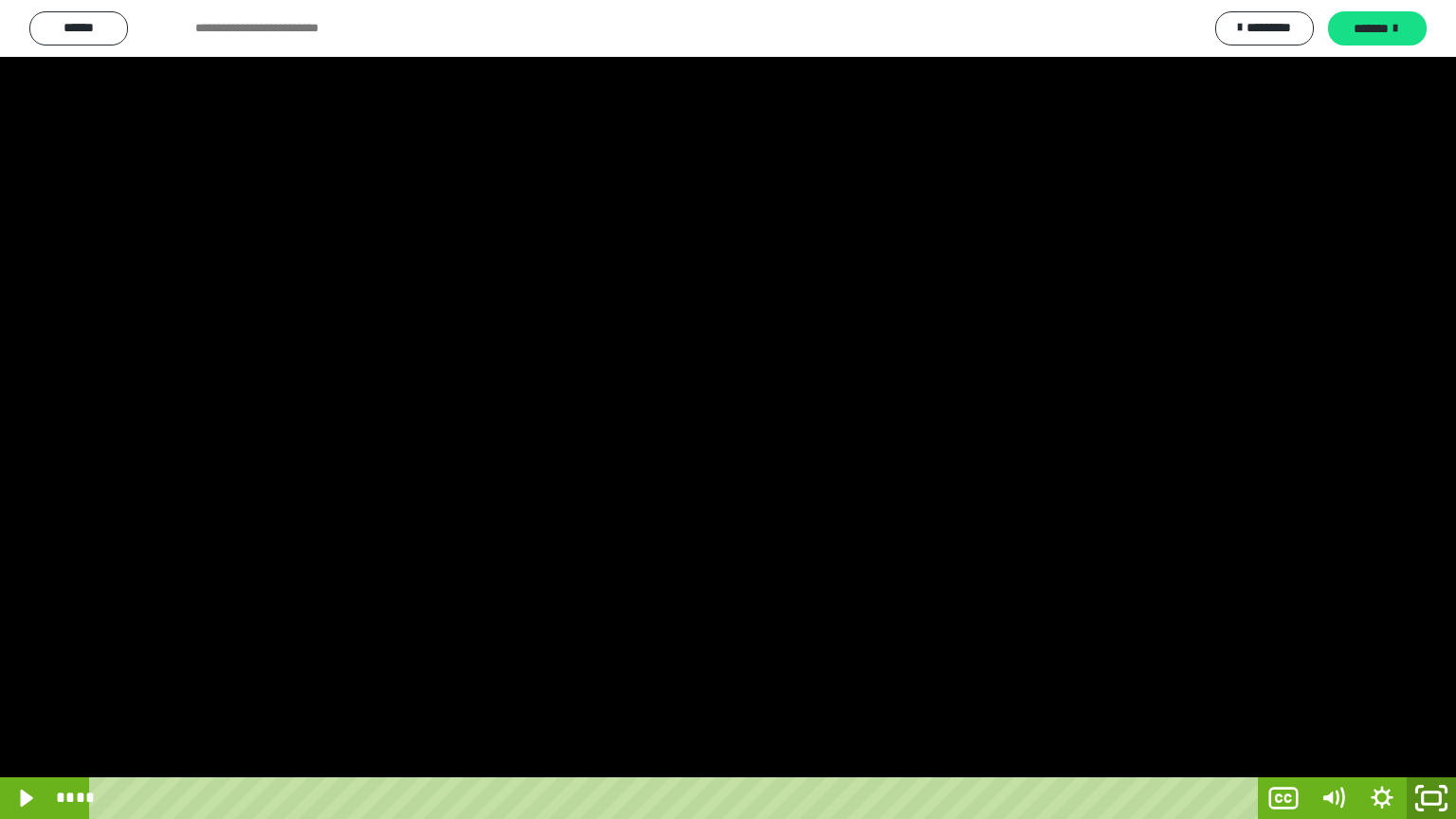 click 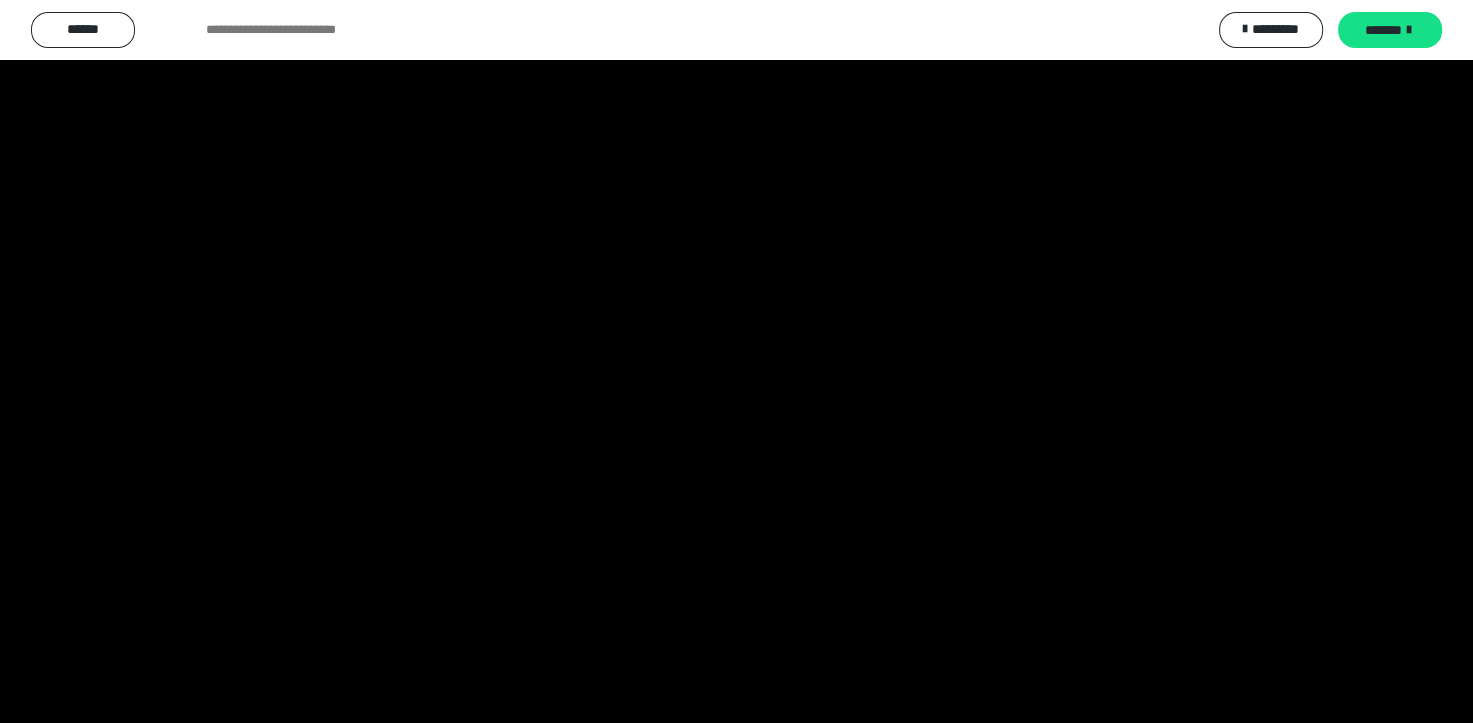 scroll, scrollTop: 3964, scrollLeft: 0, axis: vertical 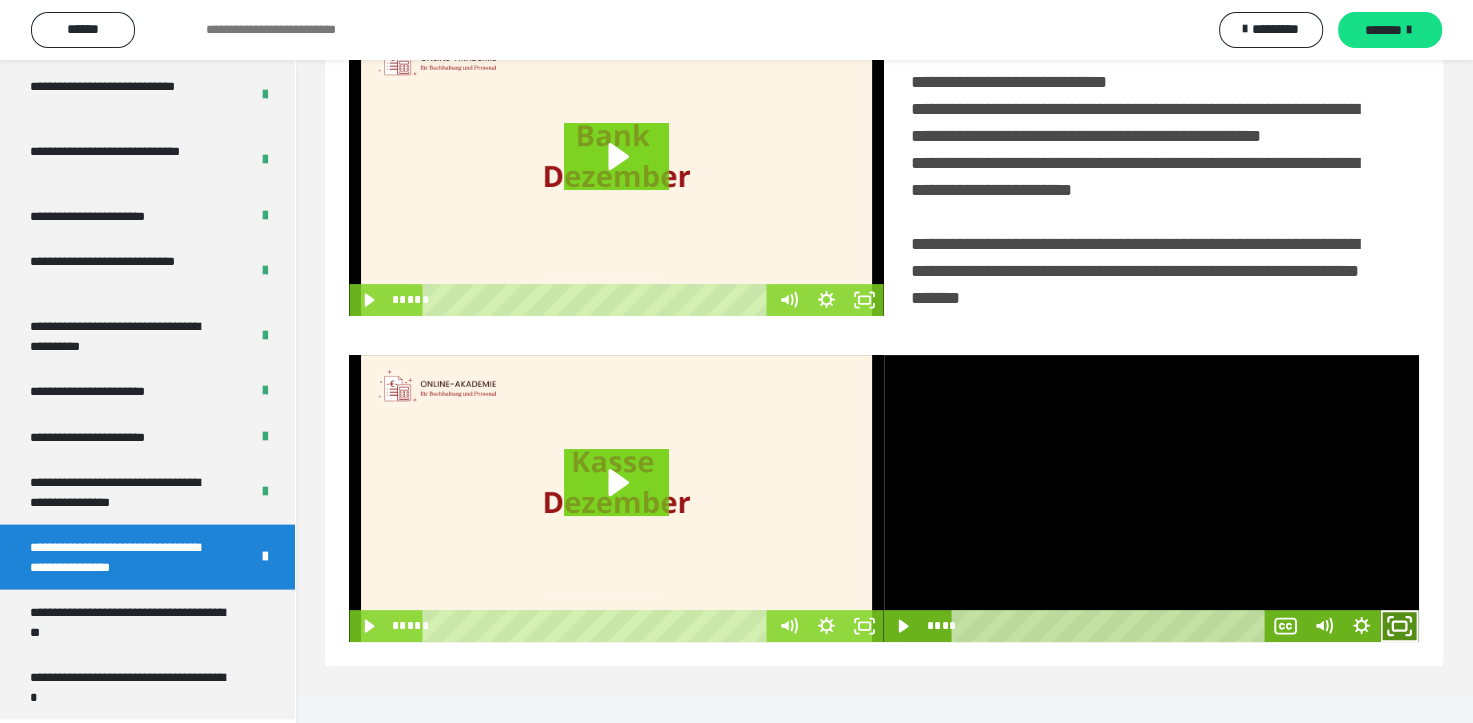 click 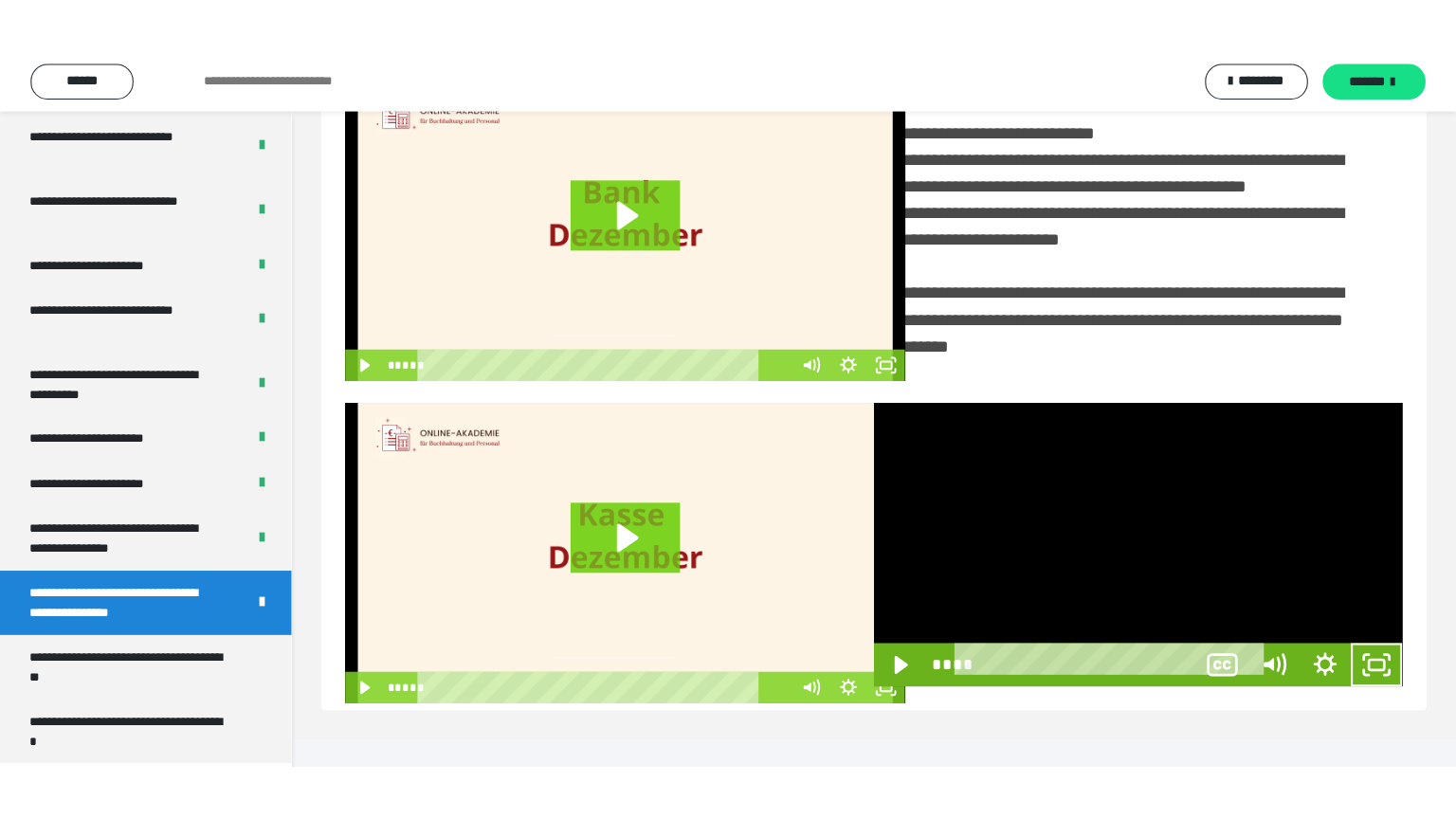 scroll, scrollTop: 317, scrollLeft: 0, axis: vertical 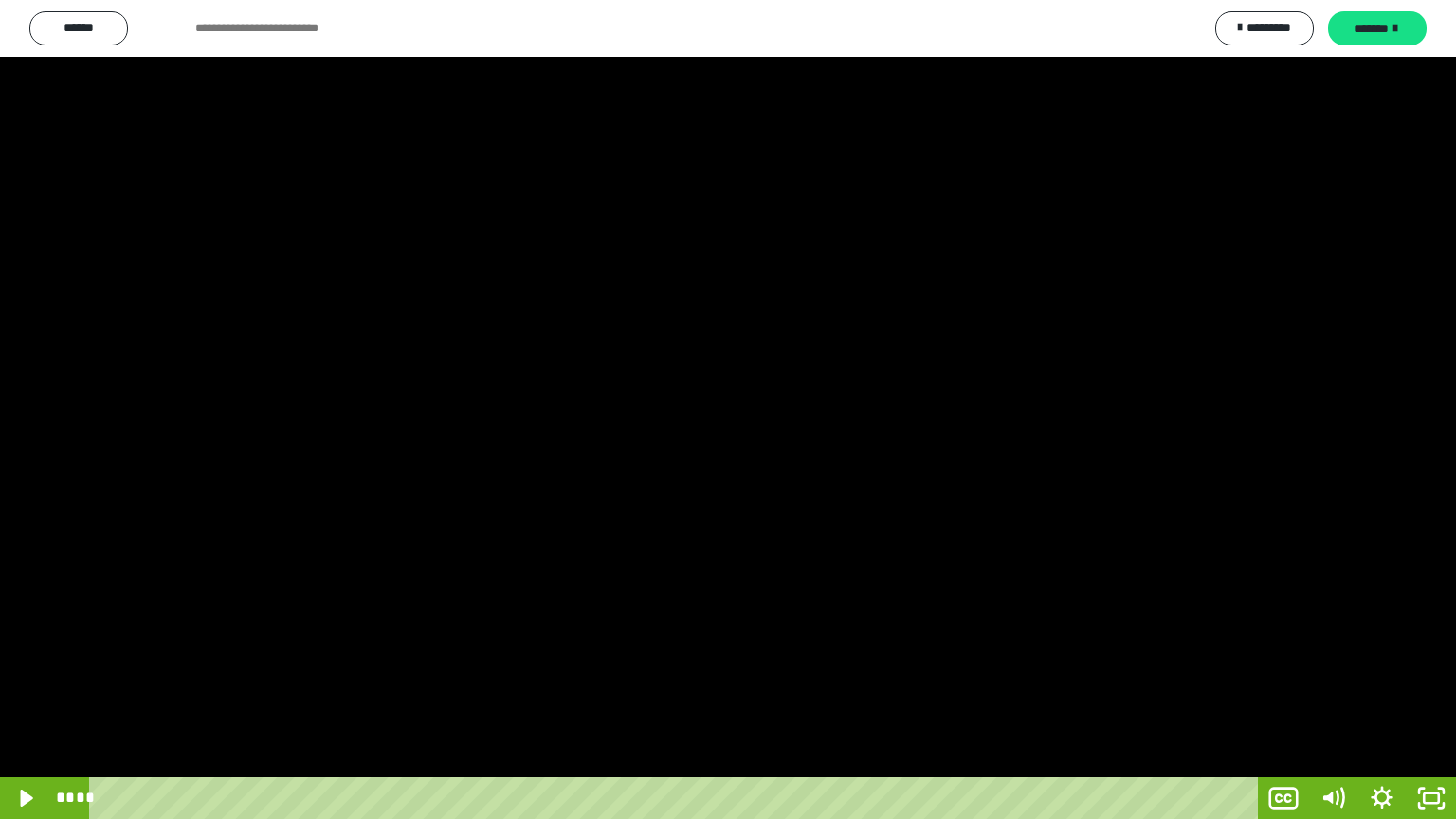 click at bounding box center (728, 410) 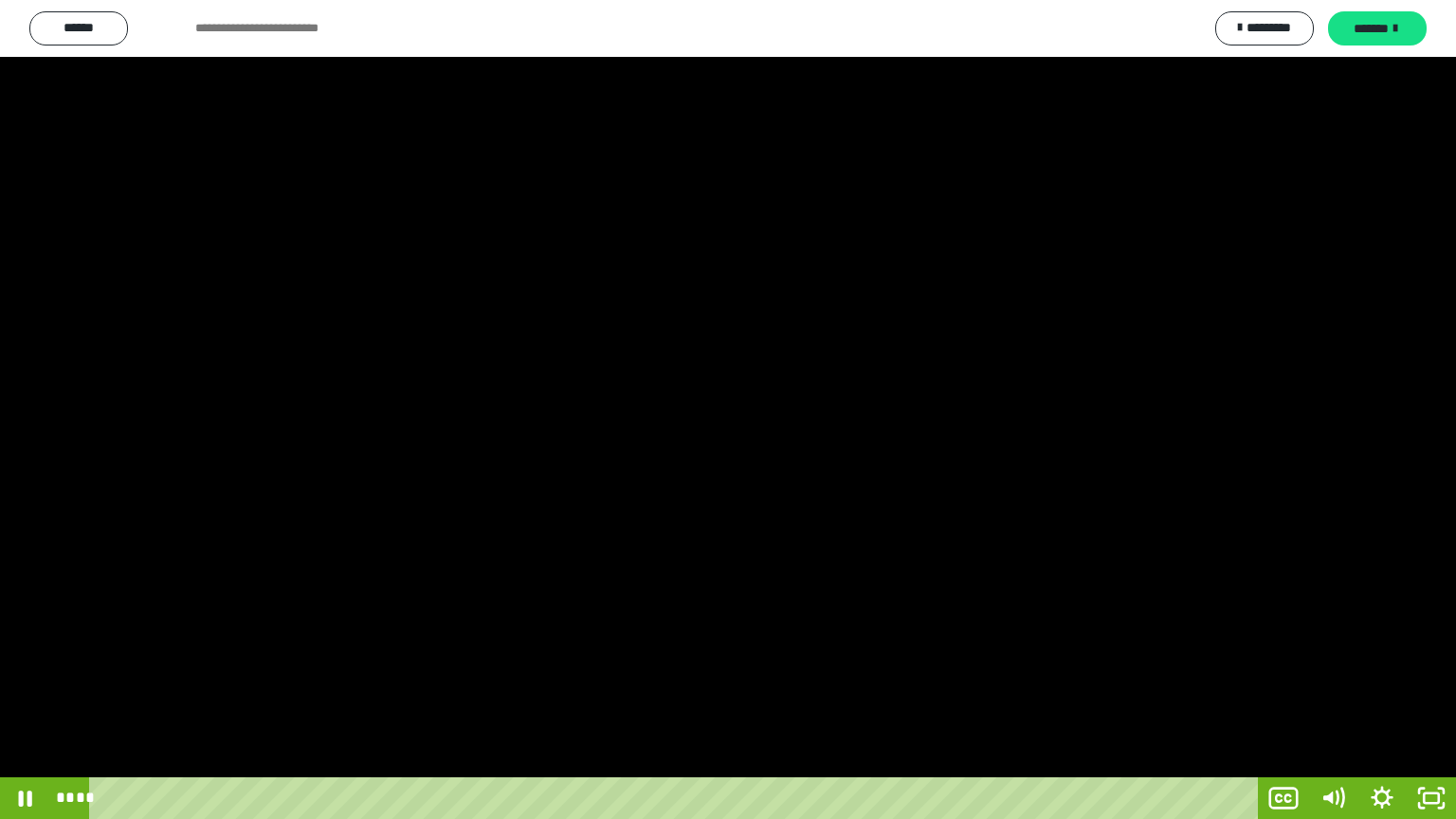 click at bounding box center (728, 410) 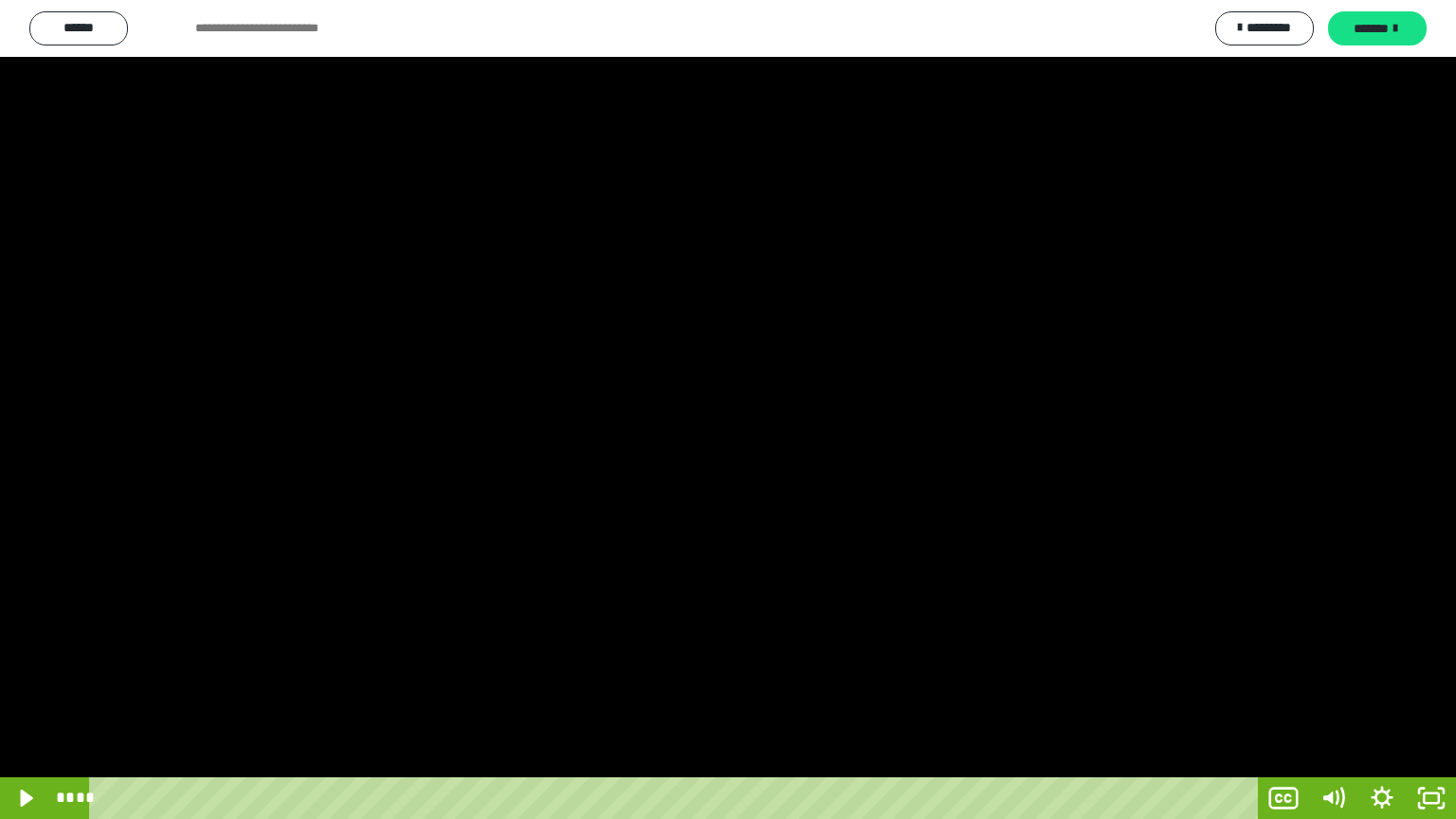 click at bounding box center [728, 410] 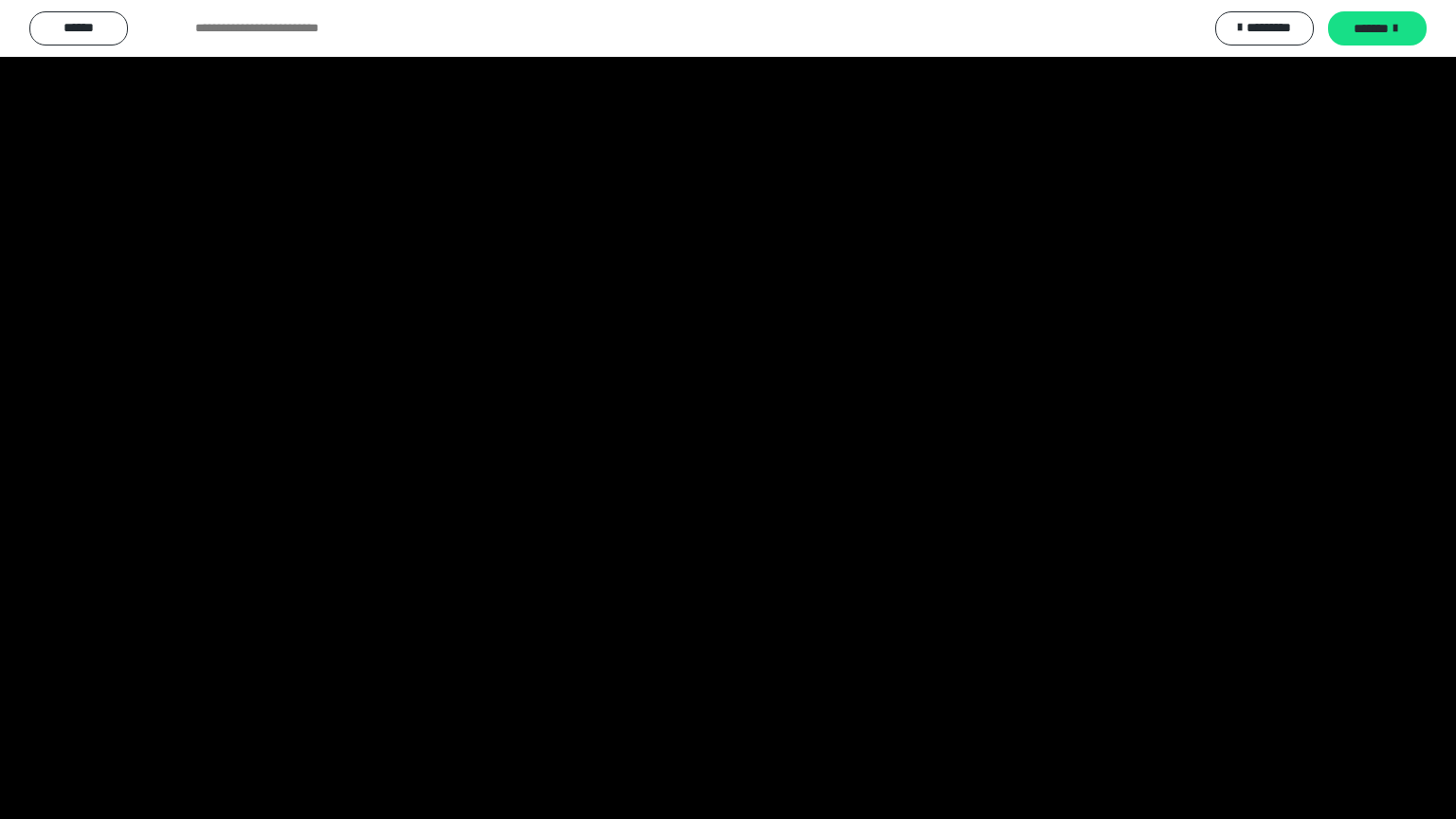 click at bounding box center [728, 410] 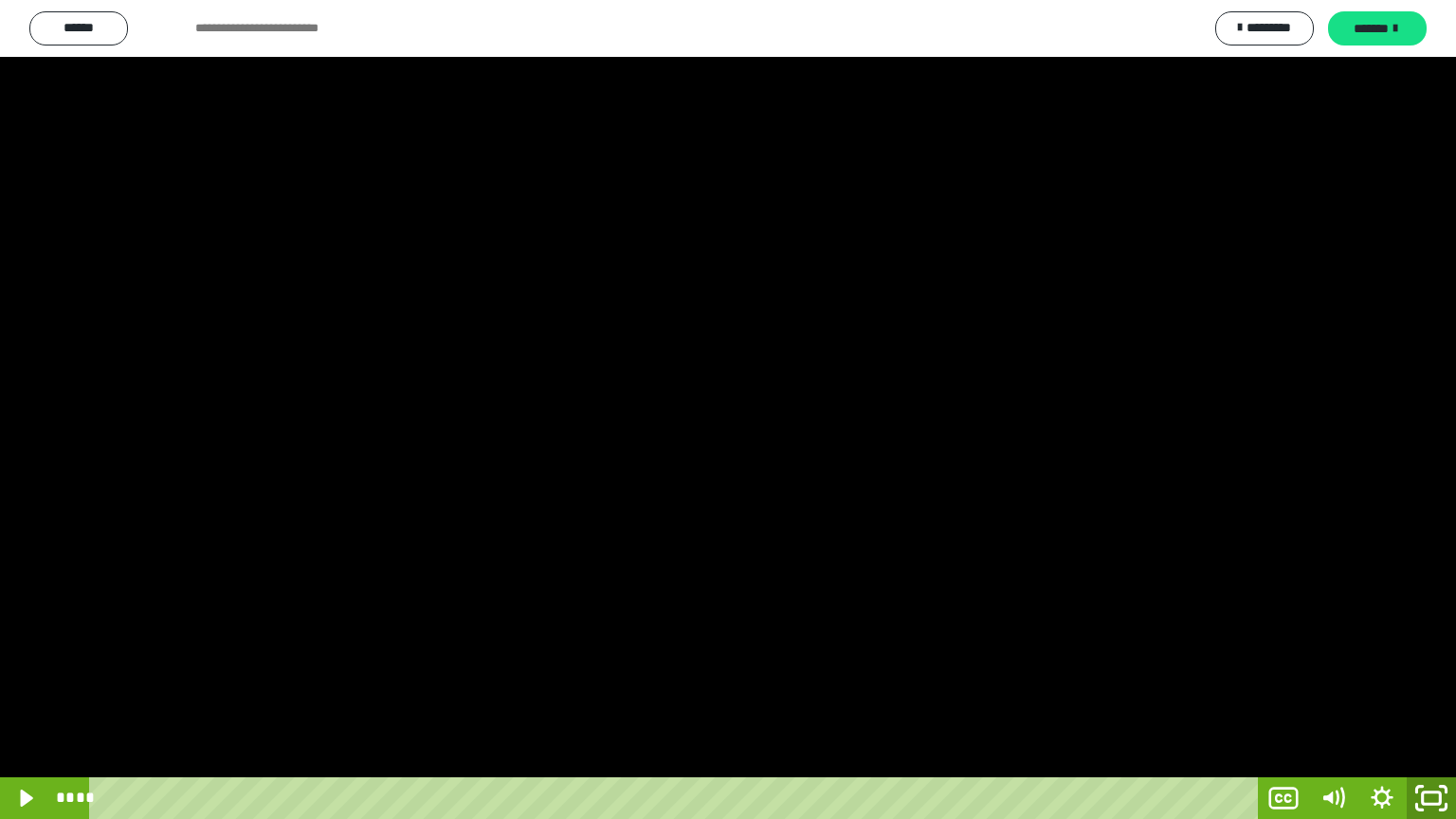 click 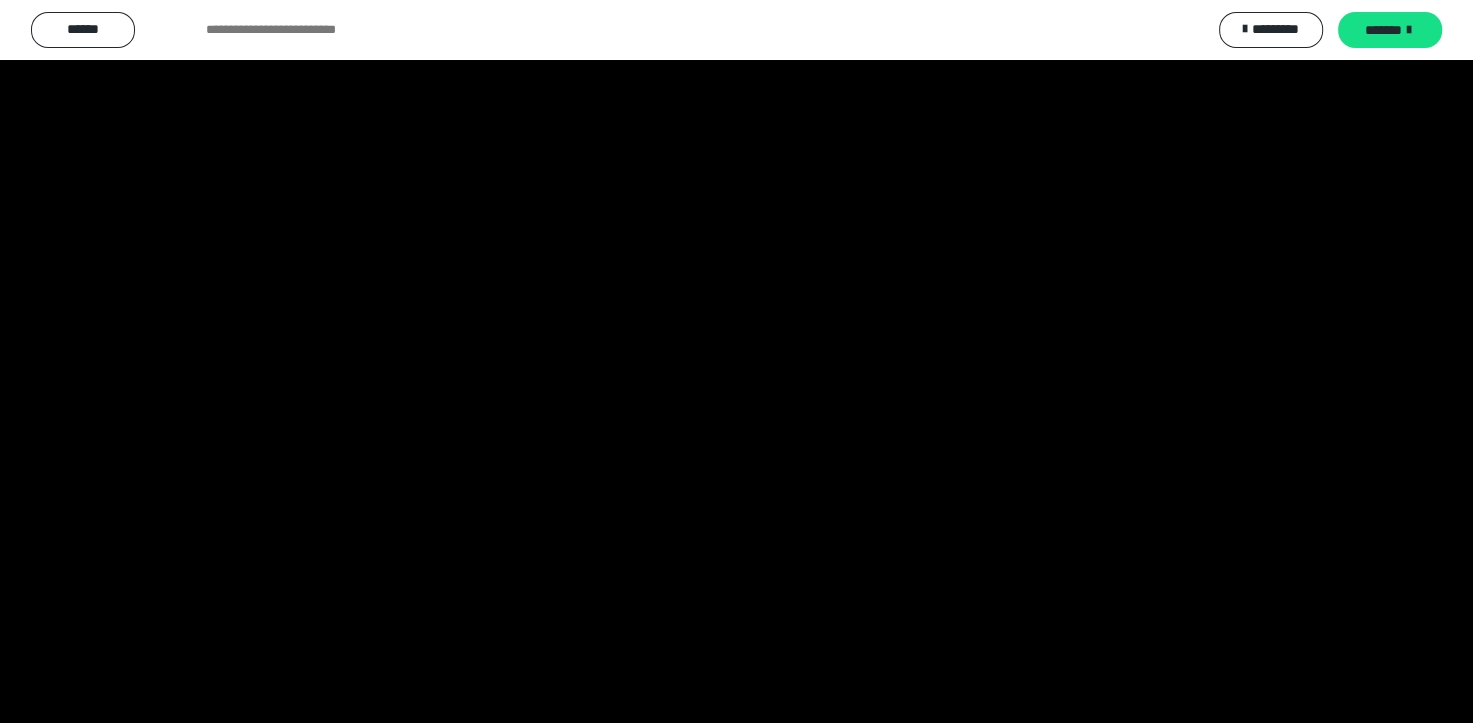 scroll, scrollTop: 3964, scrollLeft: 0, axis: vertical 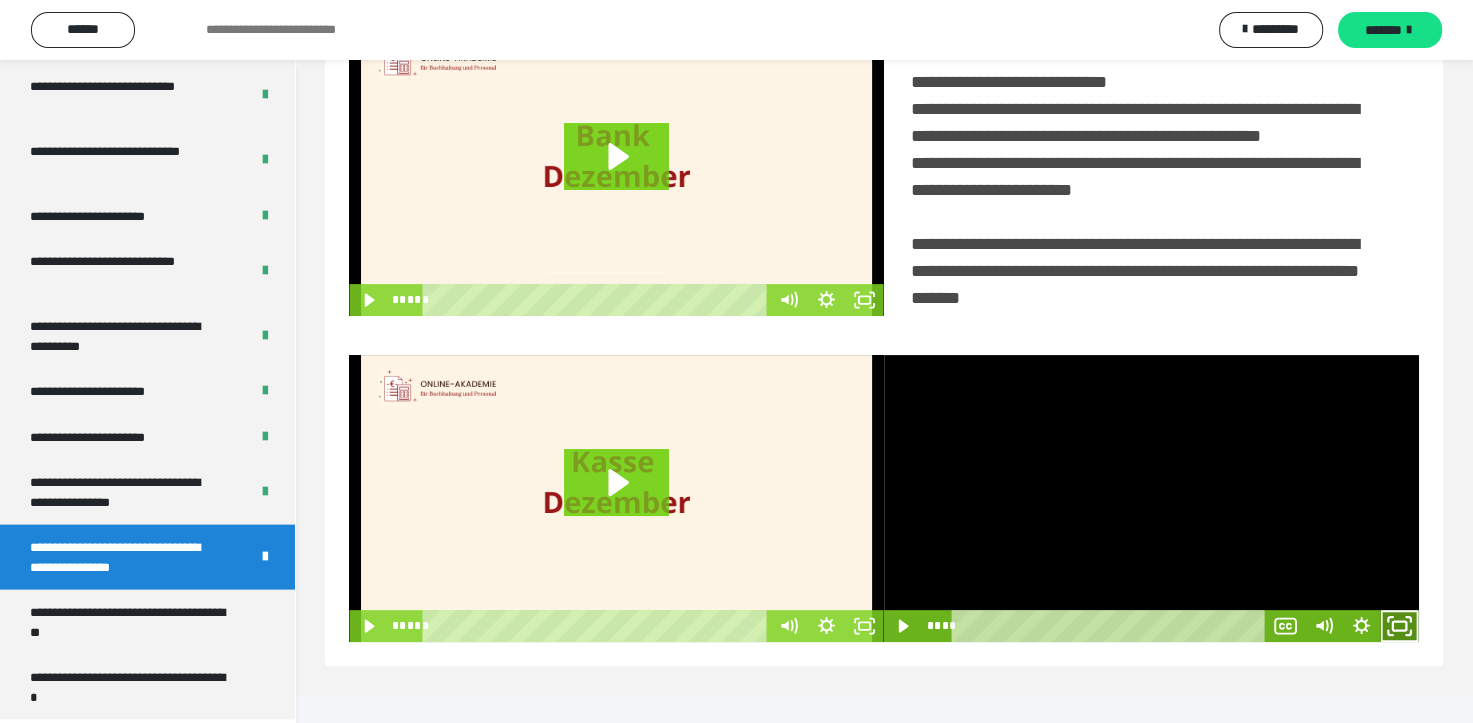 click 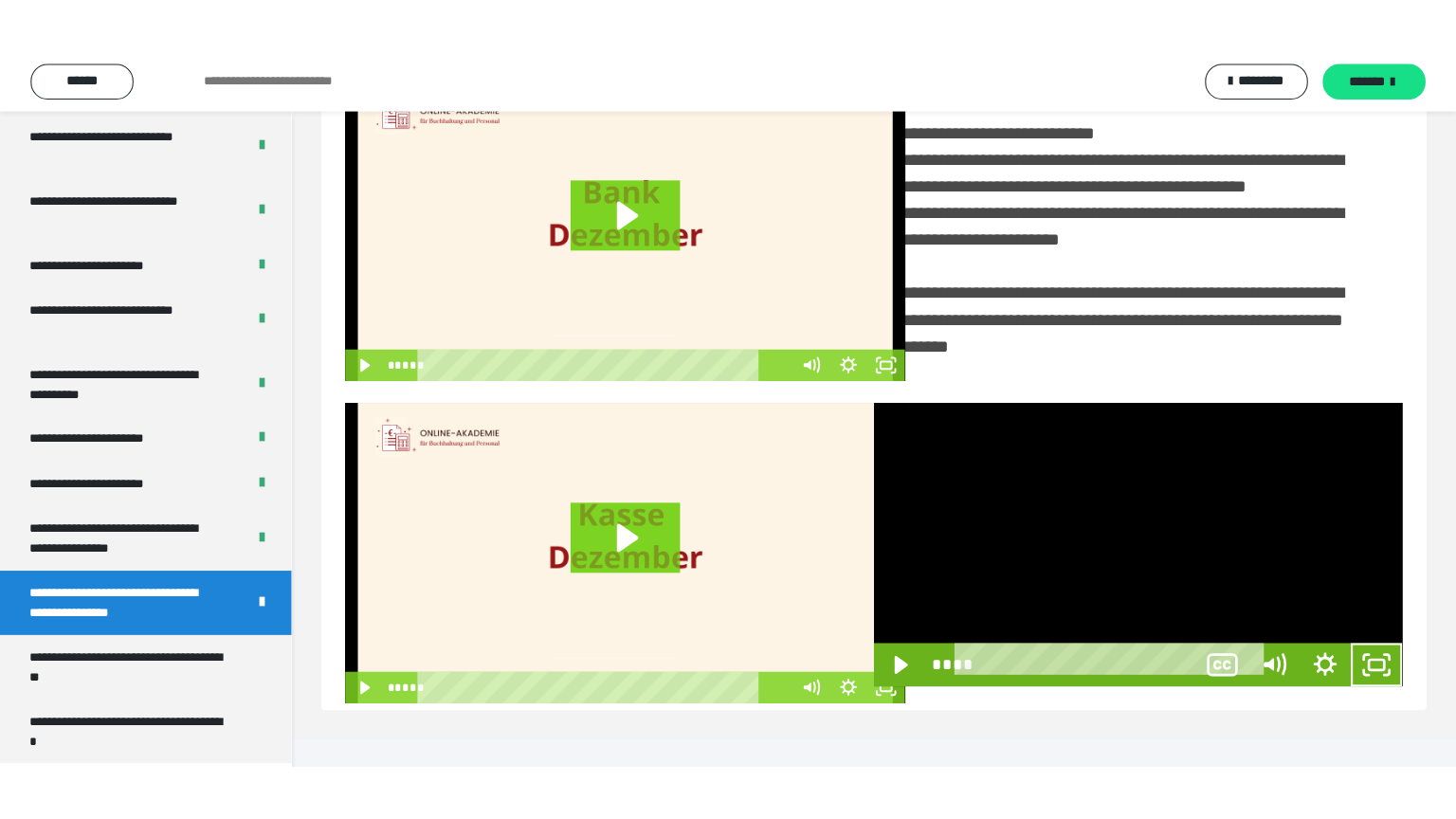 scroll, scrollTop: 317, scrollLeft: 0, axis: vertical 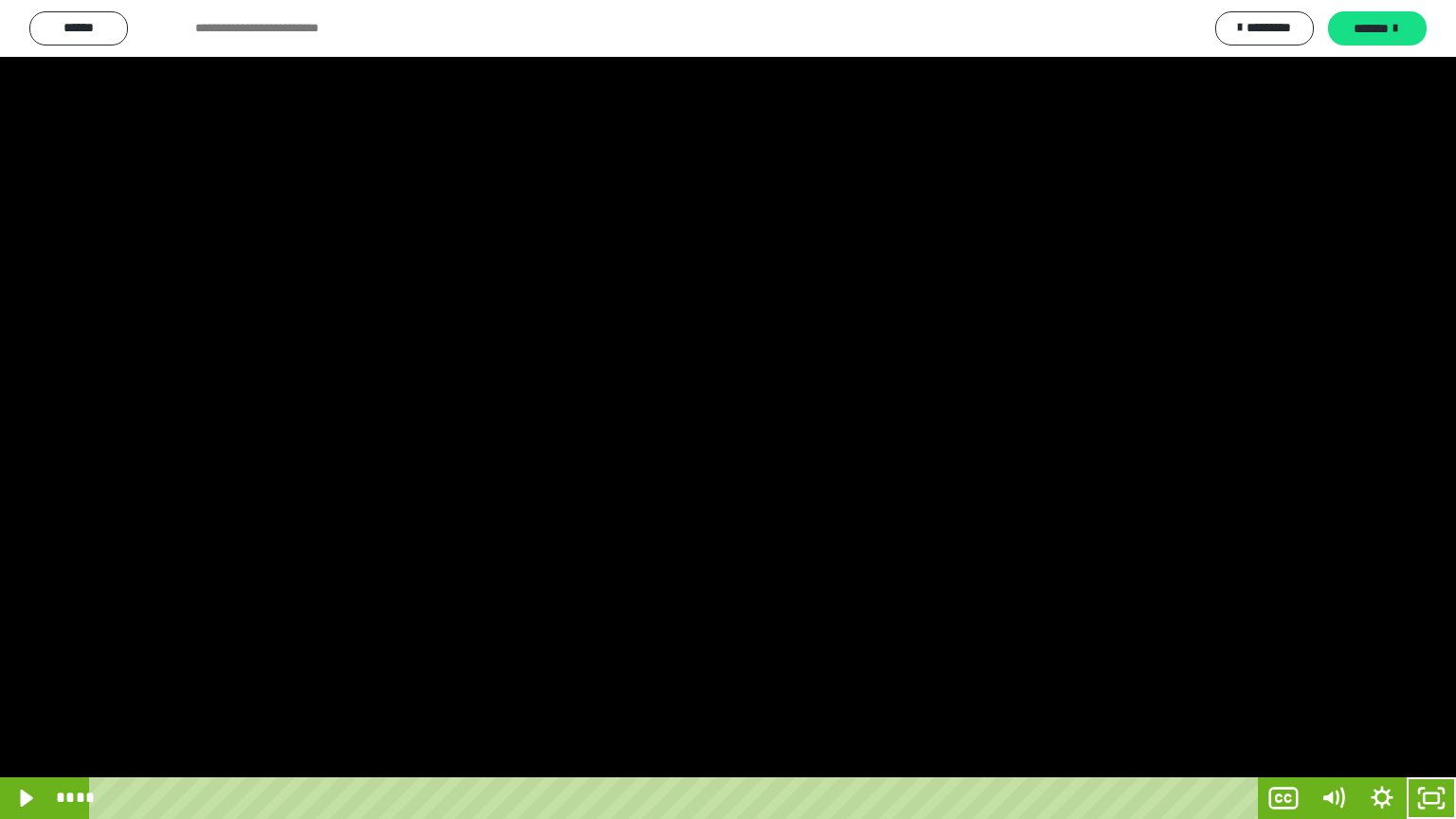 click at bounding box center (728, 410) 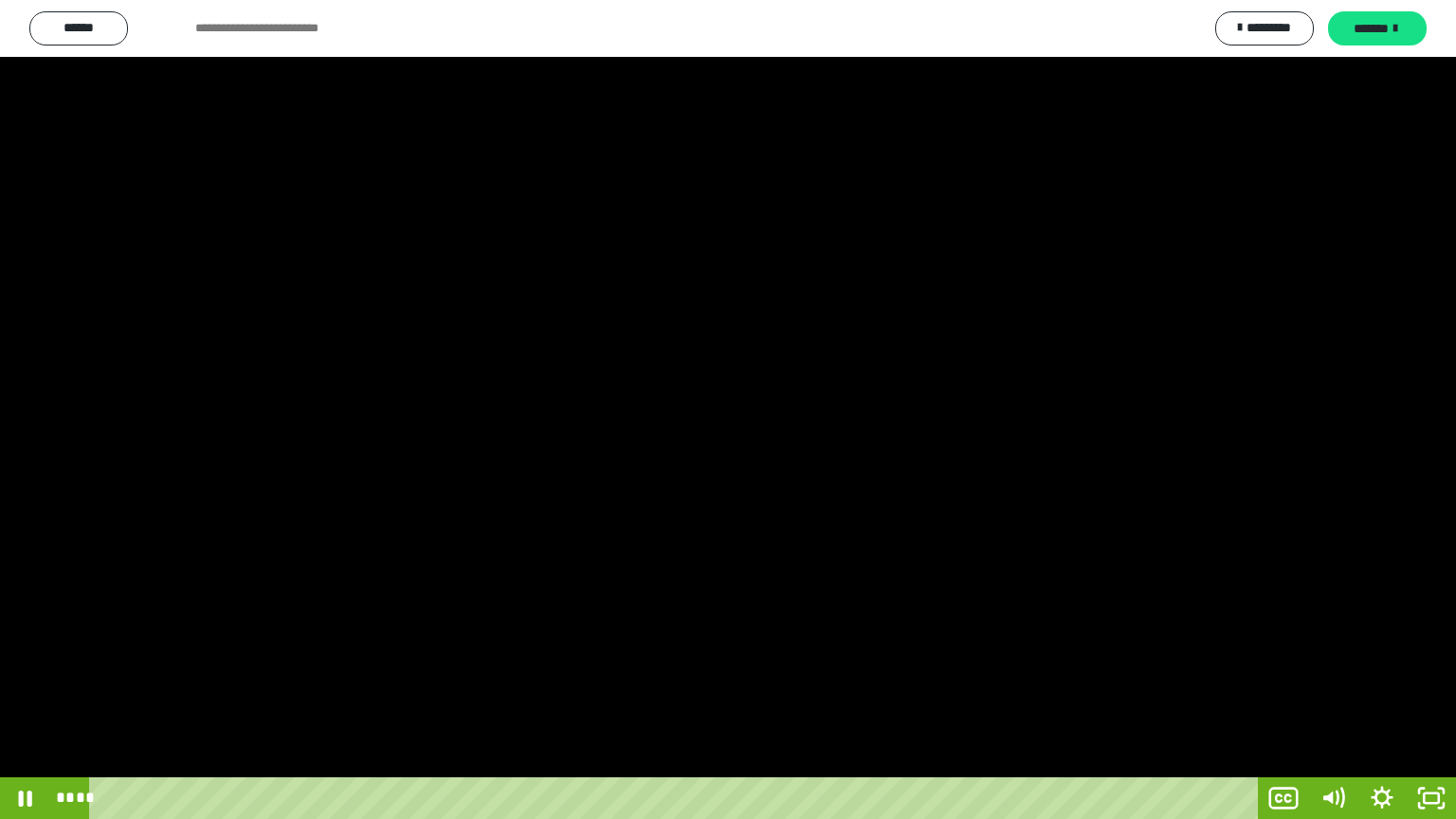 click at bounding box center [728, 410] 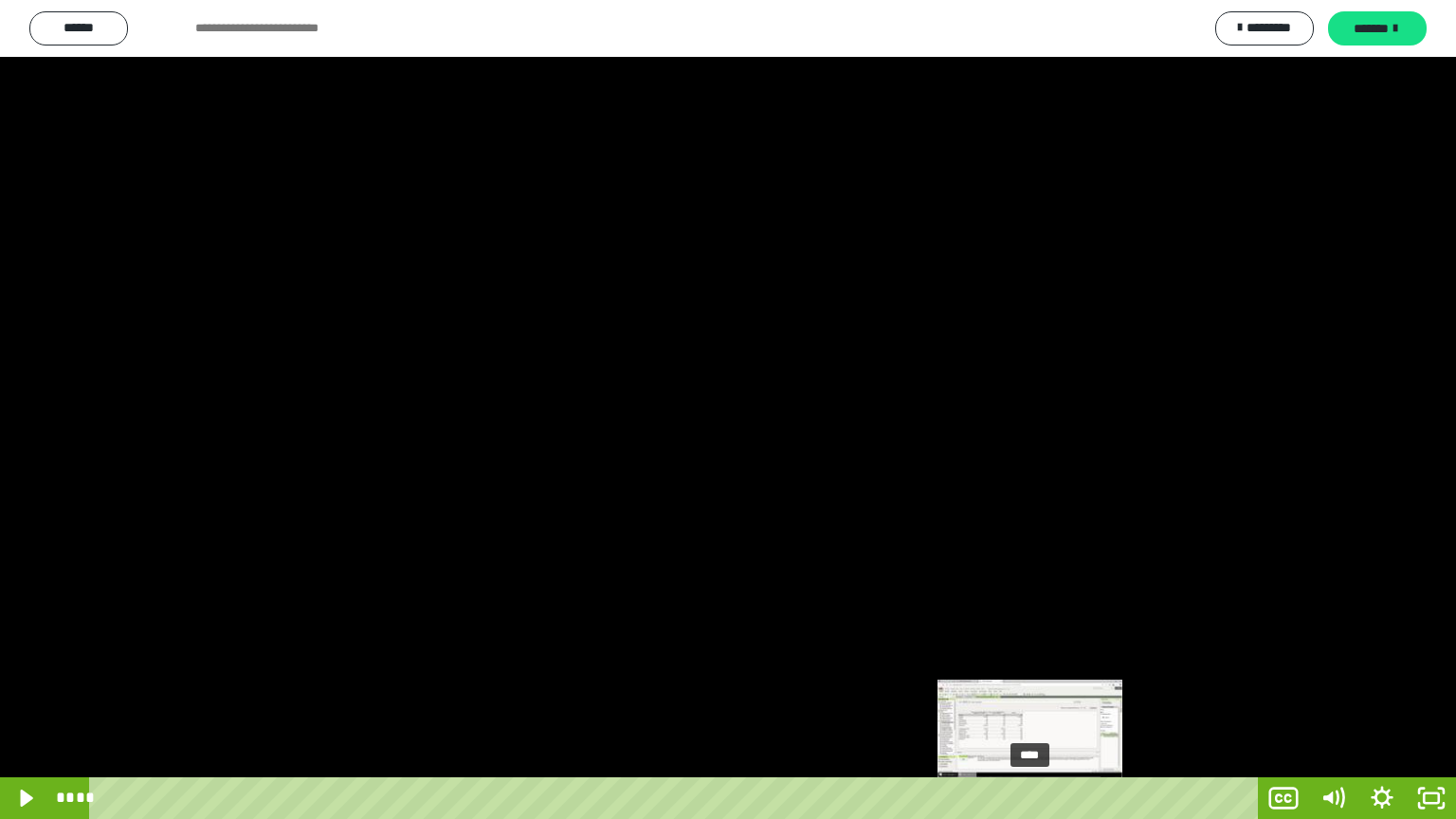 click on "****" at bounding box center (677, 798) 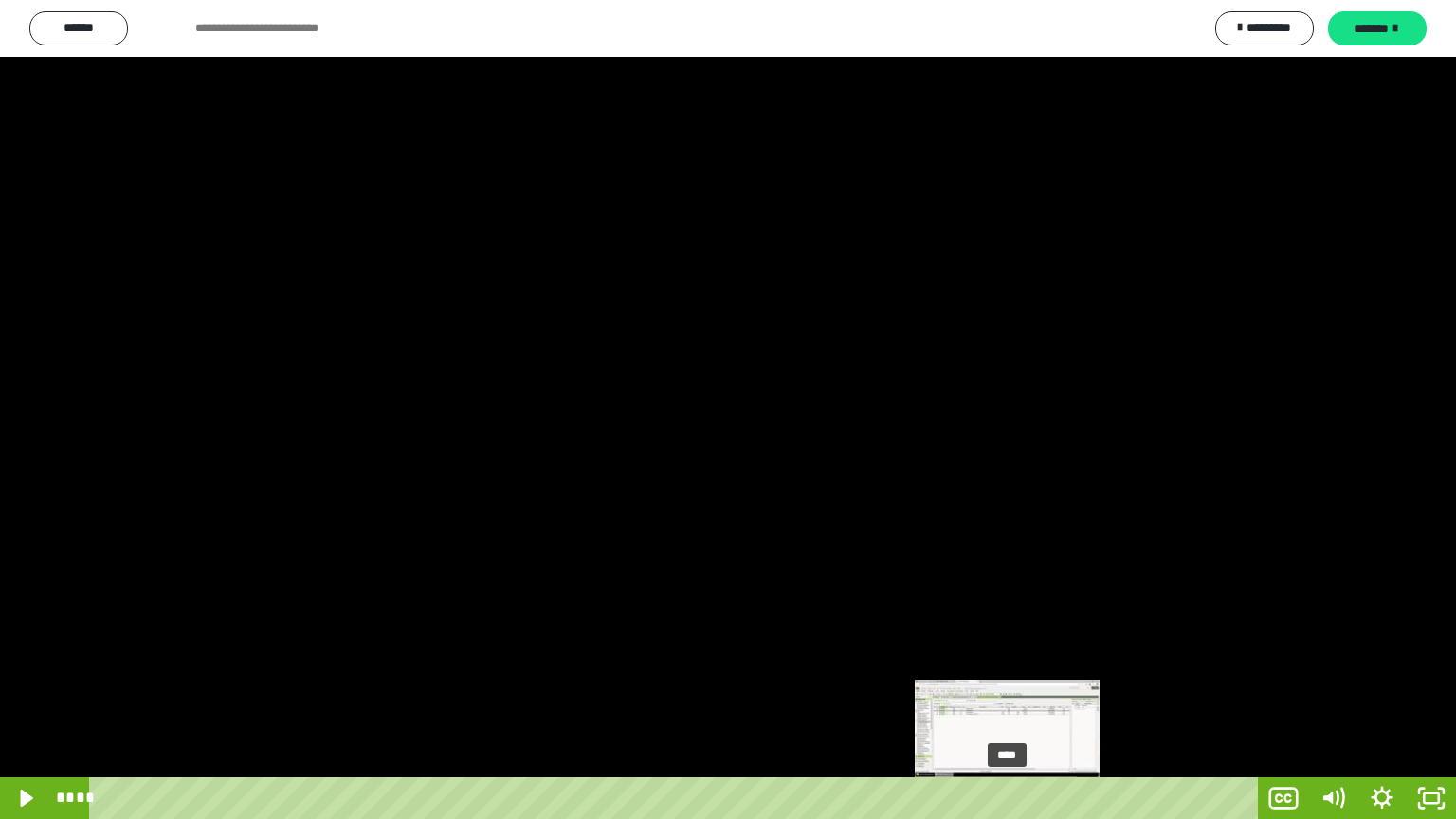 click on "****" at bounding box center (677, 798) 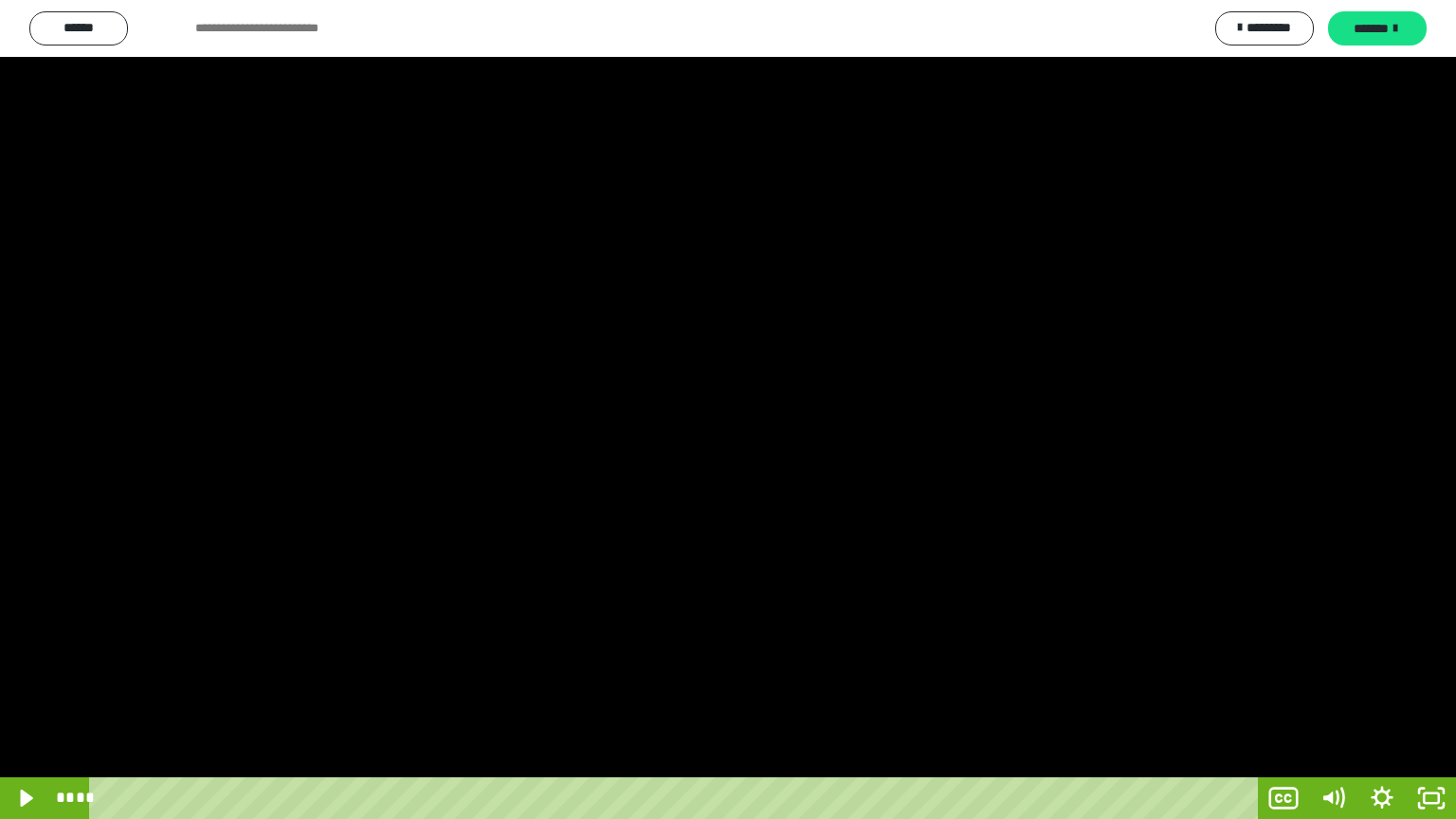 click at bounding box center [728, 410] 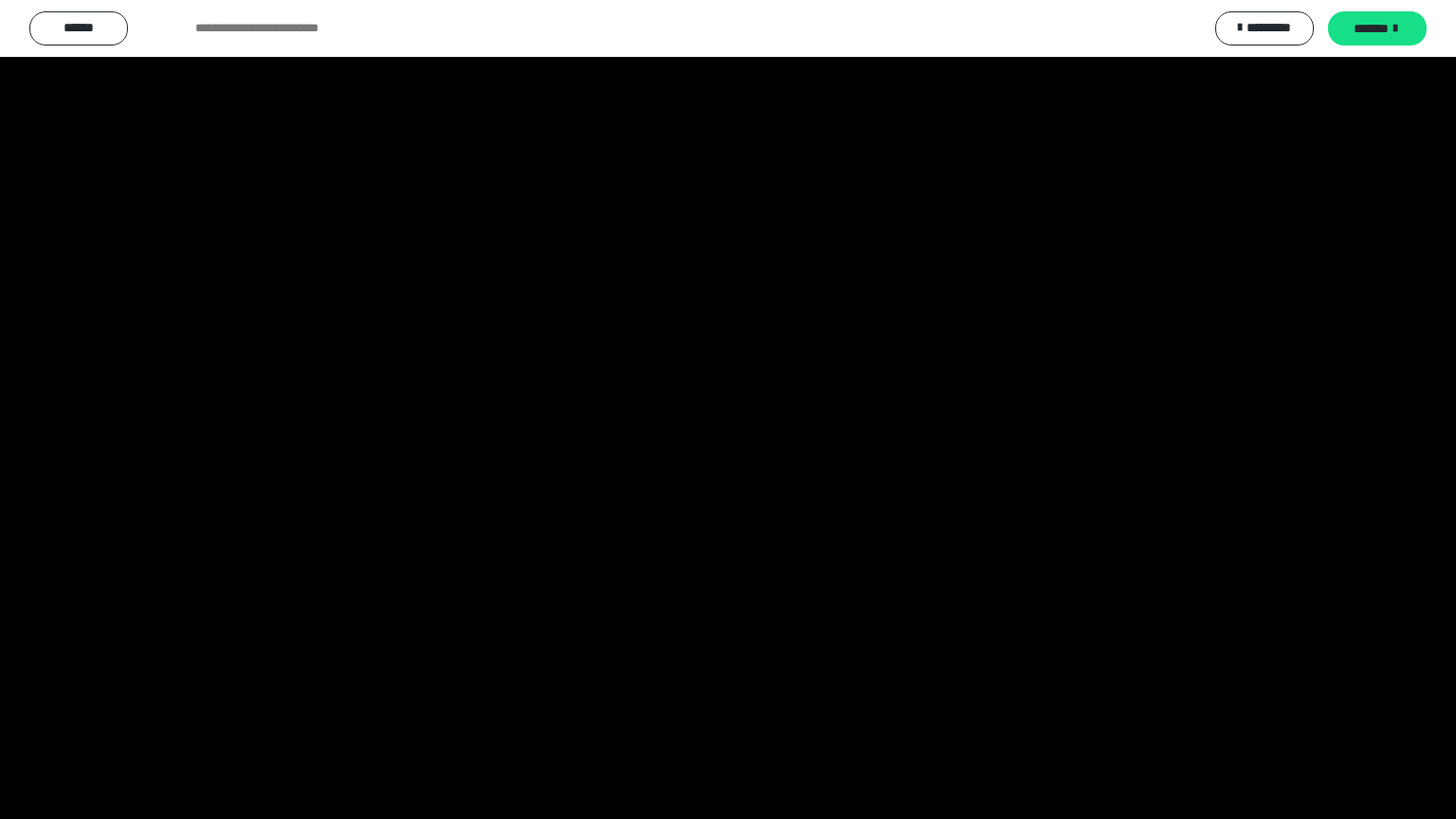 click at bounding box center (728, 410) 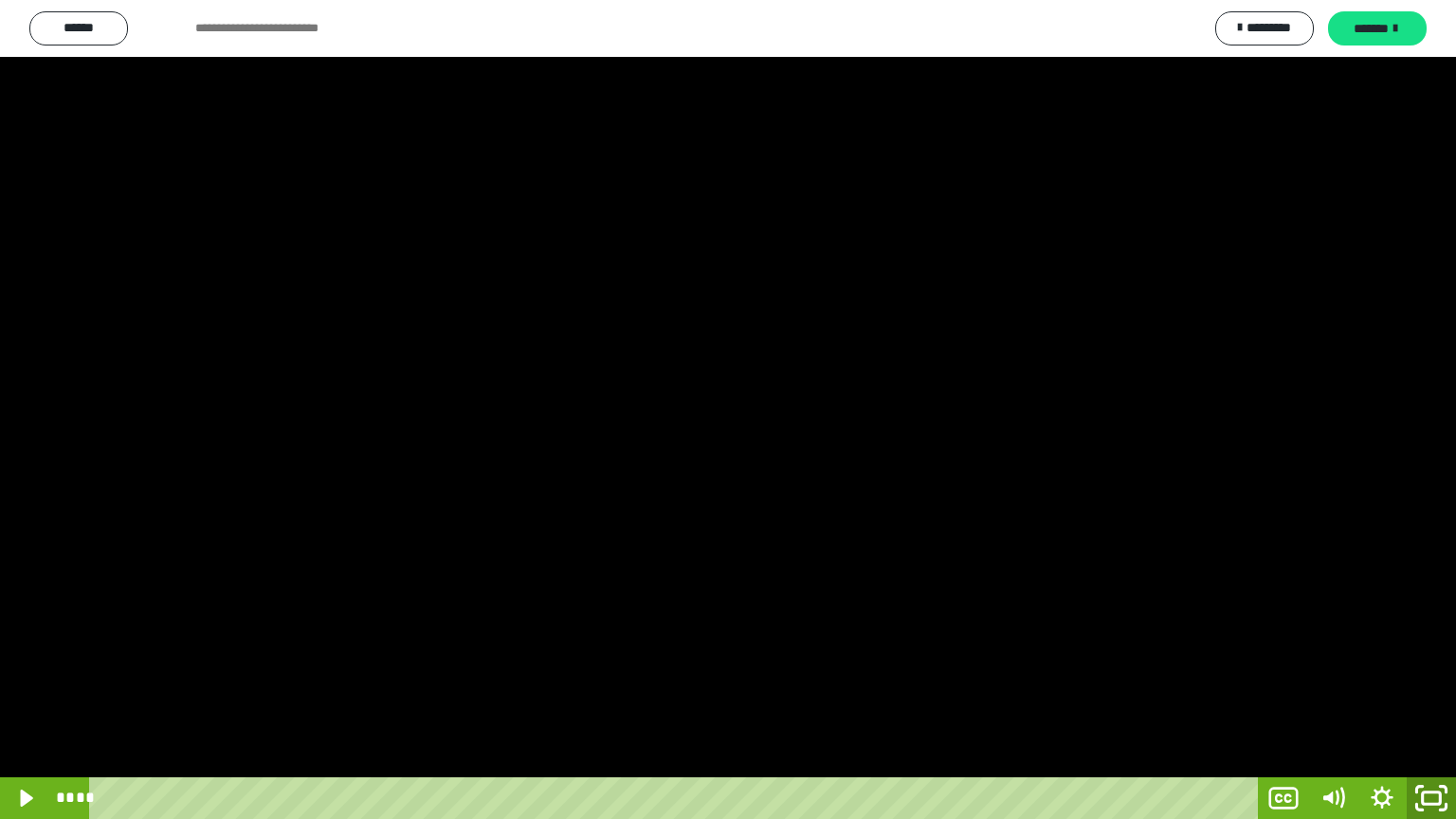 click 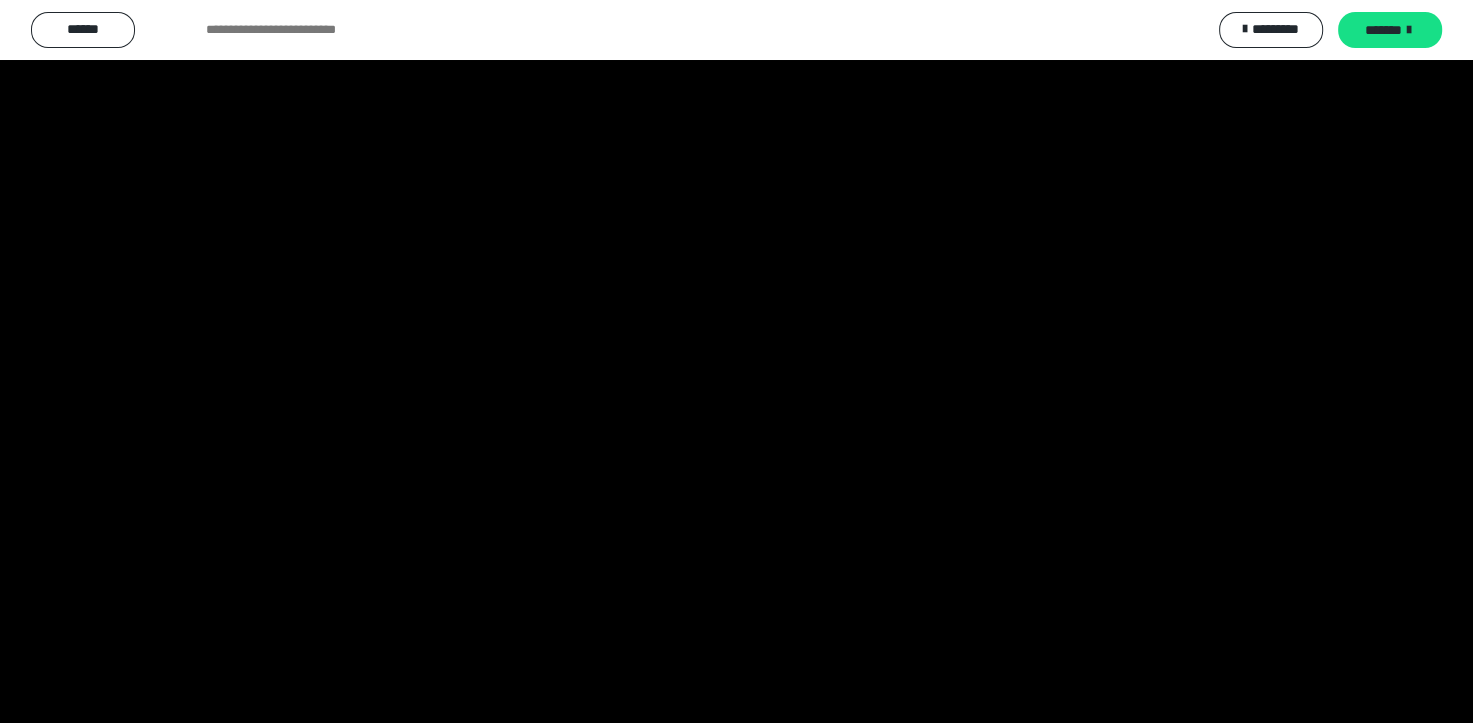 scroll, scrollTop: 3964, scrollLeft: 0, axis: vertical 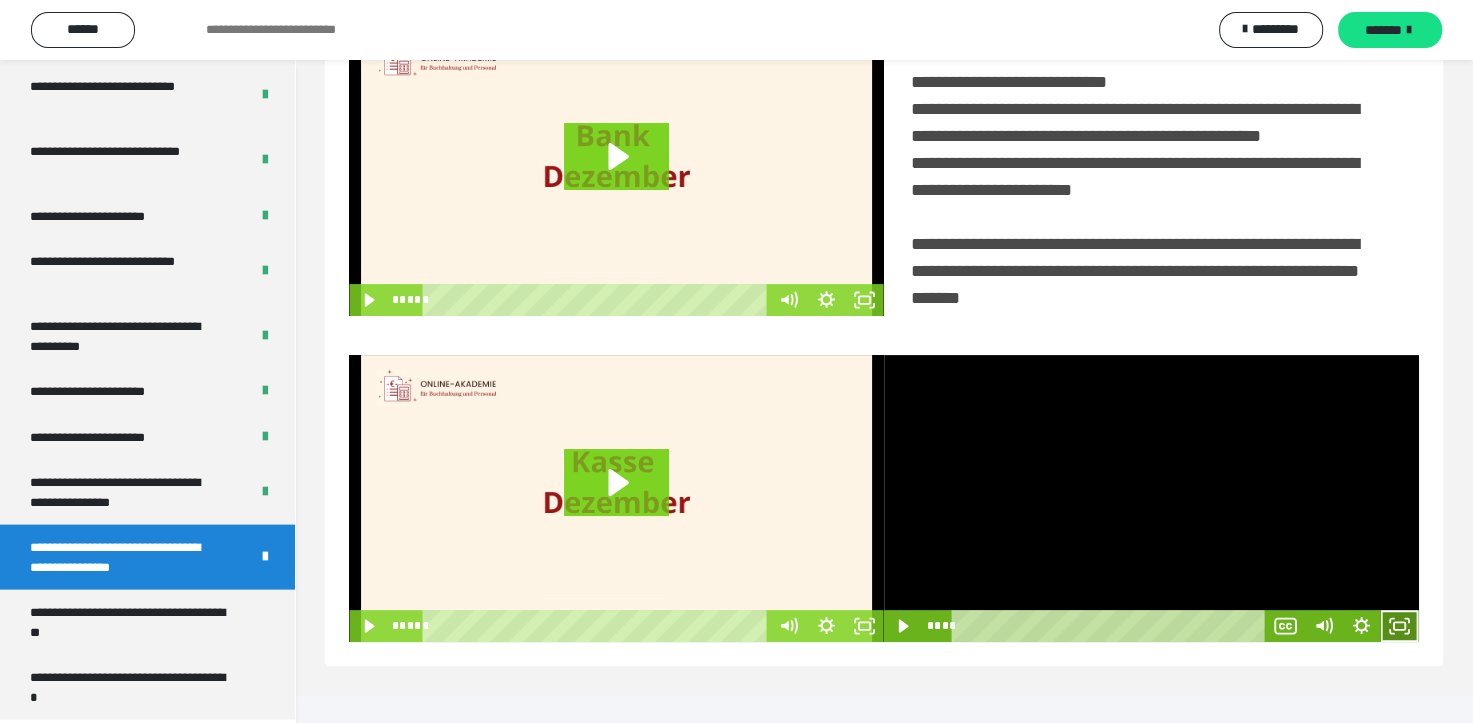 click 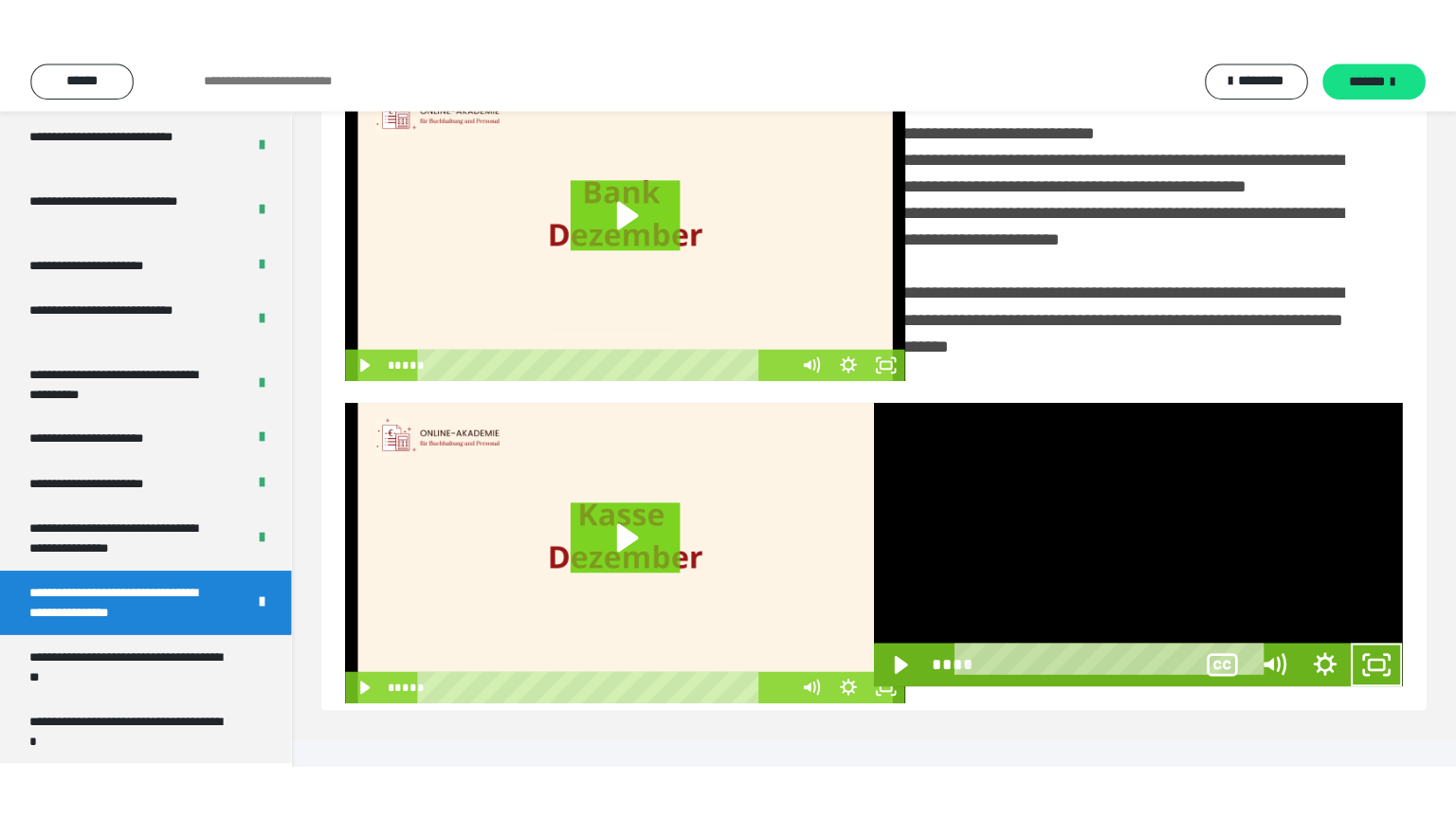 scroll, scrollTop: 317, scrollLeft: 0, axis: vertical 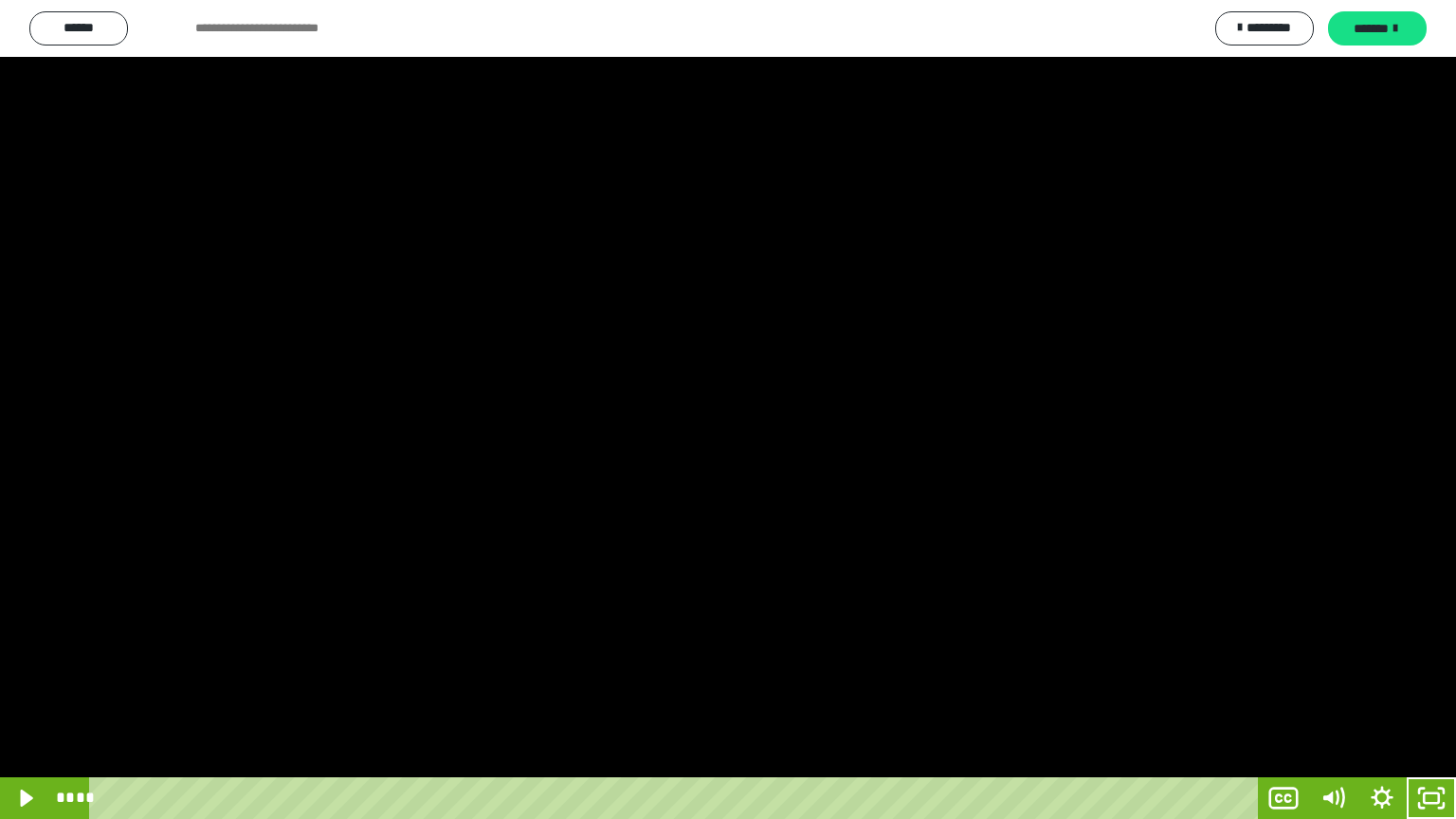 click at bounding box center (728, 410) 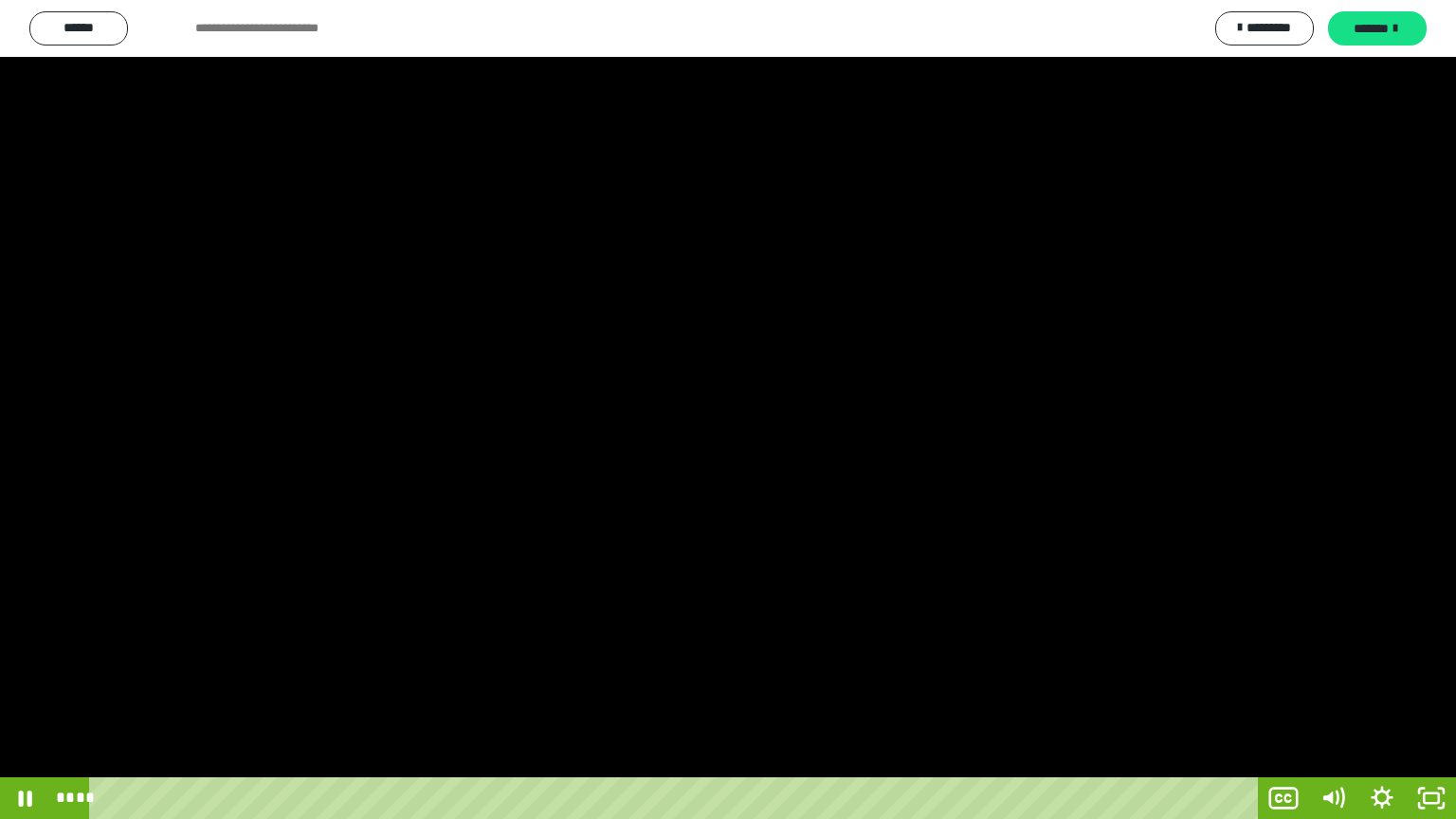 click at bounding box center (728, 410) 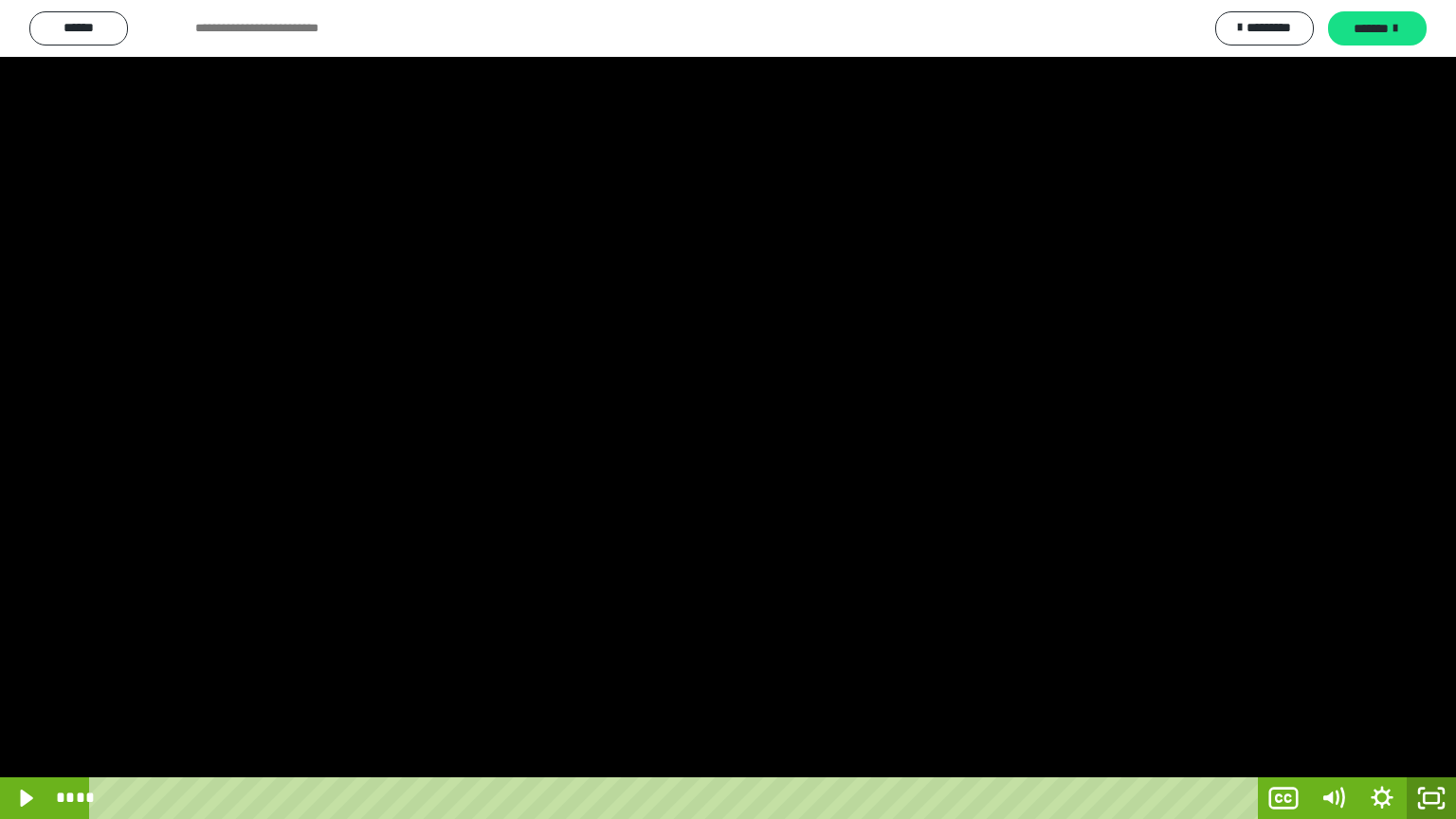 click 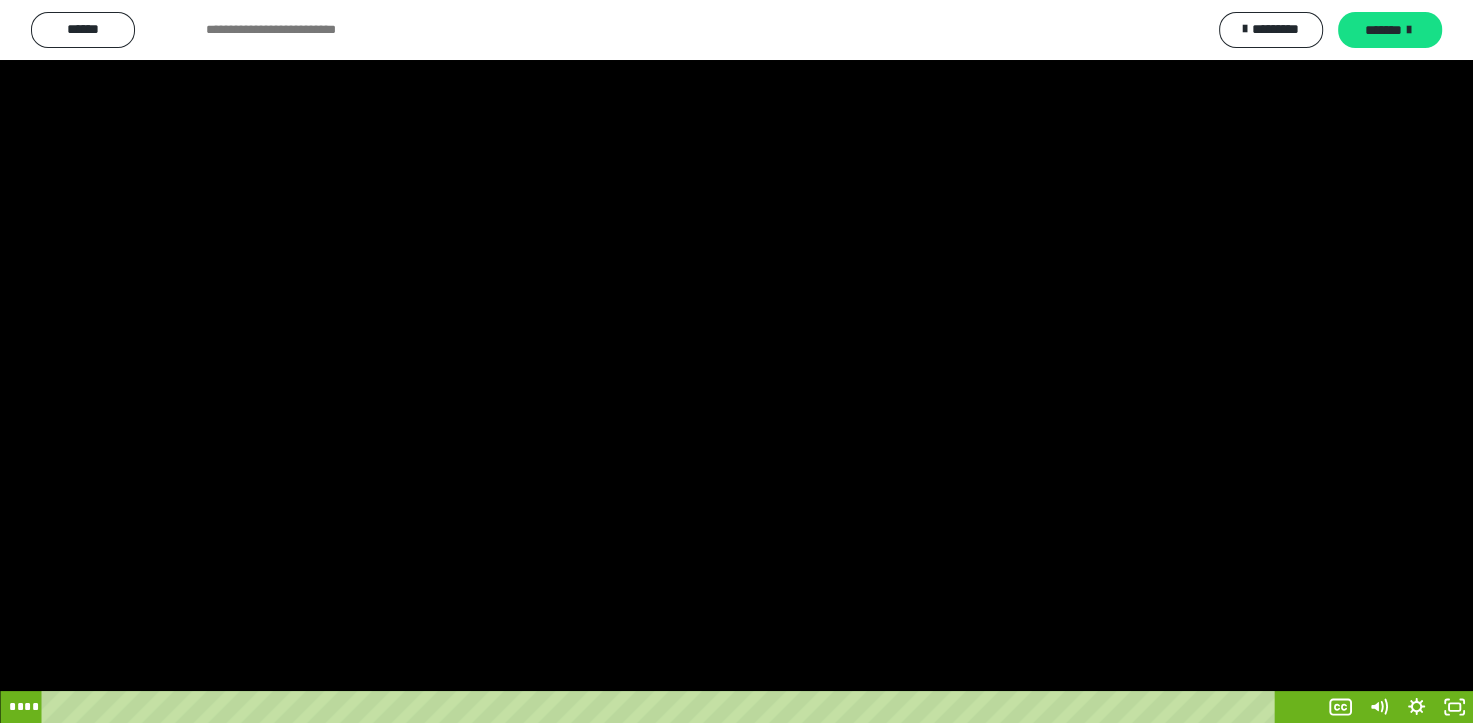 scroll, scrollTop: 3964, scrollLeft: 0, axis: vertical 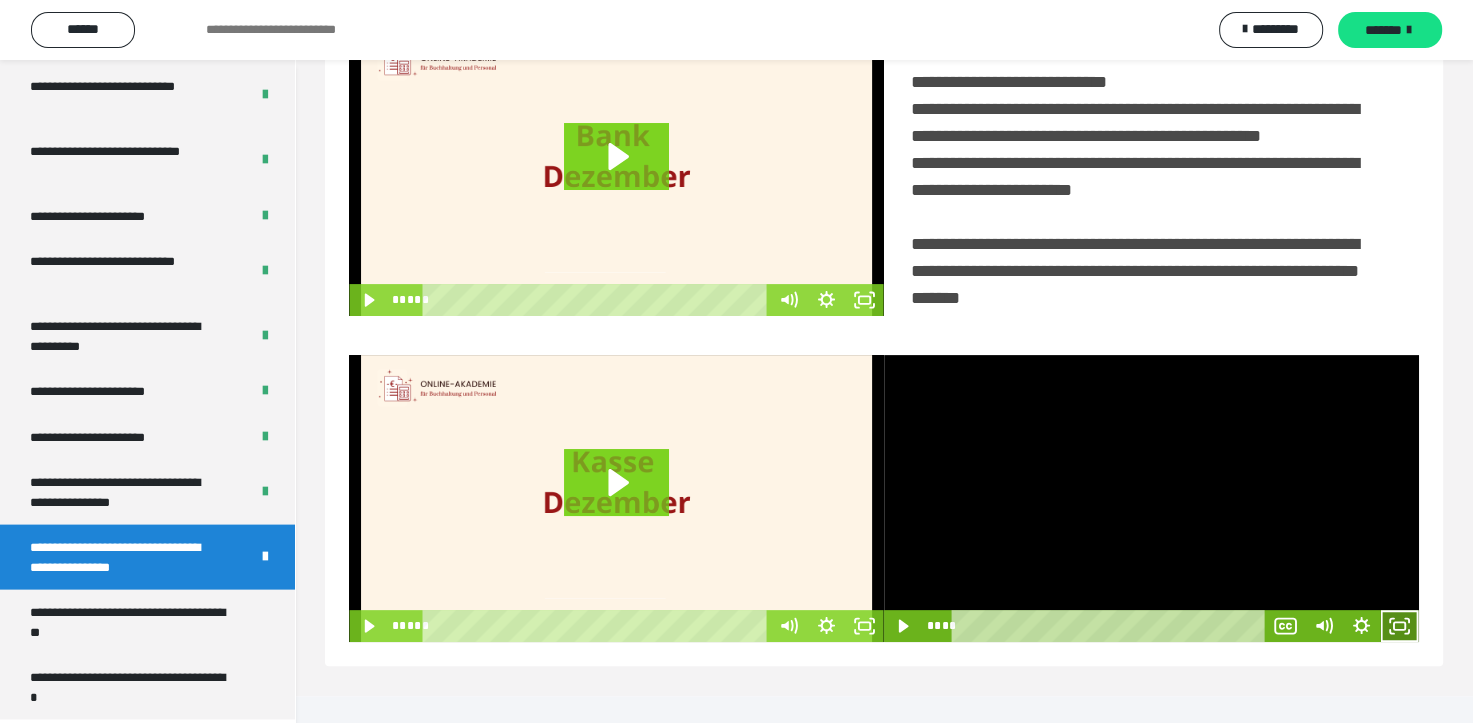 click 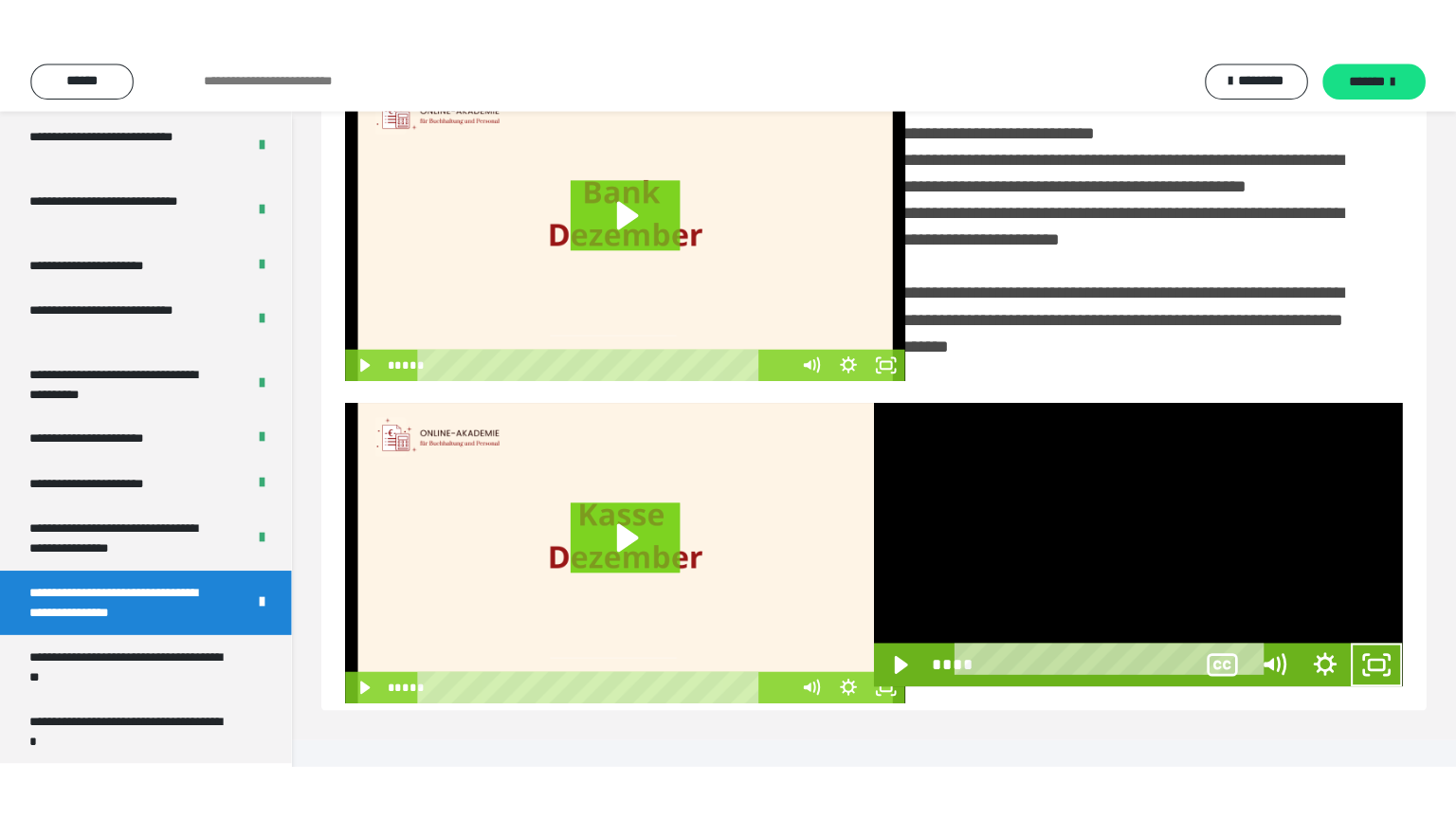 scroll, scrollTop: 317, scrollLeft: 0, axis: vertical 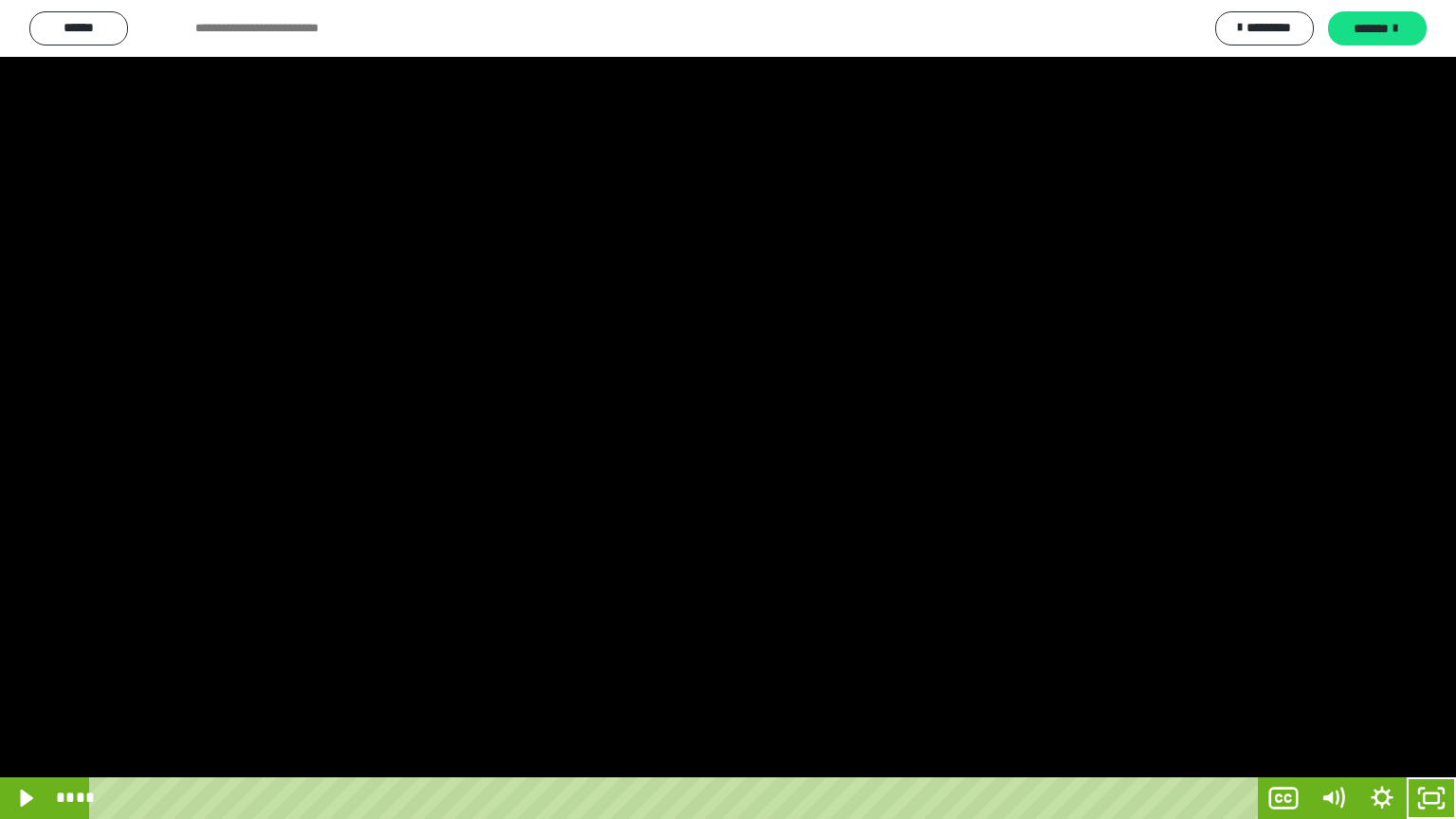 click at bounding box center (728, 410) 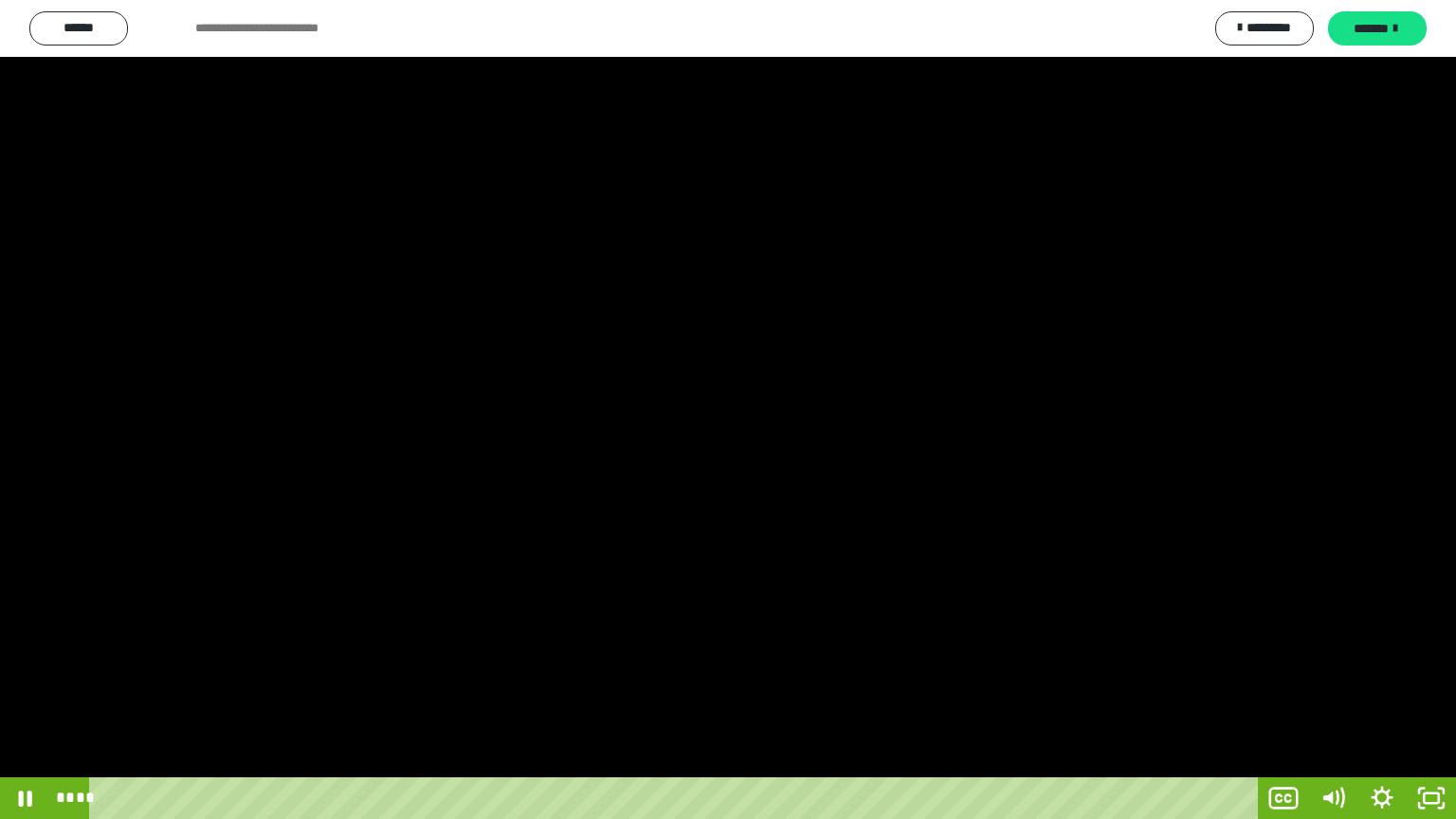 click at bounding box center [728, 410] 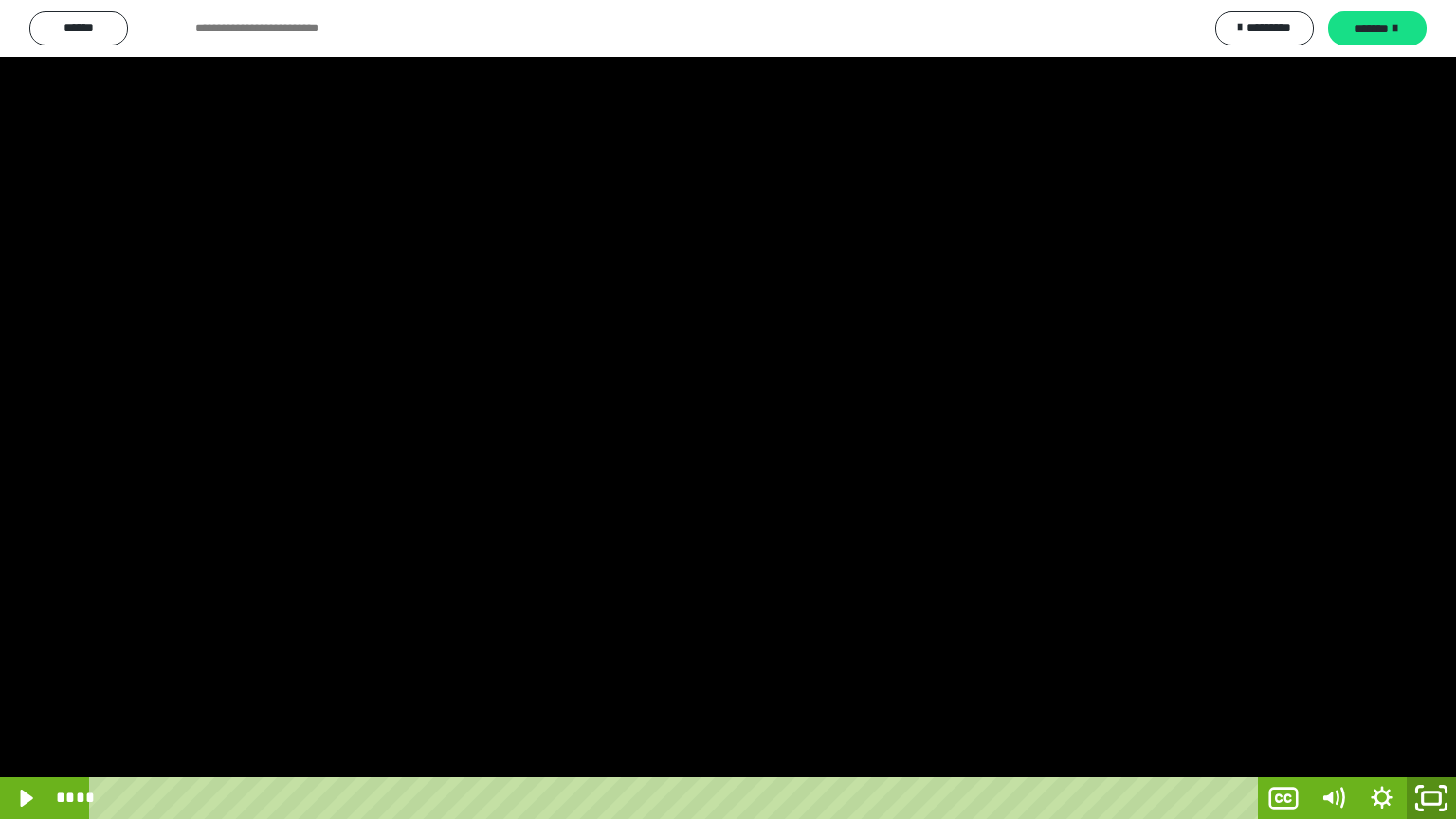 click 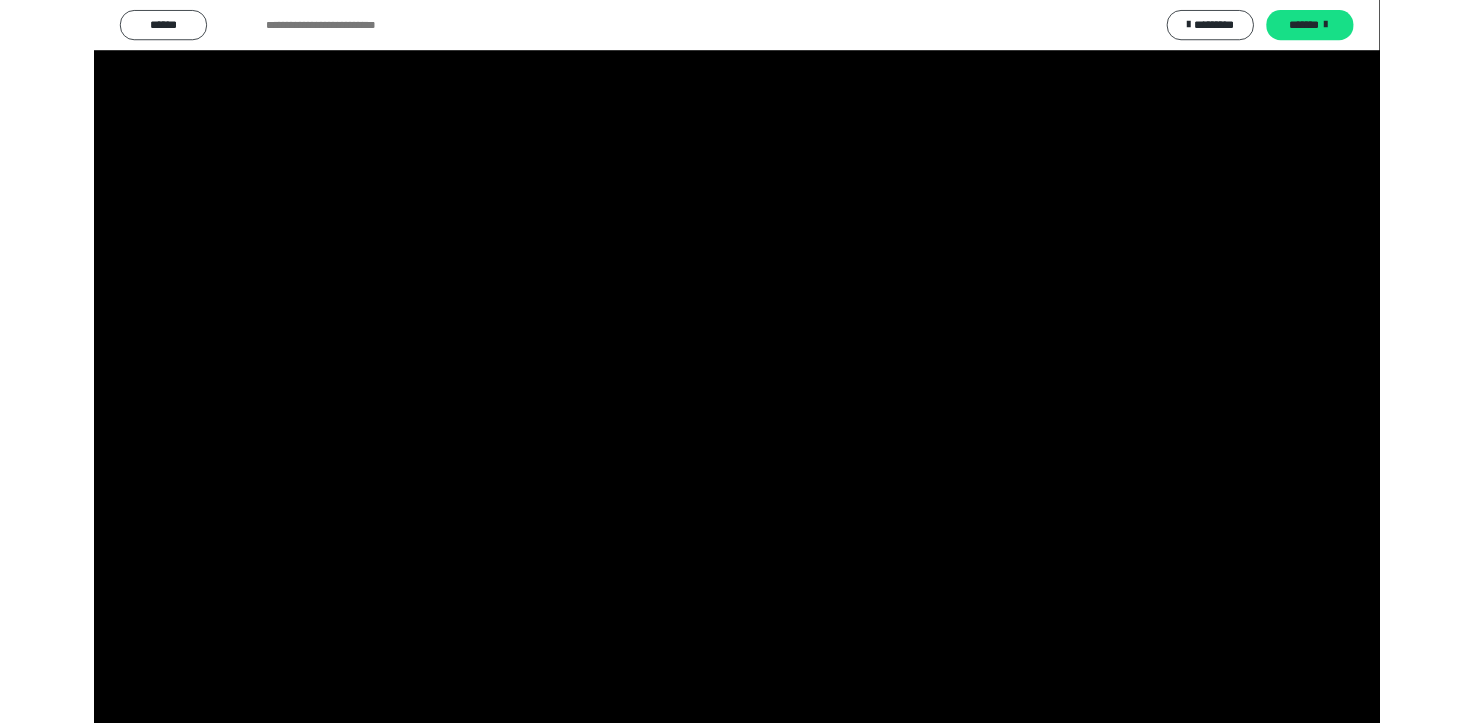 scroll, scrollTop: 3964, scrollLeft: 0, axis: vertical 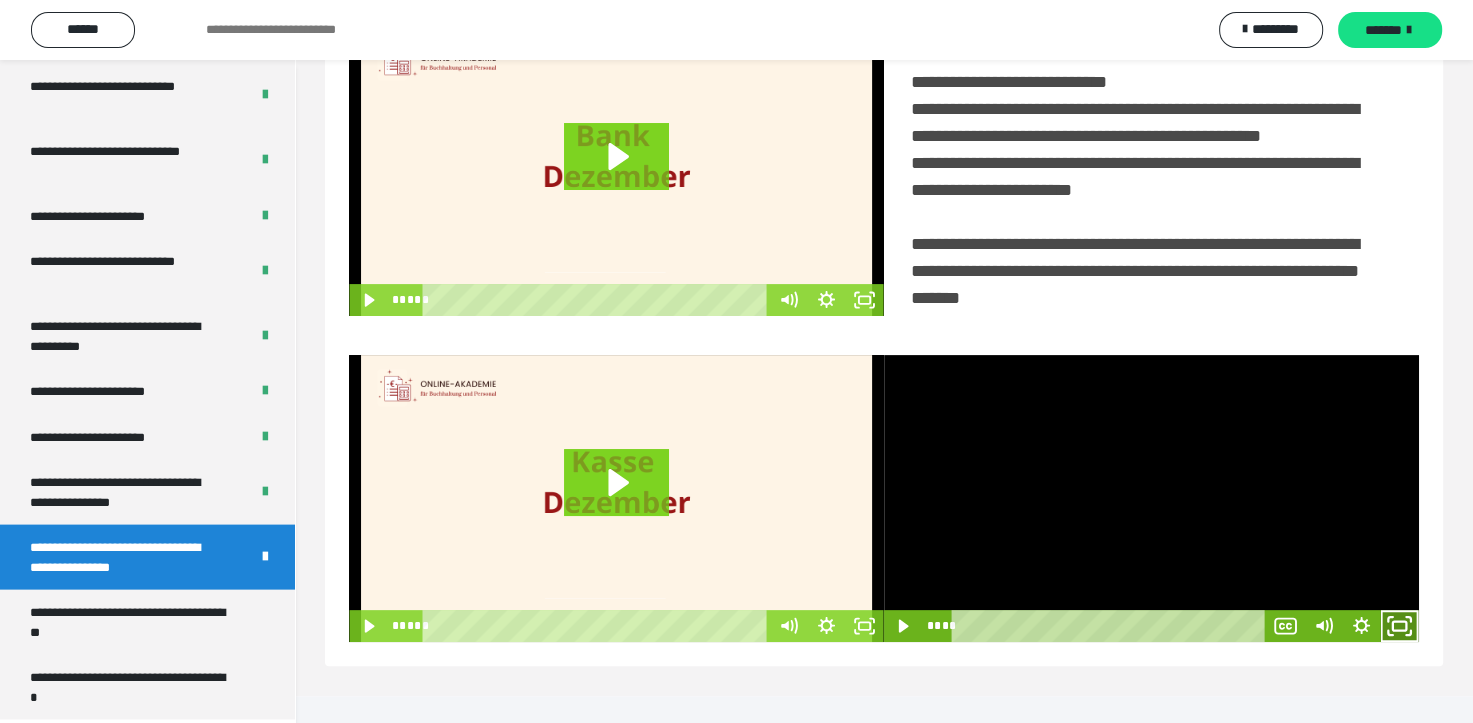 click 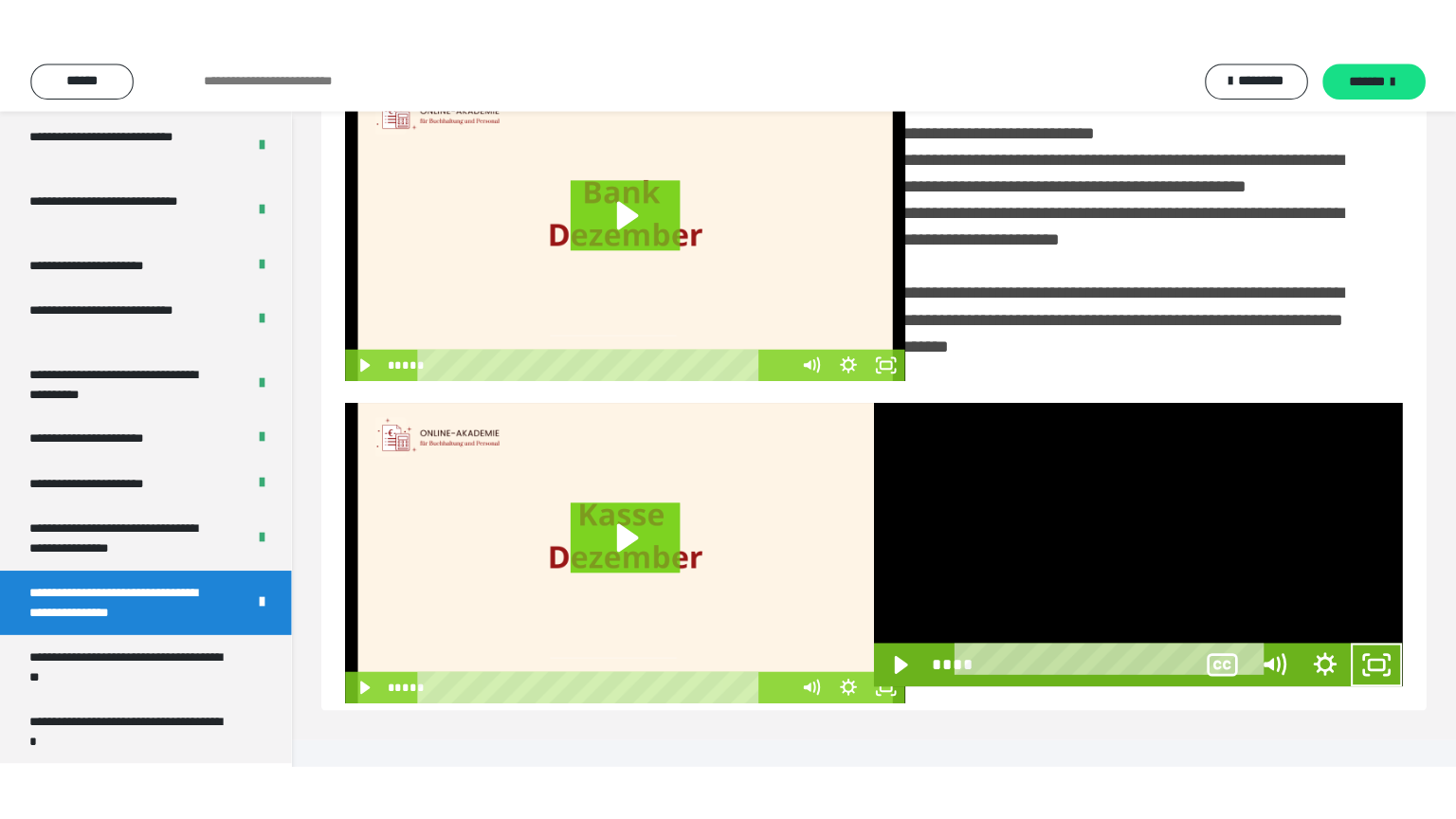 scroll, scrollTop: 317, scrollLeft: 0, axis: vertical 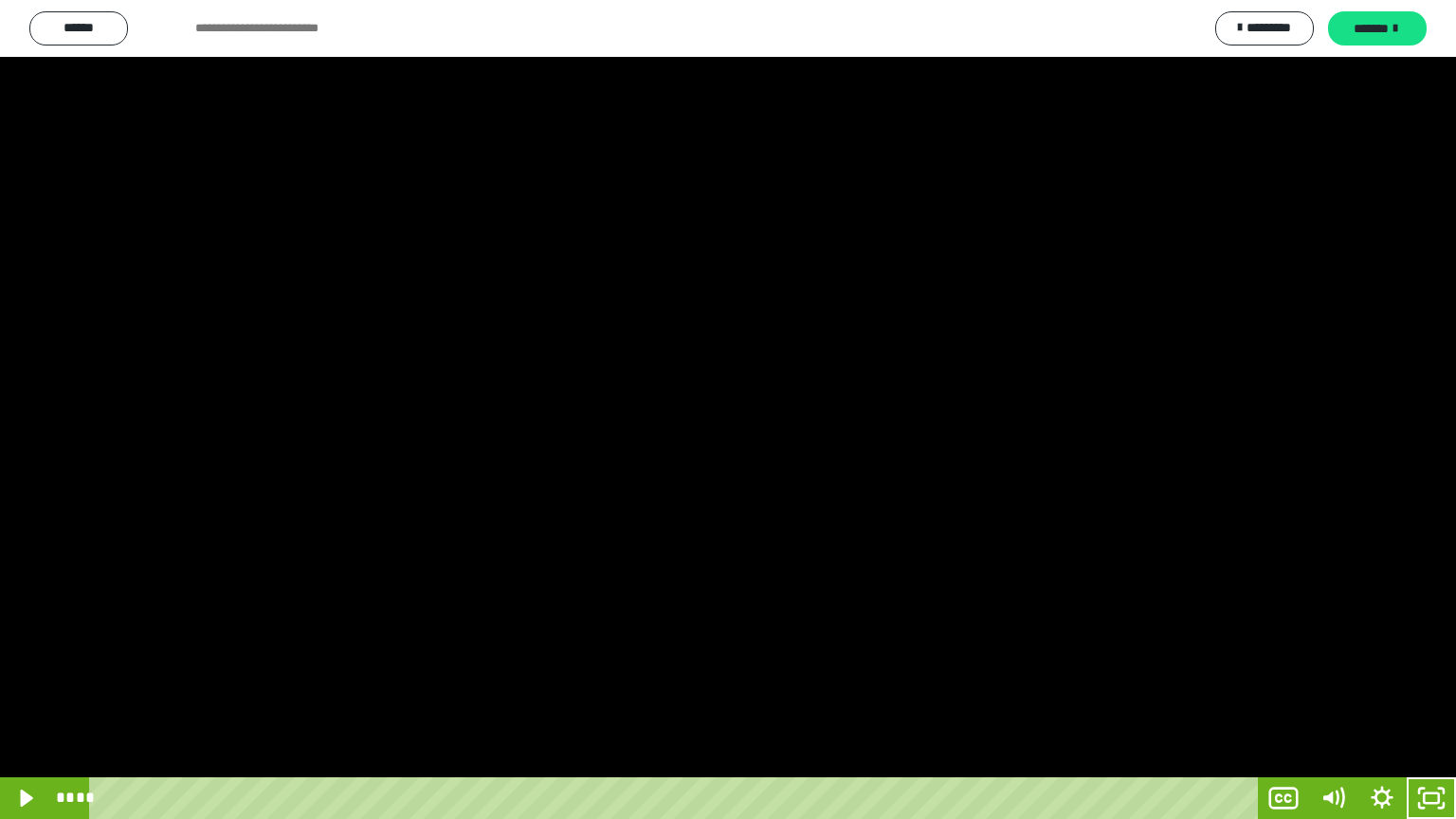 click at bounding box center [728, 410] 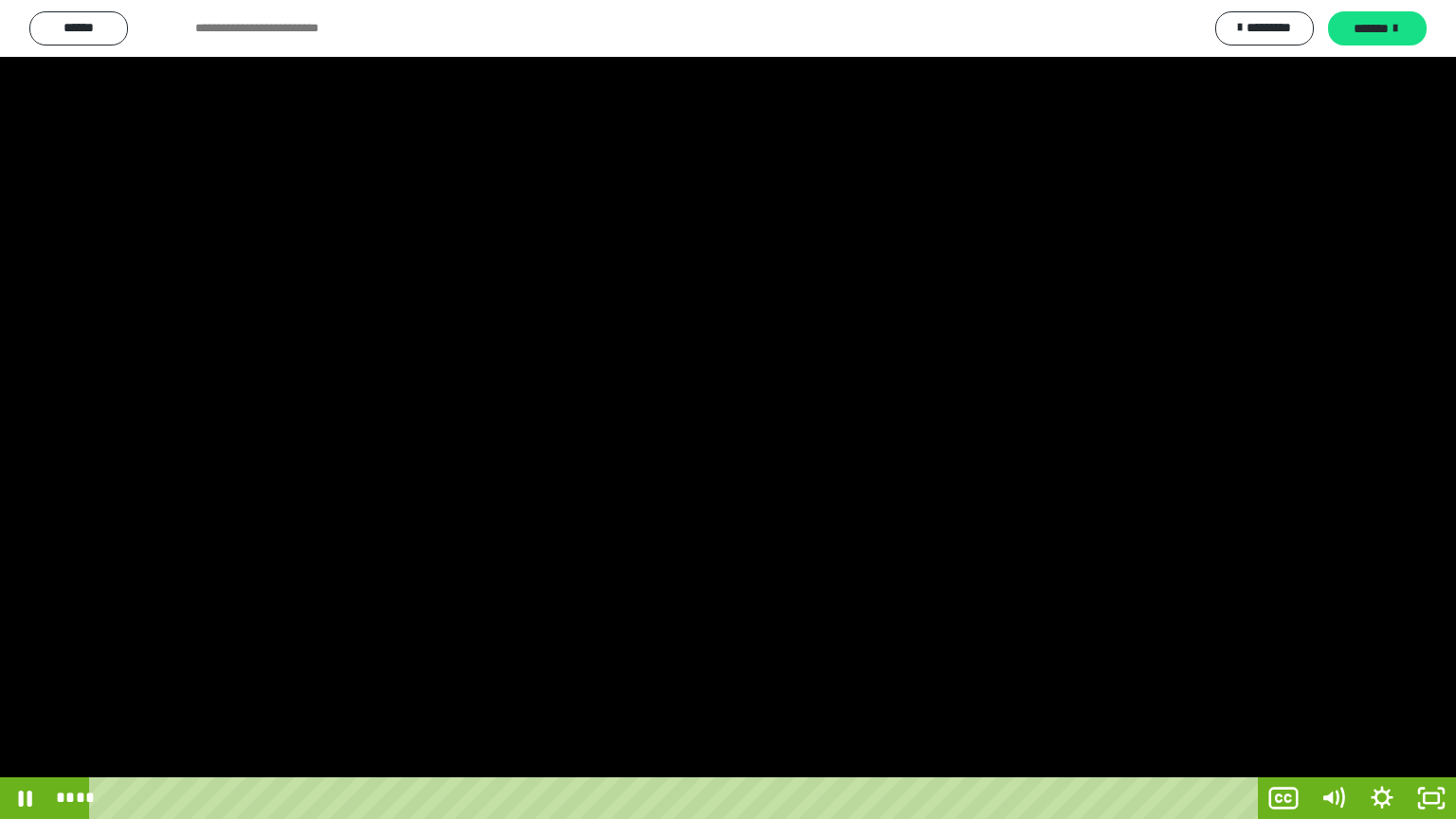 click at bounding box center (728, 410) 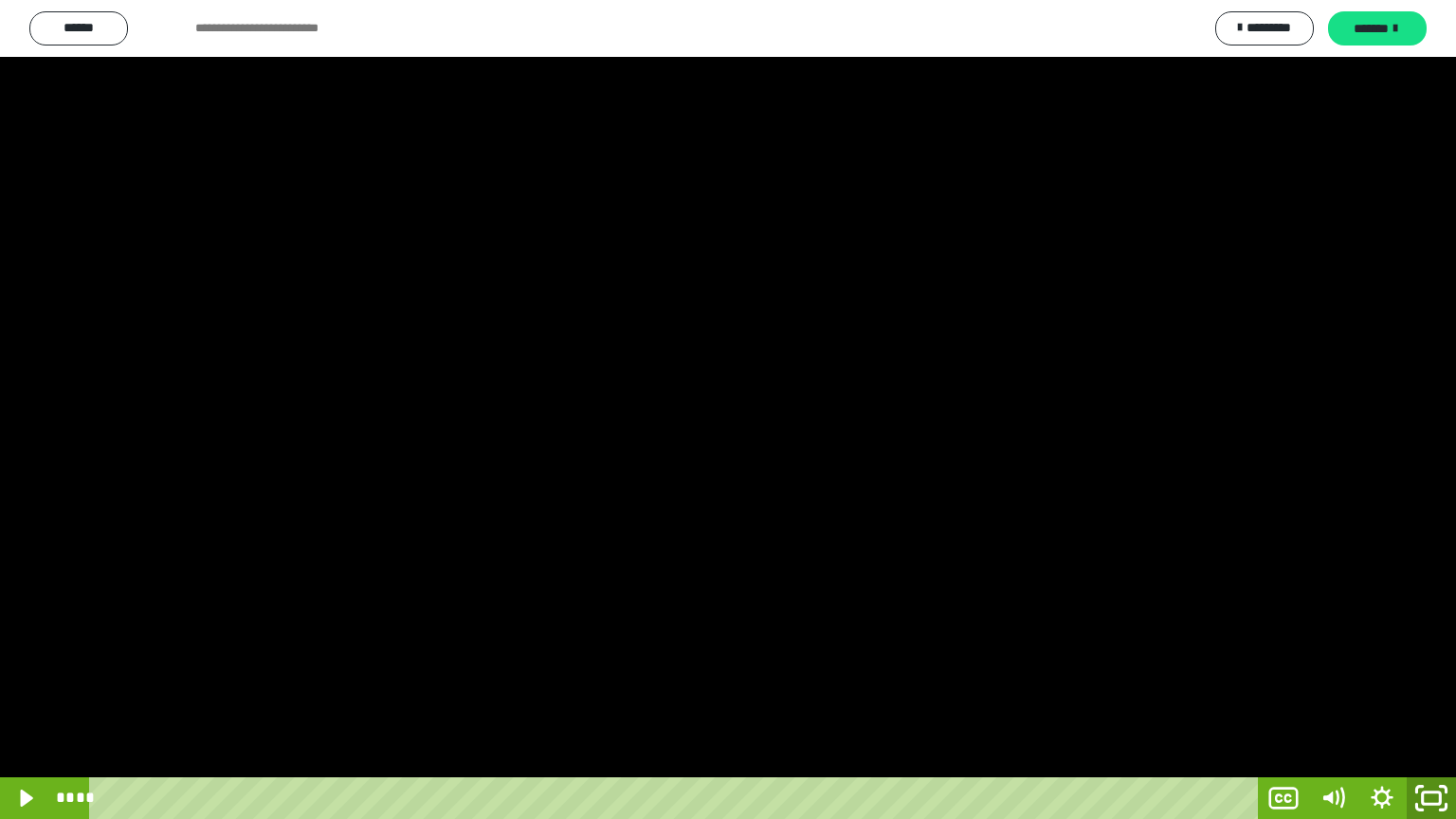 click 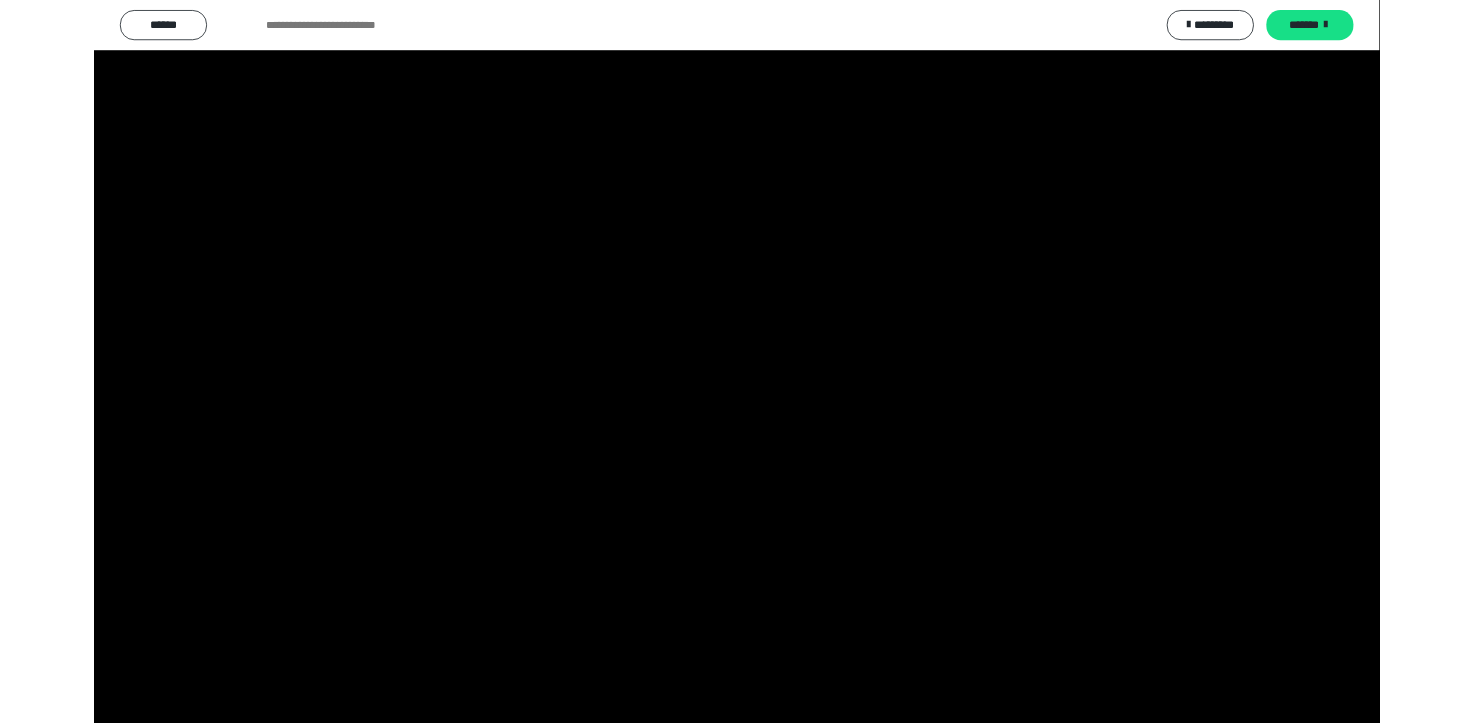 scroll, scrollTop: 3964, scrollLeft: 0, axis: vertical 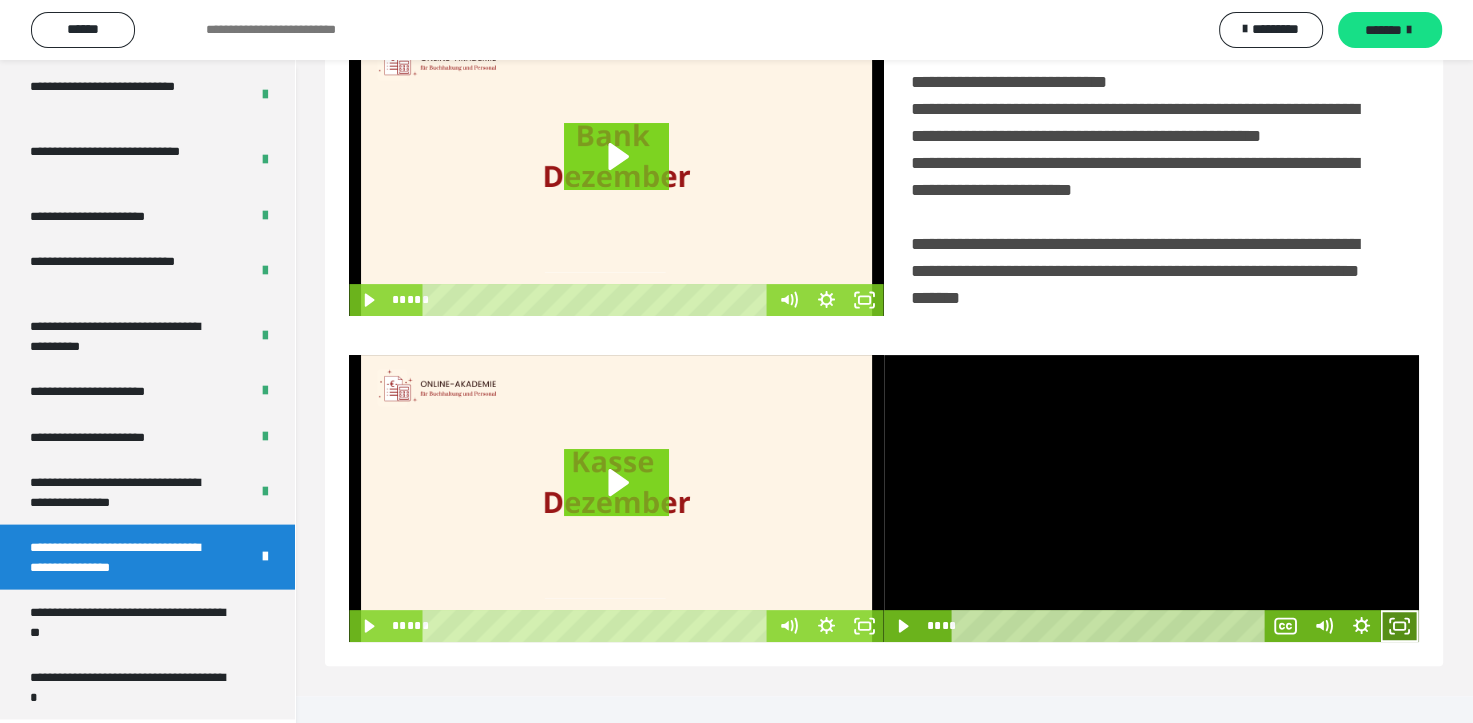 click 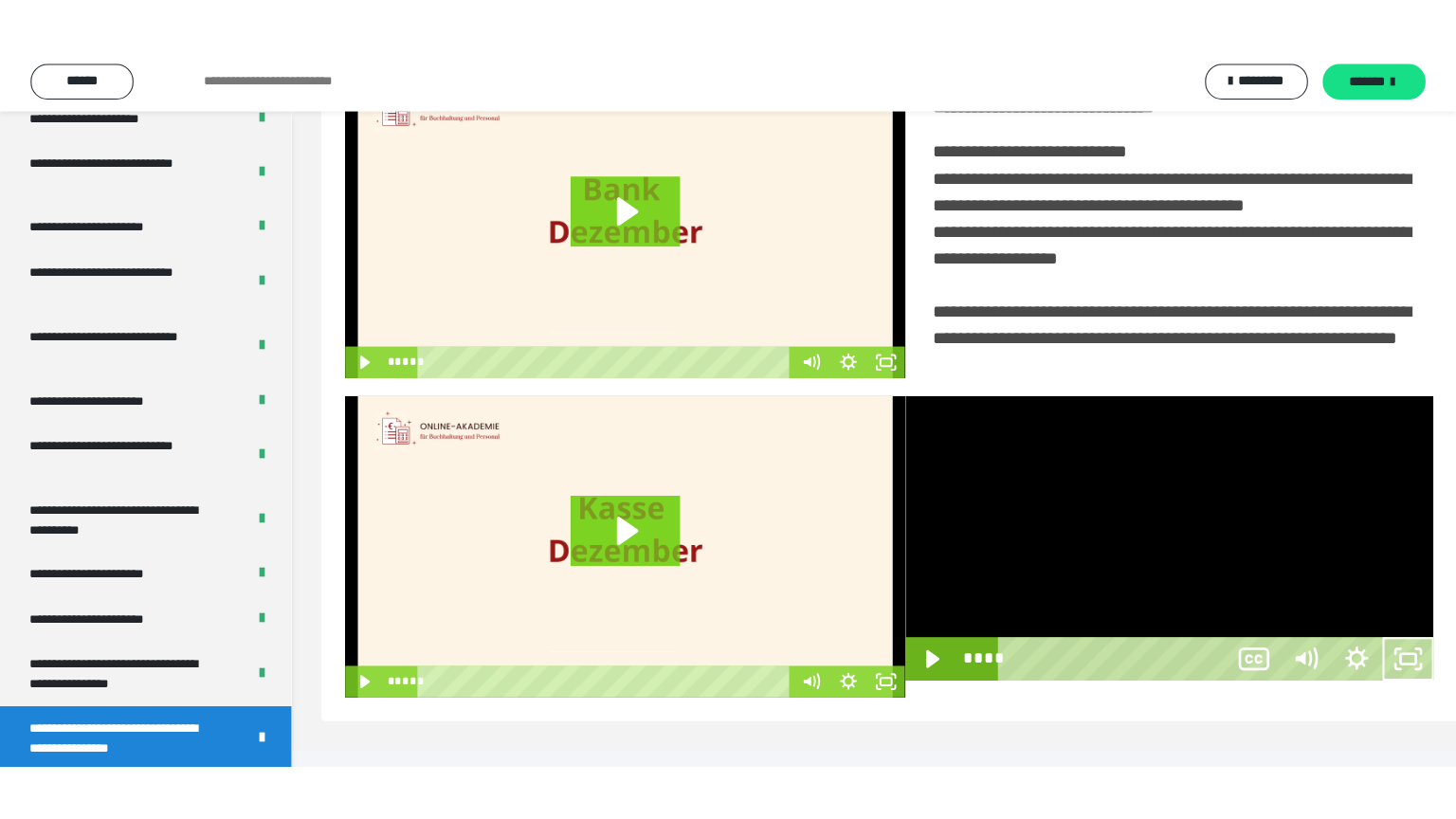scroll, scrollTop: 317, scrollLeft: 0, axis: vertical 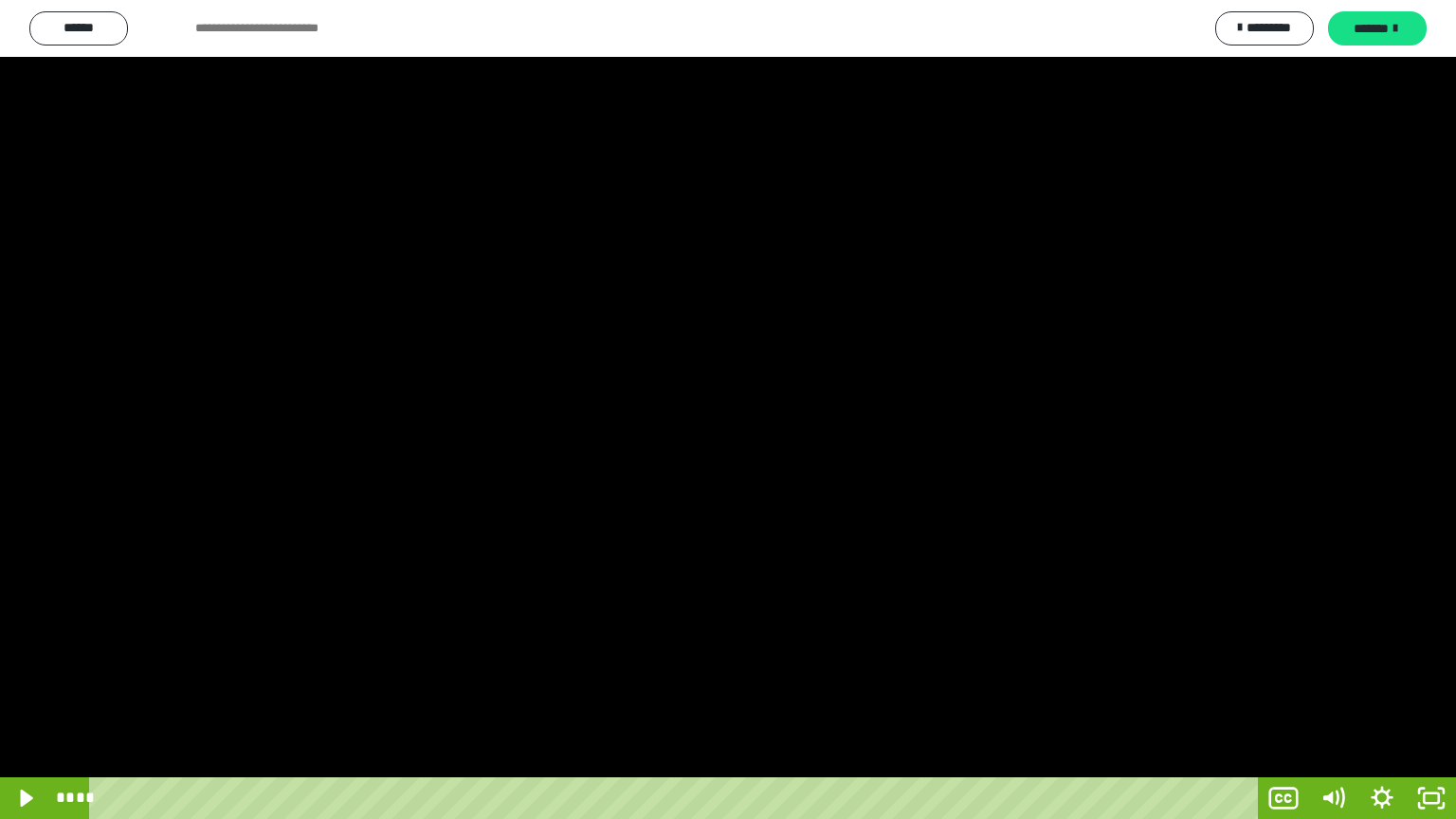 click at bounding box center (728, 410) 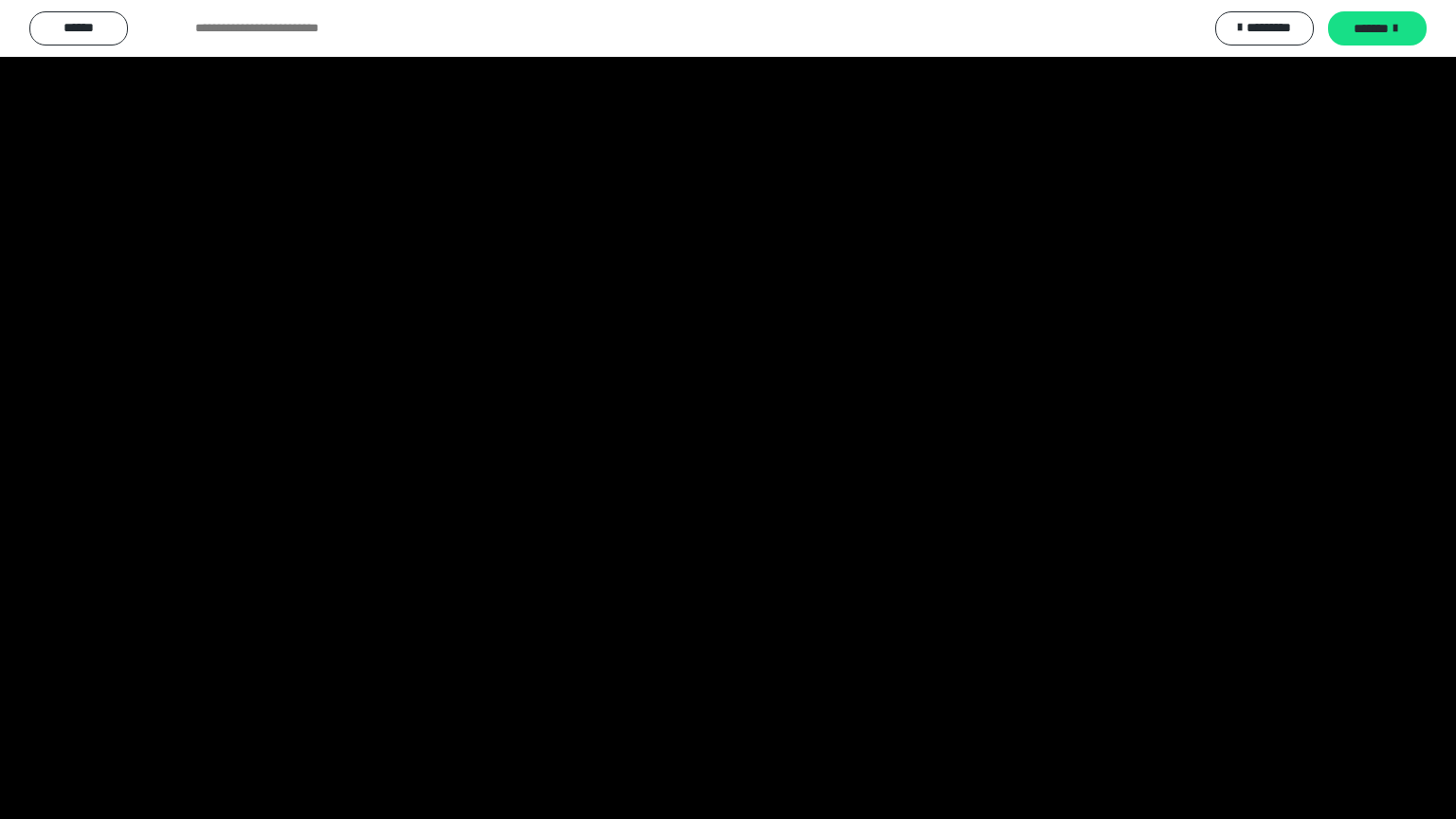click at bounding box center (728, 410) 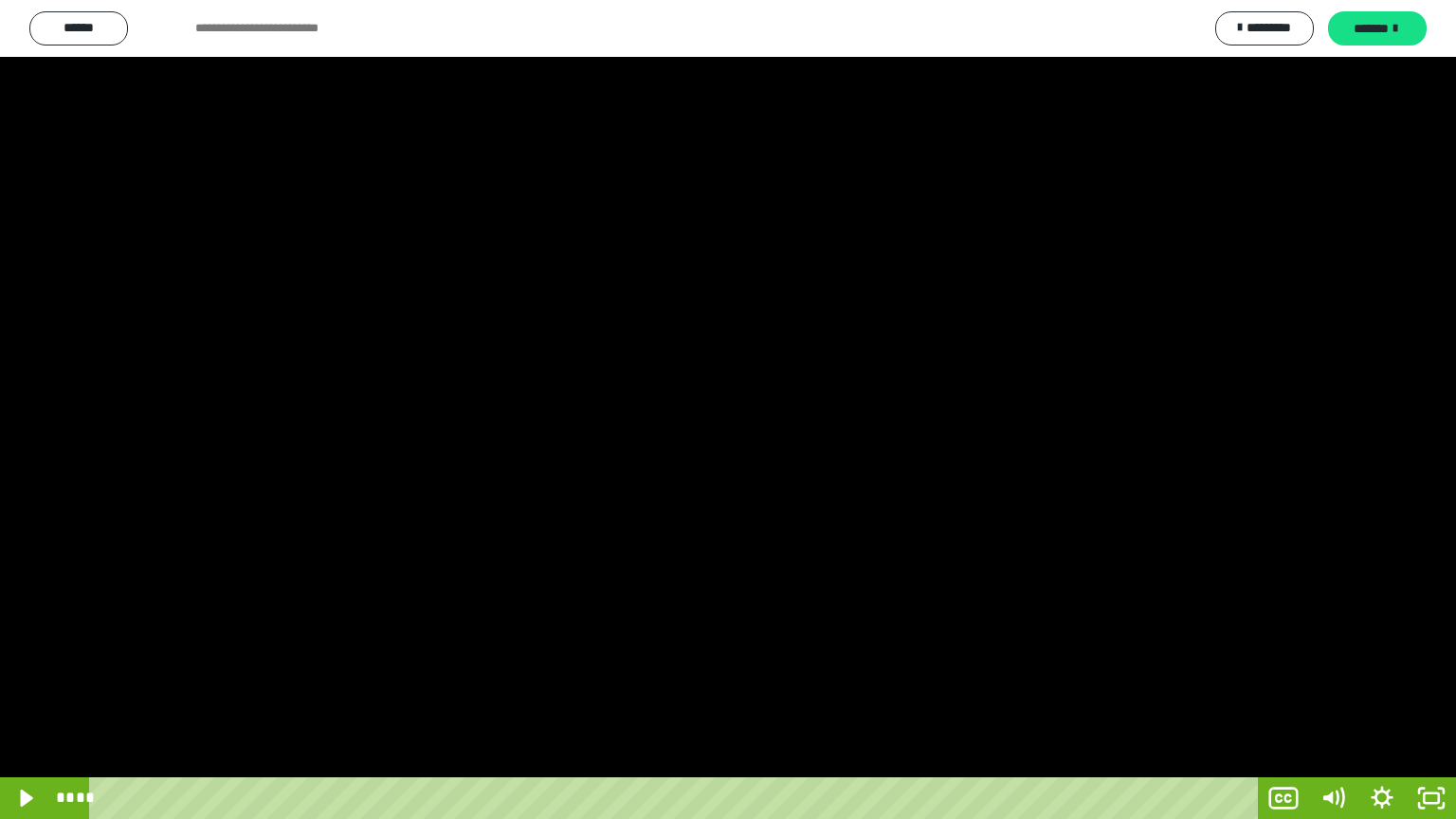 click at bounding box center [728, 410] 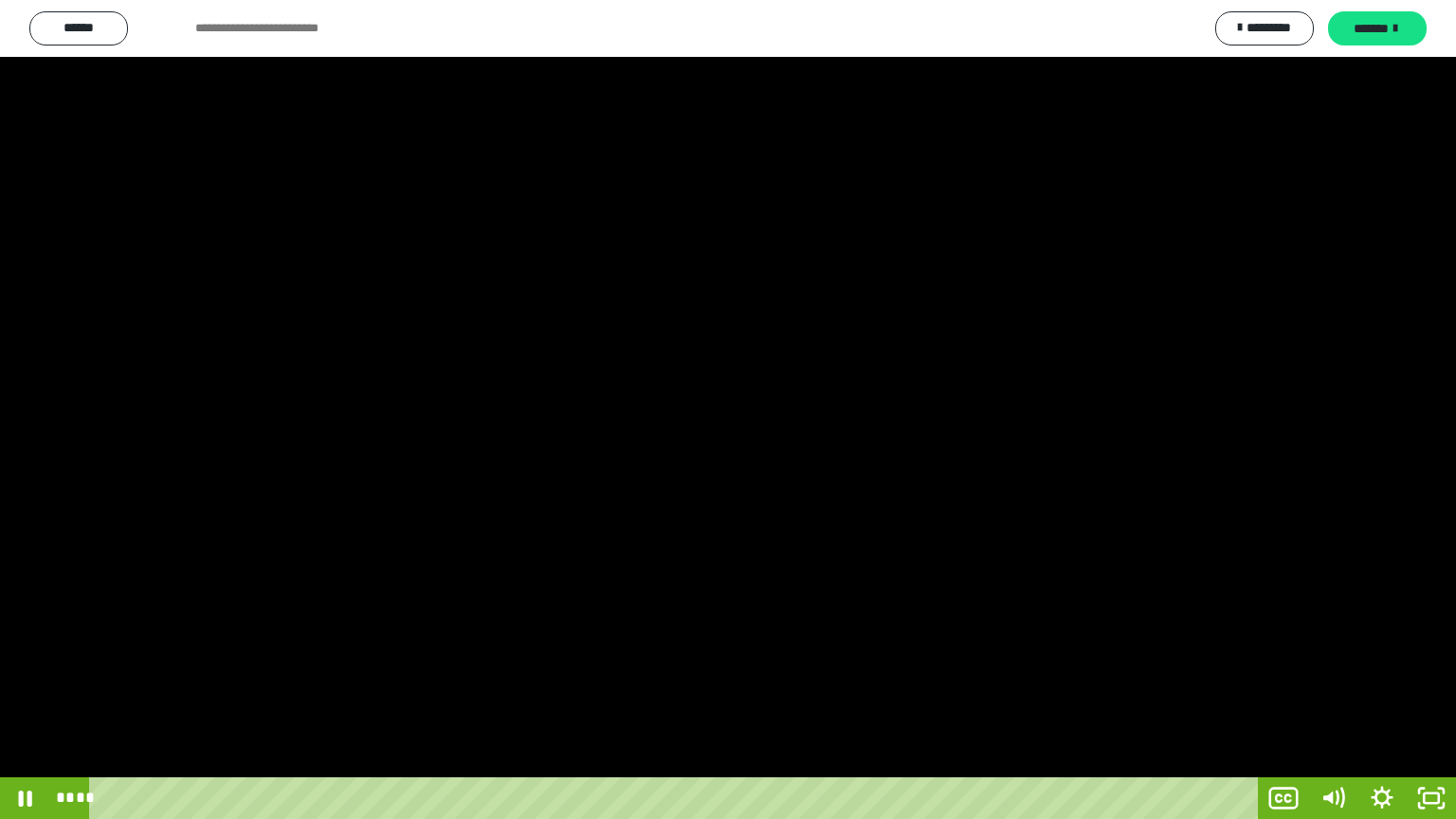 click at bounding box center (728, 410) 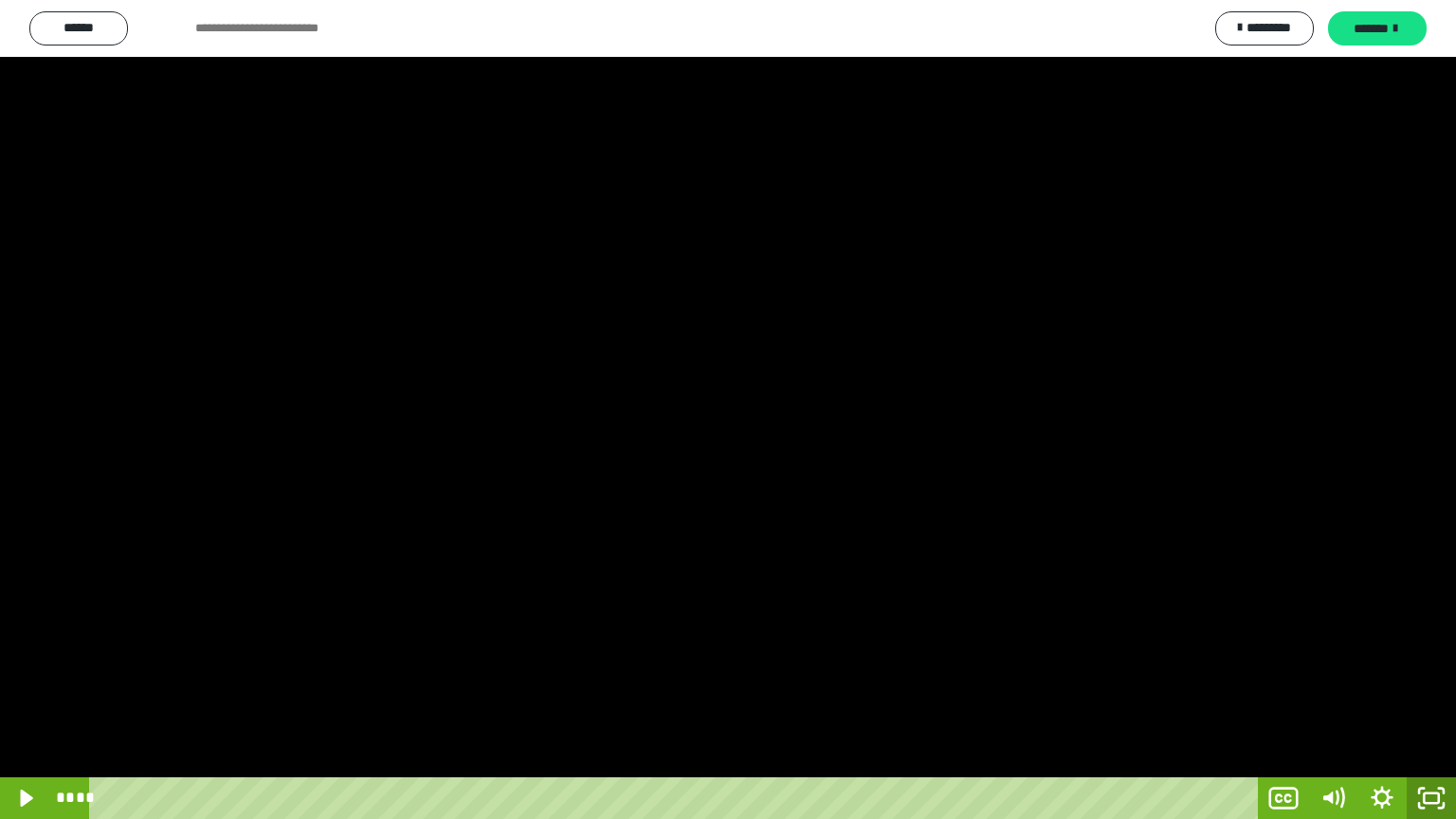 click 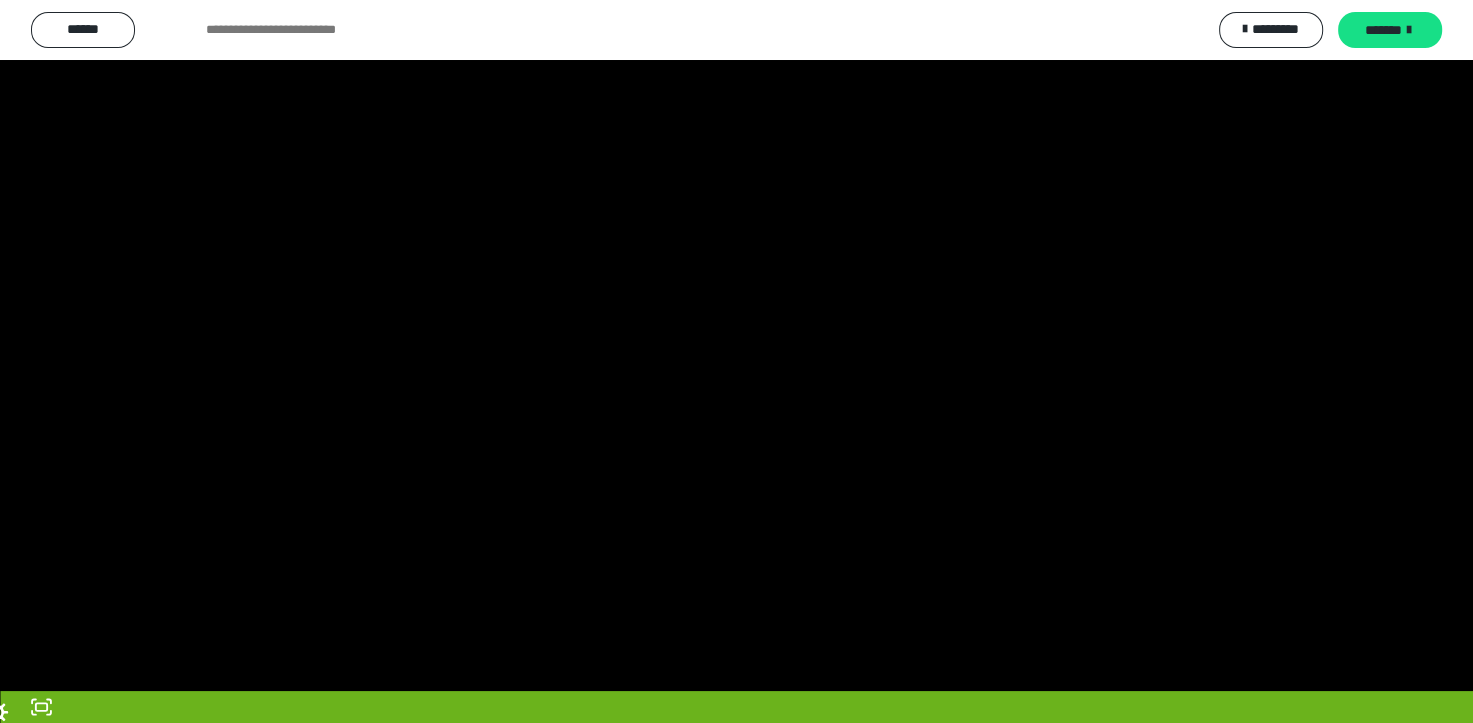 scroll, scrollTop: 3964, scrollLeft: 0, axis: vertical 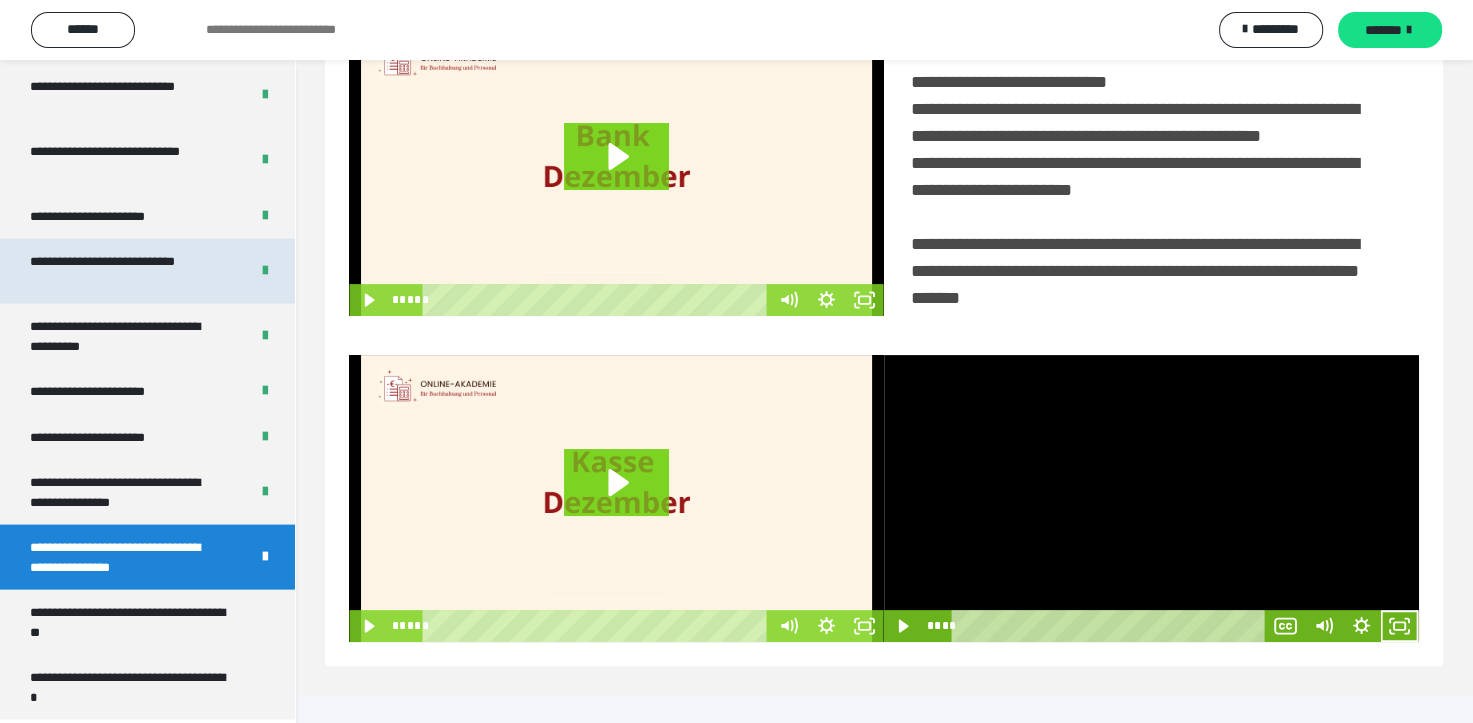 click on "**********" at bounding box center (147, 271) 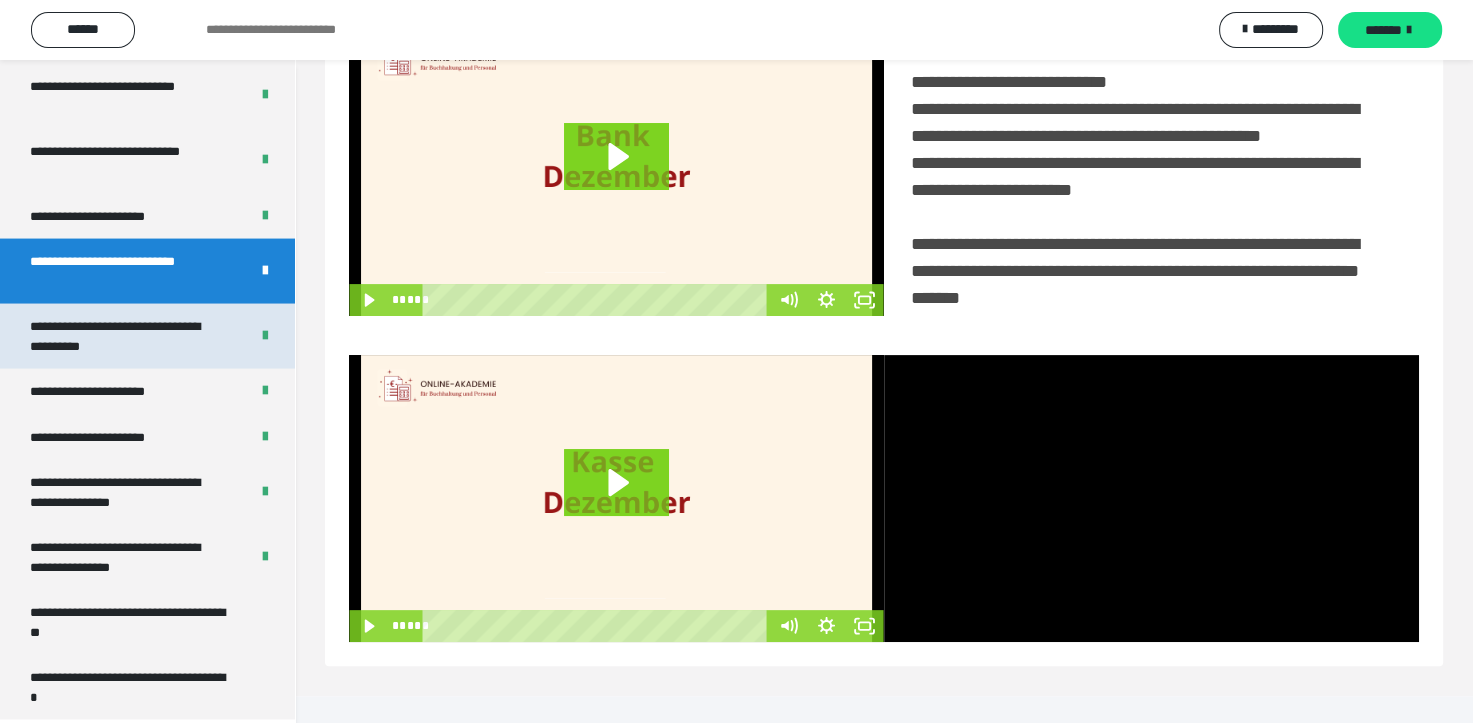 scroll, scrollTop: 60, scrollLeft: 0, axis: vertical 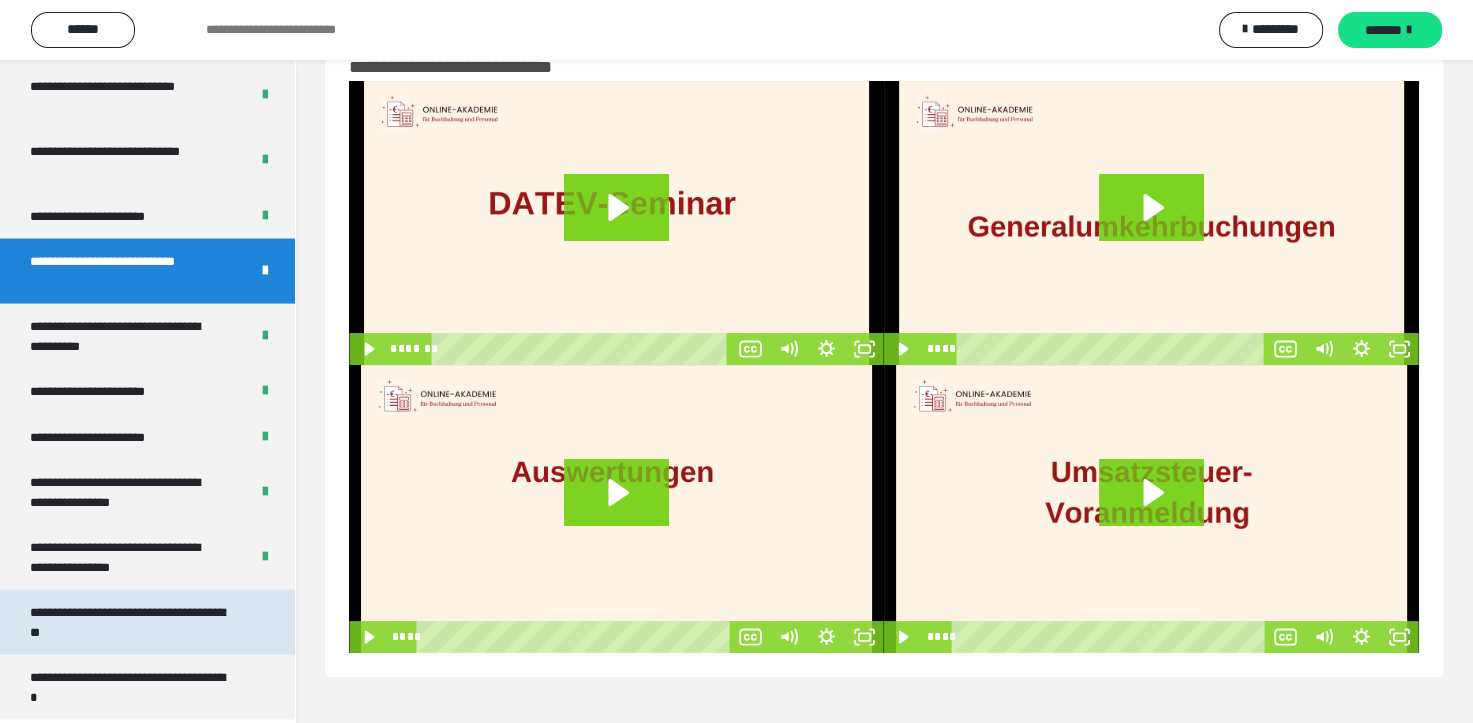 click on "**********" at bounding box center (132, 622) 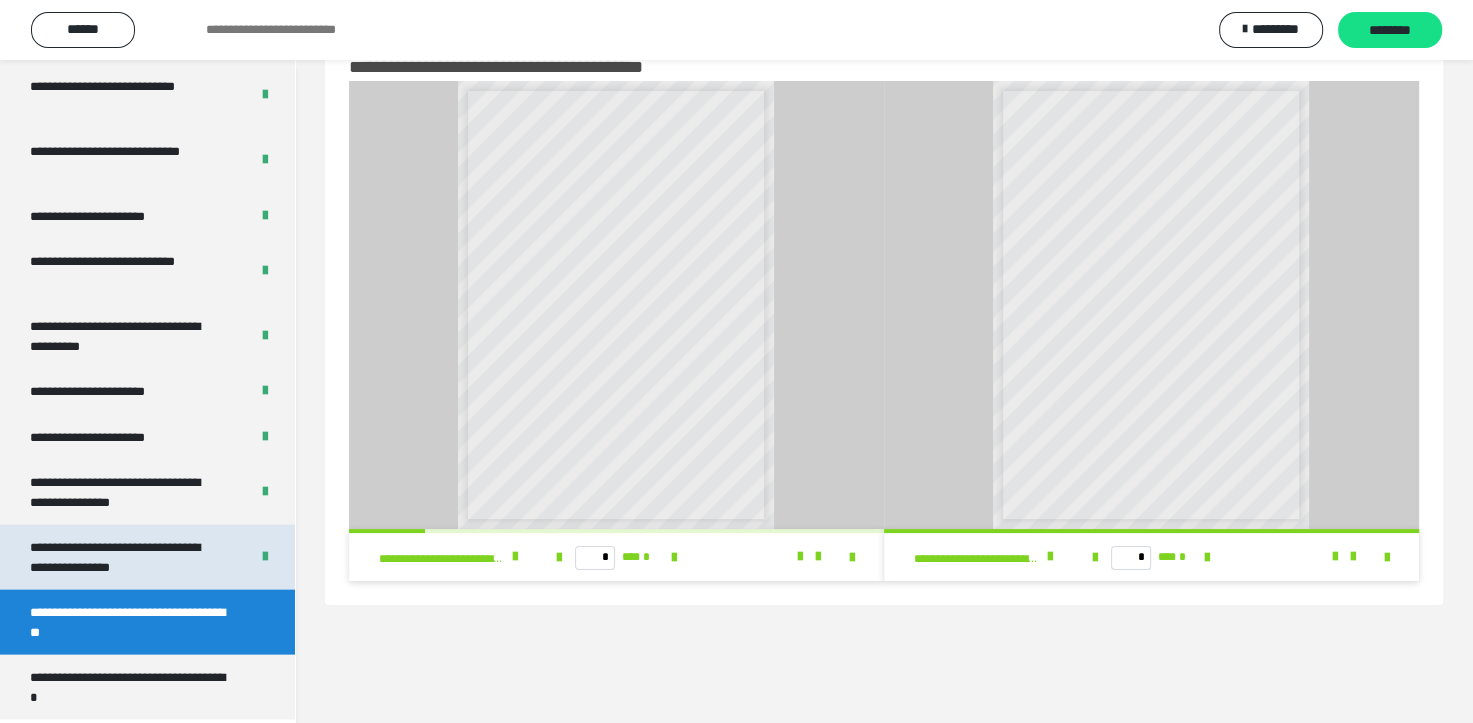 click on "**********" at bounding box center (124, 557) 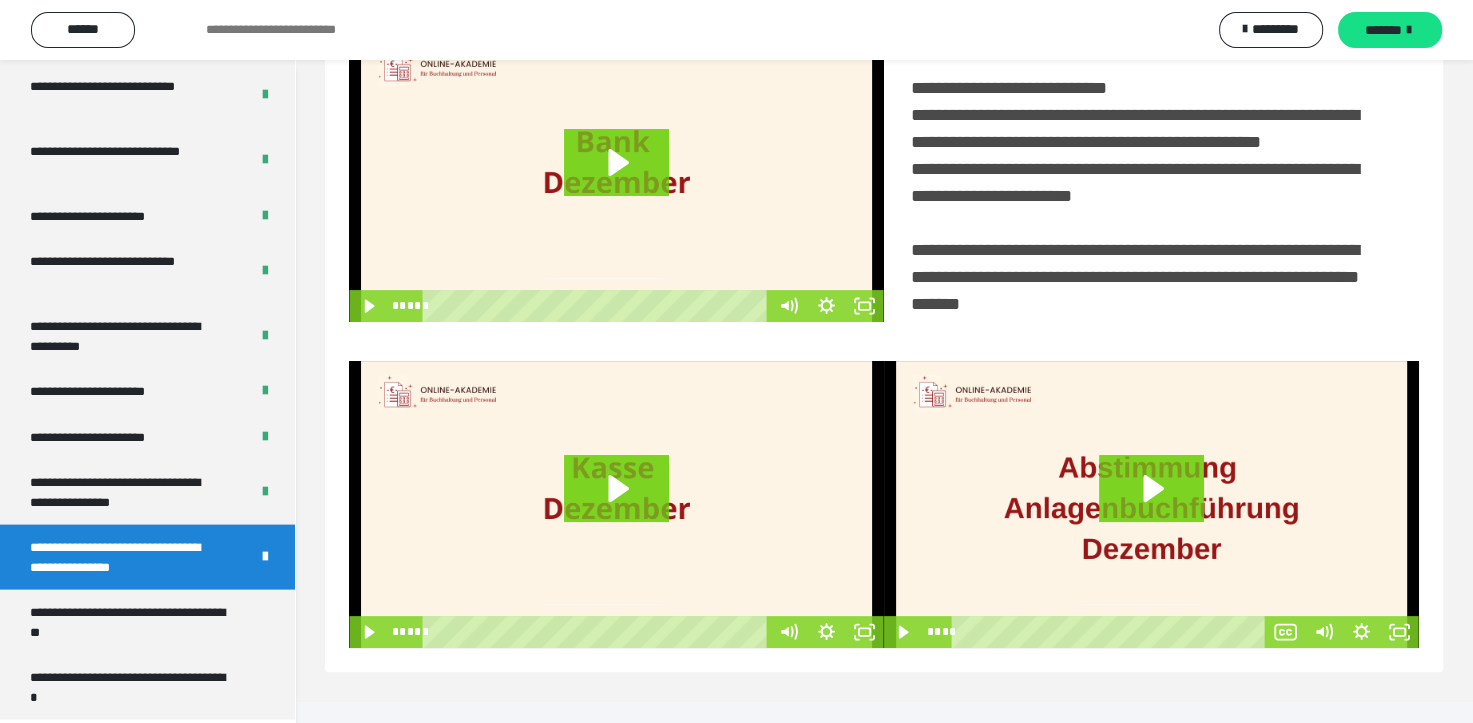 scroll, scrollTop: 438, scrollLeft: 0, axis: vertical 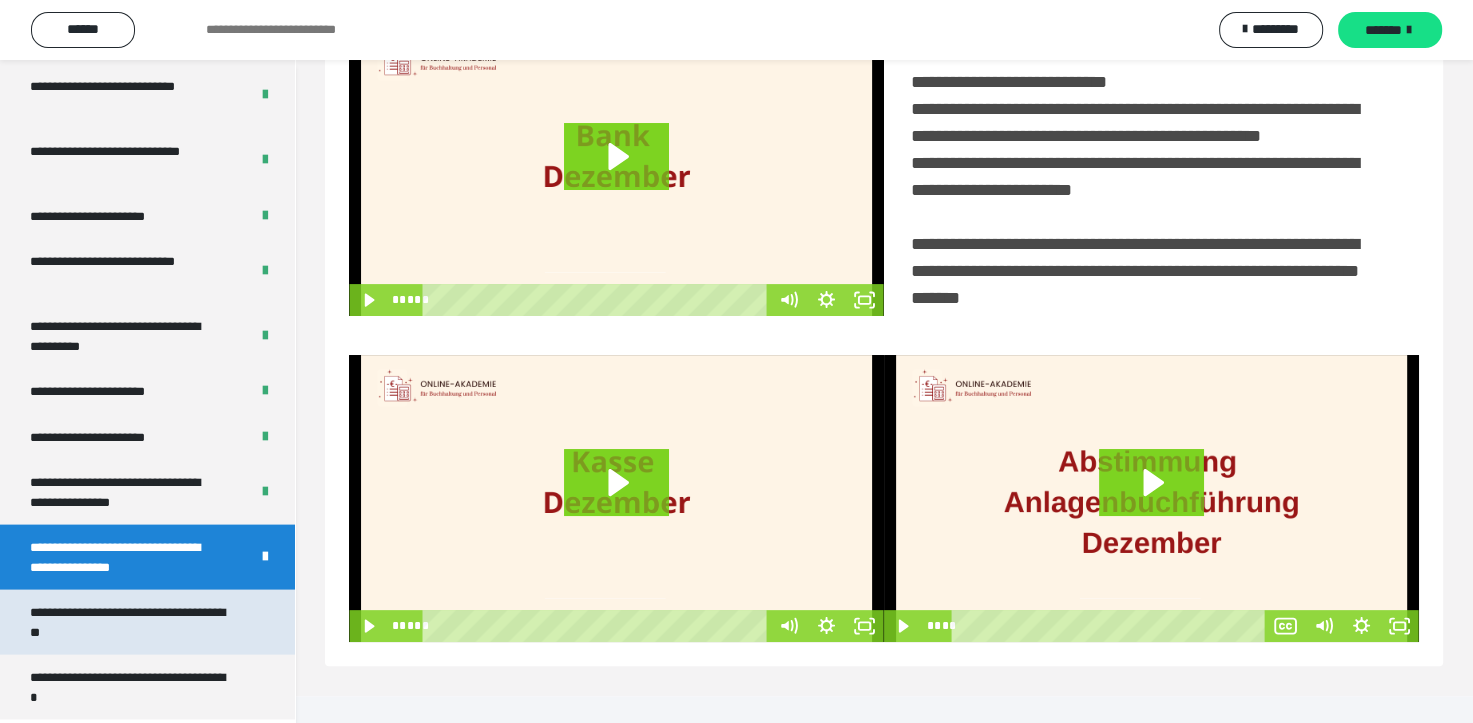 click on "**********" at bounding box center [132, 622] 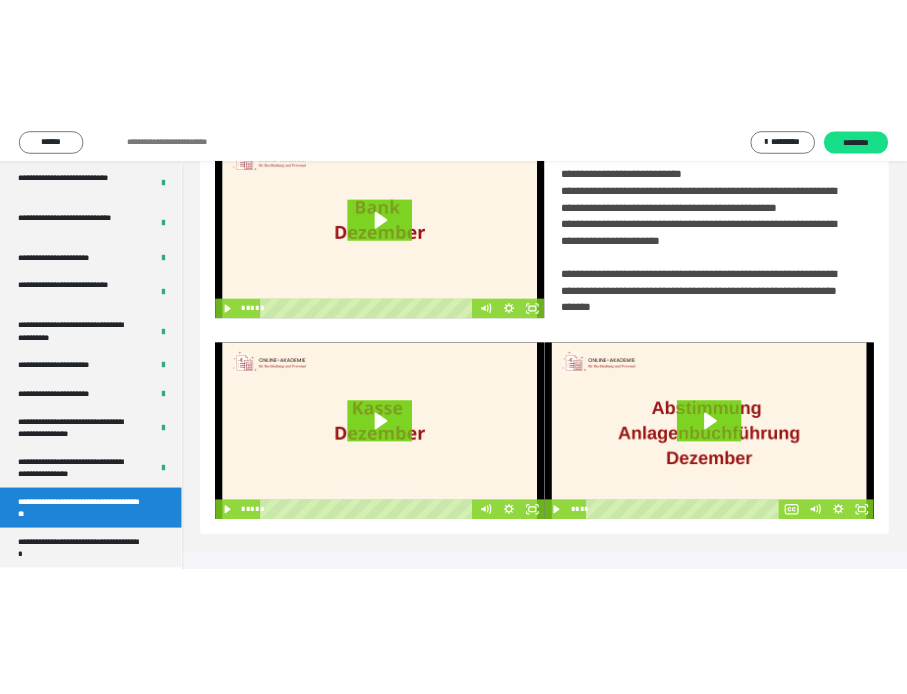 scroll, scrollTop: 60, scrollLeft: 0, axis: vertical 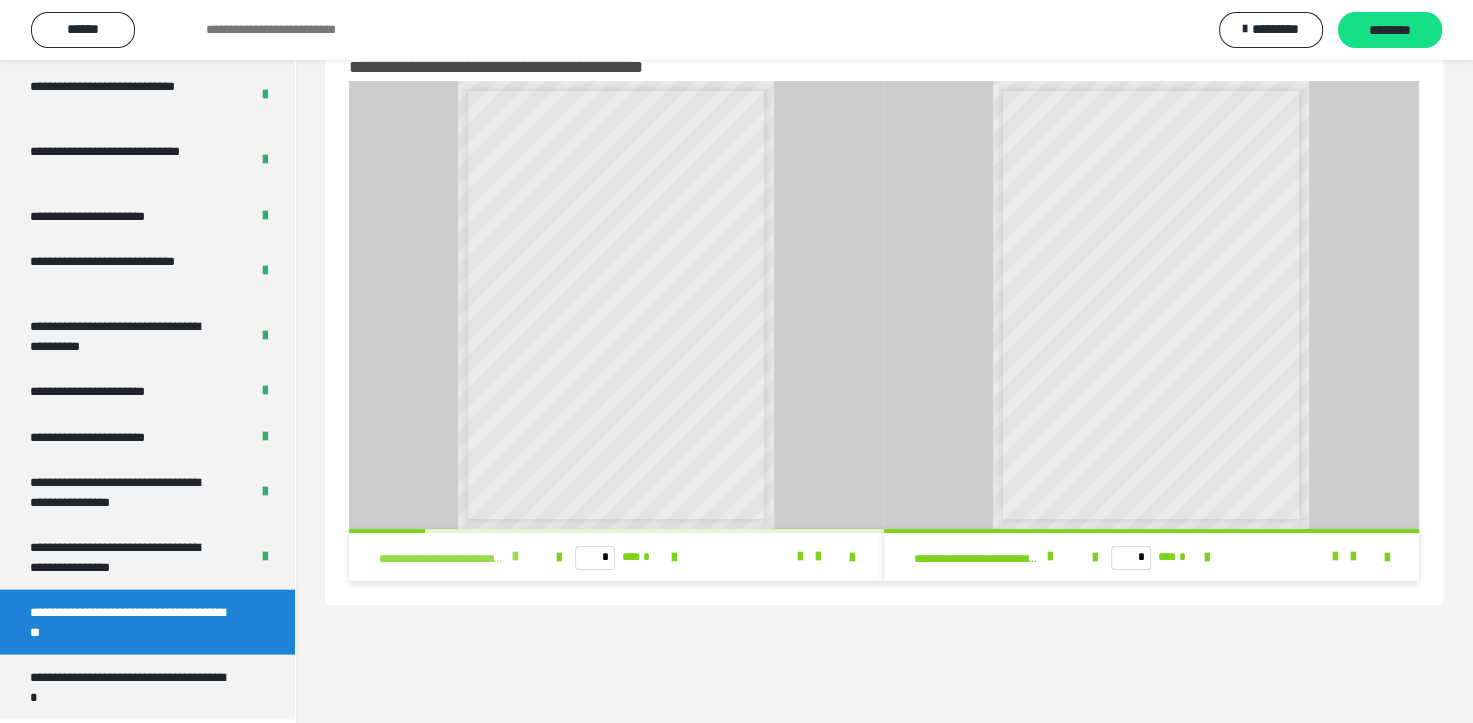 click on "**********" at bounding box center [442, 559] 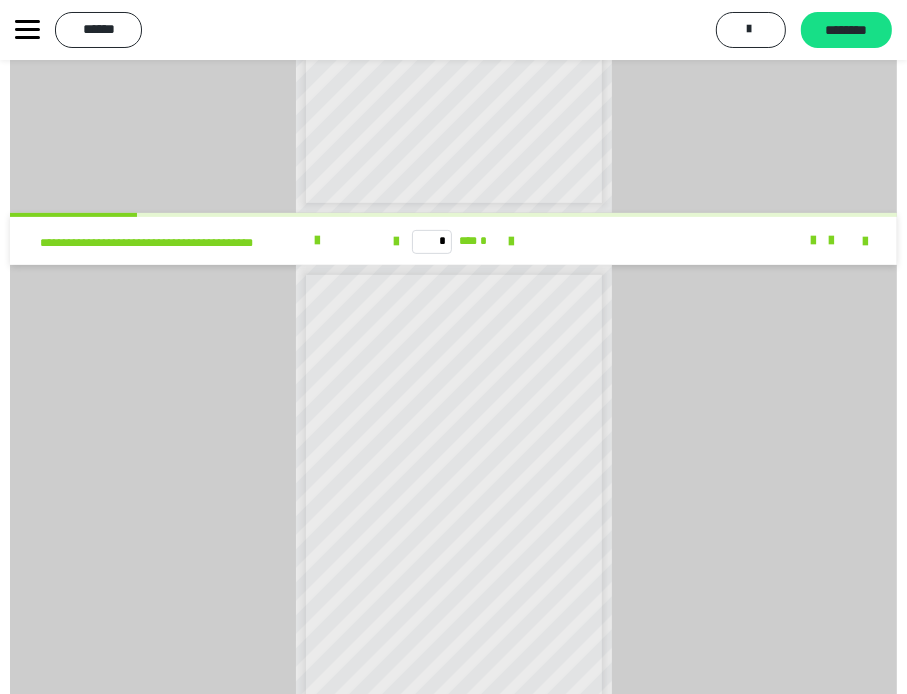 scroll, scrollTop: 500, scrollLeft: 0, axis: vertical 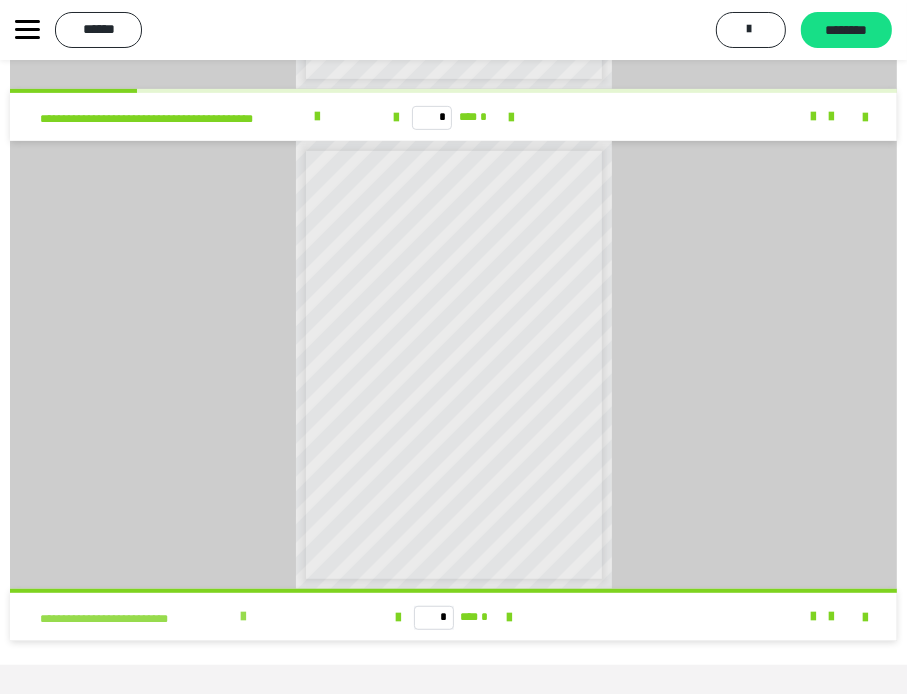 click at bounding box center (243, 617) 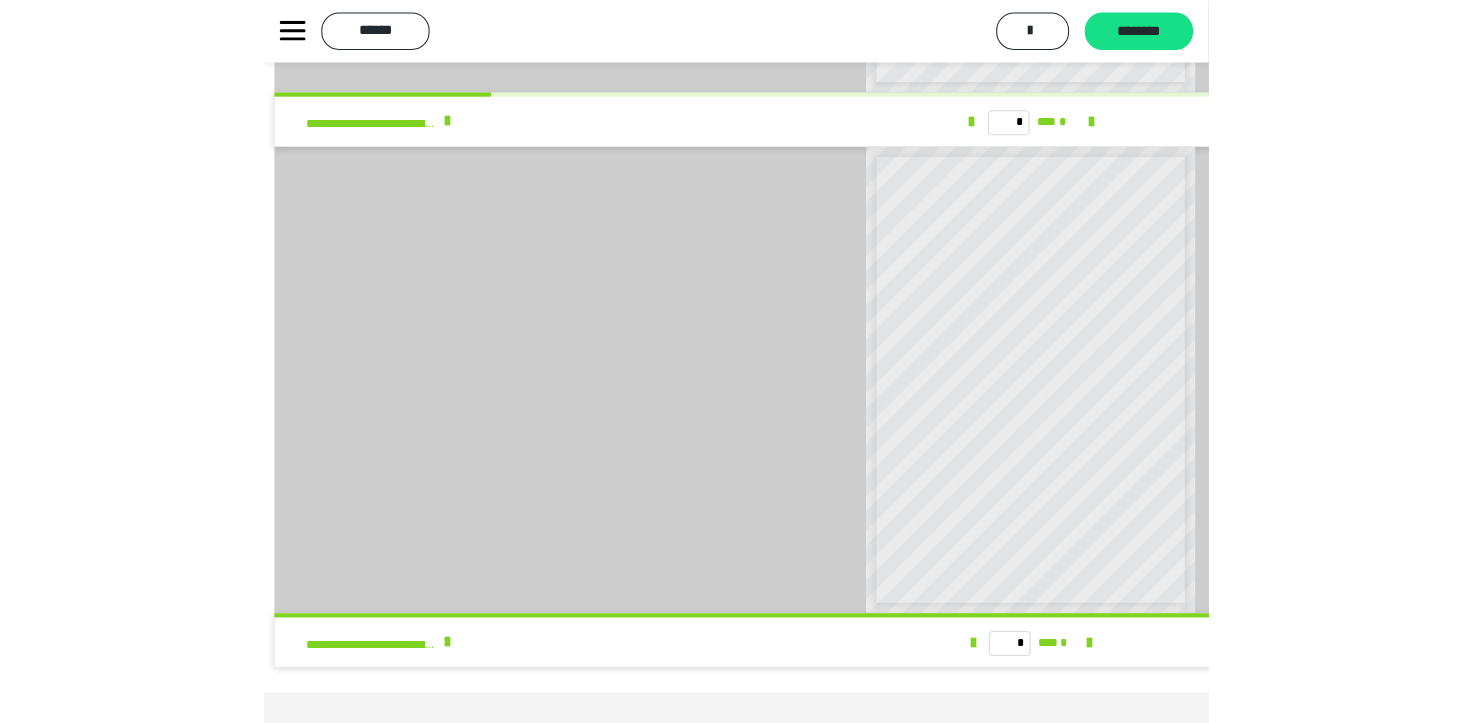 scroll, scrollTop: 60, scrollLeft: 0, axis: vertical 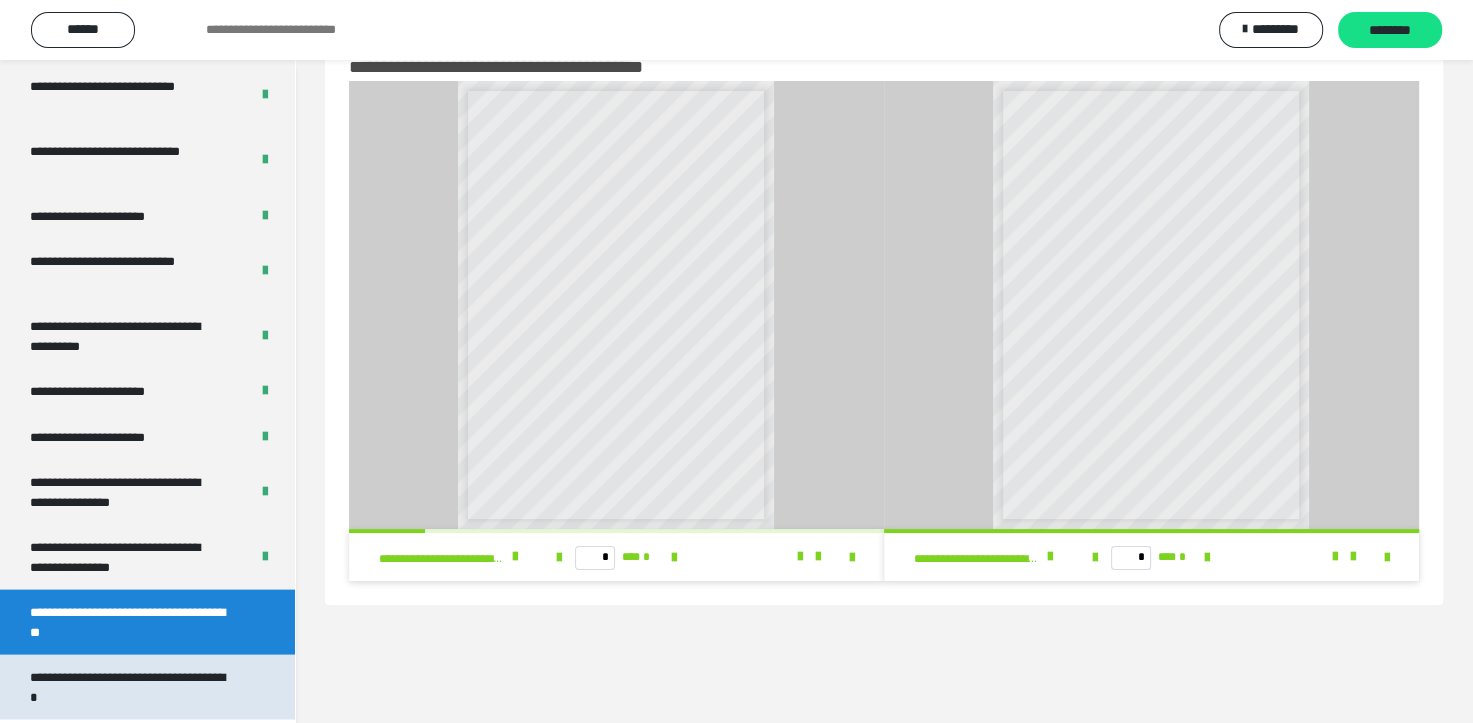 click on "**********" at bounding box center (132, 687) 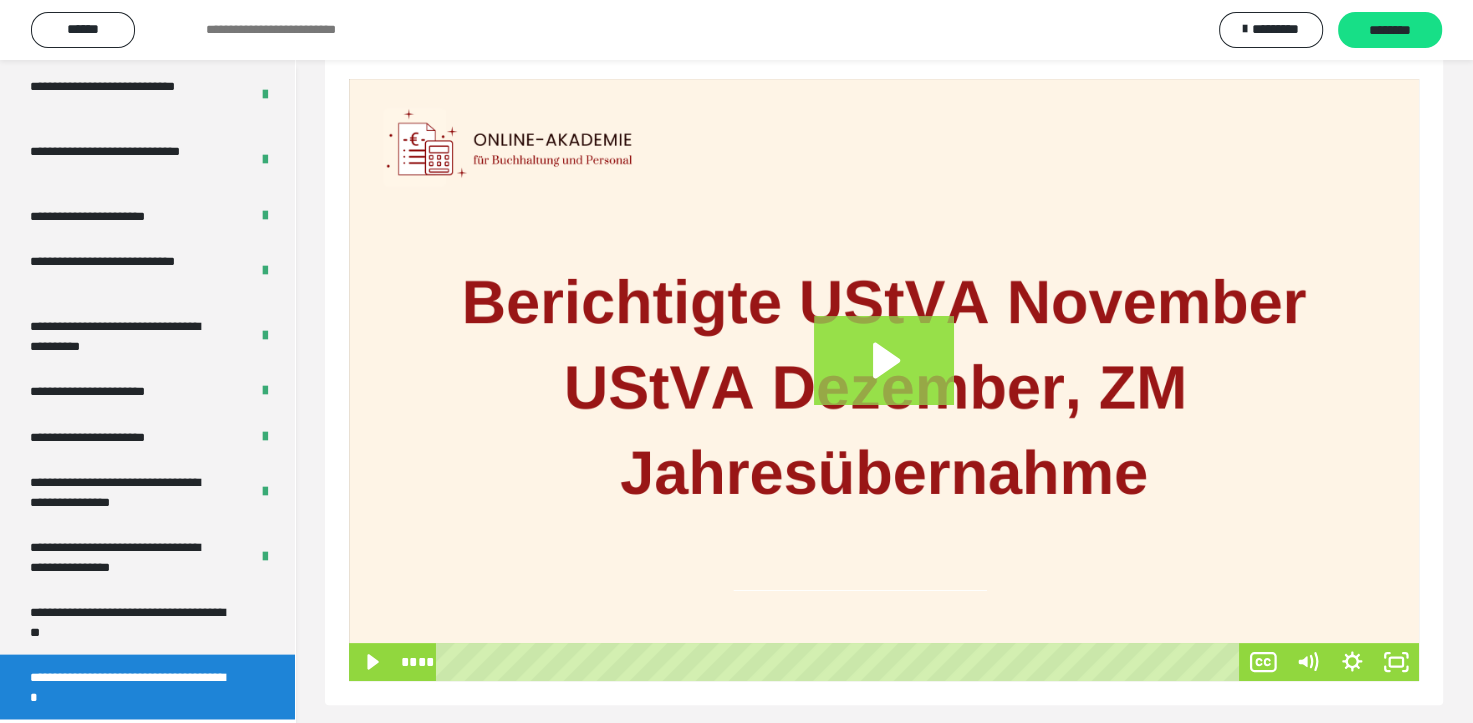 scroll, scrollTop: 286, scrollLeft: 0, axis: vertical 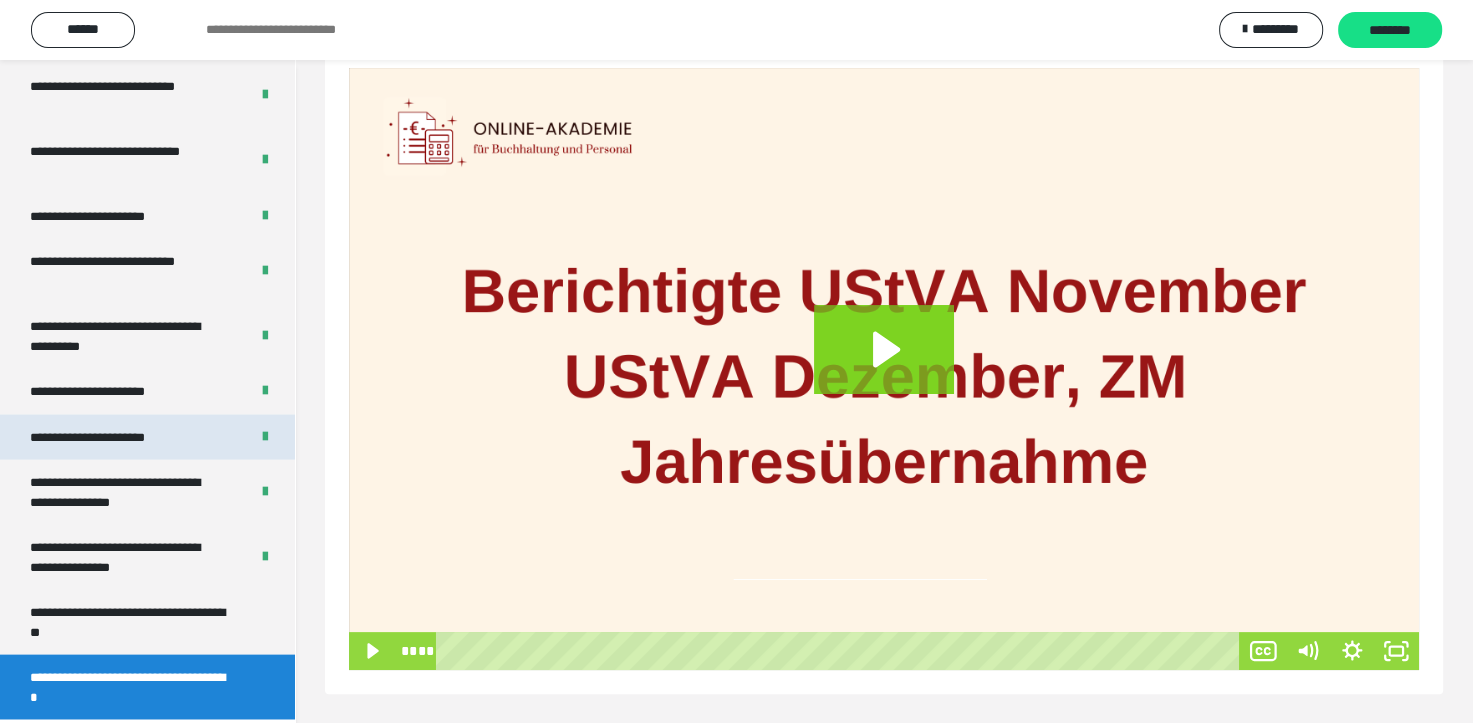 click on "**********" at bounding box center [111, 438] 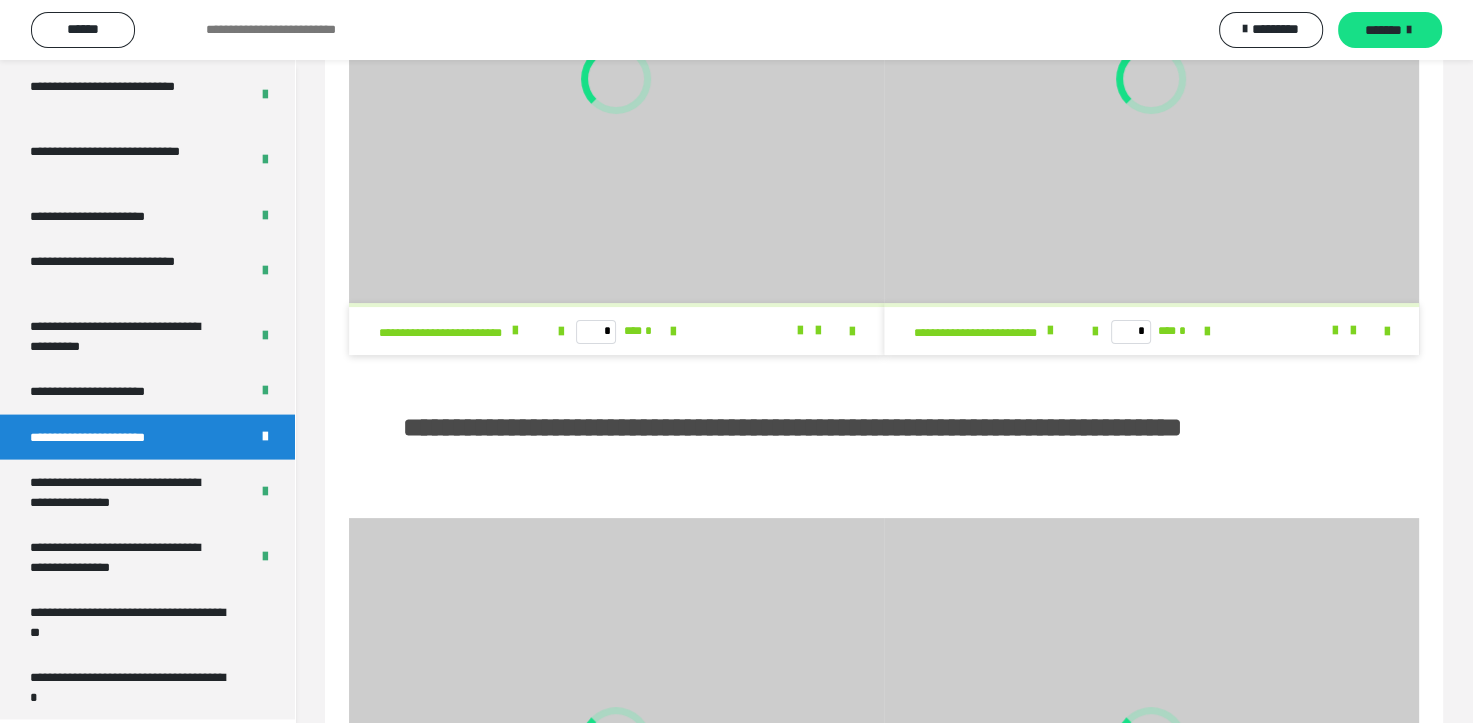 scroll, scrollTop: 0, scrollLeft: 0, axis: both 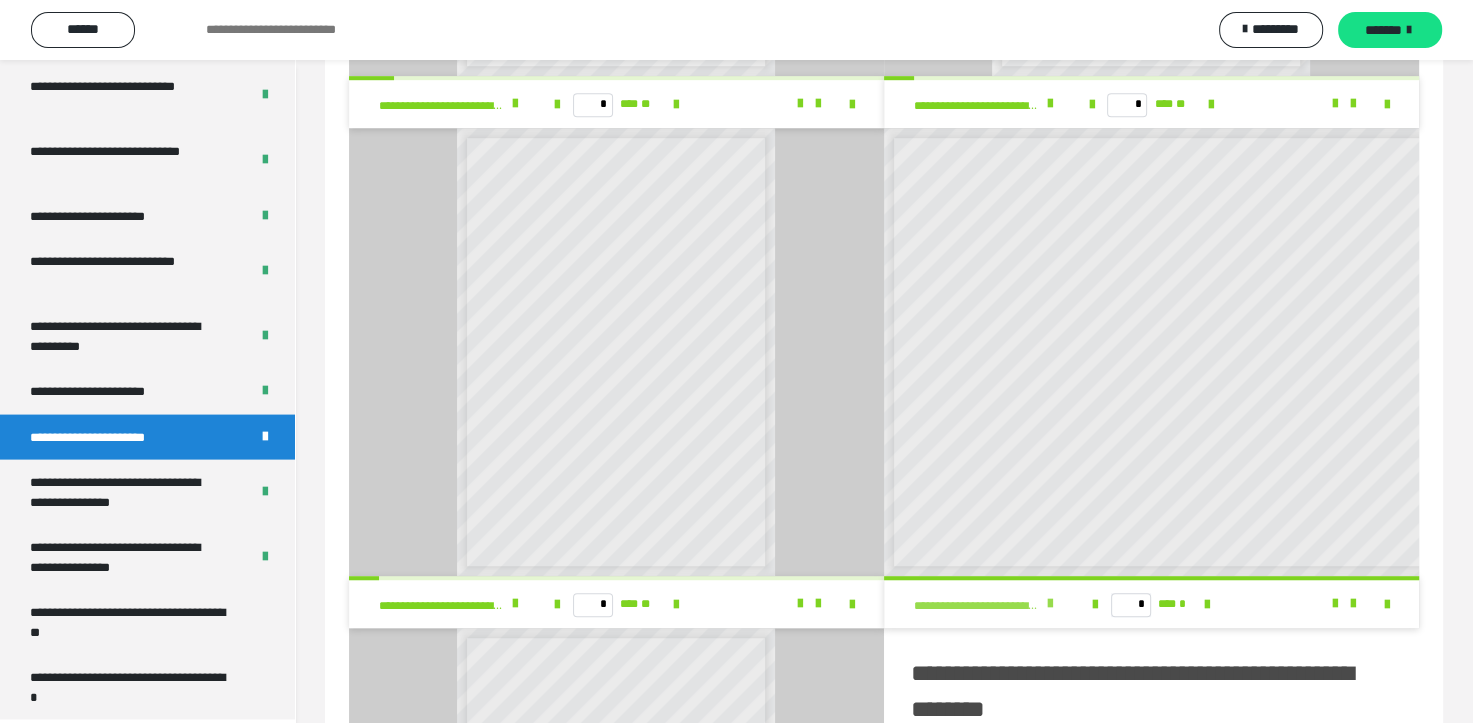 click at bounding box center (1050, 604) 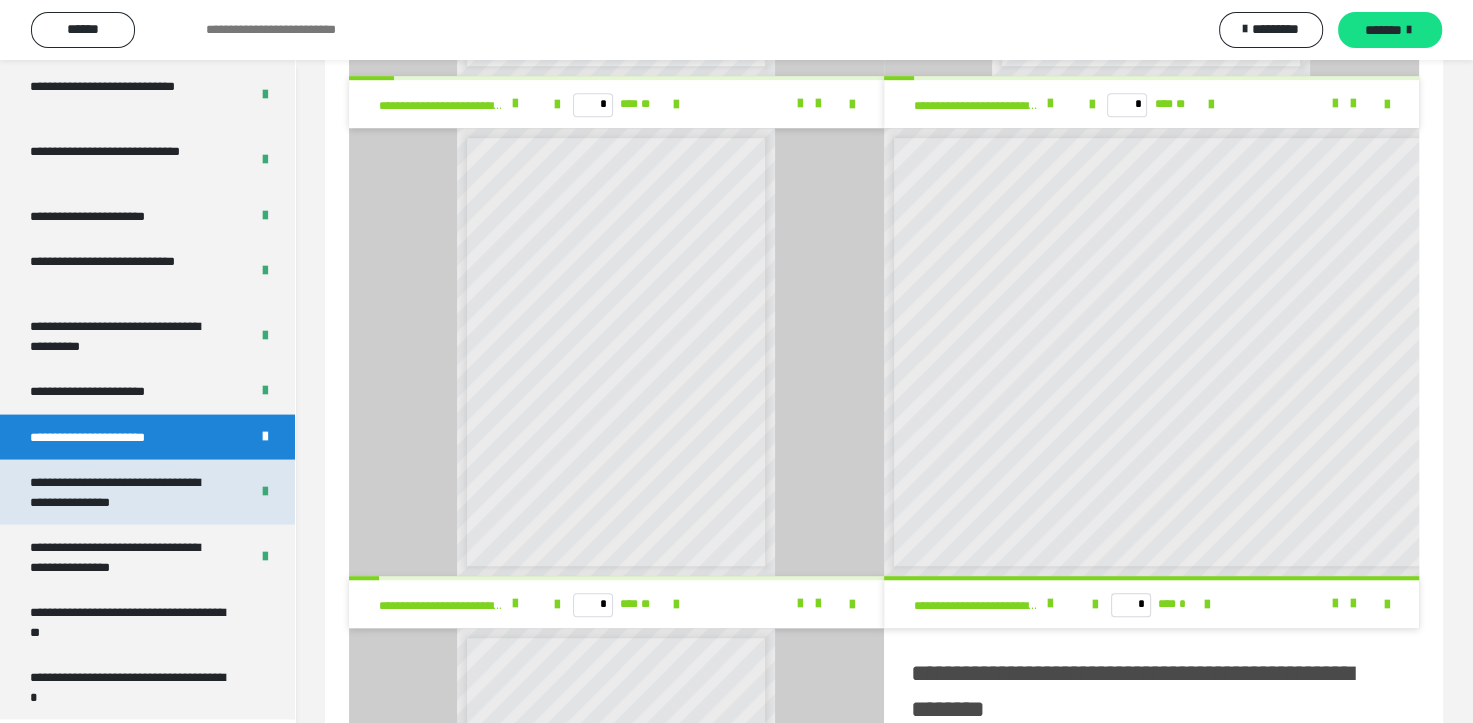 click on "**********" at bounding box center [124, 492] 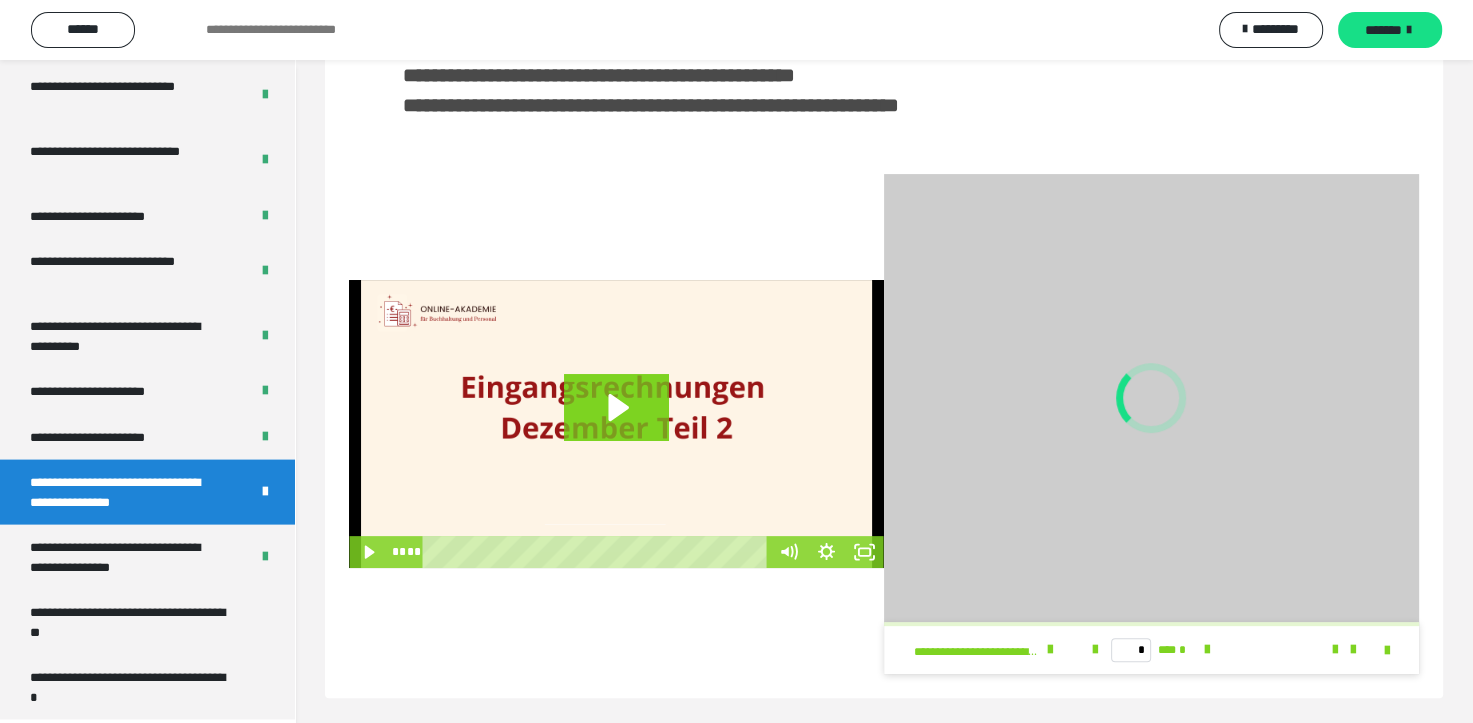 scroll, scrollTop: 469, scrollLeft: 0, axis: vertical 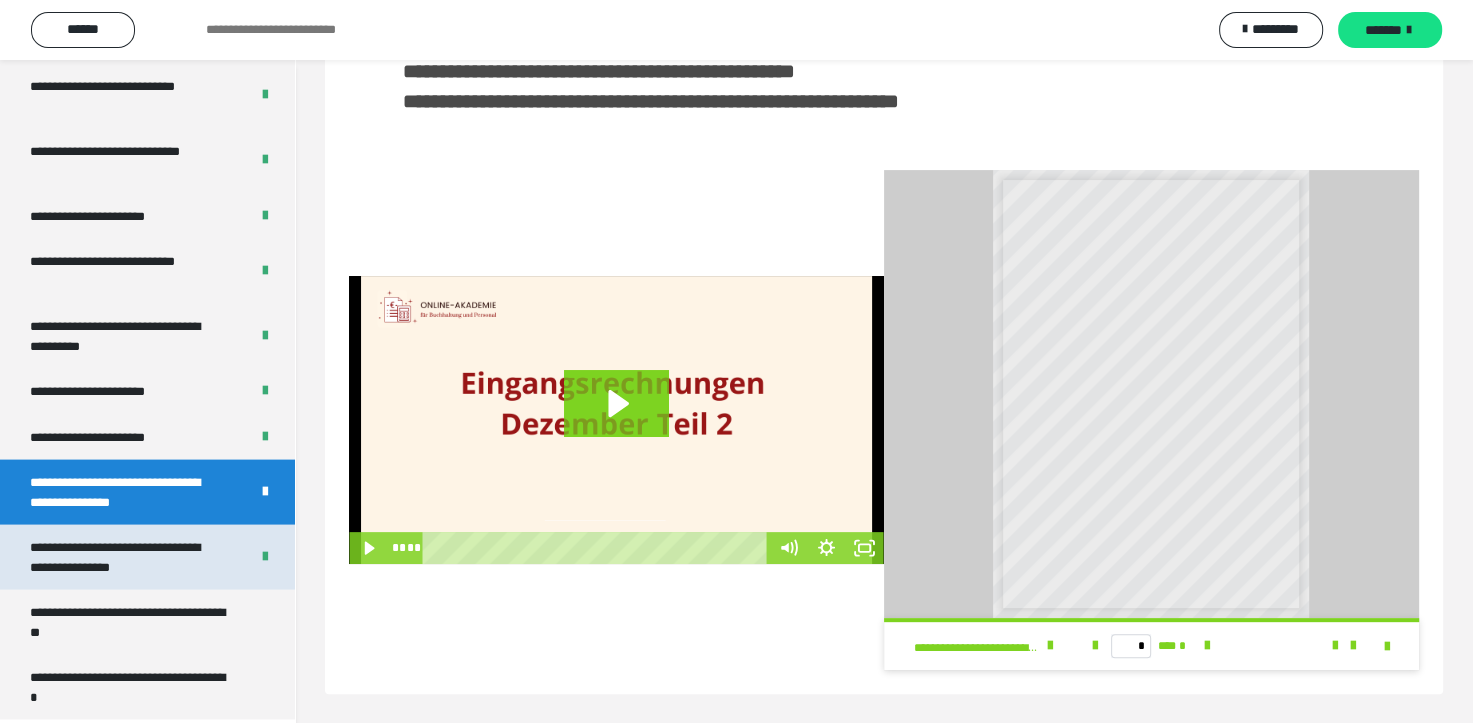 click on "**********" at bounding box center (124, 557) 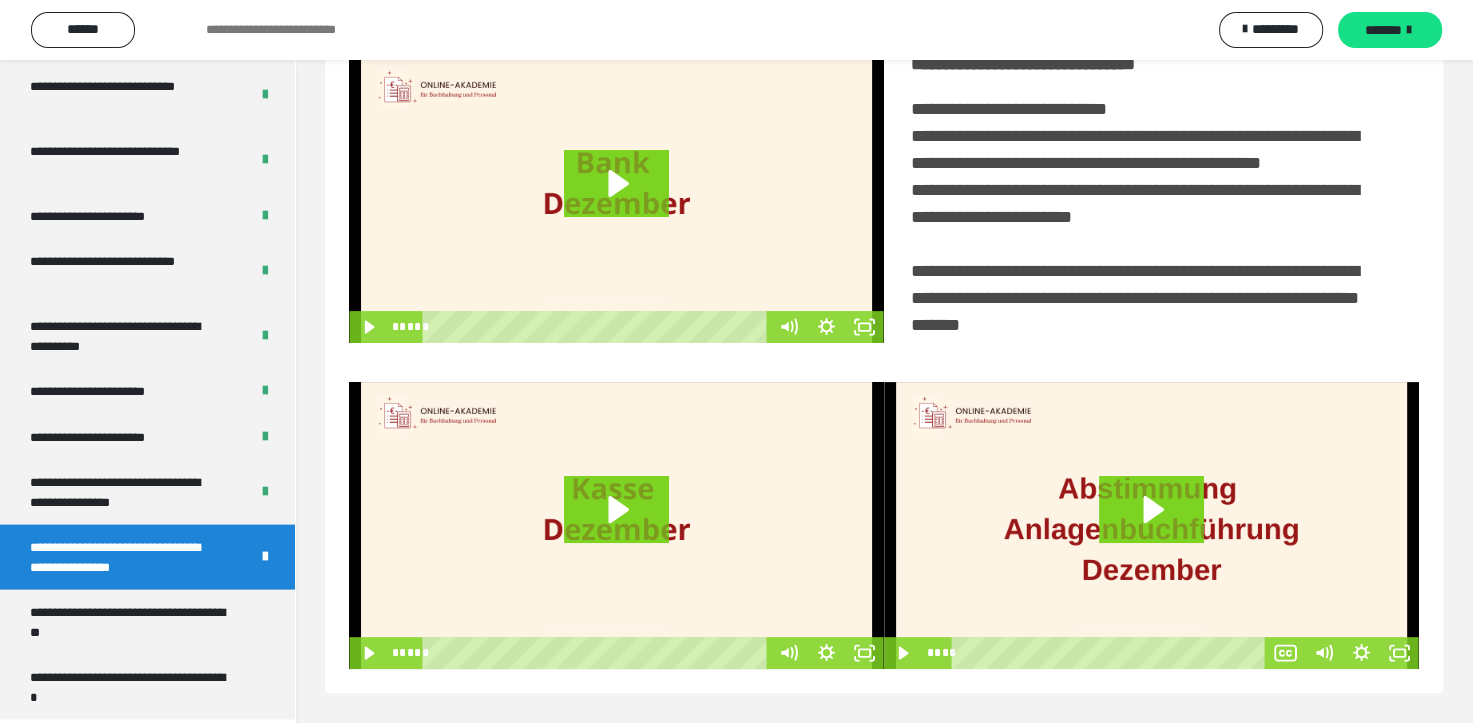 scroll, scrollTop: 438, scrollLeft: 0, axis: vertical 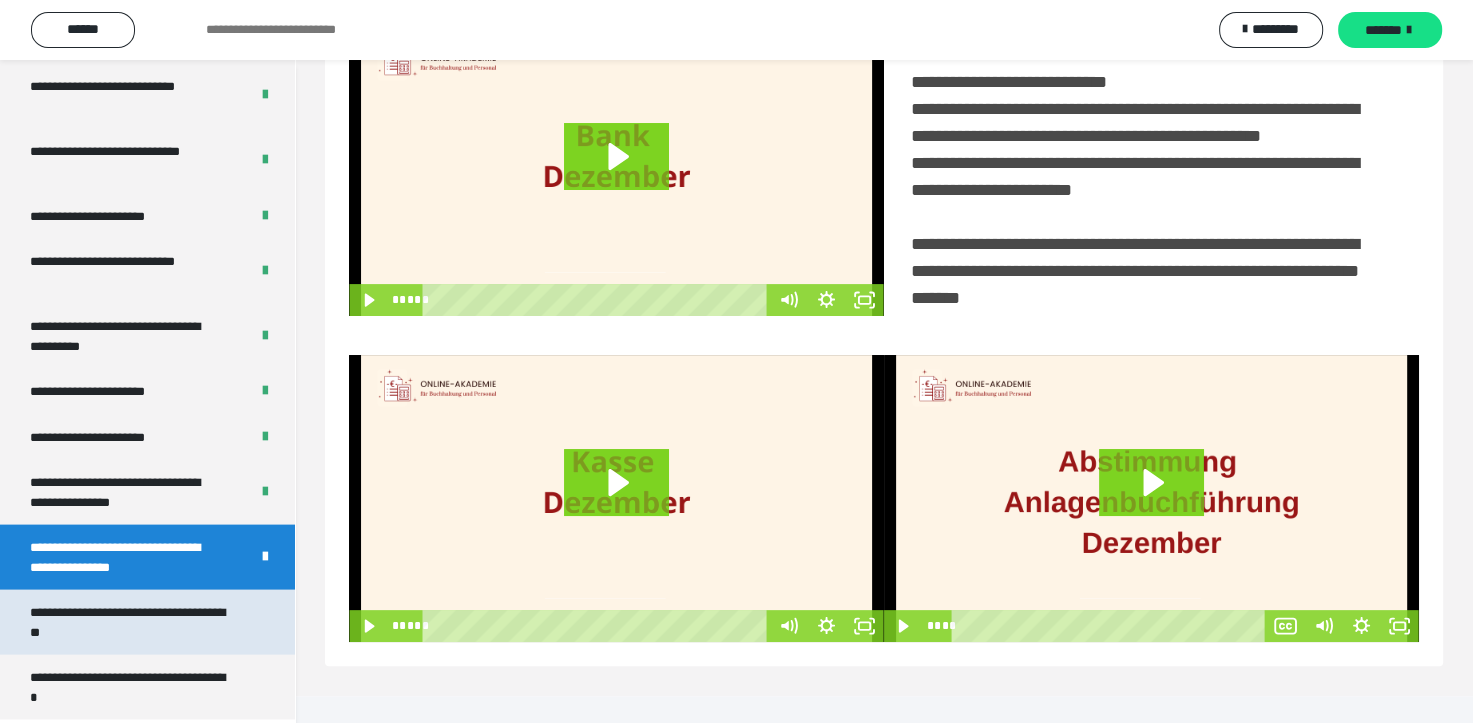 click on "**********" at bounding box center [132, 622] 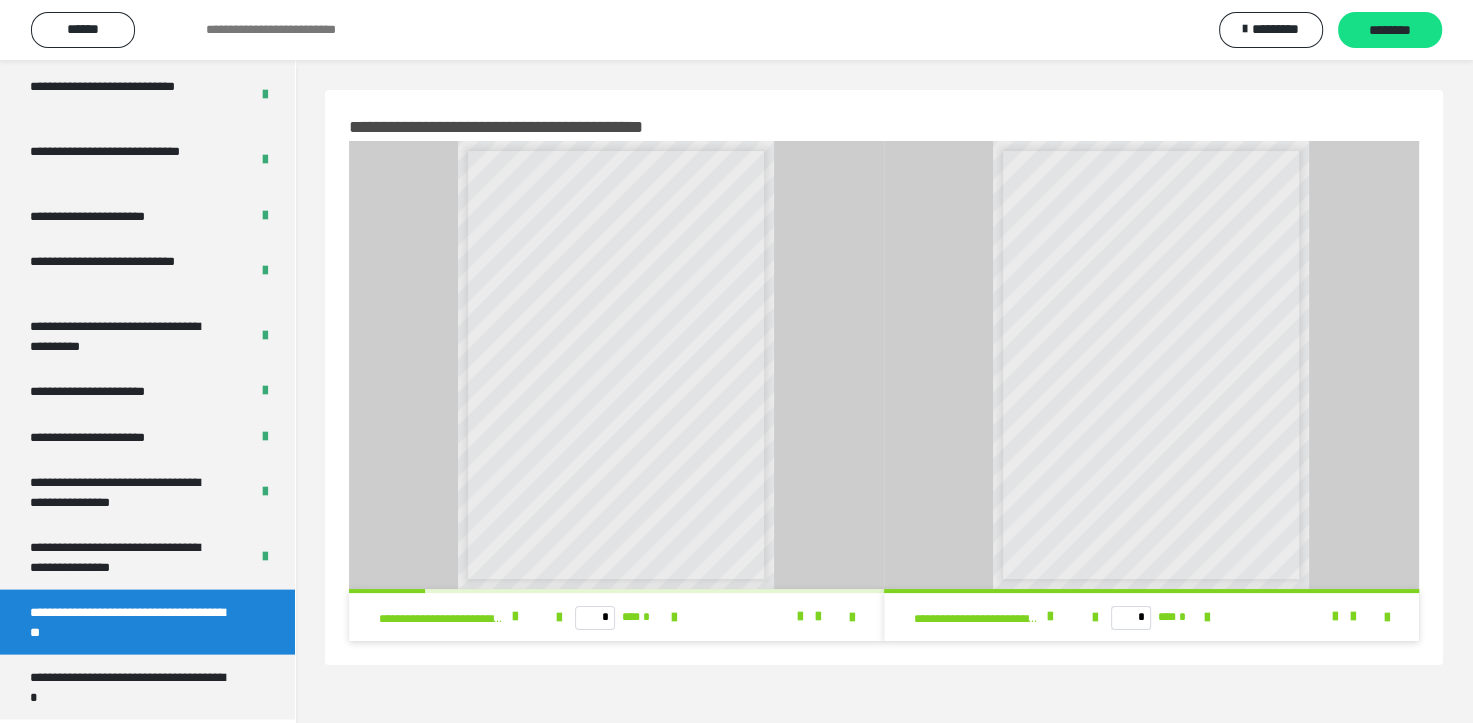 scroll, scrollTop: 0, scrollLeft: 0, axis: both 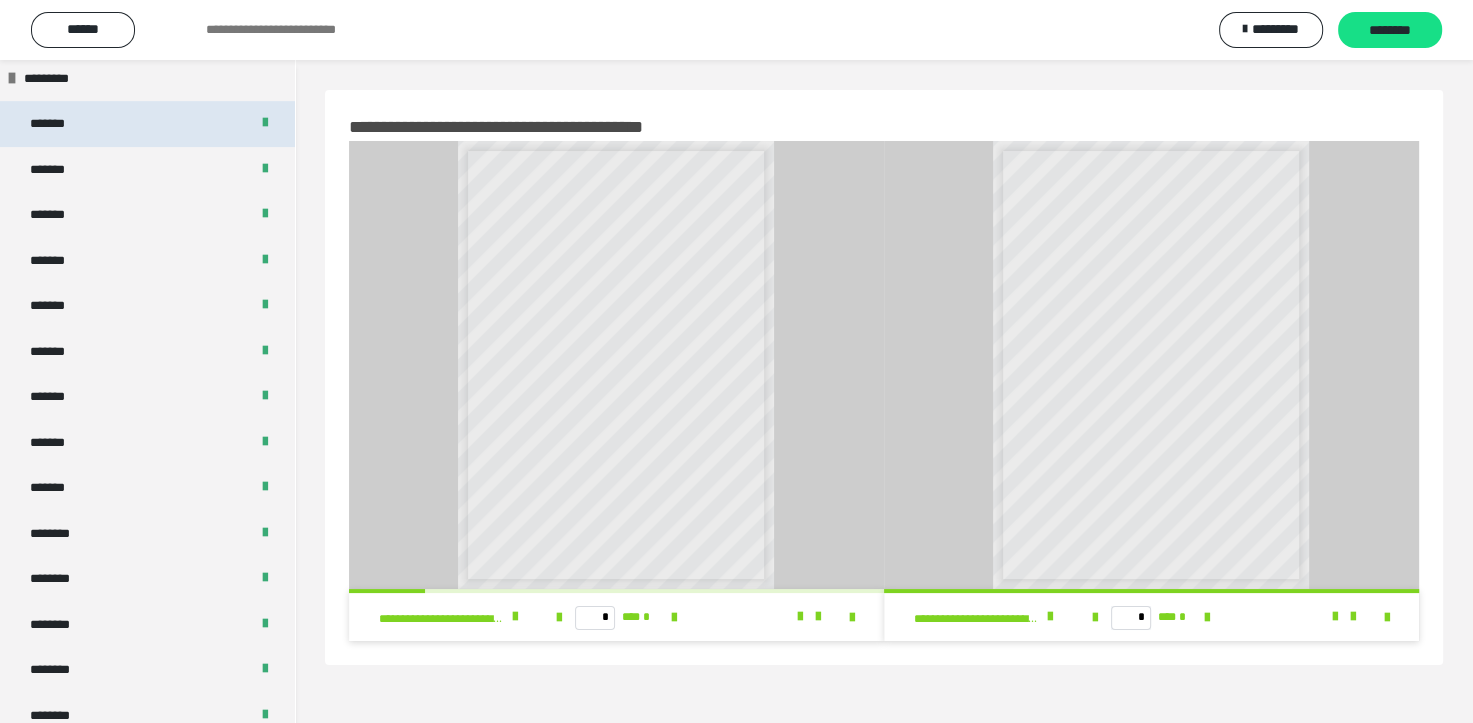 click on "*******" at bounding box center [57, 124] 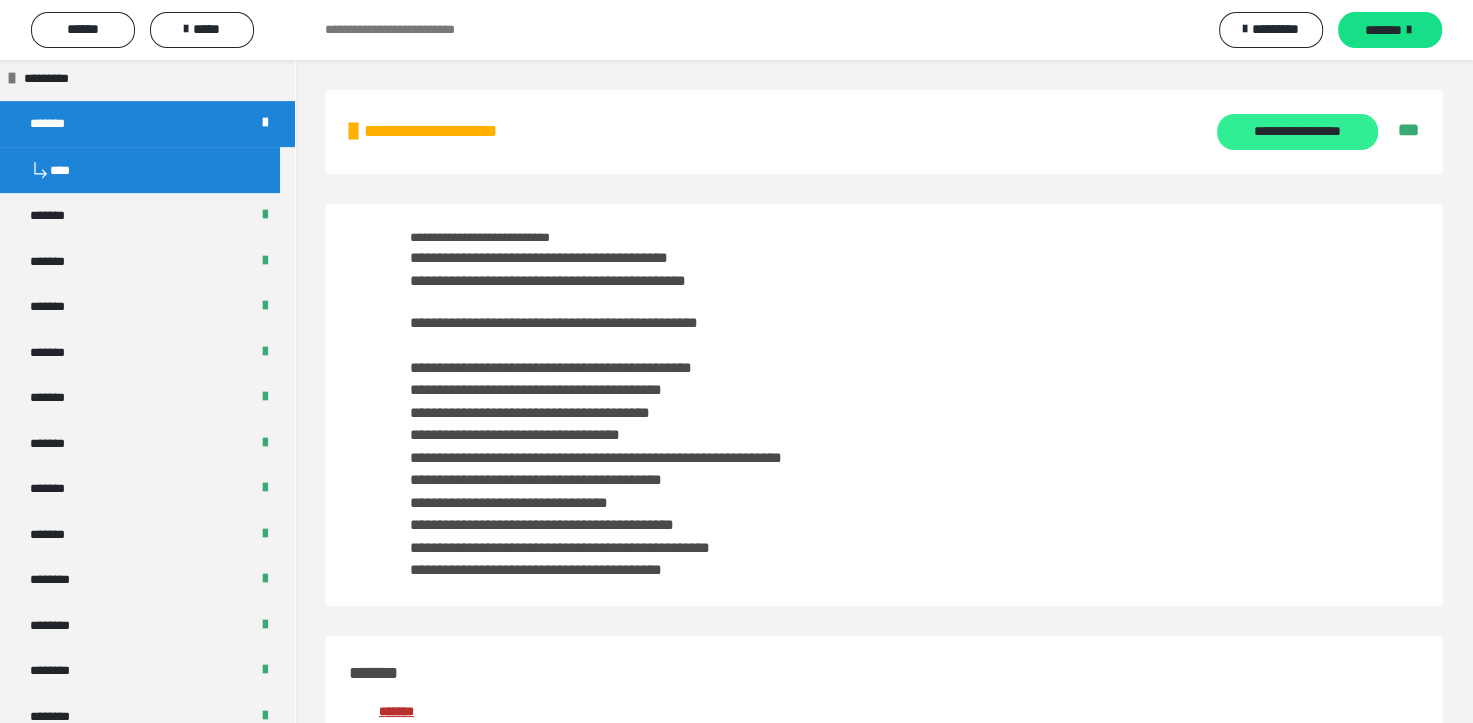 click on "**********" at bounding box center (1297, 132) 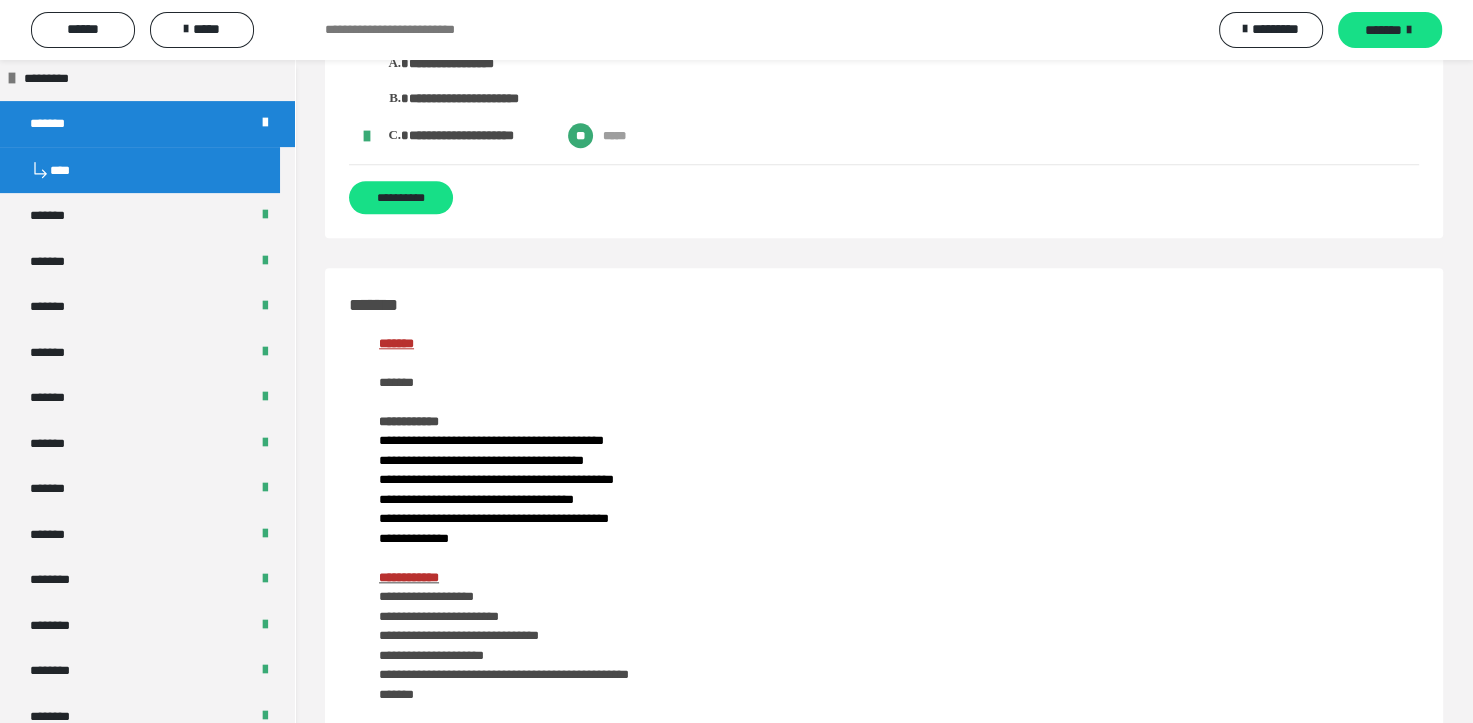 scroll, scrollTop: 1900, scrollLeft: 0, axis: vertical 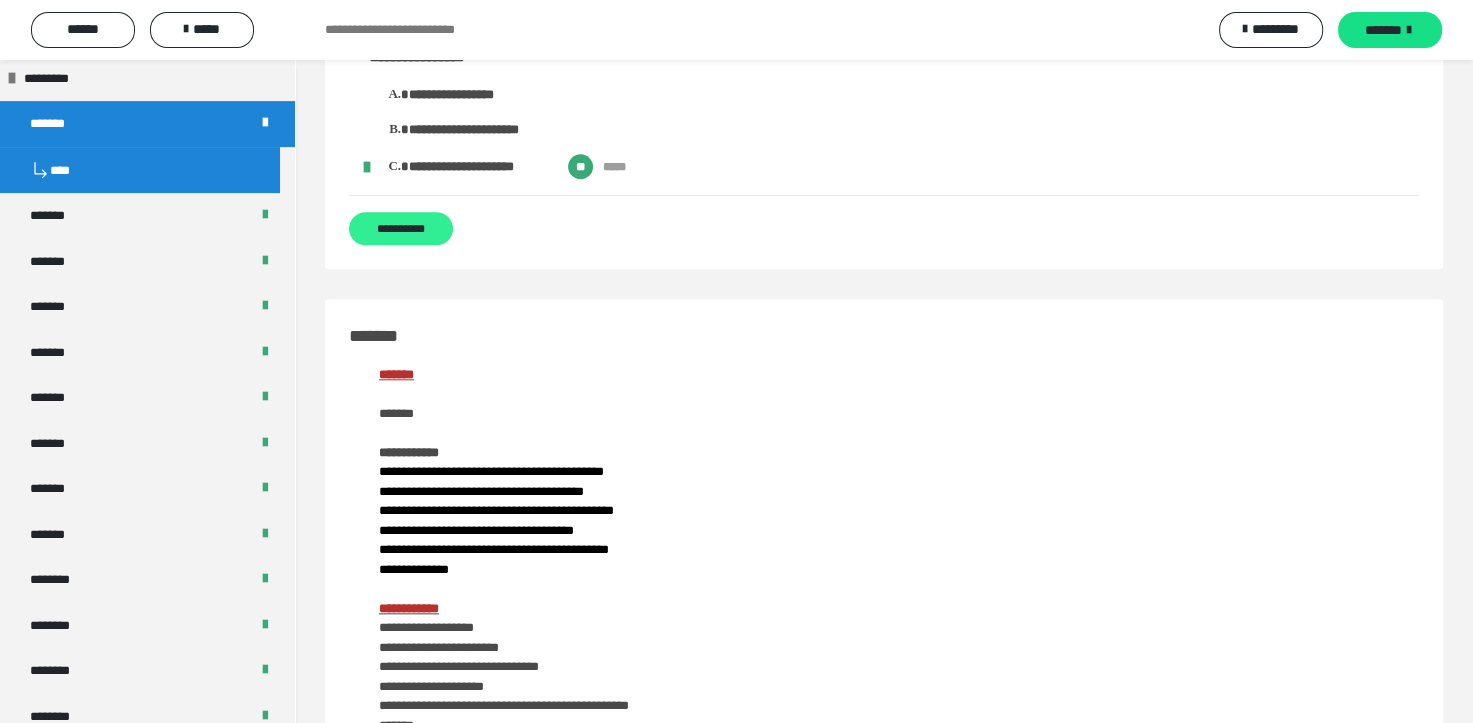 click on "**********" at bounding box center [401, 228] 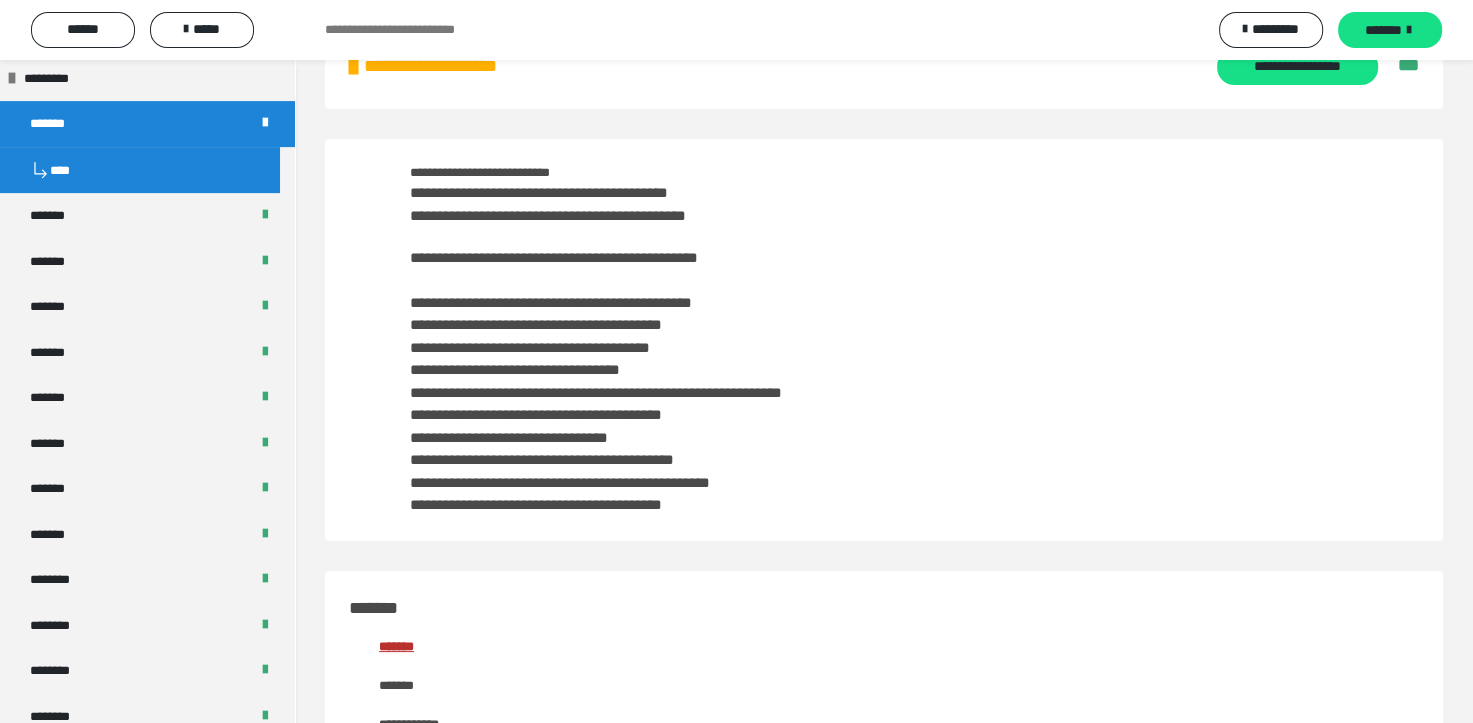scroll, scrollTop: 100, scrollLeft: 0, axis: vertical 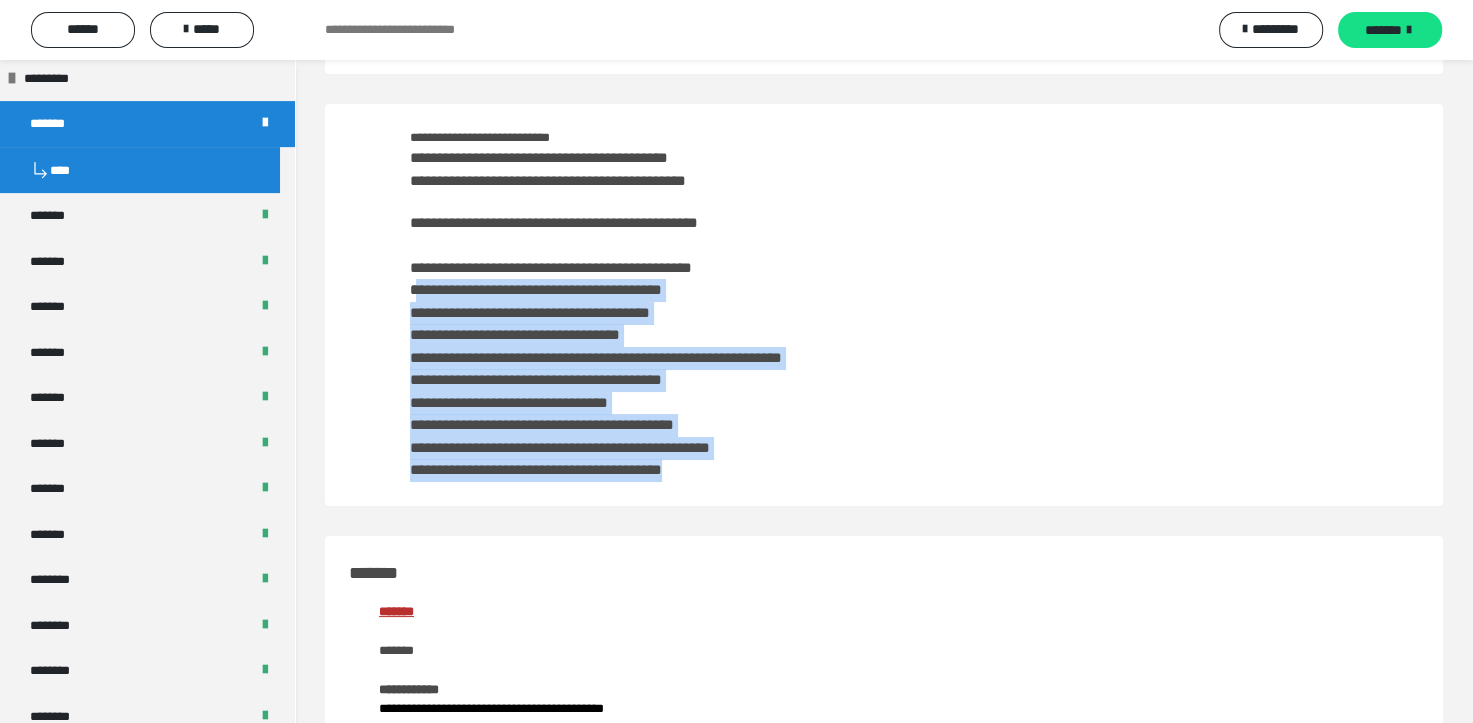 drag, startPoint x: 740, startPoint y: 474, endPoint x: 397, endPoint y: 259, distance: 404.81354 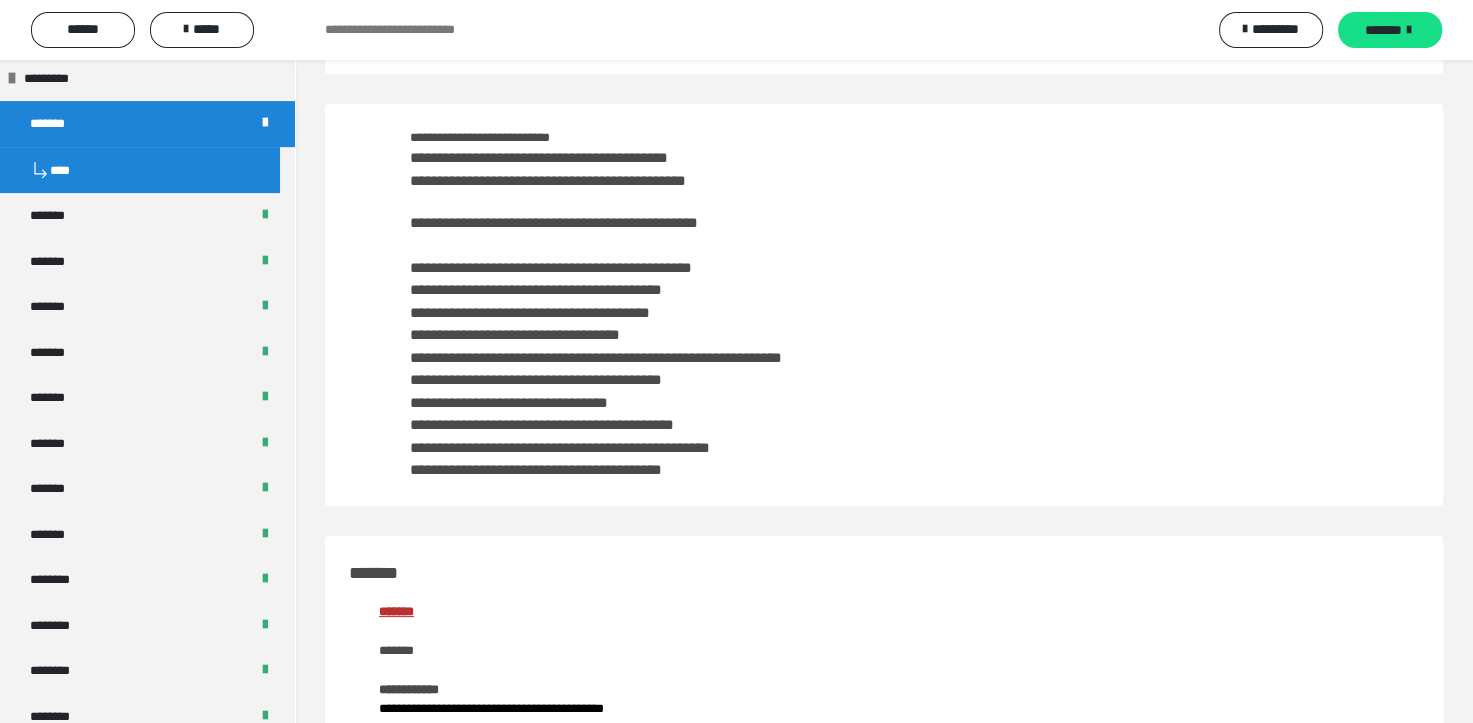 click on "**********" at bounding box center [884, 305] 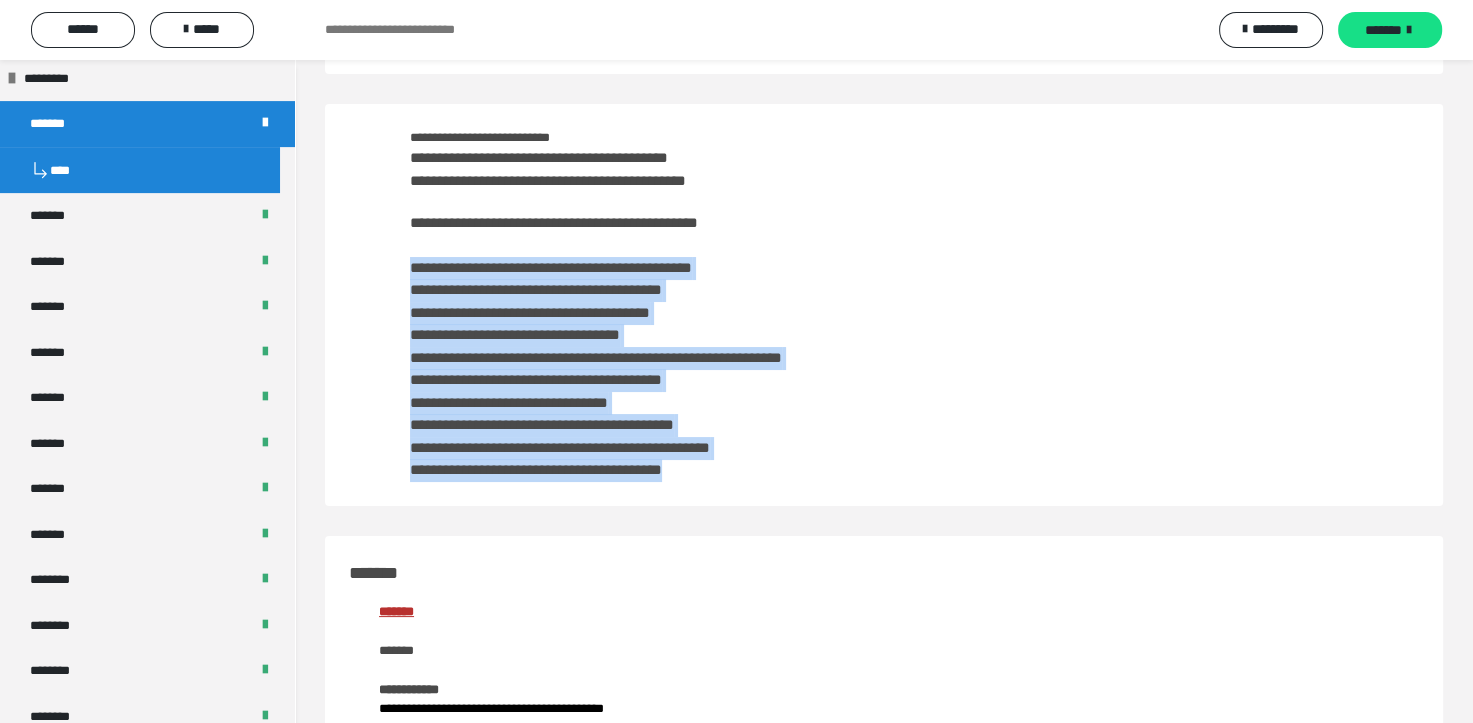 drag, startPoint x: 405, startPoint y: 263, endPoint x: 753, endPoint y: 481, distance: 410.6434 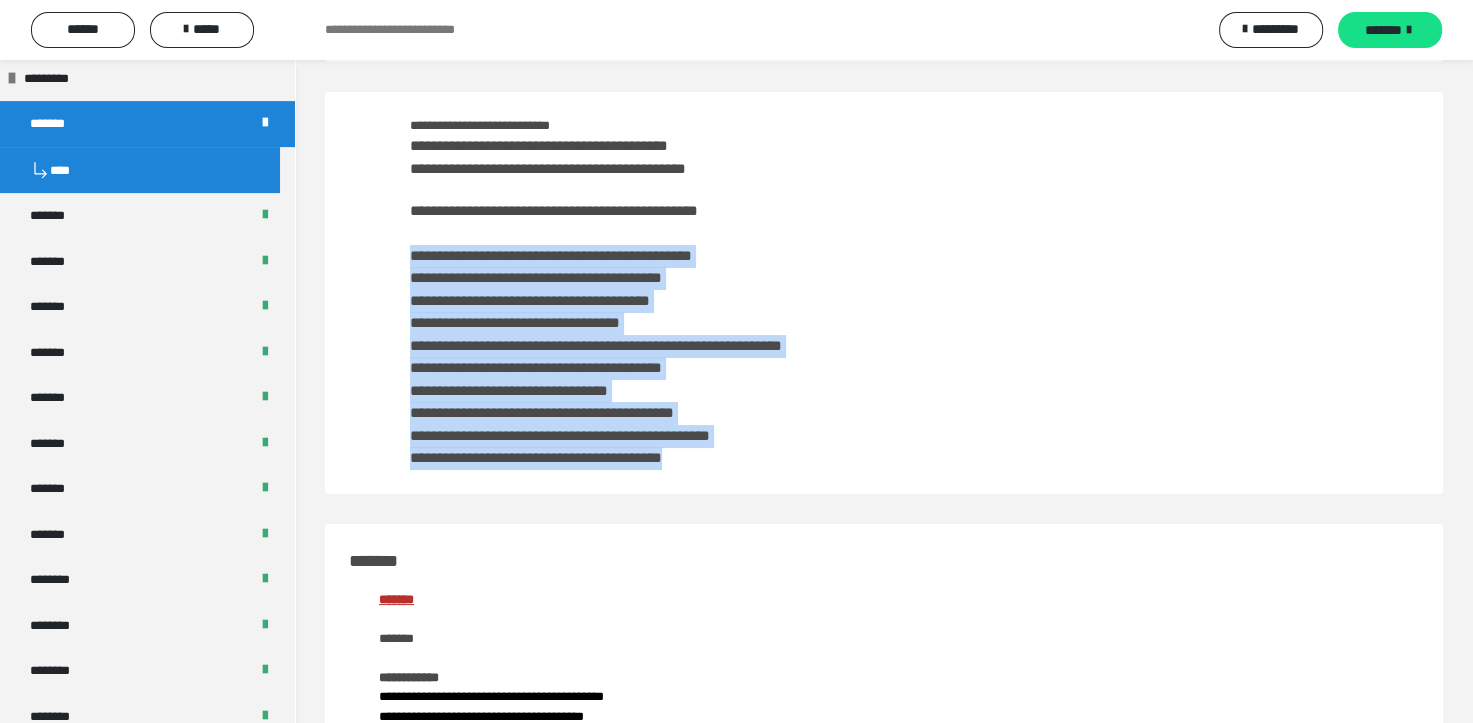 scroll, scrollTop: 100, scrollLeft: 0, axis: vertical 